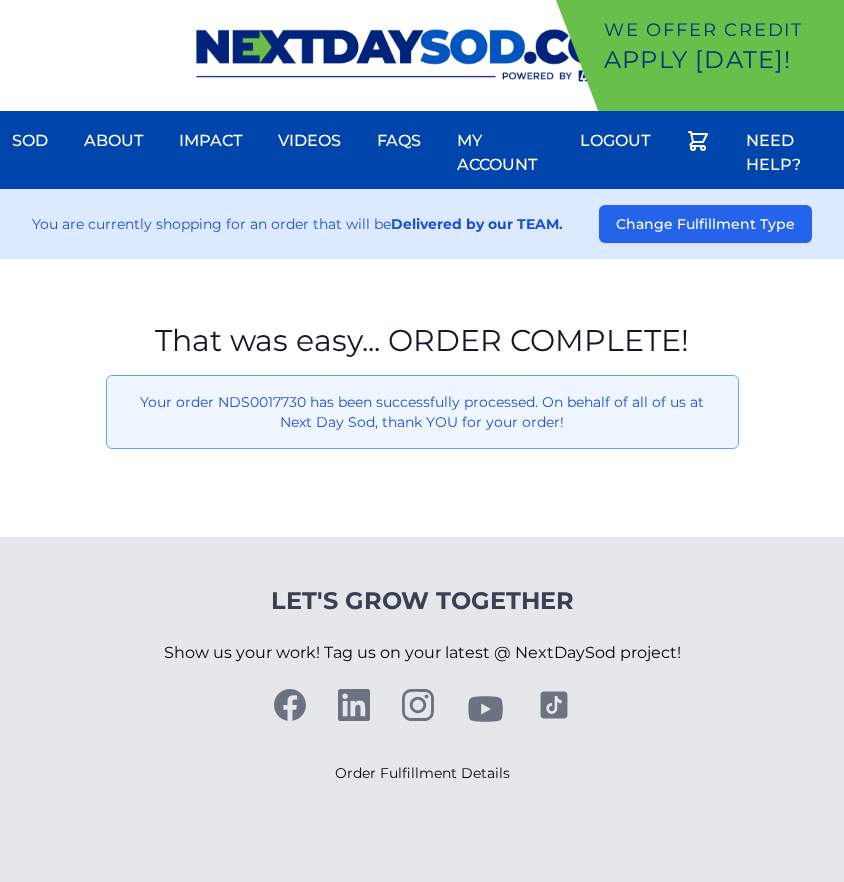 scroll, scrollTop: 0, scrollLeft: 0, axis: both 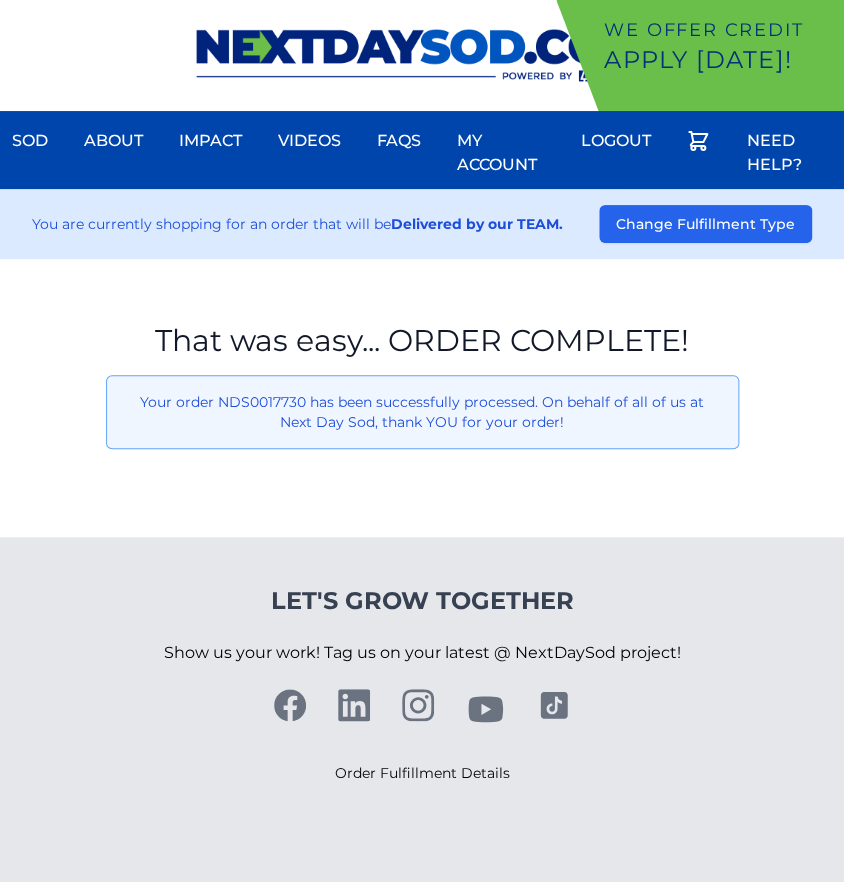 drag, startPoint x: 60, startPoint y: 498, endPoint x: 76, endPoint y: 306, distance: 192.66551 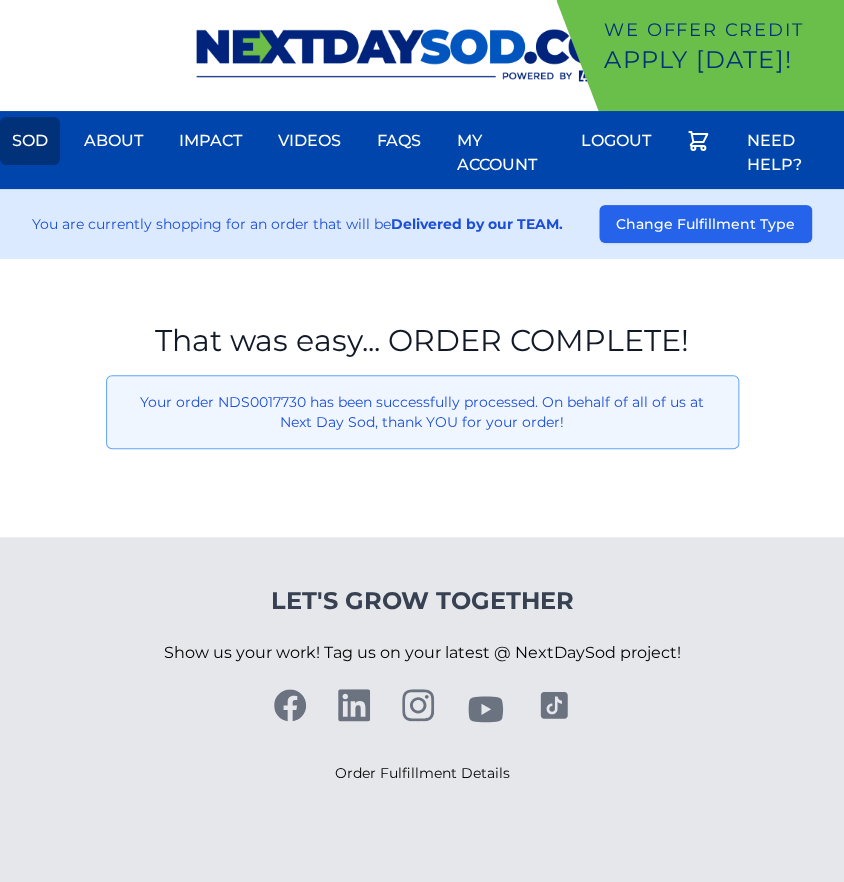 click on "Sod" at bounding box center (30, 141) 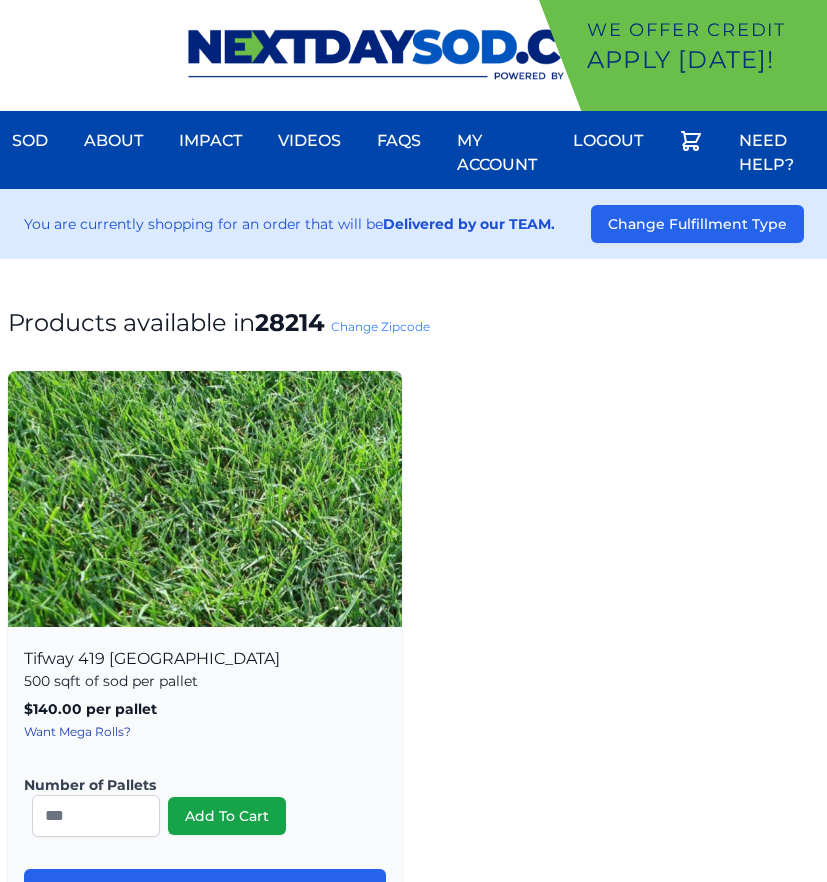 scroll, scrollTop: 0, scrollLeft: 0, axis: both 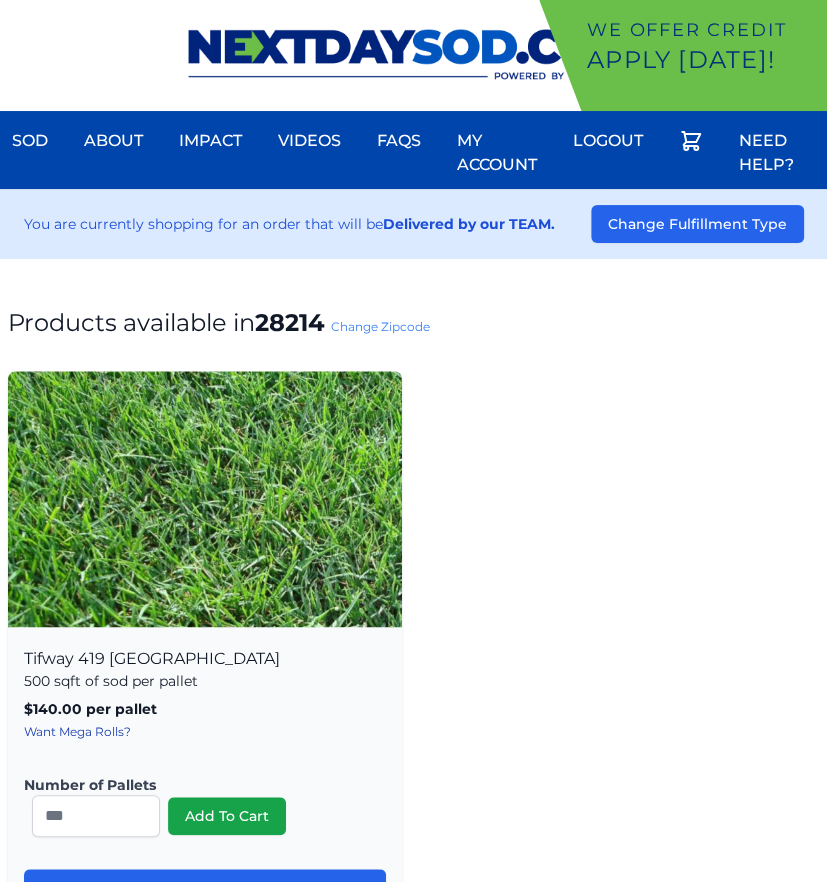 click on "Change Zipcode" at bounding box center (380, 326) 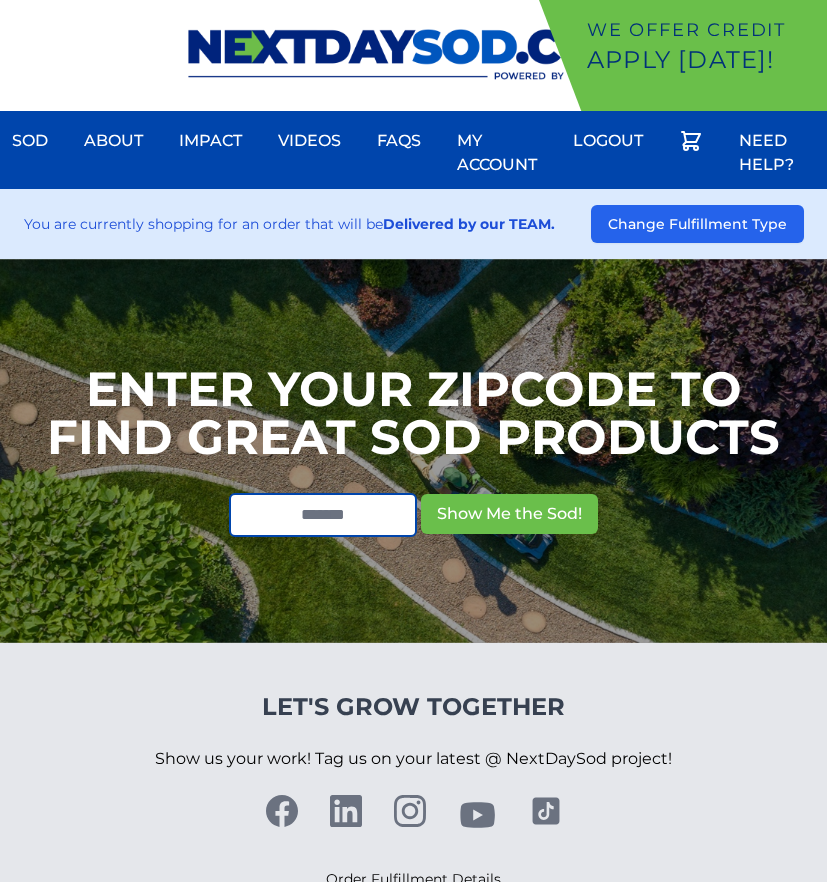 scroll, scrollTop: 0, scrollLeft: 0, axis: both 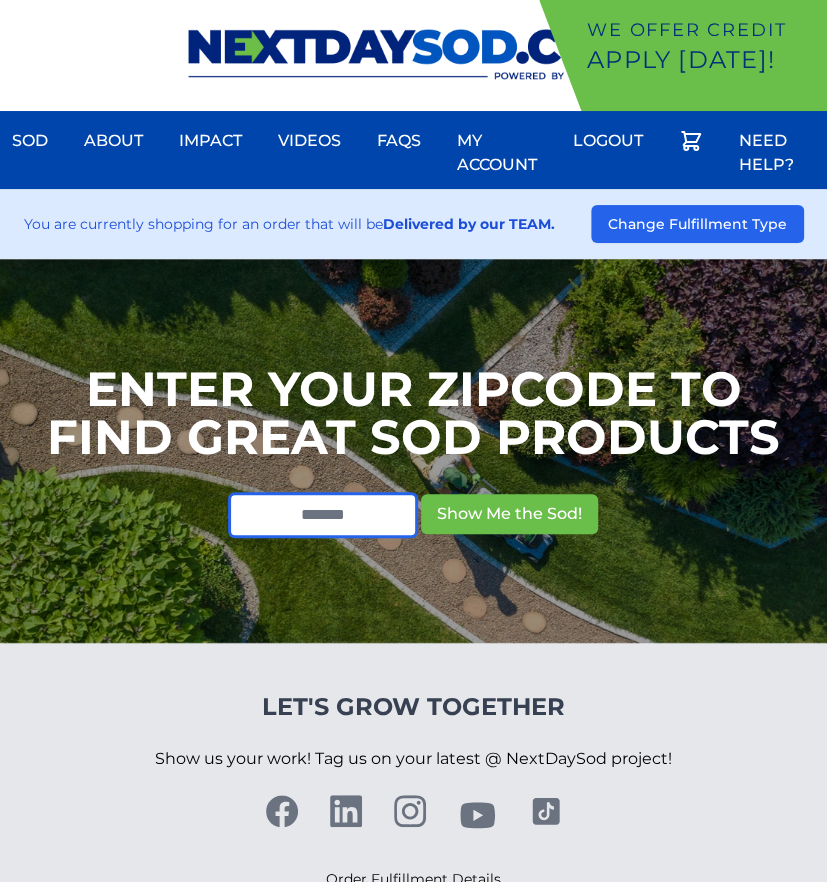 click at bounding box center [323, 515] 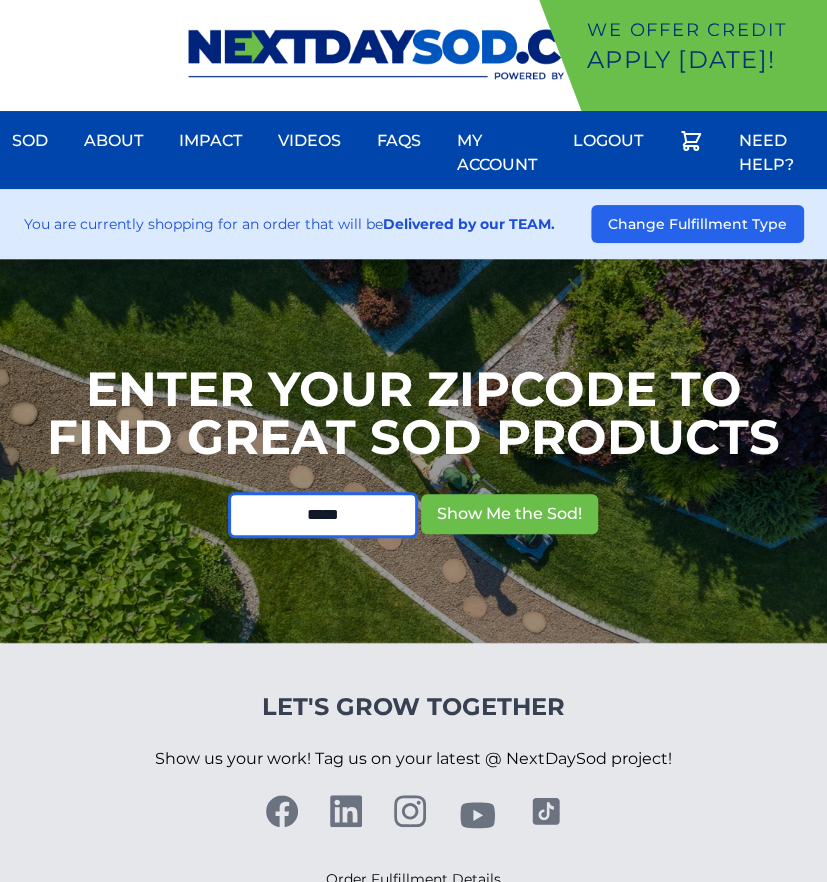 type on "*****" 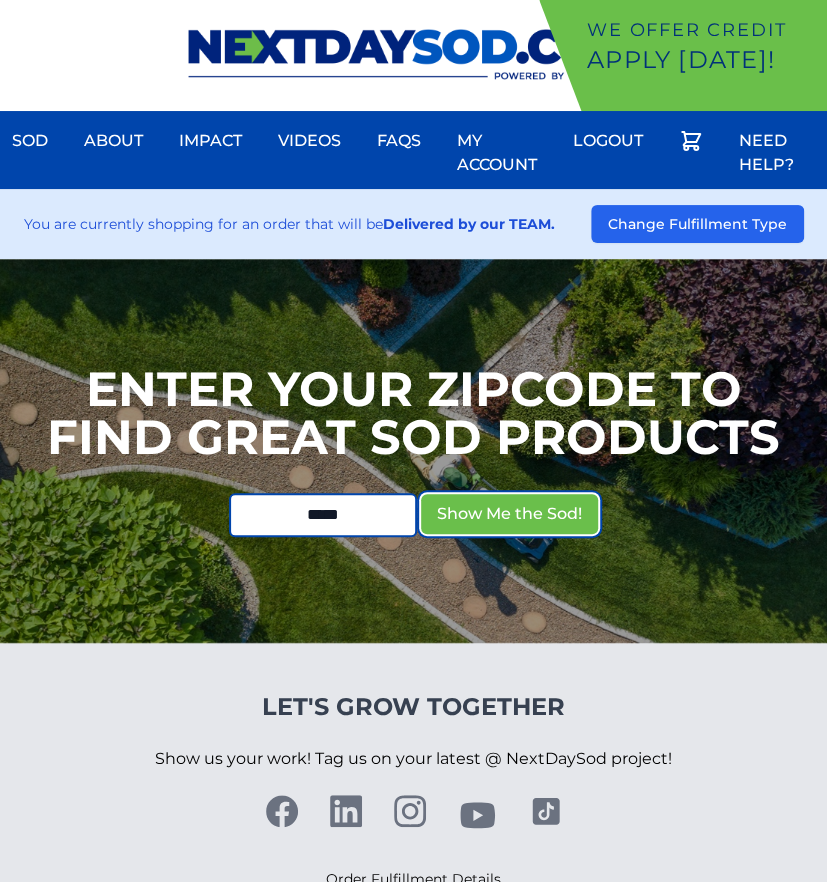 type 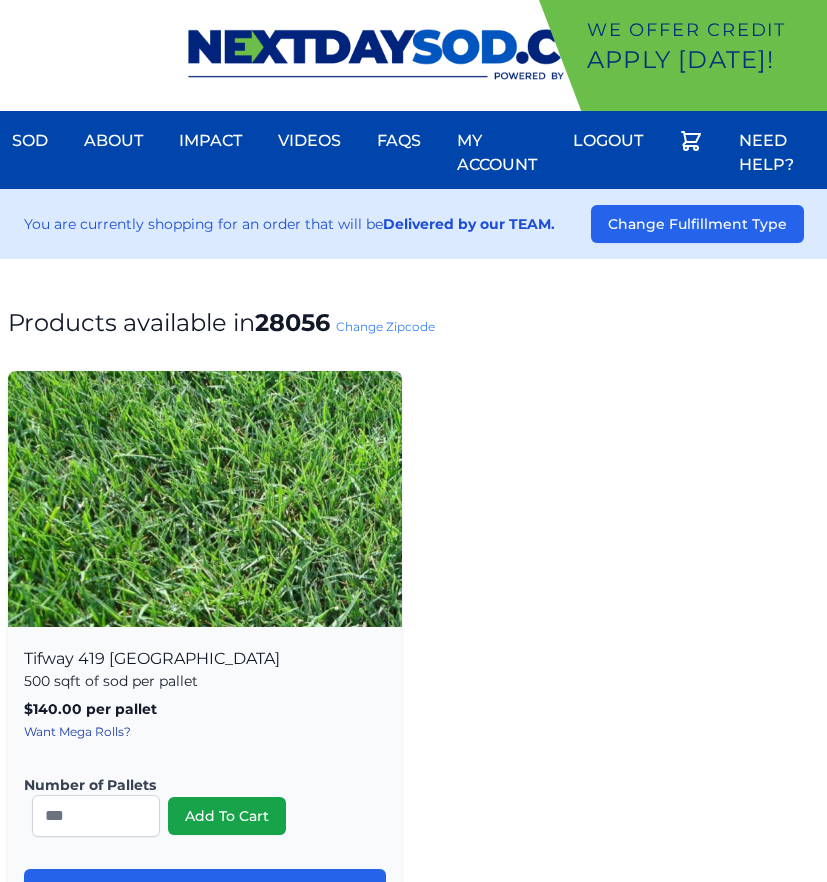 scroll, scrollTop: 0, scrollLeft: 0, axis: both 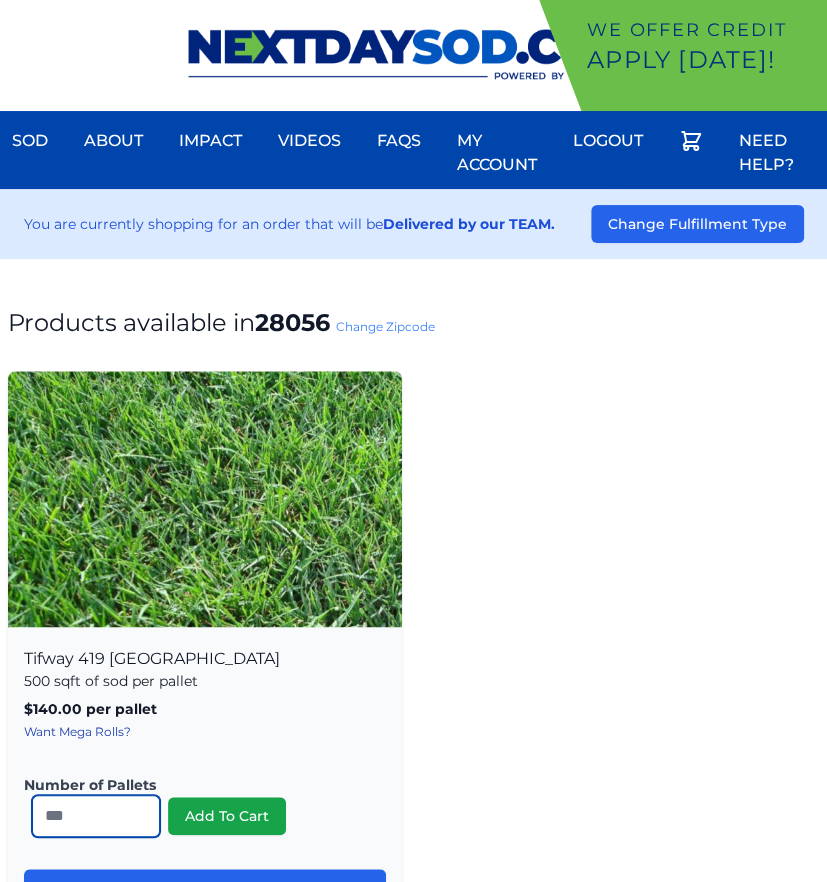 drag, startPoint x: 60, startPoint y: 820, endPoint x: -54, endPoint y: 826, distance: 114.15778 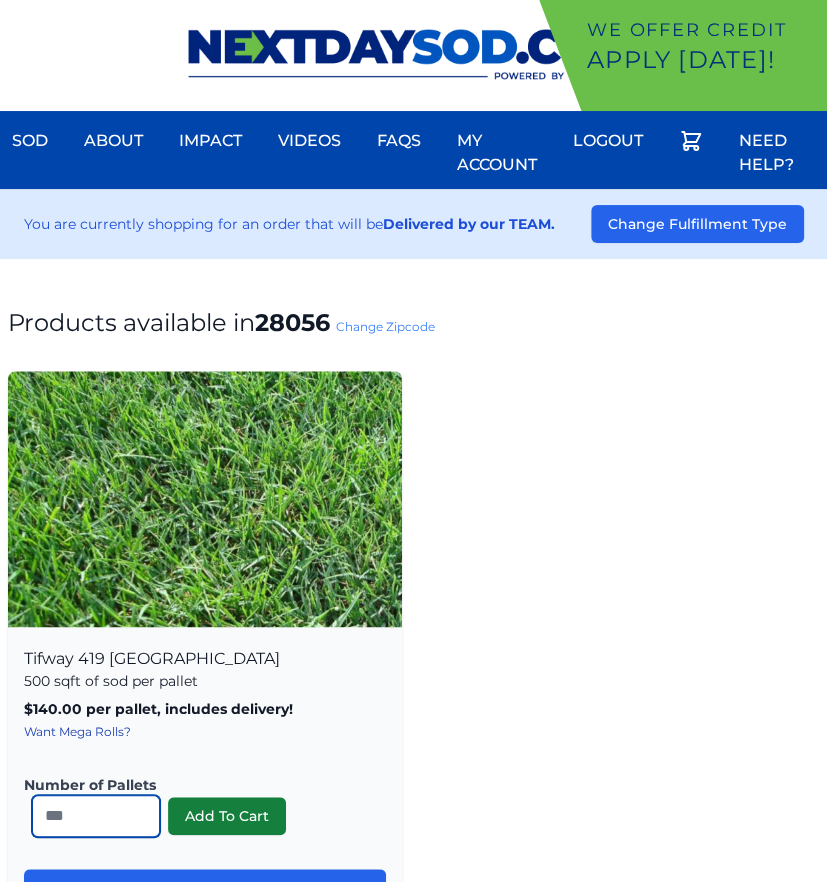 type on "**" 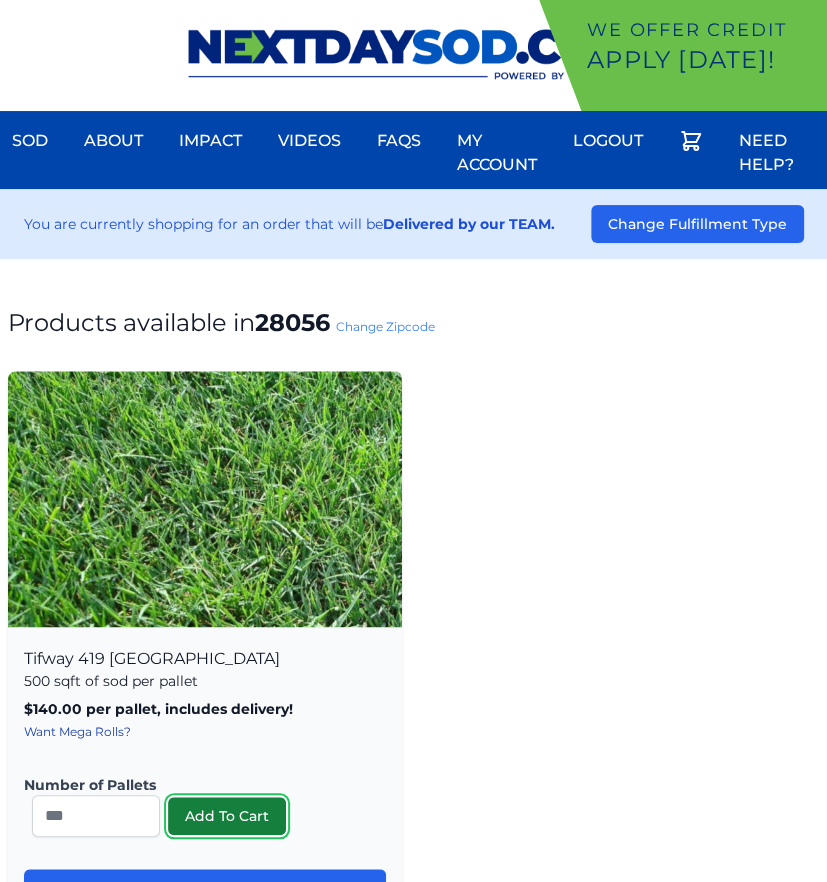 click on "Add To Cart" at bounding box center [227, 816] 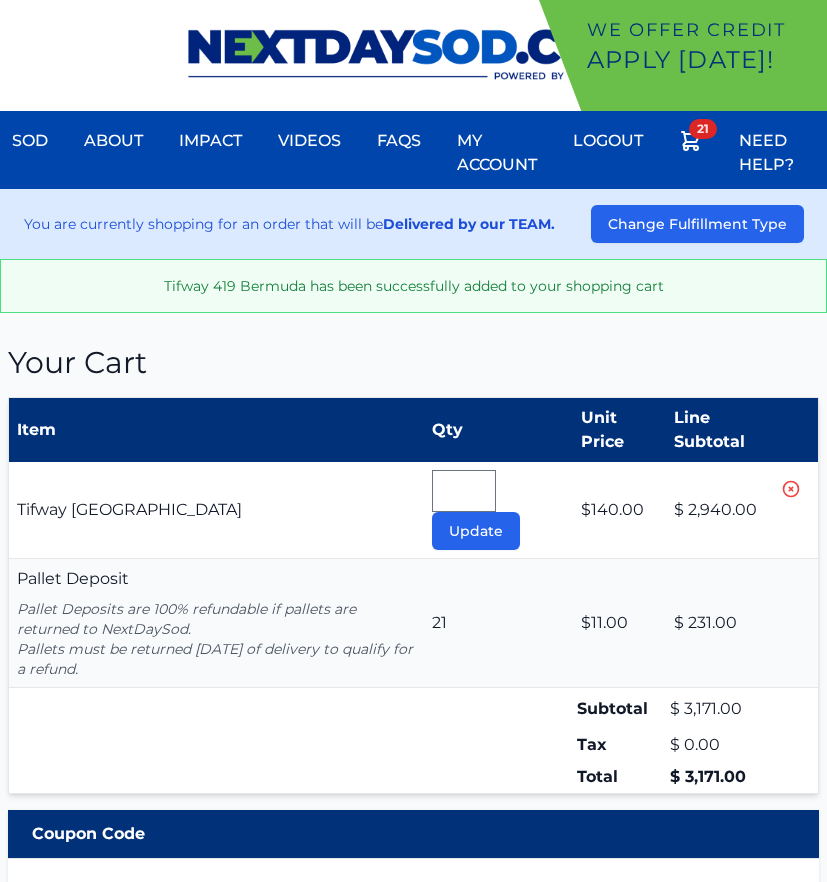 scroll, scrollTop: 0, scrollLeft: 0, axis: both 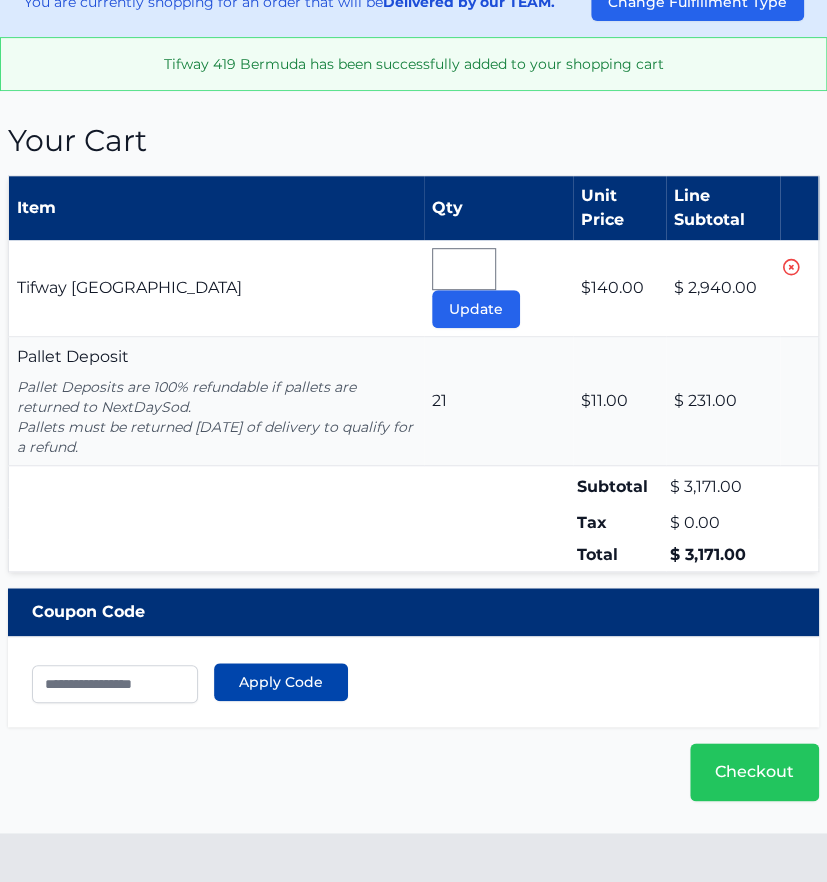 click on "Your Cart
Item
Qty
Unit Price
Line Subtotal
Tifway 419 Bermuda
Pallet
**
Update
$140.00
$ 2,940.00" at bounding box center (413, 462) 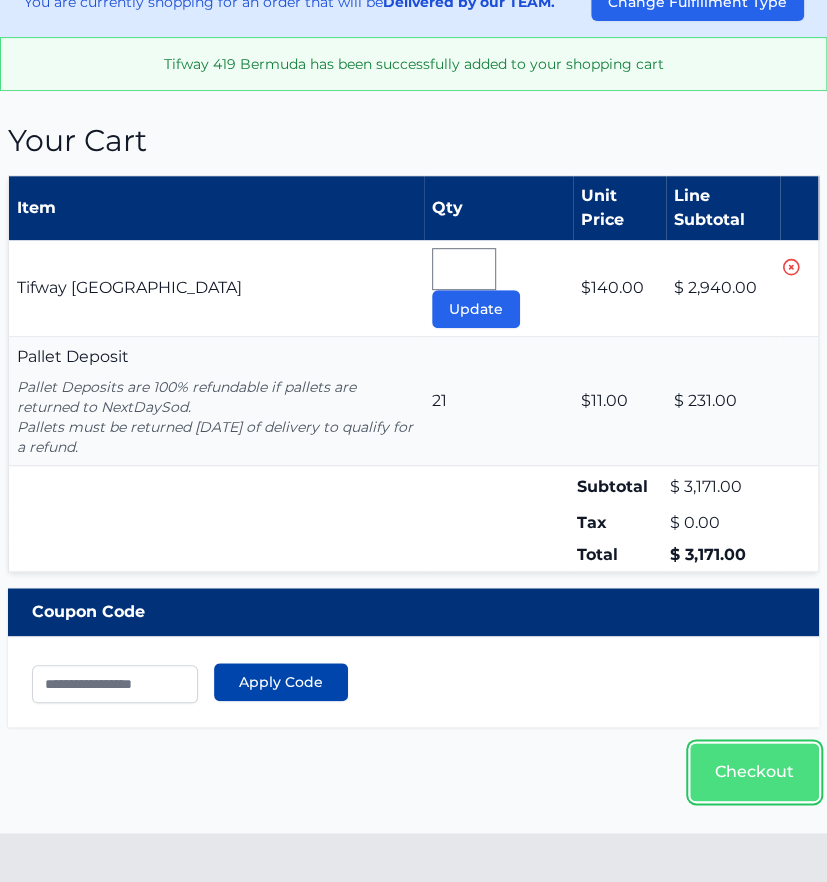 click on "Checkout" at bounding box center [754, 772] 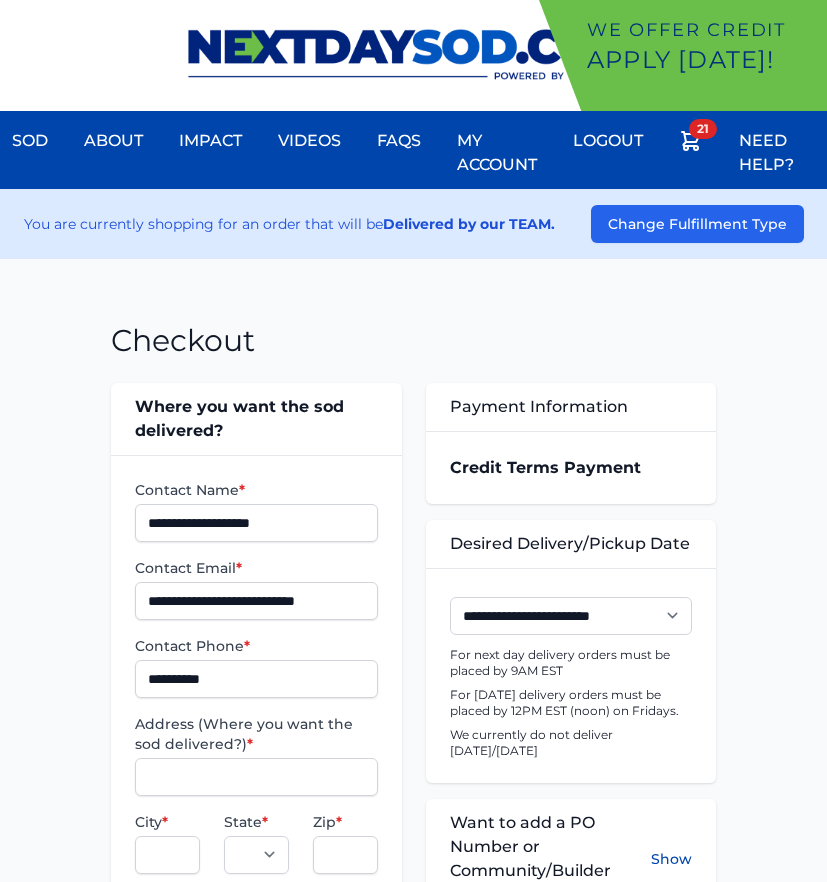 scroll, scrollTop: 0, scrollLeft: 0, axis: both 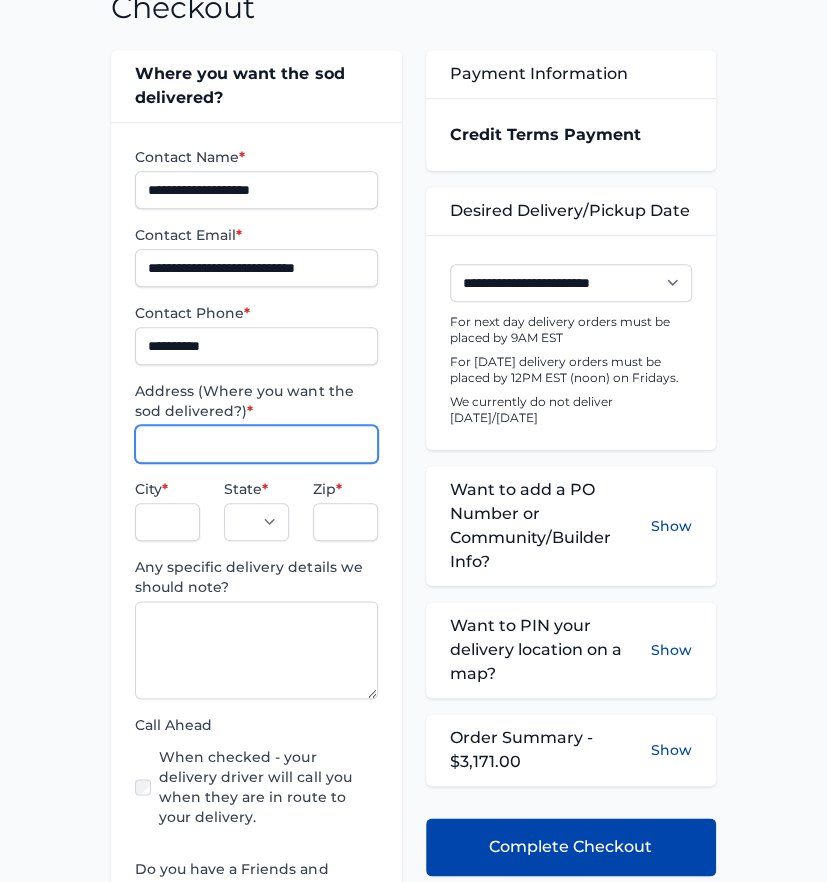 click on "Address (Where you want the sod delivered?)
*" at bounding box center [256, 444] 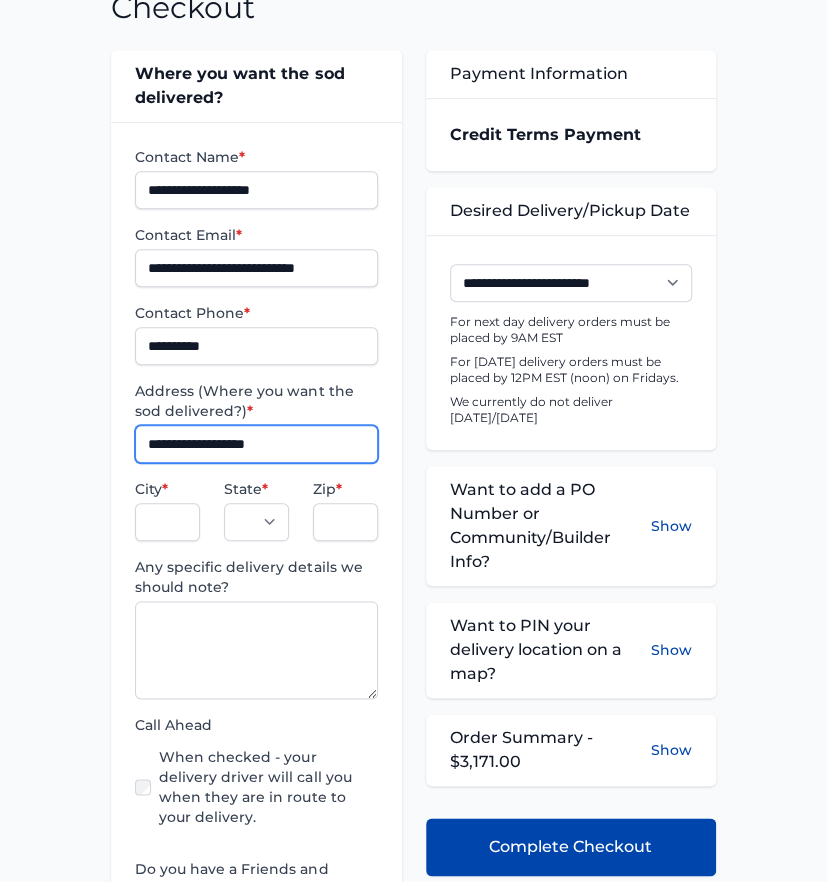 type on "**********" 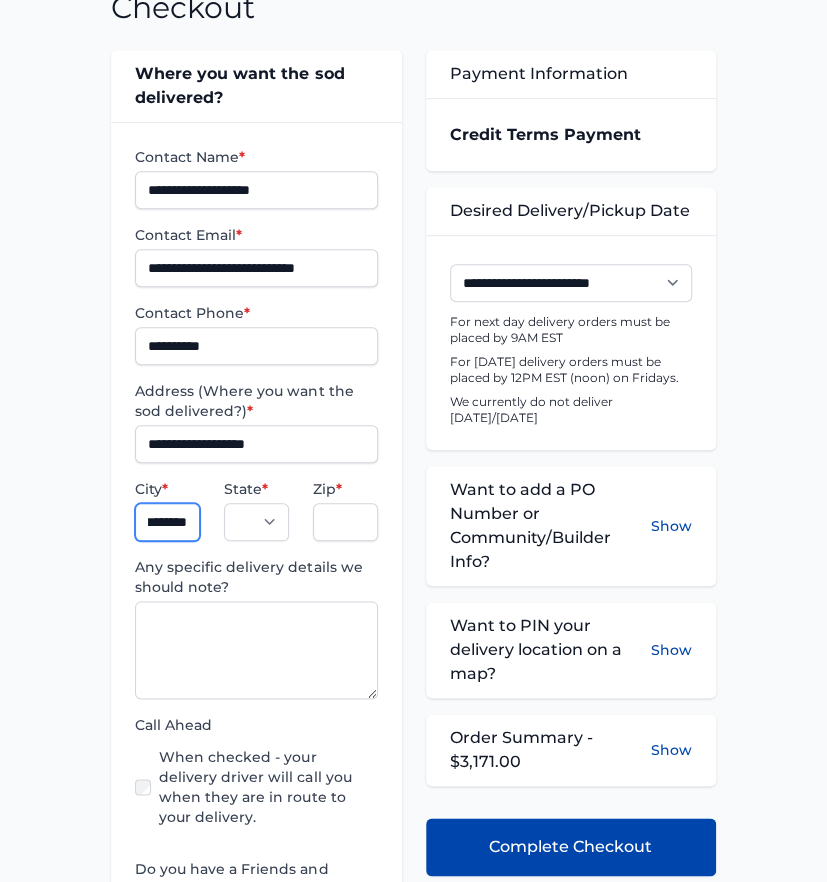 scroll, scrollTop: 0, scrollLeft: 22, axis: horizontal 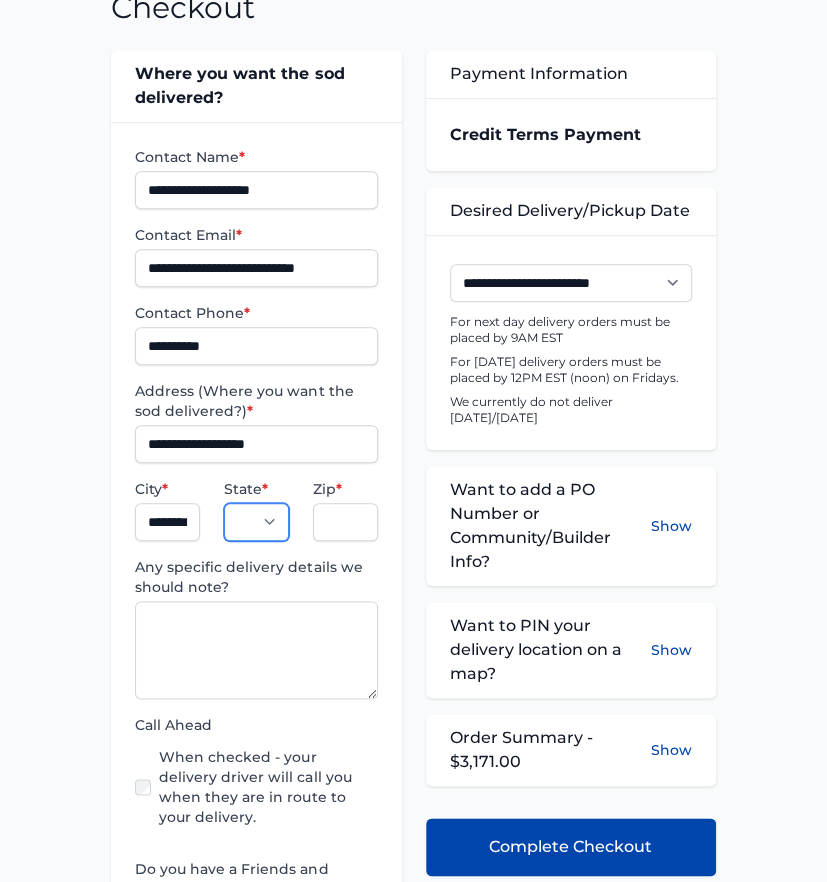 select on "**" 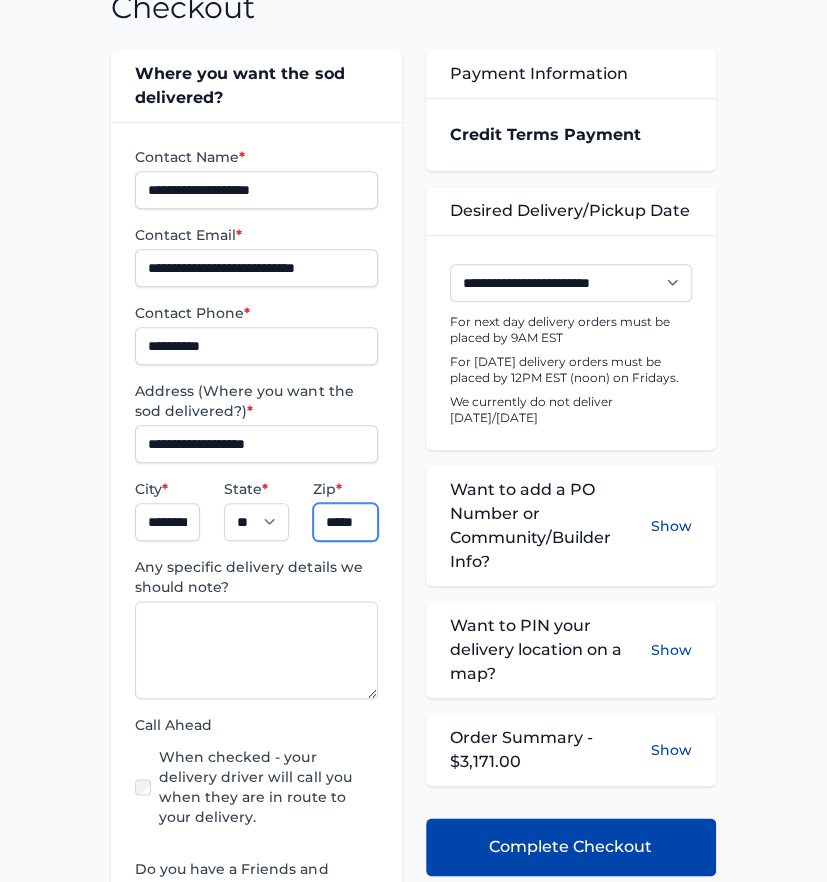 type on "*****" 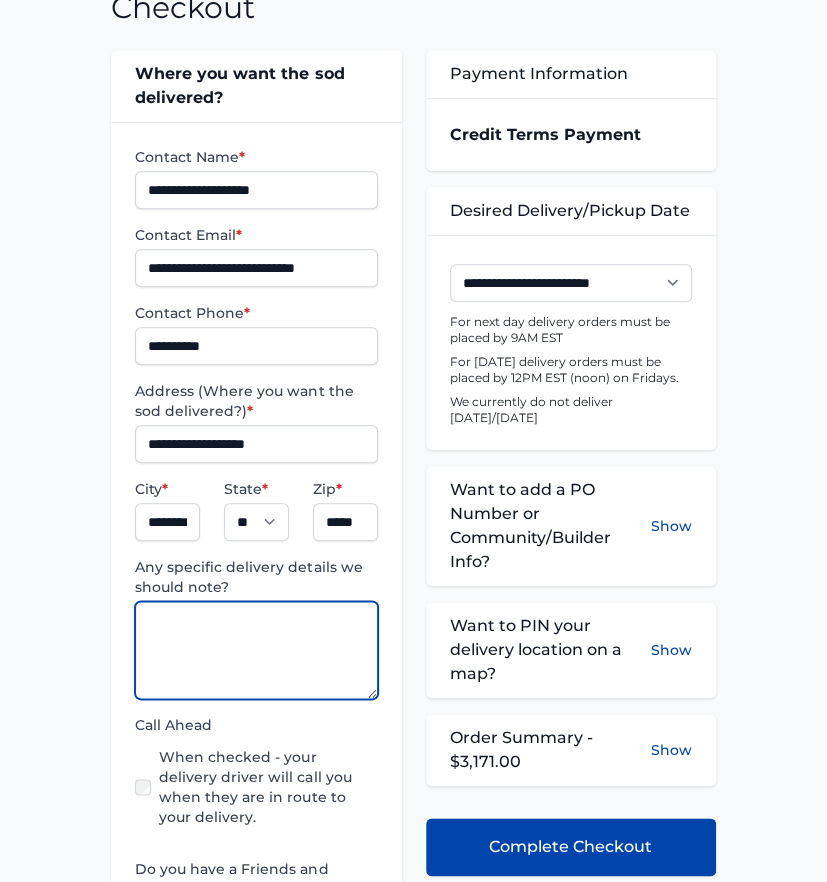 scroll, scrollTop: 0, scrollLeft: 0, axis: both 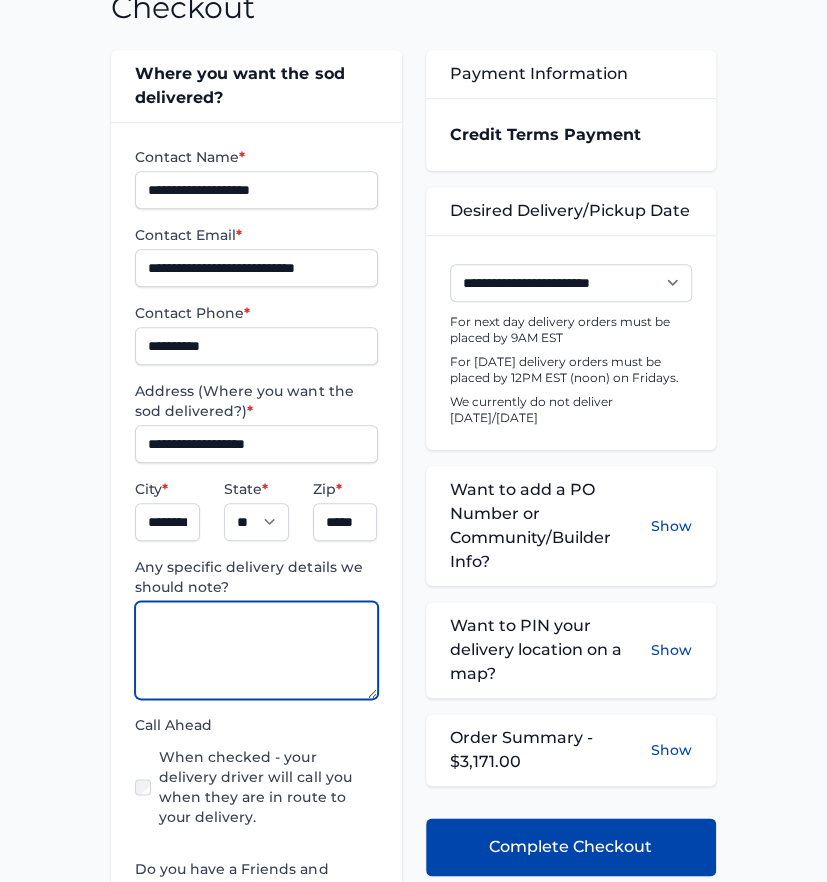 paste on "**********" 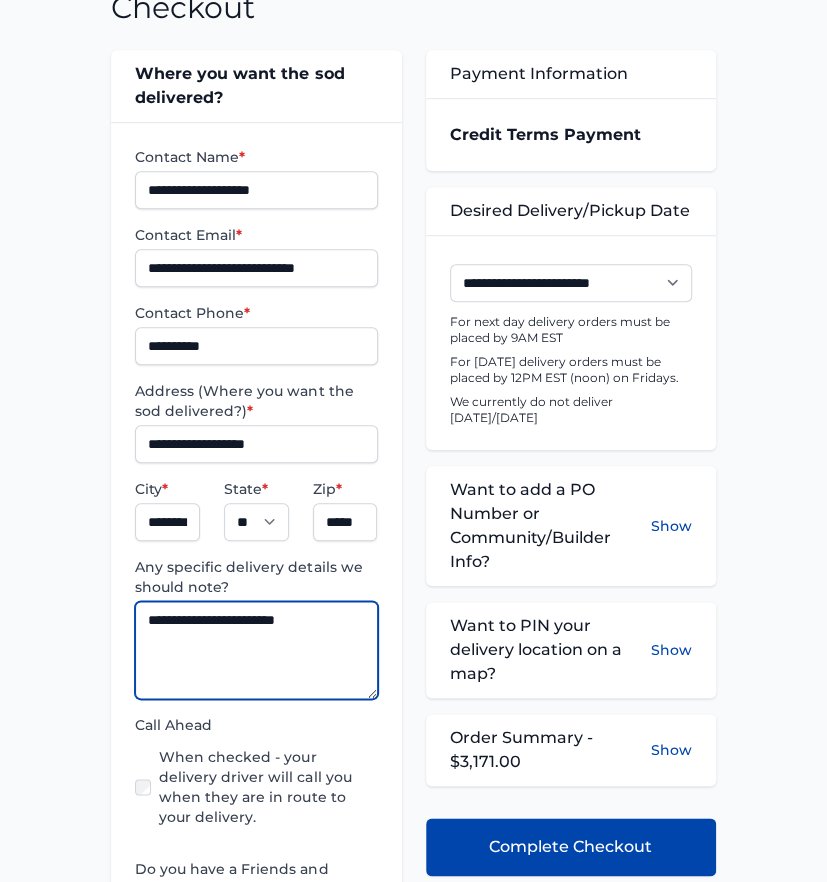 type on "**********" 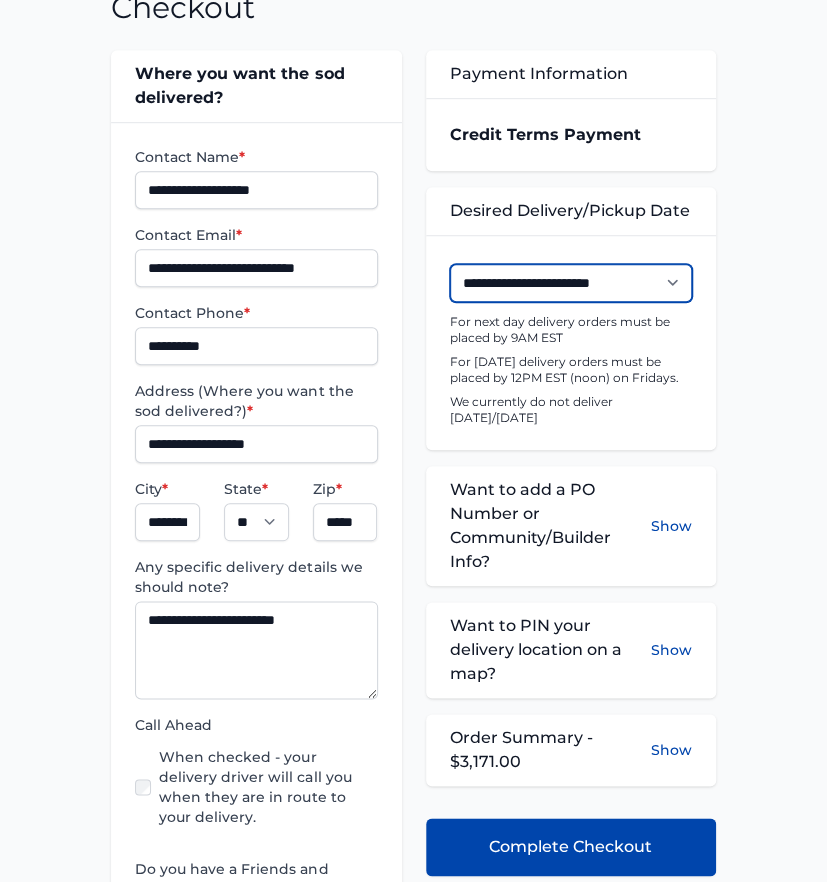 click on "**********" at bounding box center [571, 283] 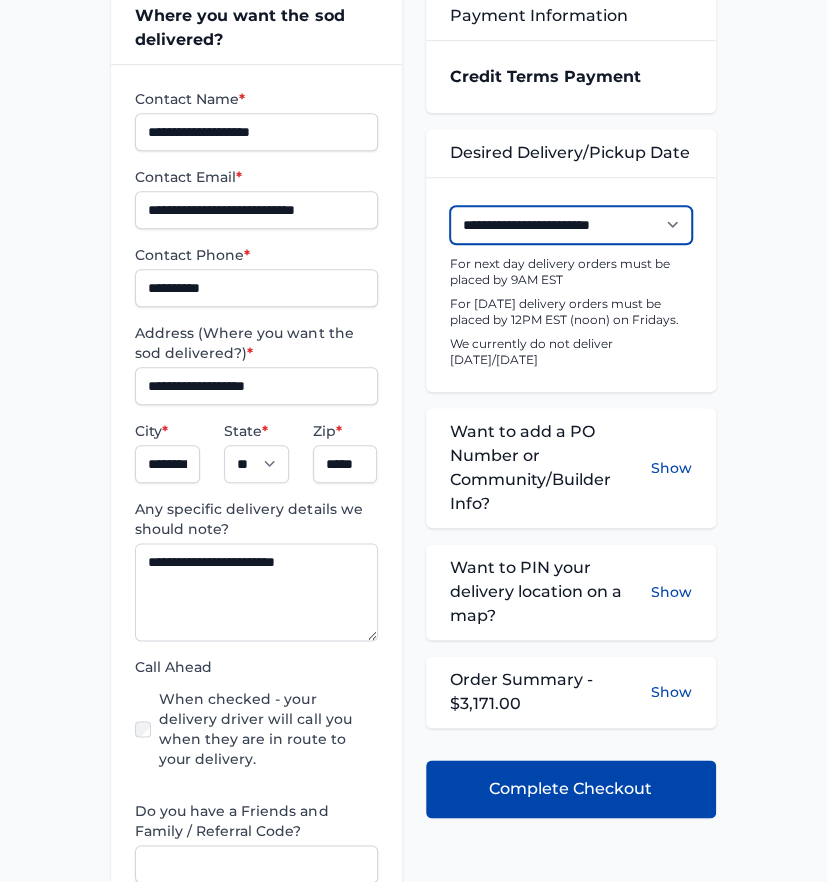scroll, scrollTop: 444, scrollLeft: 0, axis: vertical 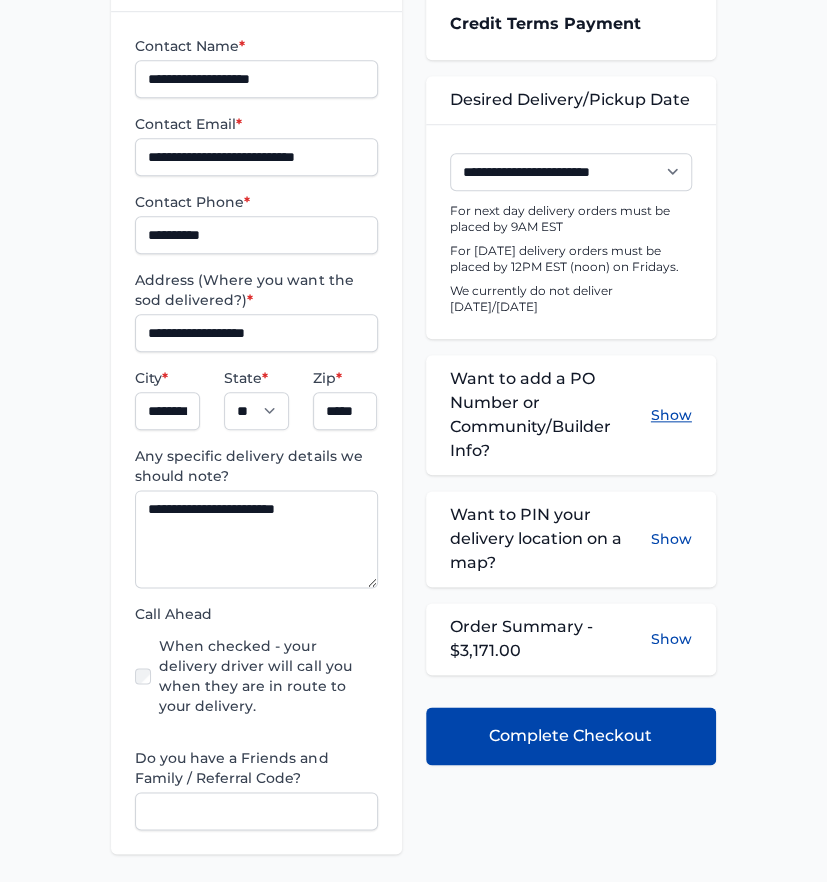 click on "Show" at bounding box center [671, 415] 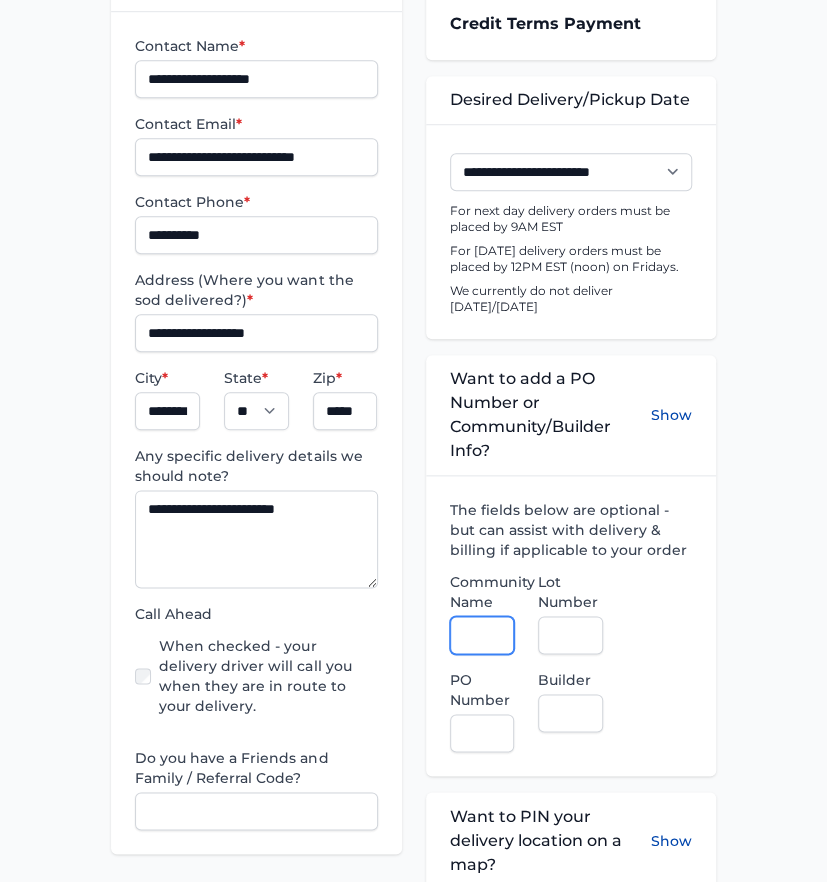 click on "Community Name" at bounding box center [482, 635] 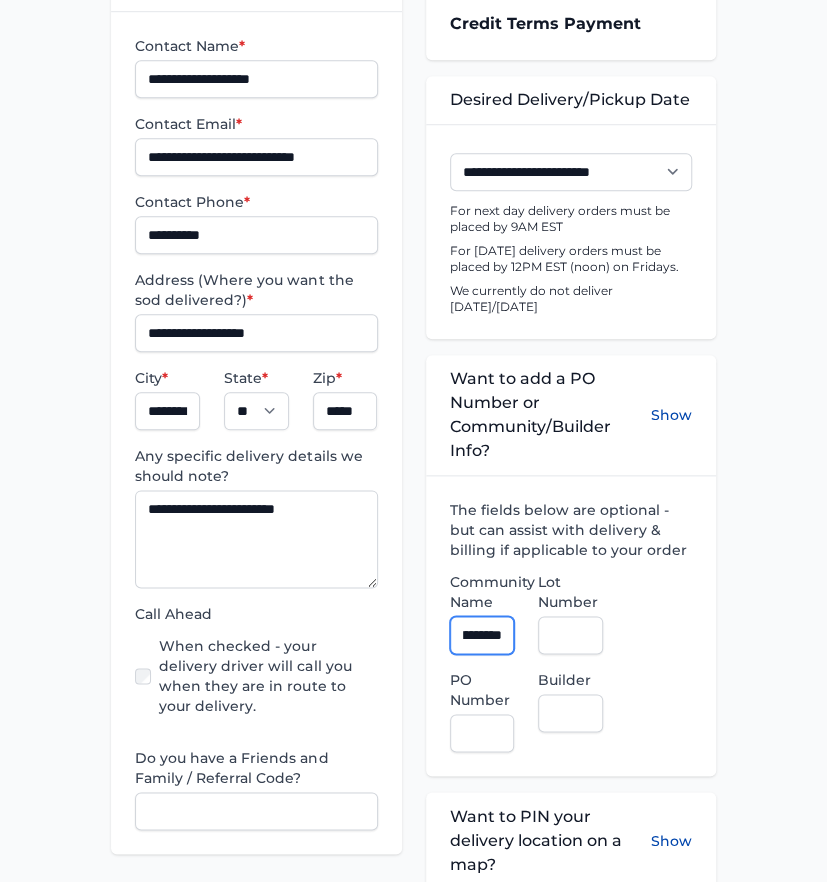 scroll, scrollTop: 0, scrollLeft: 71, axis: horizontal 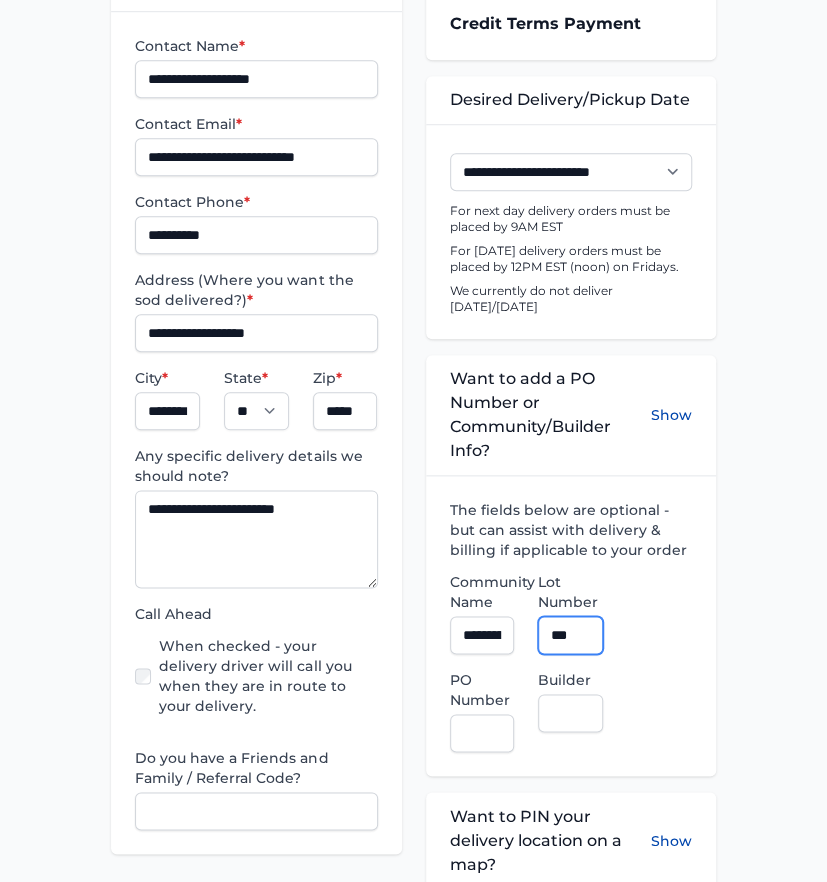 type on "***" 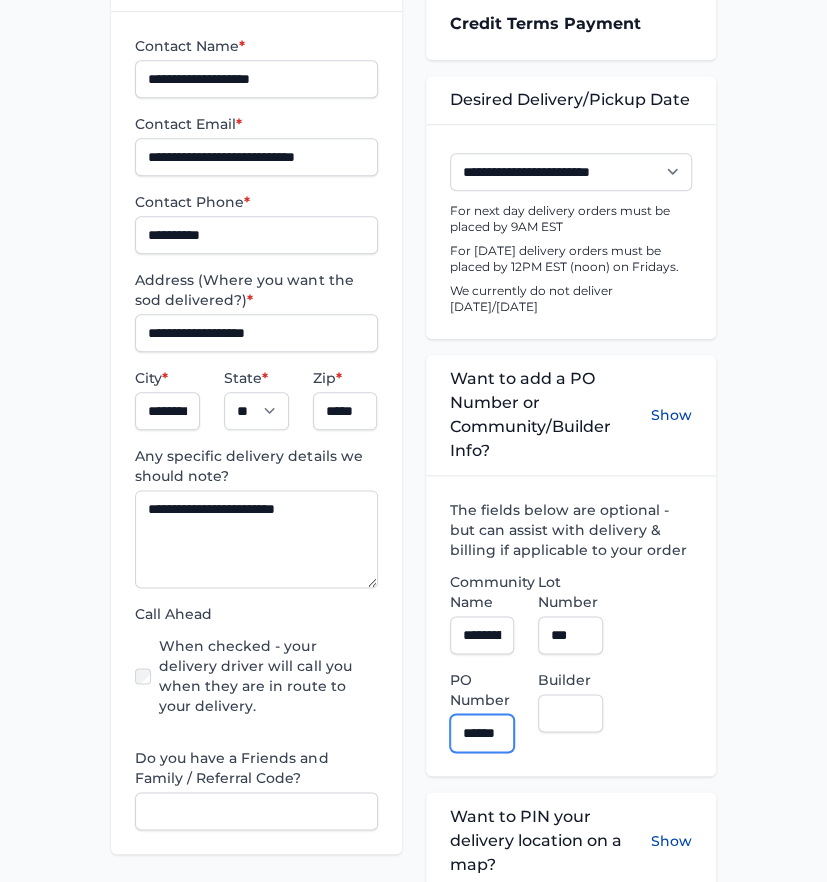 scroll, scrollTop: 0, scrollLeft: 11, axis: horizontal 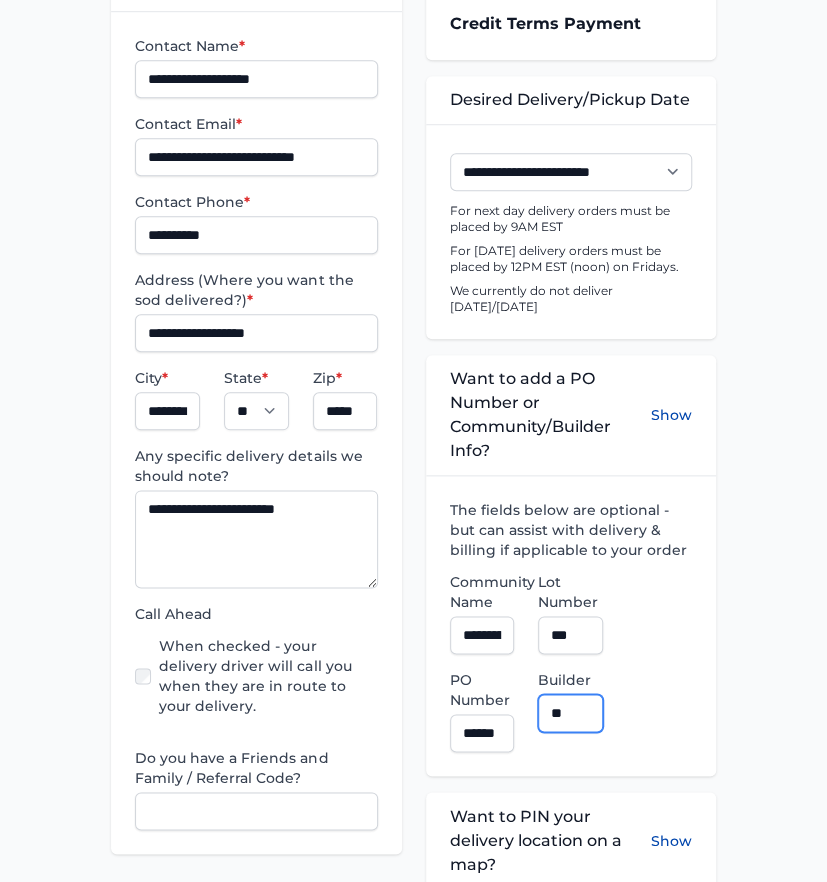 type on "**********" 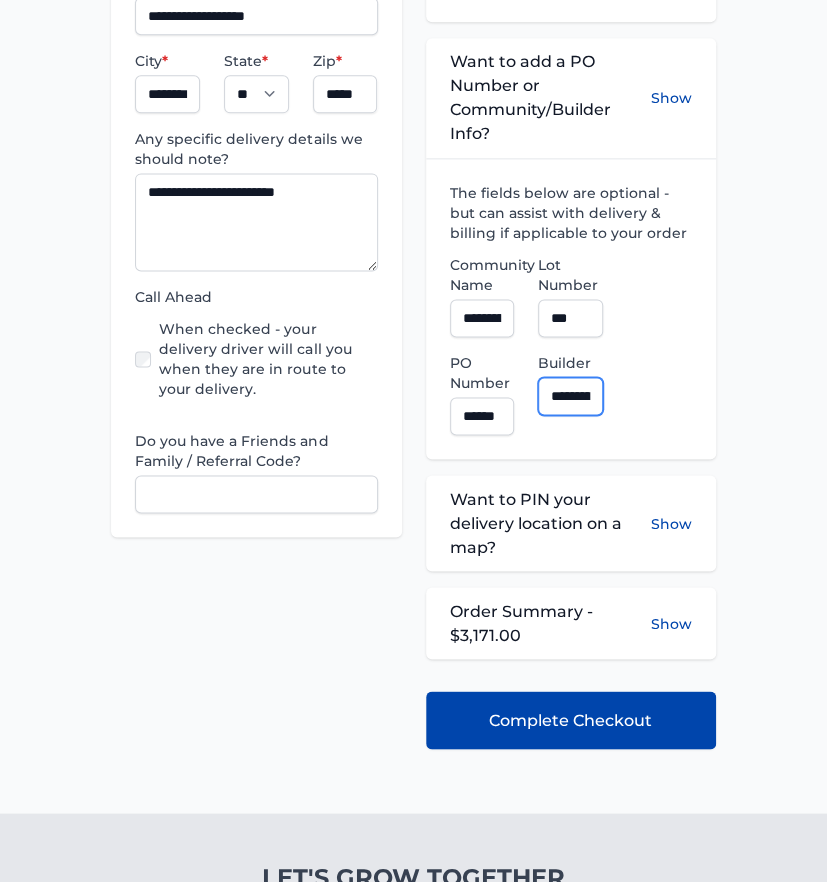 scroll, scrollTop: 777, scrollLeft: 0, axis: vertical 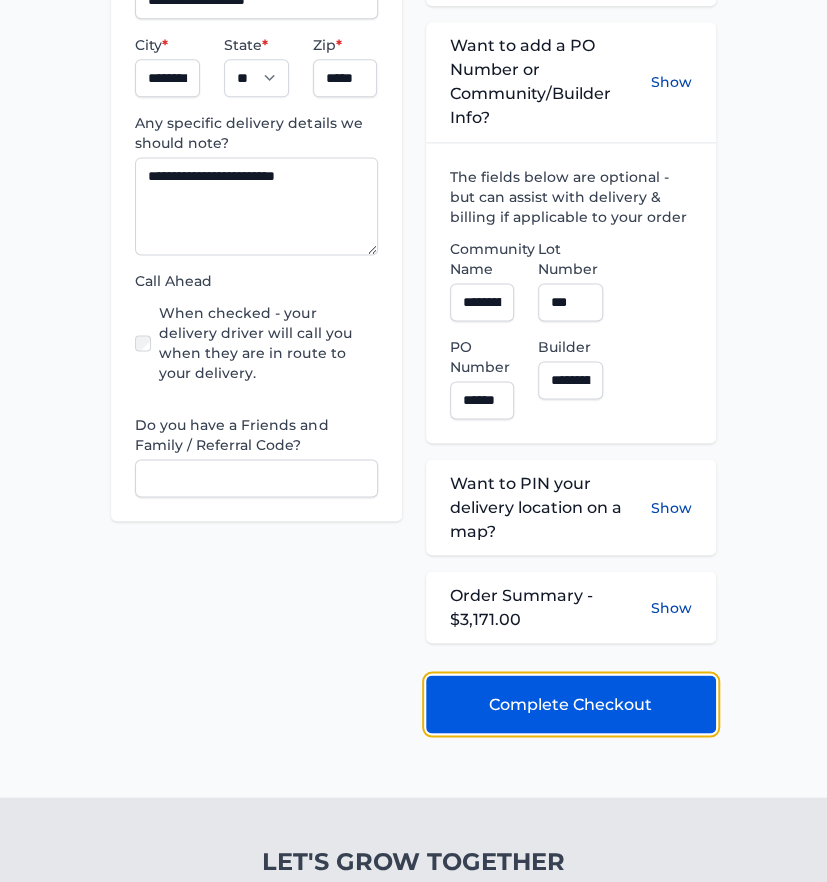 click on "Complete Checkout" at bounding box center (571, 704) 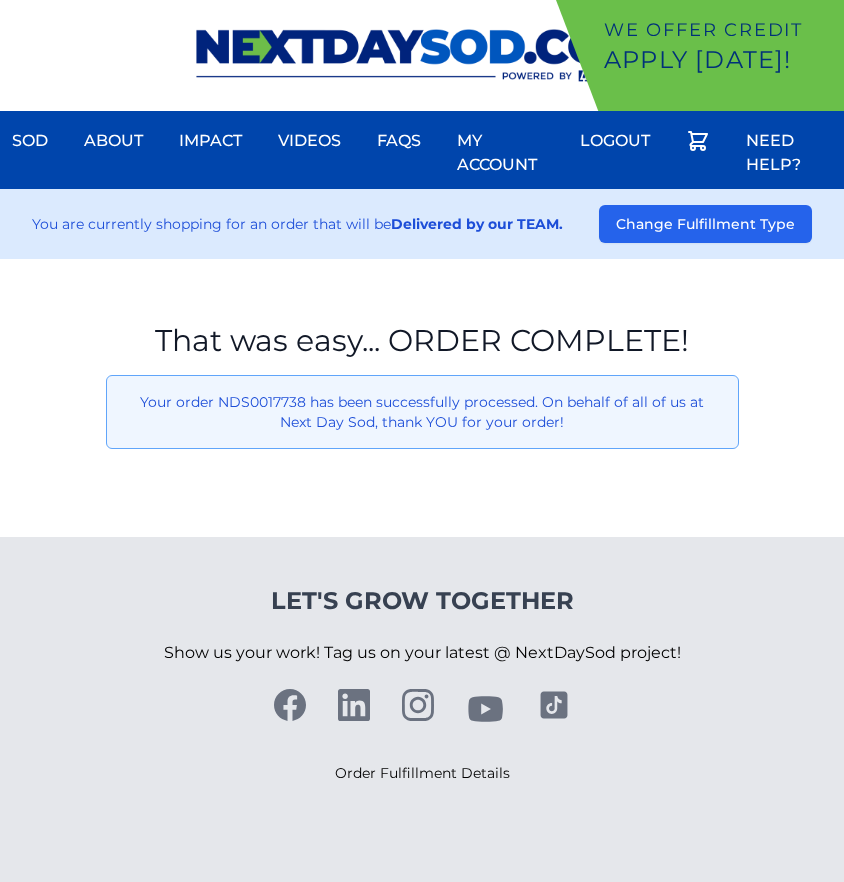 scroll, scrollTop: 0, scrollLeft: 0, axis: both 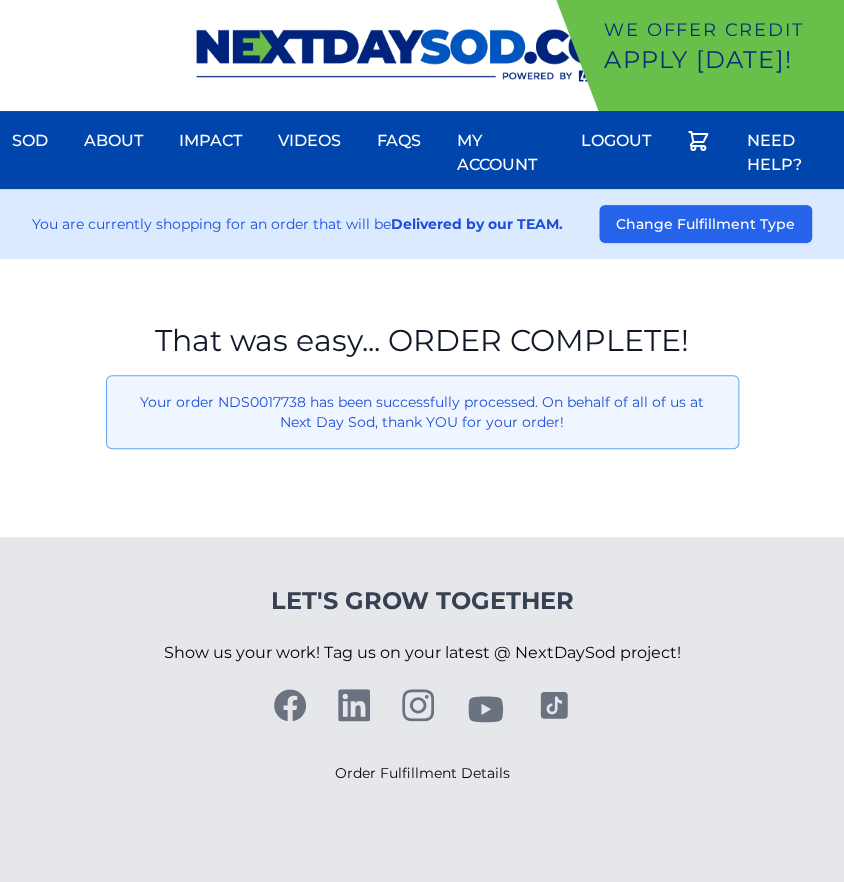 click on "Sod" at bounding box center [30, 141] 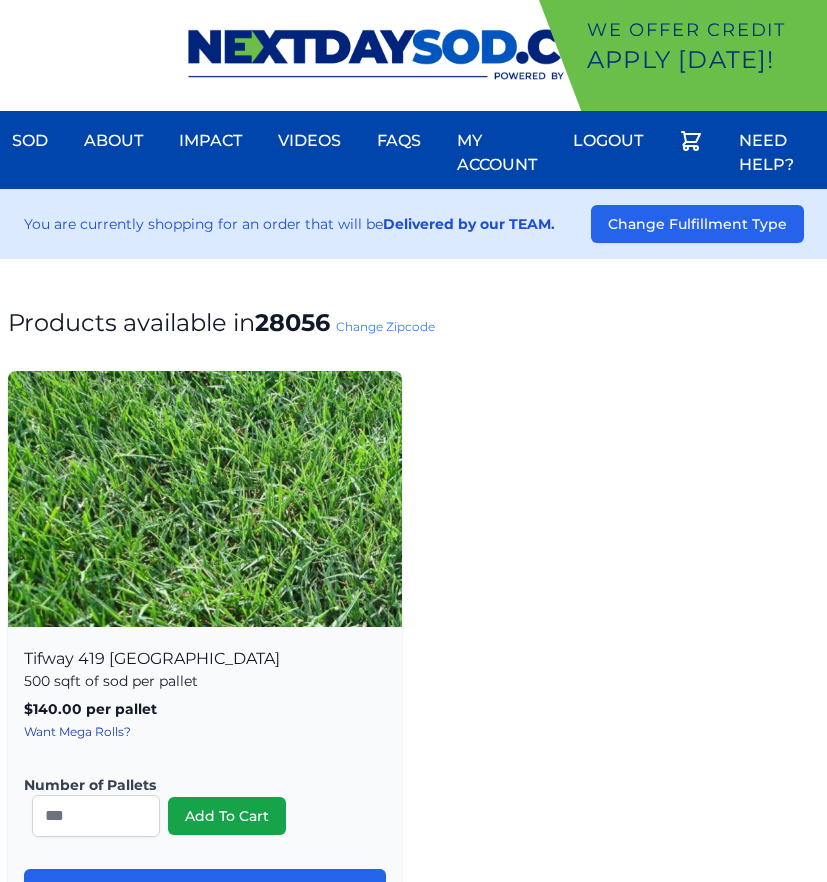 scroll, scrollTop: 0, scrollLeft: 0, axis: both 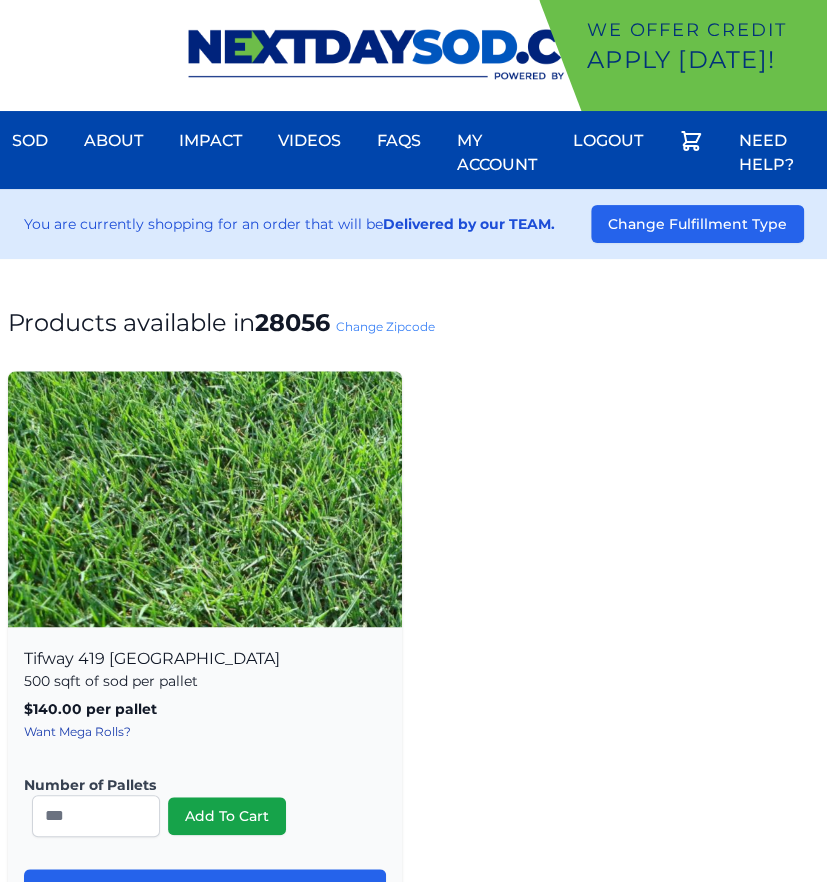 click on "Change Zipcode" at bounding box center [385, 326] 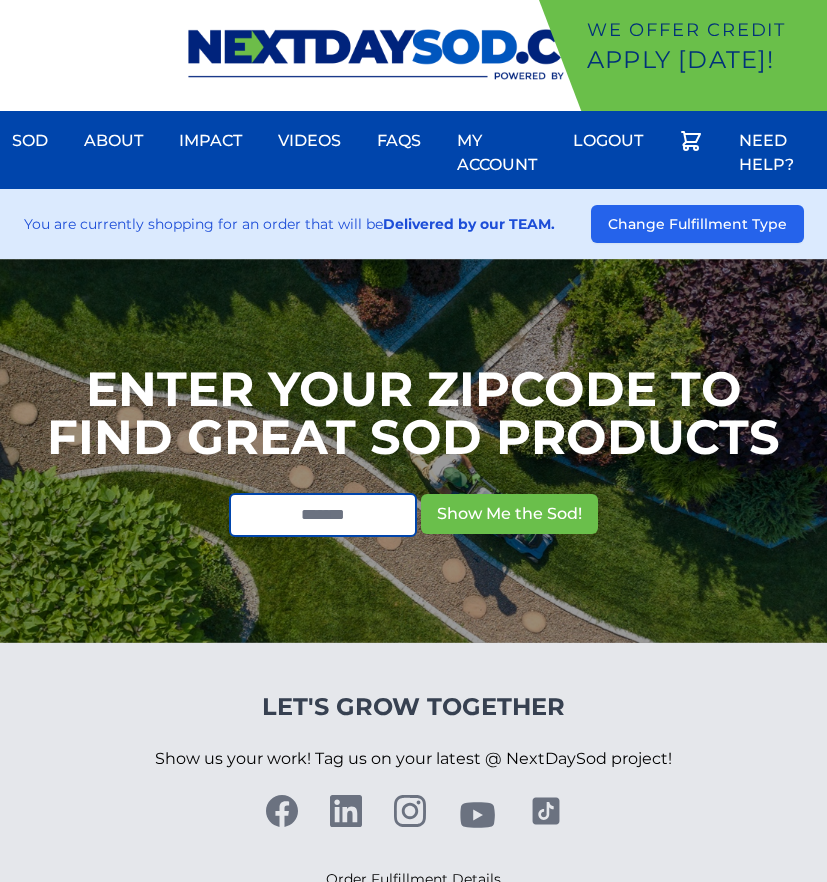 scroll, scrollTop: 0, scrollLeft: 0, axis: both 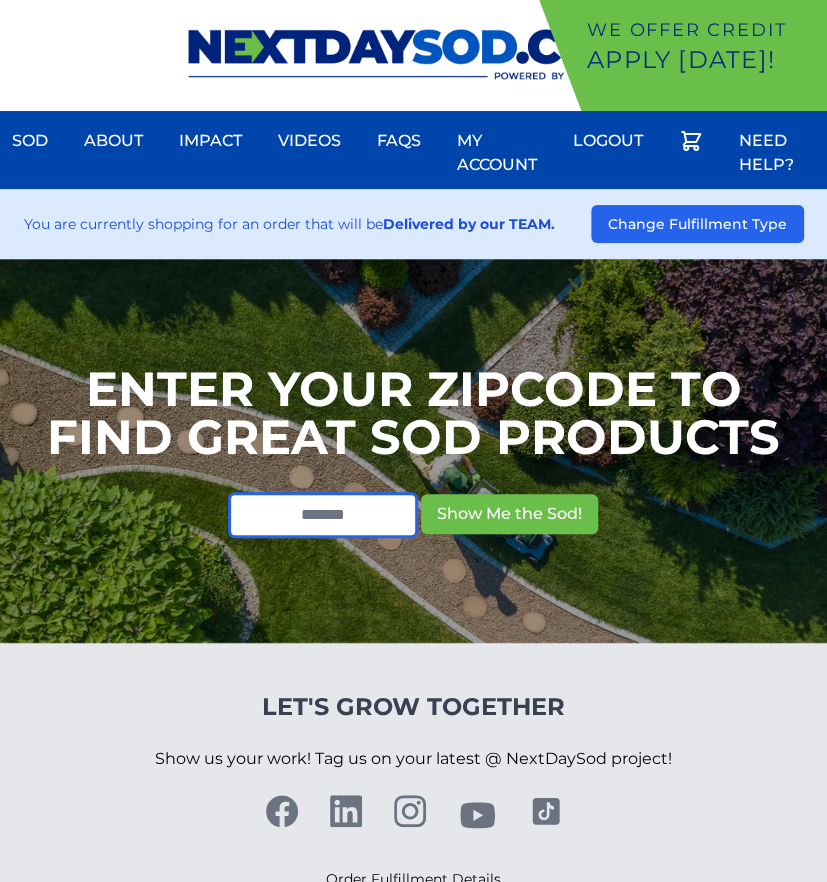 click at bounding box center [323, 515] 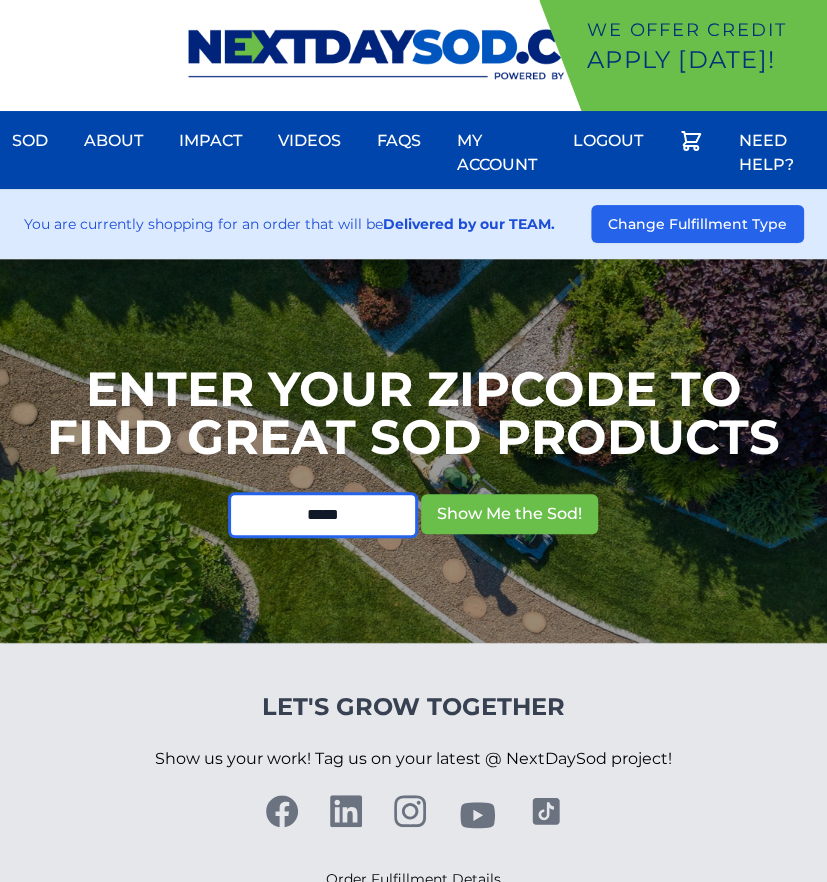 type on "*****" 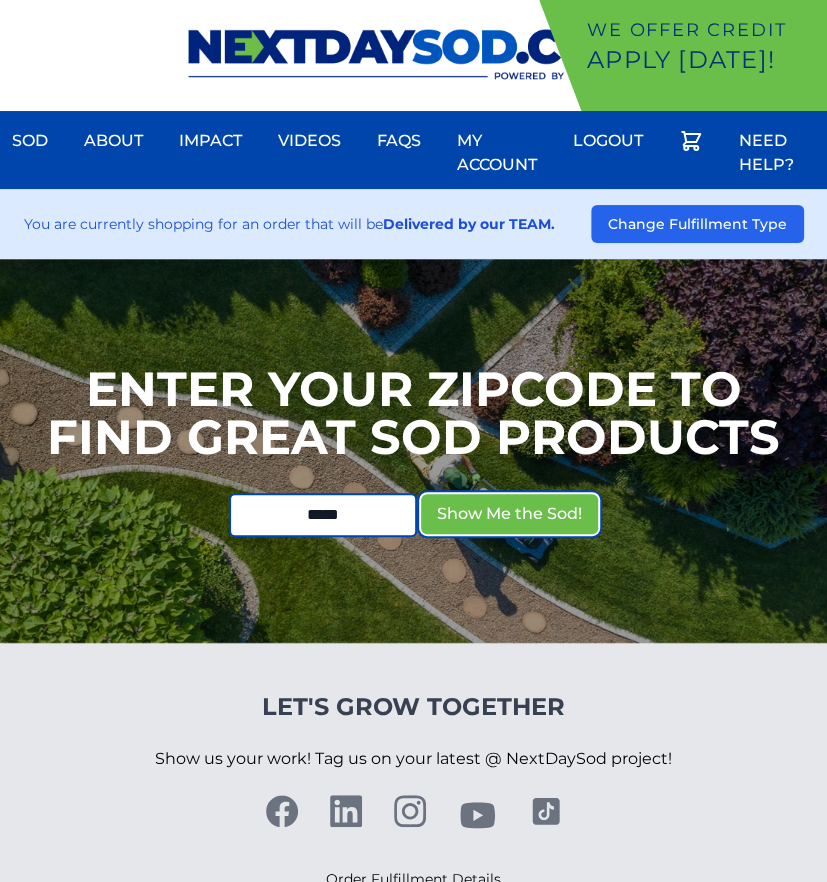 type 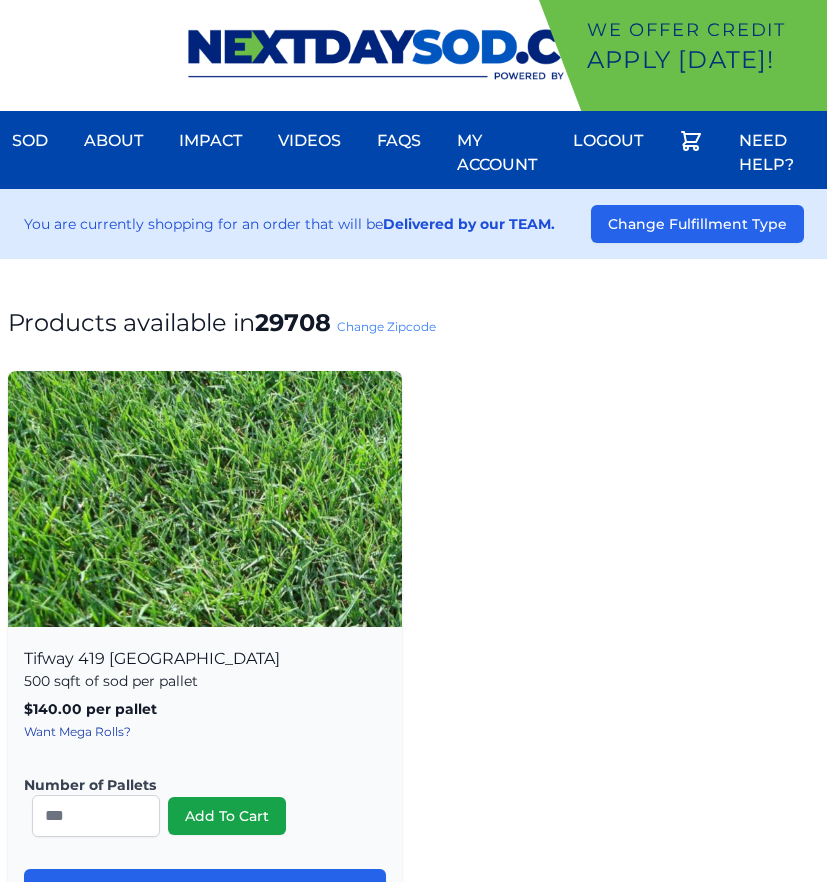 scroll, scrollTop: 0, scrollLeft: 0, axis: both 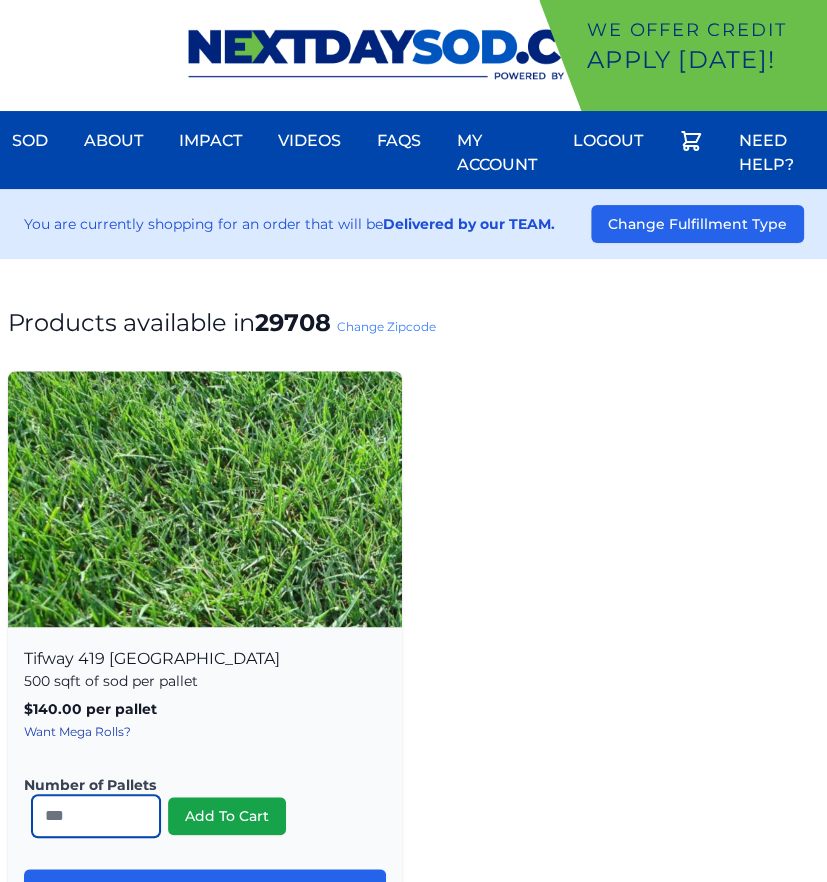 drag, startPoint x: 84, startPoint y: 804, endPoint x: 0, endPoint y: 818, distance: 85.158676 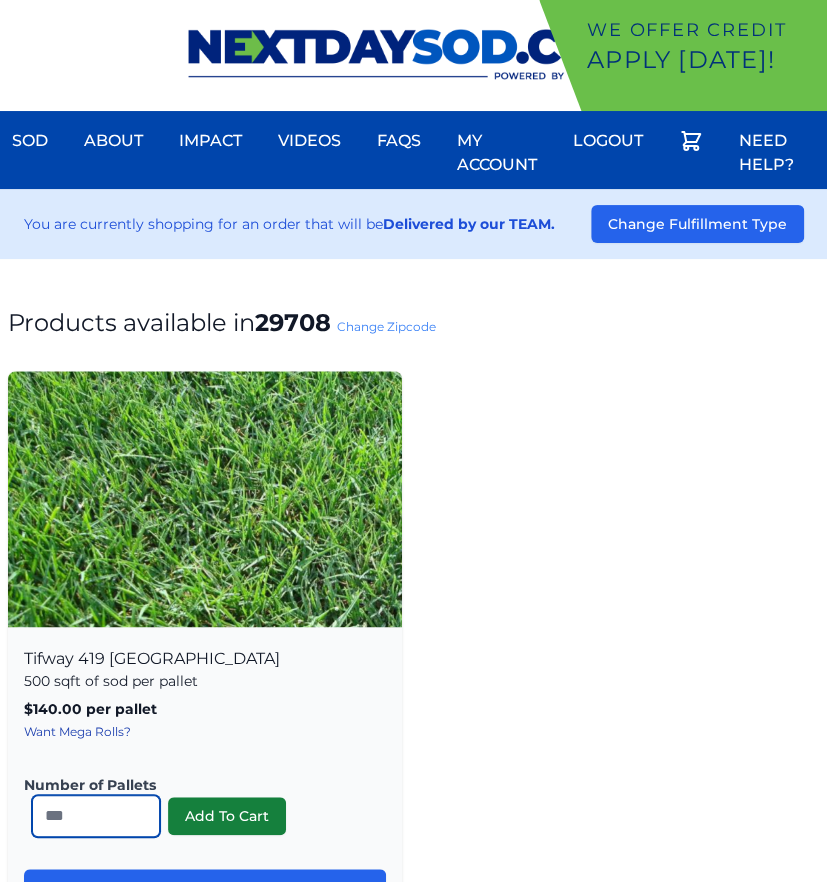 type on "*" 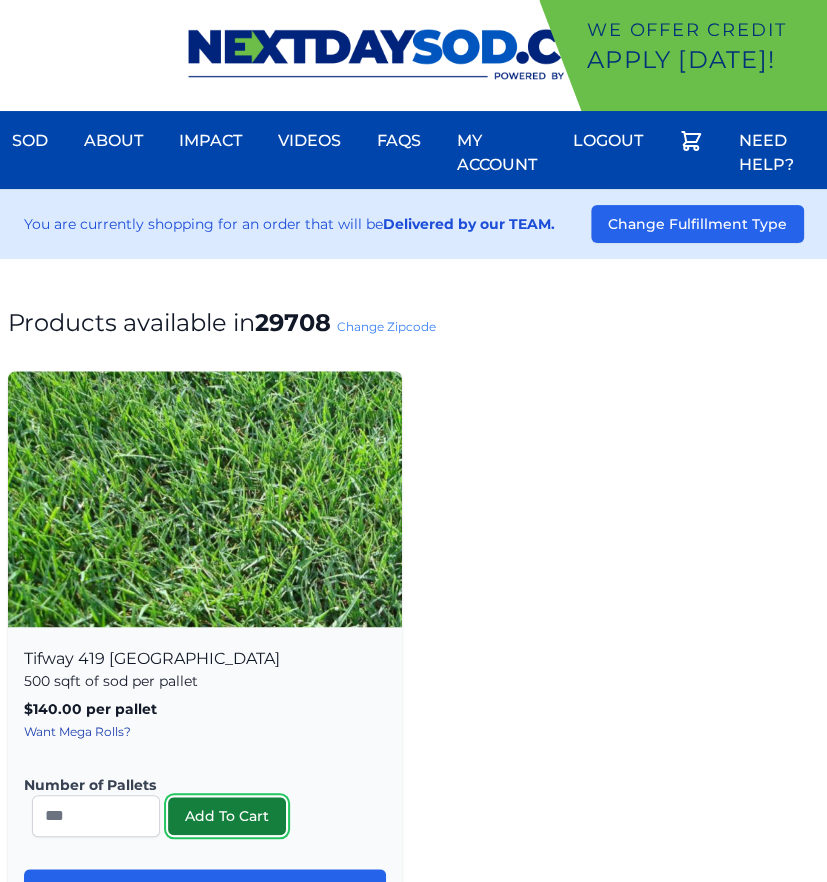 click on "Add To Cart" at bounding box center (227, 816) 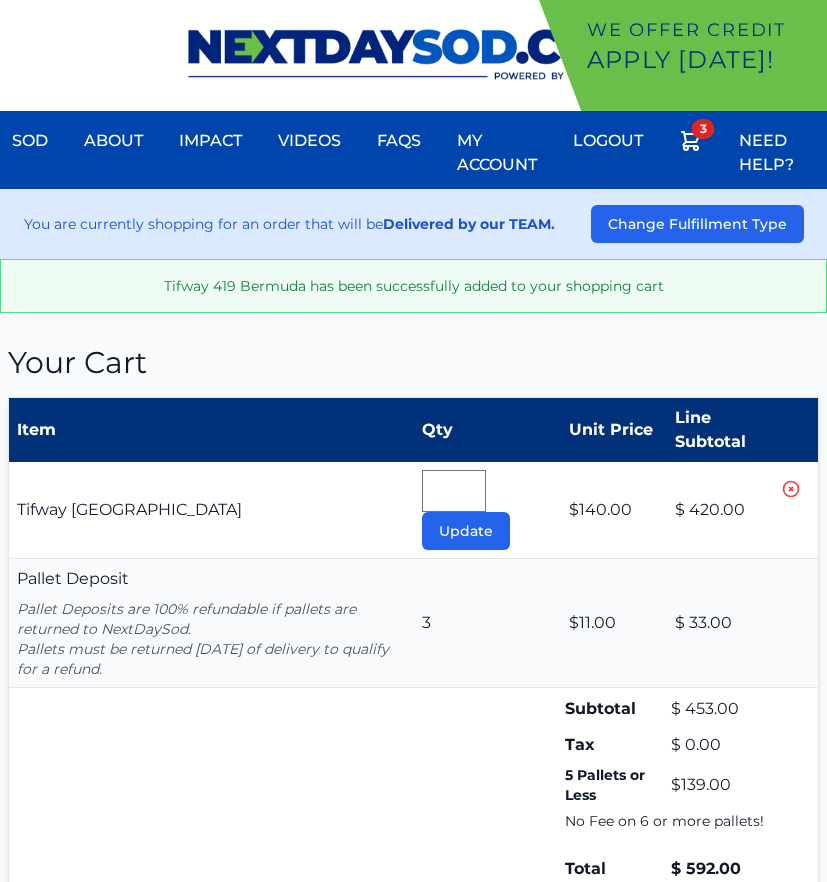 scroll, scrollTop: 0, scrollLeft: 0, axis: both 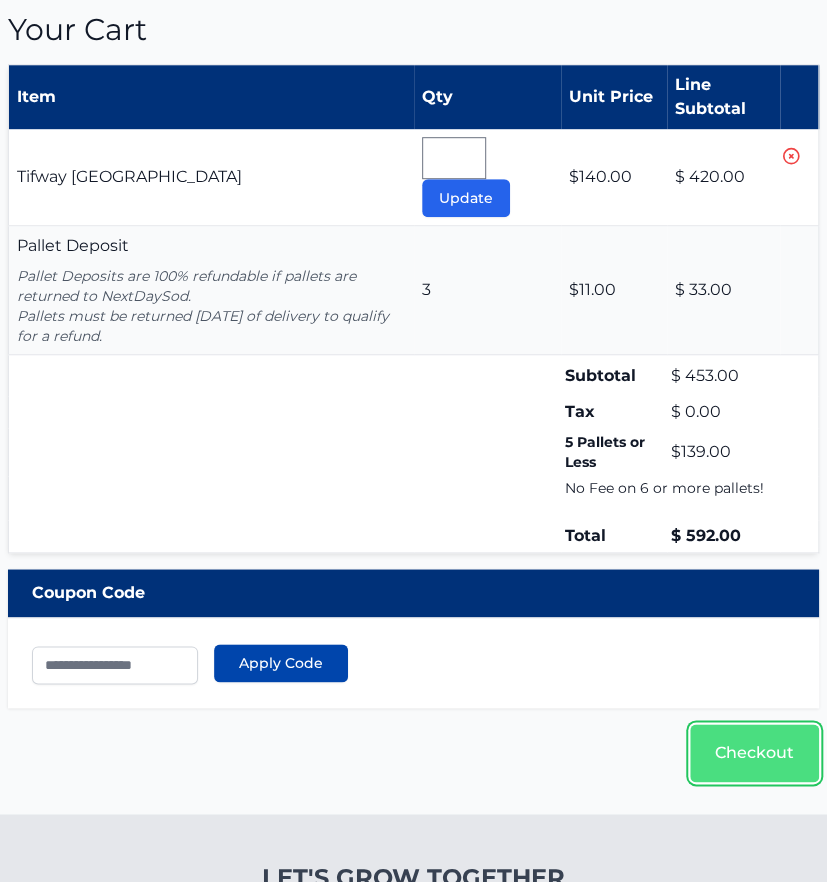 click on "Checkout" at bounding box center [754, 753] 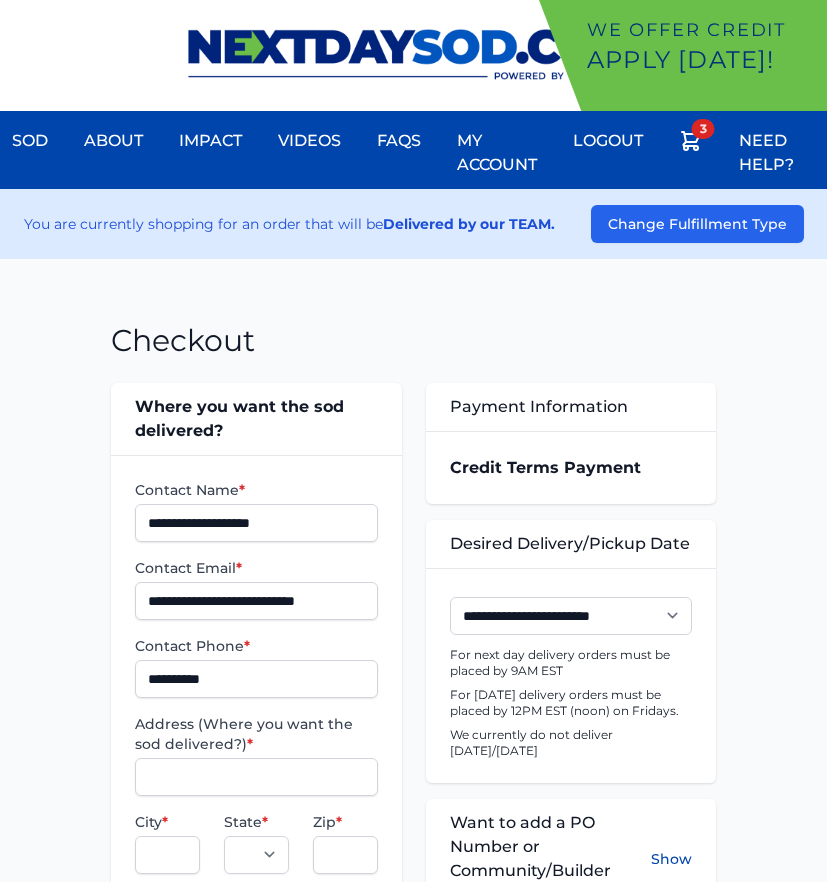 scroll, scrollTop: 0, scrollLeft: 0, axis: both 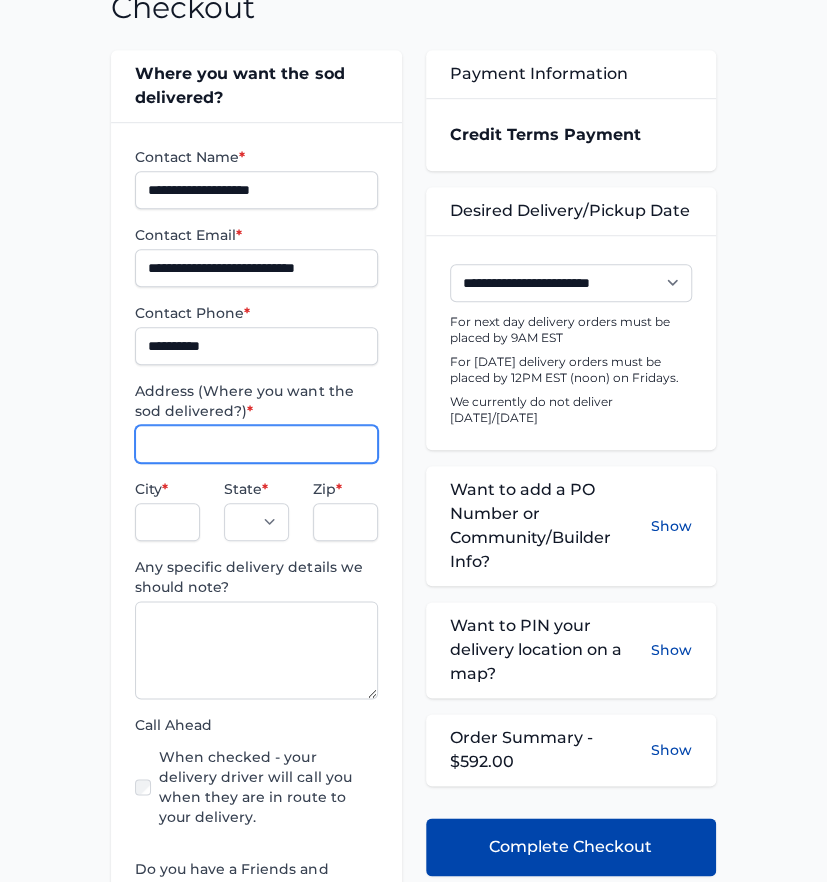 click on "Address (Where you want the sod delivered?)
*" at bounding box center (256, 444) 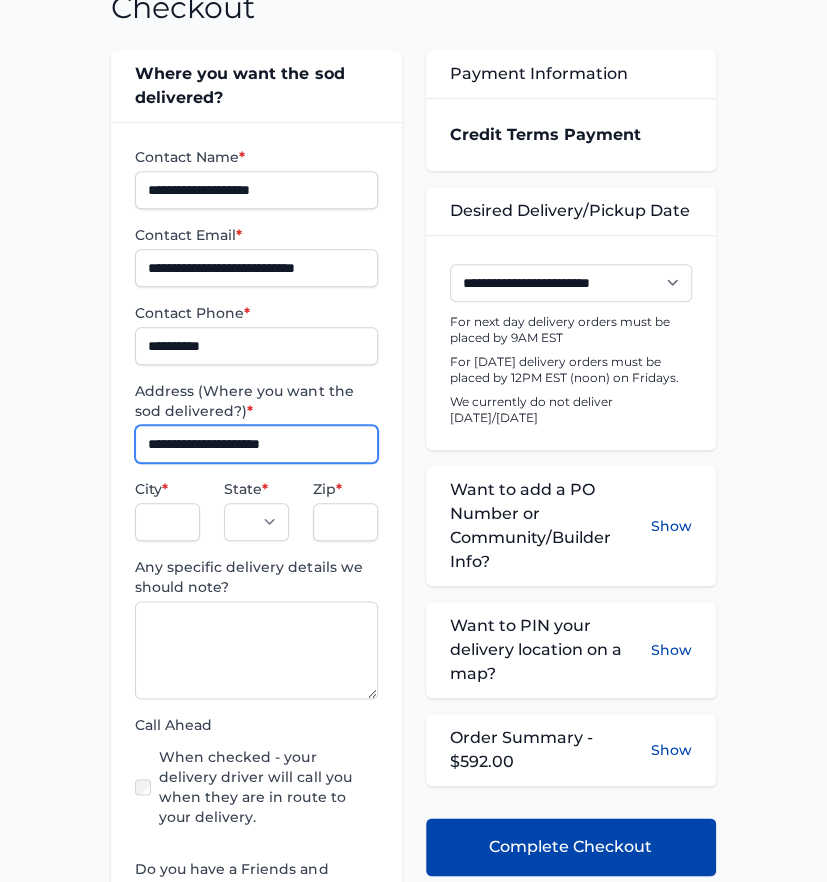 type on "**********" 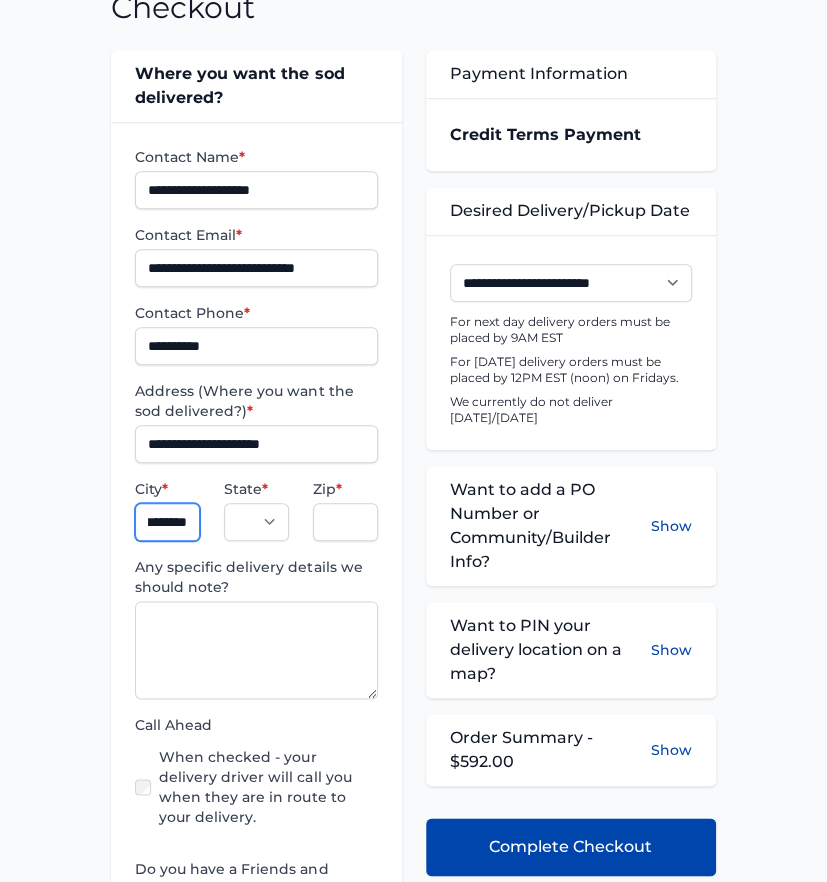scroll, scrollTop: 0, scrollLeft: 23, axis: horizontal 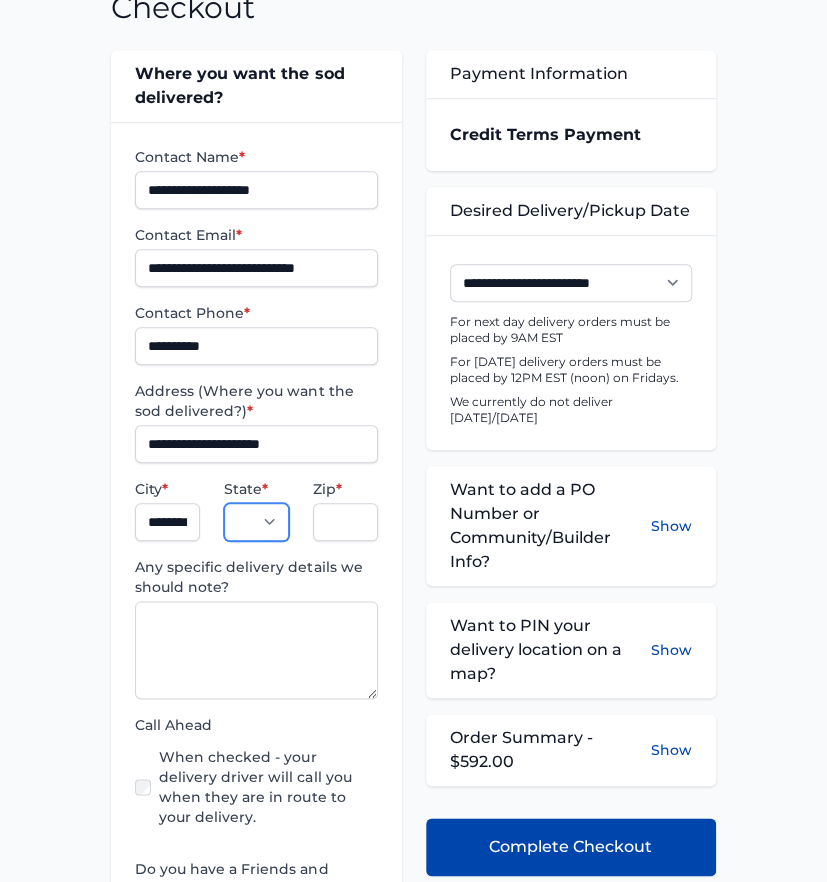select on "**" 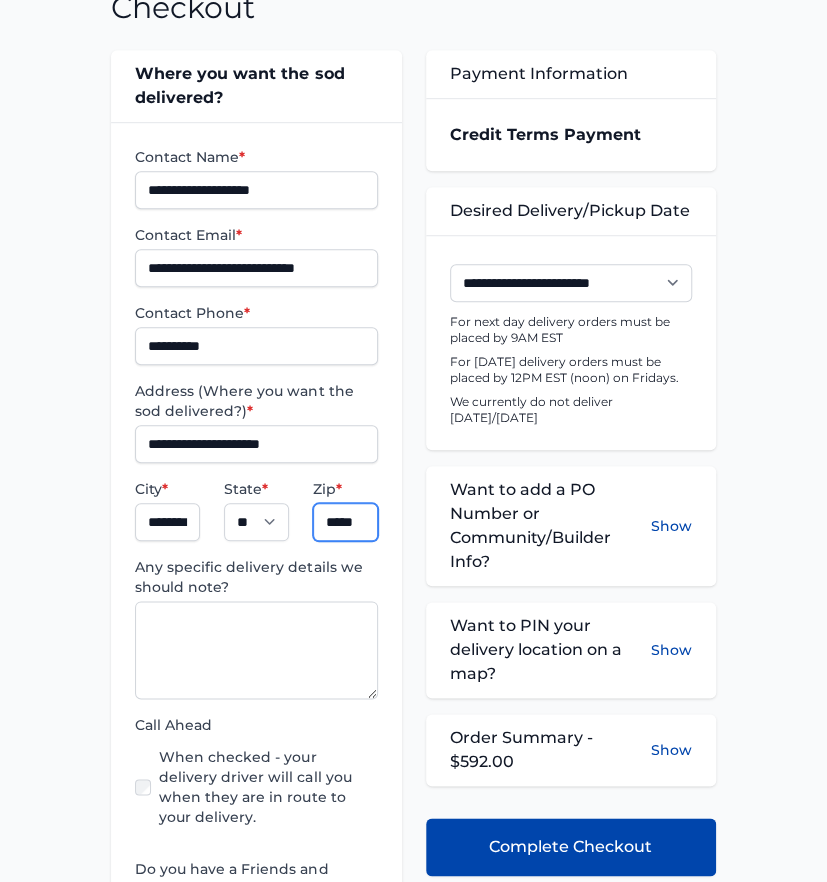 scroll, scrollTop: 0, scrollLeft: 0, axis: both 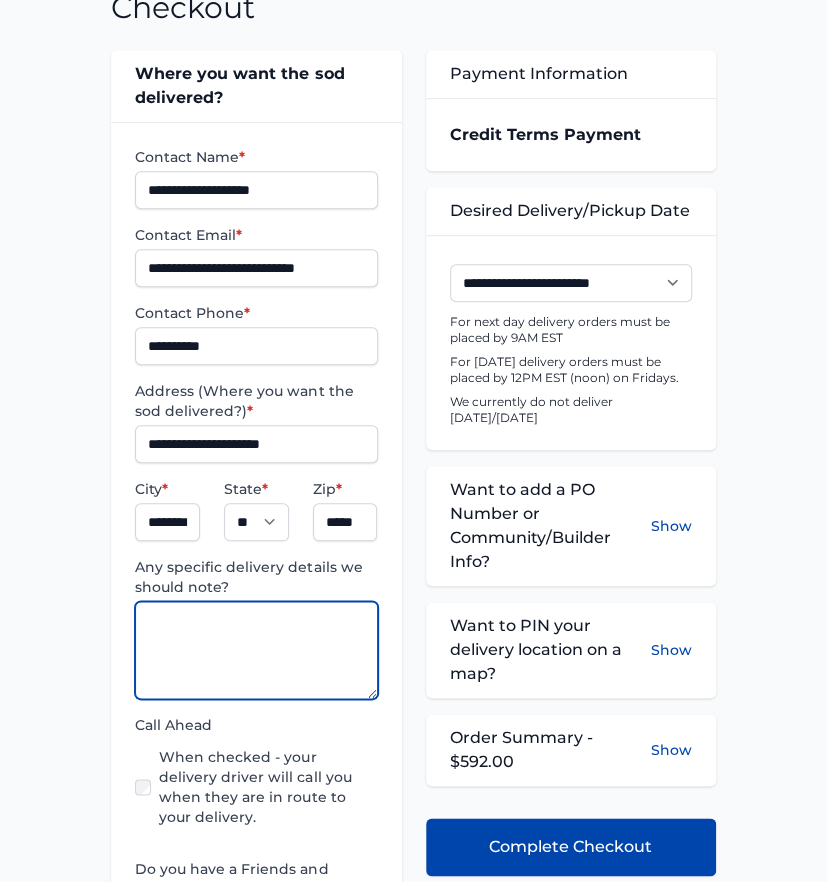 paste on "**********" 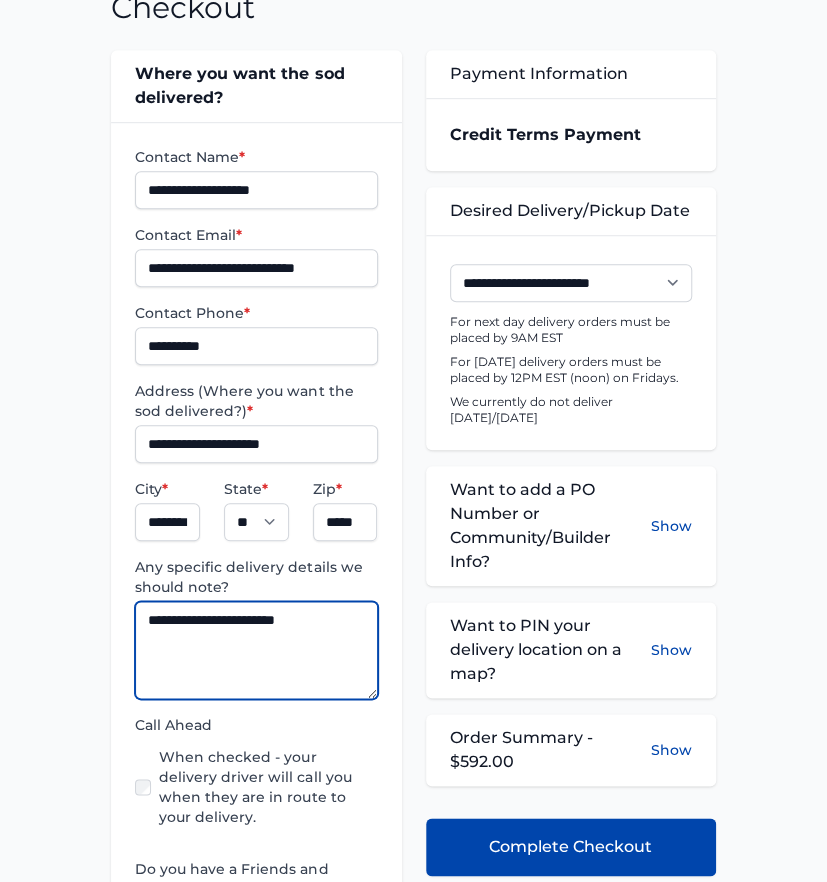 type on "**********" 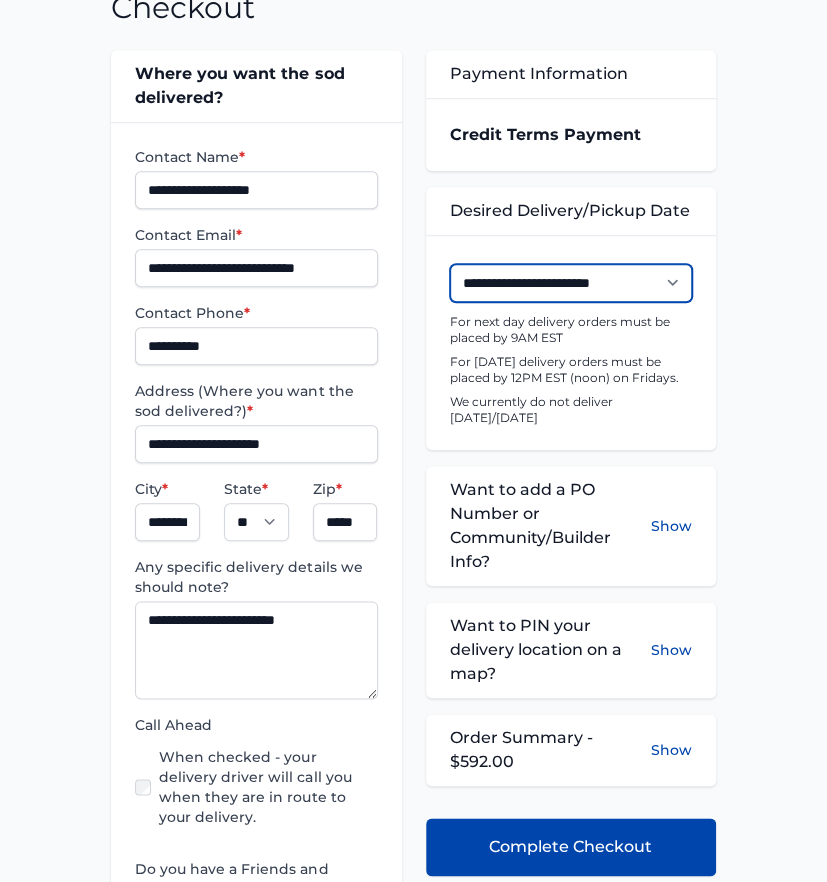 click on "**********" at bounding box center (571, 283) 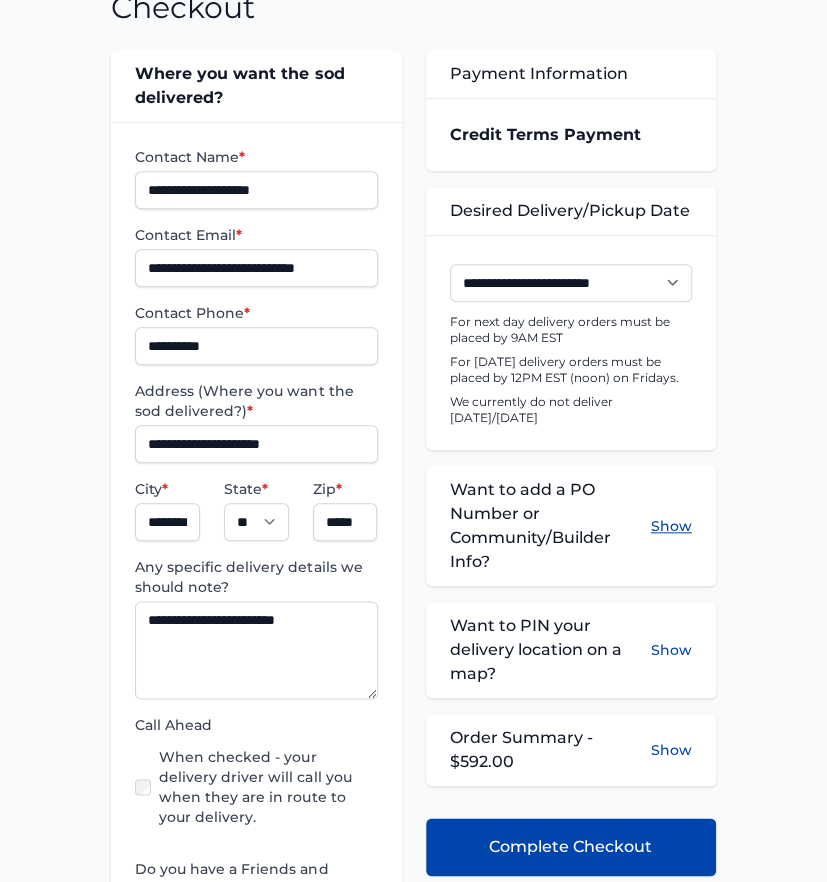 click on "Show" at bounding box center [671, 526] 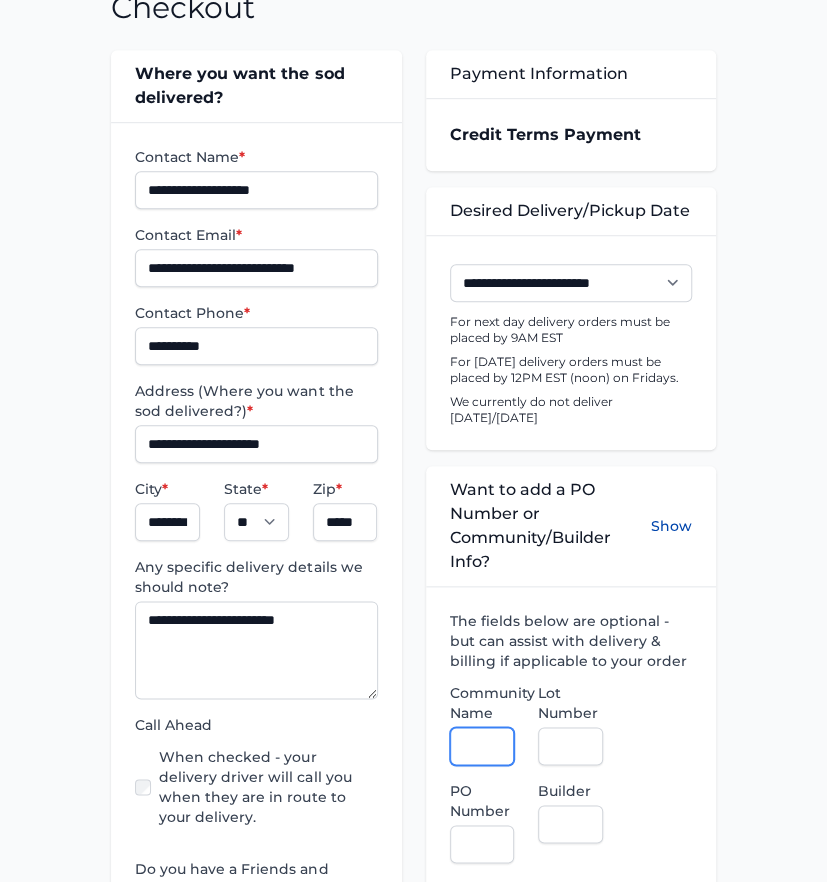 click on "Community Name" at bounding box center (482, 746) 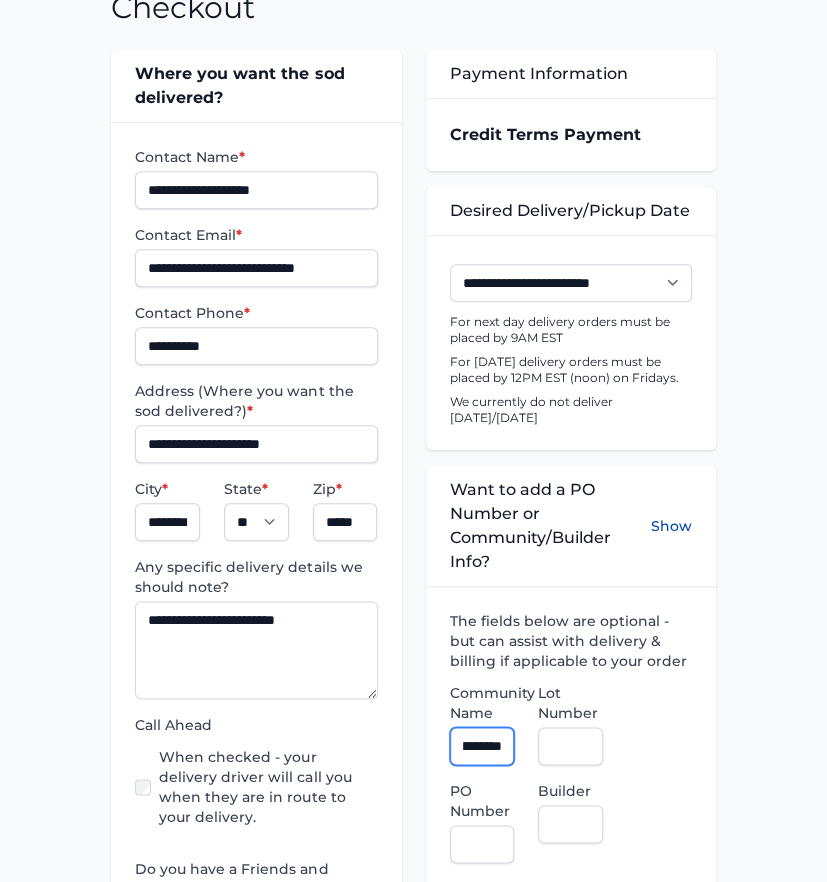 scroll, scrollTop: 0, scrollLeft: 31, axis: horizontal 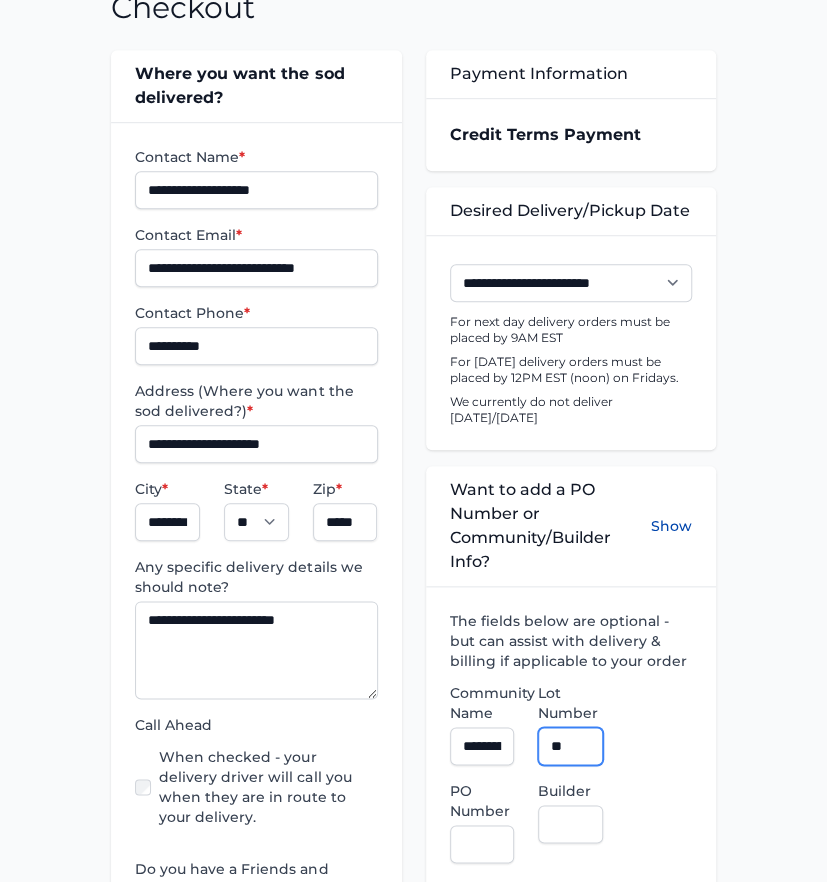 type on "**" 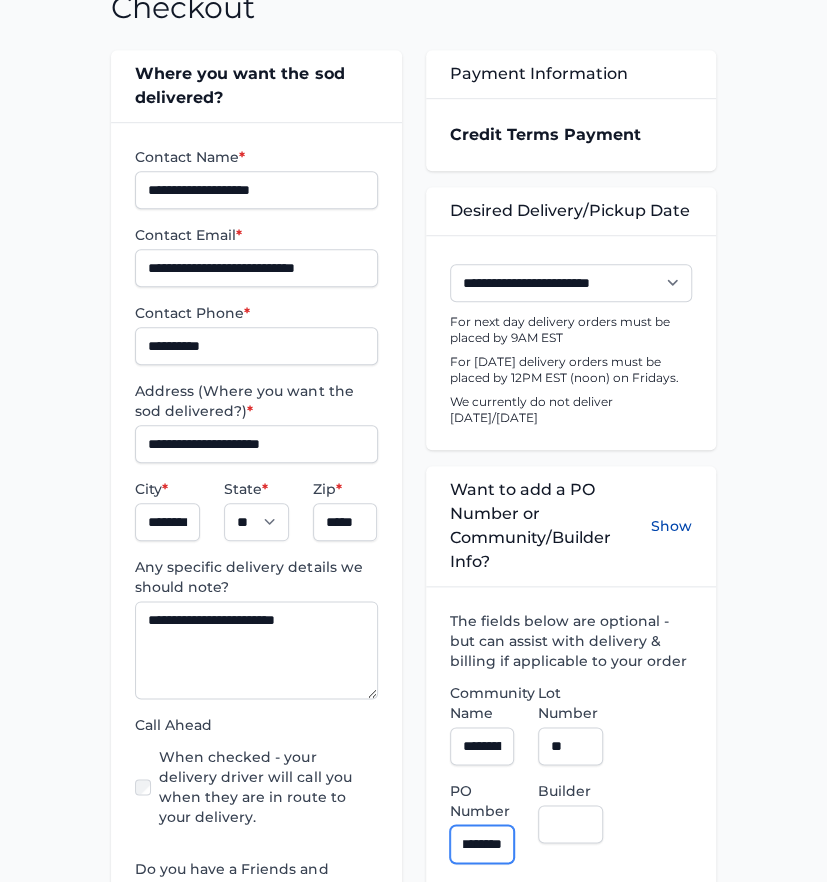 scroll, scrollTop: 0, scrollLeft: 22, axis: horizontal 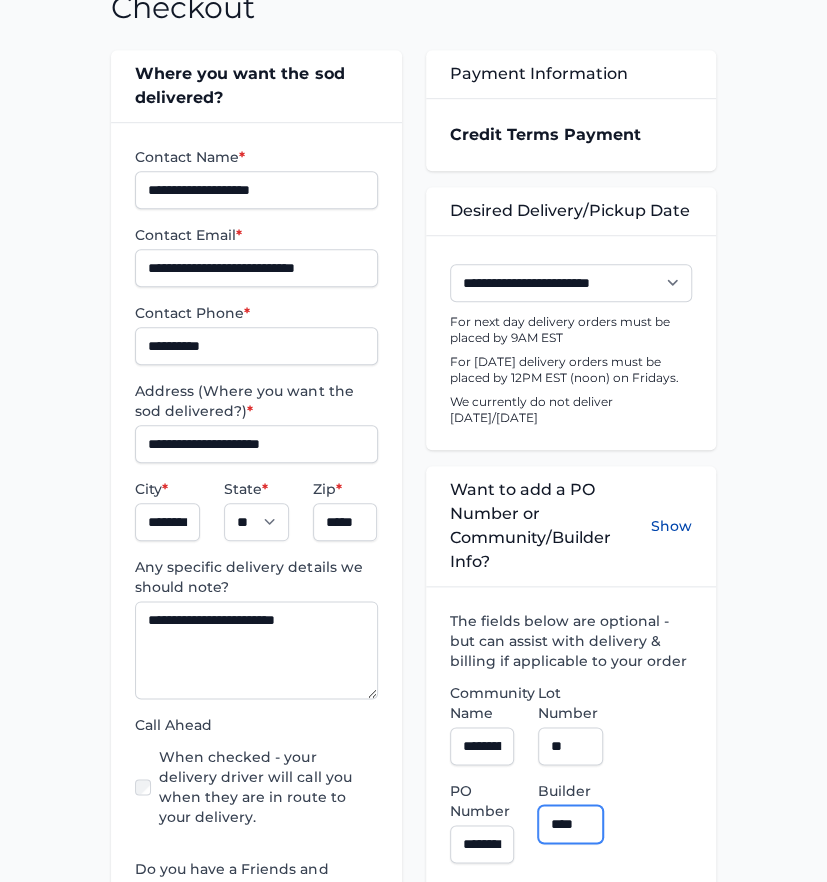 type on "**********" 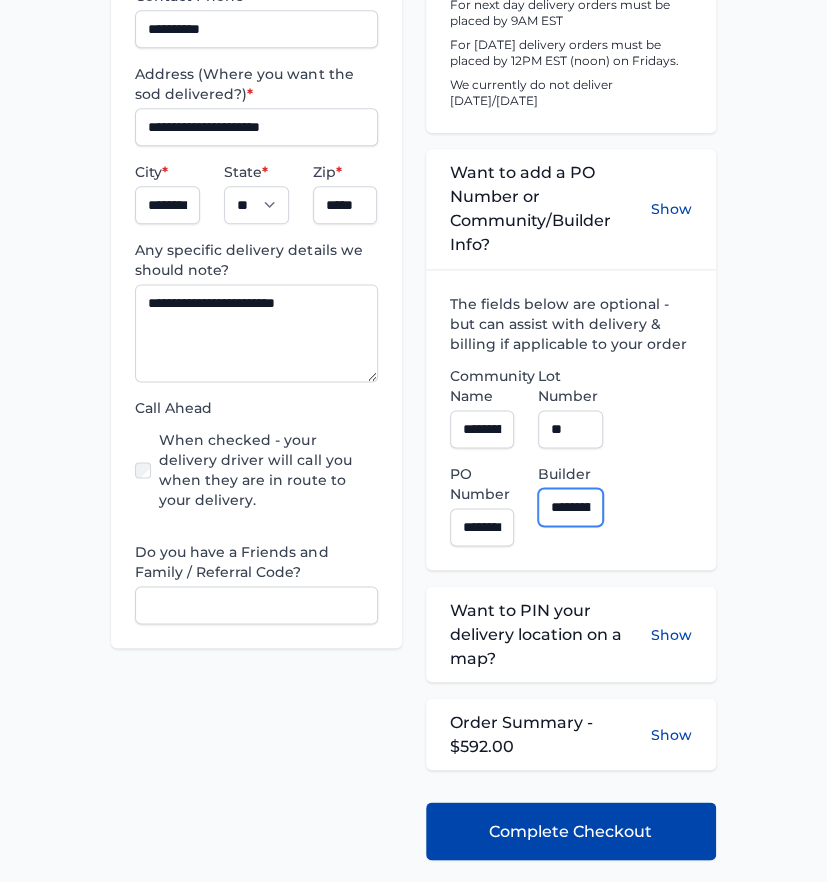 scroll, scrollTop: 666, scrollLeft: 0, axis: vertical 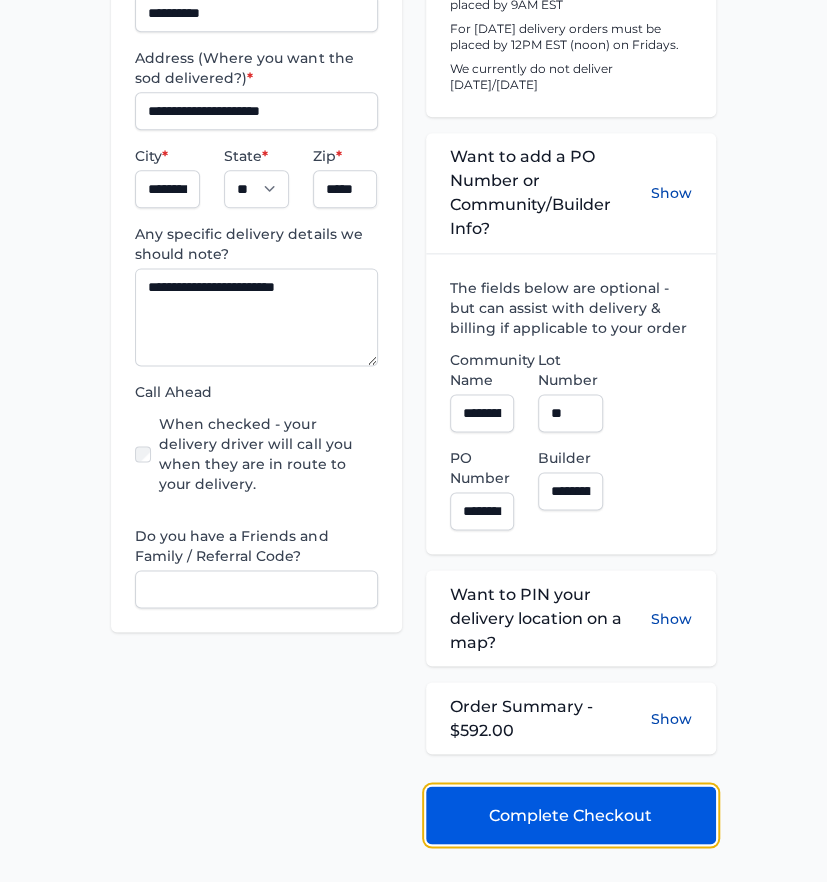 click on "Complete Checkout" at bounding box center (571, 815) 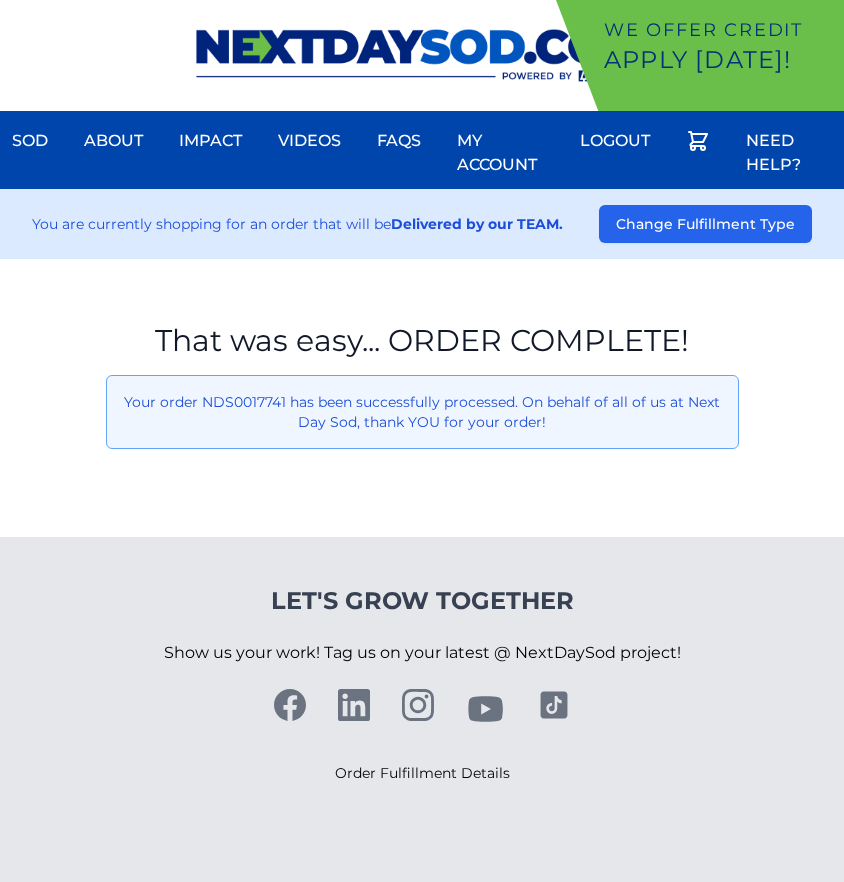 scroll, scrollTop: 0, scrollLeft: 0, axis: both 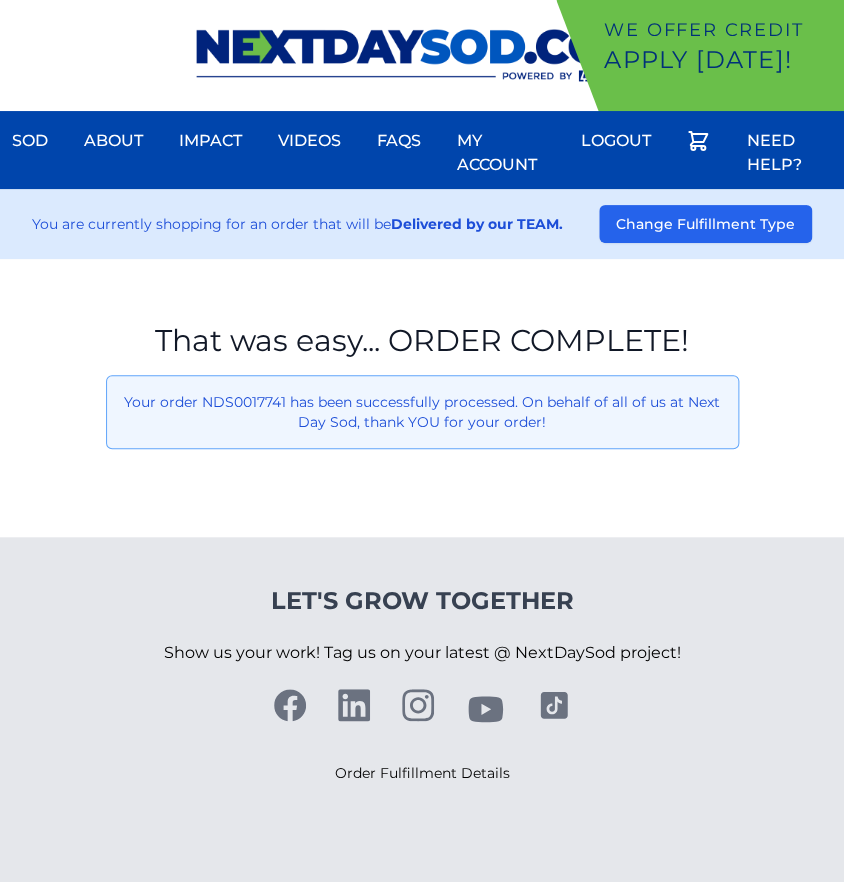 click on "Let's Grow Together
Show us your work! Tag us on your latest @ NextDaySod project!
Order Fulfillment Details" at bounding box center (422, 685) 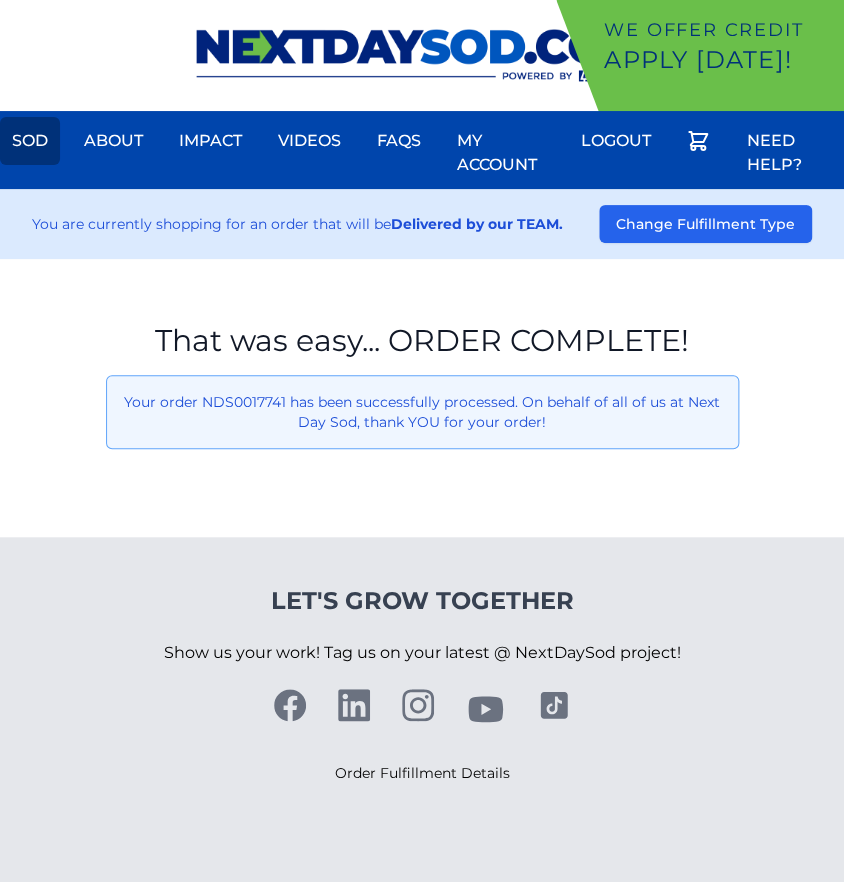 click on "Sod" at bounding box center (30, 141) 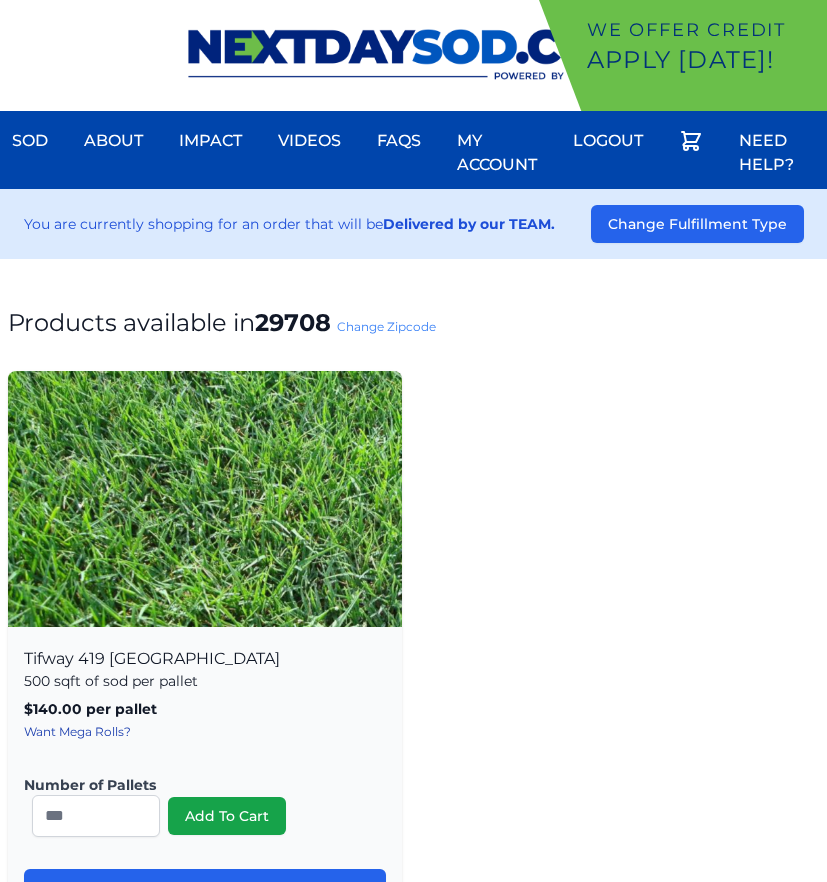 scroll, scrollTop: 0, scrollLeft: 0, axis: both 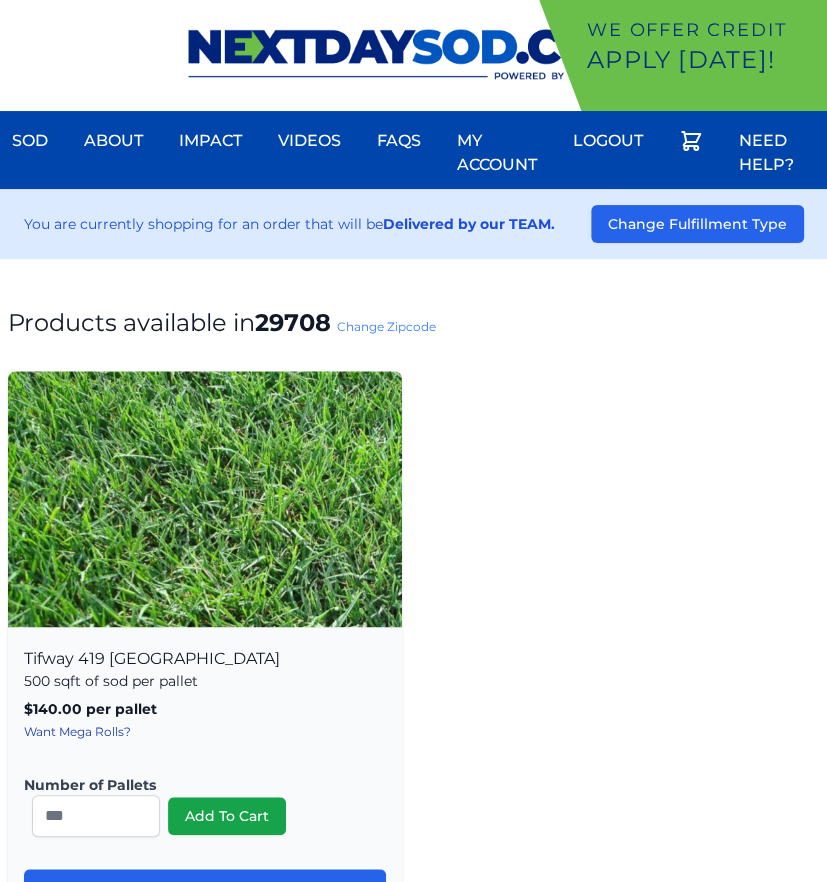 click on "Change Zipcode" at bounding box center [386, 326] 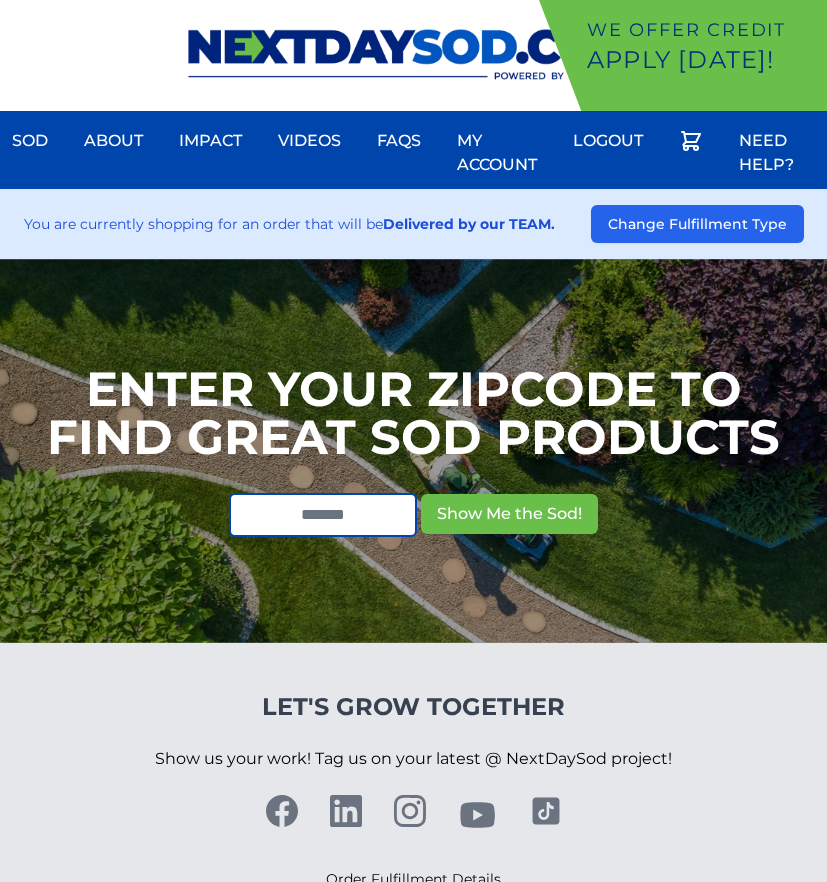 scroll, scrollTop: 0, scrollLeft: 0, axis: both 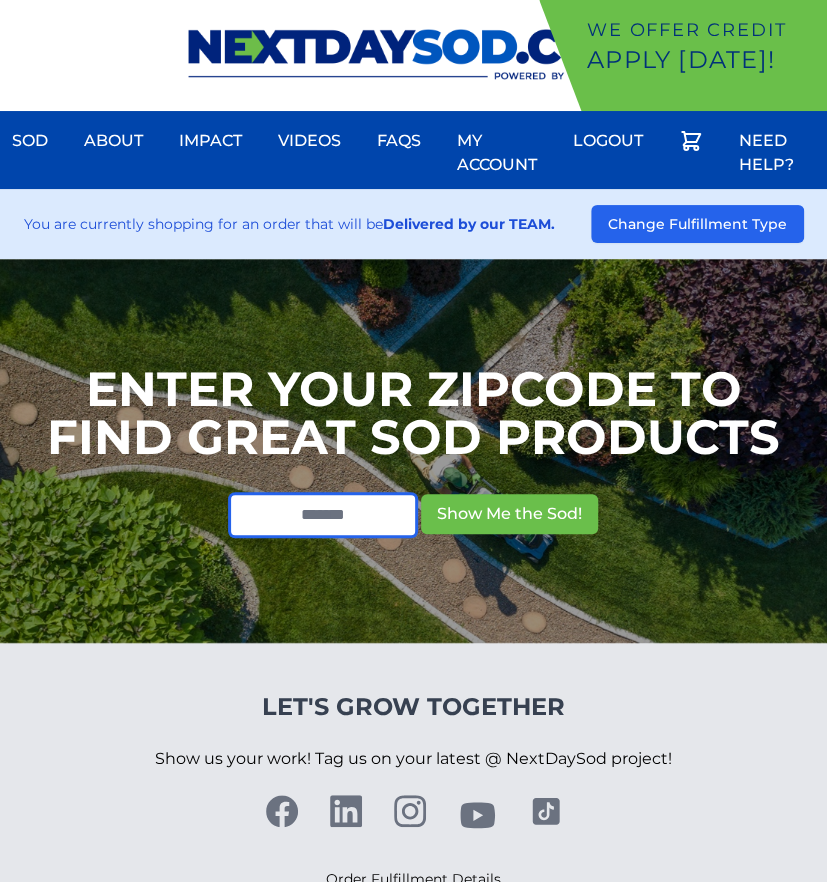 click at bounding box center [323, 515] 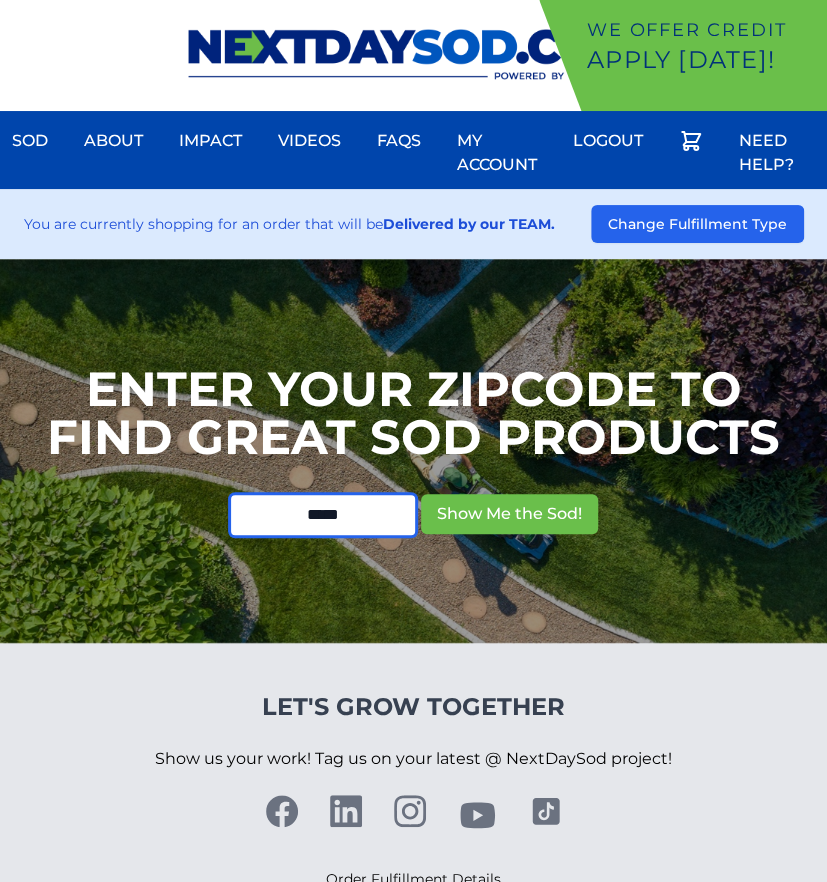type on "*****" 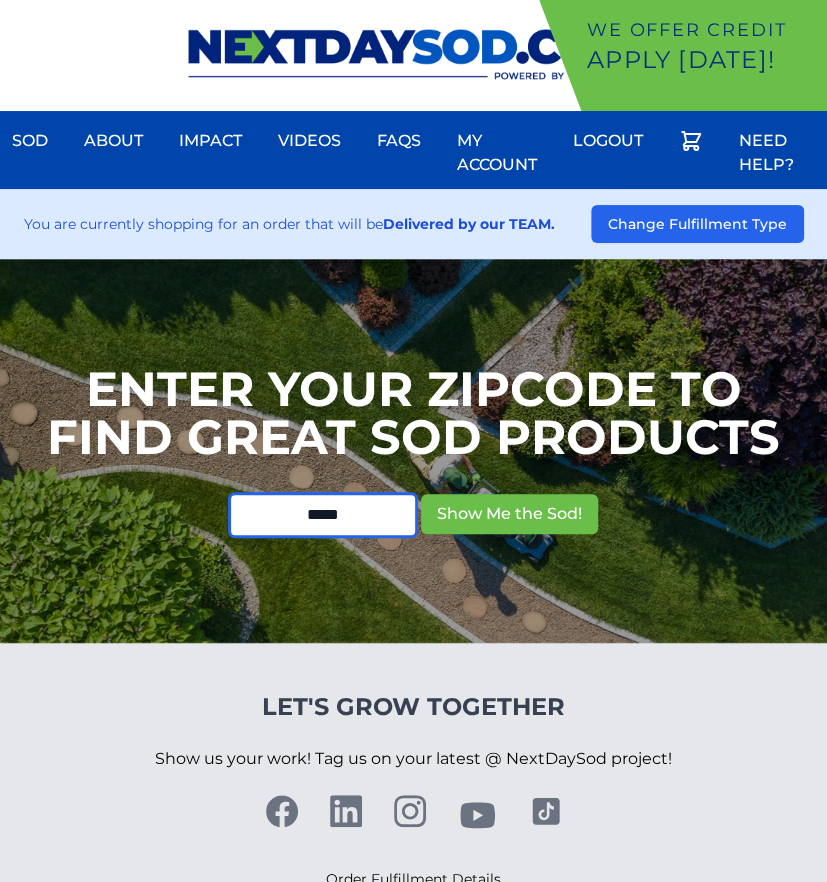 click on "Show Me the Sod!" at bounding box center [509, 514] 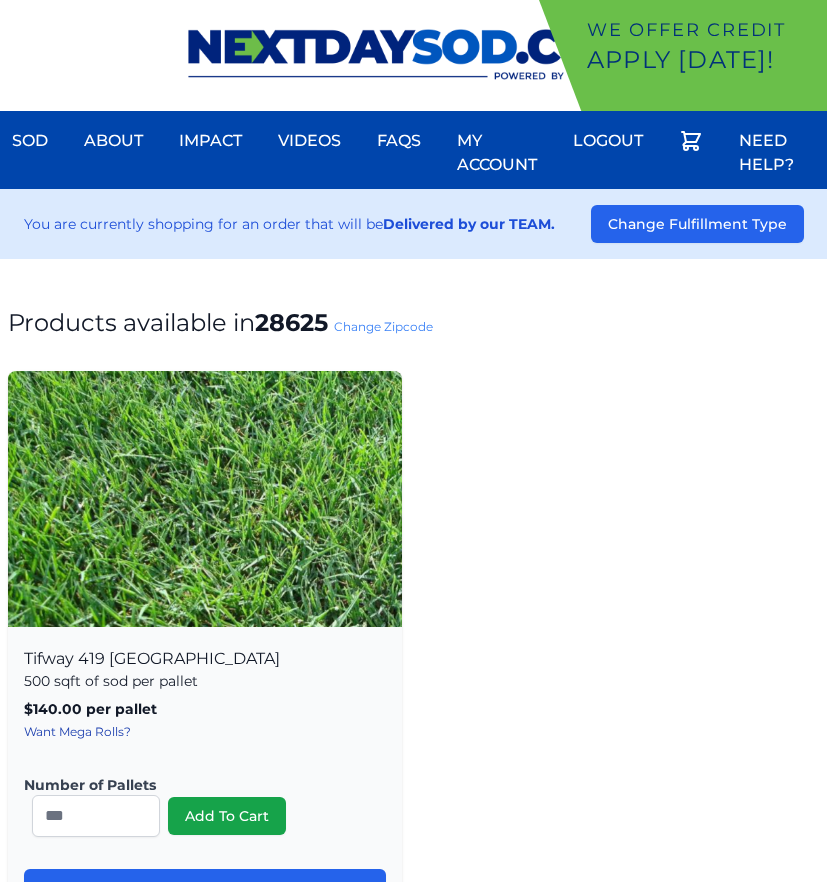 scroll, scrollTop: 0, scrollLeft: 0, axis: both 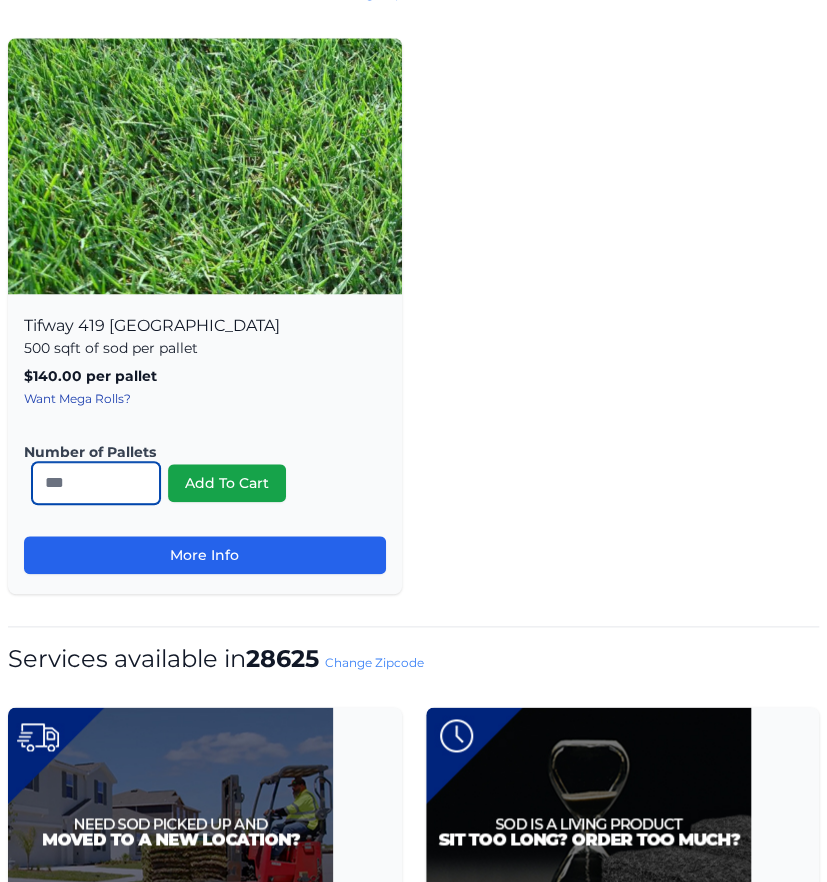 drag, startPoint x: 68, startPoint y: 479, endPoint x: -48, endPoint y: 480, distance: 116.00431 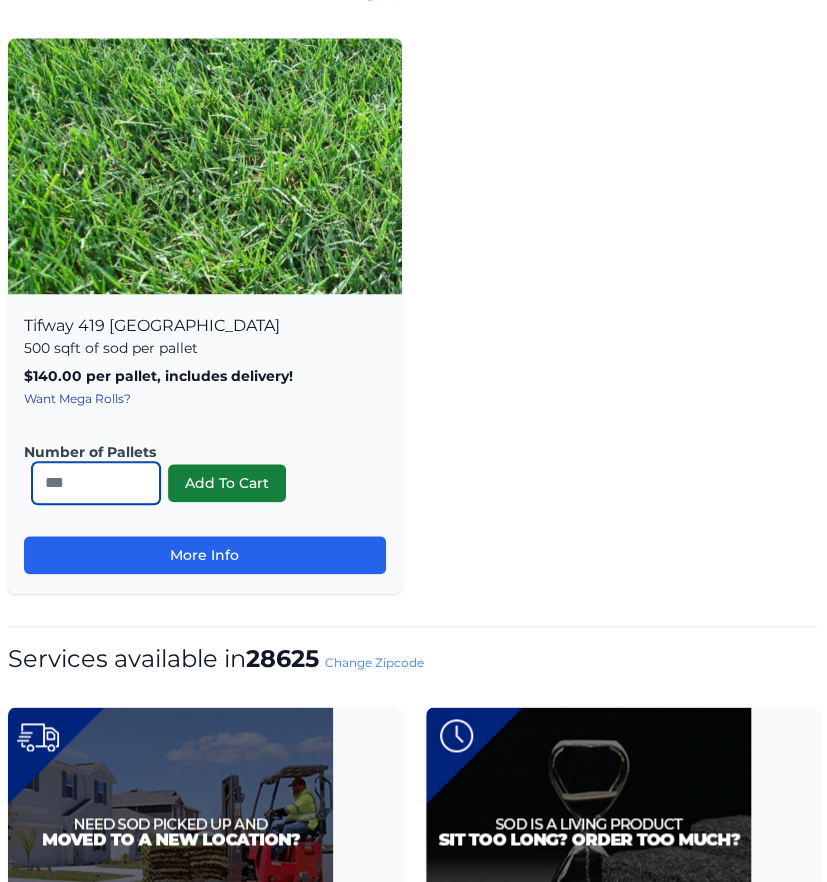 type on "**" 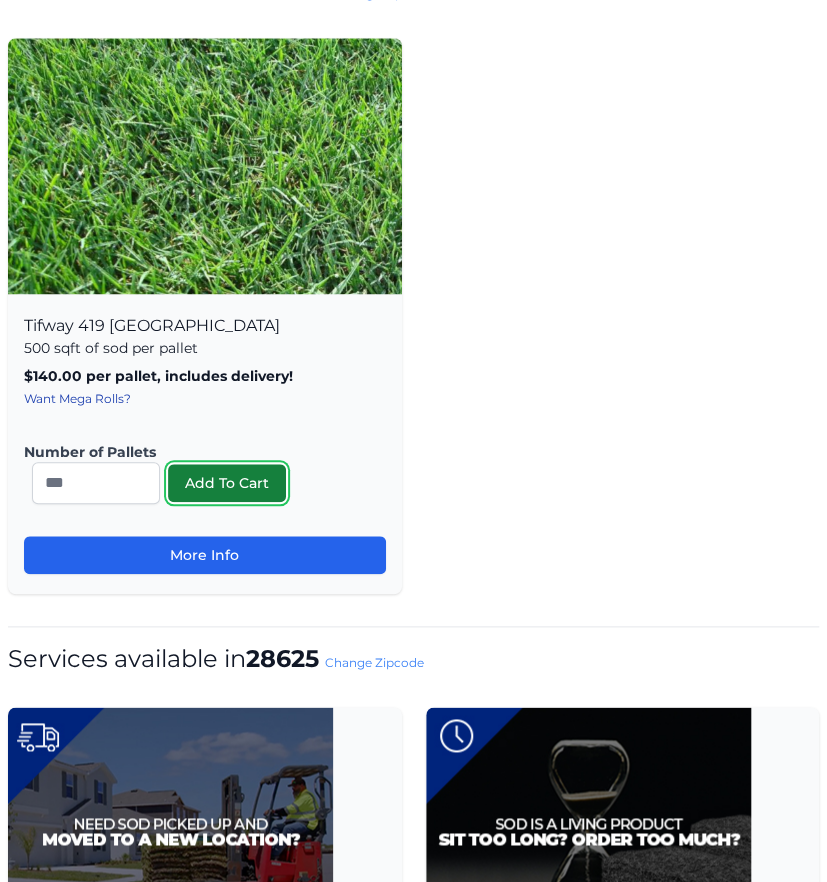 click on "Add To Cart" at bounding box center [227, 483] 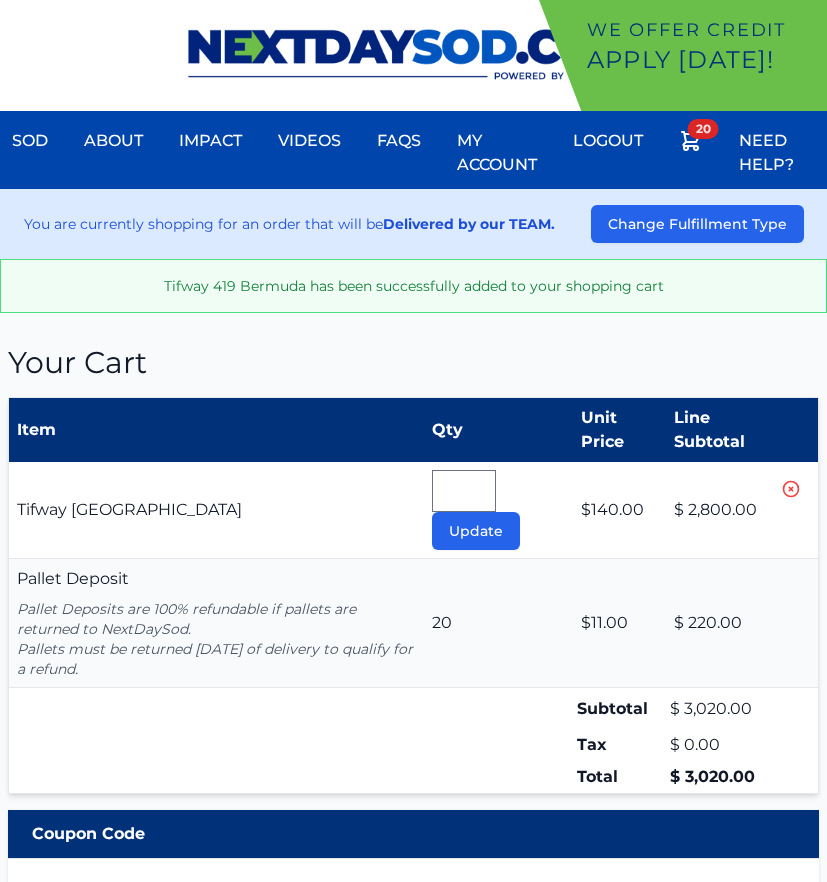 scroll, scrollTop: 0, scrollLeft: 0, axis: both 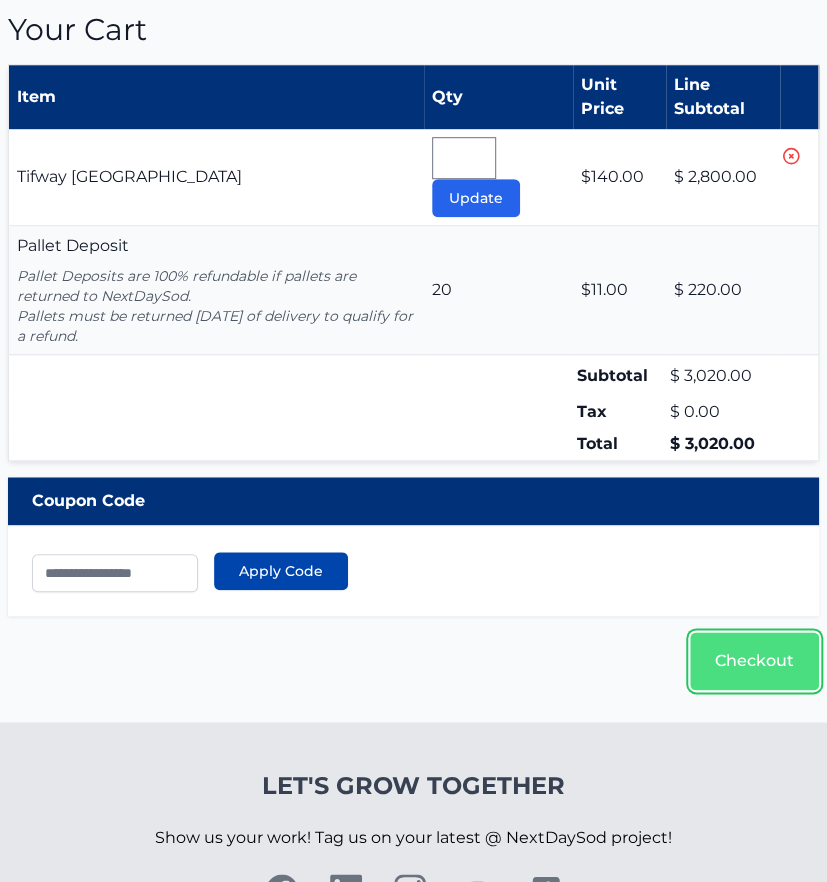 click on "Checkout" at bounding box center [754, 661] 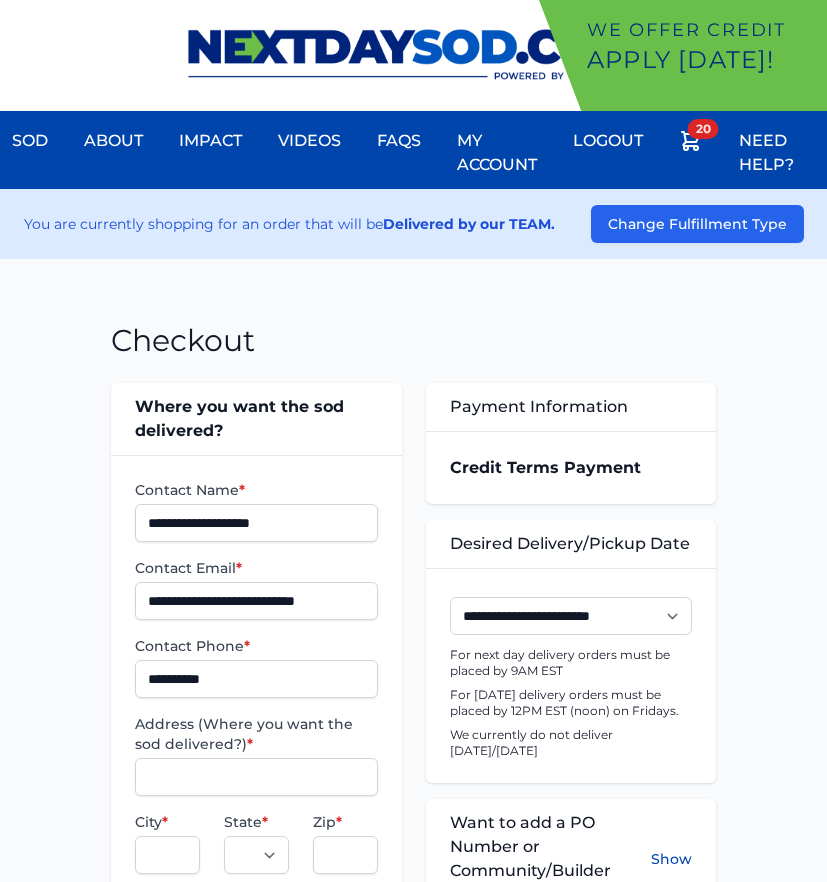 scroll, scrollTop: 0, scrollLeft: 0, axis: both 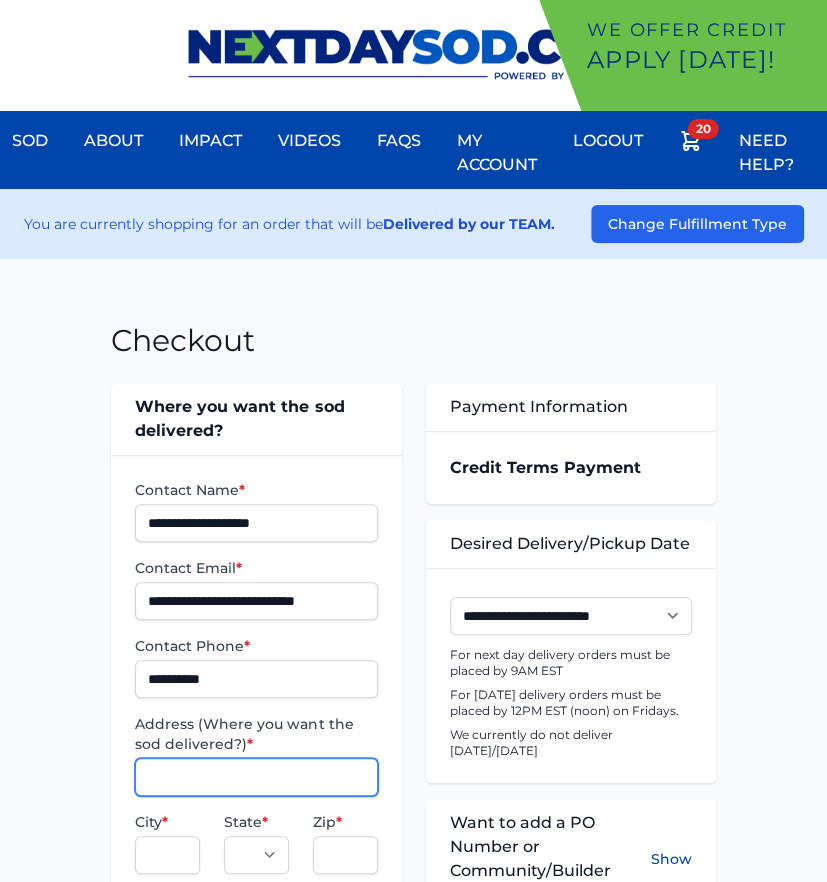 click on "Address (Where you want the sod delivered?)
*" at bounding box center (256, 777) 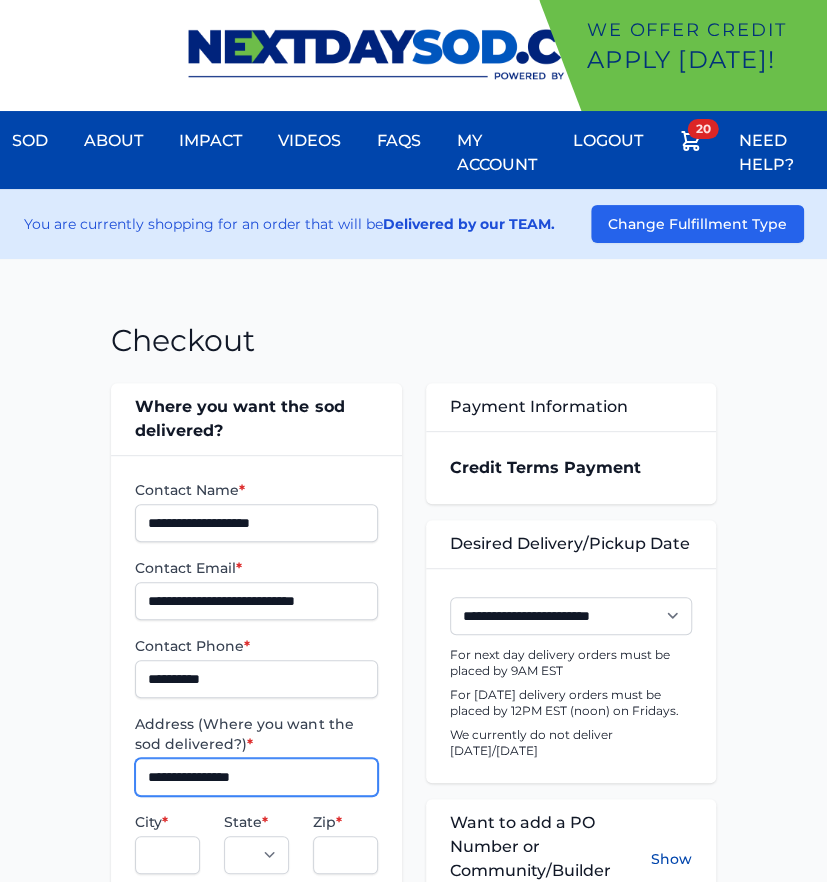 type on "**********" 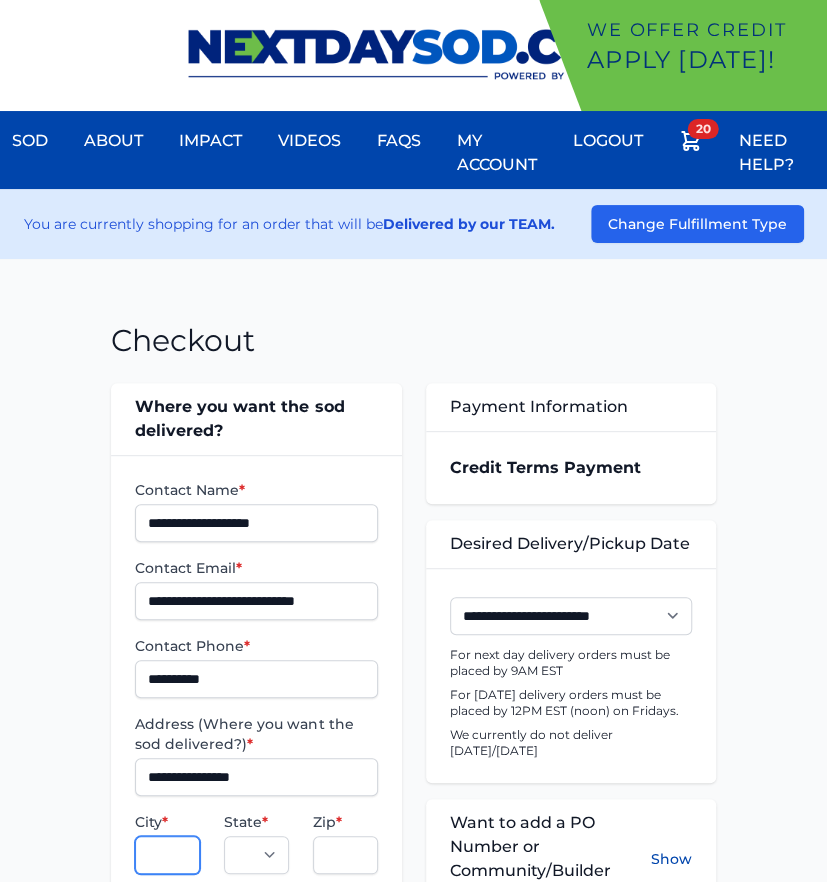 click on "City
*" at bounding box center [167, 855] 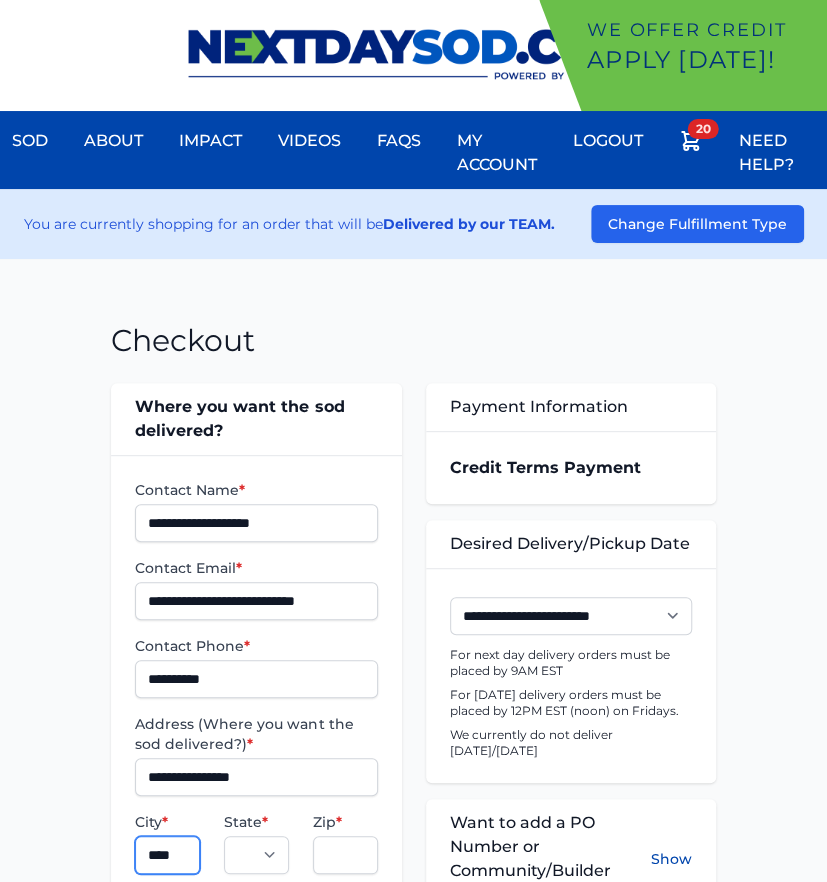 type on "**********" 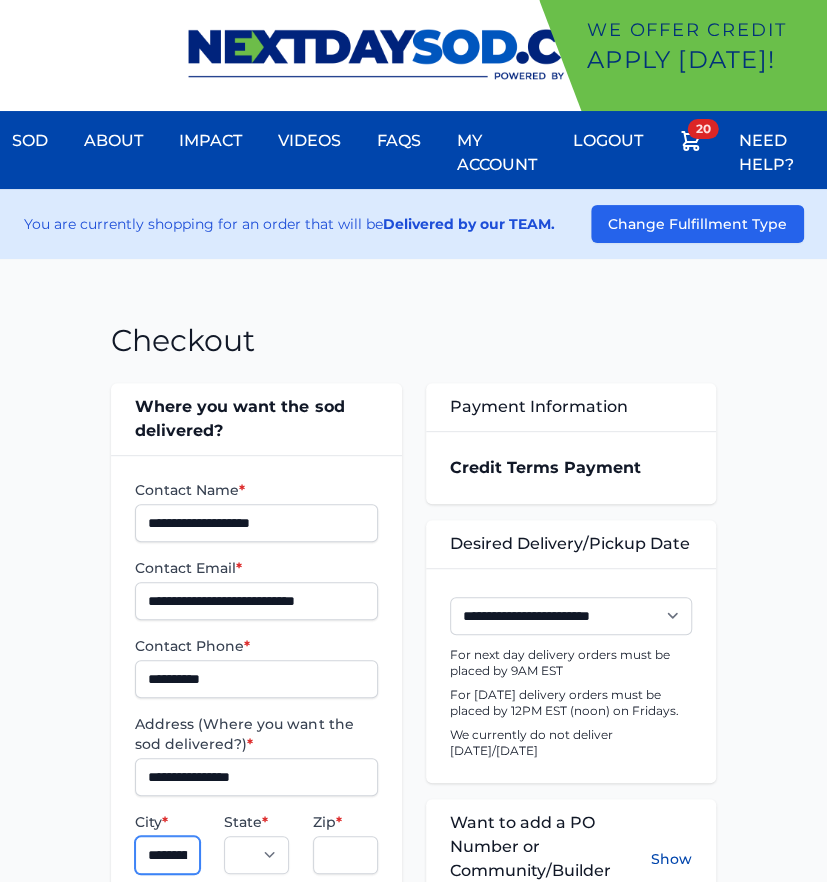 select on "**" 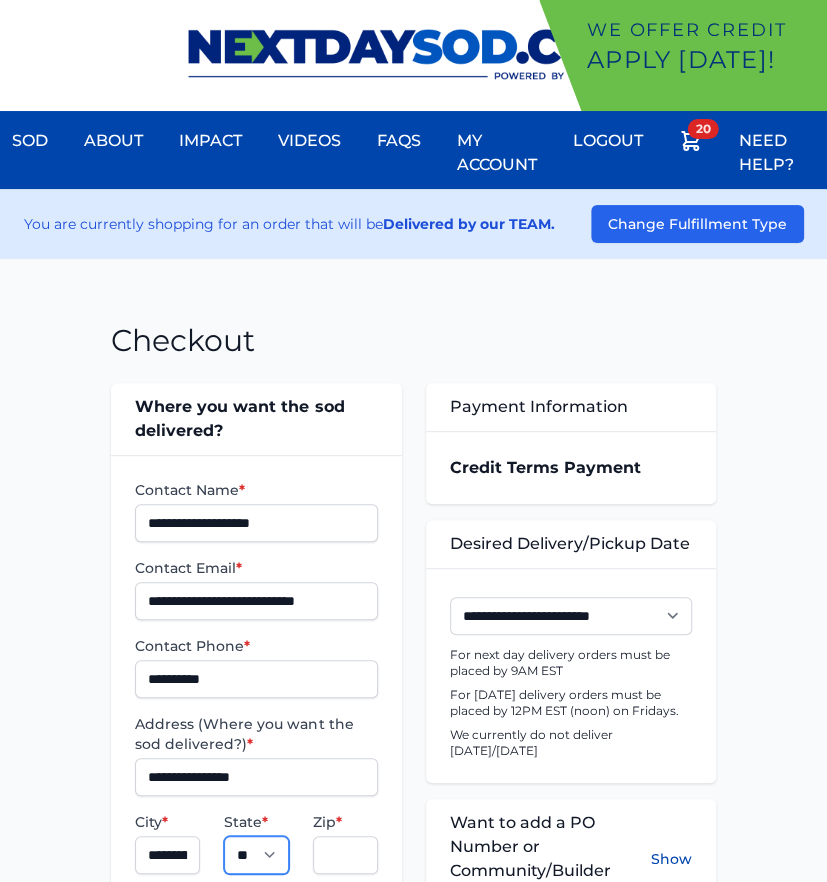 type on "*****" 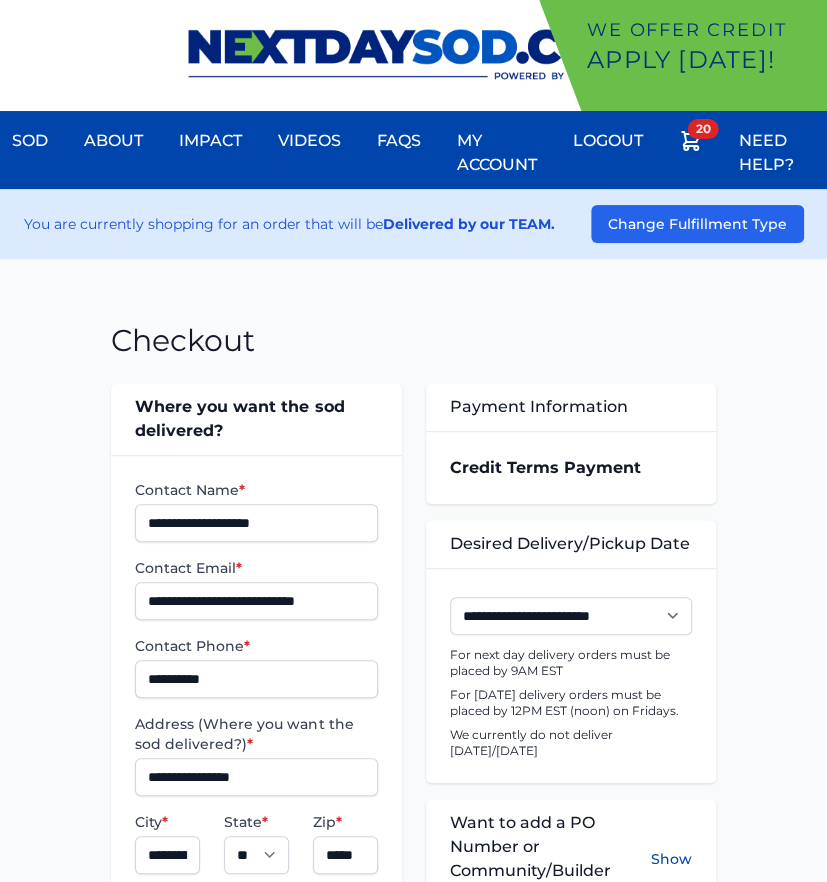 scroll, scrollTop: 511, scrollLeft: 0, axis: vertical 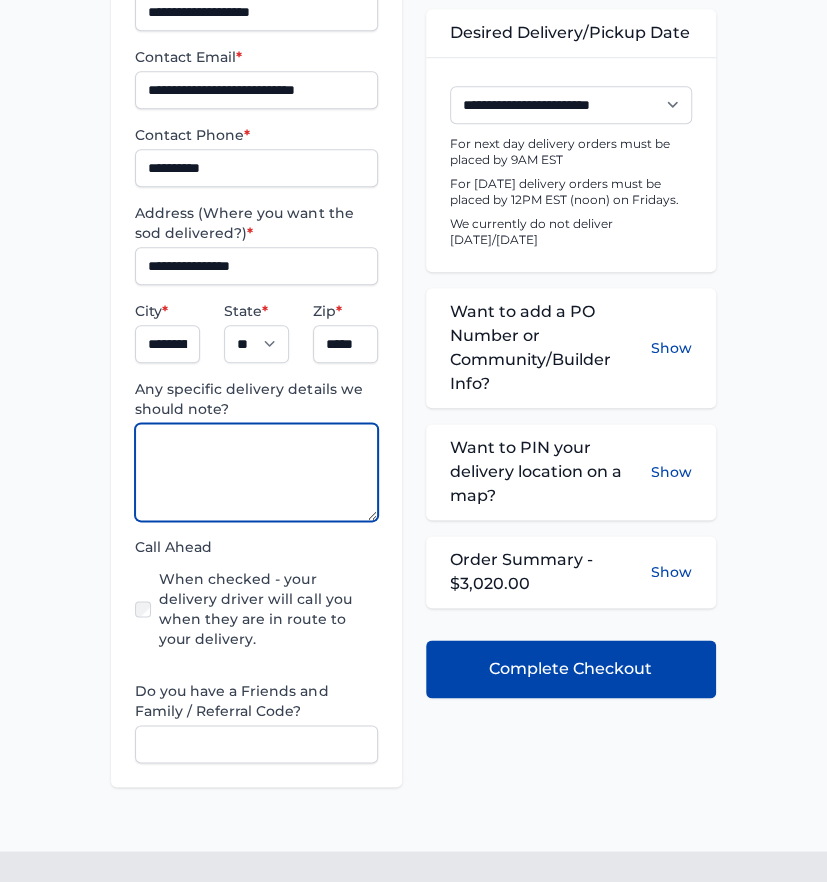 paste on "**********" 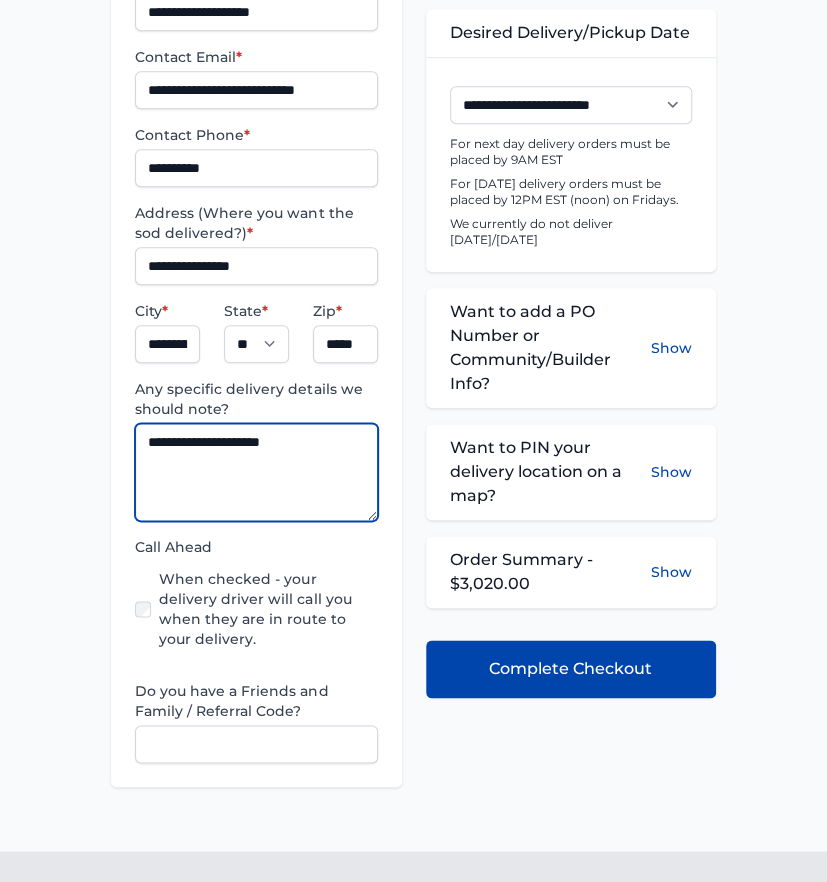 type on "**********" 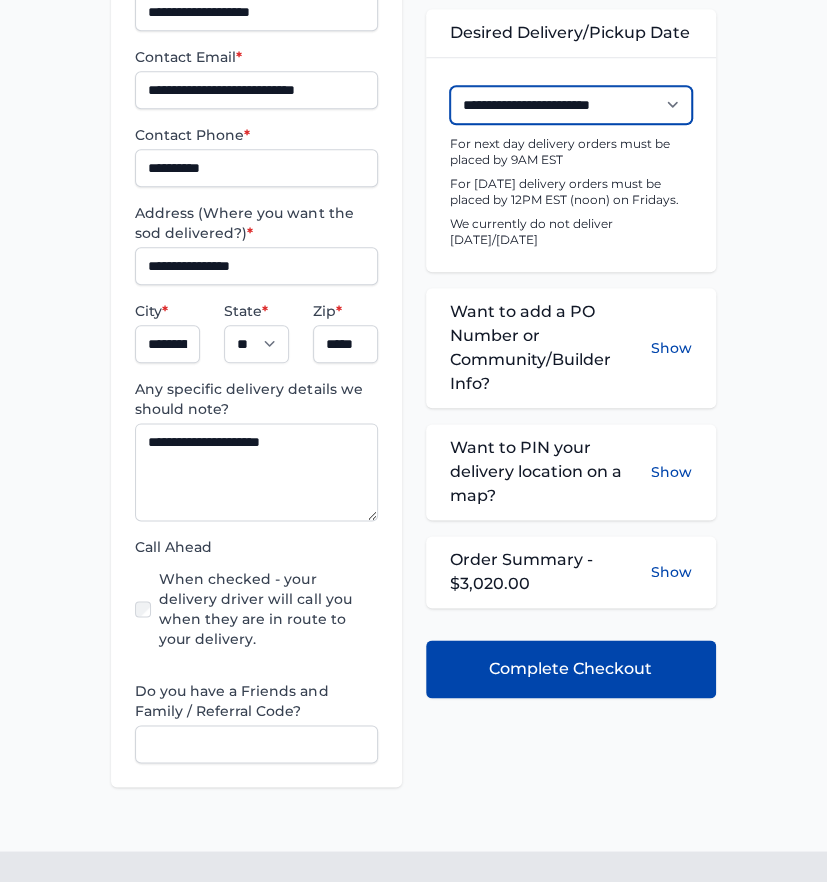 click on "**********" at bounding box center (571, 105) 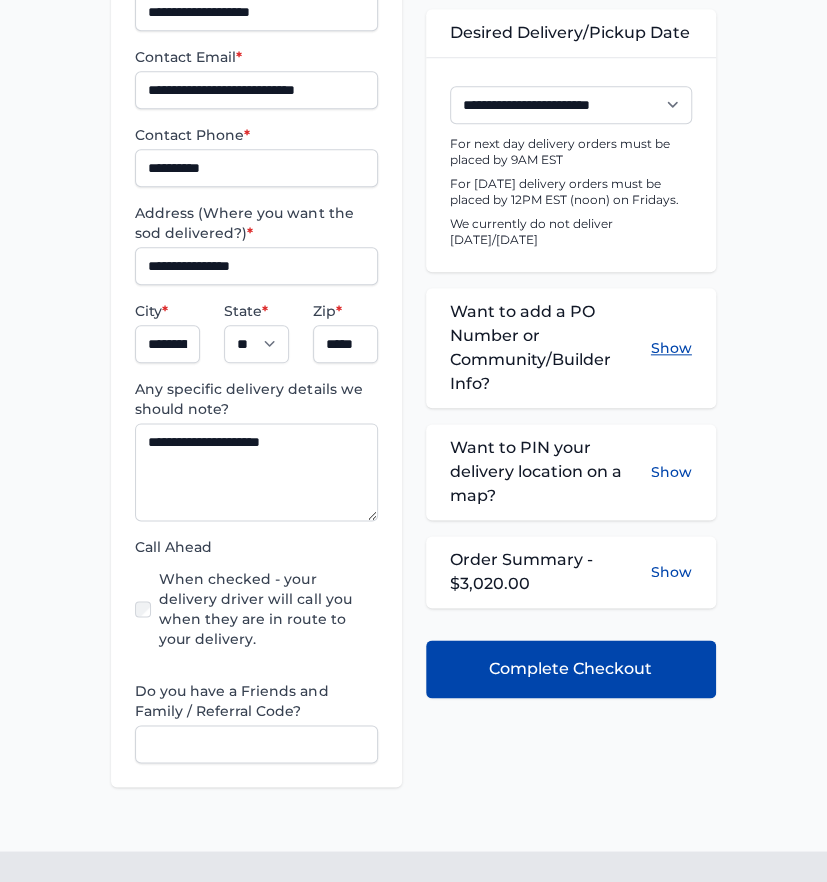 click on "Show" at bounding box center [671, 348] 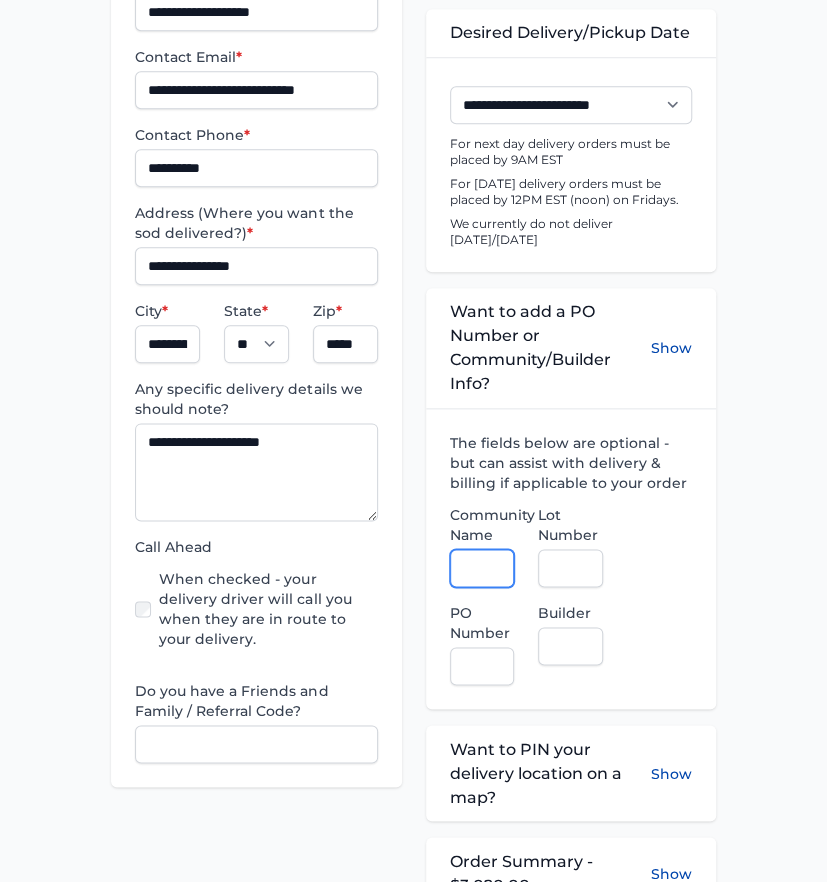 click on "Community Name" at bounding box center (482, 568) 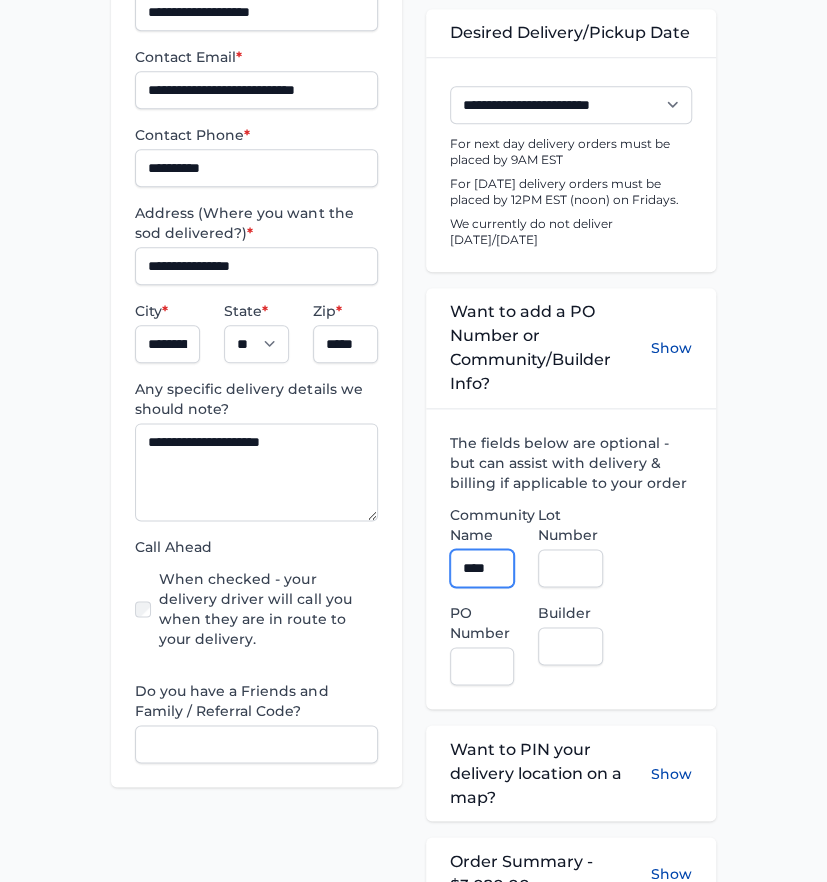 type on "**********" 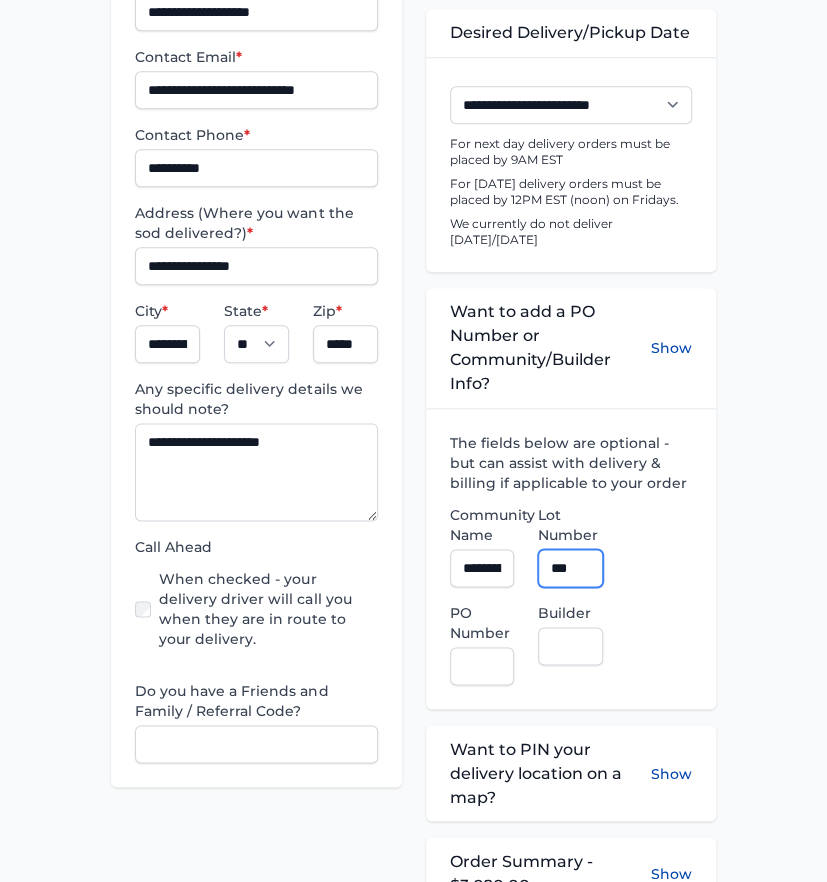 type on "***" 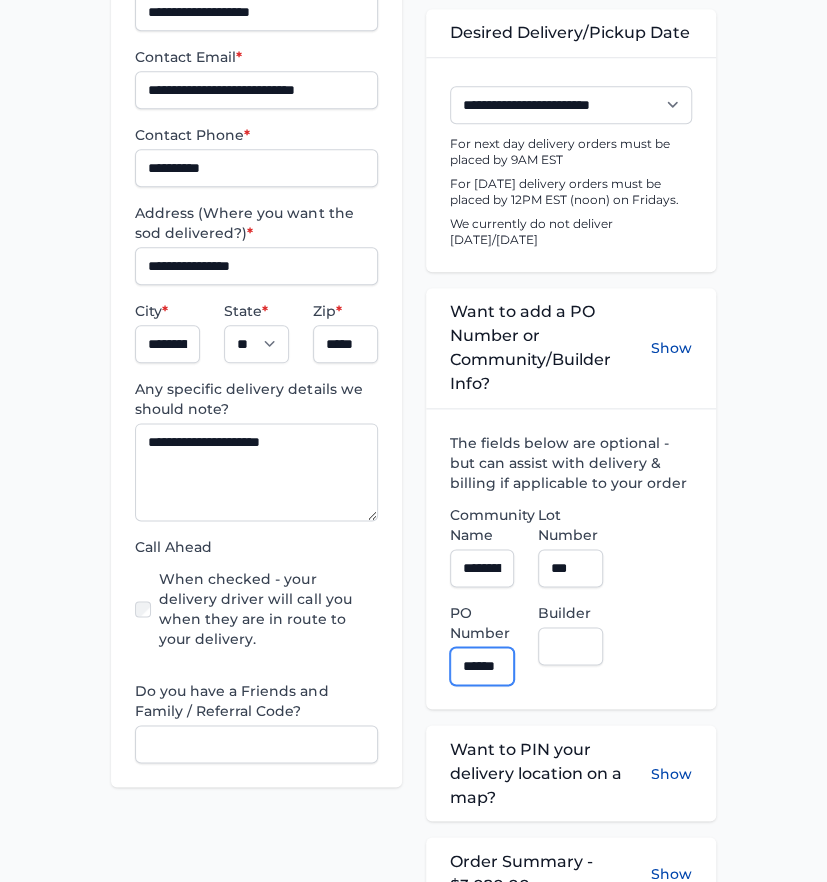 scroll, scrollTop: 0, scrollLeft: 14, axis: horizontal 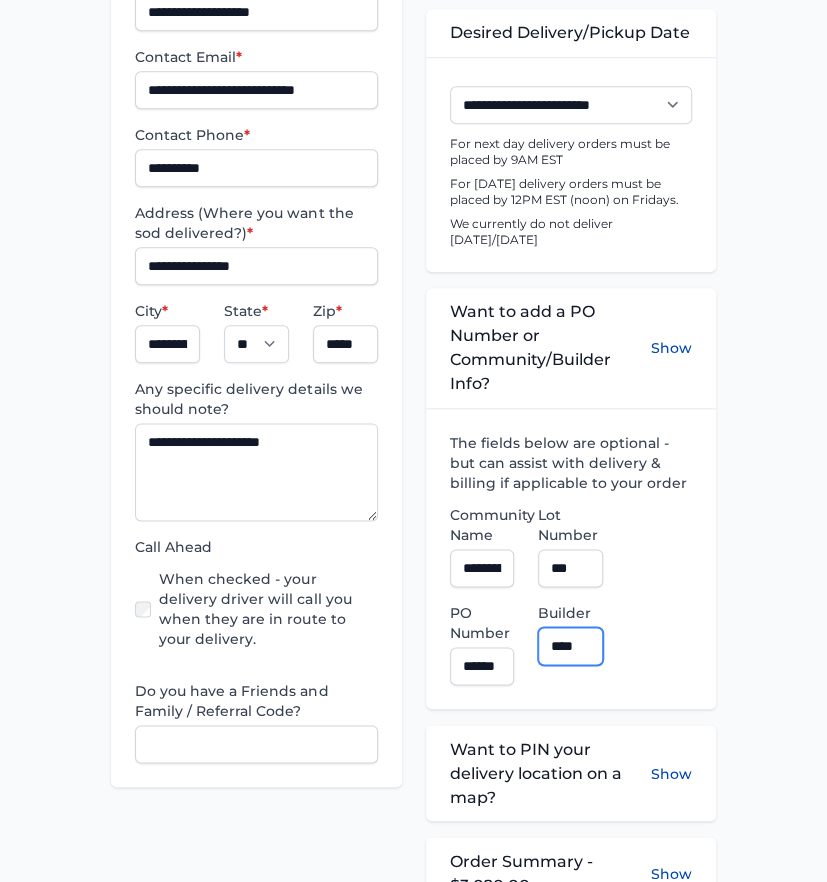 type on "**********" 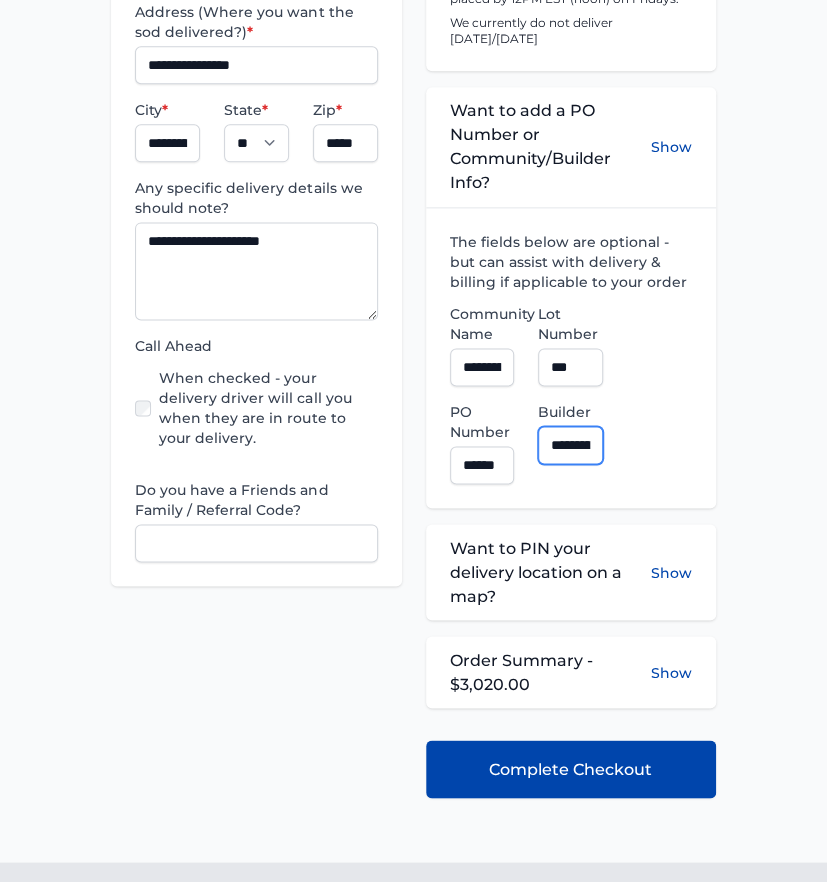scroll, scrollTop: 733, scrollLeft: 0, axis: vertical 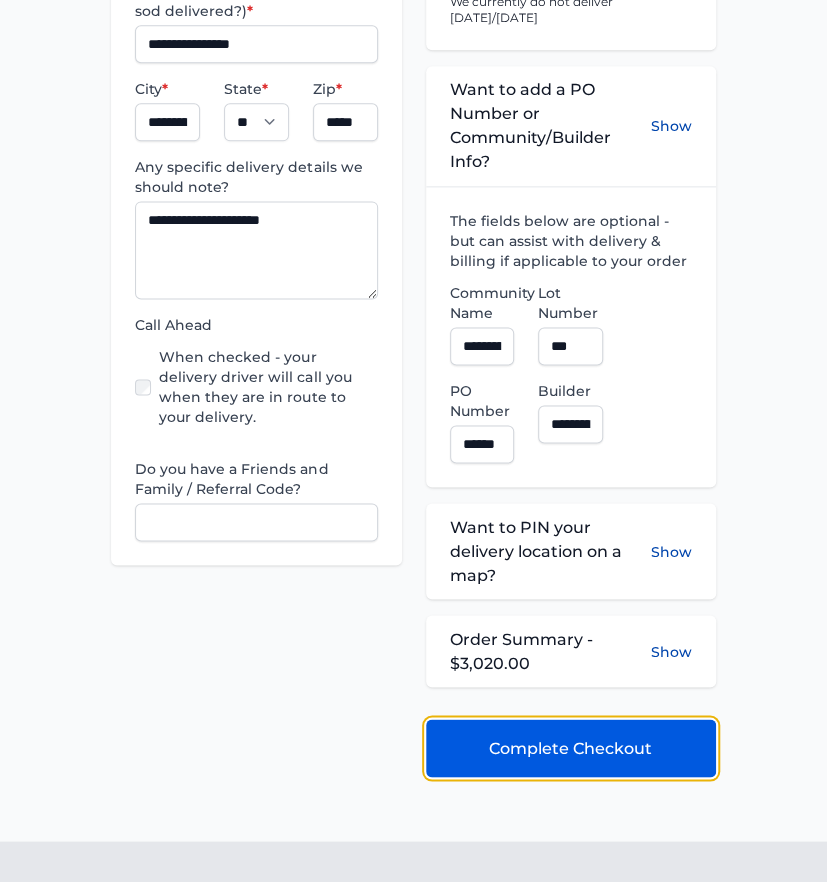 click on "Complete Checkout" at bounding box center [570, 748] 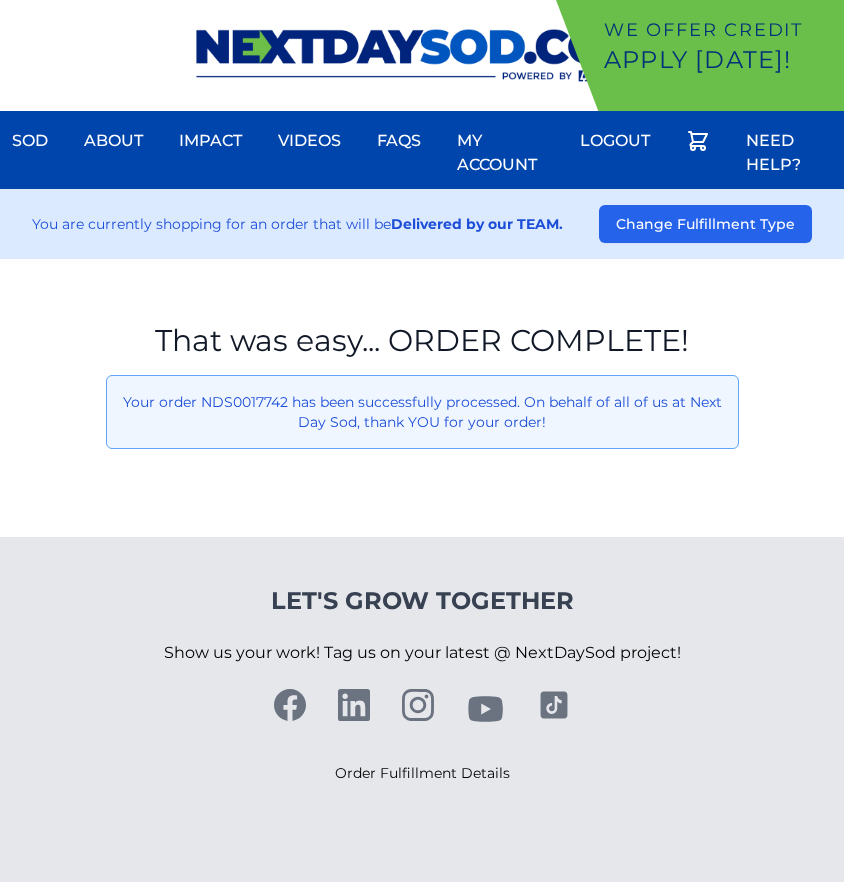 scroll, scrollTop: 0, scrollLeft: 0, axis: both 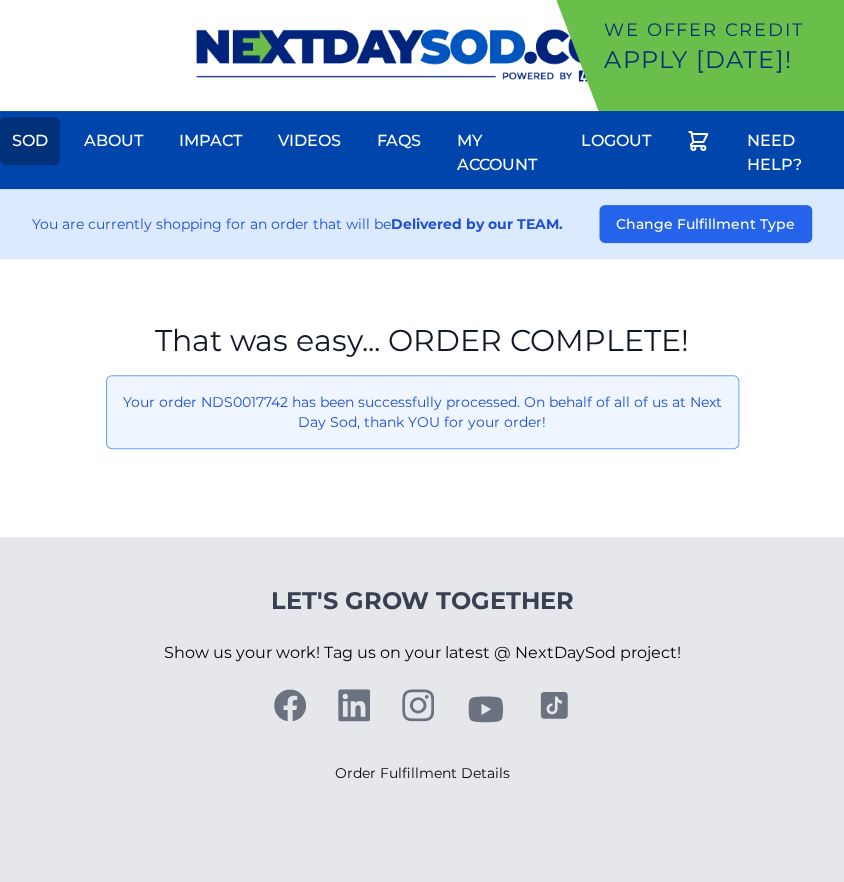 click on "Sod" at bounding box center (30, 141) 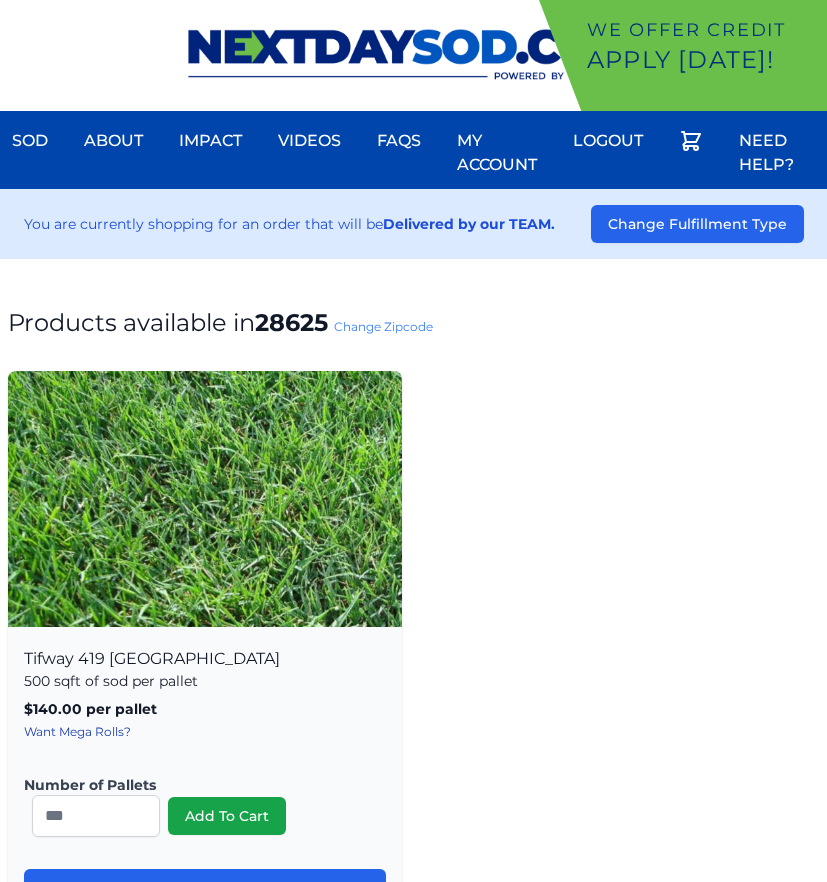 scroll, scrollTop: 0, scrollLeft: 0, axis: both 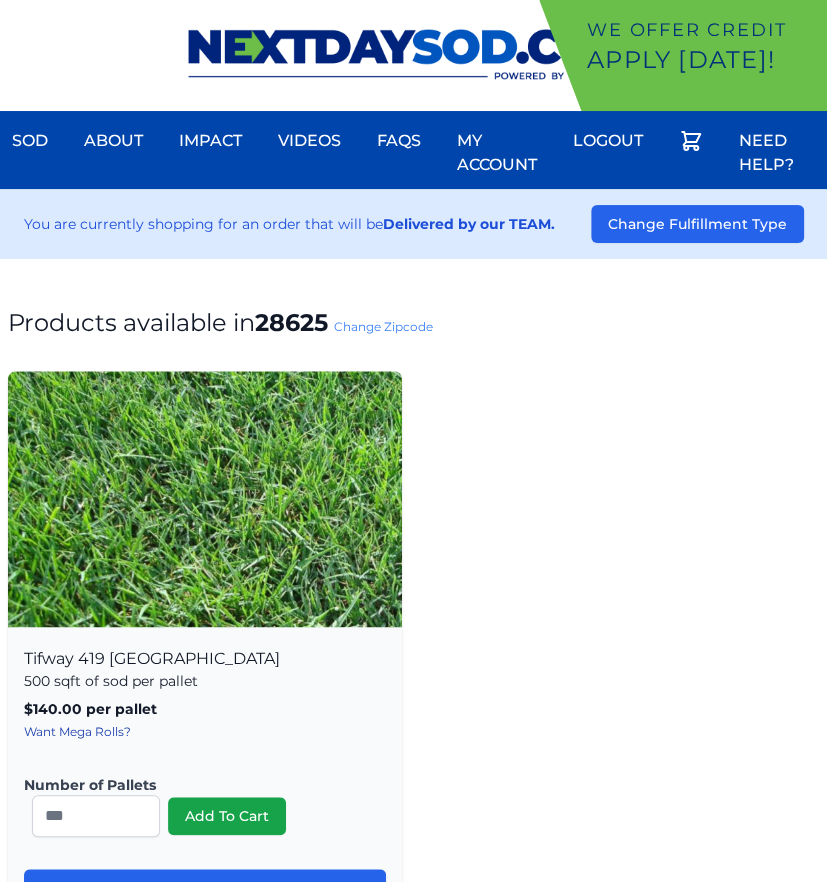 click on "Change Zipcode" at bounding box center [383, 326] 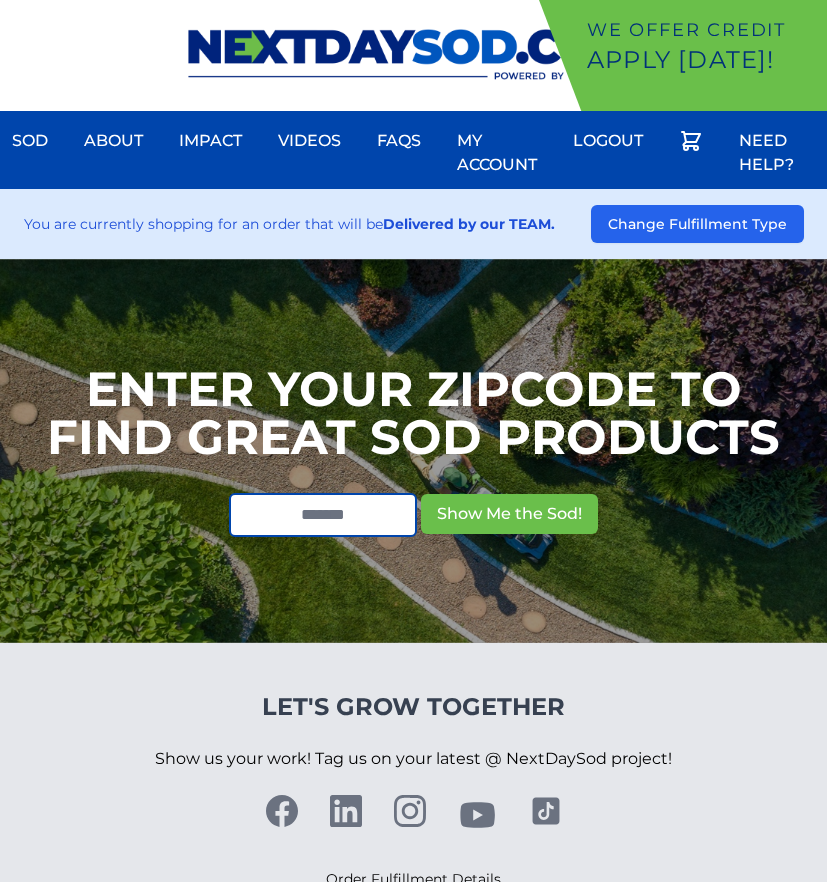 scroll, scrollTop: 0, scrollLeft: 0, axis: both 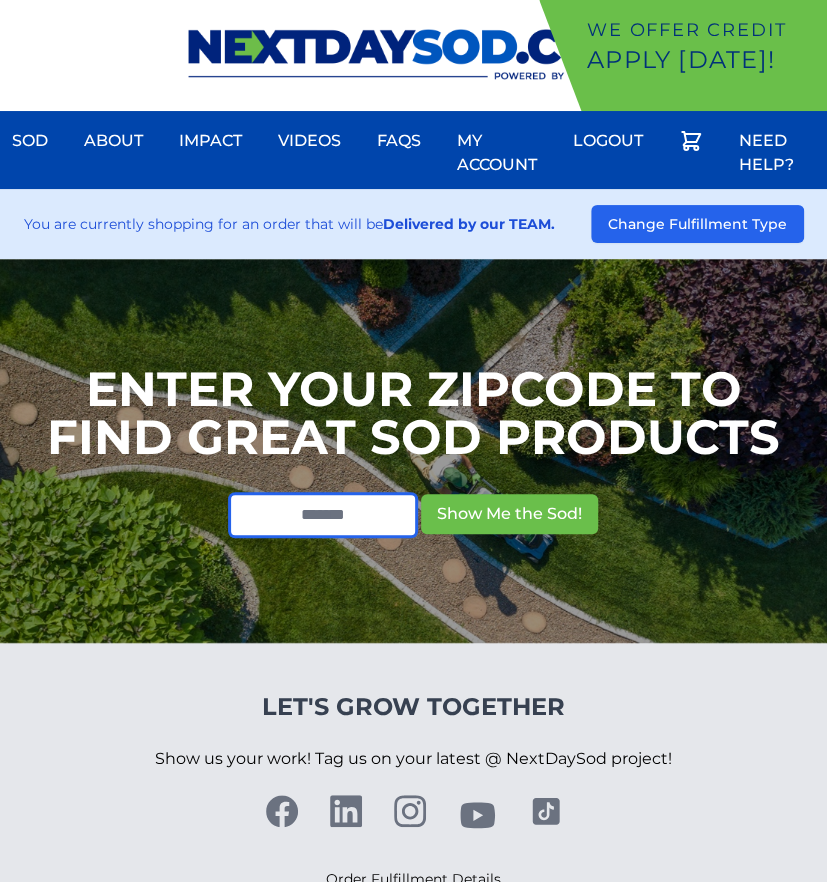 click at bounding box center [323, 515] 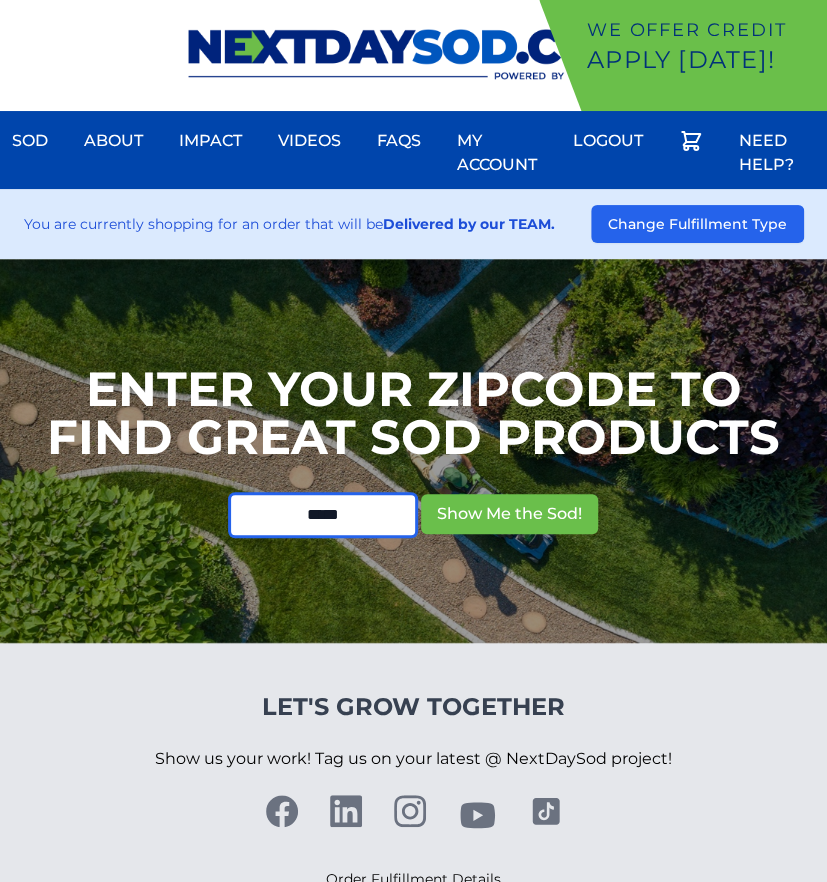 type on "*****" 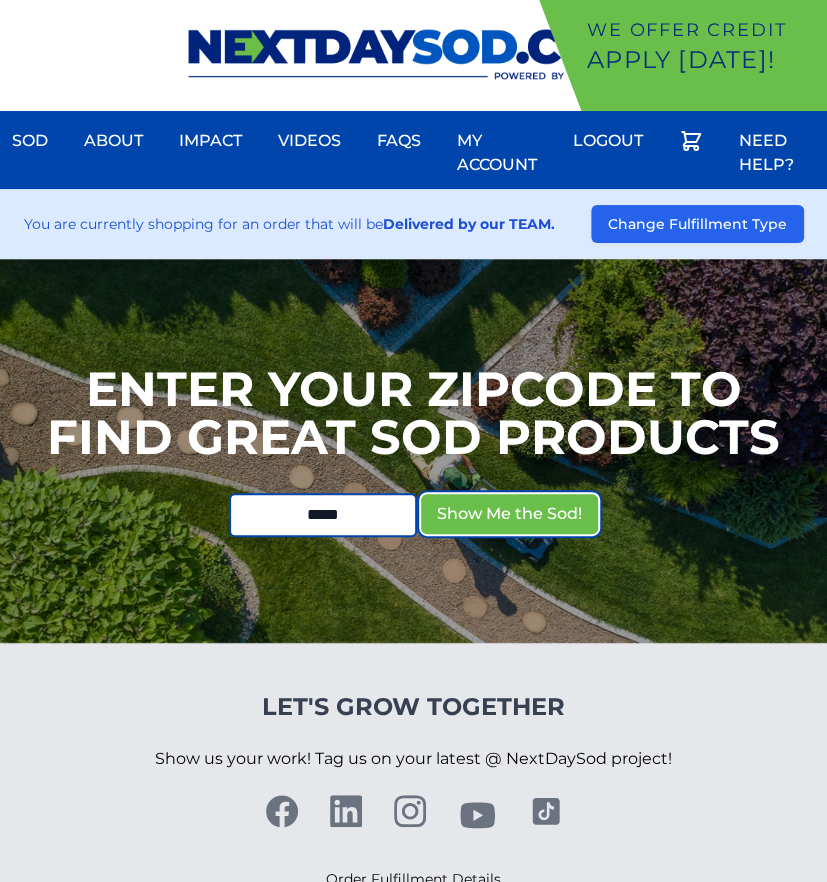 type 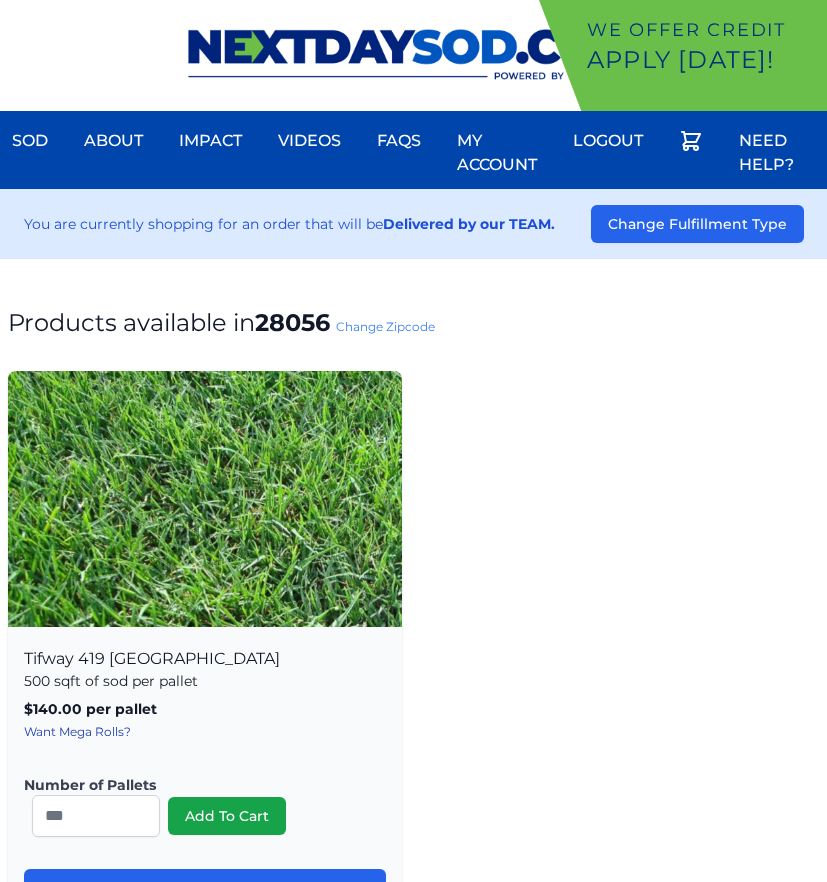 scroll, scrollTop: 0, scrollLeft: 0, axis: both 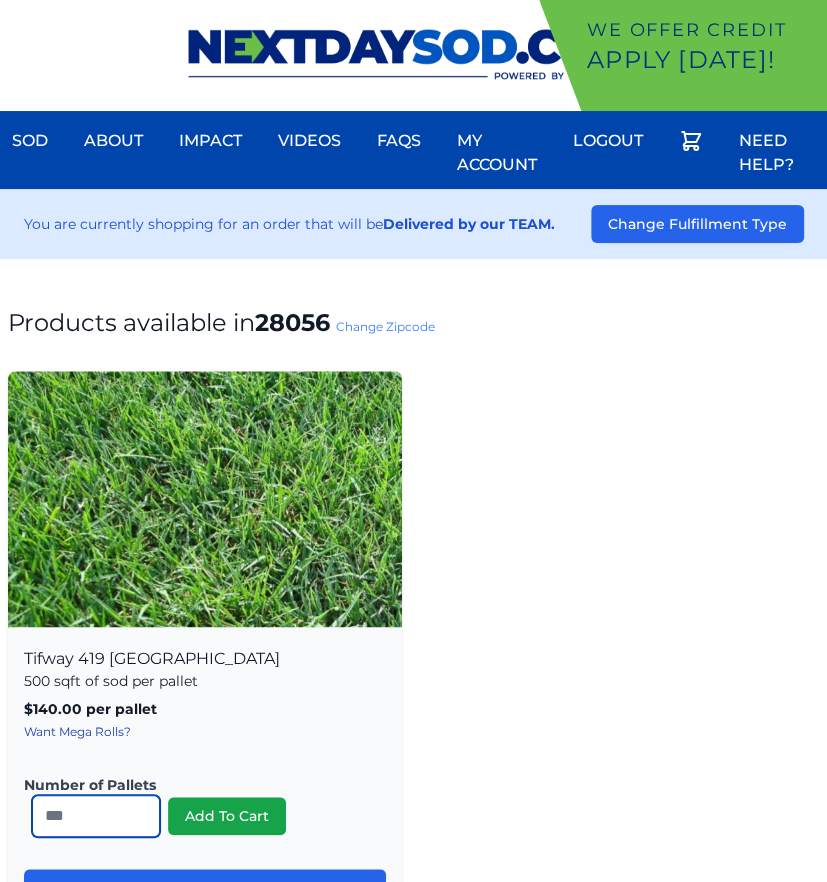 click on "*" at bounding box center (96, 816) 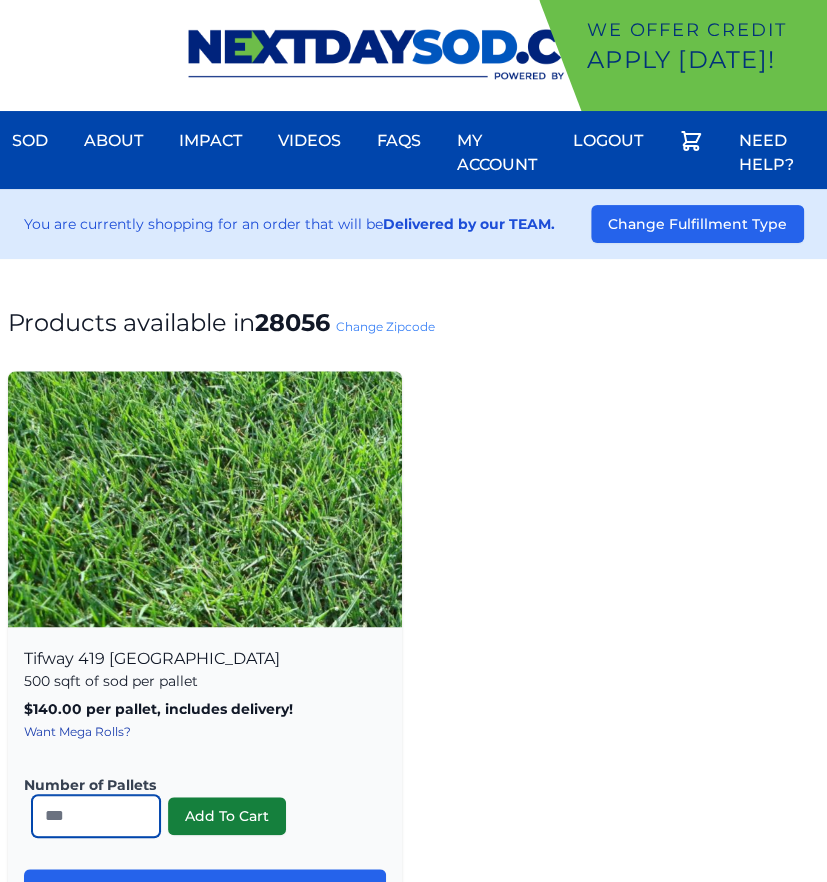 type on "**" 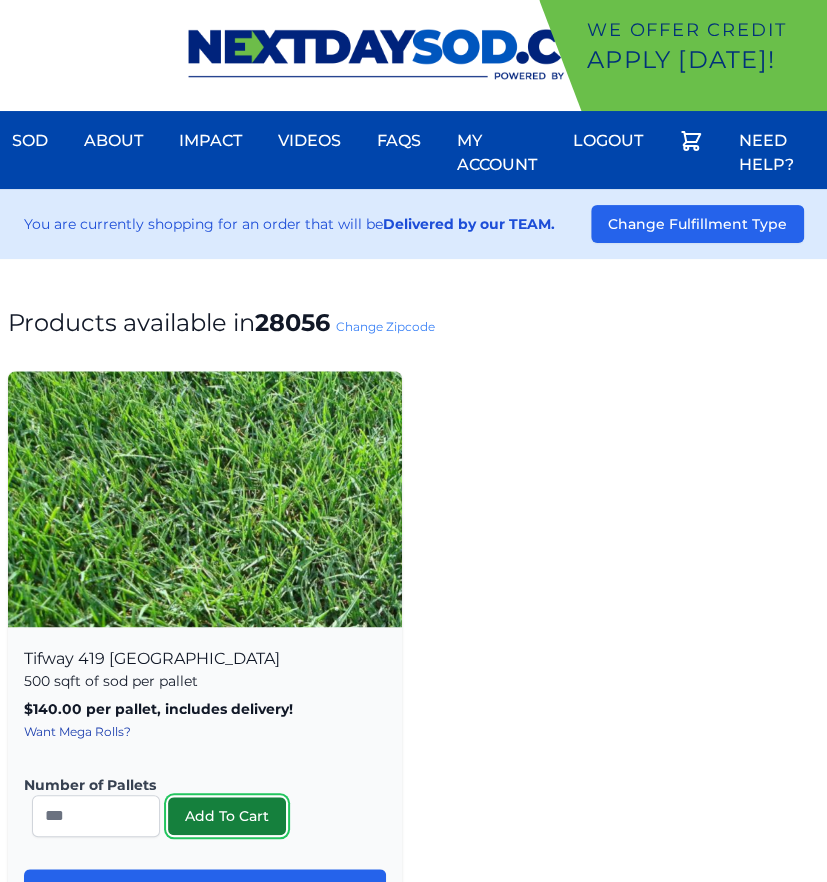 click on "Add To Cart" at bounding box center (227, 816) 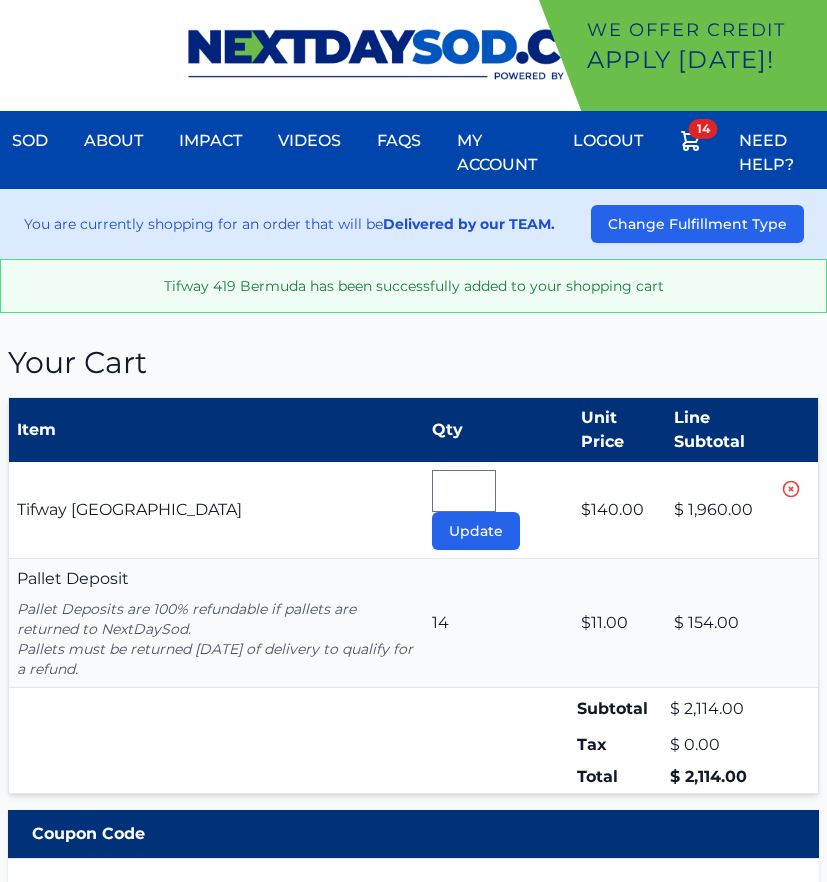 scroll, scrollTop: 0, scrollLeft: 0, axis: both 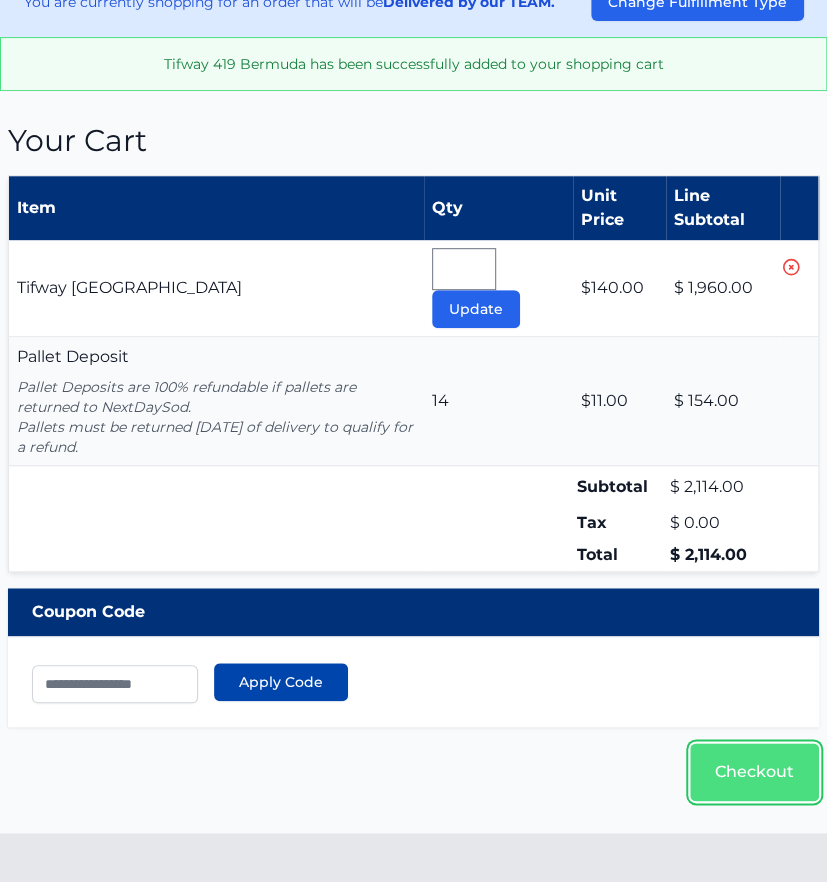 click on "Checkout" at bounding box center [754, 772] 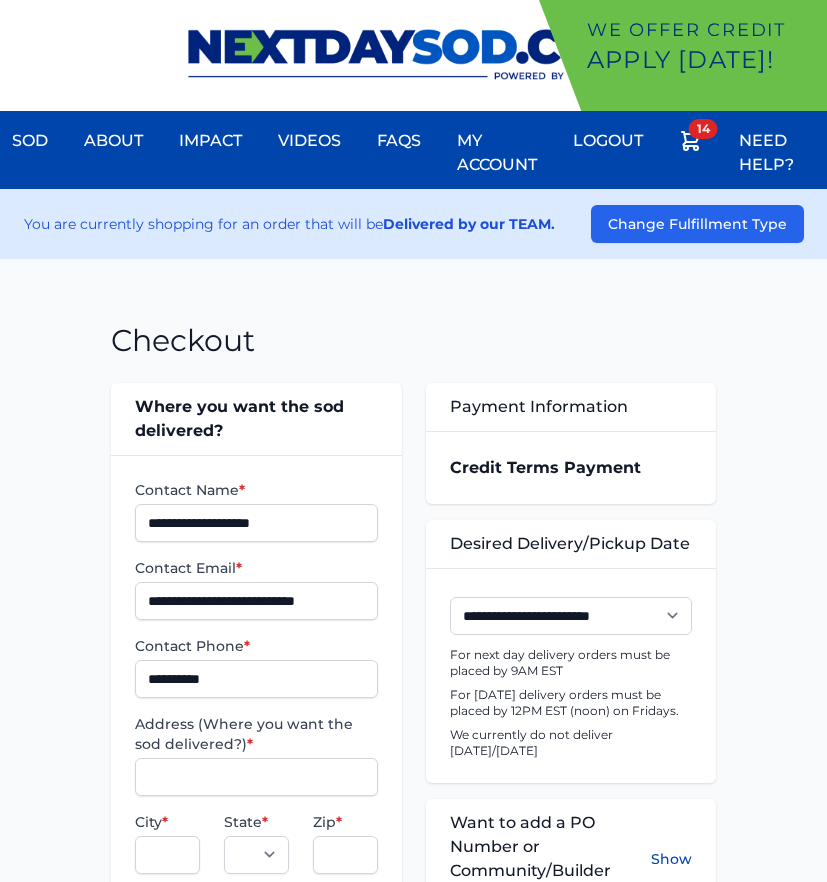 scroll, scrollTop: 0, scrollLeft: 0, axis: both 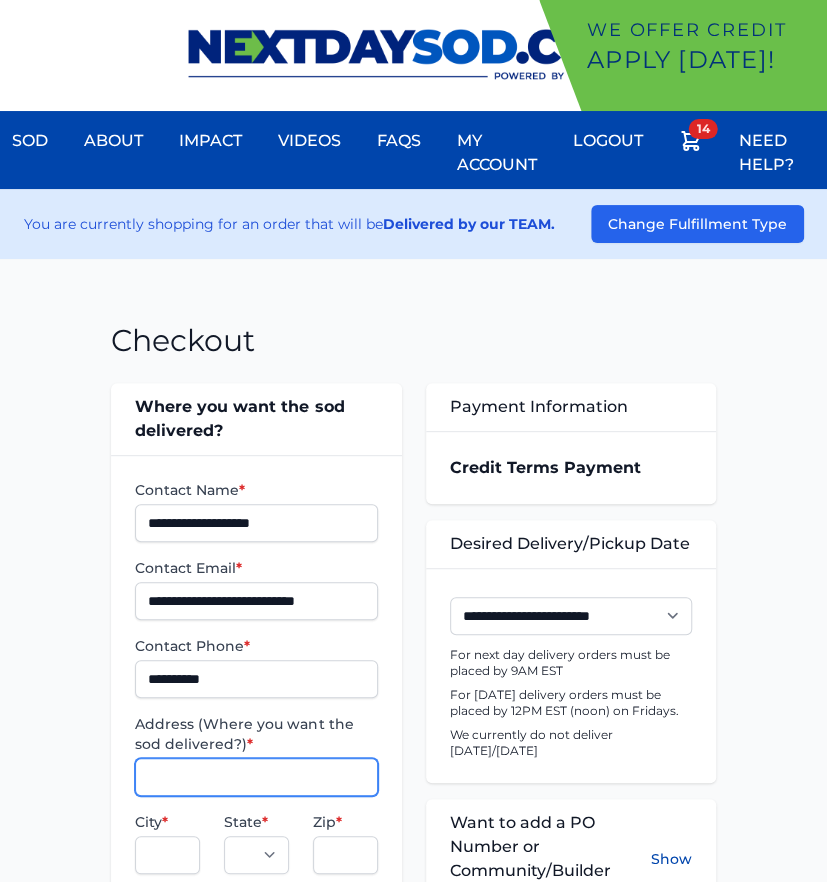 click on "Address (Where you want the sod delivered?)
*" at bounding box center (256, 777) 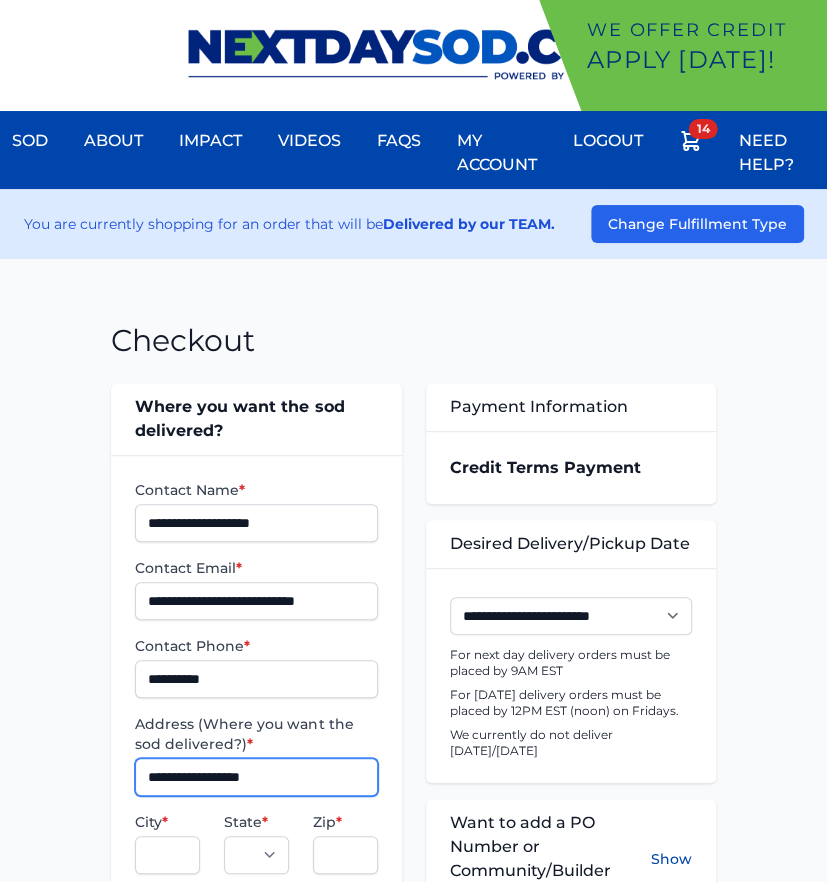 type on "**********" 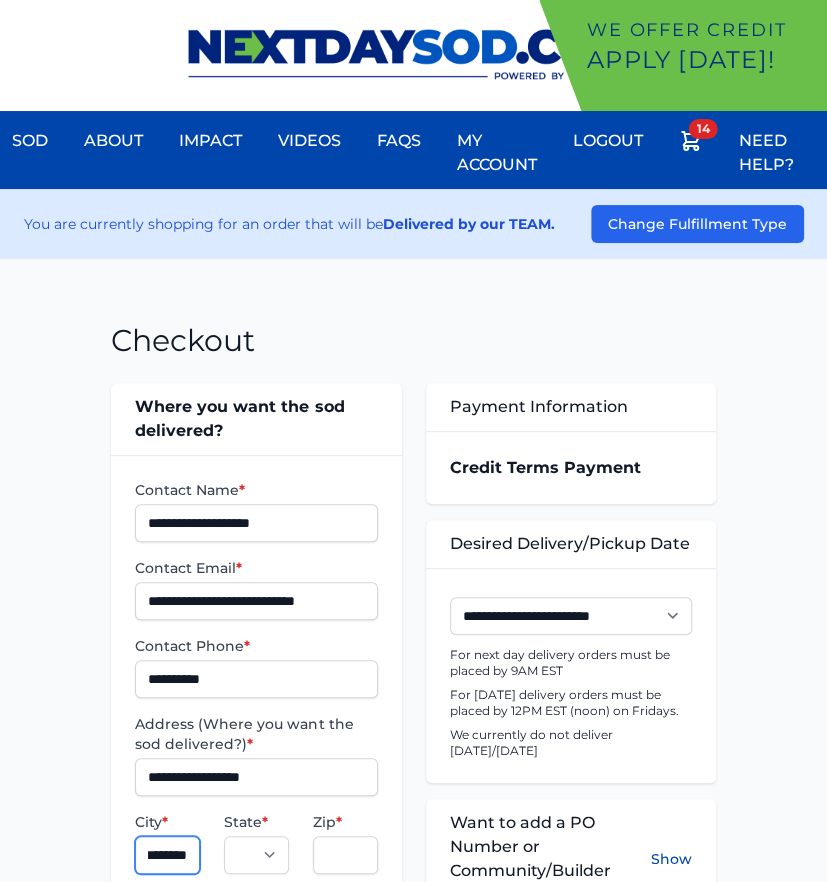 scroll, scrollTop: 0, scrollLeft: 22, axis: horizontal 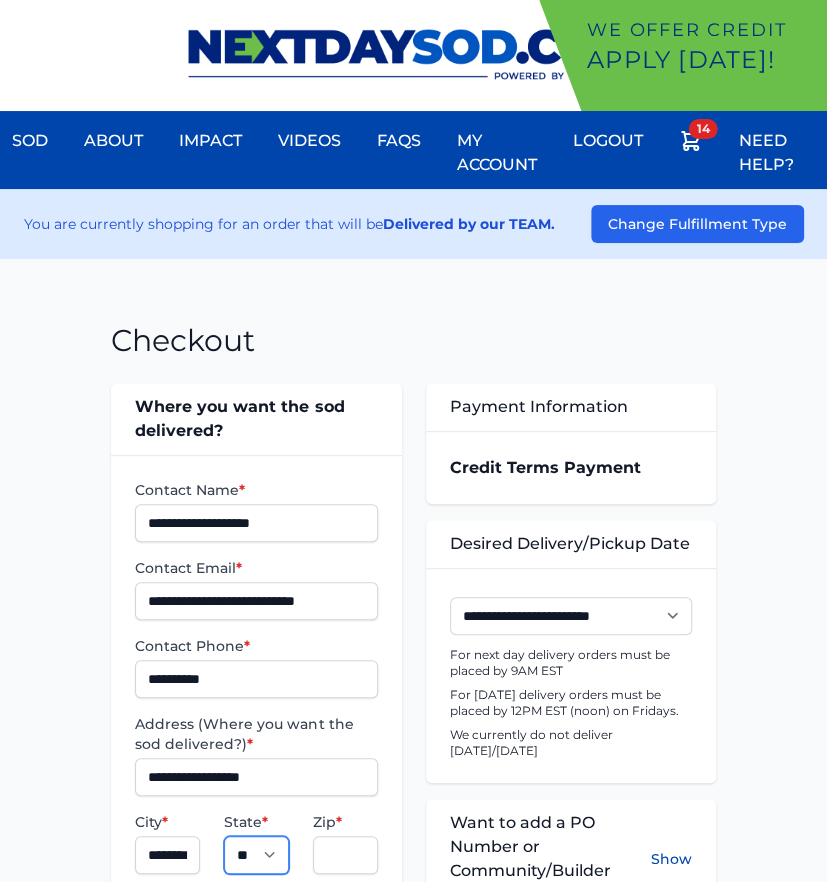 select on "**" 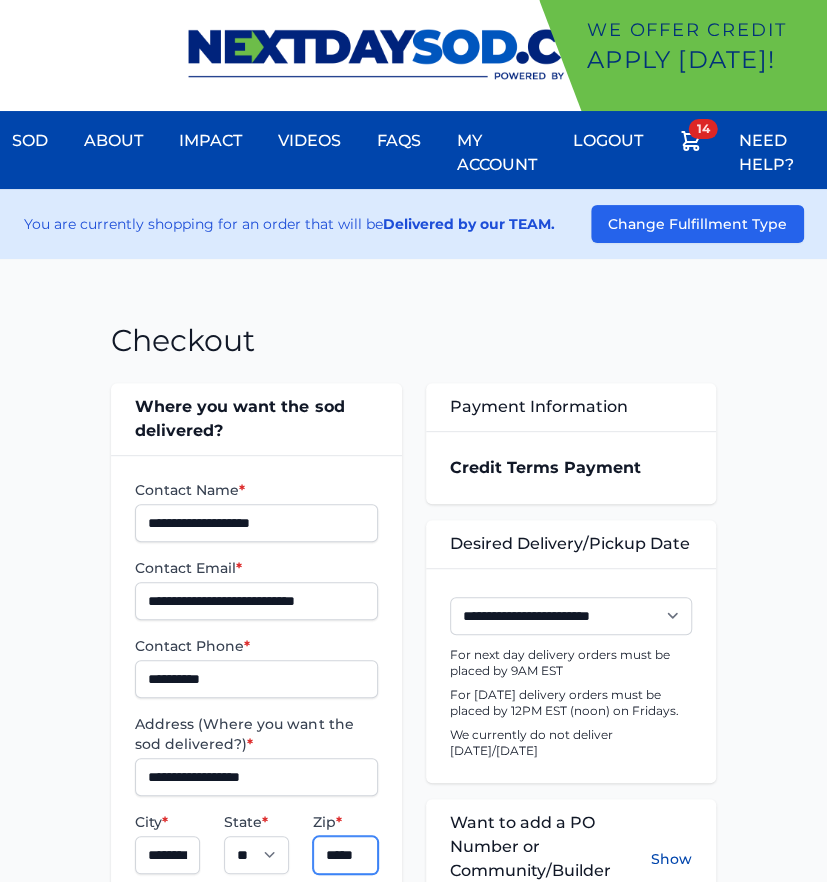 scroll, scrollTop: 0, scrollLeft: 3, axis: horizontal 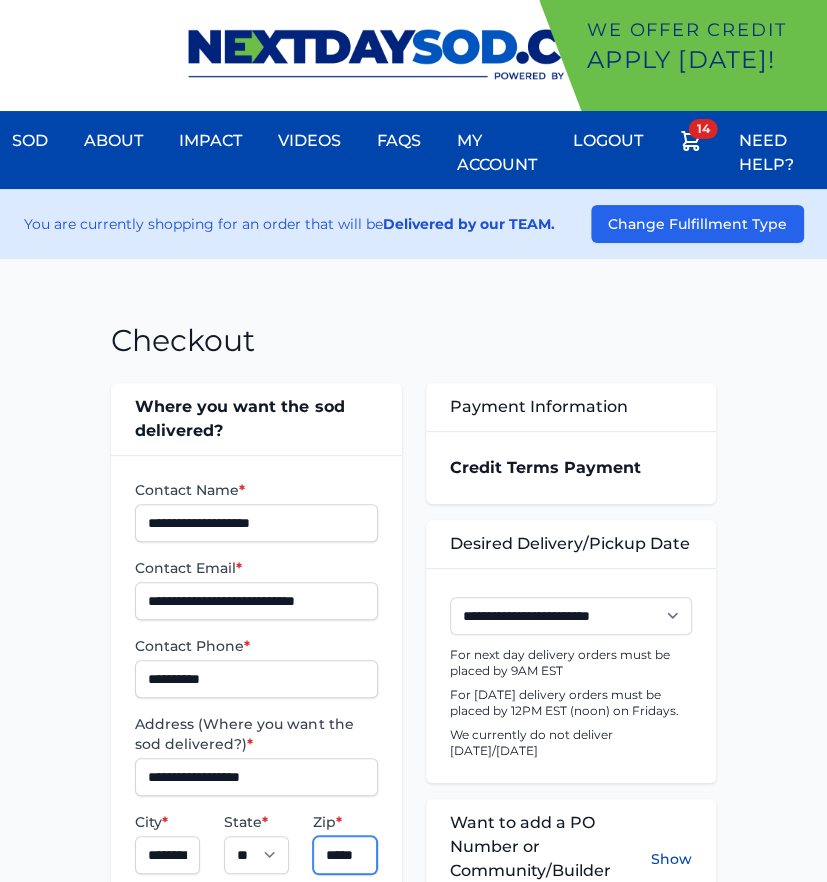 type on "*****" 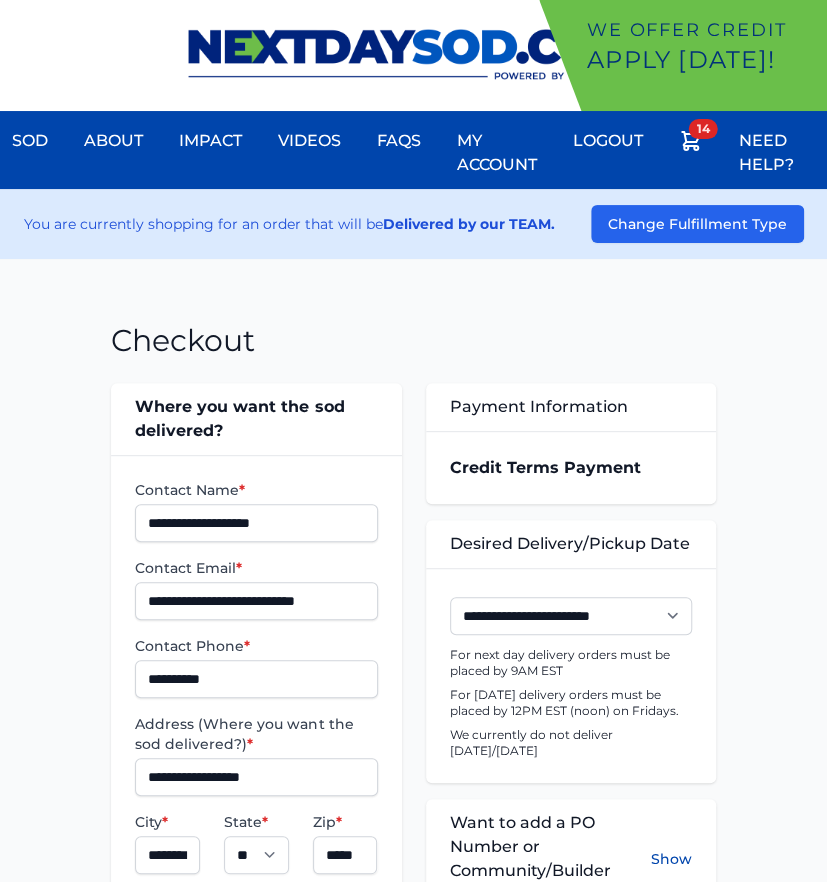 scroll, scrollTop: 0, scrollLeft: 0, axis: both 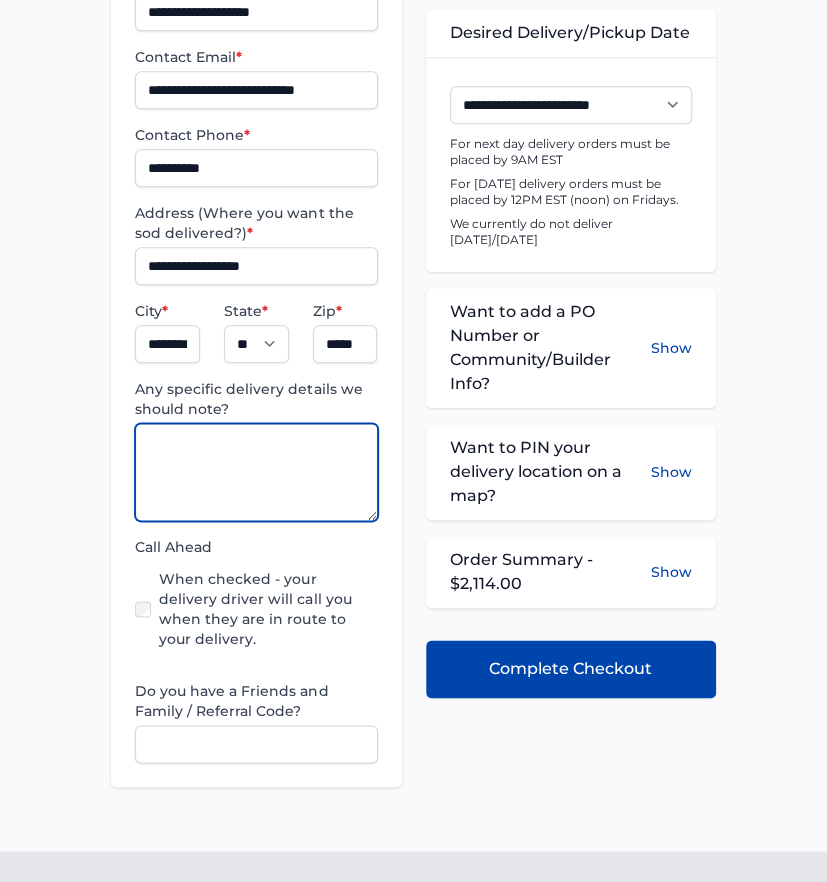 paste on "**********" 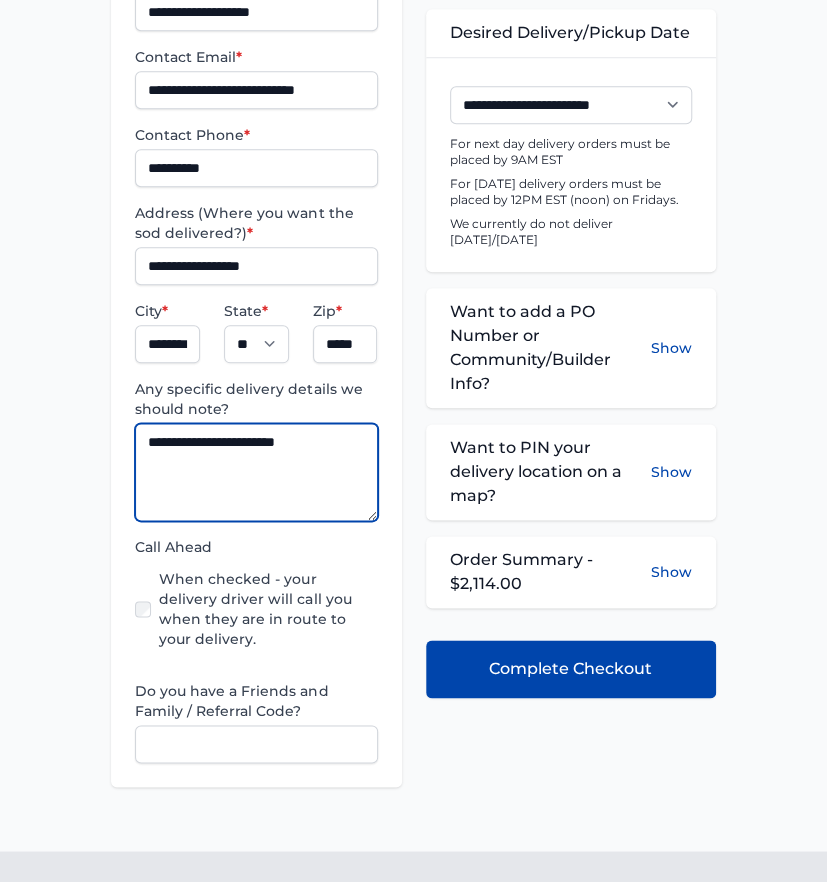 type on "**********" 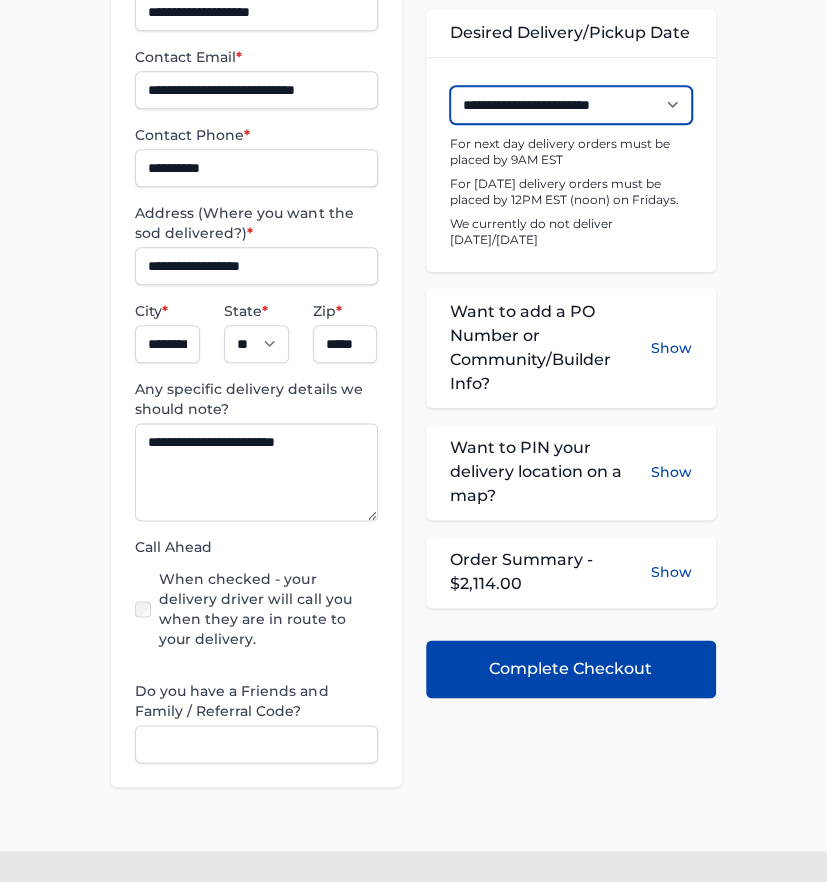 click on "**********" at bounding box center [571, 105] 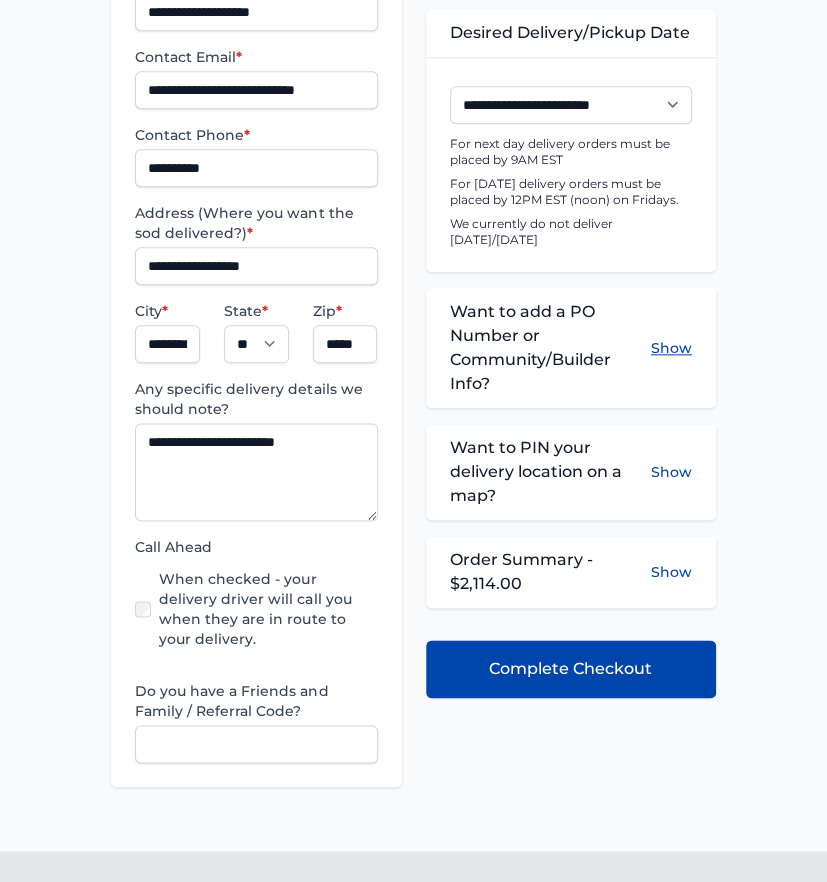 click on "Show" at bounding box center (671, 348) 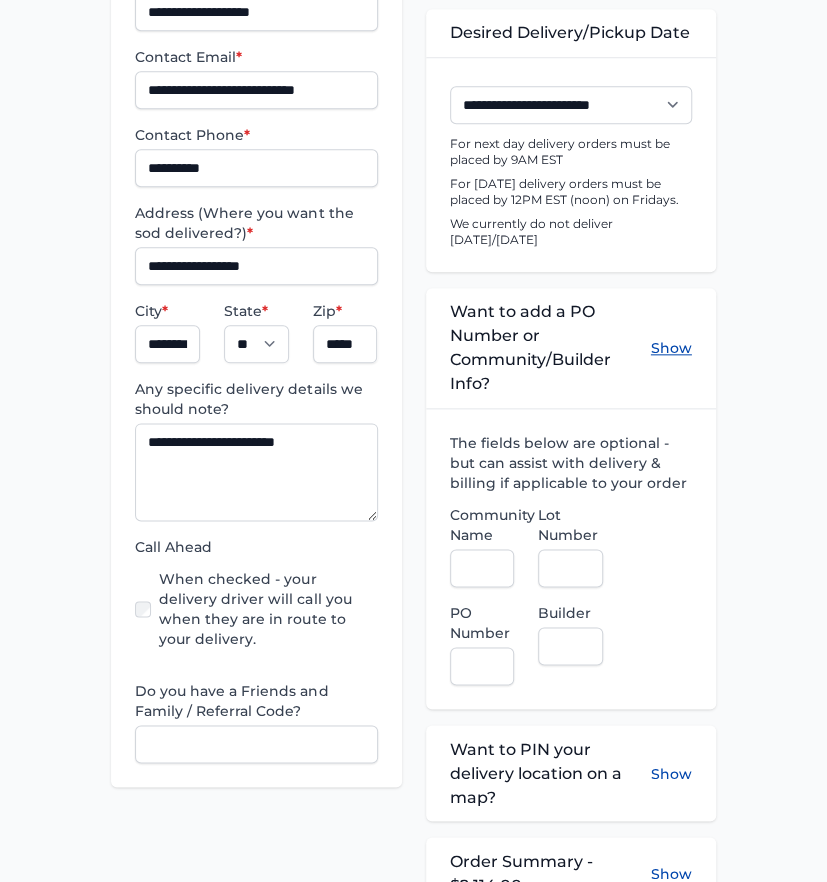 click on "Show" at bounding box center (671, 348) 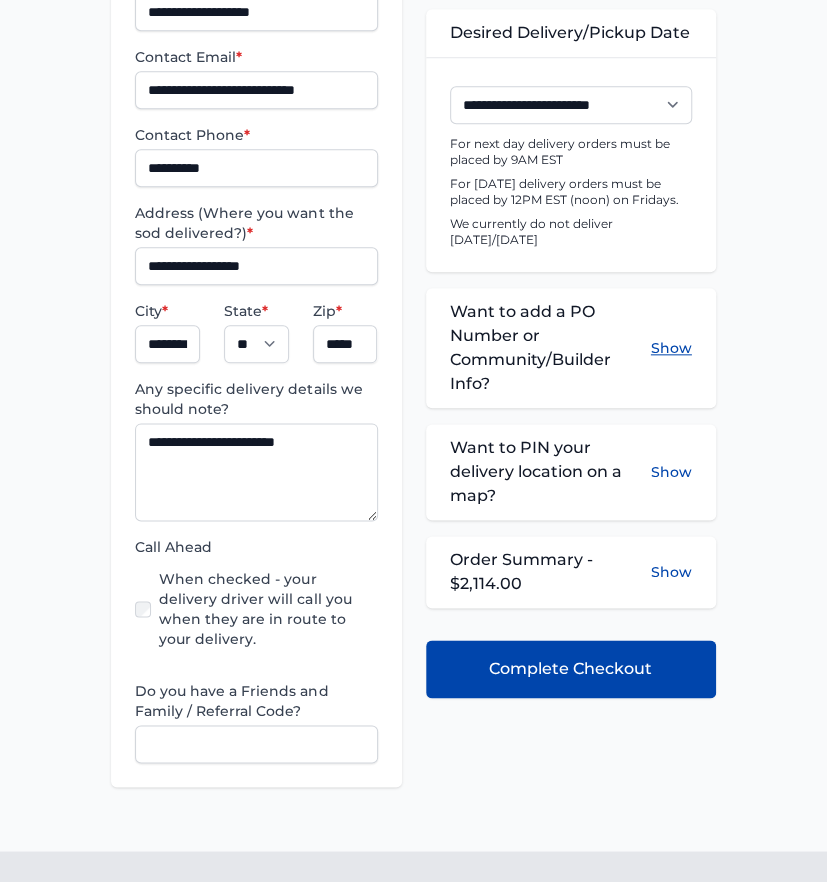 click on "Show" at bounding box center (671, 348) 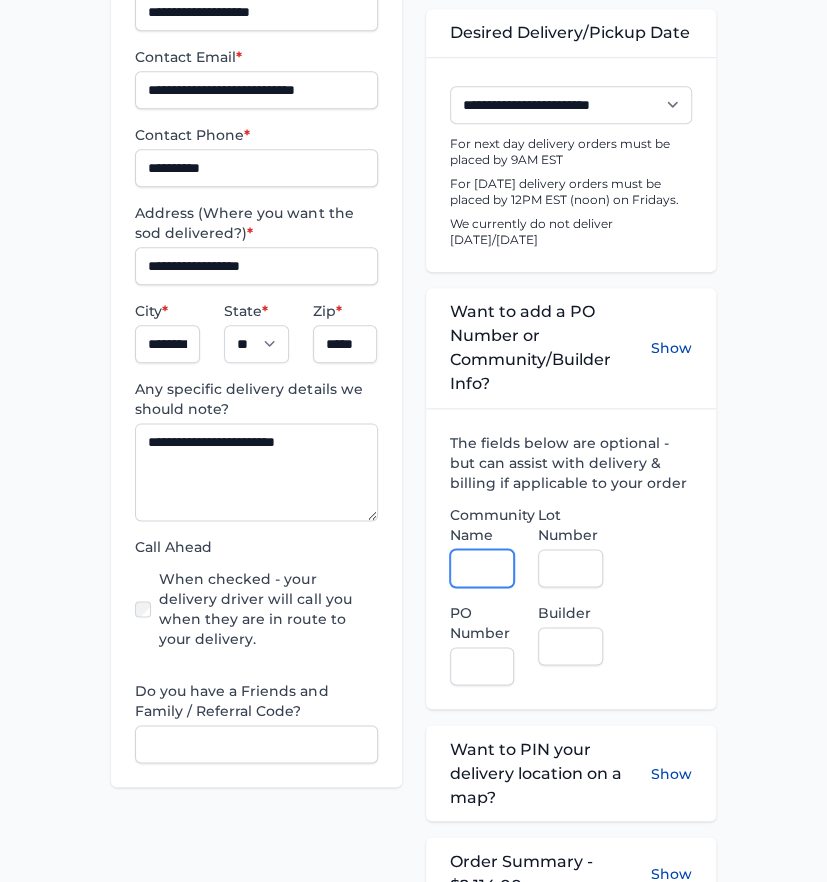 click on "Community Name" at bounding box center (482, 568) 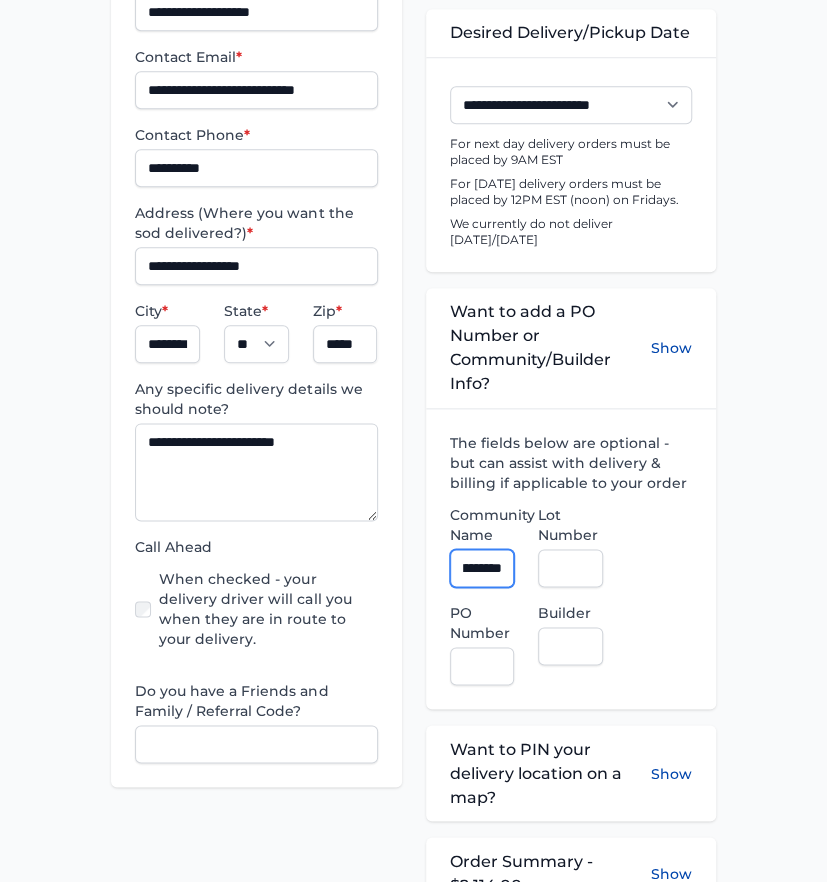 scroll, scrollTop: 0, scrollLeft: 94, axis: horizontal 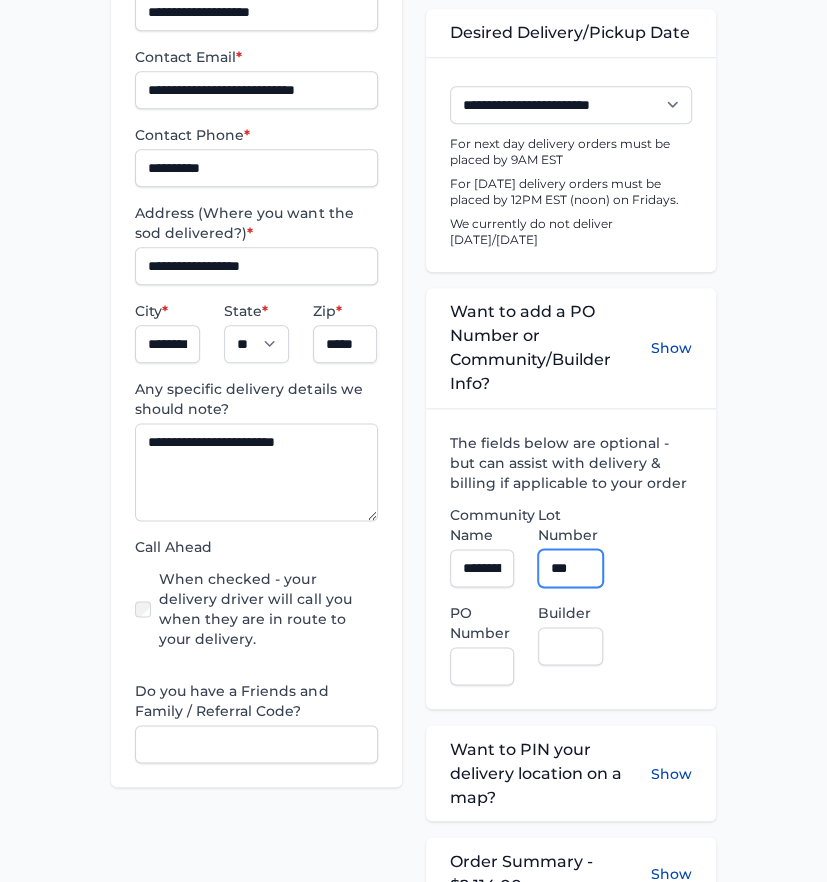 type on "***" 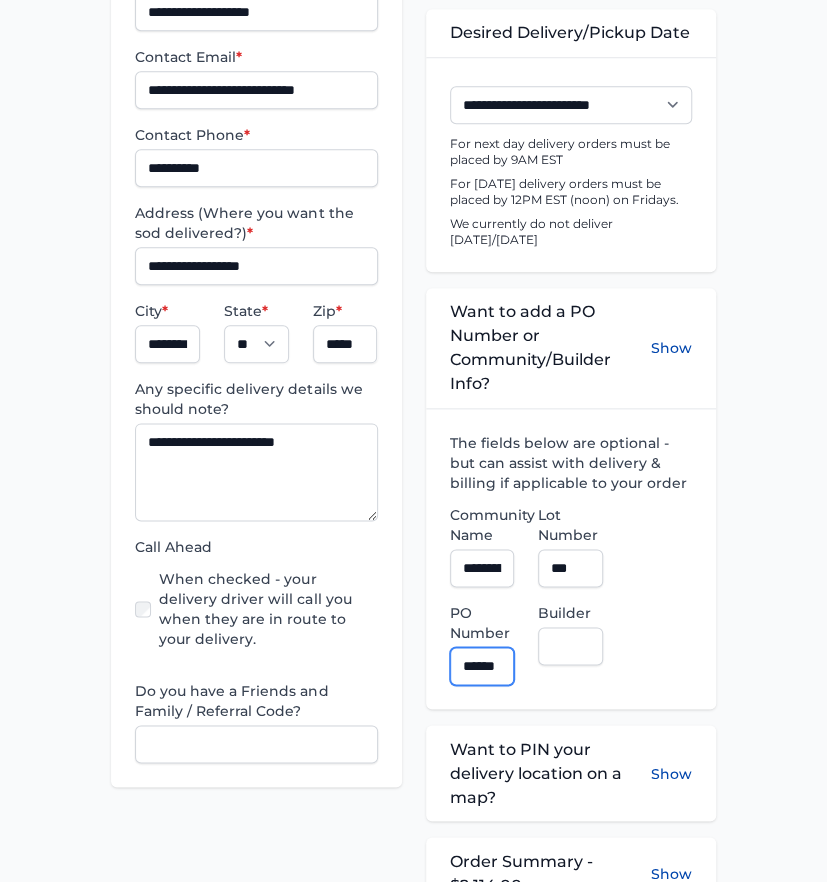scroll, scrollTop: 0, scrollLeft: 8, axis: horizontal 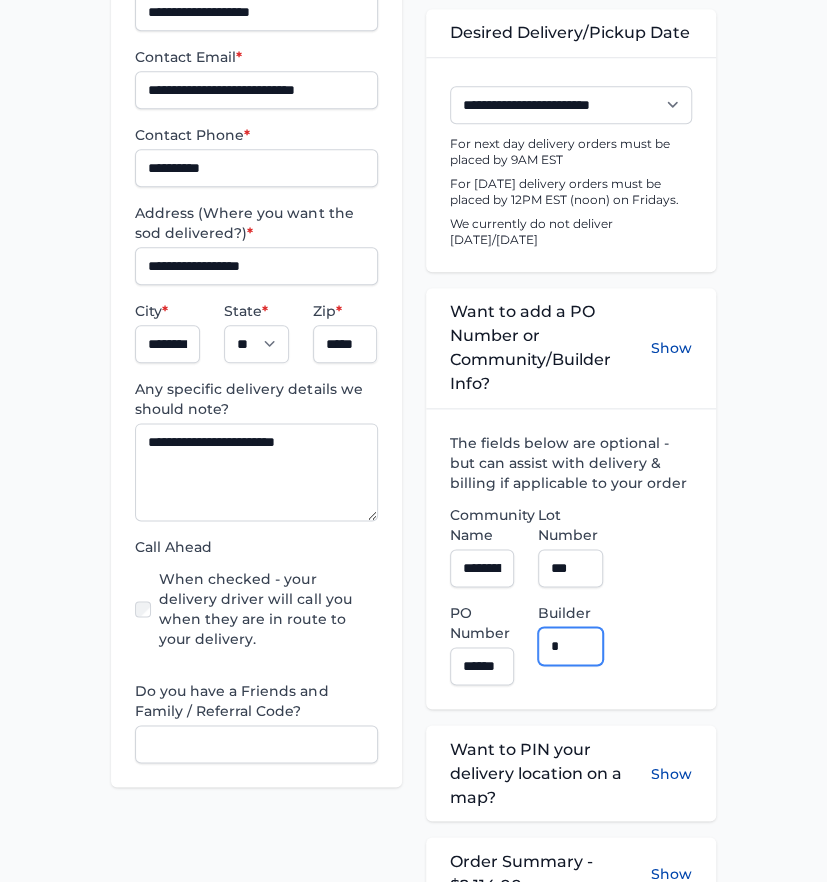 type on "**********" 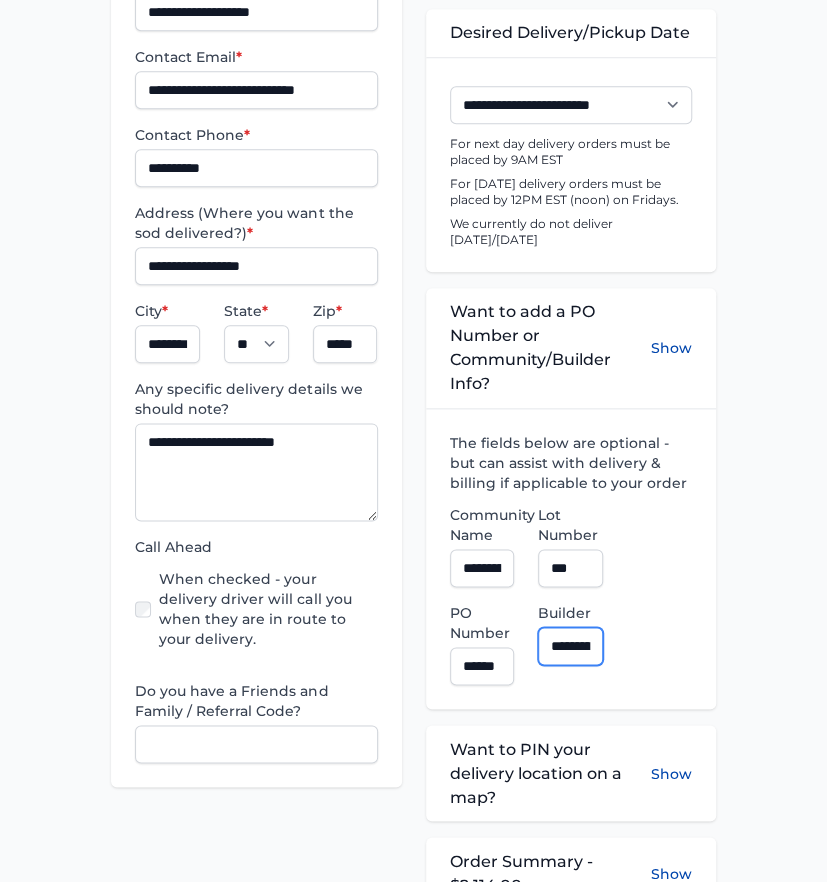 scroll, scrollTop: 733, scrollLeft: 0, axis: vertical 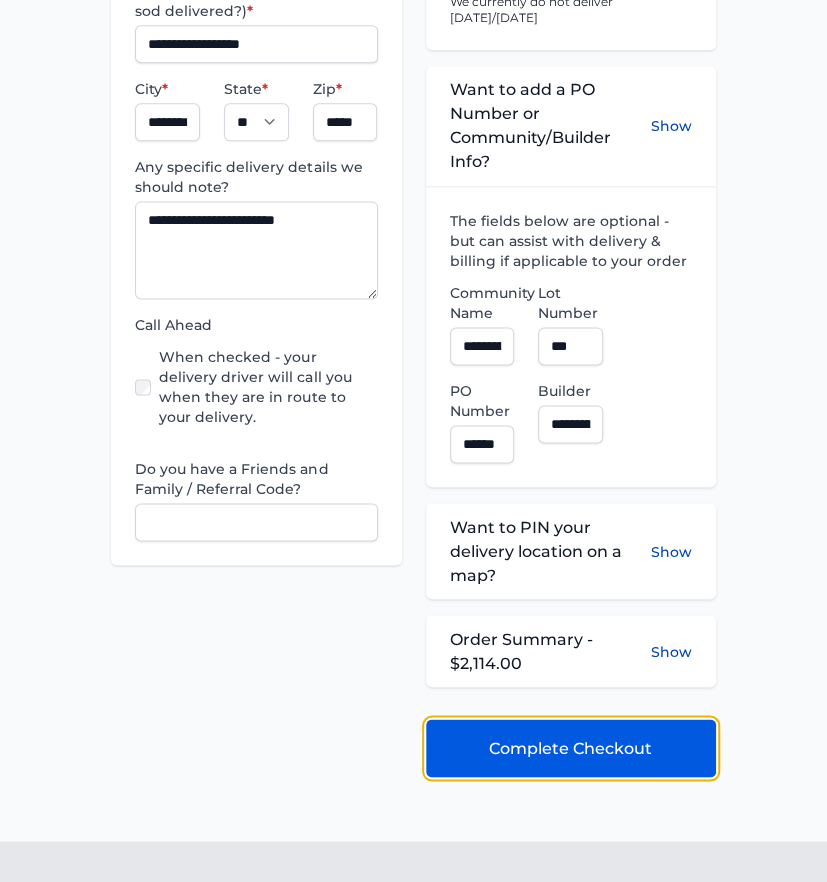 click on "Complete Checkout" at bounding box center [570, 748] 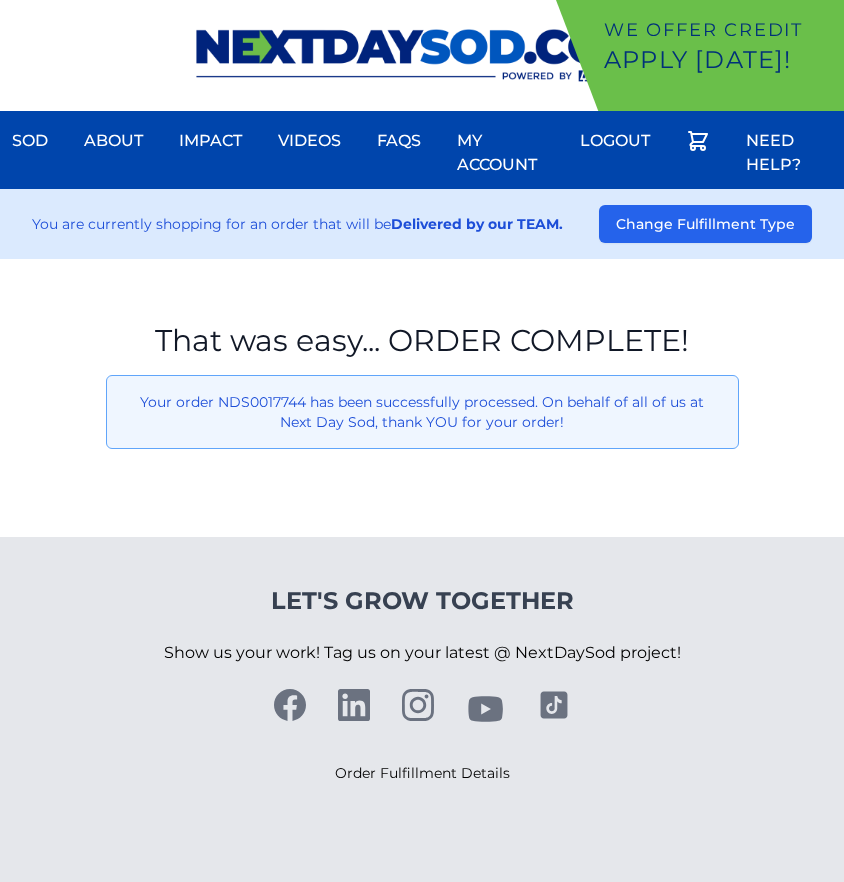 scroll, scrollTop: 0, scrollLeft: 0, axis: both 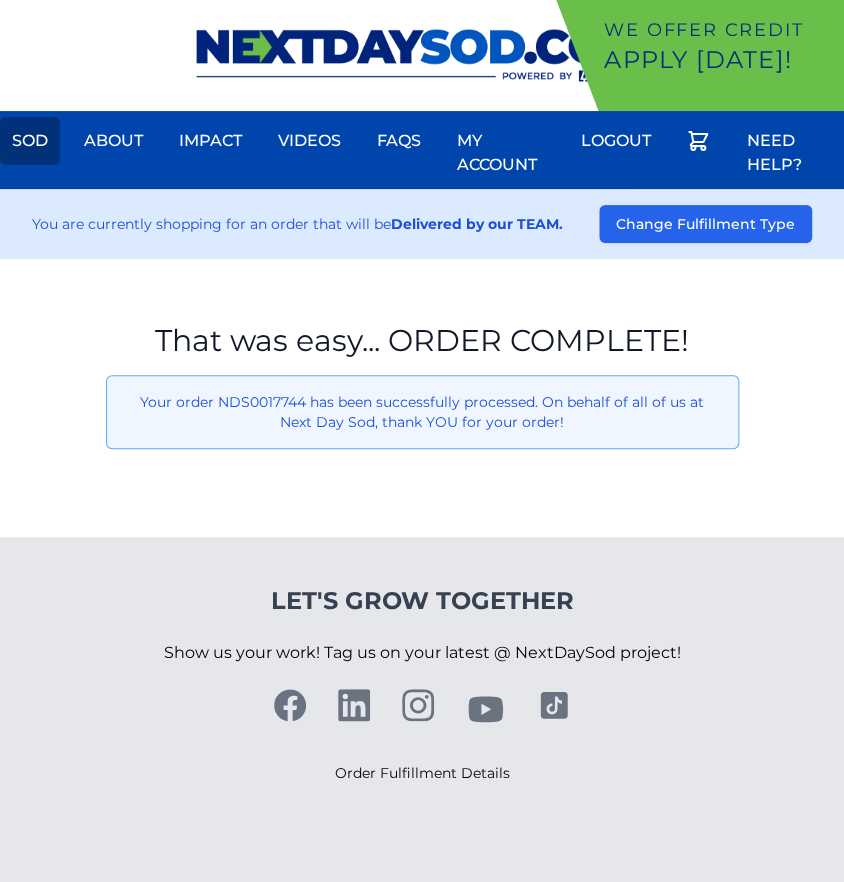 click on "Sod" at bounding box center (30, 141) 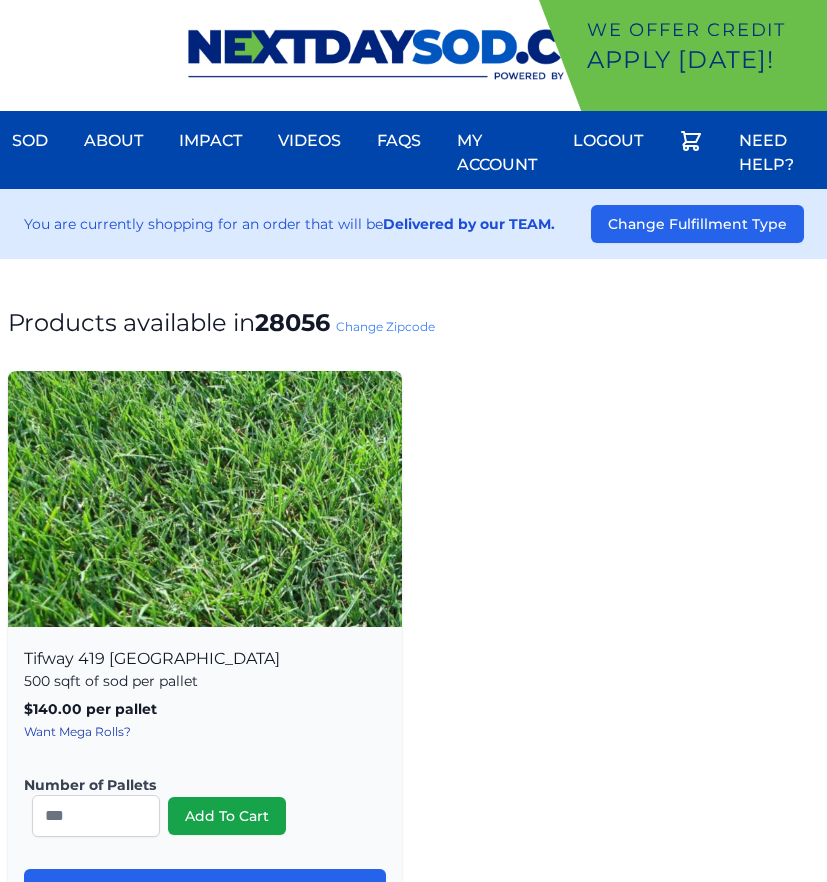 scroll, scrollTop: 0, scrollLeft: 0, axis: both 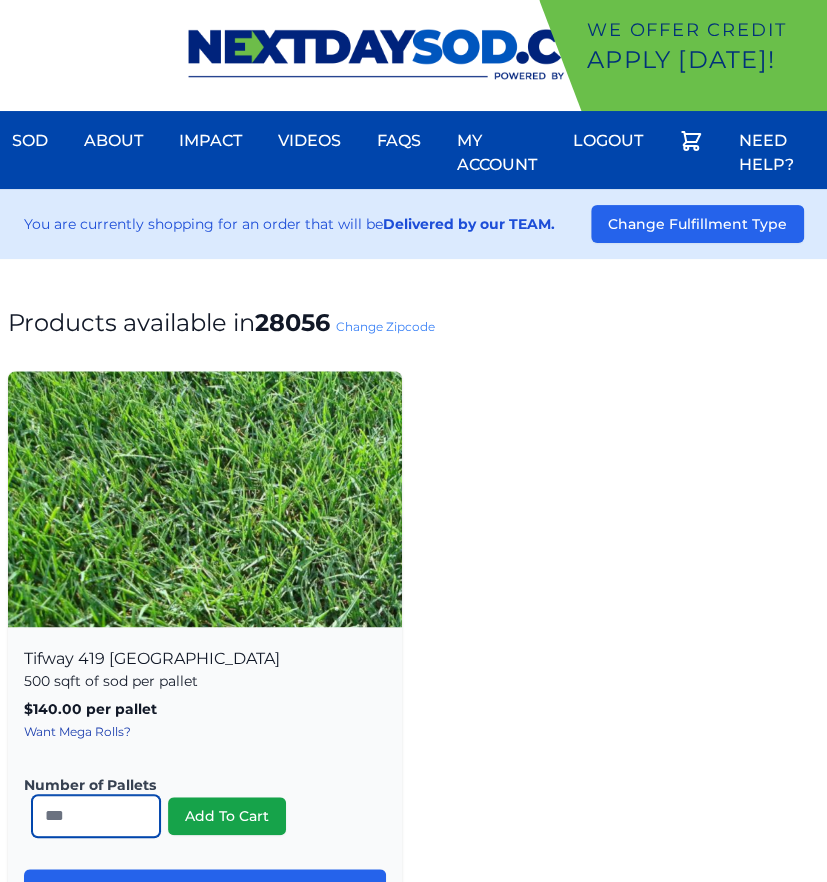 drag, startPoint x: 71, startPoint y: 817, endPoint x: 56, endPoint y: 817, distance: 15 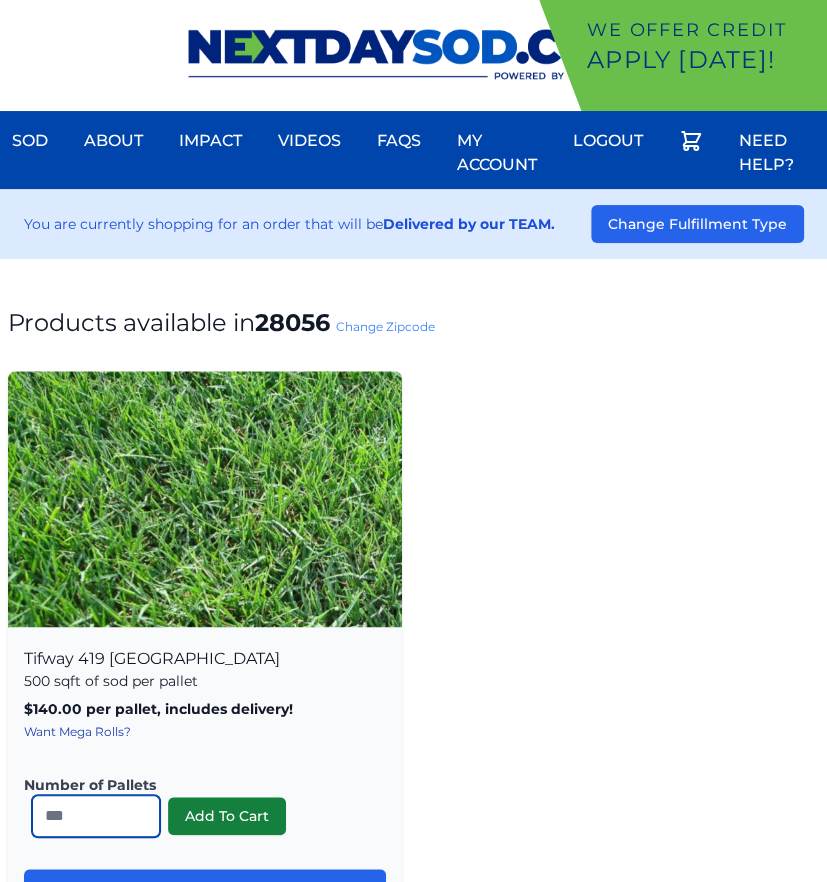 type on "**" 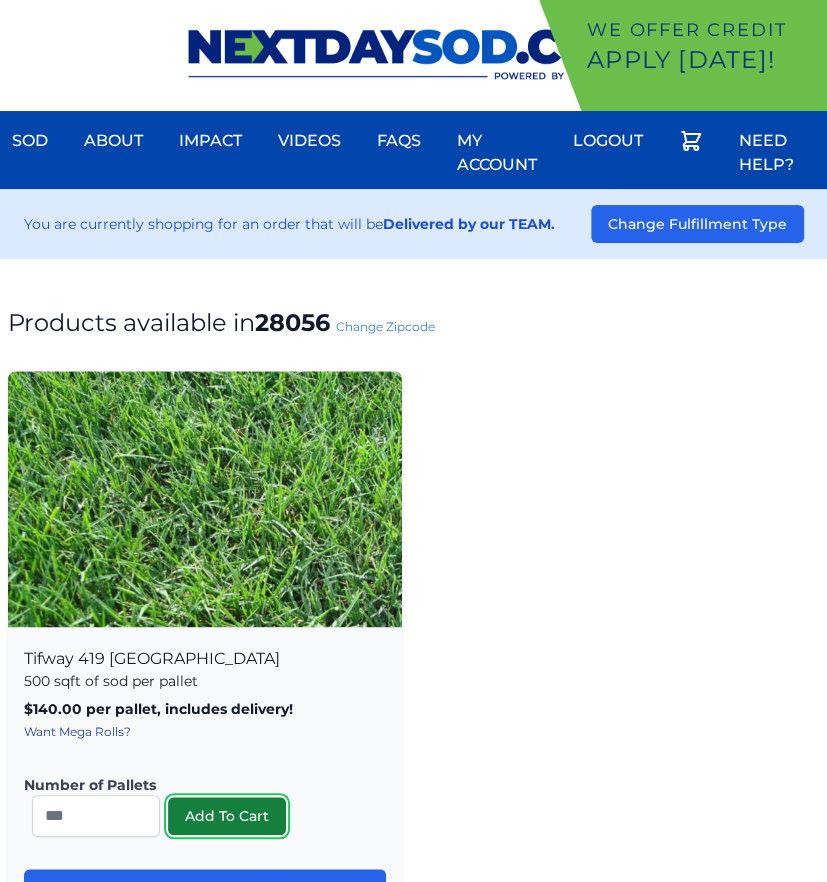 click on "Add To Cart" at bounding box center [227, 816] 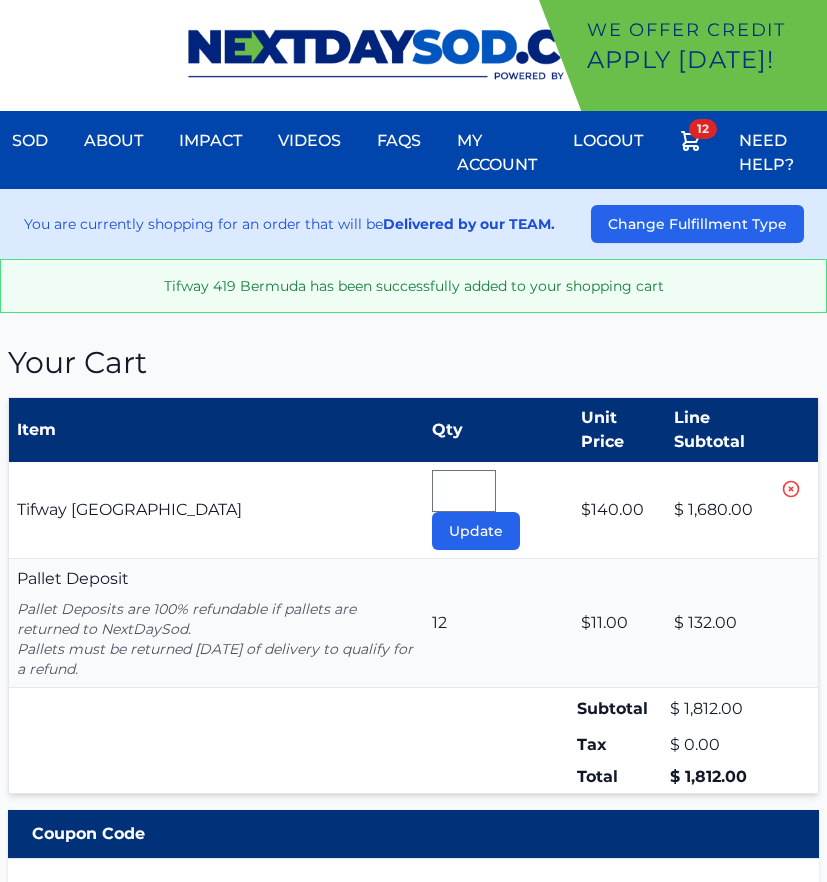 scroll, scrollTop: 0, scrollLeft: 0, axis: both 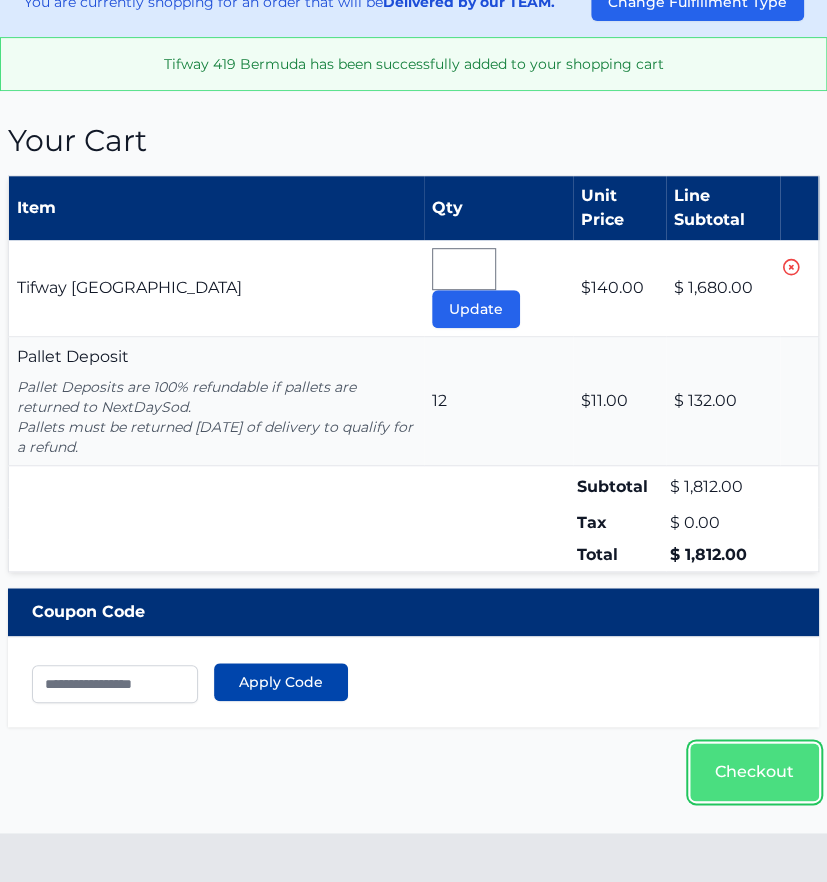 click on "Checkout" at bounding box center [754, 772] 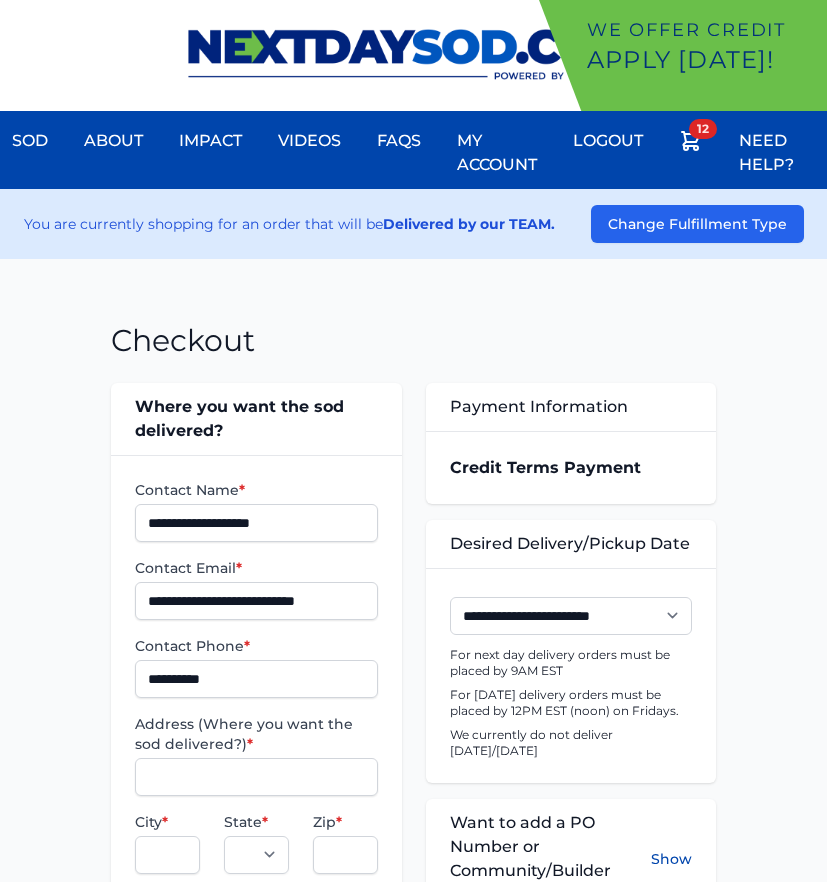 scroll, scrollTop: 0, scrollLeft: 0, axis: both 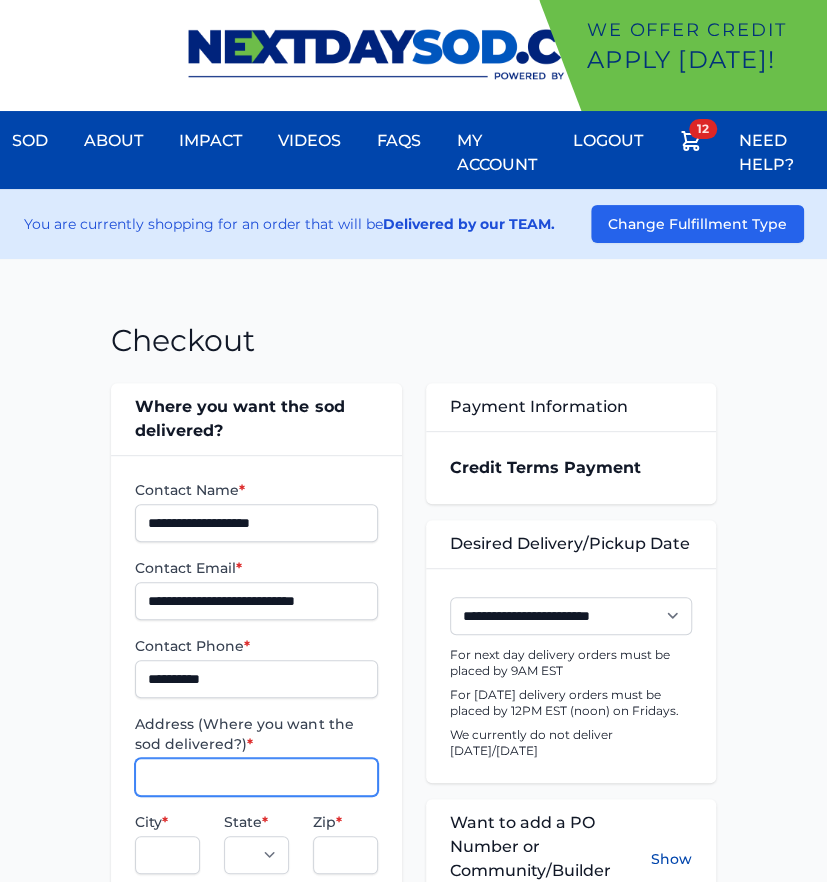 click on "Address (Where you want the sod delivered?)
*" at bounding box center [256, 777] 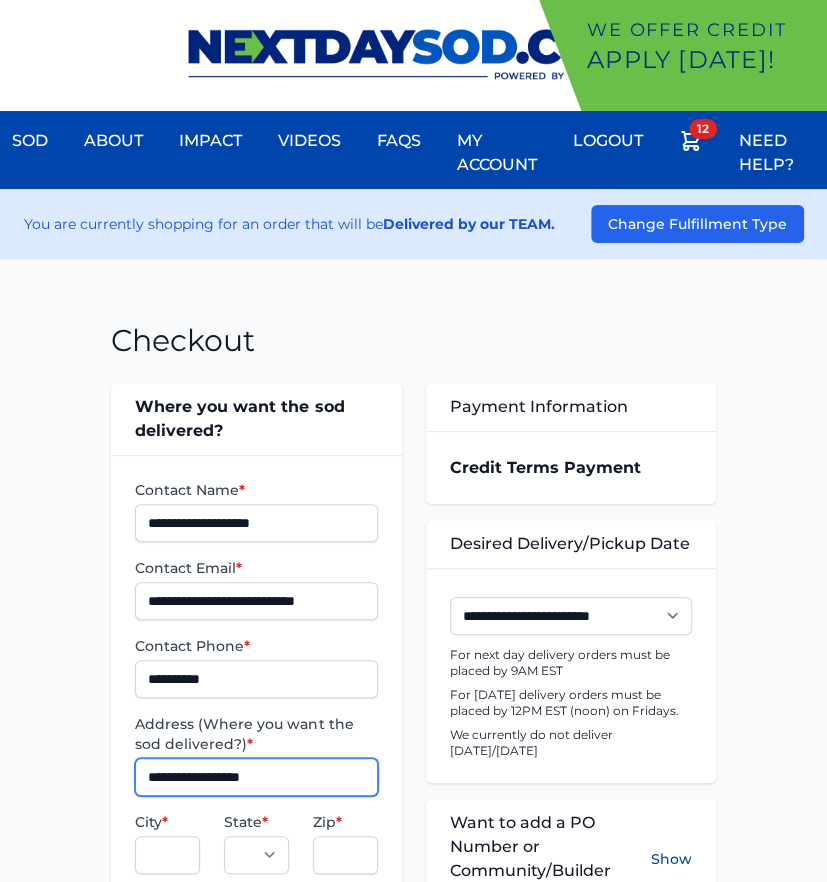 type on "**********" 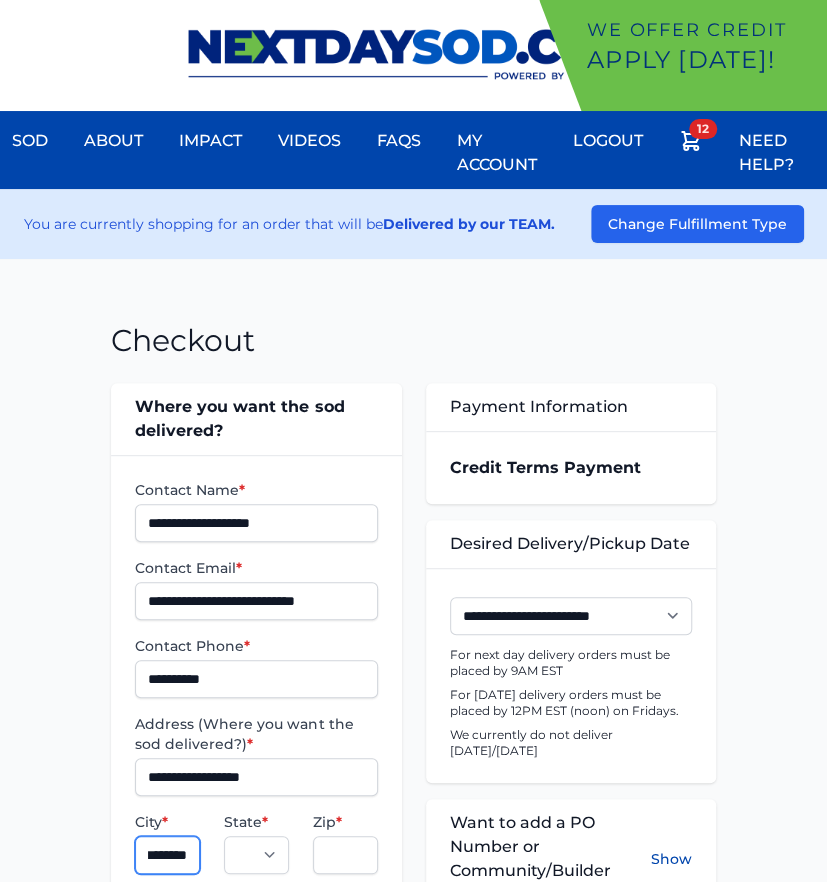 scroll, scrollTop: 0, scrollLeft: 22, axis: horizontal 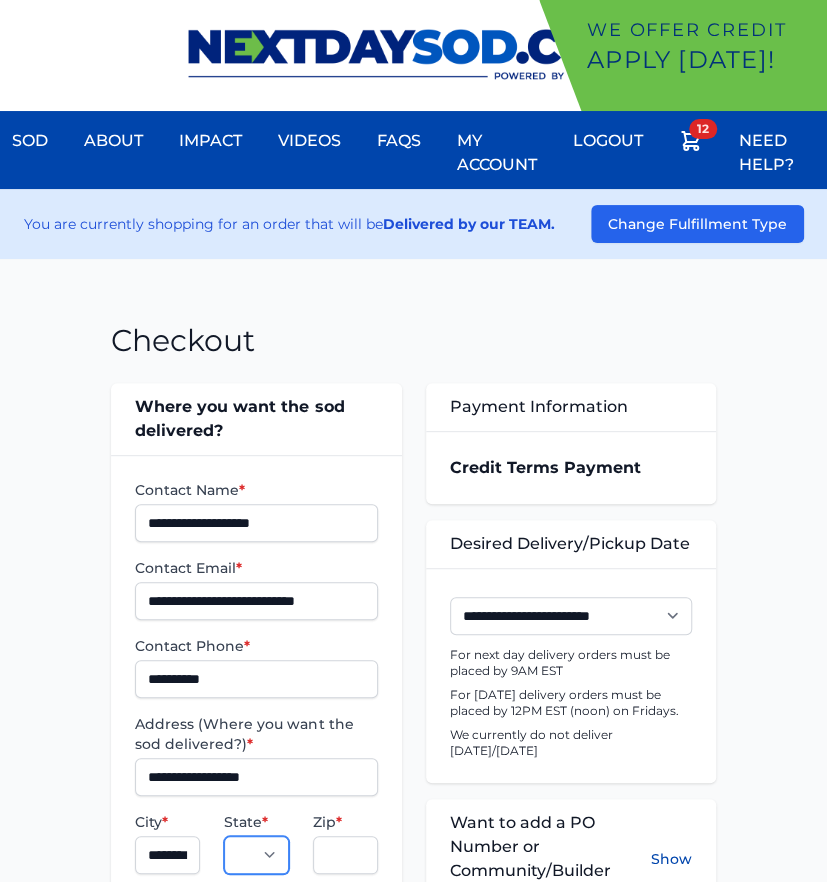 select on "**" 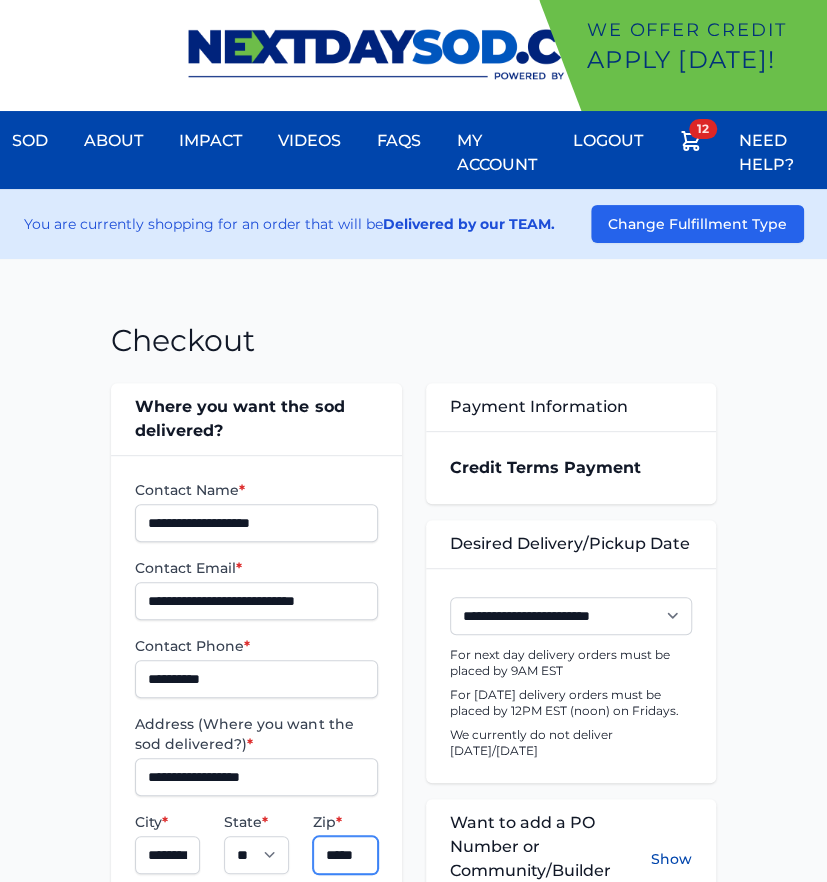 scroll, scrollTop: 0, scrollLeft: 0, axis: both 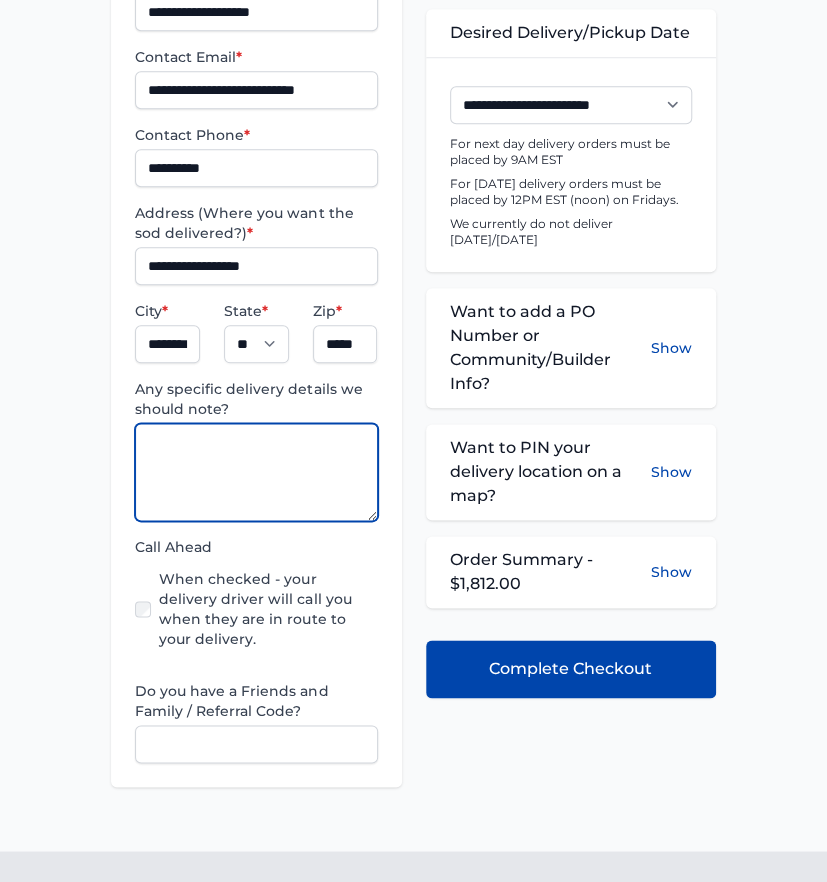 paste on "**********" 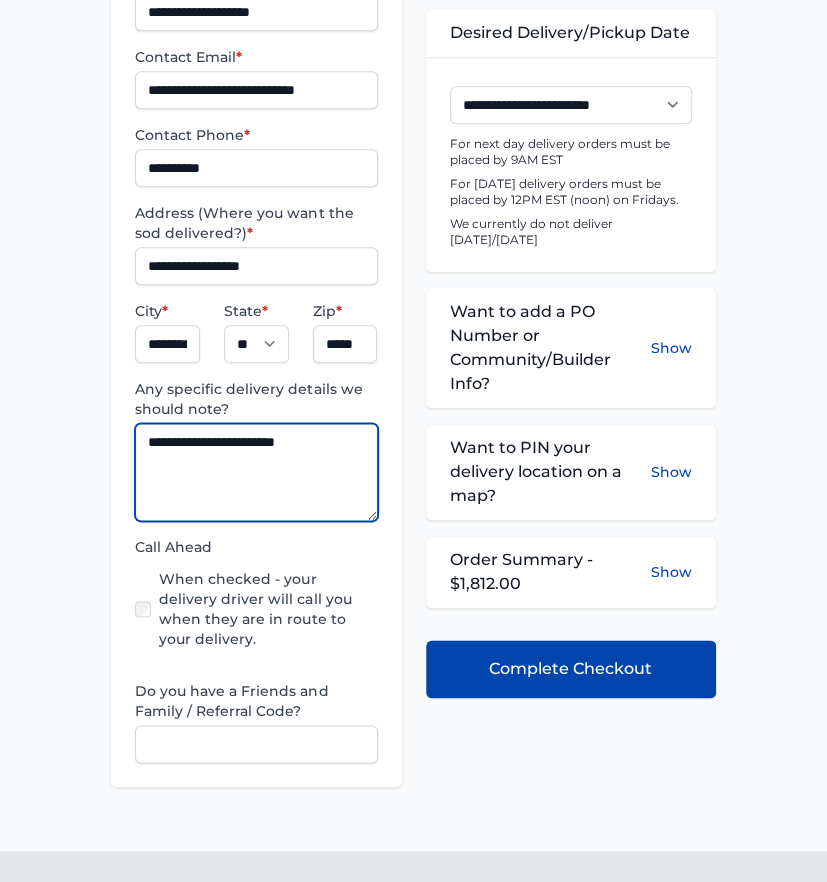type on "**********" 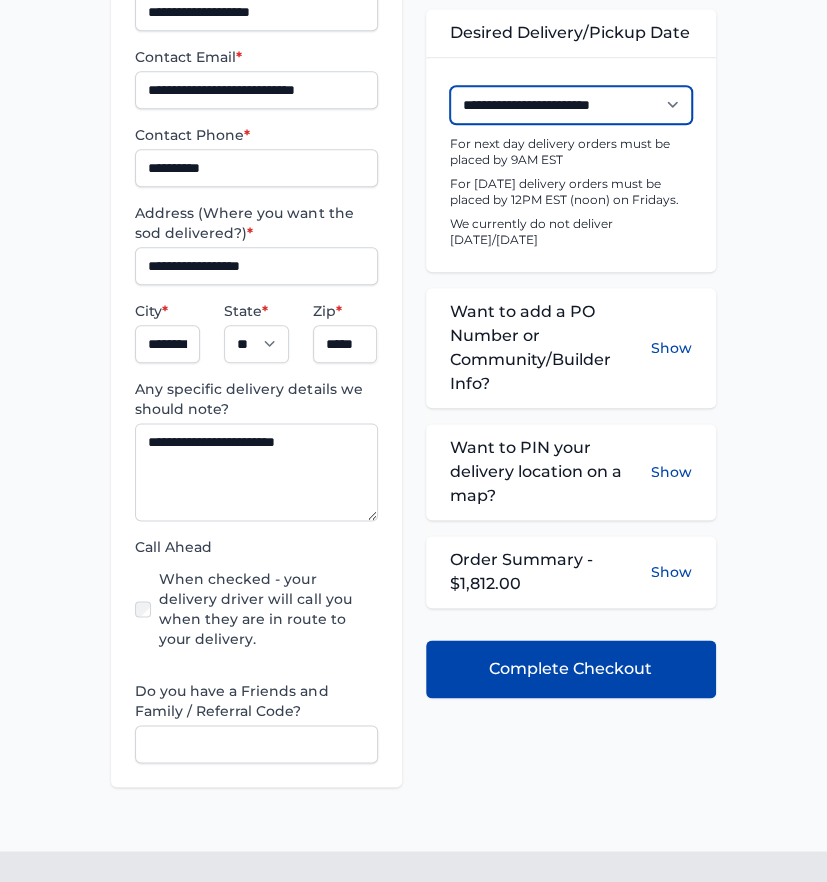 click on "**********" at bounding box center (571, 105) 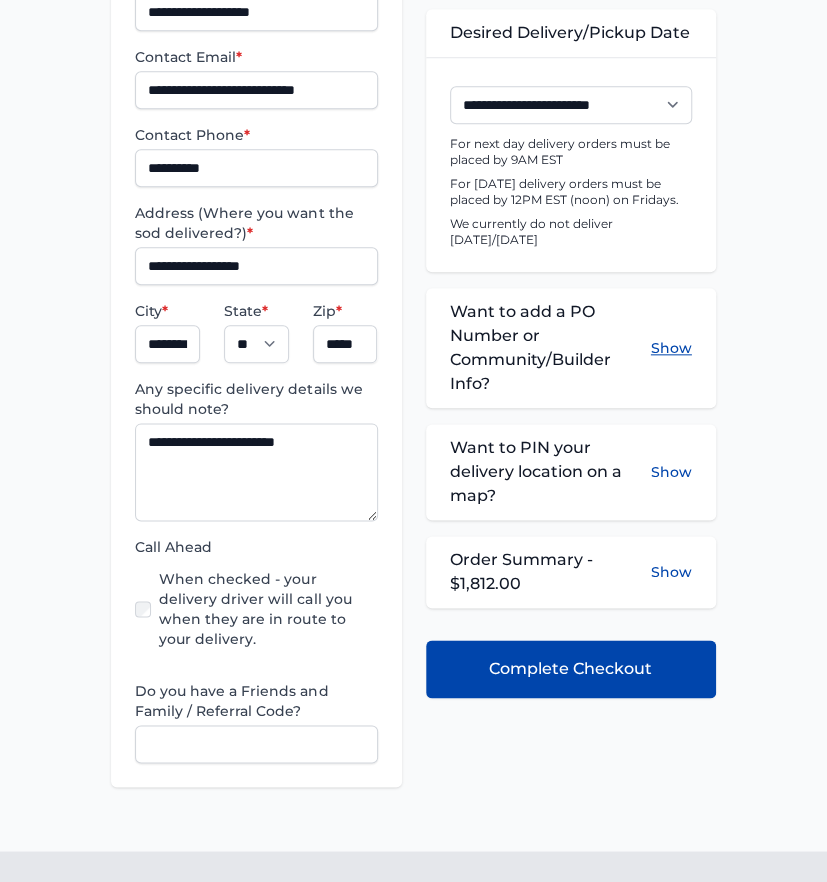 click on "Show" at bounding box center (671, 348) 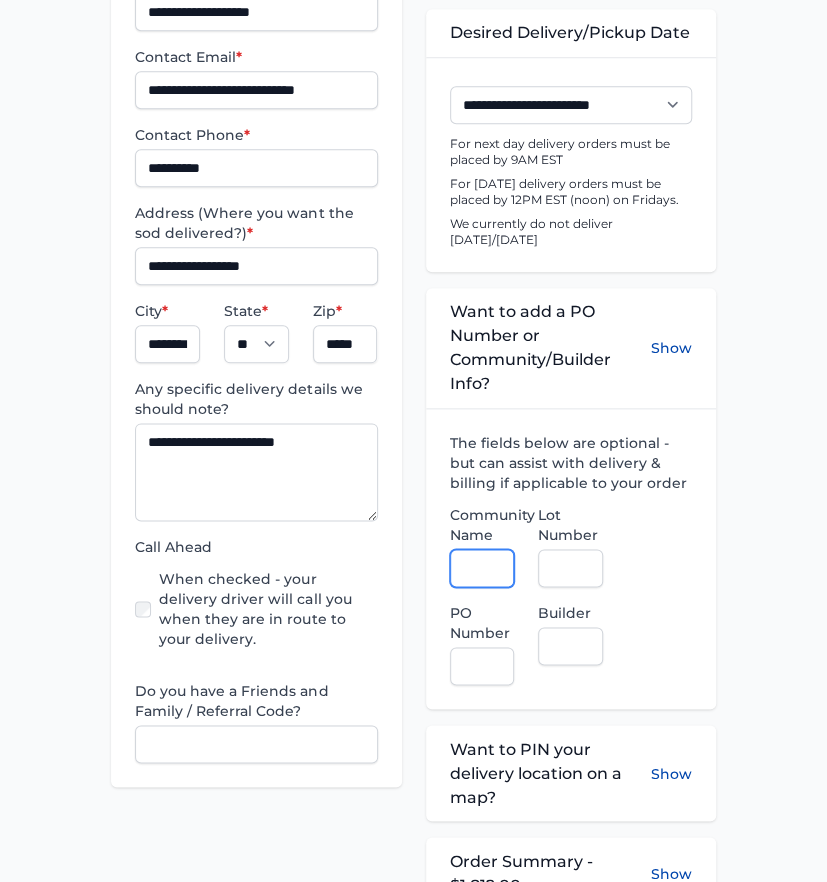 click on "Community Name" at bounding box center (482, 568) 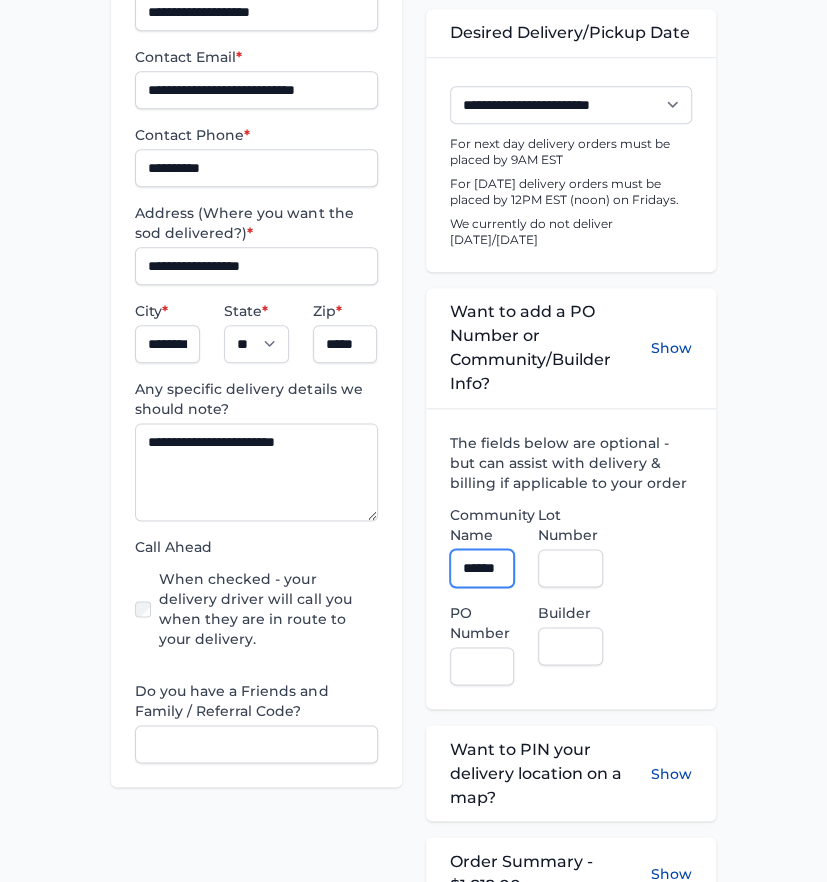 scroll, scrollTop: 0, scrollLeft: 12, axis: horizontal 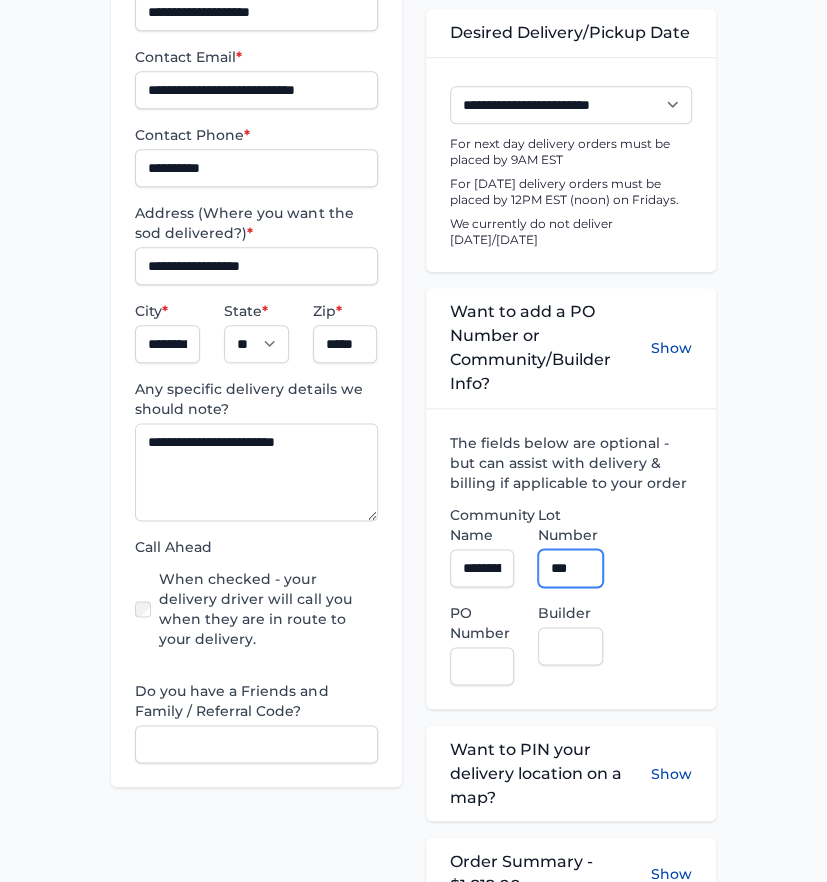 type on "***" 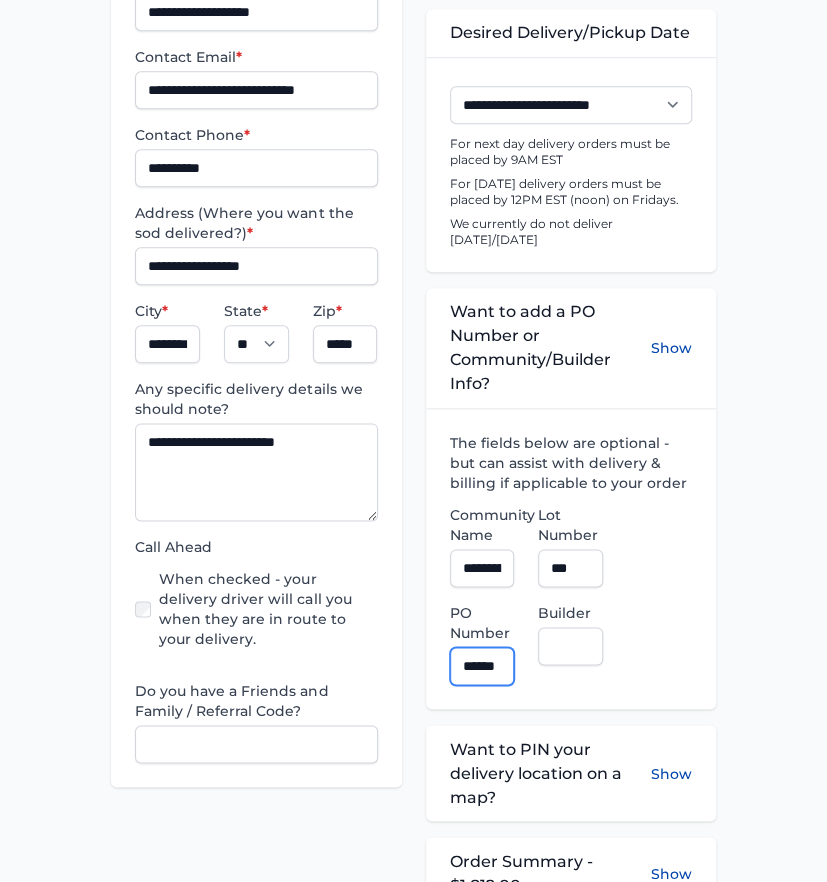 scroll, scrollTop: 0, scrollLeft: 9, axis: horizontal 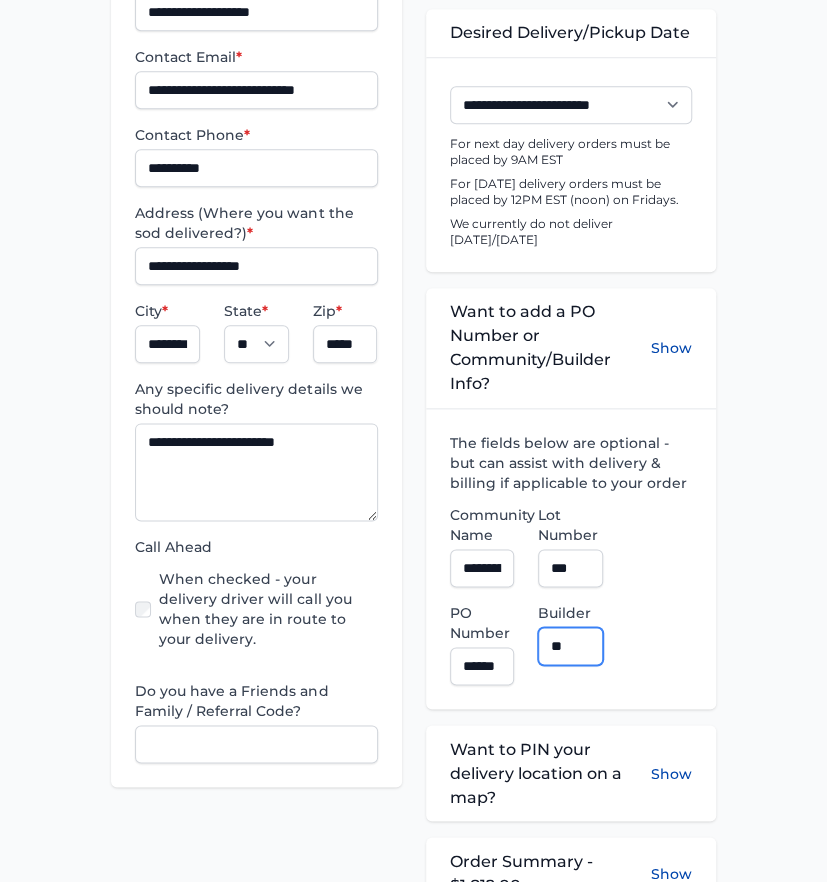 type on "**********" 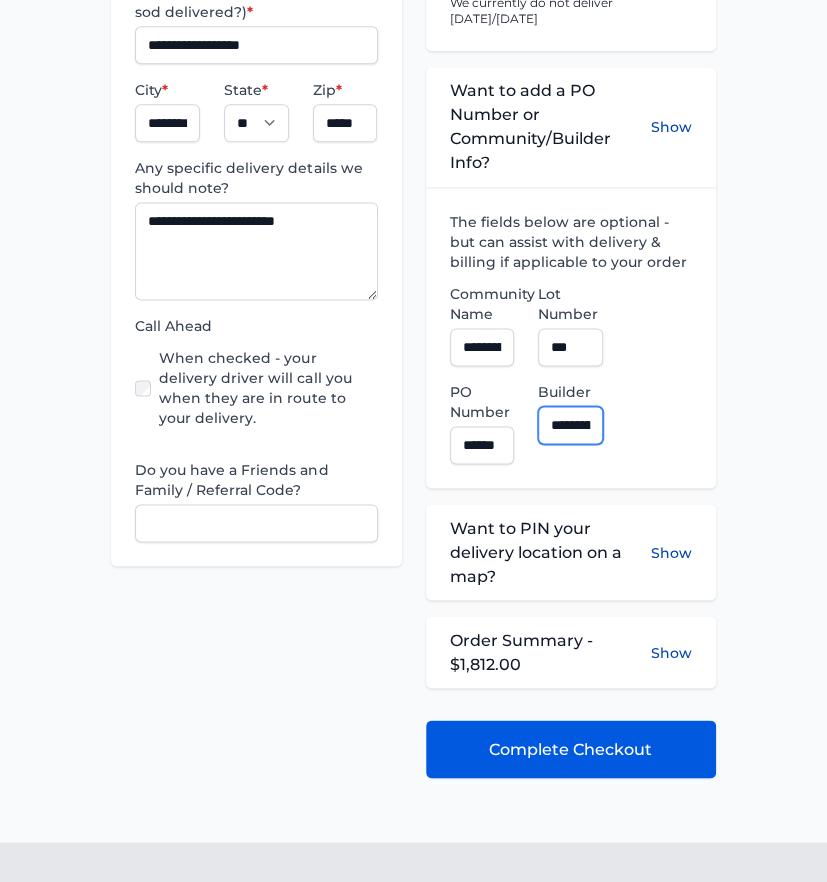 scroll, scrollTop: 733, scrollLeft: 0, axis: vertical 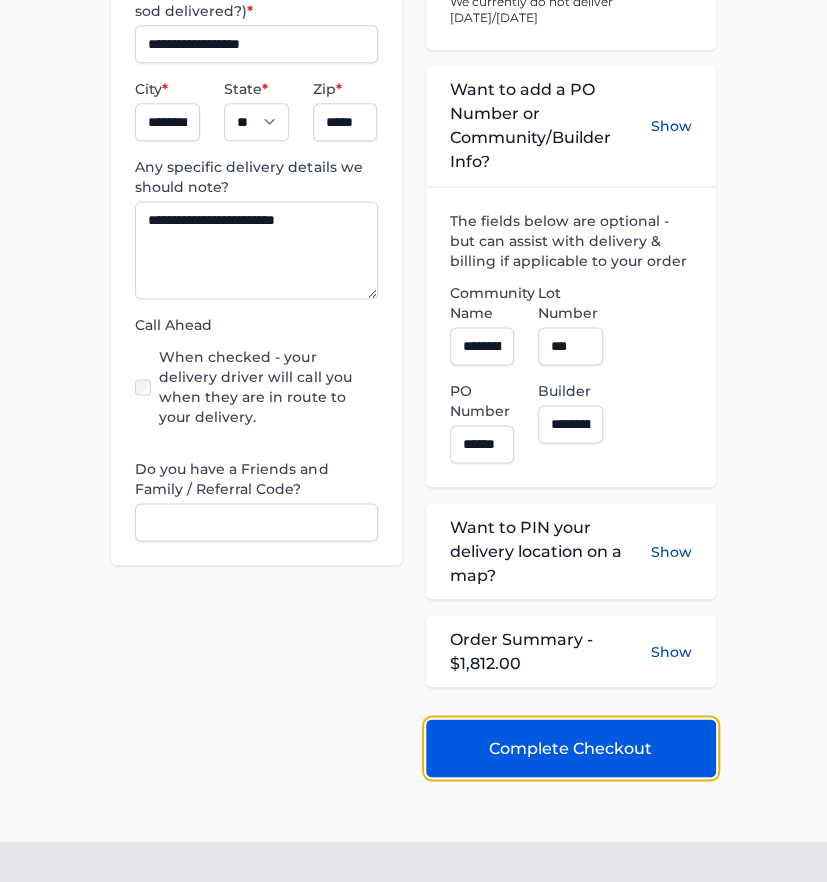click on "Complete Checkout" at bounding box center [570, 748] 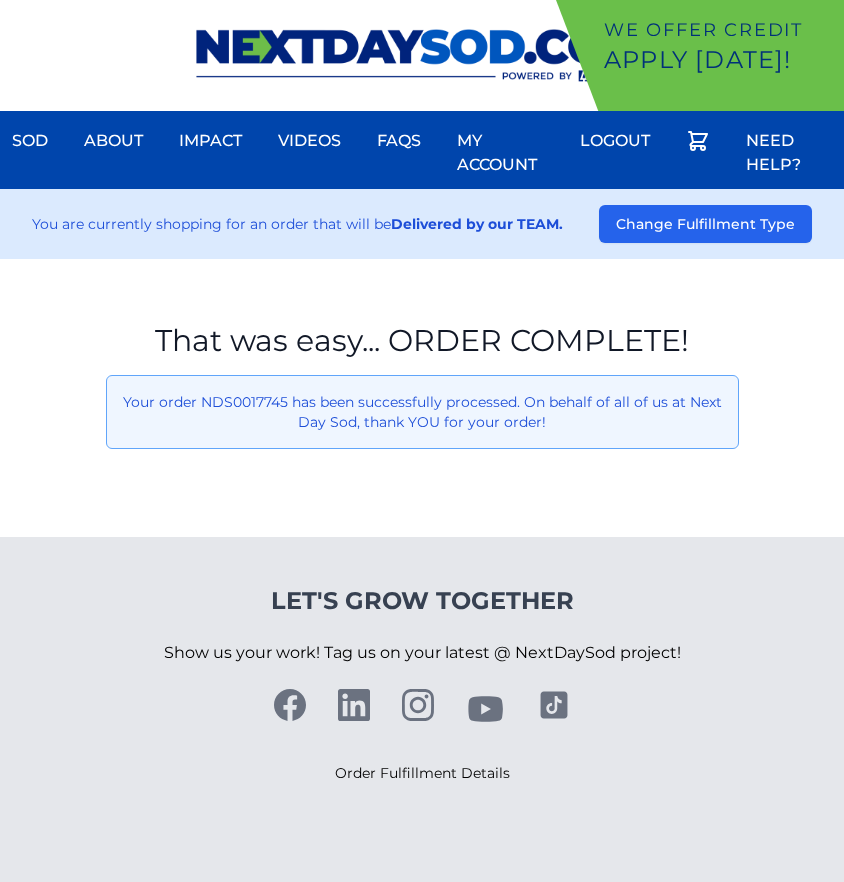 scroll, scrollTop: 0, scrollLeft: 0, axis: both 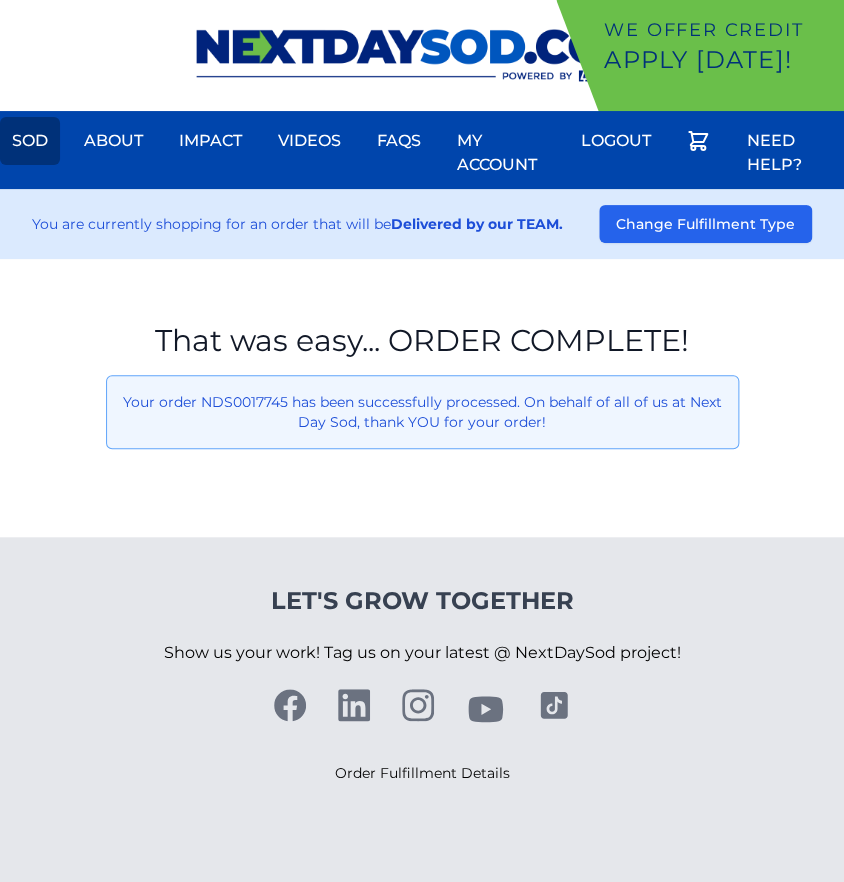 click on "Sod" at bounding box center (30, 141) 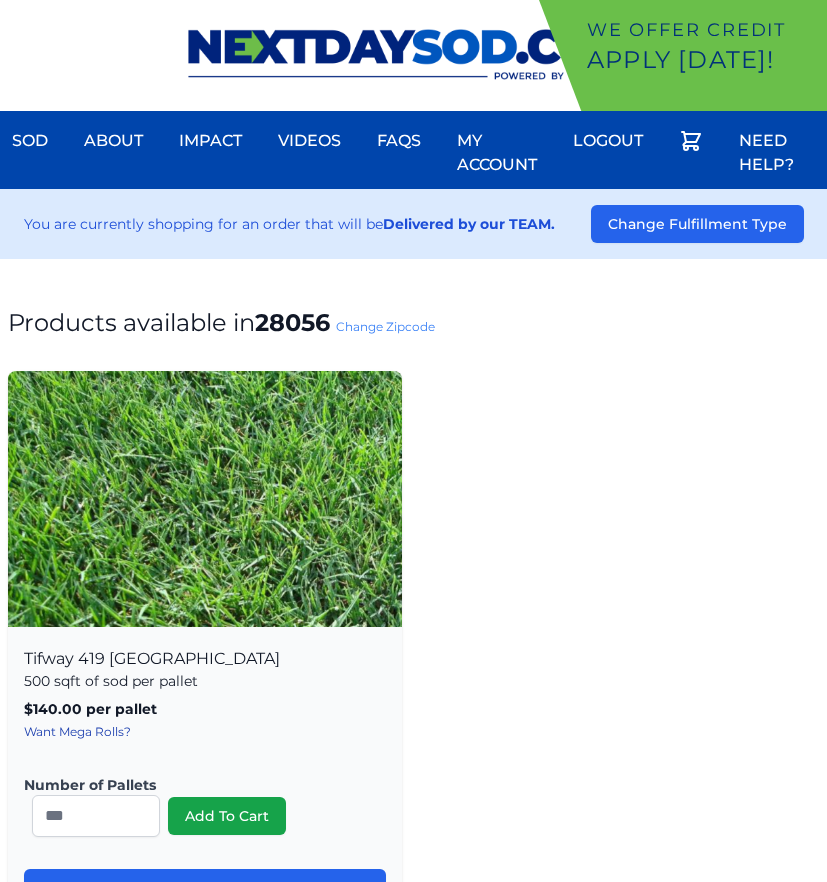 scroll, scrollTop: 0, scrollLeft: 0, axis: both 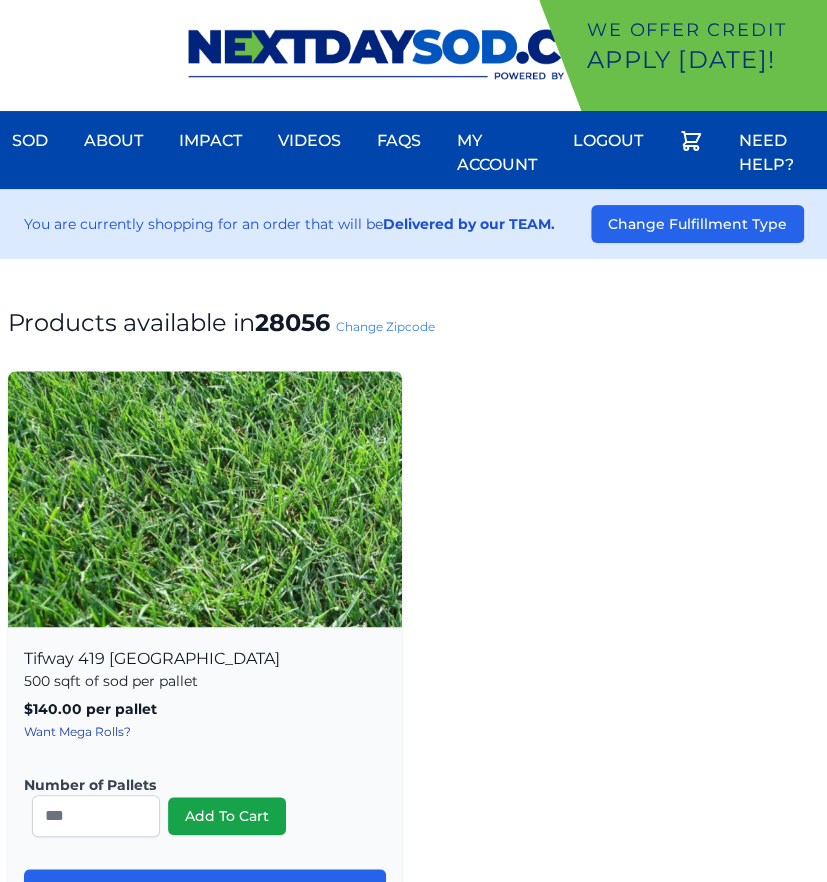 click on "Change Zipcode" at bounding box center [385, 326] 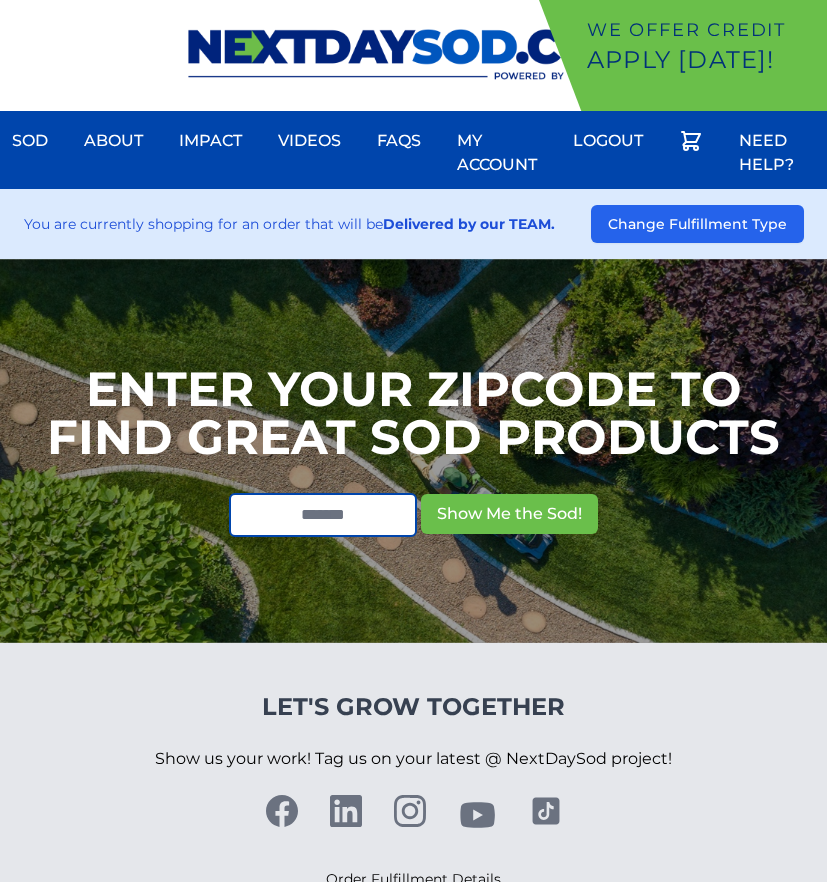 scroll, scrollTop: 0, scrollLeft: 0, axis: both 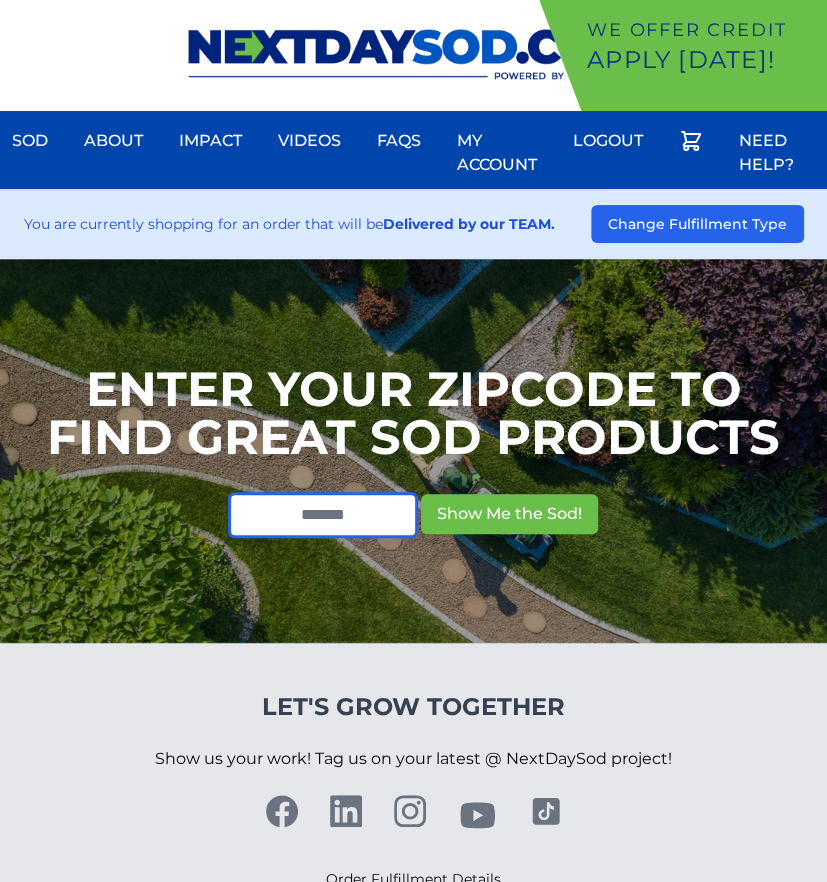 click at bounding box center (323, 515) 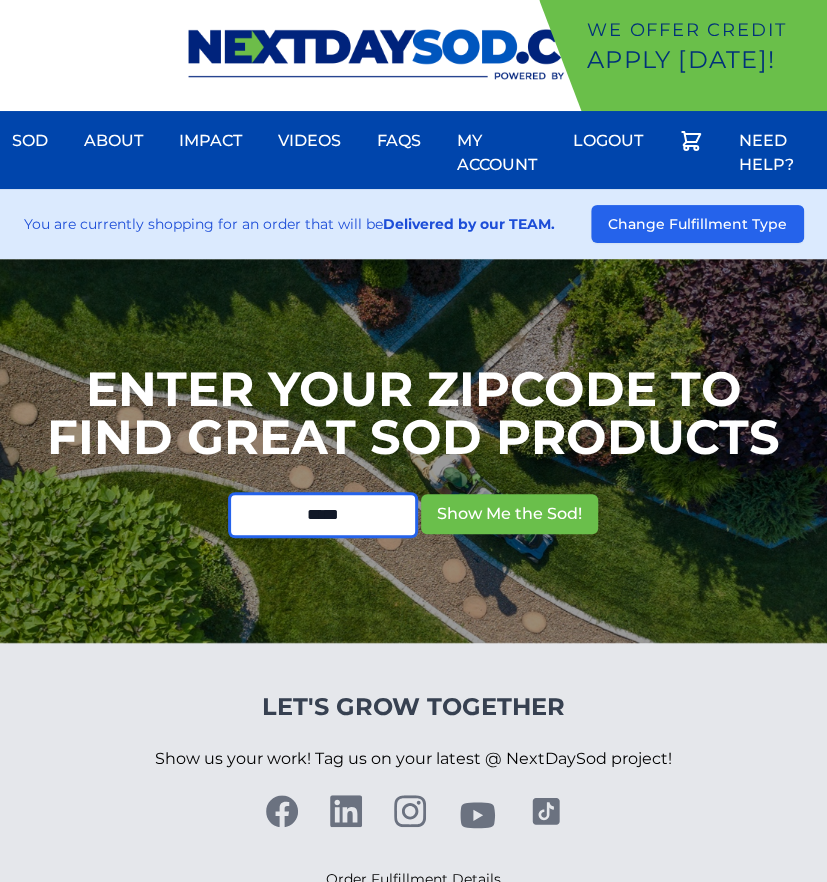 type on "*****" 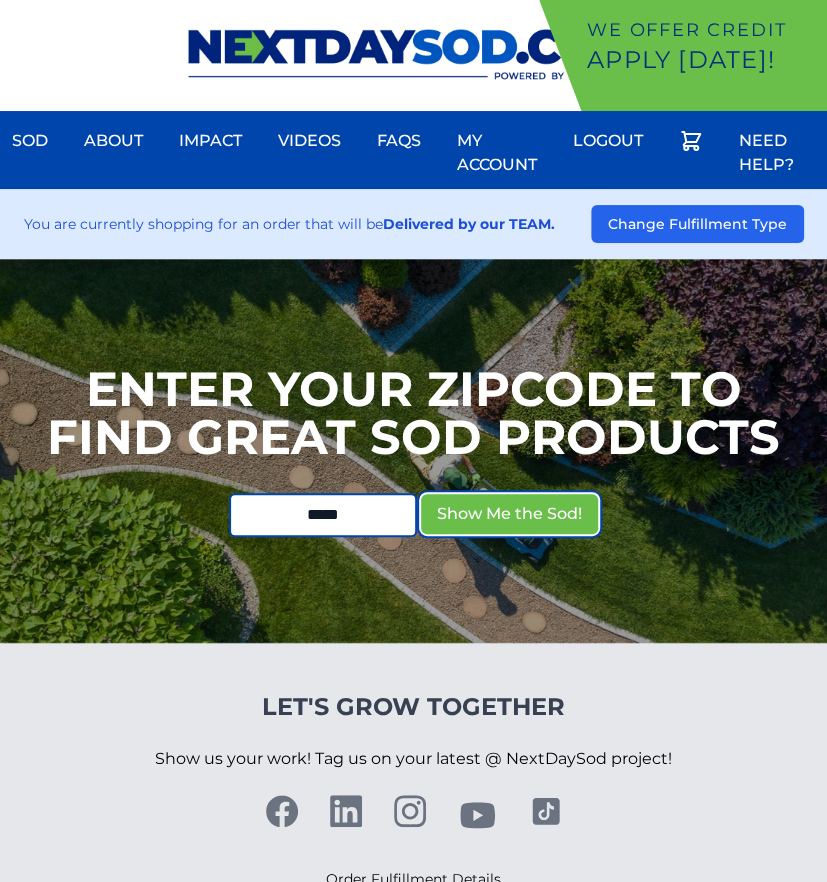 type 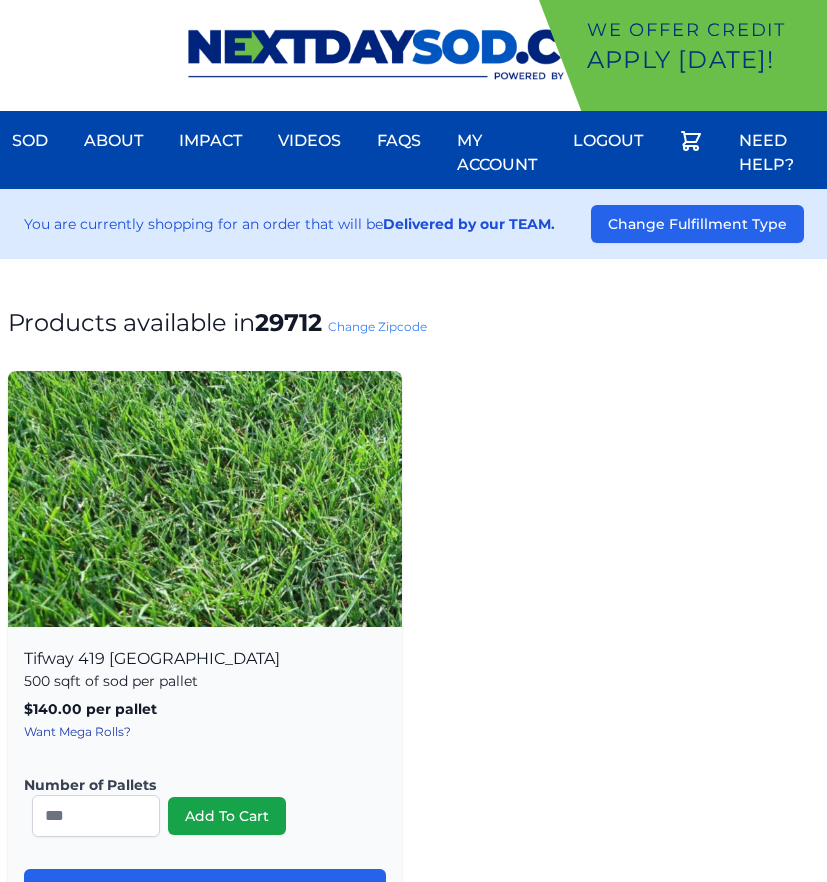 scroll, scrollTop: 0, scrollLeft: 0, axis: both 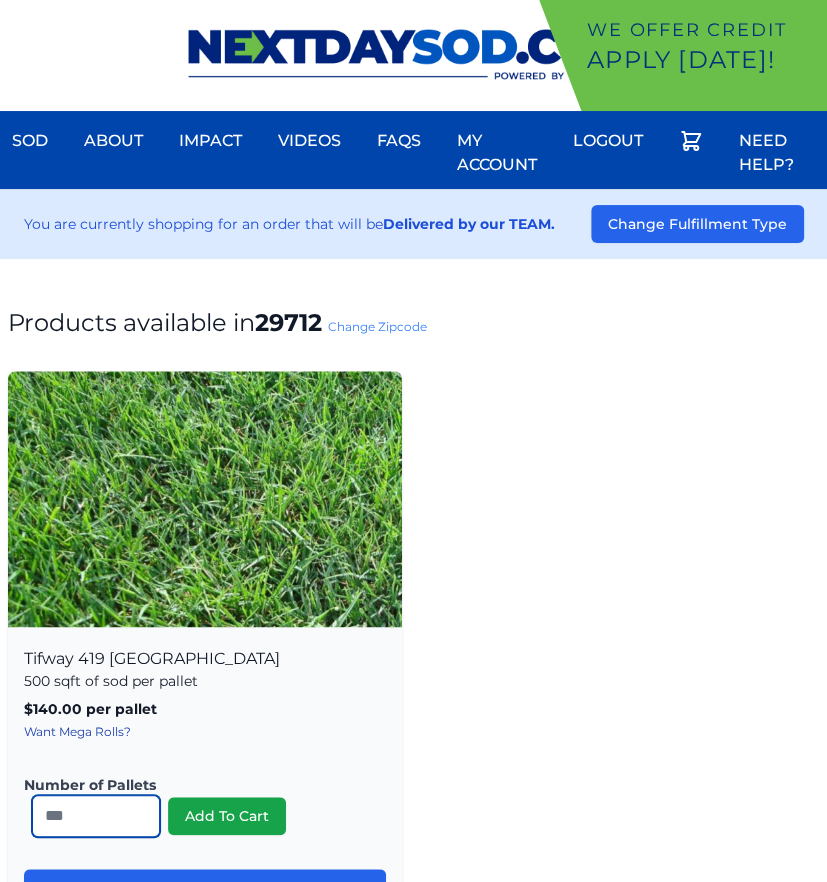 drag, startPoint x: 89, startPoint y: 820, endPoint x: -90, endPoint y: 817, distance: 179.02513 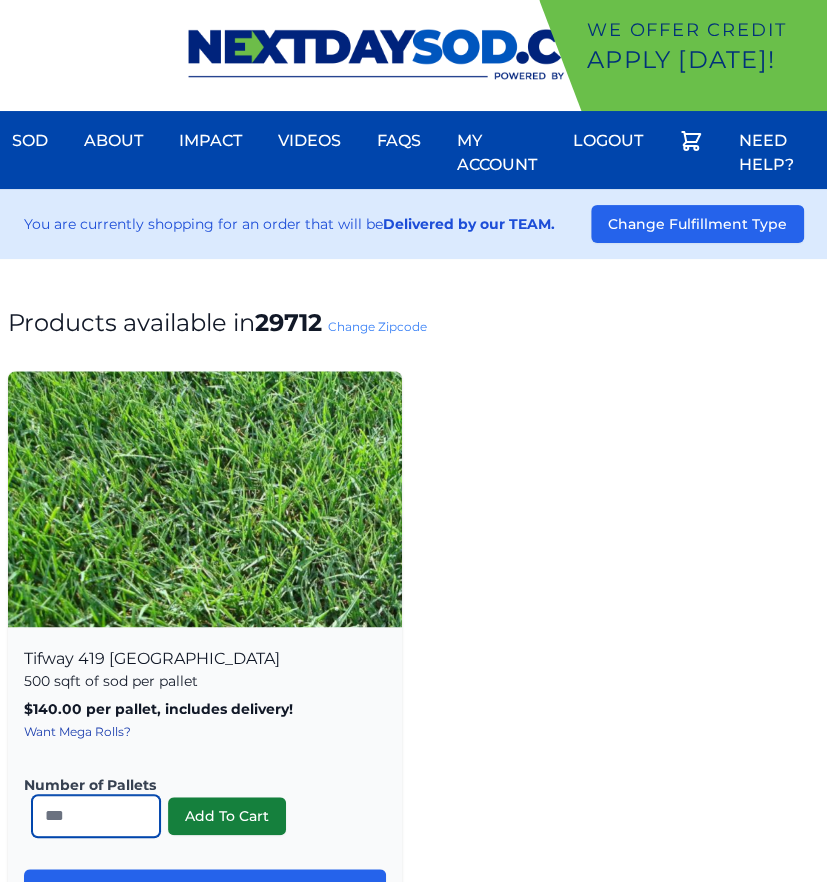 type on "**" 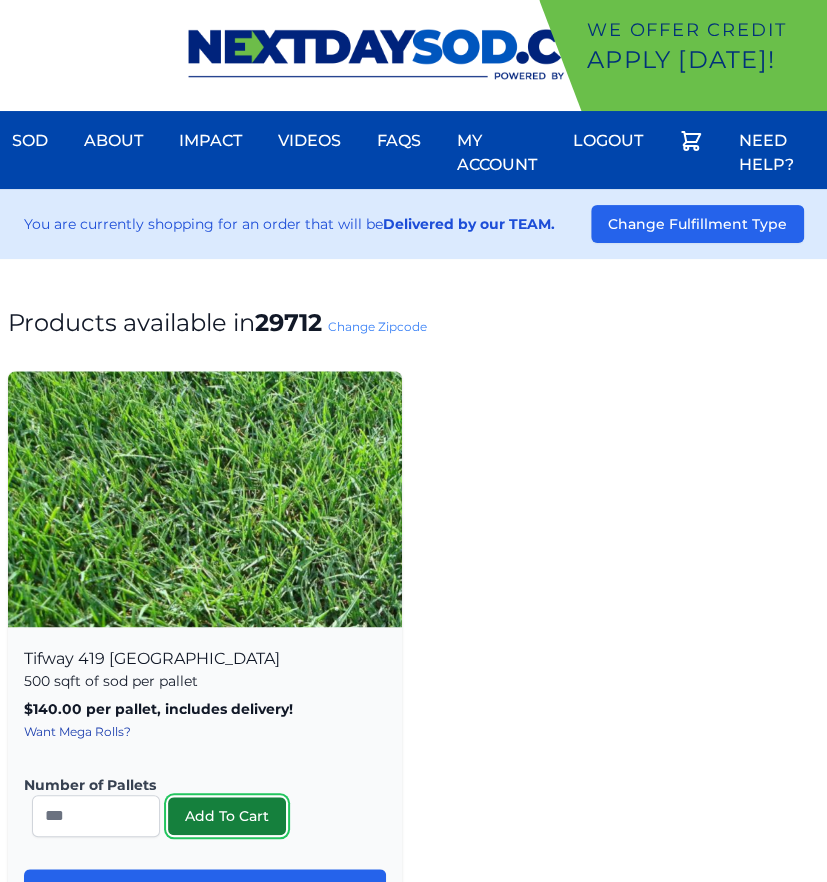 click on "Add To Cart" at bounding box center [227, 816] 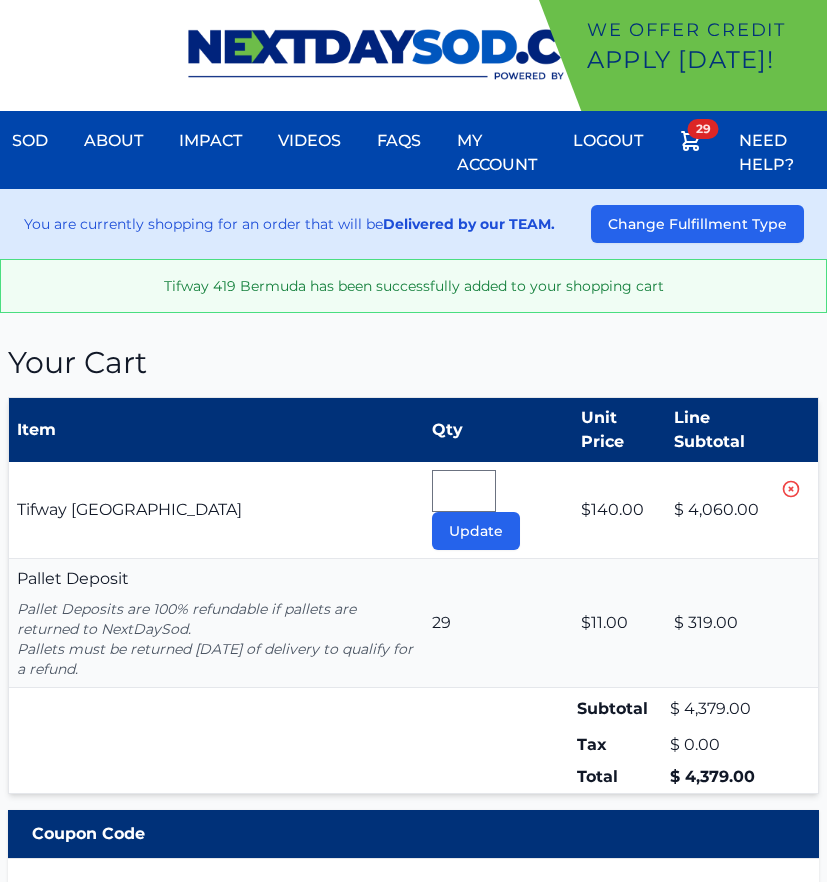 type 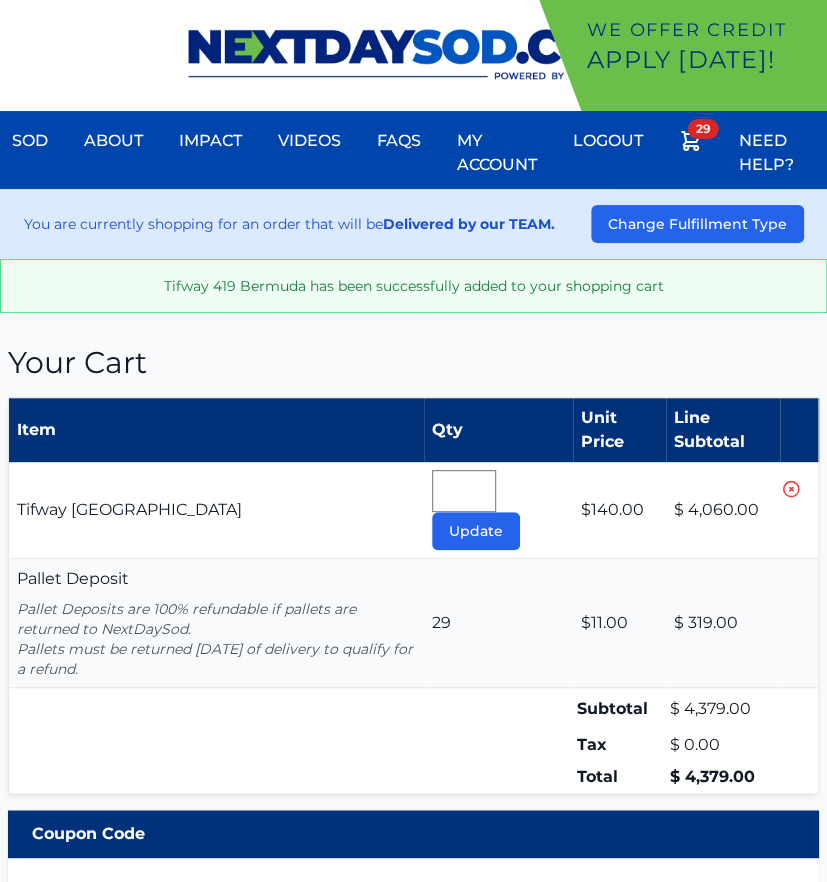 scroll, scrollTop: 0, scrollLeft: 0, axis: both 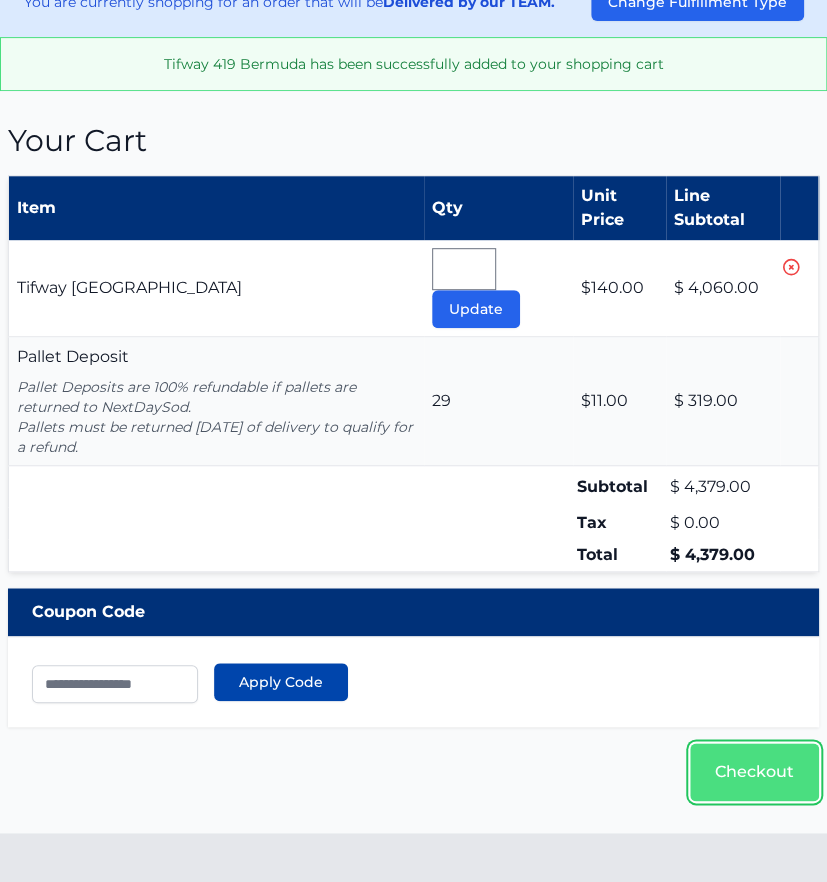click on "Checkout" at bounding box center [754, 772] 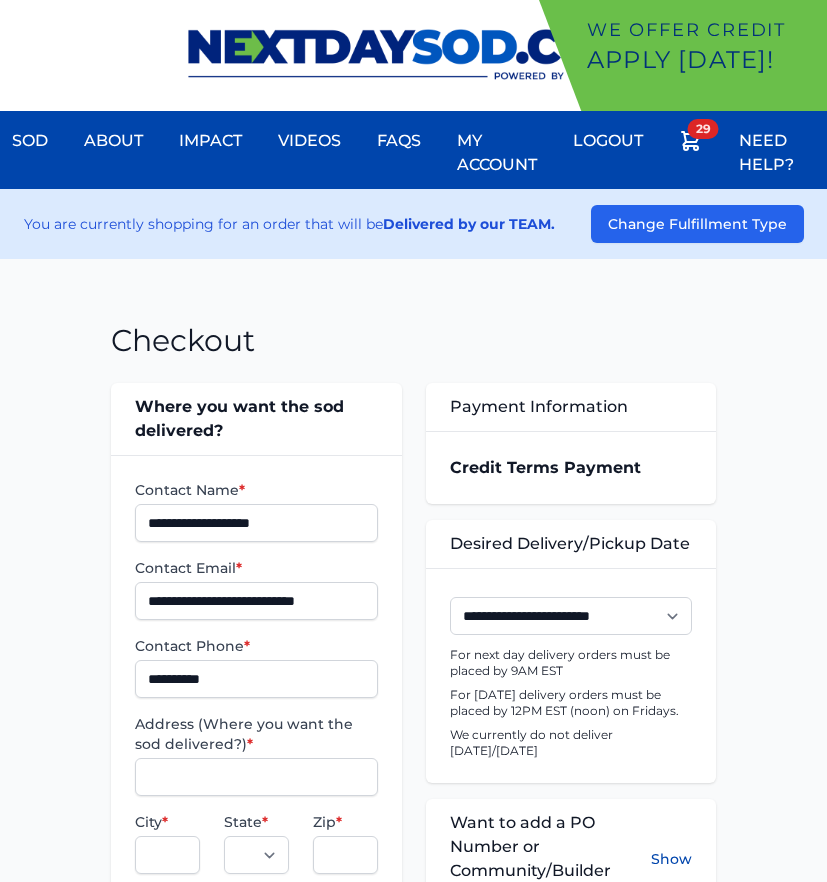 scroll, scrollTop: 0, scrollLeft: 0, axis: both 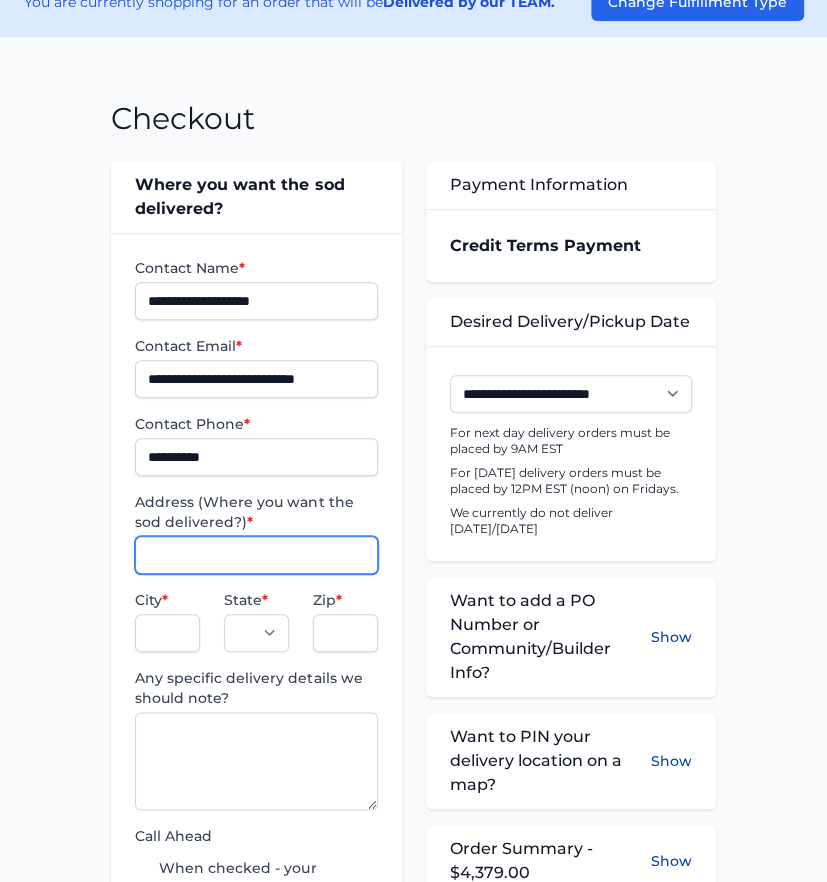click on "Address (Where you want the sod delivered?)
*" at bounding box center (256, 555) 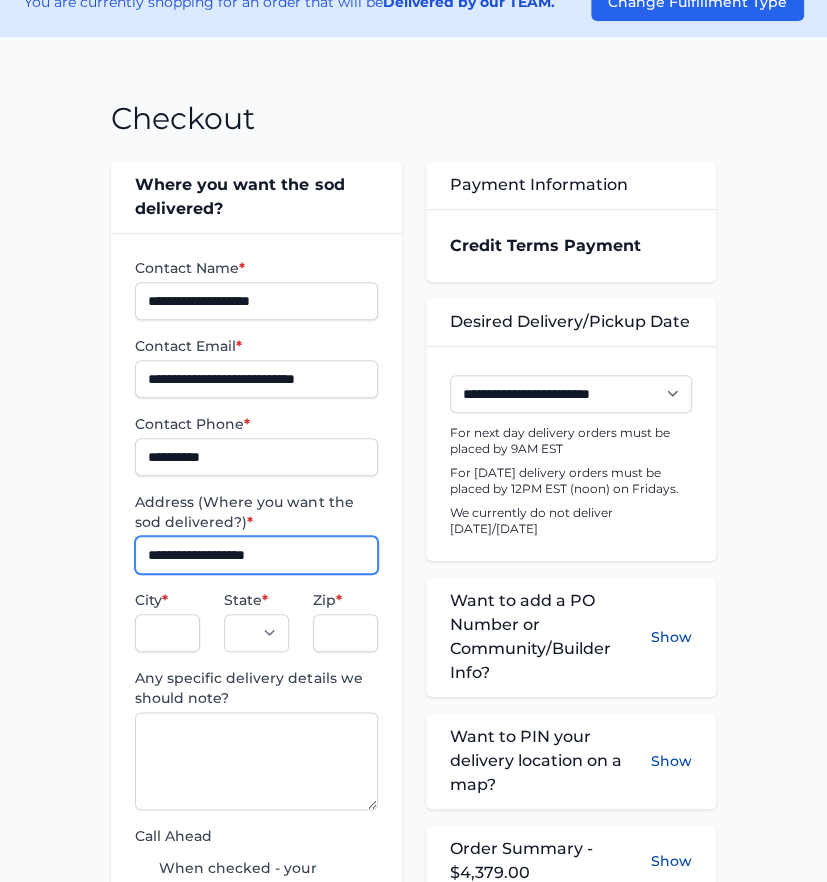 type on "**********" 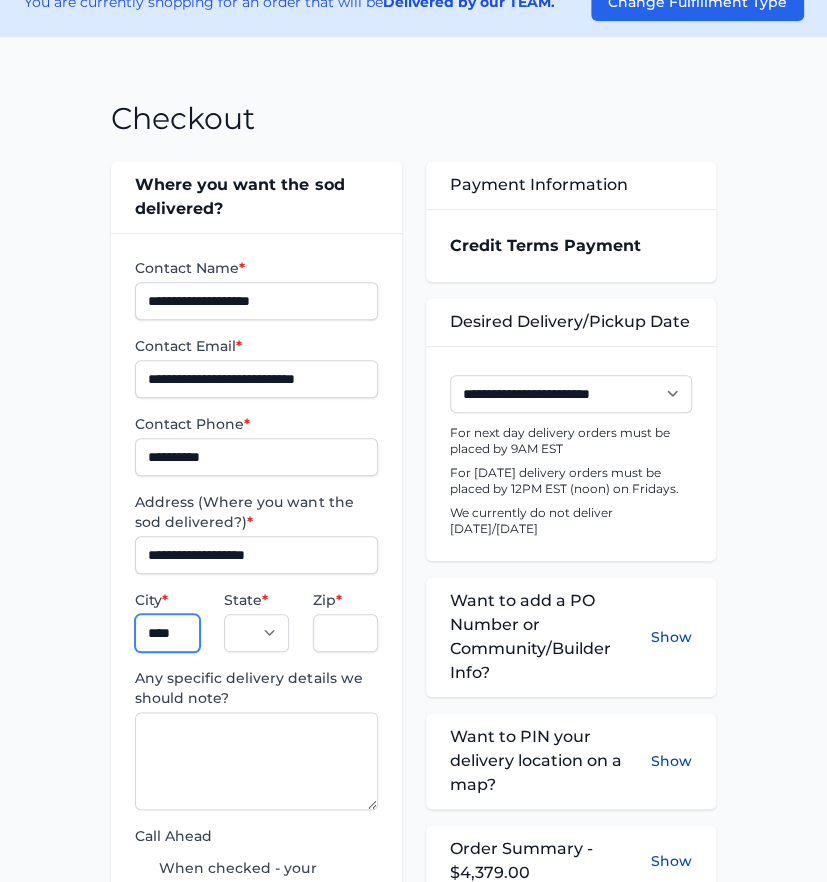 type on "********" 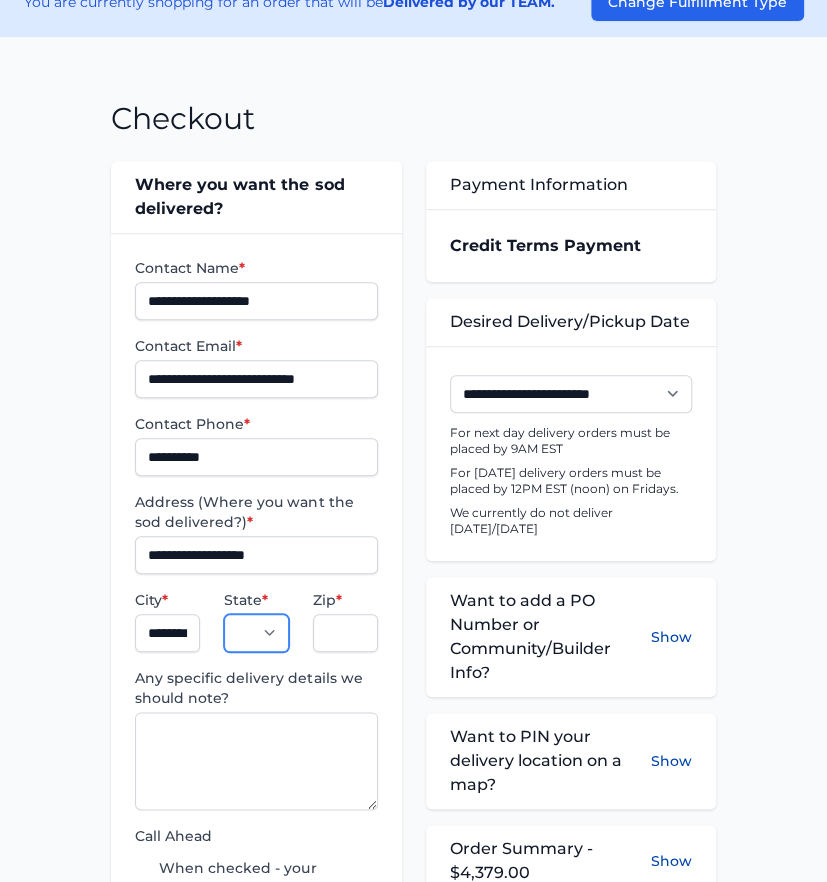 select on "**" 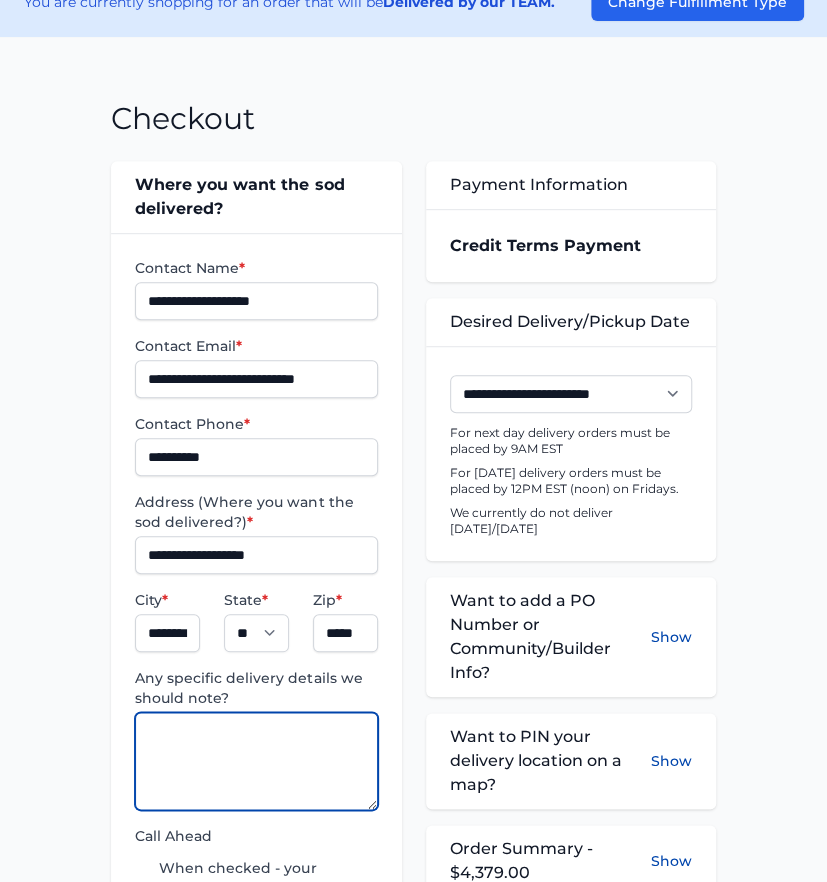 paste on "**********" 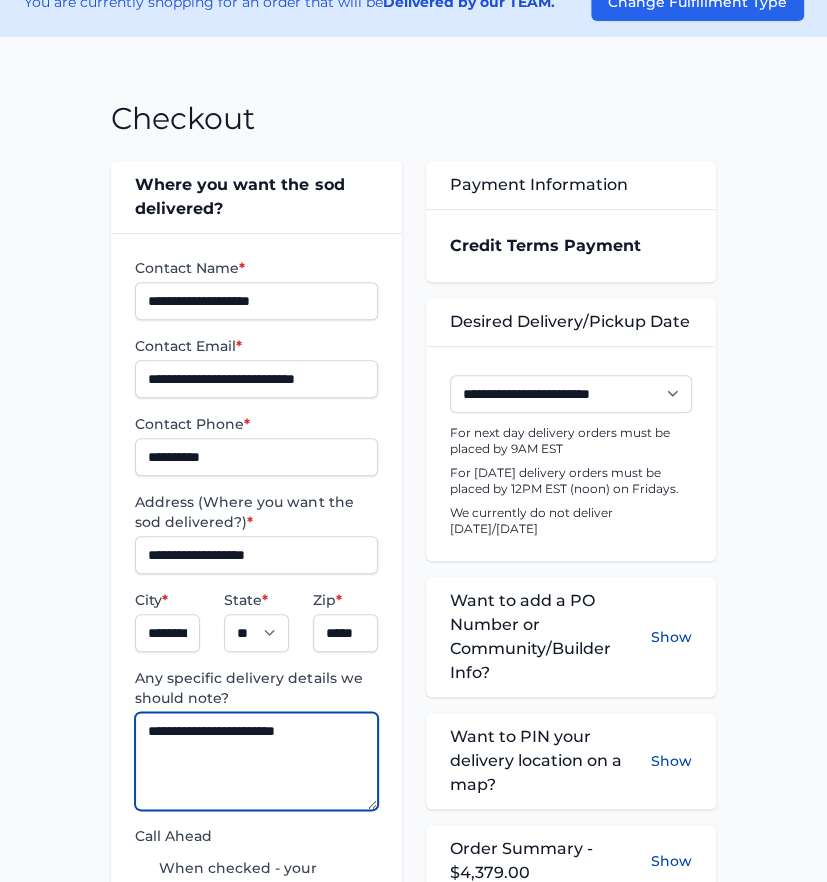 type on "**********" 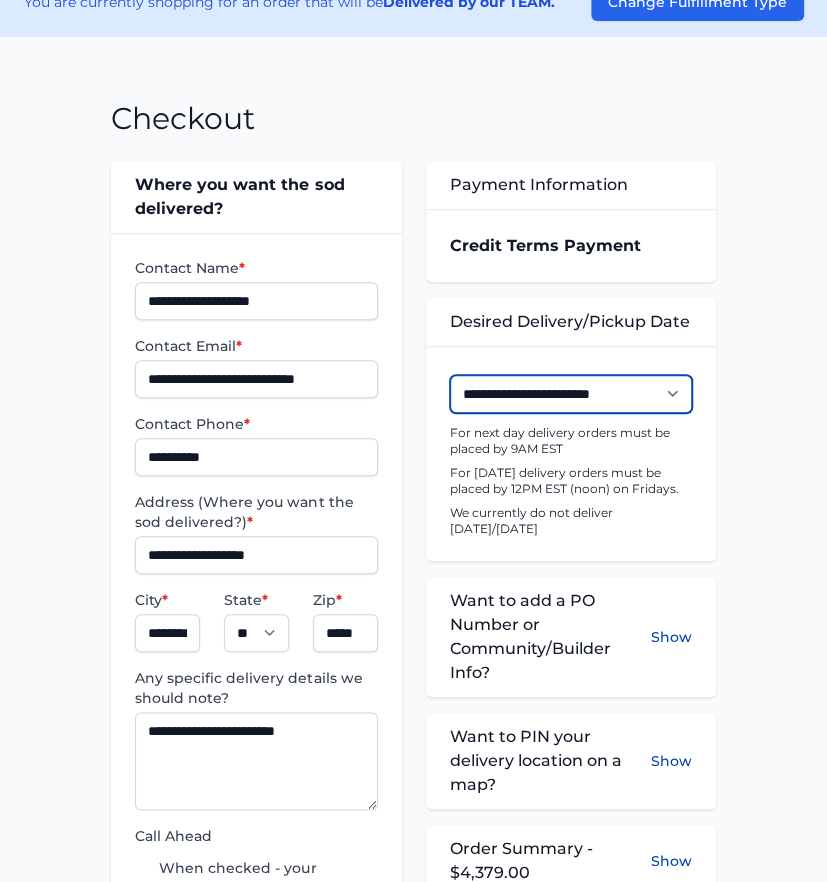 click on "**********" at bounding box center (571, 394) 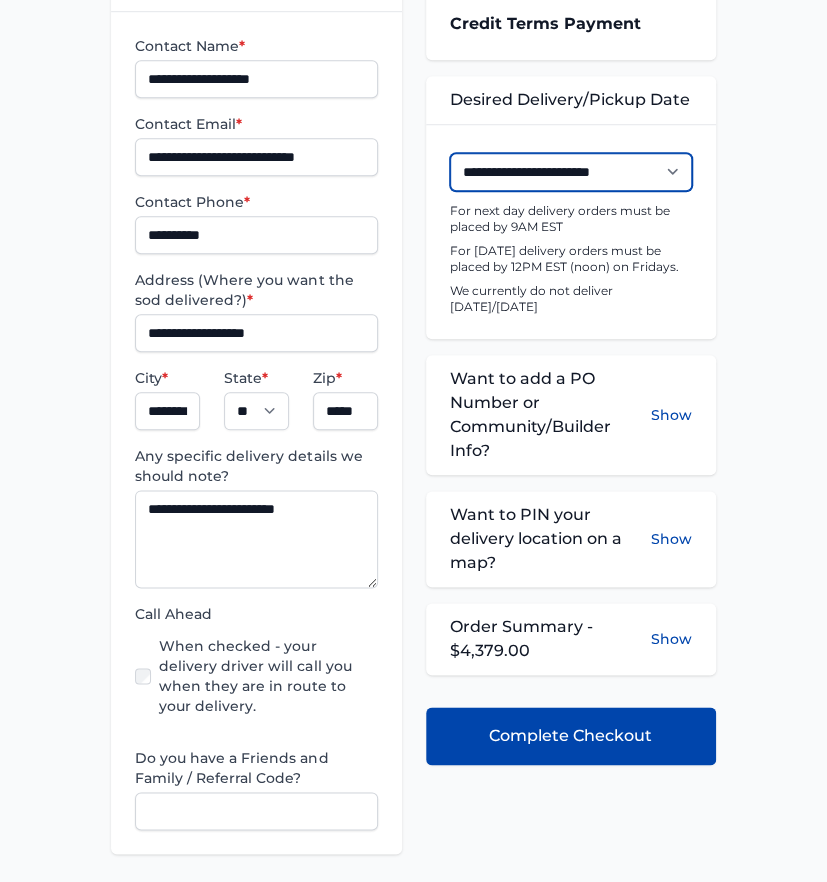 scroll, scrollTop: 555, scrollLeft: 0, axis: vertical 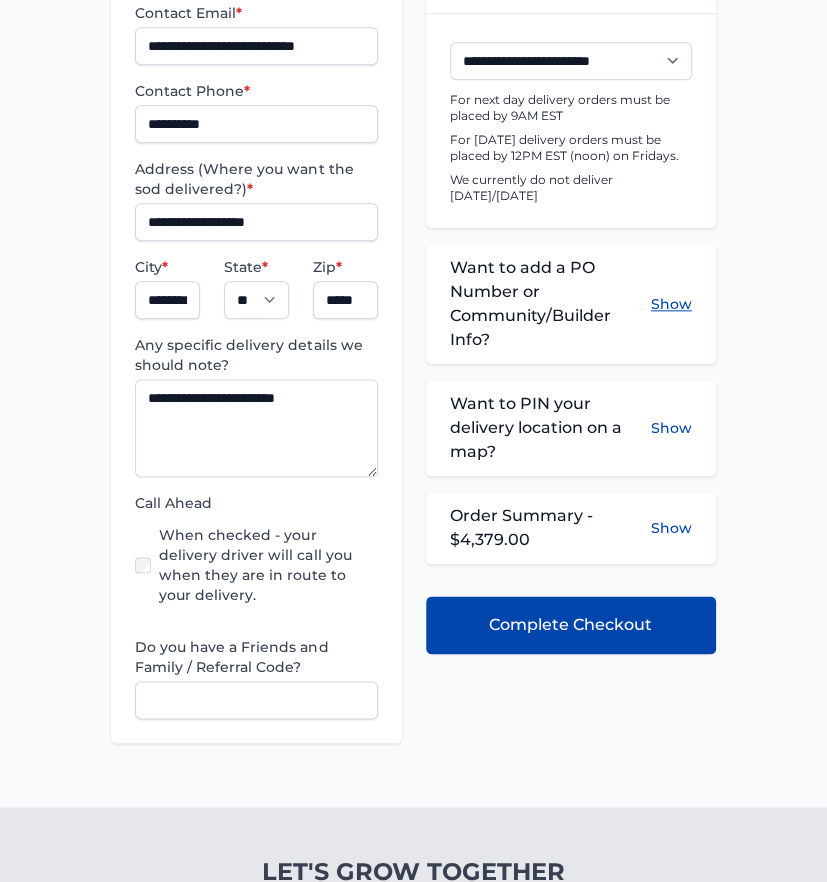 click on "Show" at bounding box center [671, 304] 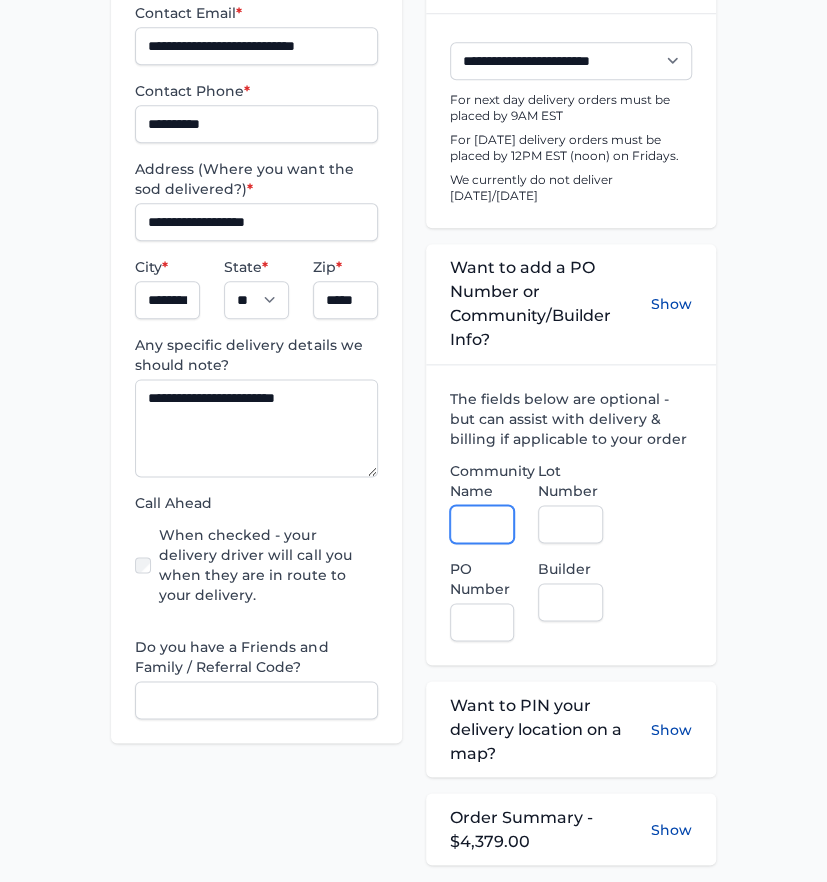 click on "Community Name" at bounding box center (482, 524) 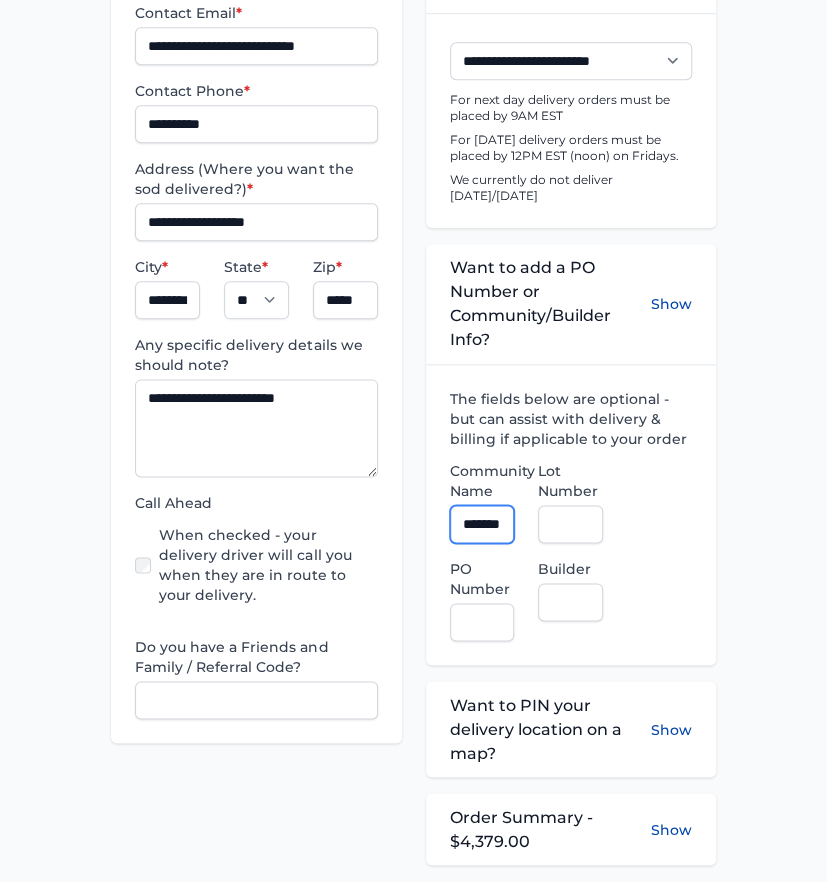 scroll, scrollTop: 0, scrollLeft: 16, axis: horizontal 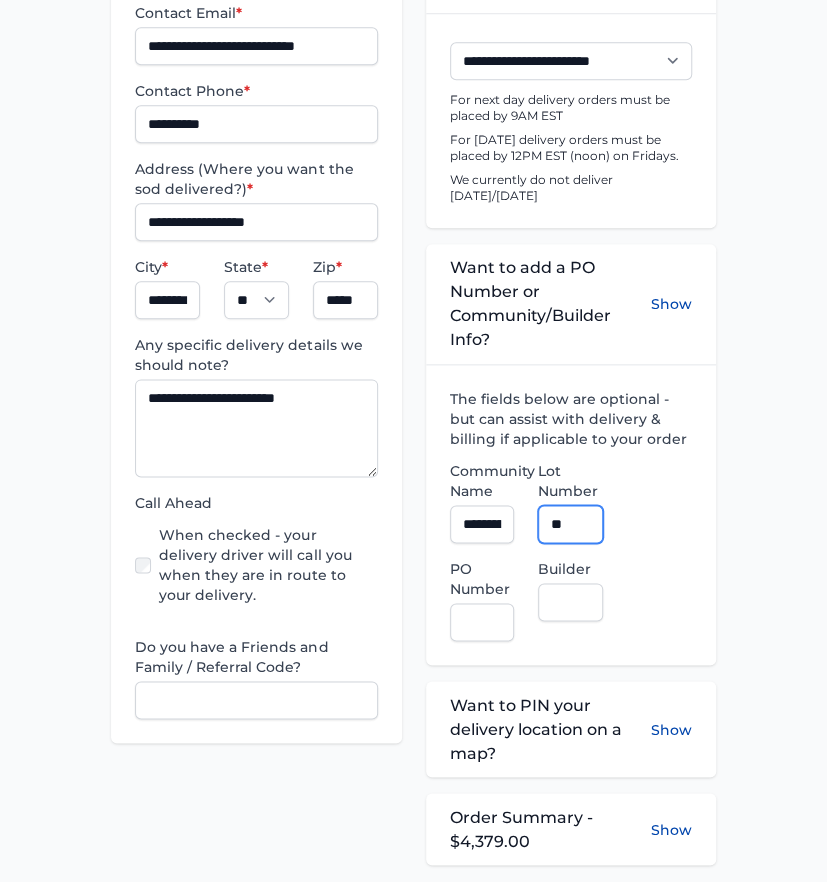 type on "**" 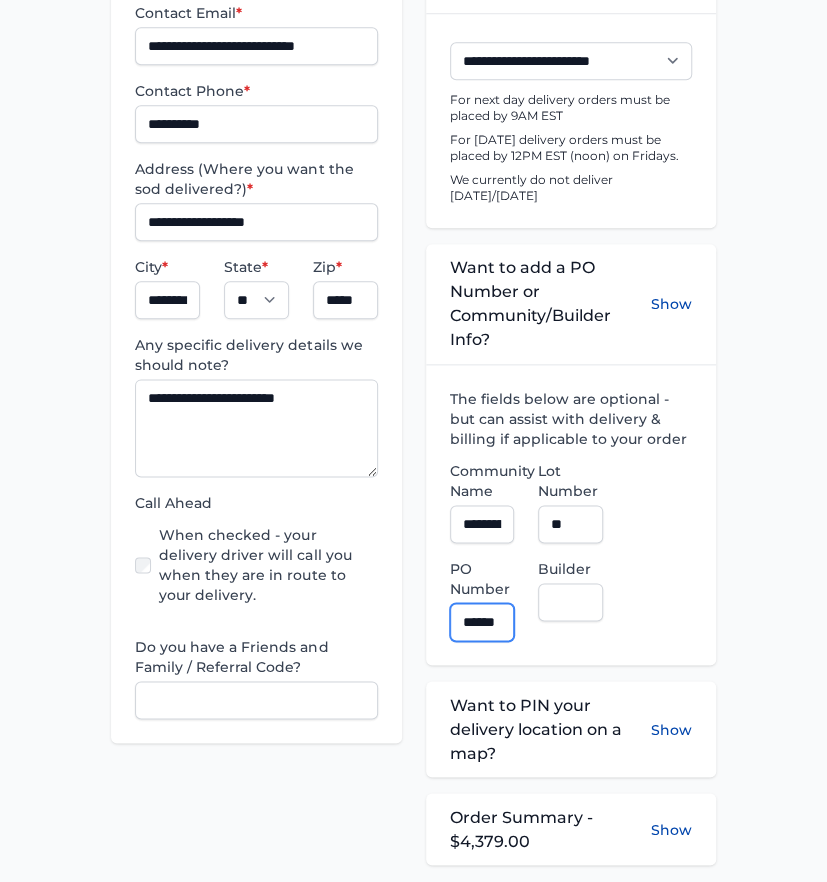 scroll, scrollTop: 0, scrollLeft: 12, axis: horizontal 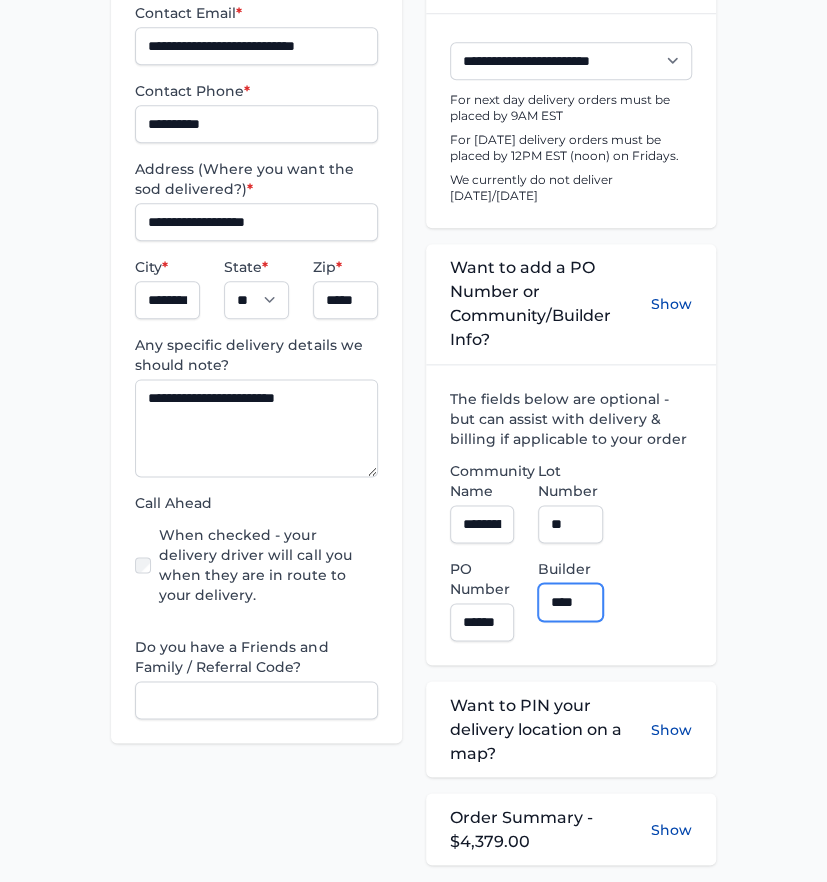 type on "**********" 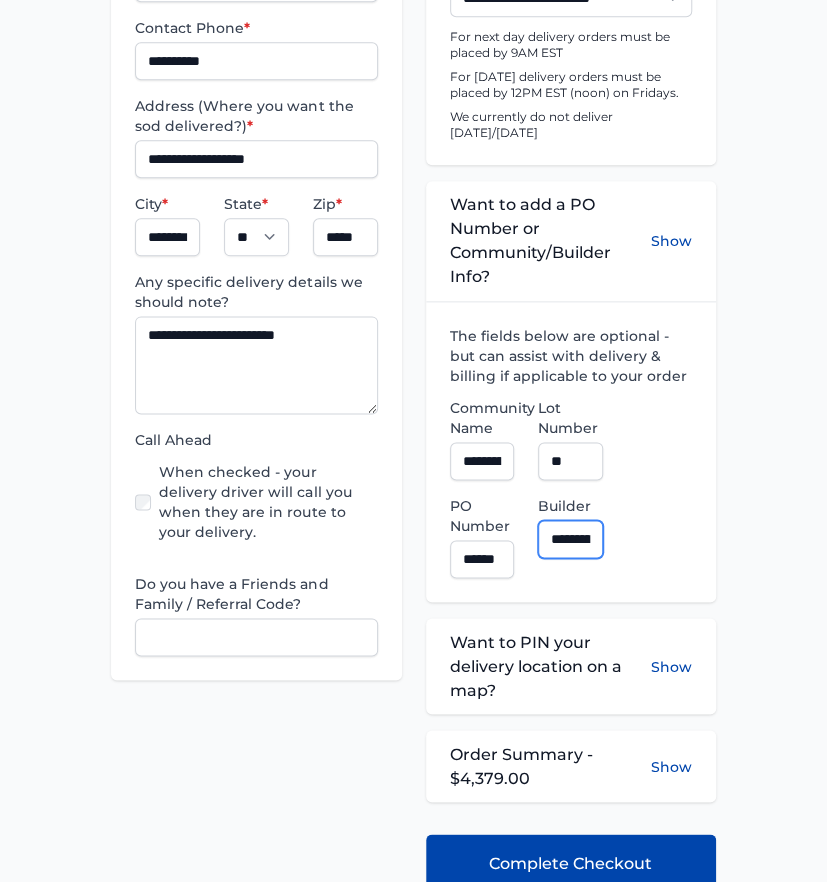 scroll, scrollTop: 888, scrollLeft: 0, axis: vertical 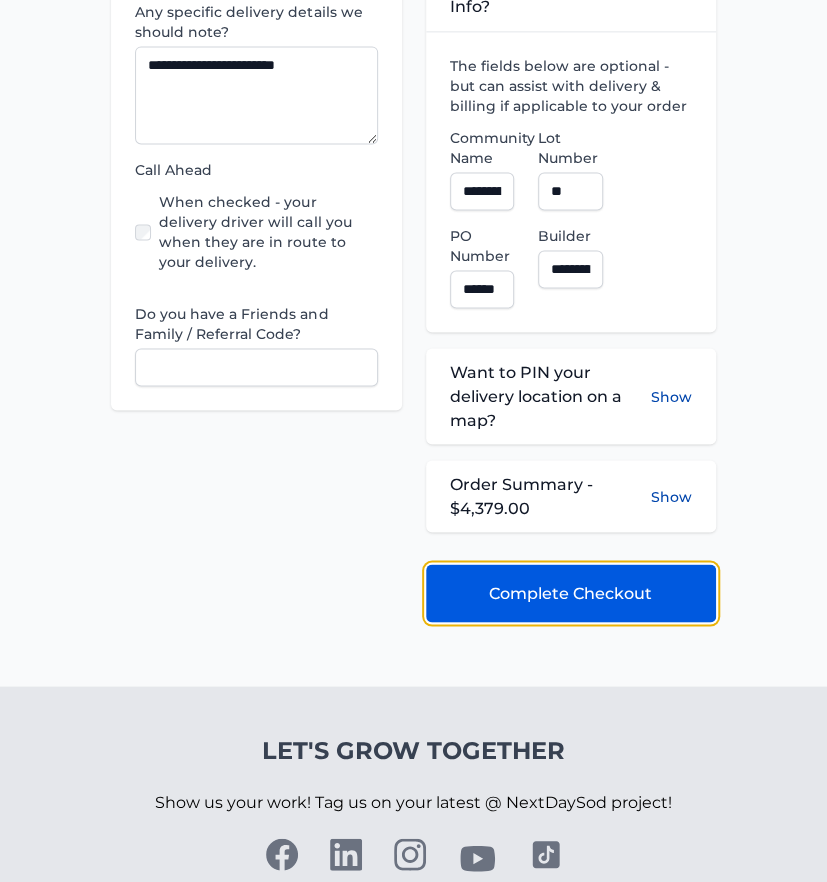 click on "Complete Checkout" at bounding box center [570, 593] 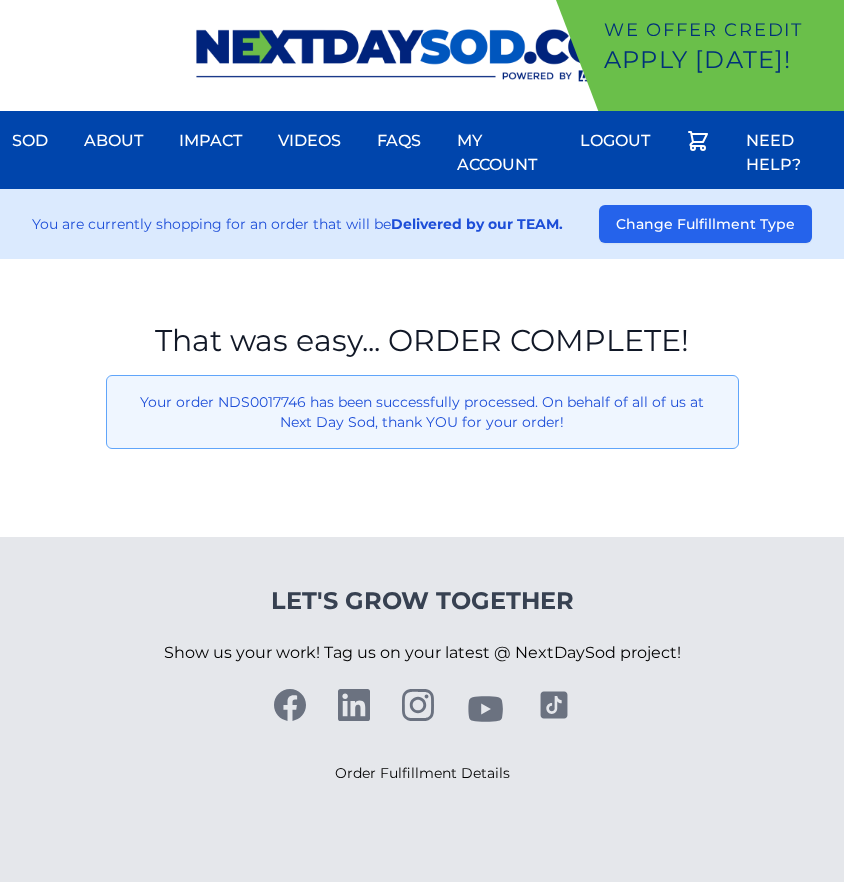 scroll, scrollTop: 0, scrollLeft: 0, axis: both 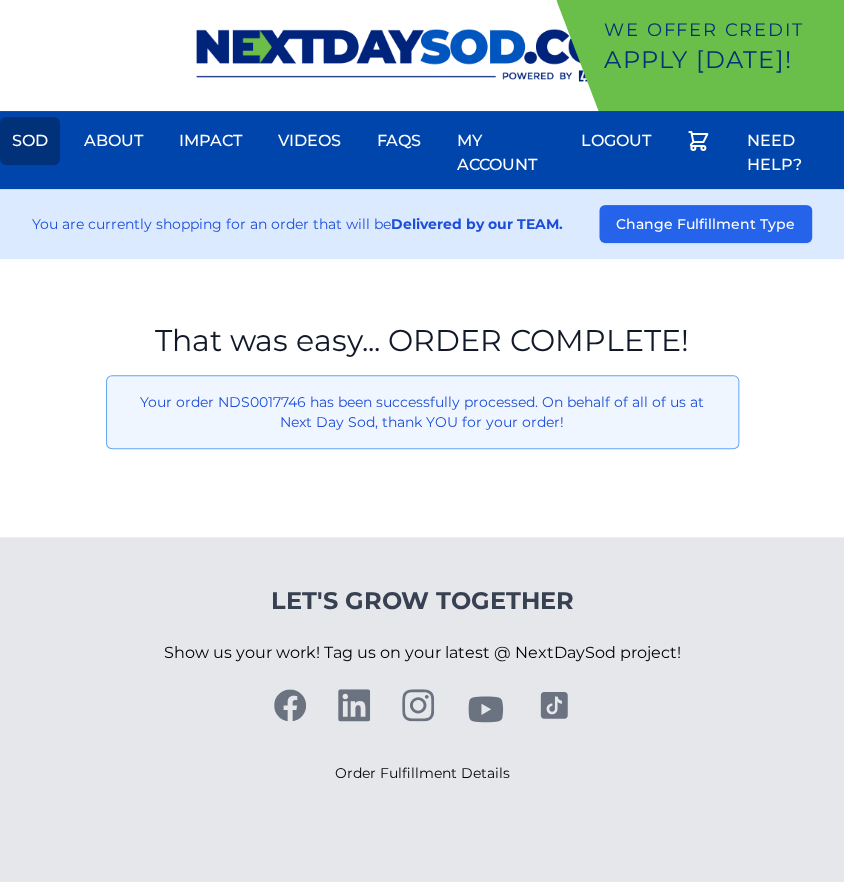 click on "Sod" at bounding box center (30, 141) 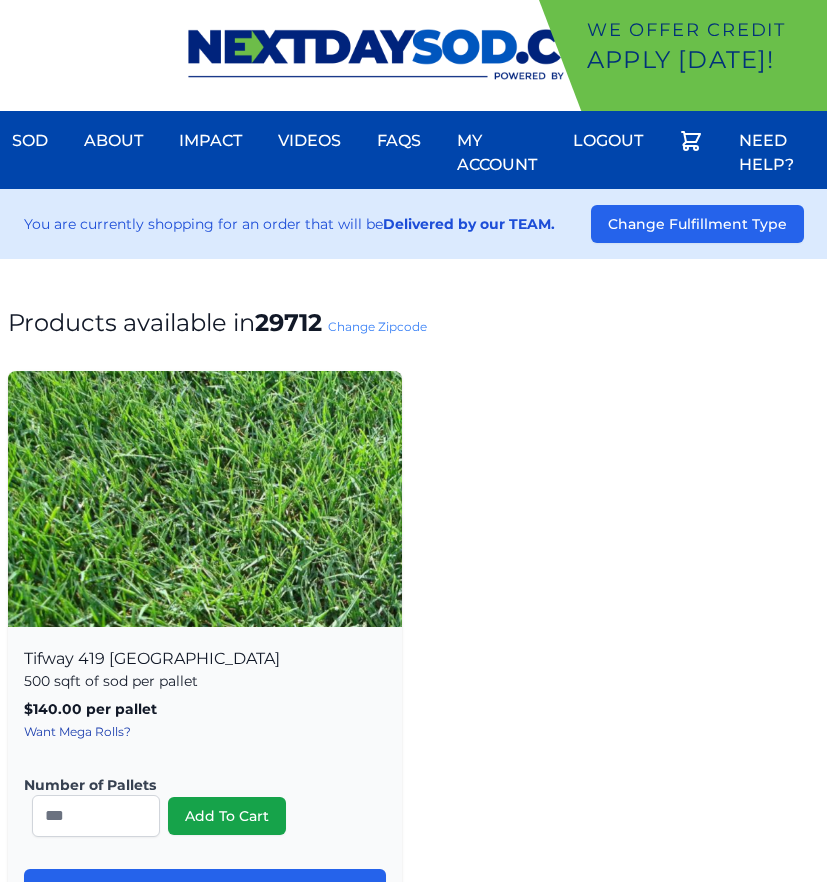 scroll, scrollTop: 0, scrollLeft: 0, axis: both 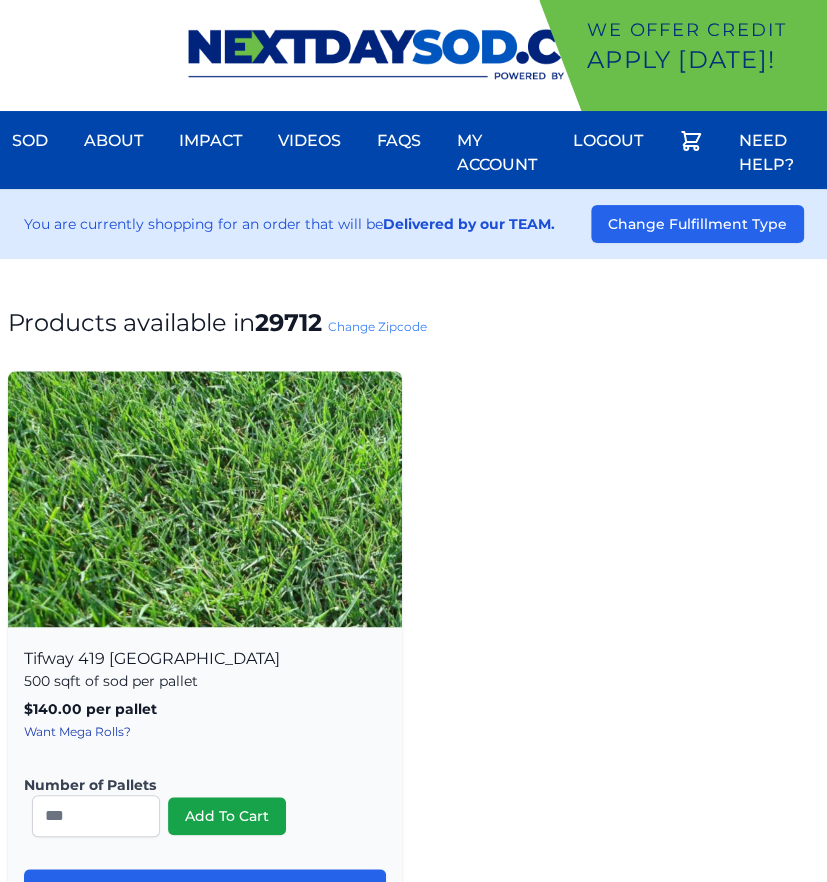 drag, startPoint x: 391, startPoint y: 326, endPoint x: 386, endPoint y: 354, distance: 28.442924 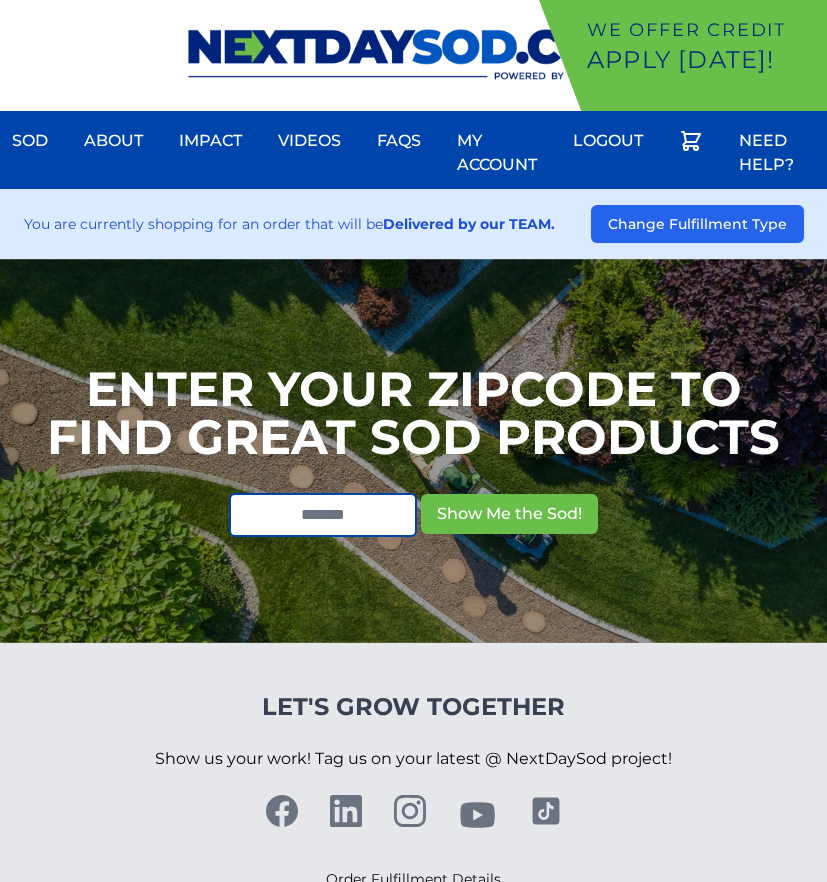 scroll, scrollTop: 0, scrollLeft: 0, axis: both 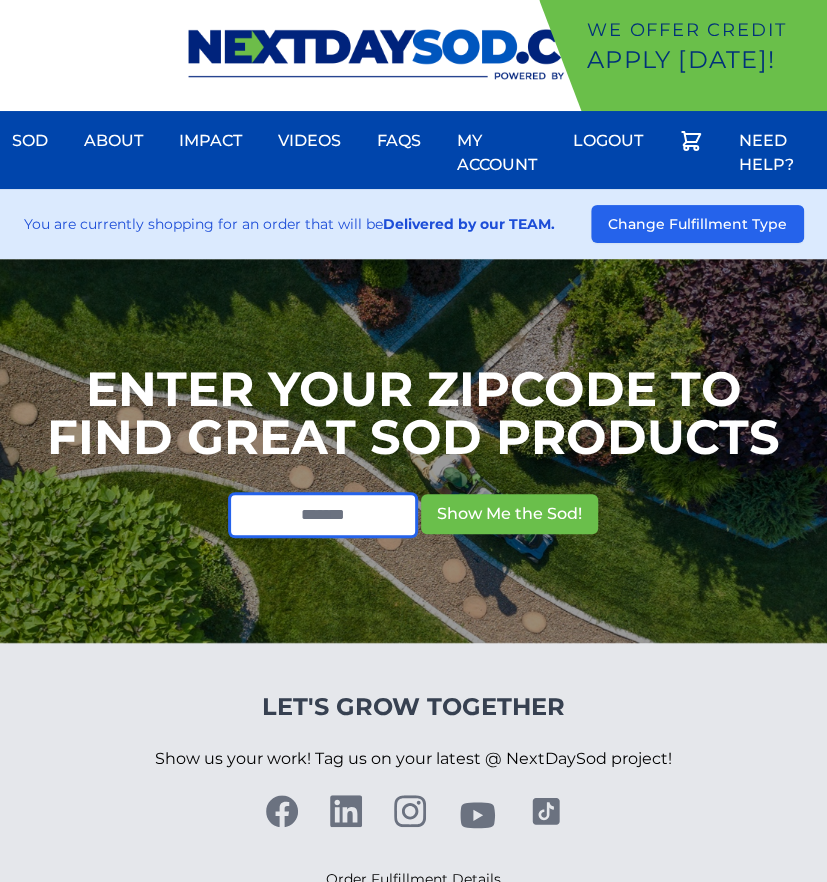 click at bounding box center [323, 515] 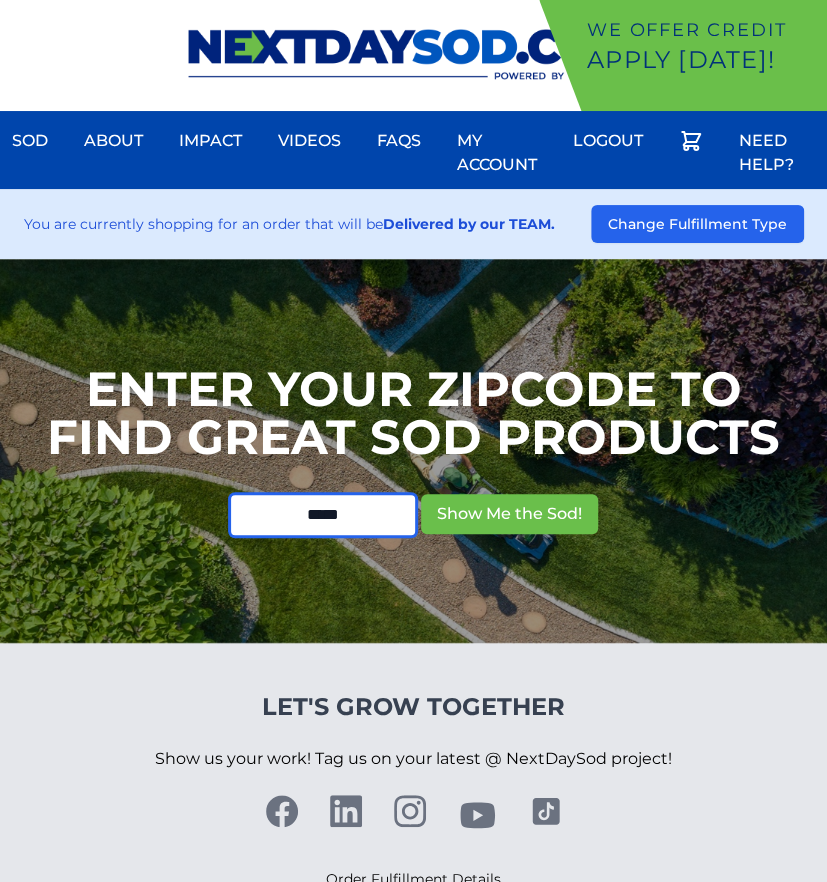 type on "*****" 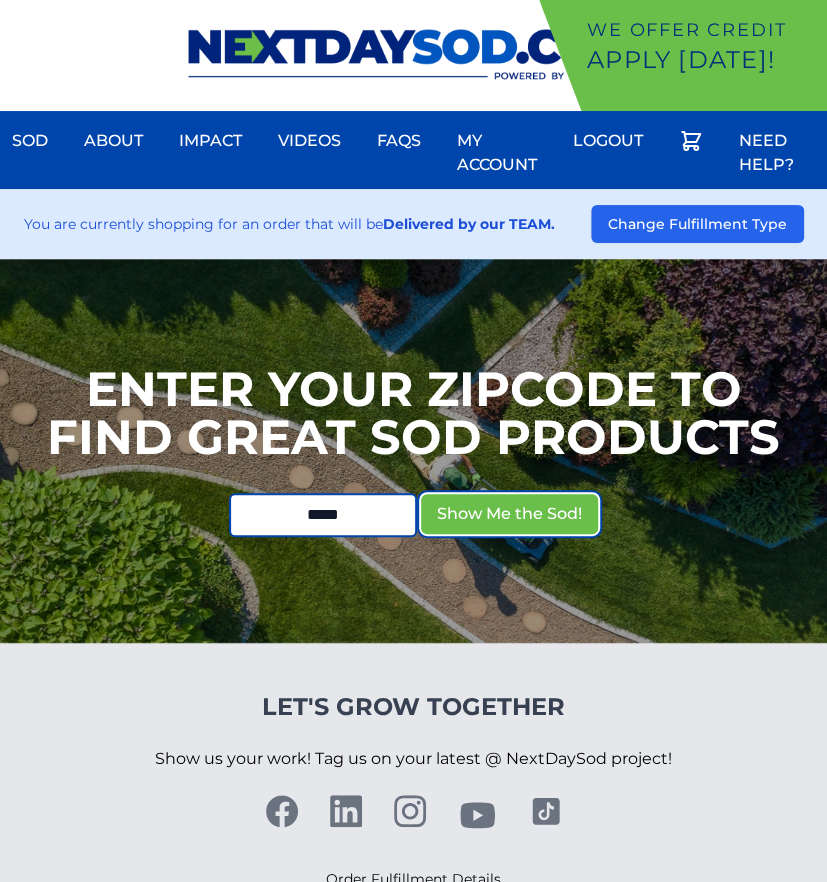 type 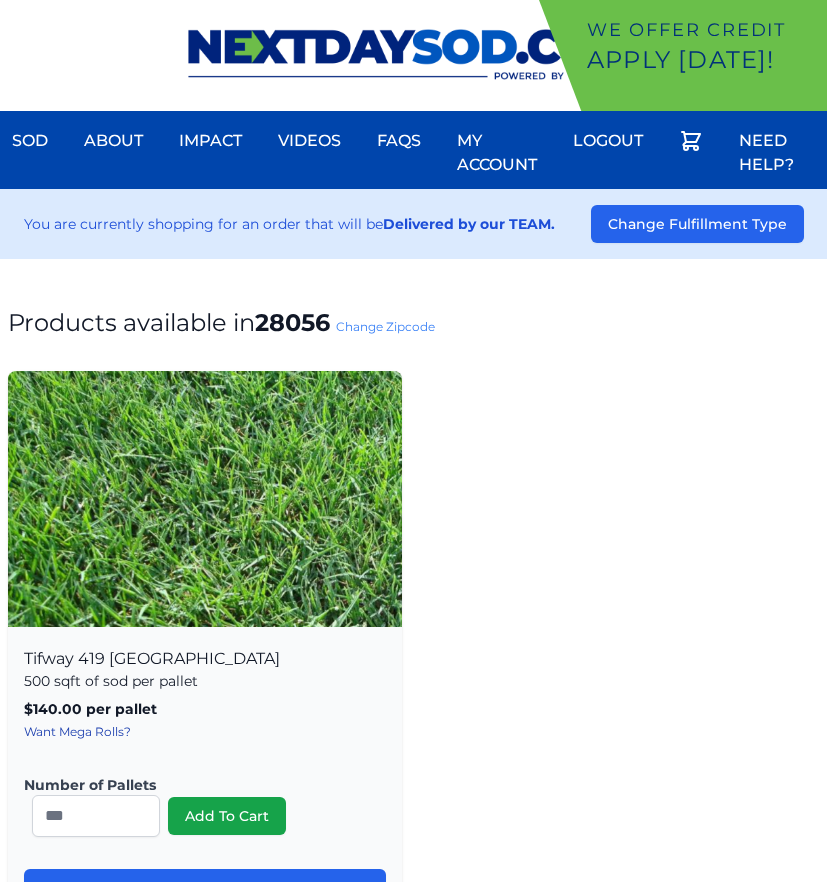 scroll, scrollTop: 0, scrollLeft: 0, axis: both 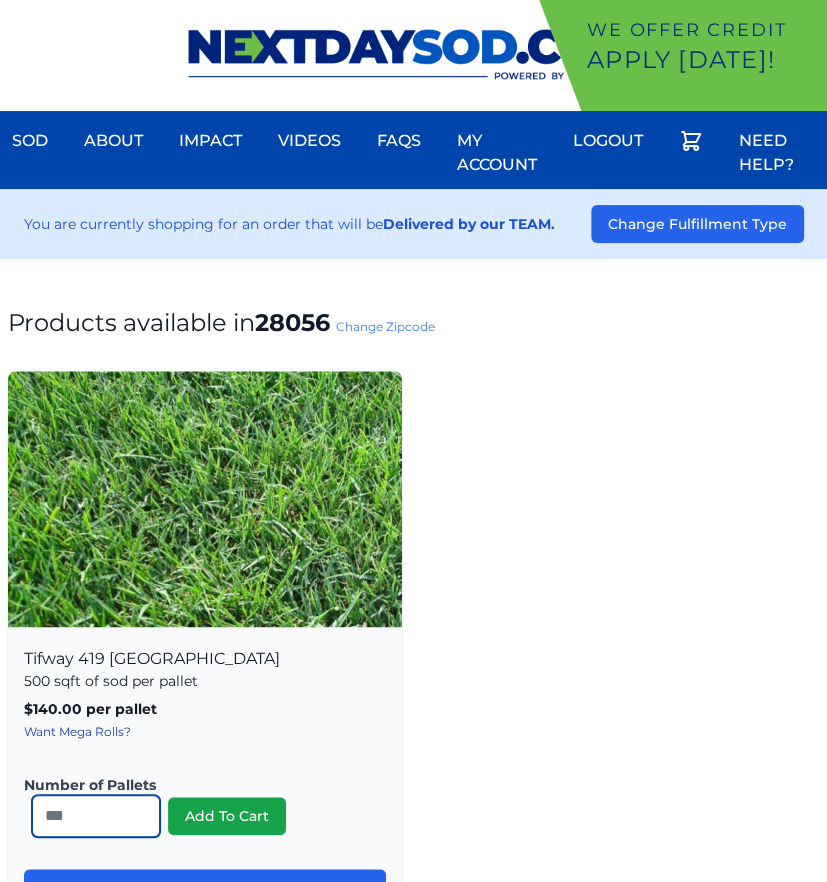 click on "*" at bounding box center [96, 816] 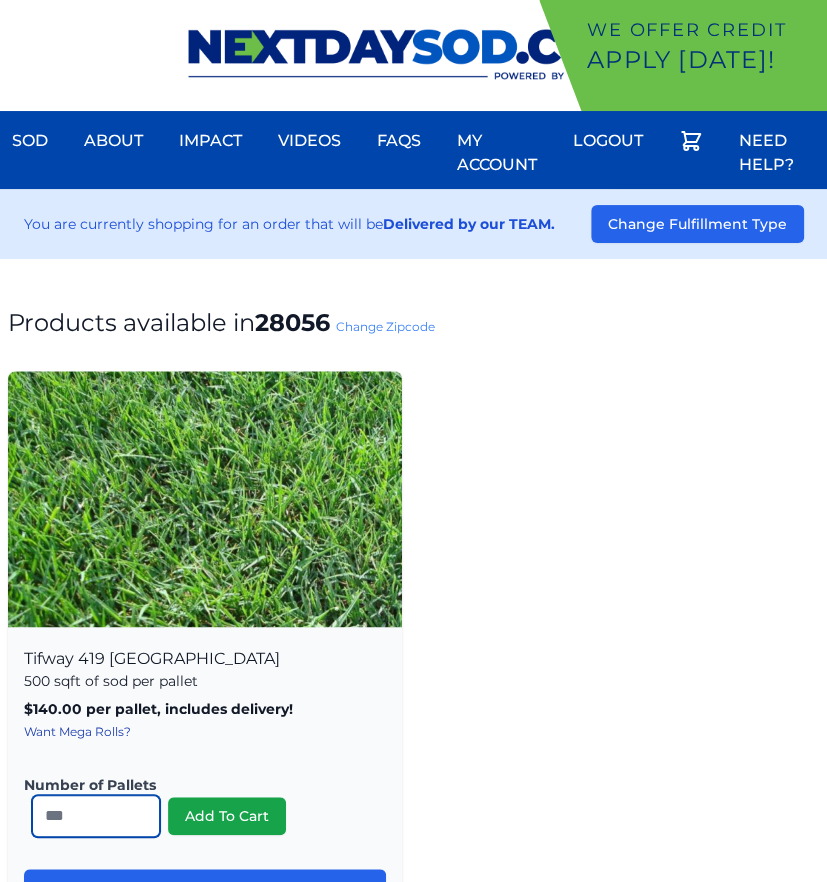 drag, startPoint x: 85, startPoint y: 826, endPoint x: -35, endPoint y: 828, distance: 120.01666 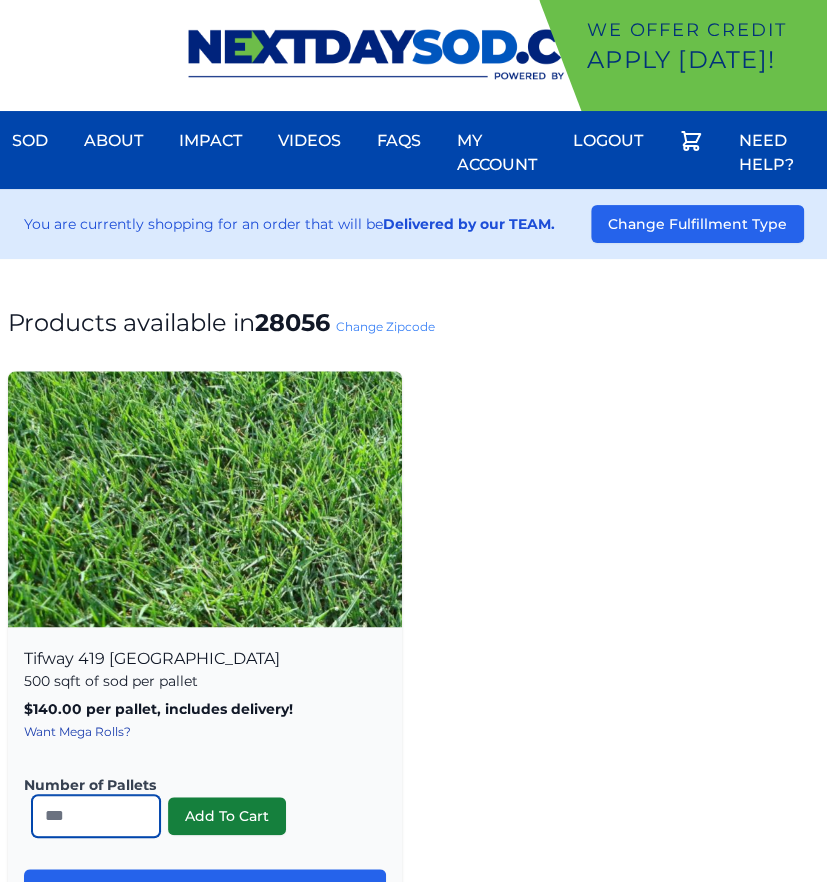 type on "**" 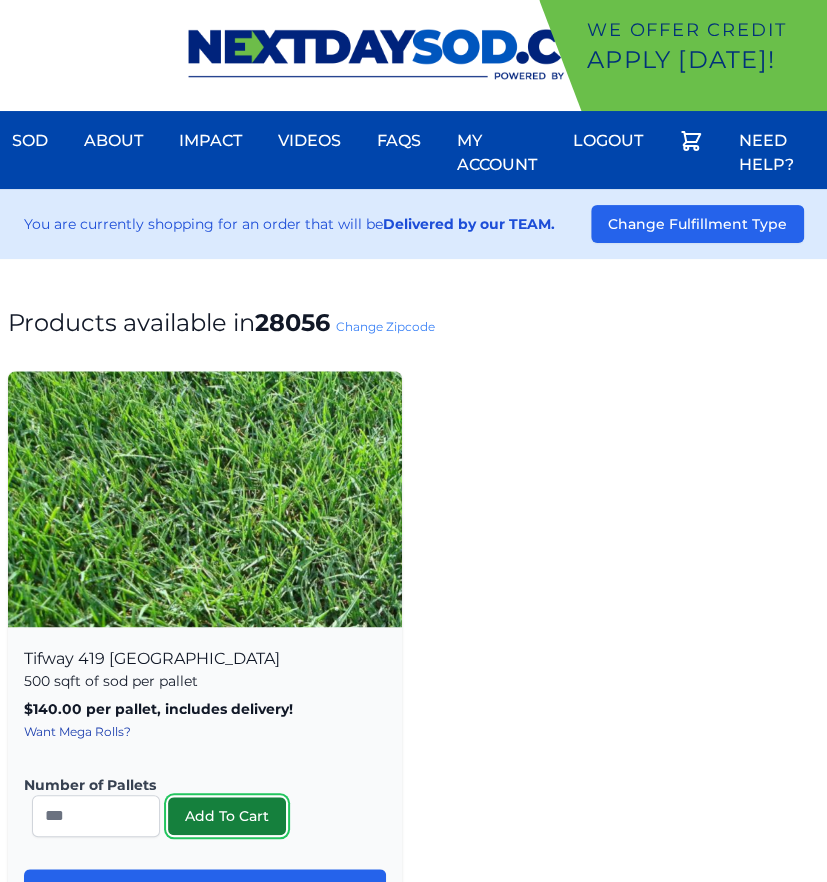 click on "Add To Cart" at bounding box center [227, 816] 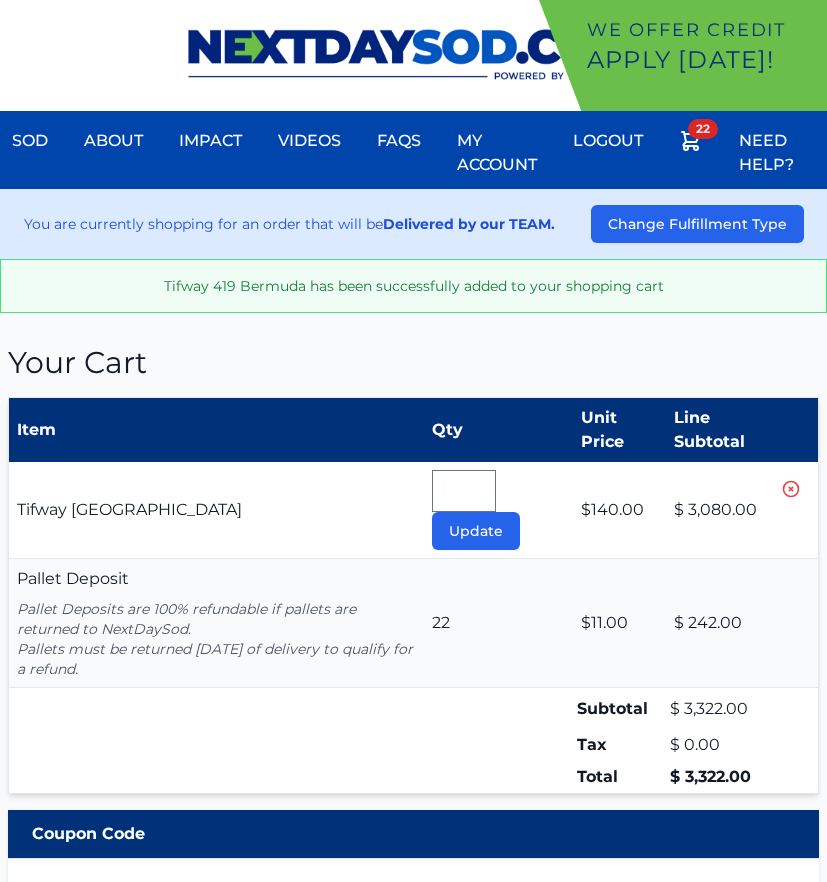scroll, scrollTop: 0, scrollLeft: 0, axis: both 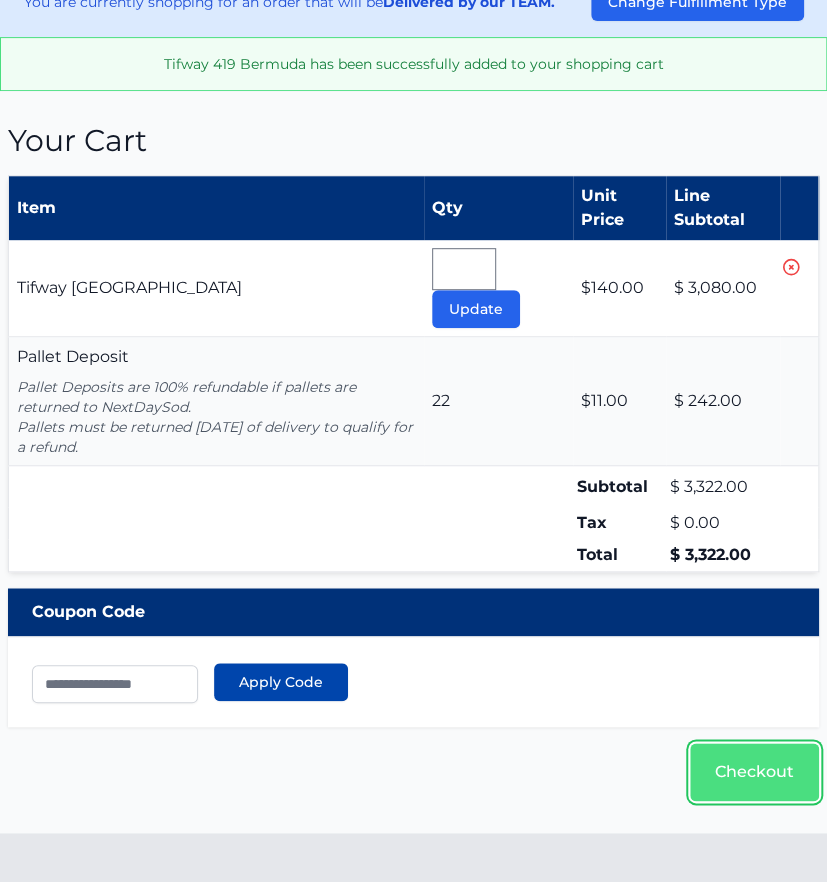 click on "Checkout" at bounding box center [754, 772] 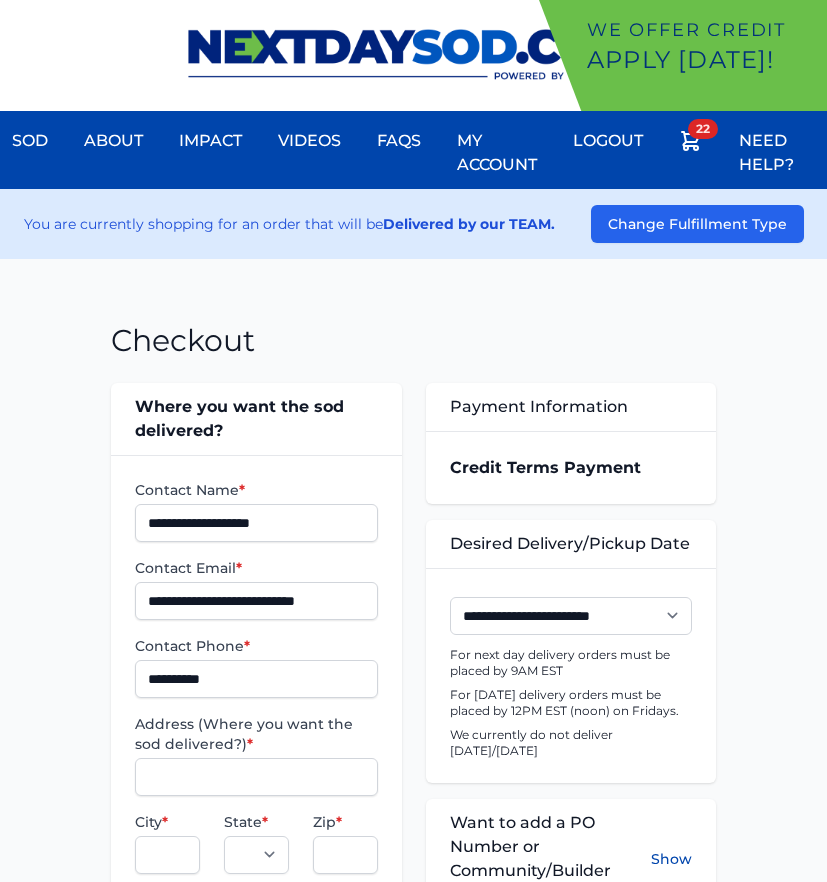 scroll, scrollTop: 0, scrollLeft: 0, axis: both 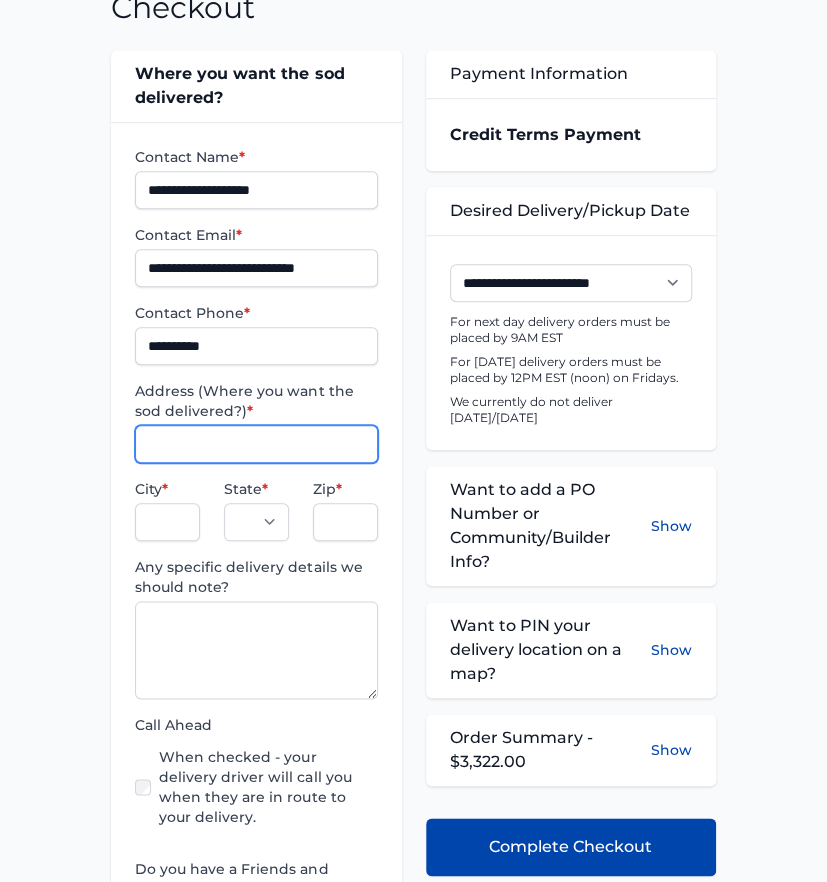 click on "Address (Where you want the sod delivered?)
*" at bounding box center (256, 444) 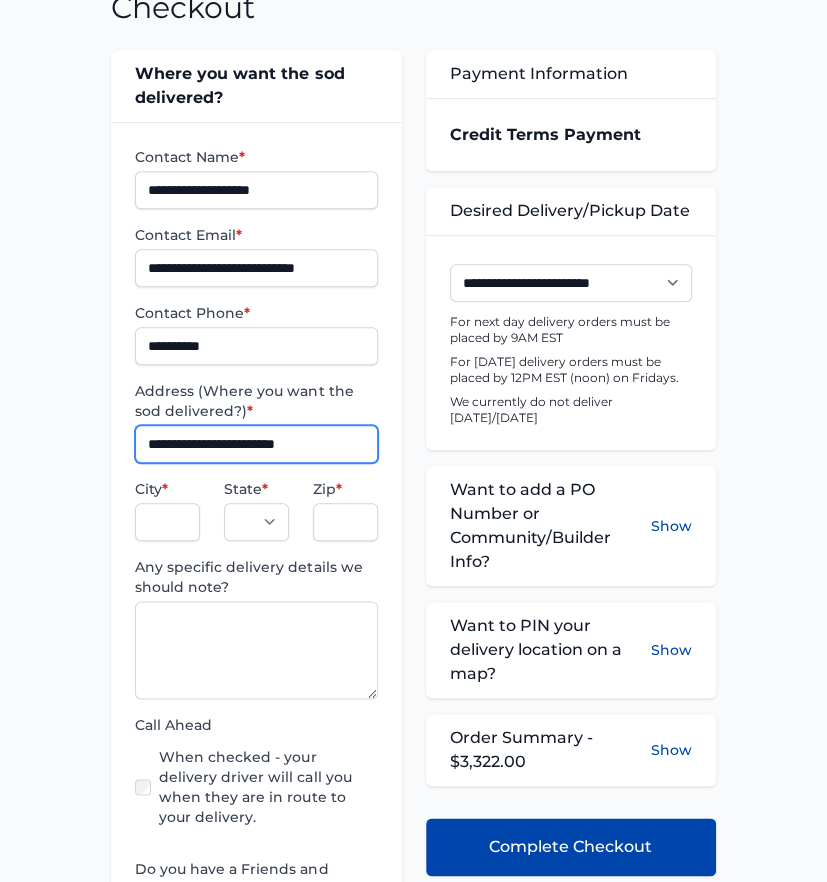 type on "**********" 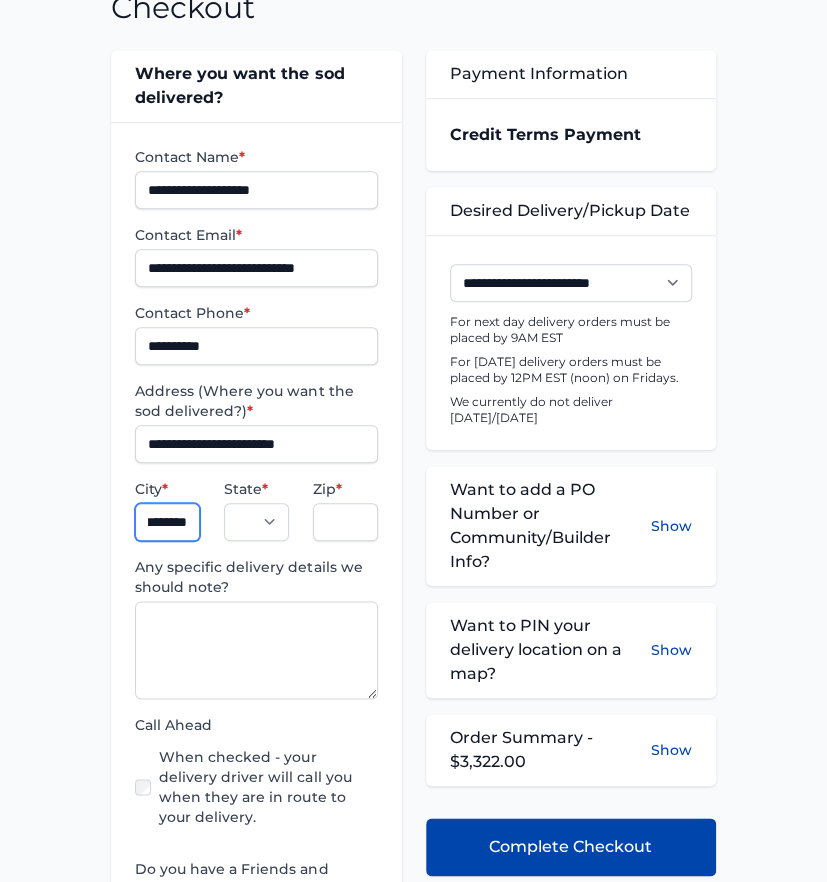 scroll, scrollTop: 0, scrollLeft: 22, axis: horizontal 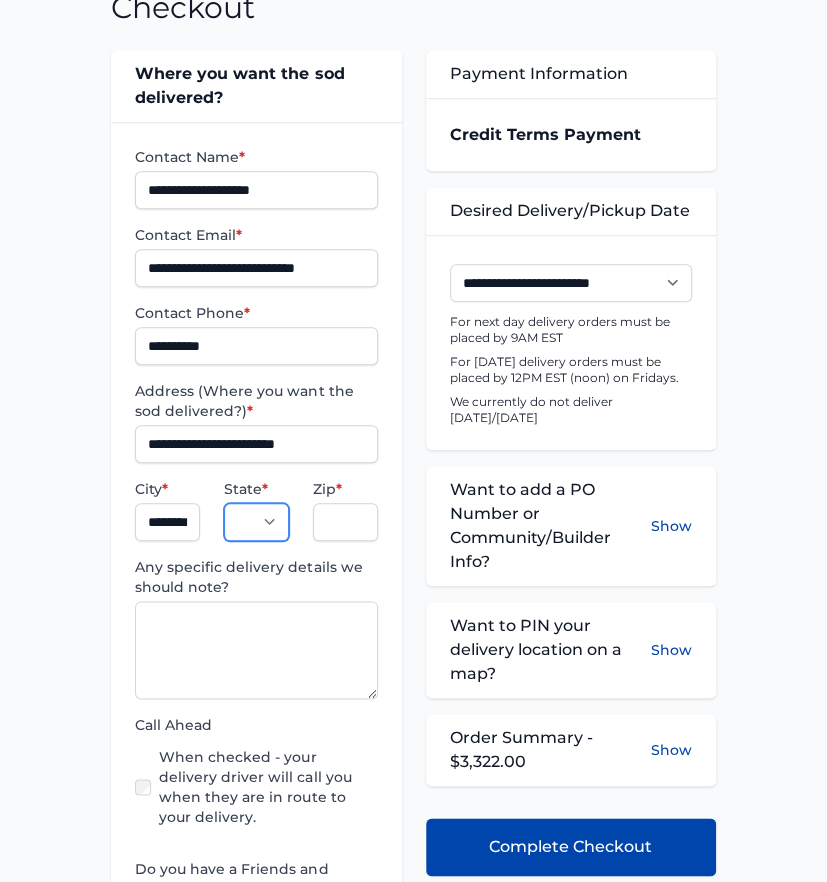 select on "**" 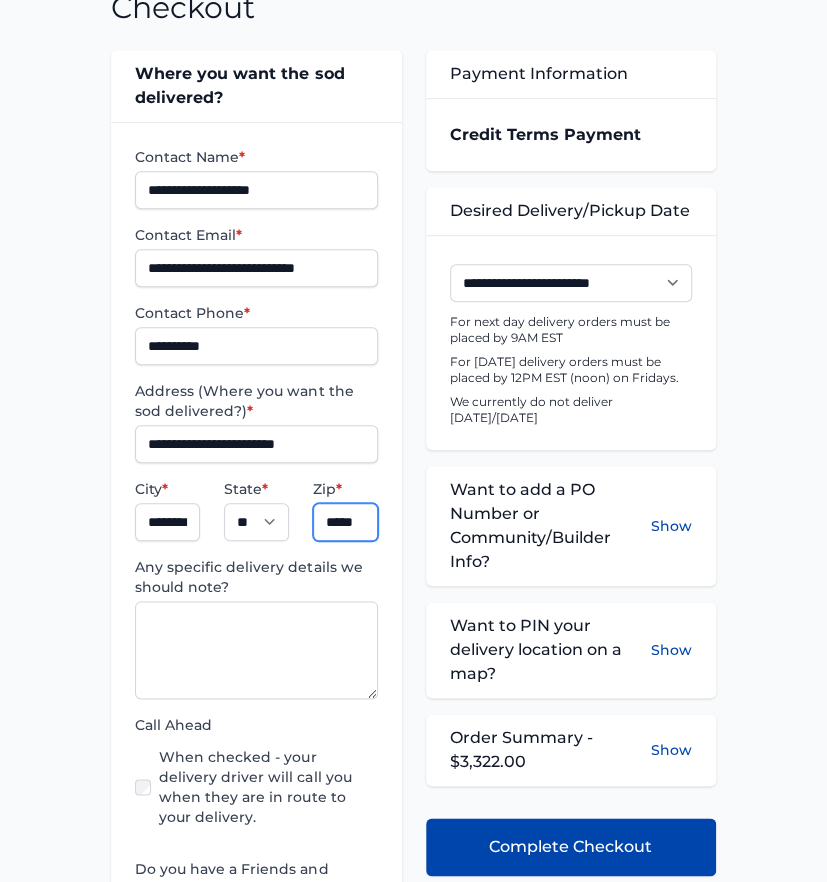 scroll, scrollTop: 0, scrollLeft: 3, axis: horizontal 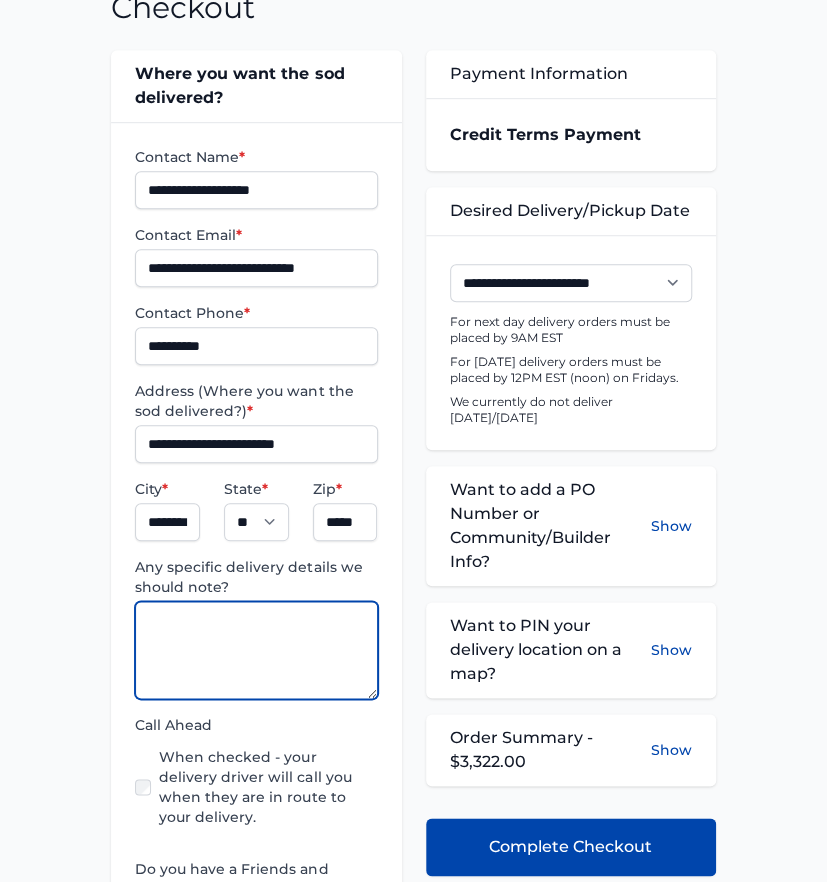 paste on "**********" 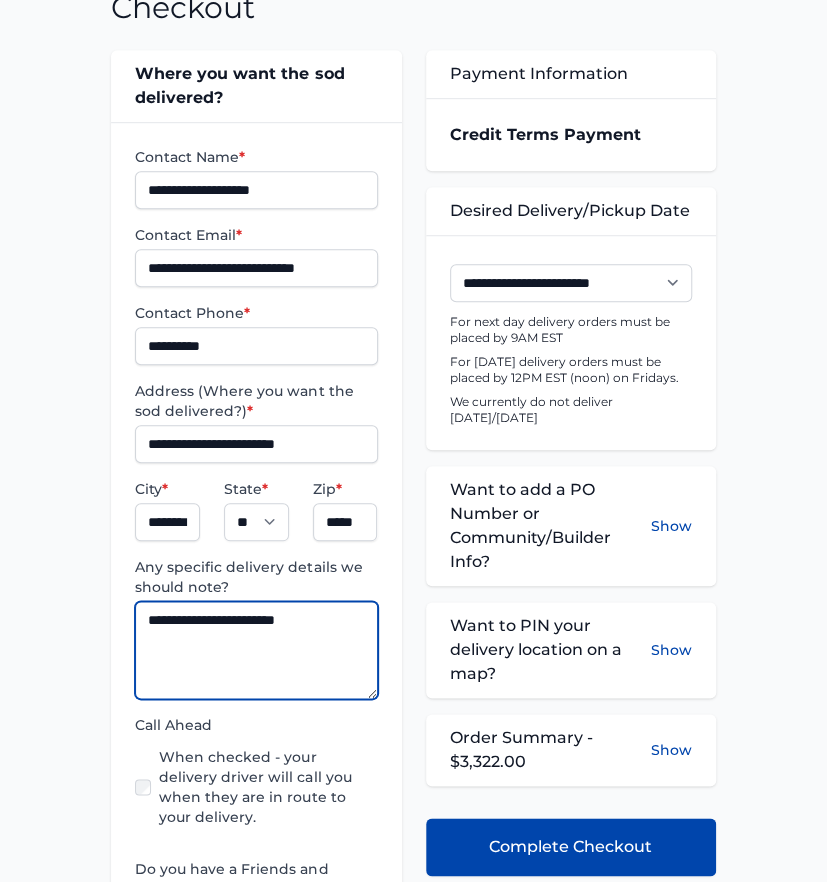 type on "**********" 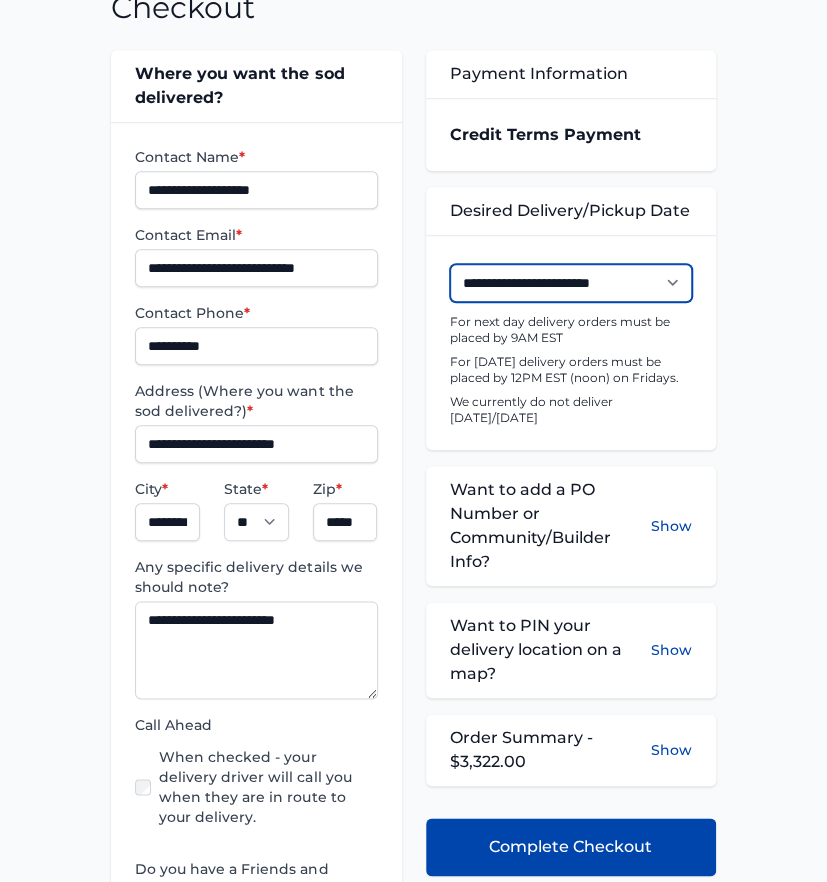 click on "**********" at bounding box center (571, 283) 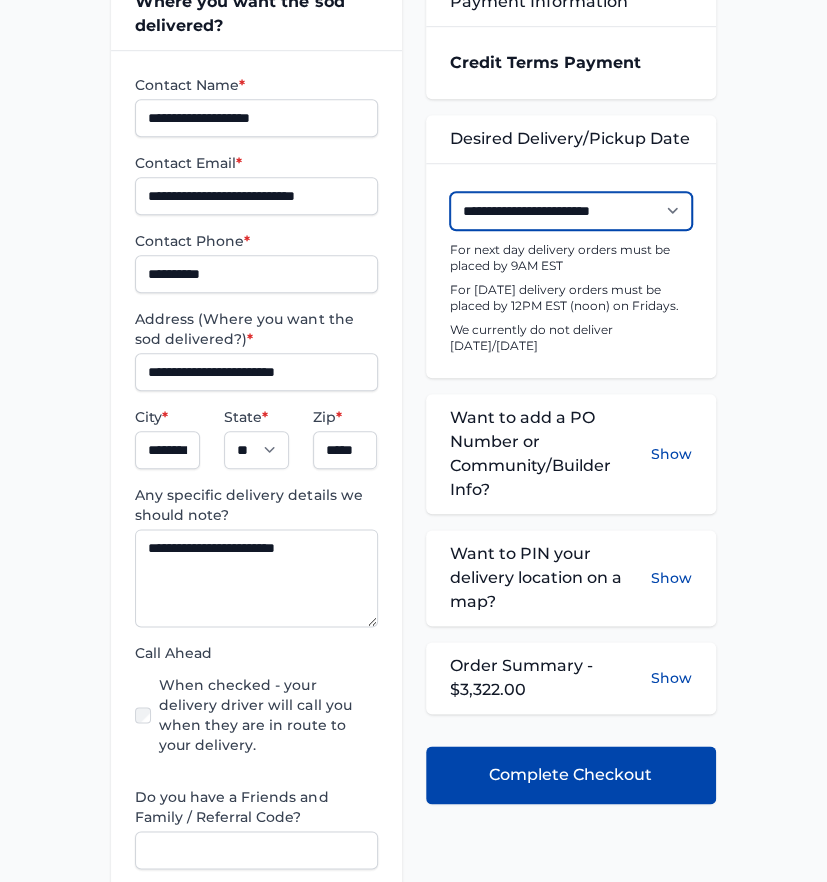 scroll, scrollTop: 444, scrollLeft: 0, axis: vertical 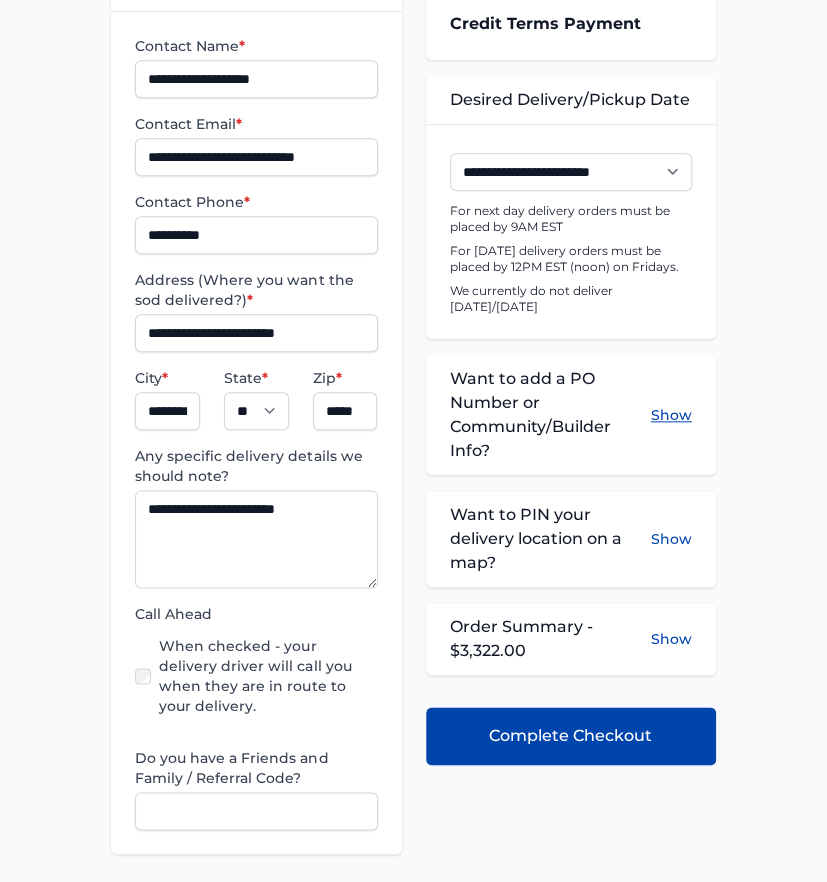 click on "Show" at bounding box center [671, 415] 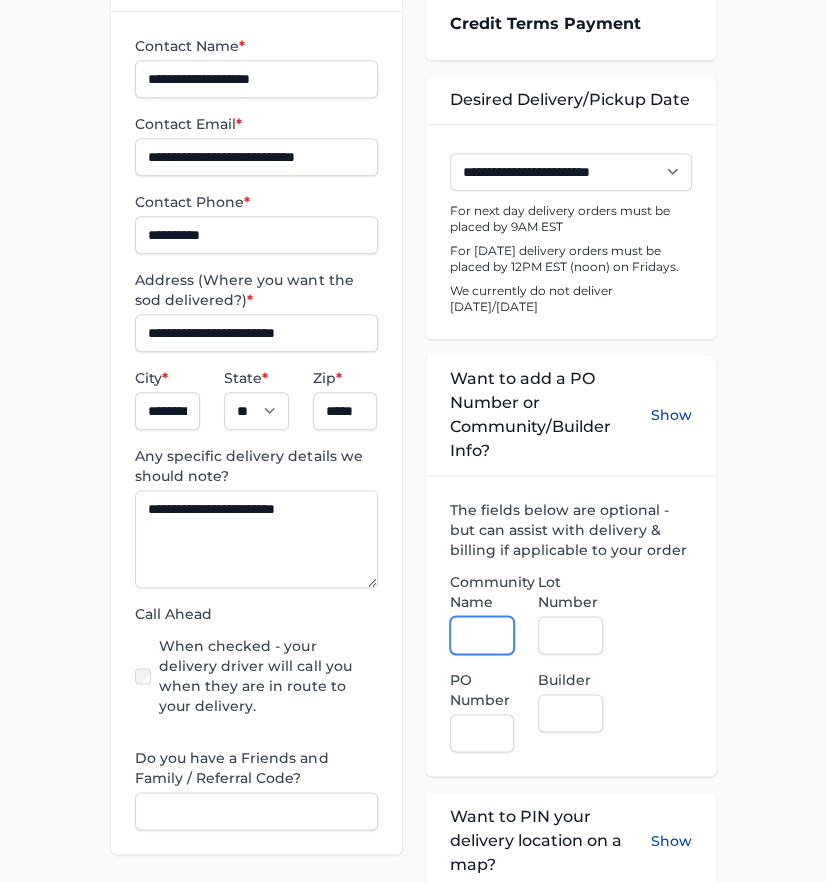 click on "Community Name" at bounding box center [482, 635] 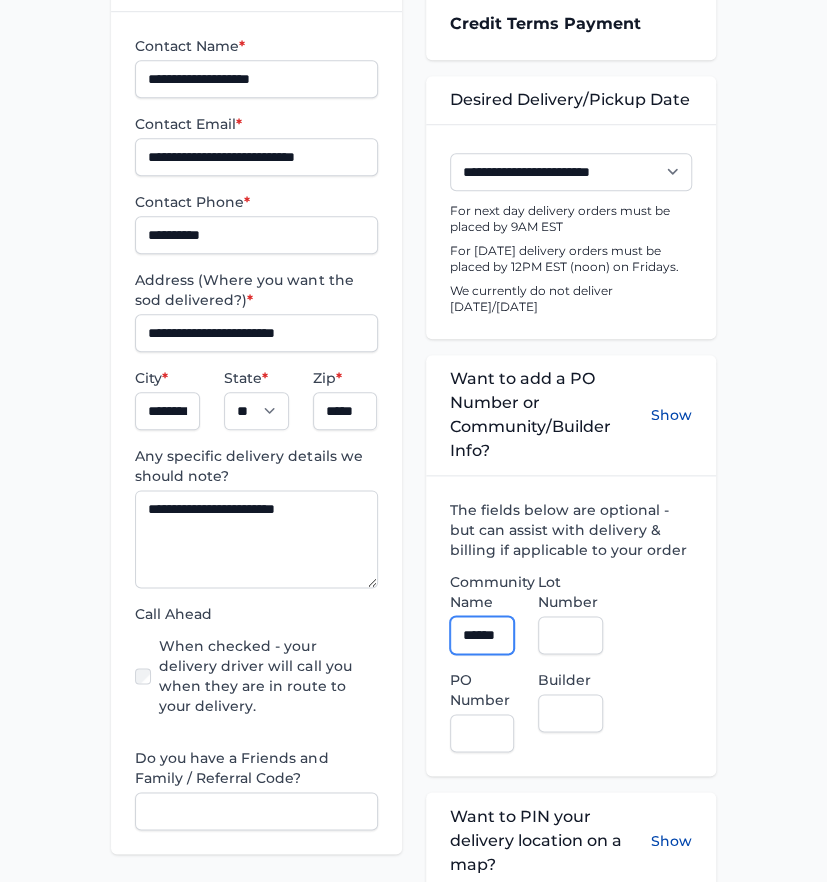 scroll, scrollTop: 0, scrollLeft: 13, axis: horizontal 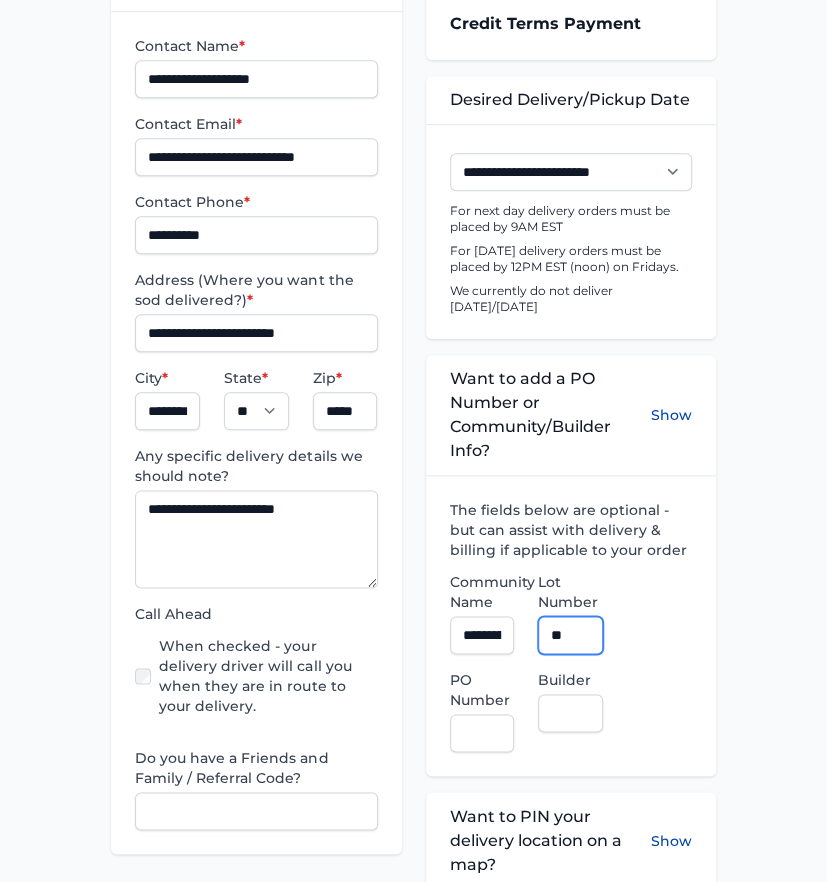 type on "**" 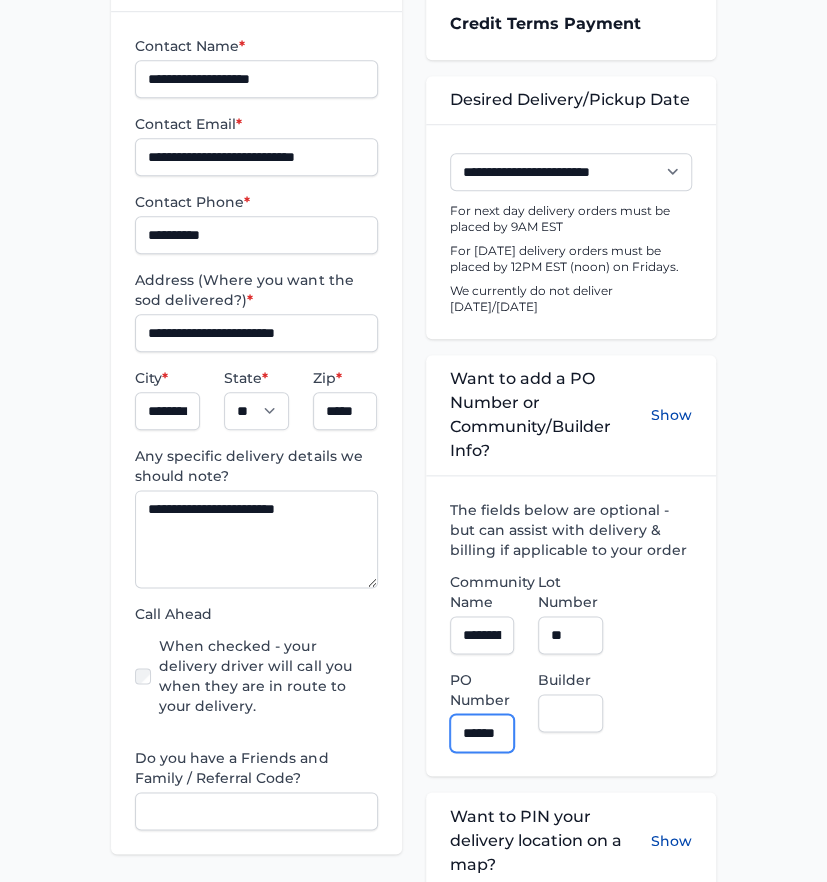 scroll, scrollTop: 0, scrollLeft: 12, axis: horizontal 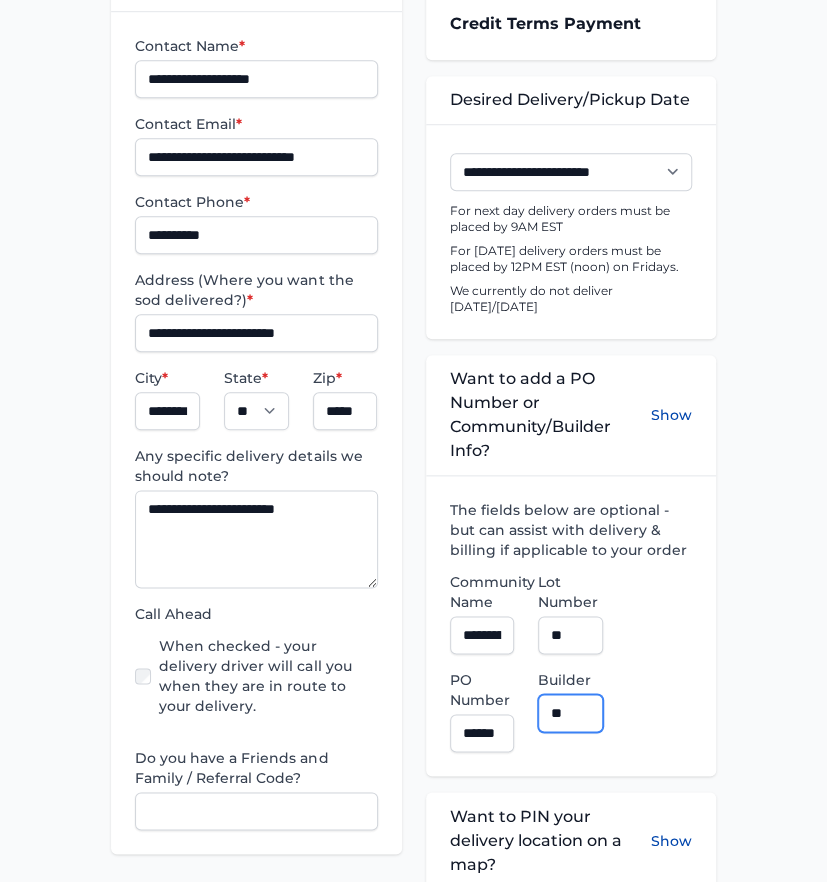 type on "**********" 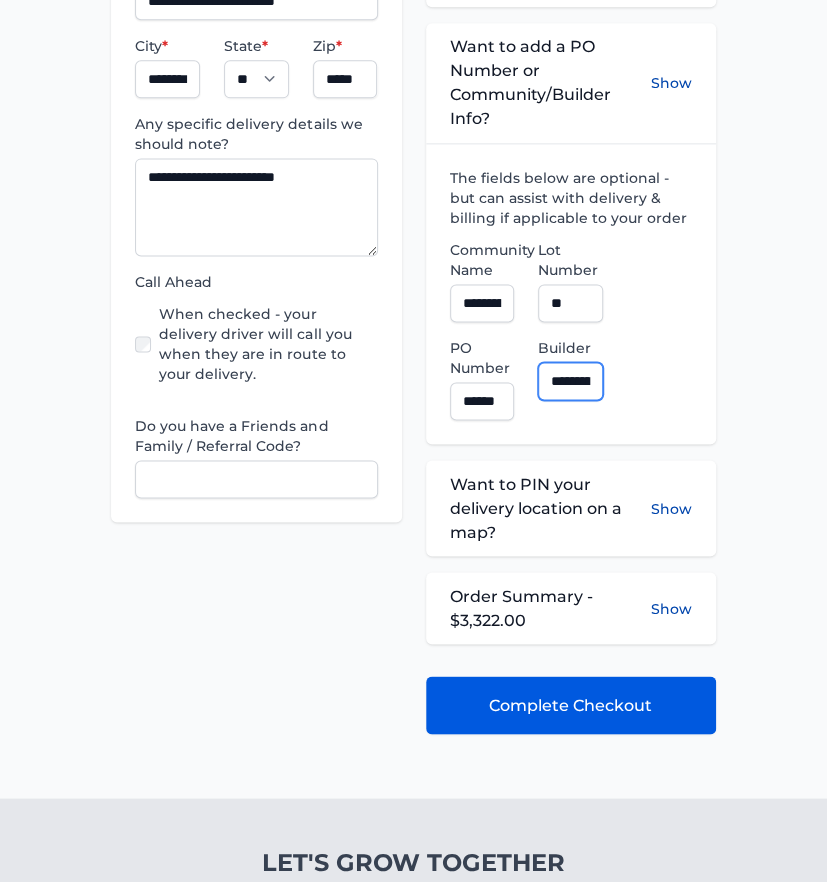 scroll, scrollTop: 777, scrollLeft: 0, axis: vertical 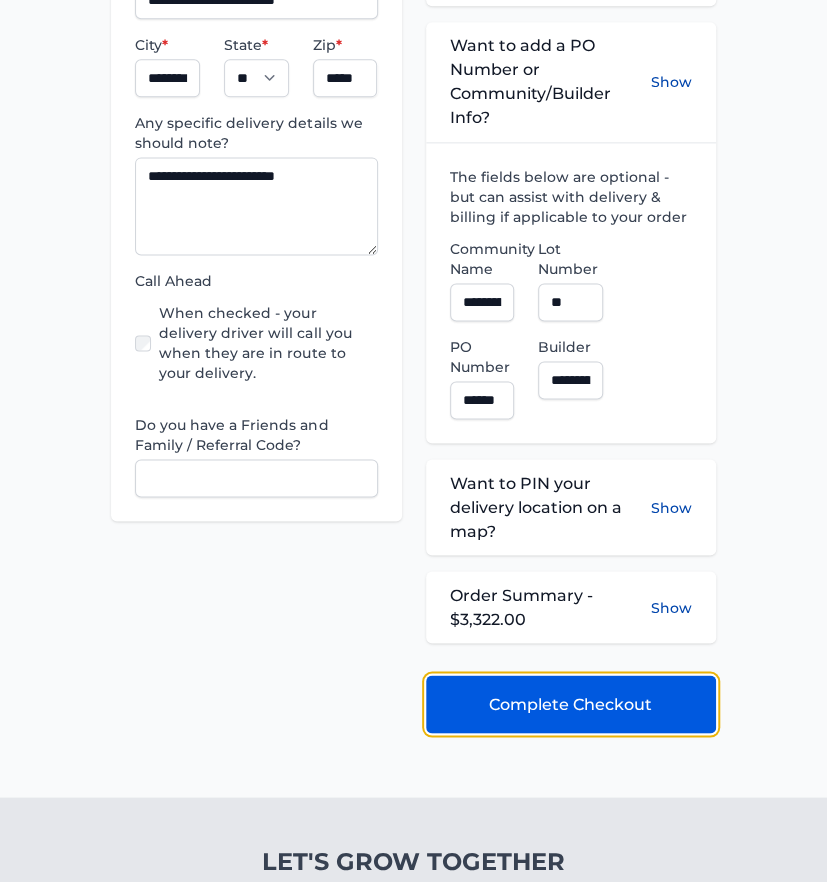 click on "Complete Checkout" at bounding box center [571, 704] 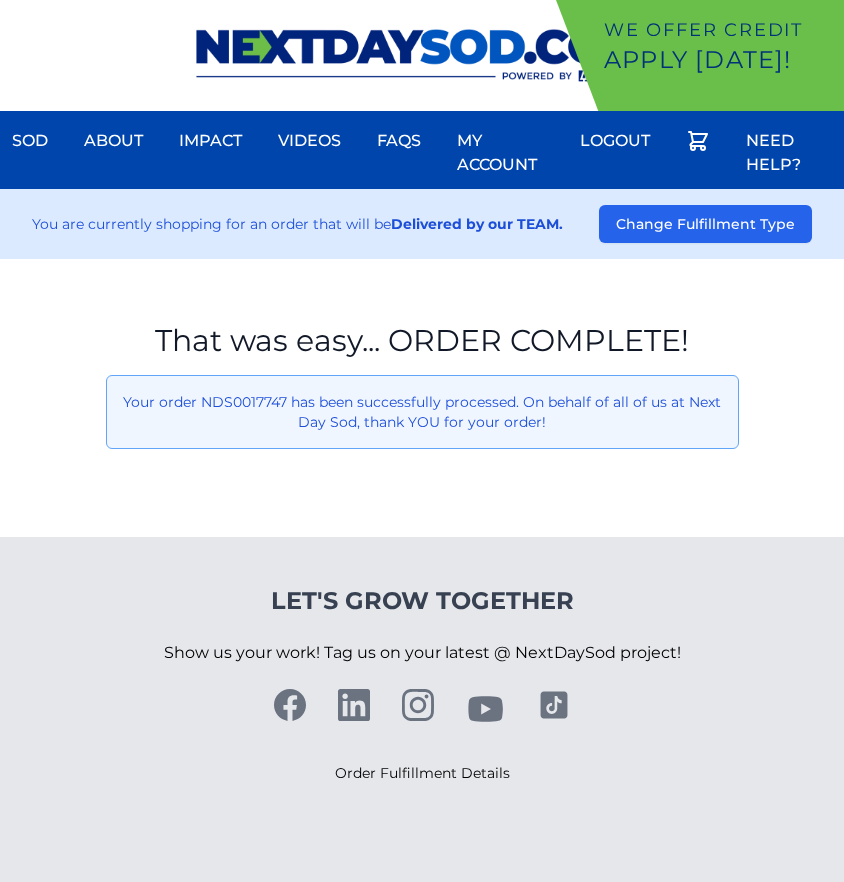 scroll, scrollTop: 0, scrollLeft: 0, axis: both 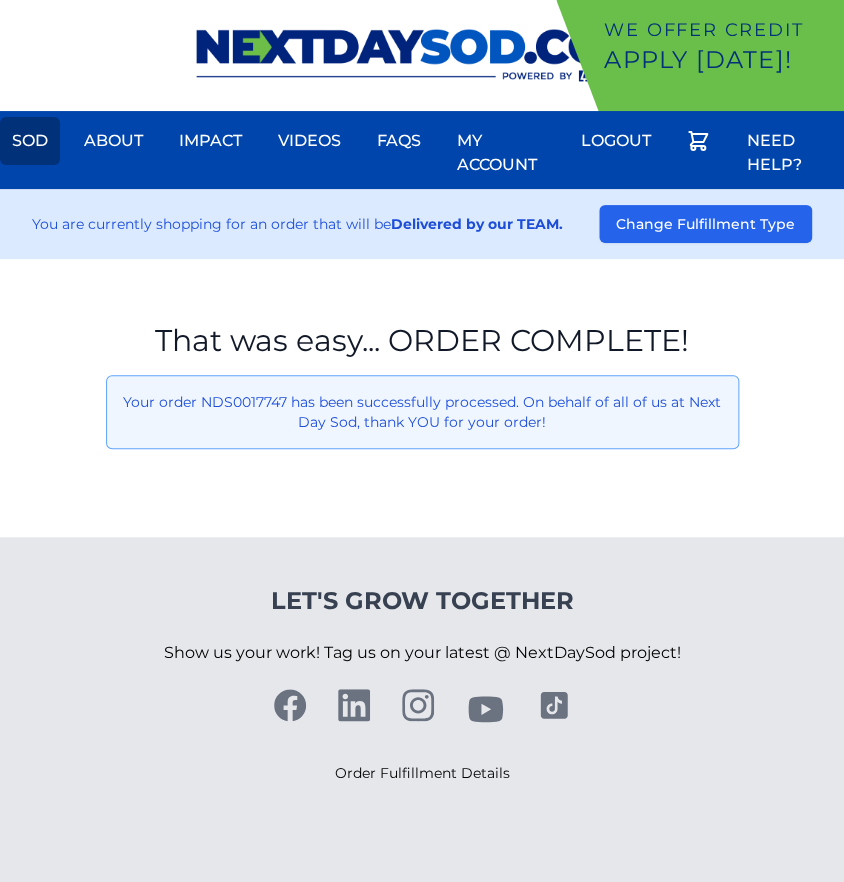 click on "Sod" at bounding box center [30, 141] 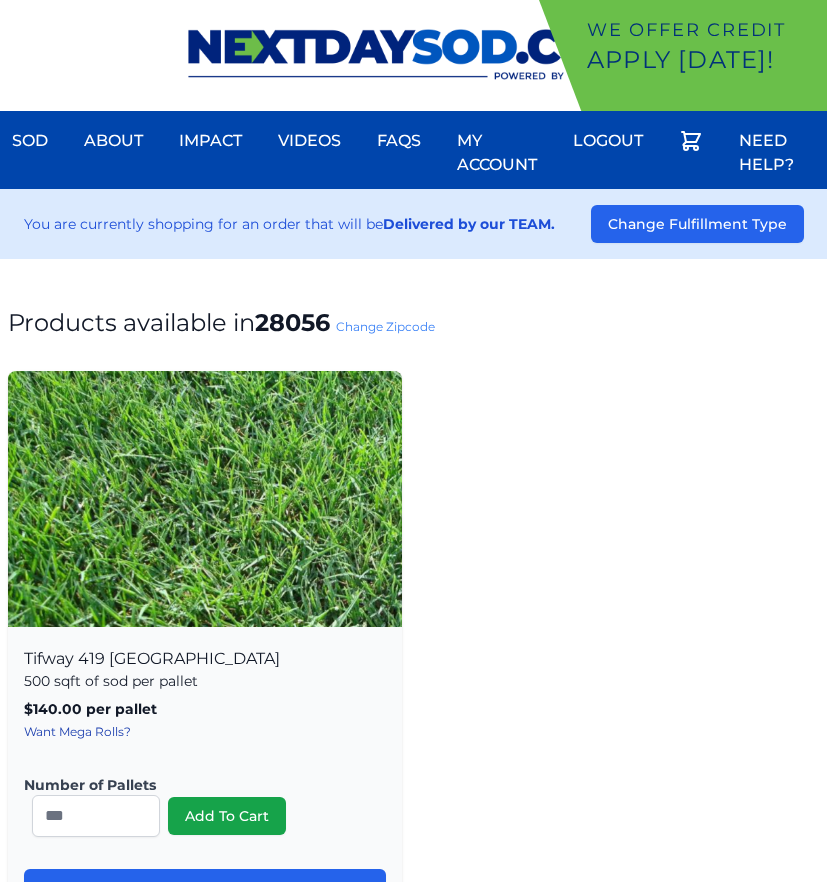 scroll, scrollTop: 0, scrollLeft: 0, axis: both 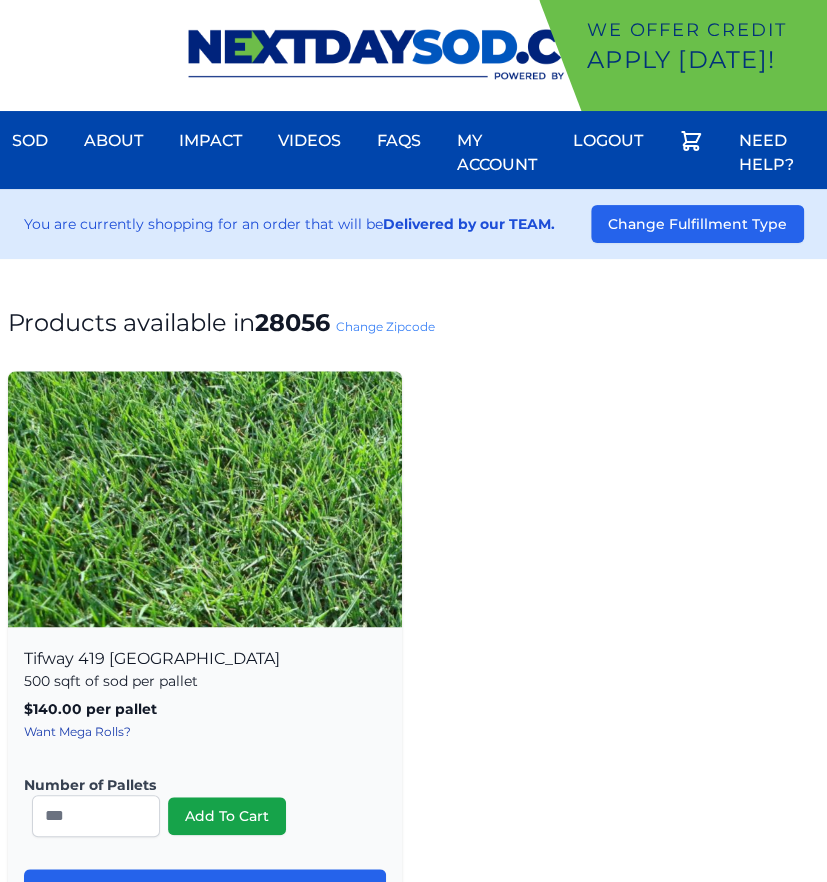 click on "Change Zipcode" at bounding box center (385, 326) 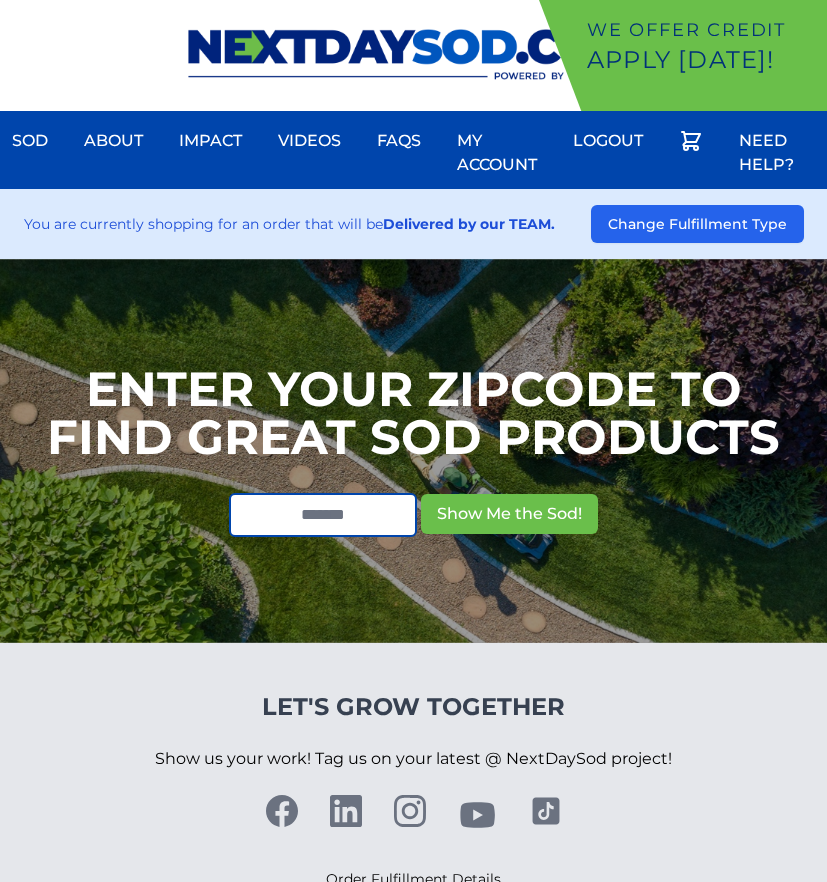 scroll, scrollTop: 0, scrollLeft: 0, axis: both 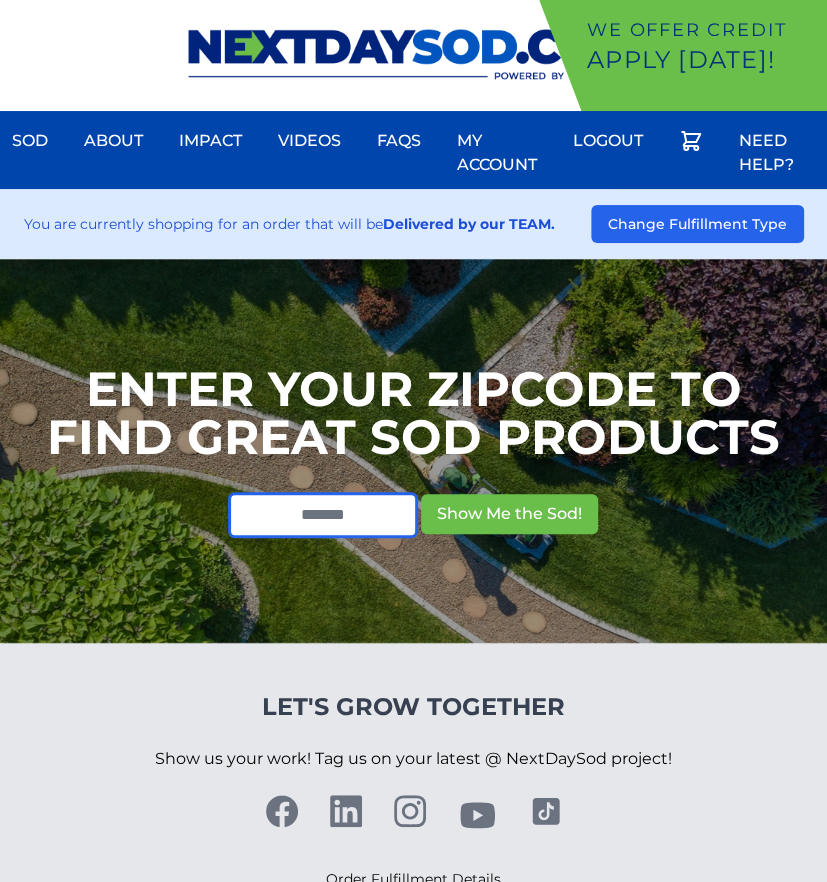 click at bounding box center (323, 515) 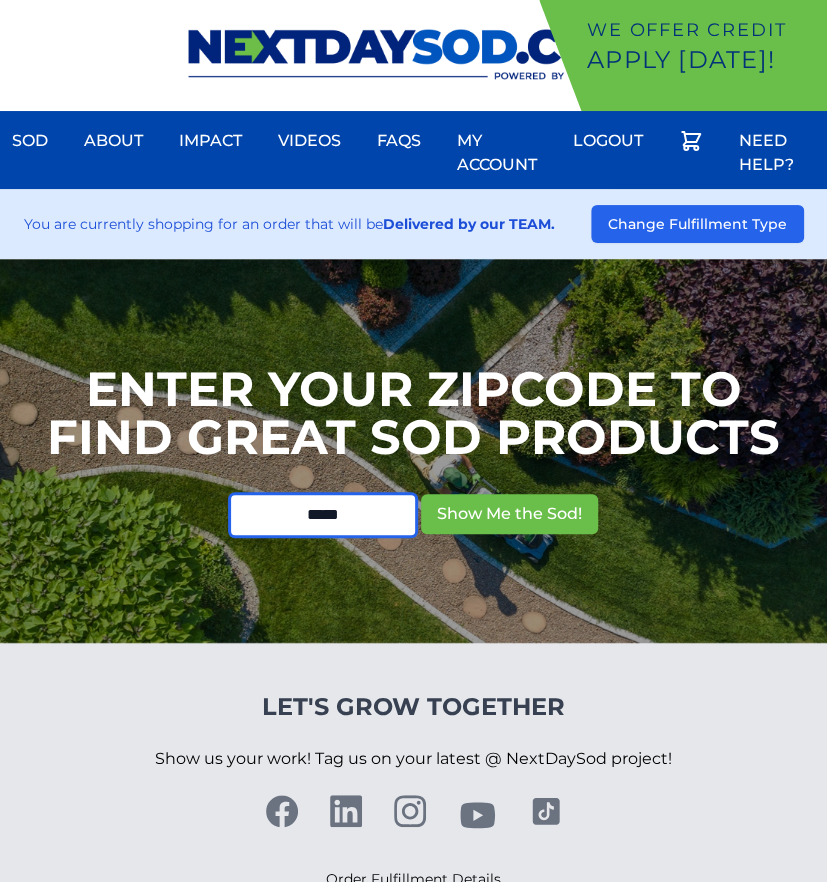 type on "*****" 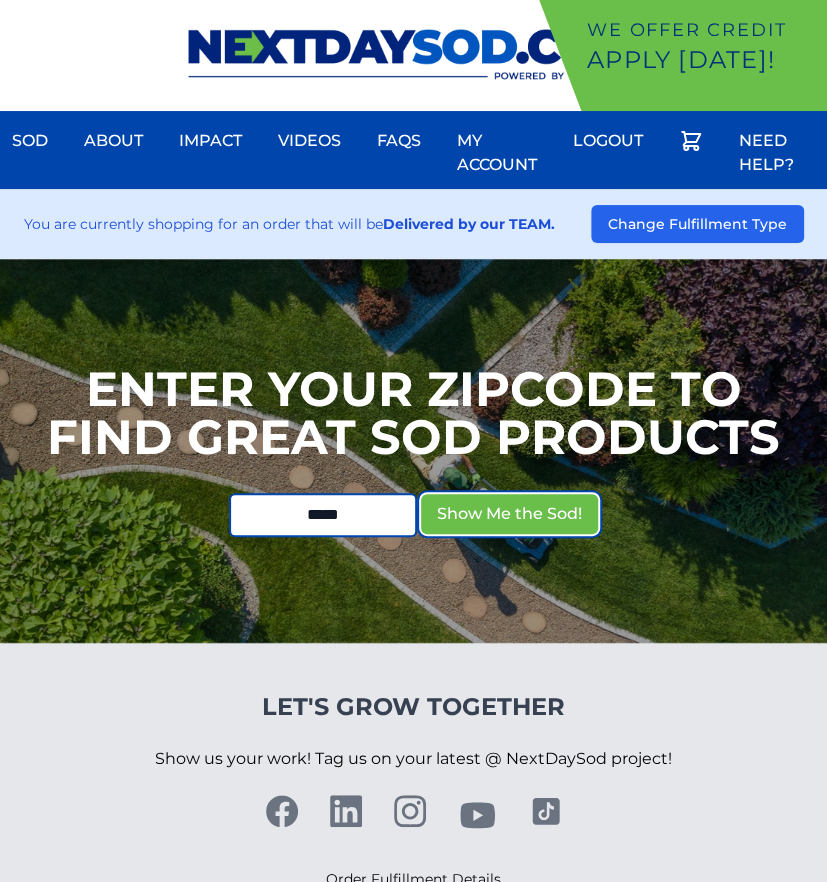 type 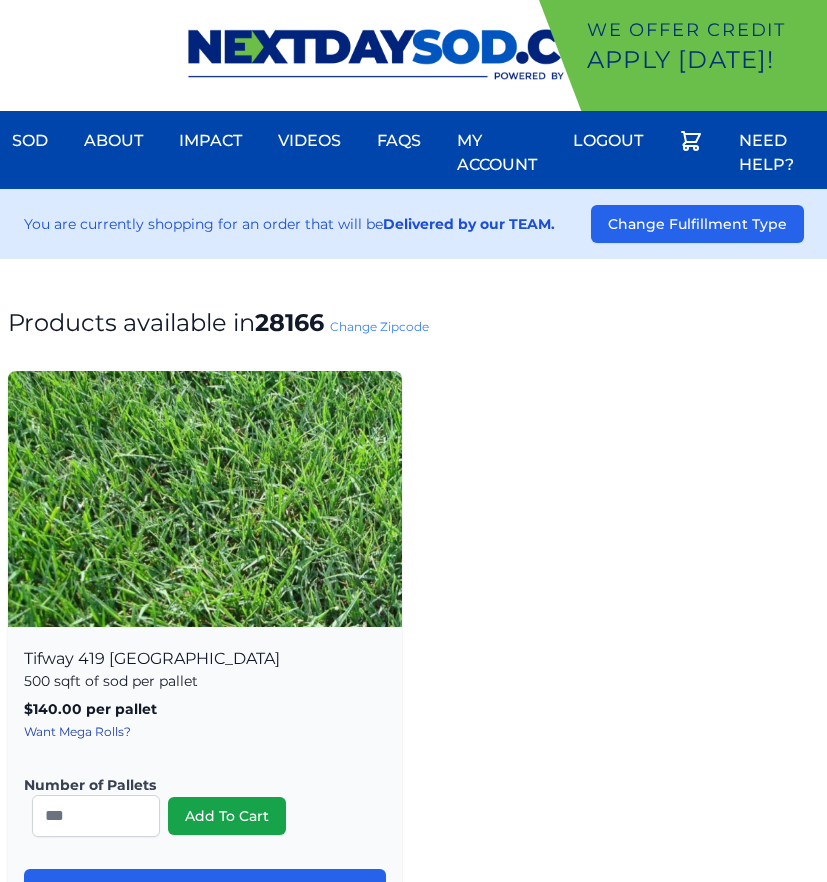 scroll, scrollTop: 0, scrollLeft: 0, axis: both 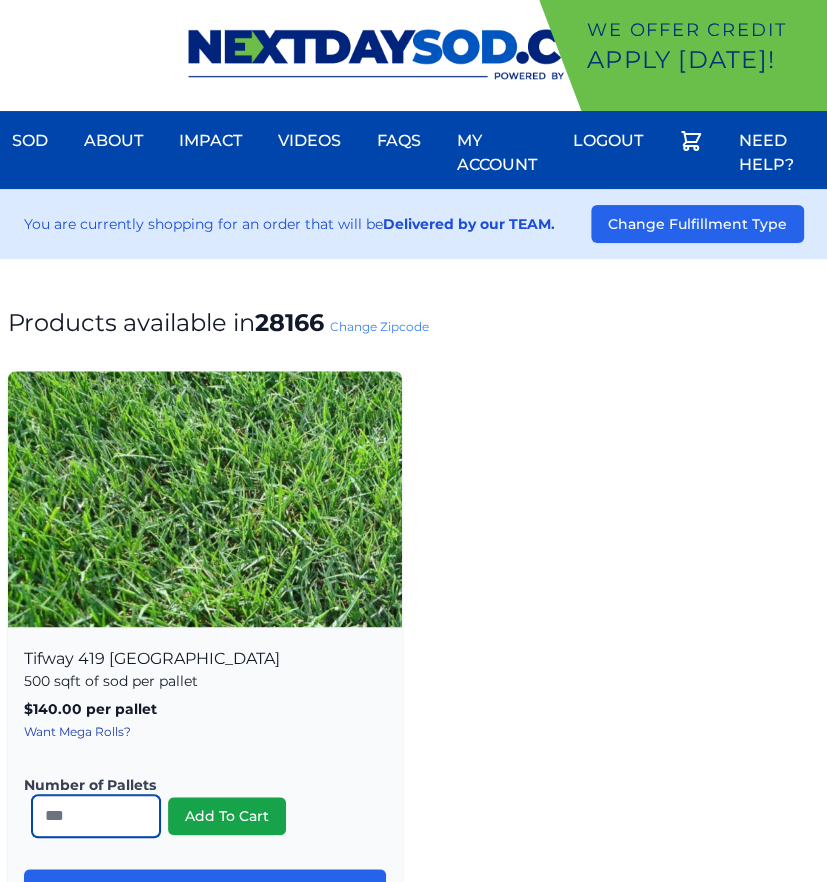 click on "*" at bounding box center (96, 816) 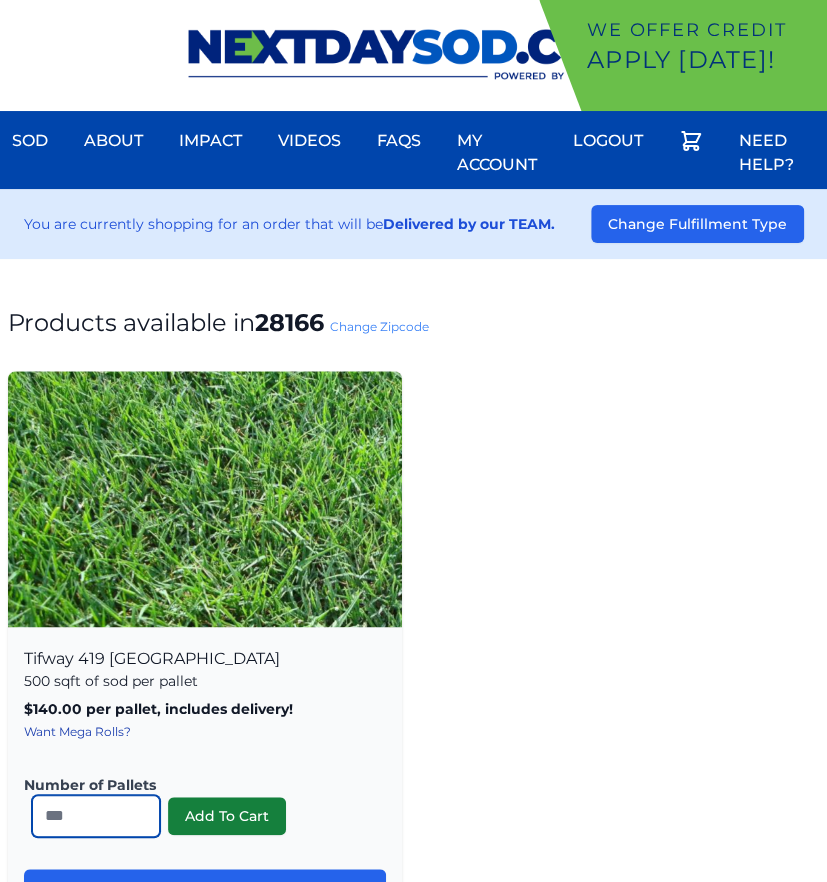 type on "**" 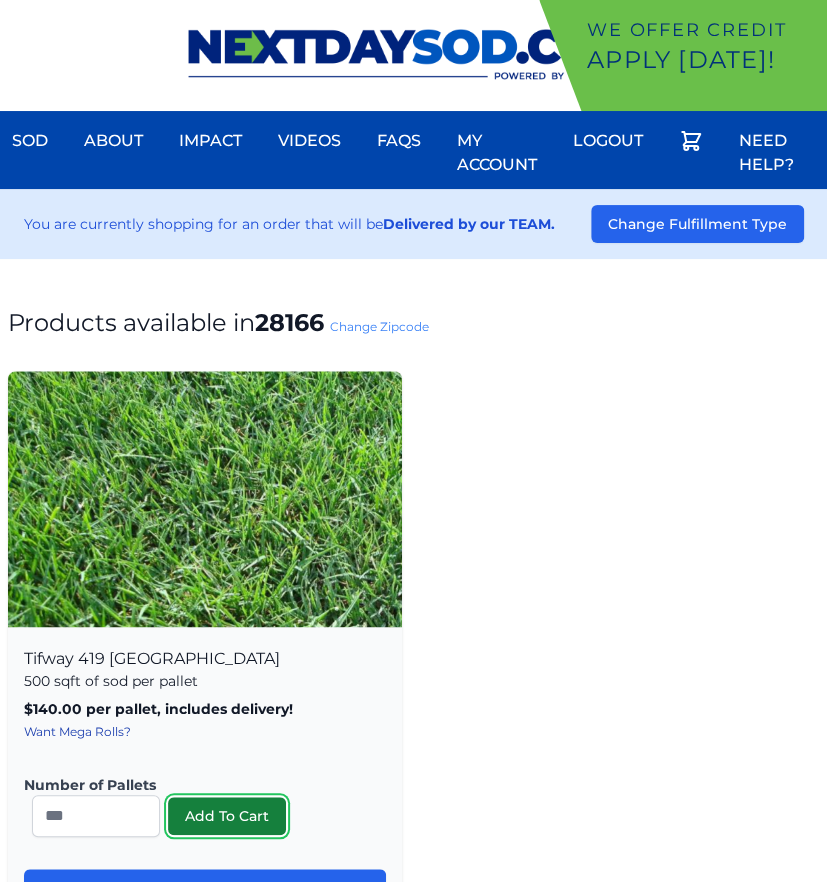 click on "Add To Cart" at bounding box center (227, 816) 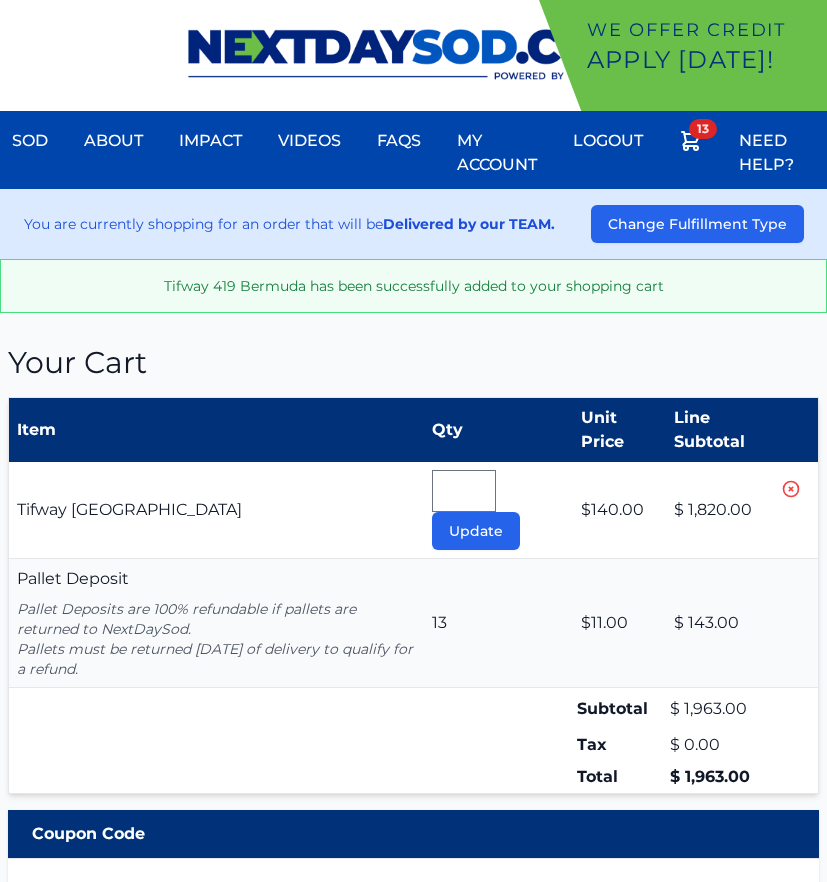 scroll, scrollTop: 0, scrollLeft: 0, axis: both 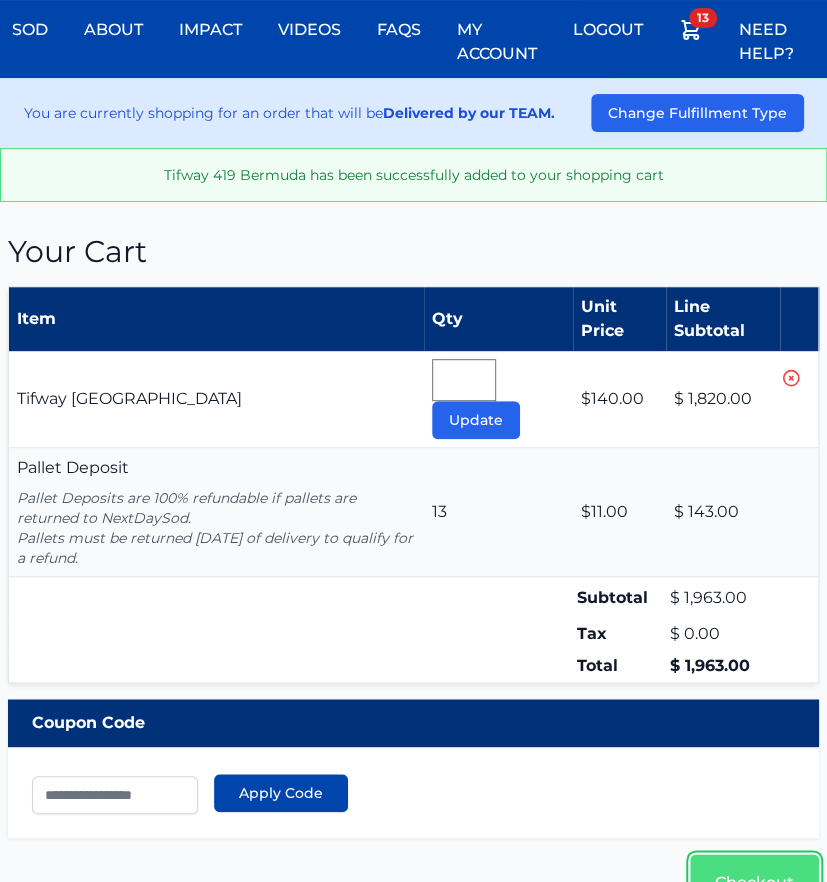 click on "Checkout" at bounding box center (754, 883) 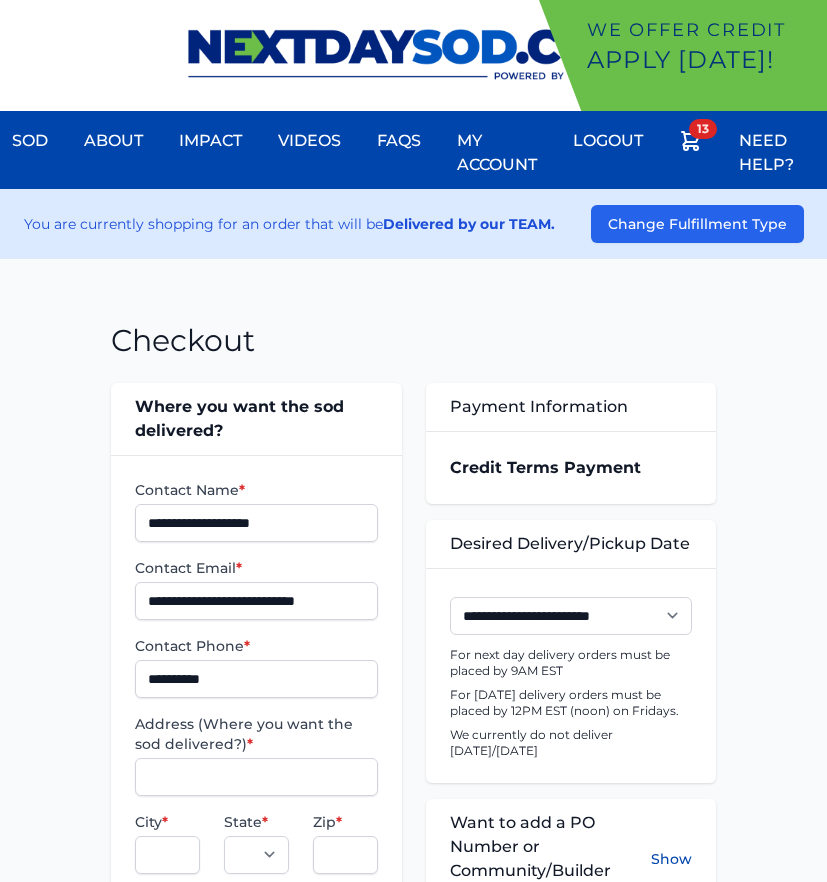scroll, scrollTop: 0, scrollLeft: 0, axis: both 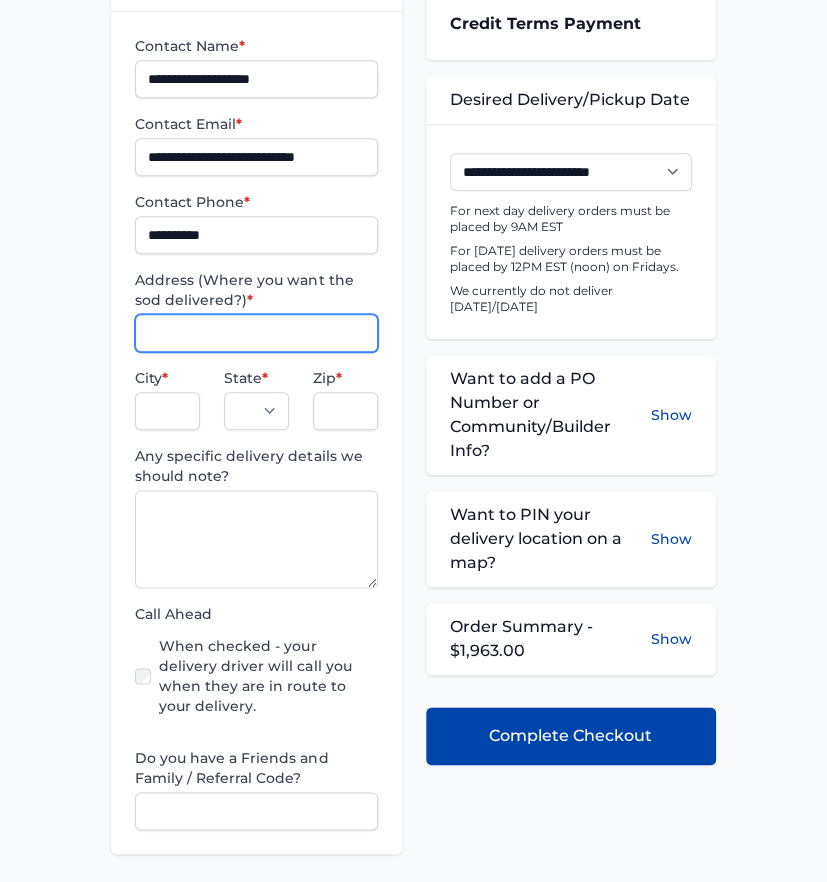 click on "Address (Where you want the sod delivered?)
*" at bounding box center (256, 333) 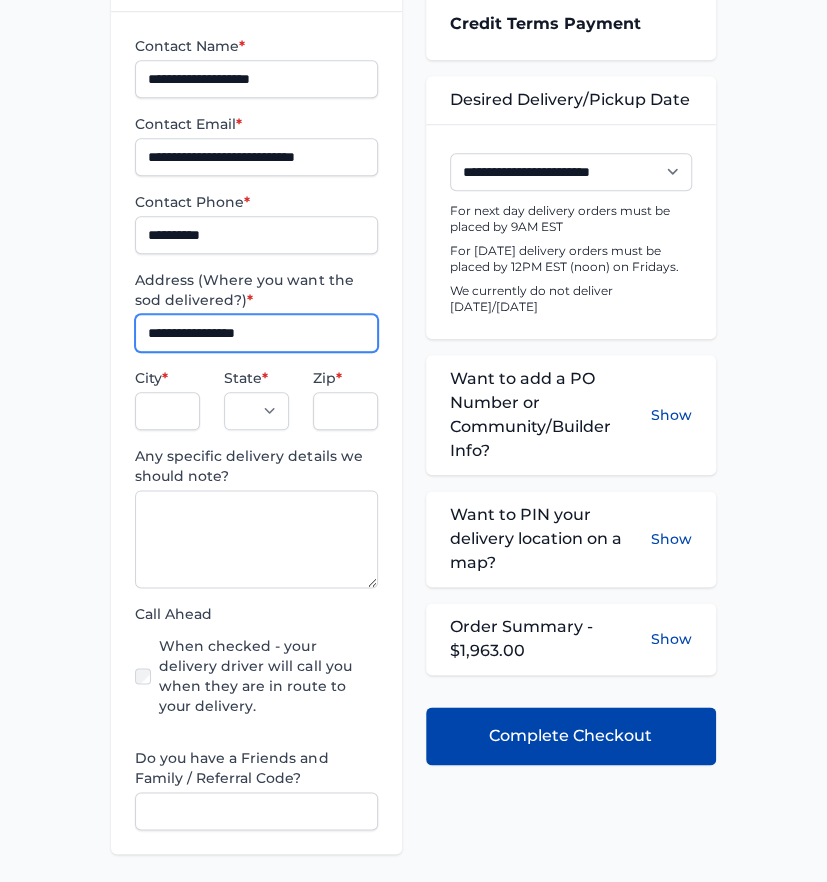 type on "**********" 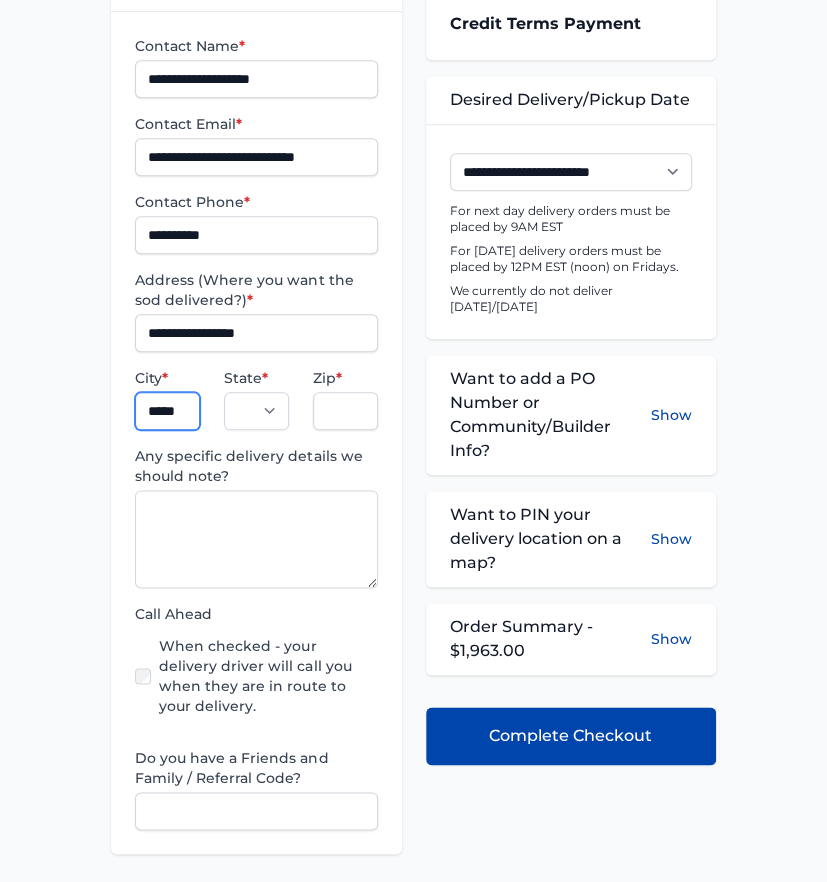 type on "********" 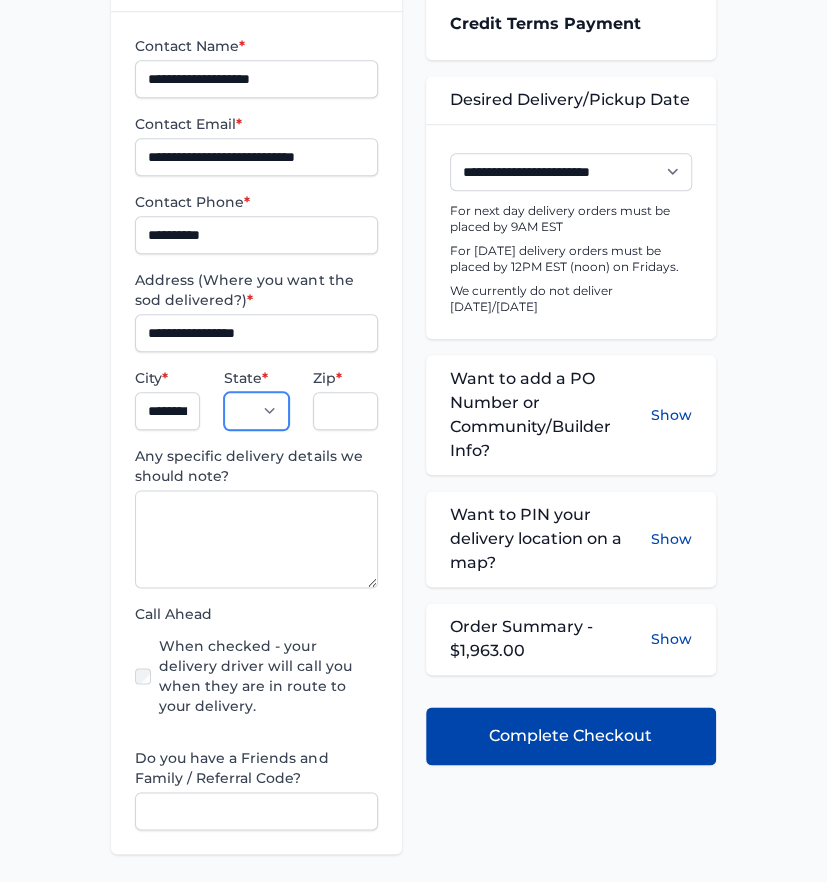 select on "**" 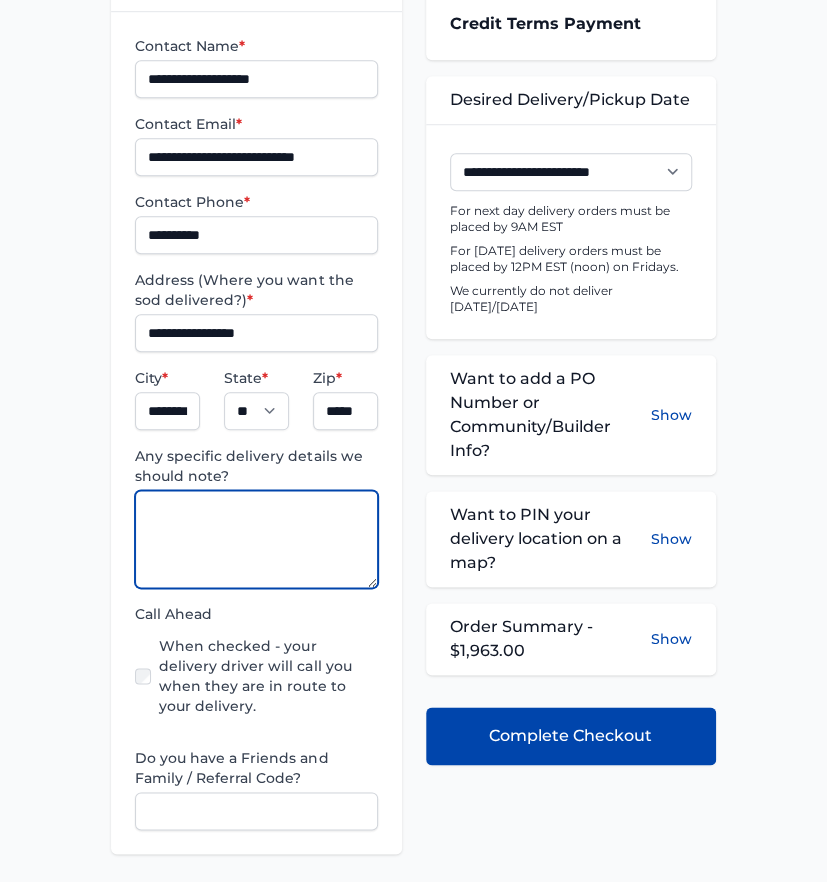 paste on "**********" 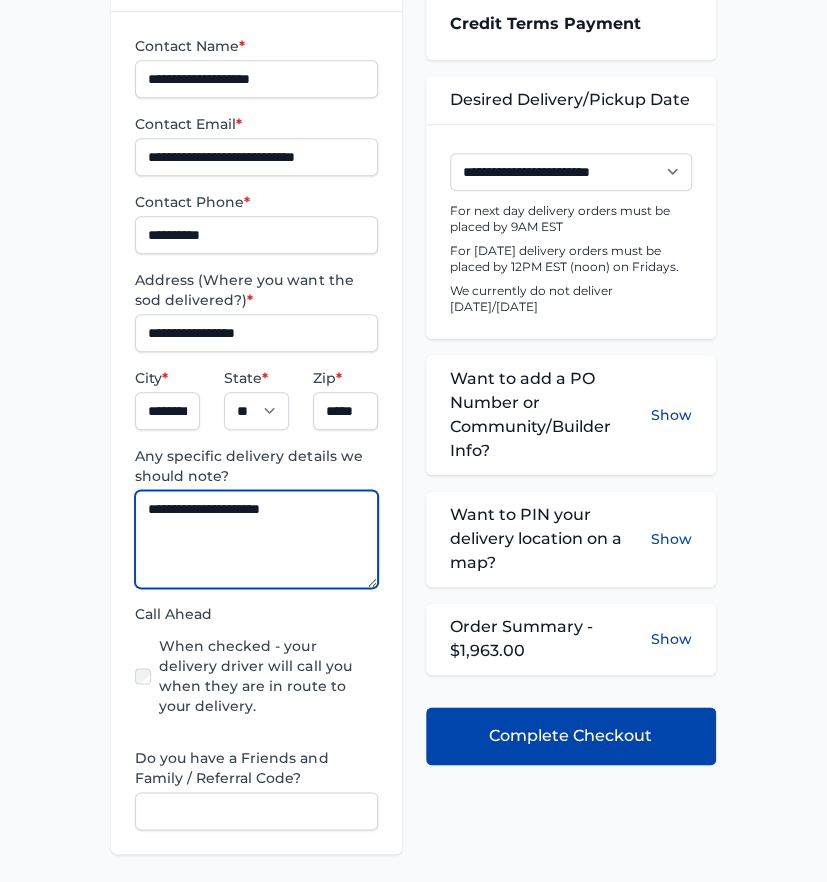 type on "**********" 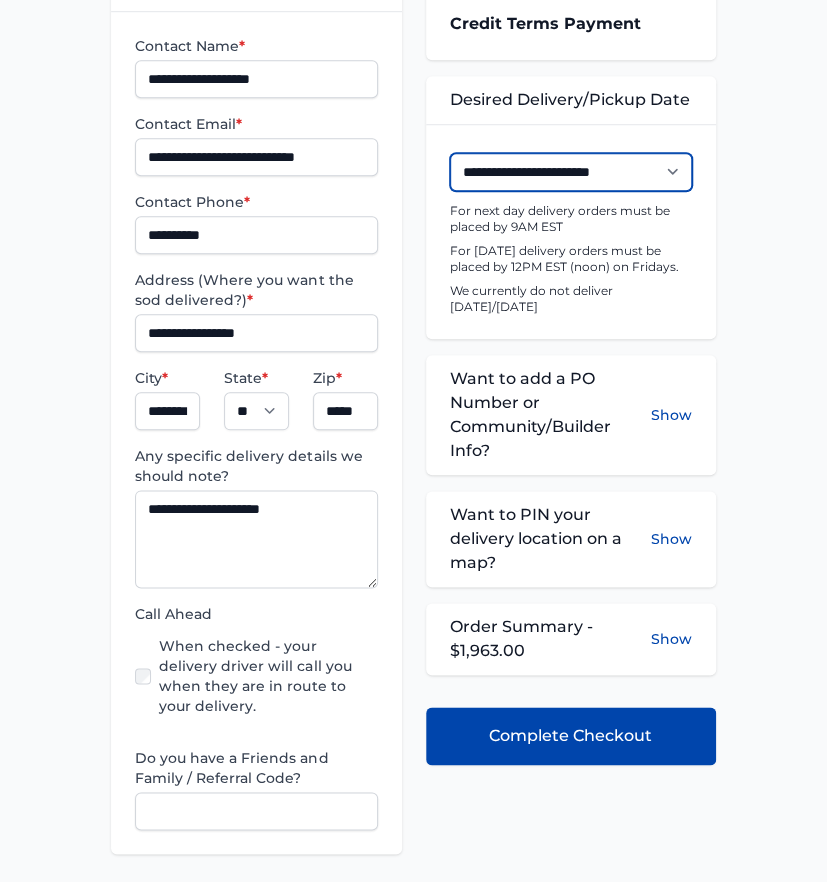 click on "**********" at bounding box center (571, 172) 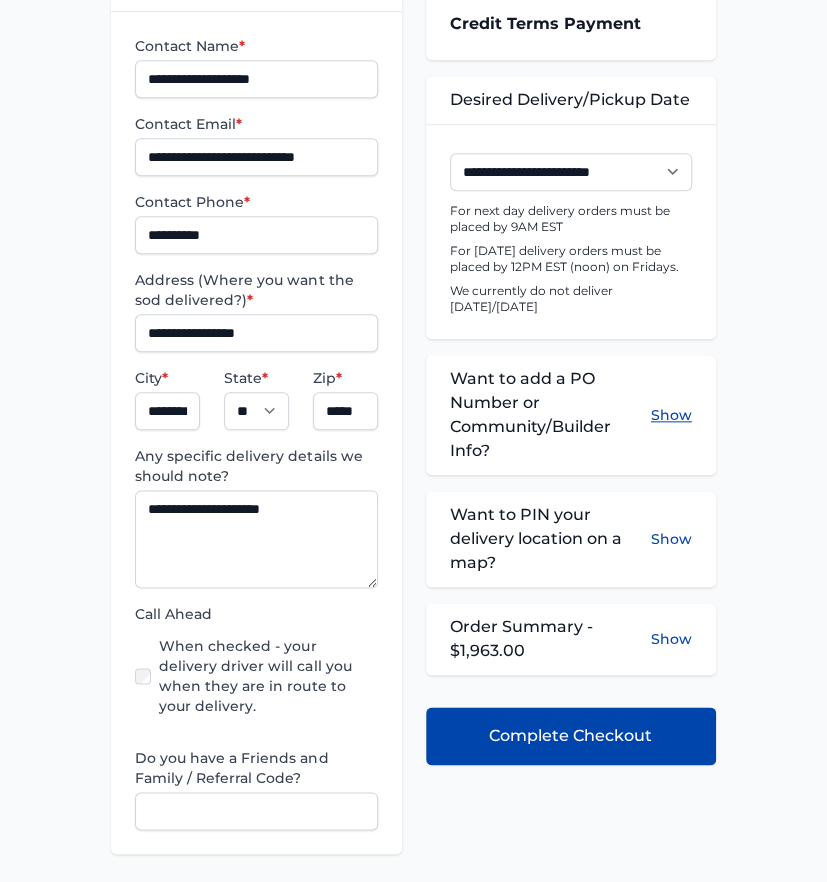 click on "Show" at bounding box center (671, 415) 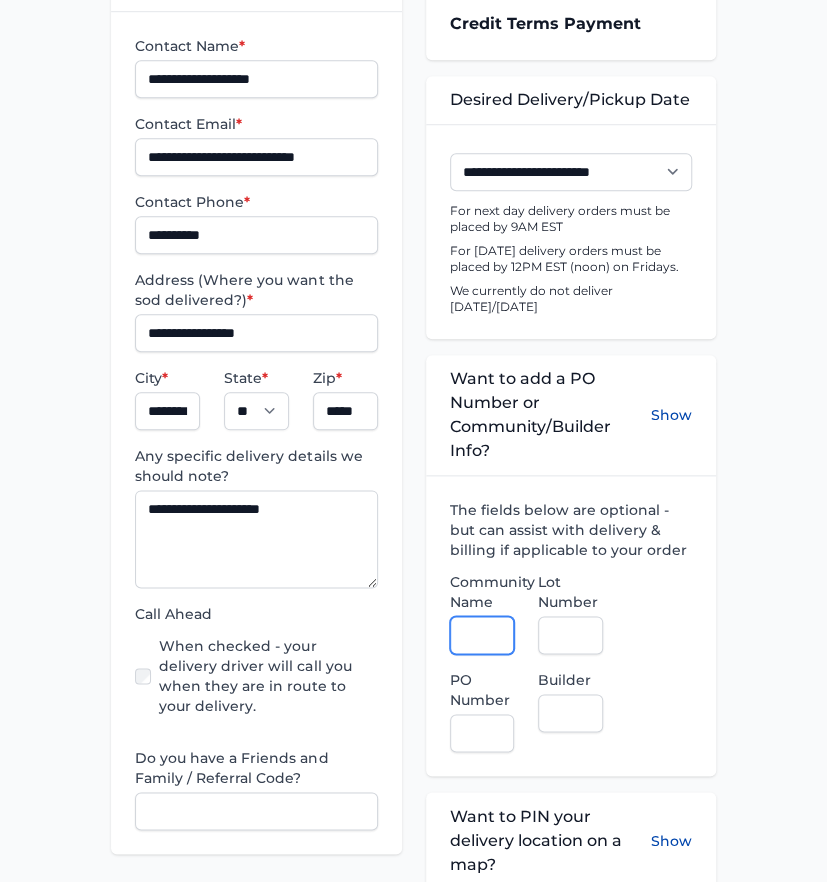 click on "Community Name" at bounding box center (482, 635) 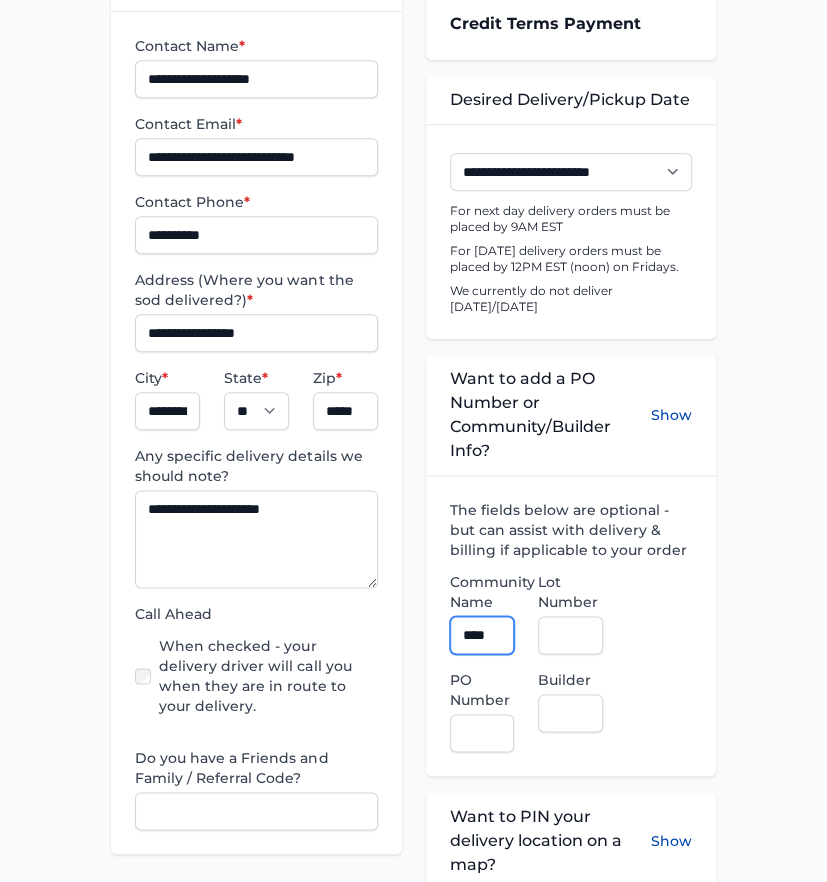 type on "**********" 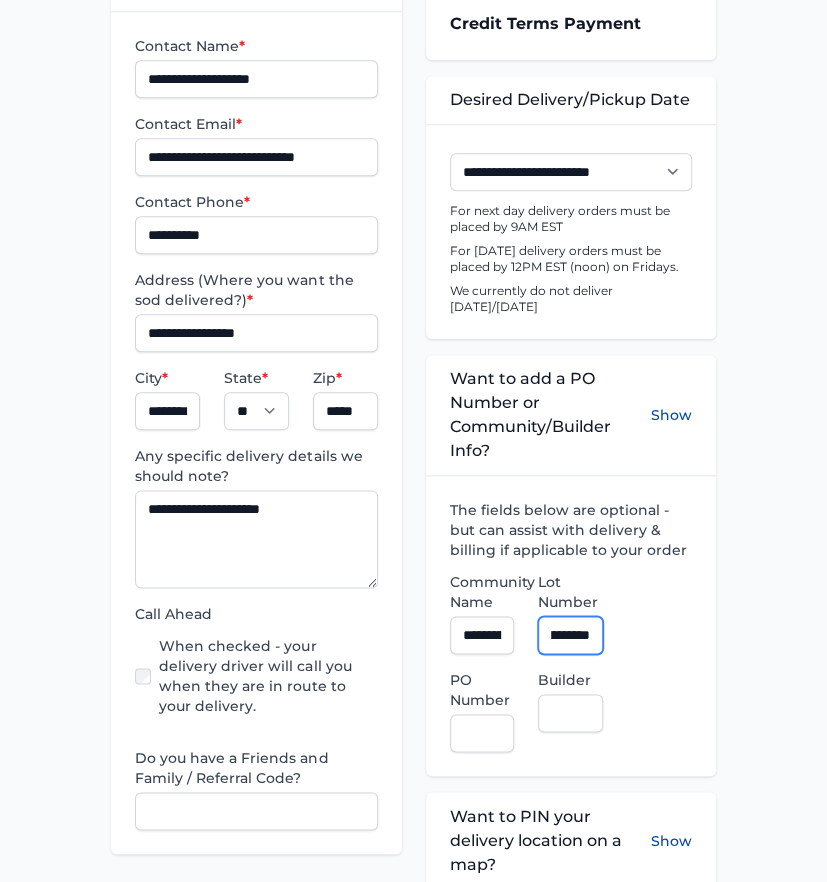 scroll, scrollTop: 0, scrollLeft: 50, axis: horizontal 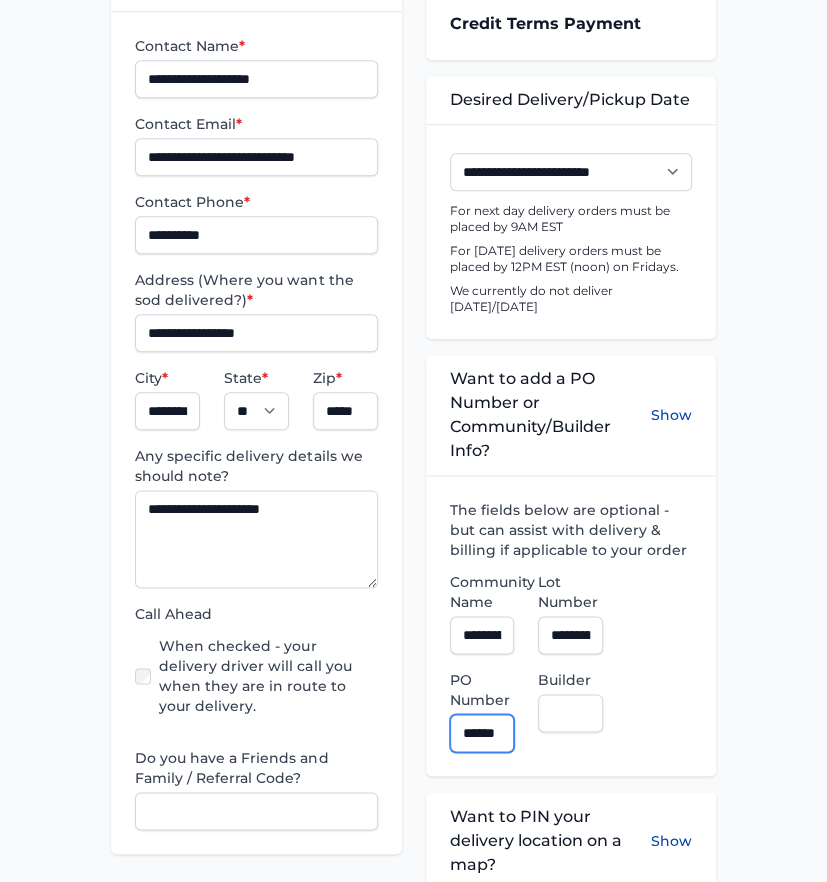 type on "******" 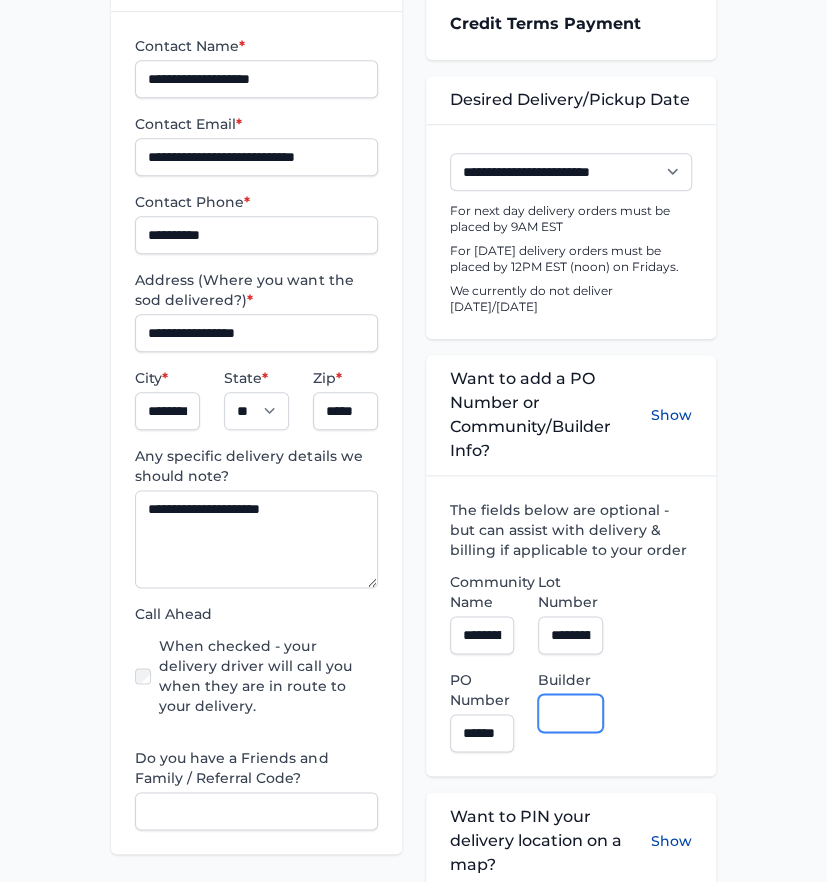 scroll, scrollTop: 0, scrollLeft: 0, axis: both 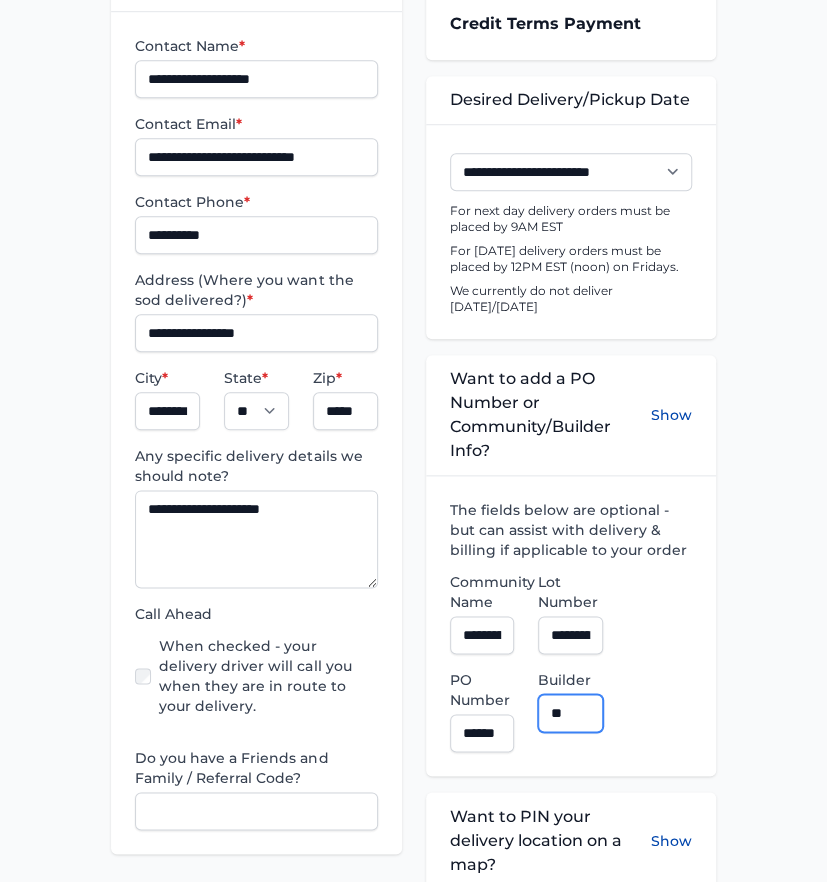 type on "**********" 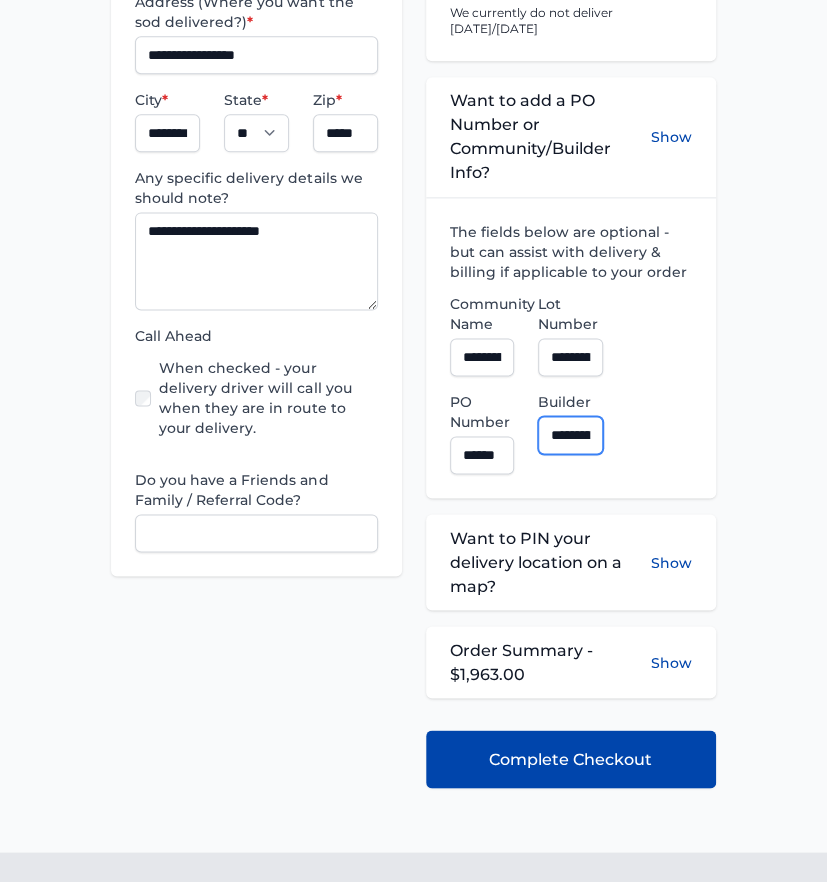 scroll, scrollTop: 777, scrollLeft: 0, axis: vertical 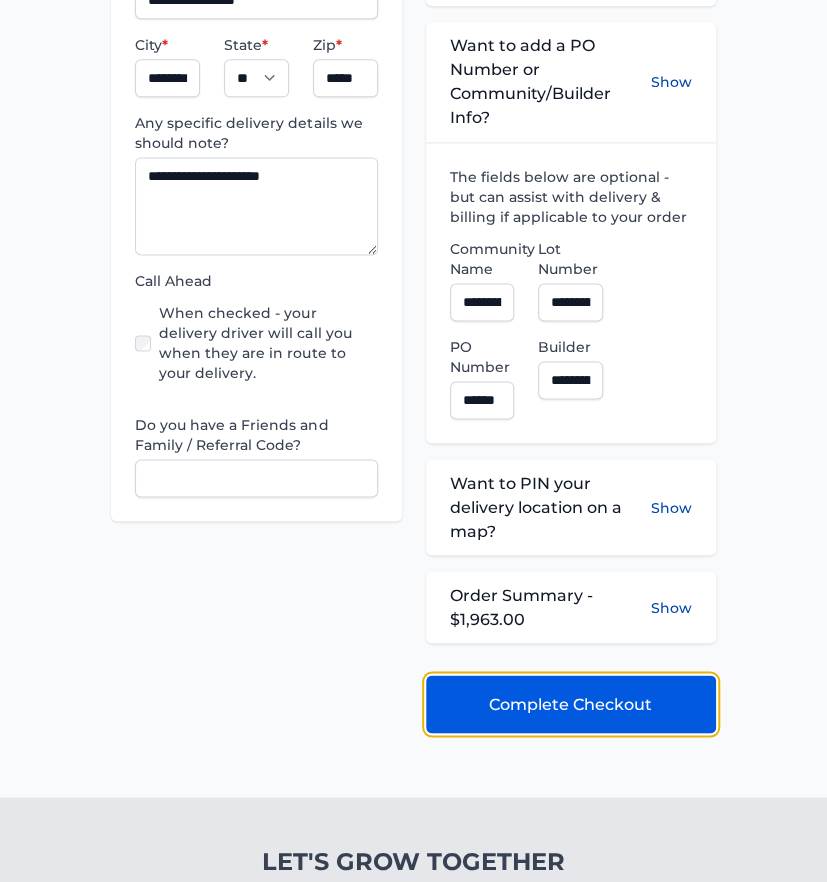 click on "Complete Checkout" at bounding box center [571, 704] 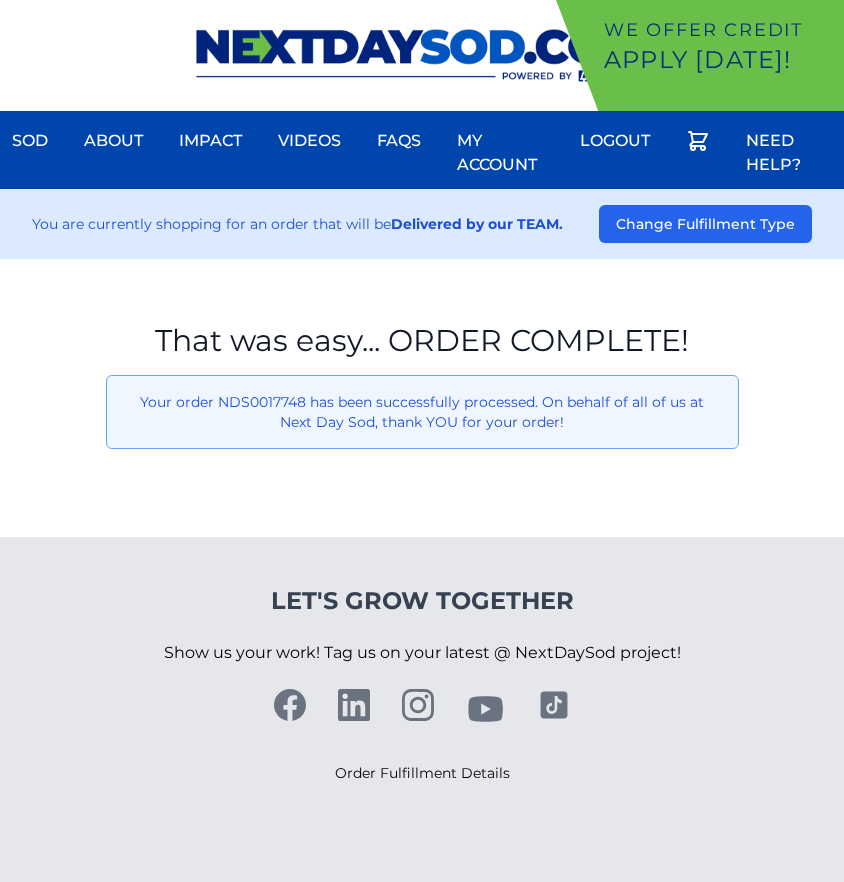 scroll, scrollTop: 0, scrollLeft: 0, axis: both 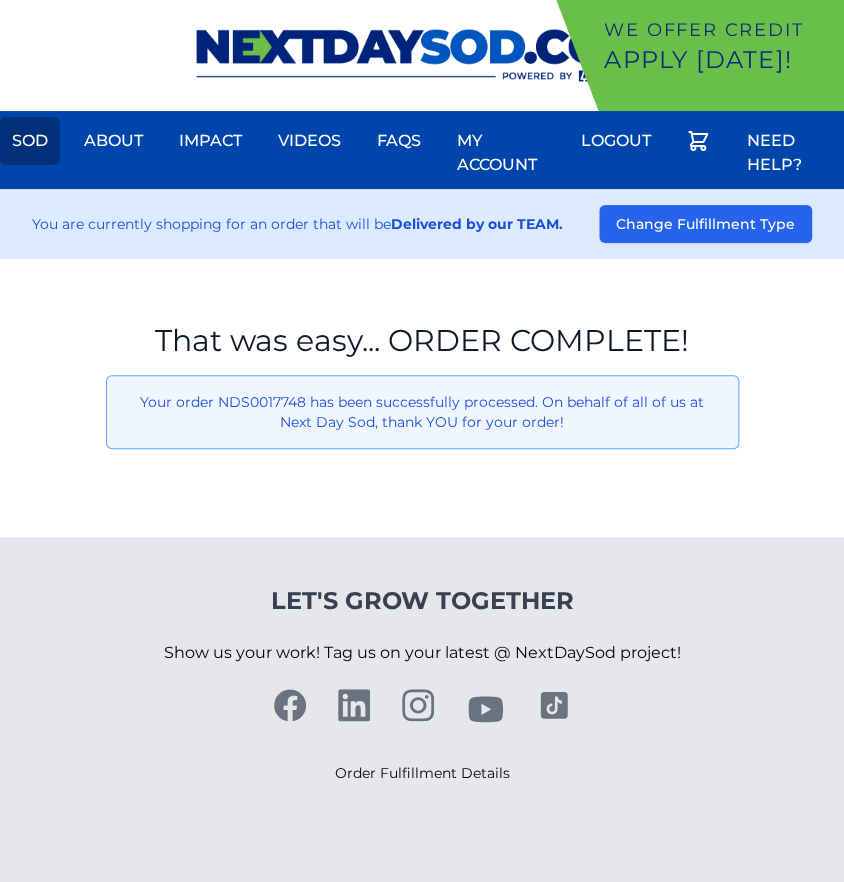 click on "Sod" at bounding box center [30, 141] 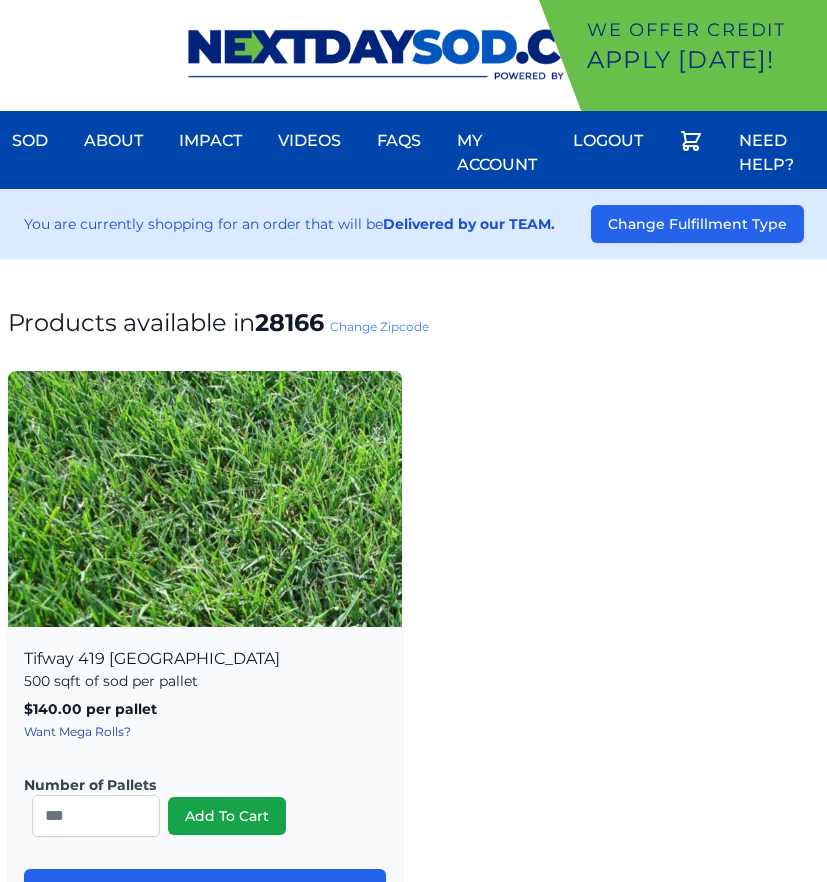 scroll, scrollTop: 0, scrollLeft: 0, axis: both 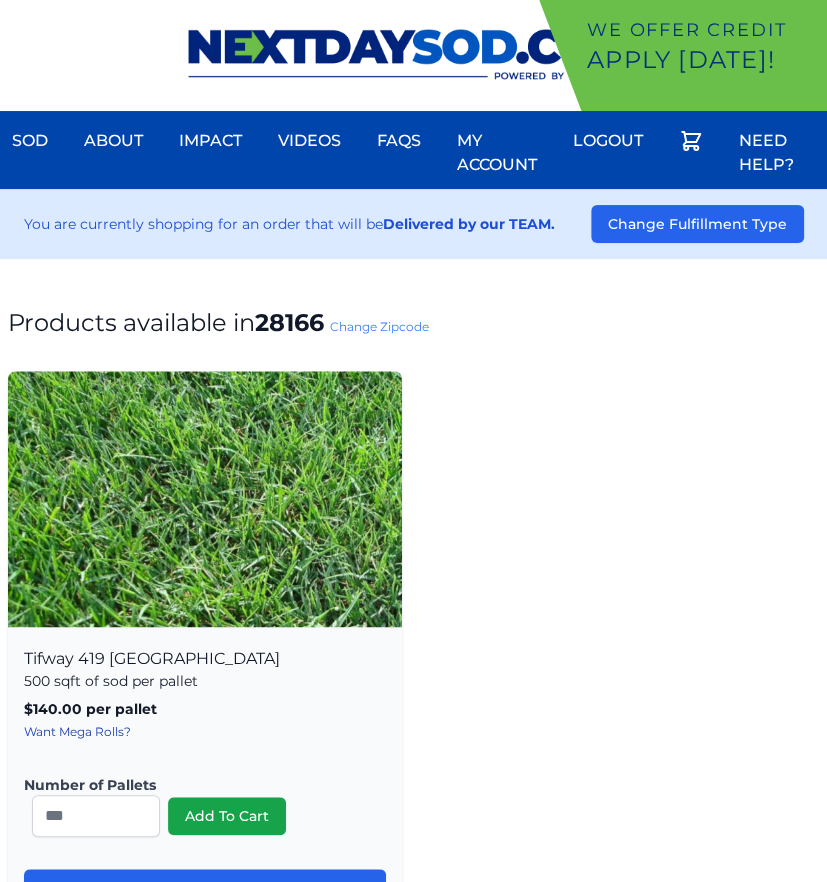 click on "Change Zipcode" at bounding box center [379, 326] 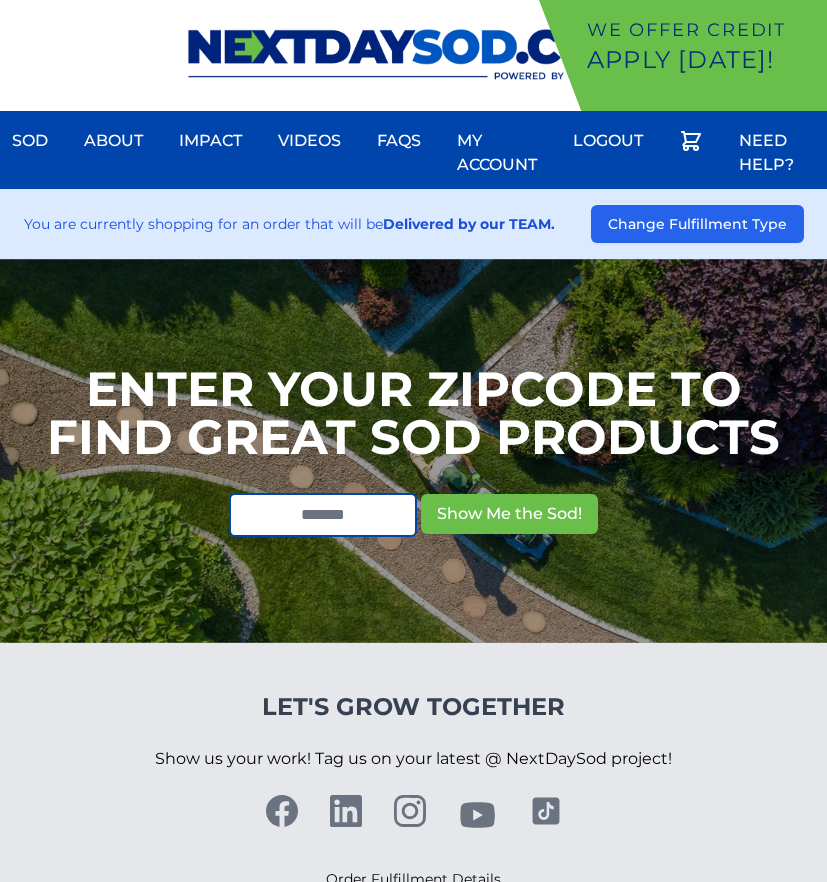 scroll, scrollTop: 0, scrollLeft: 0, axis: both 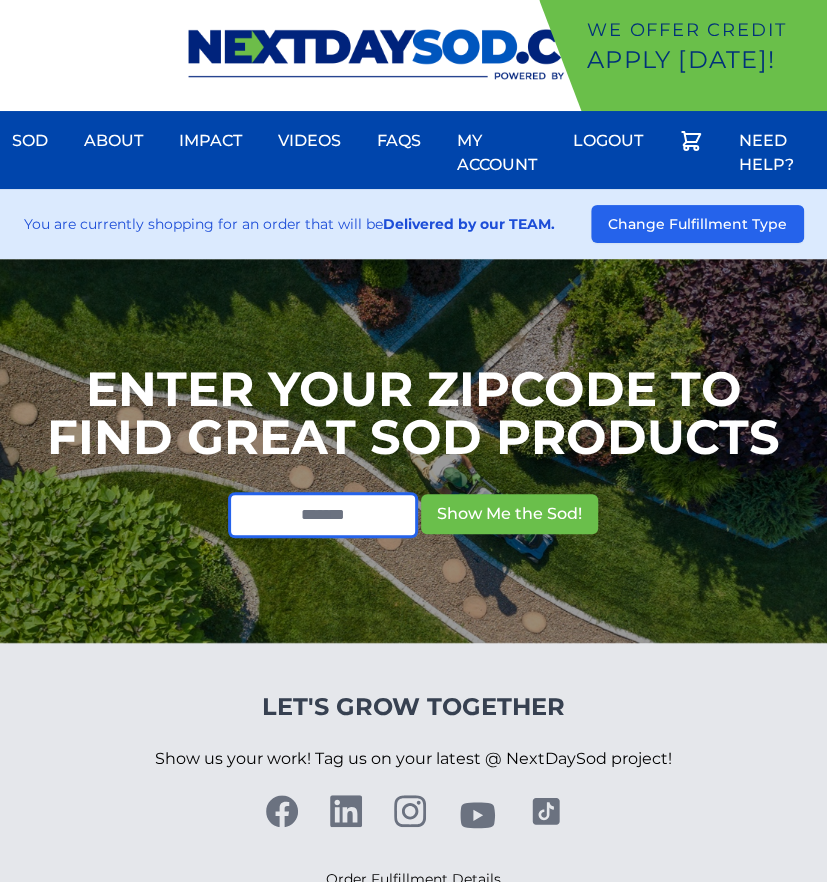drag, startPoint x: 272, startPoint y: 514, endPoint x: 279, endPoint y: 504, distance: 12.206555 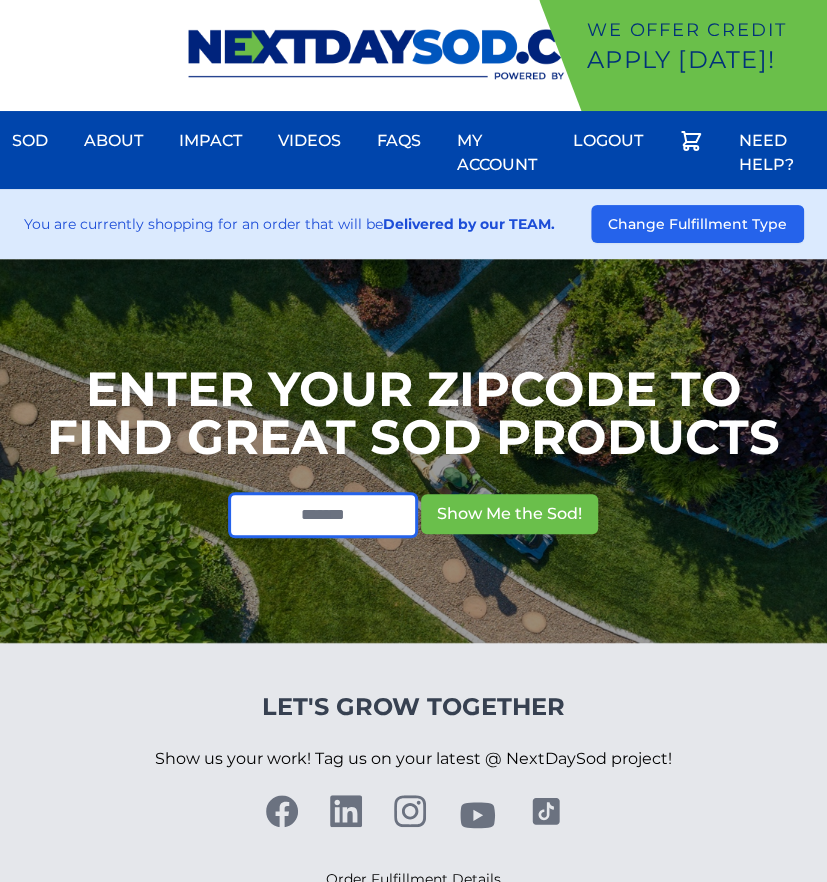 click at bounding box center [323, 515] 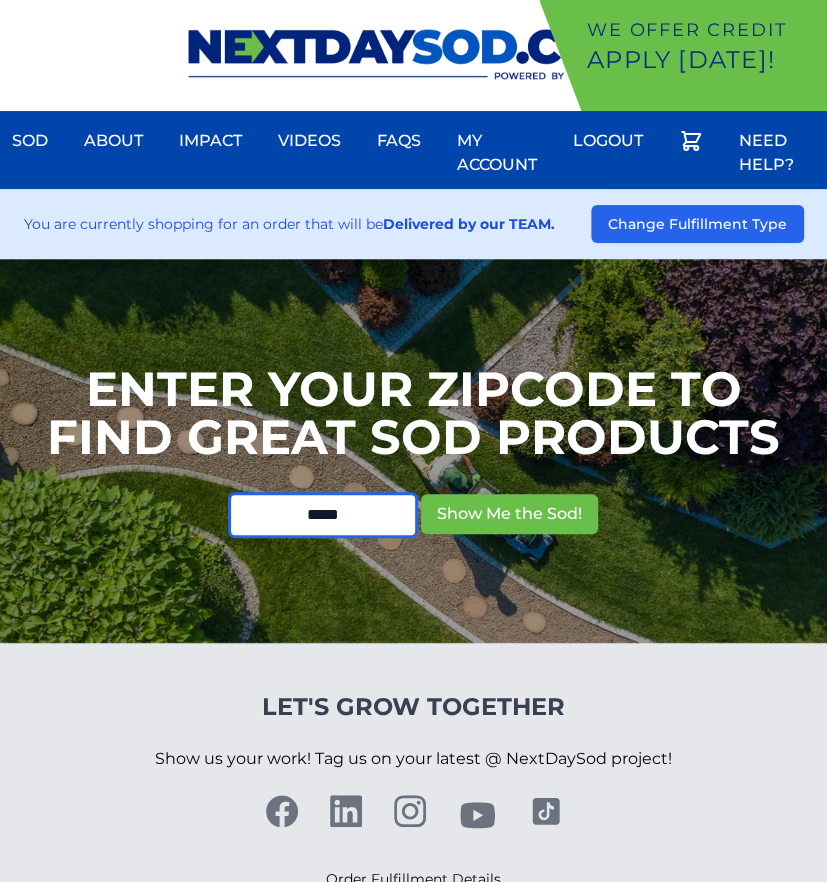 type on "*****" 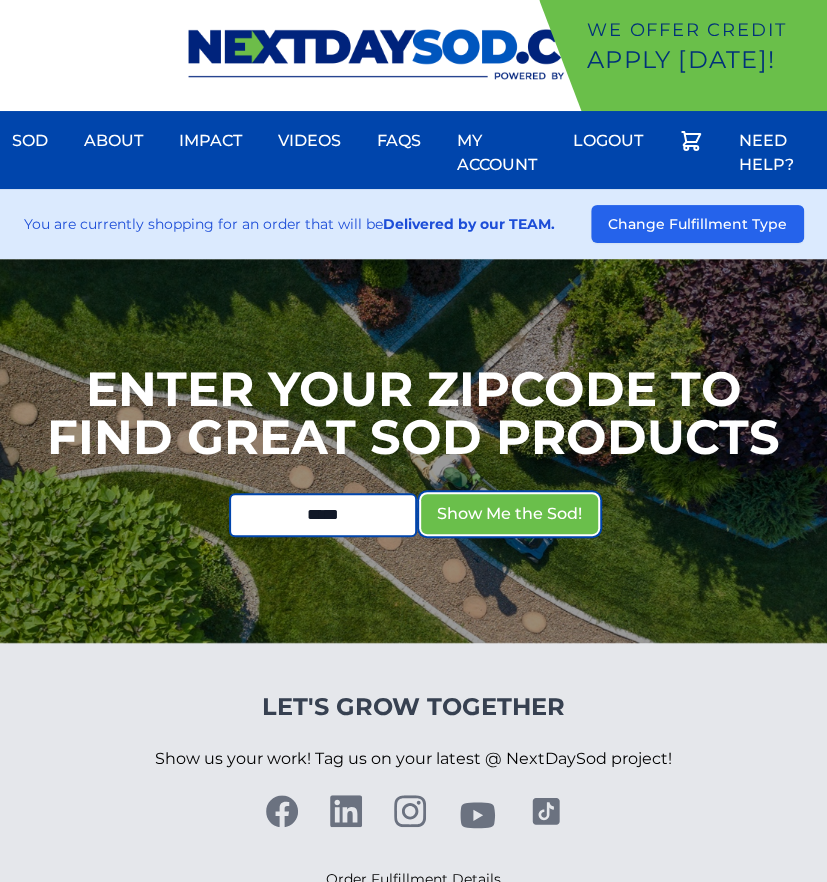 type 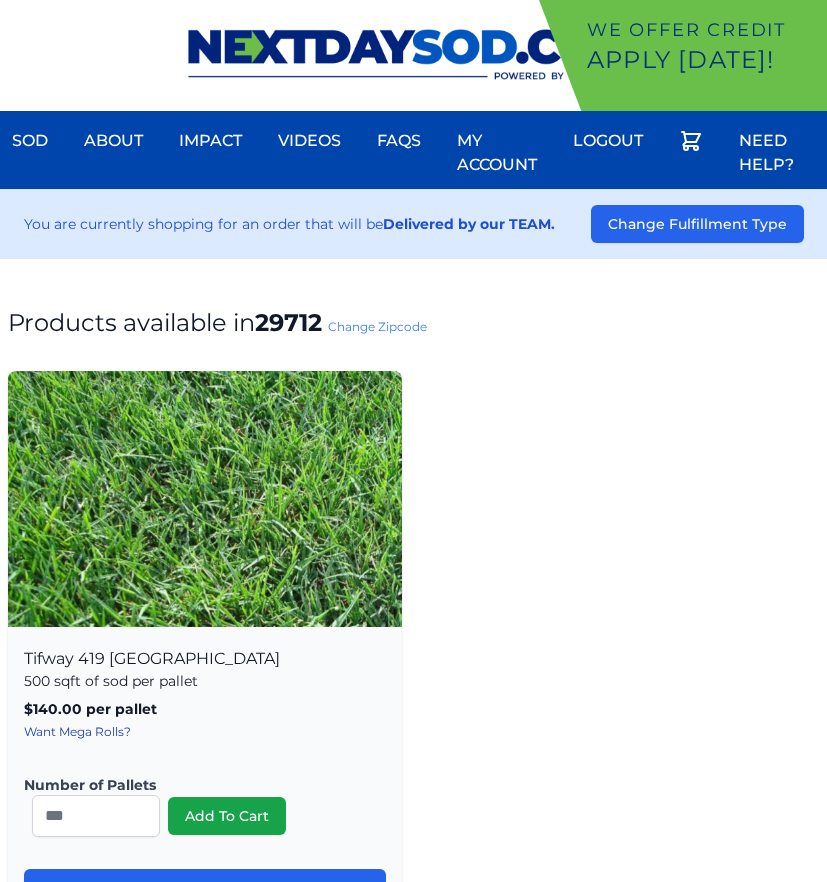 scroll, scrollTop: 0, scrollLeft: 0, axis: both 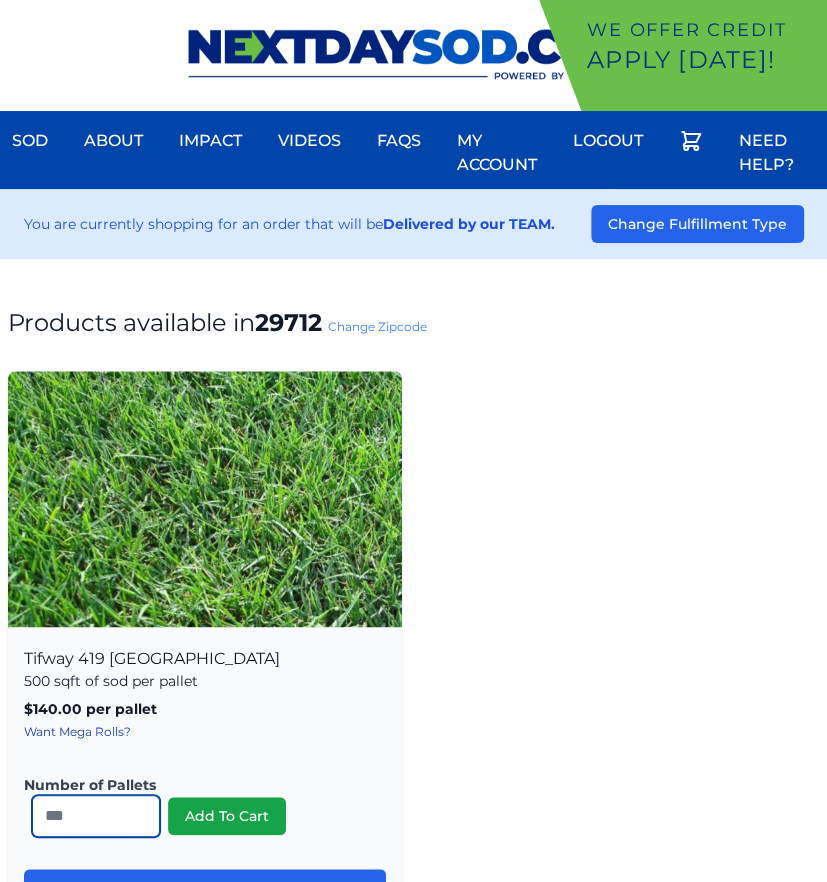 click on "*" at bounding box center [96, 816] 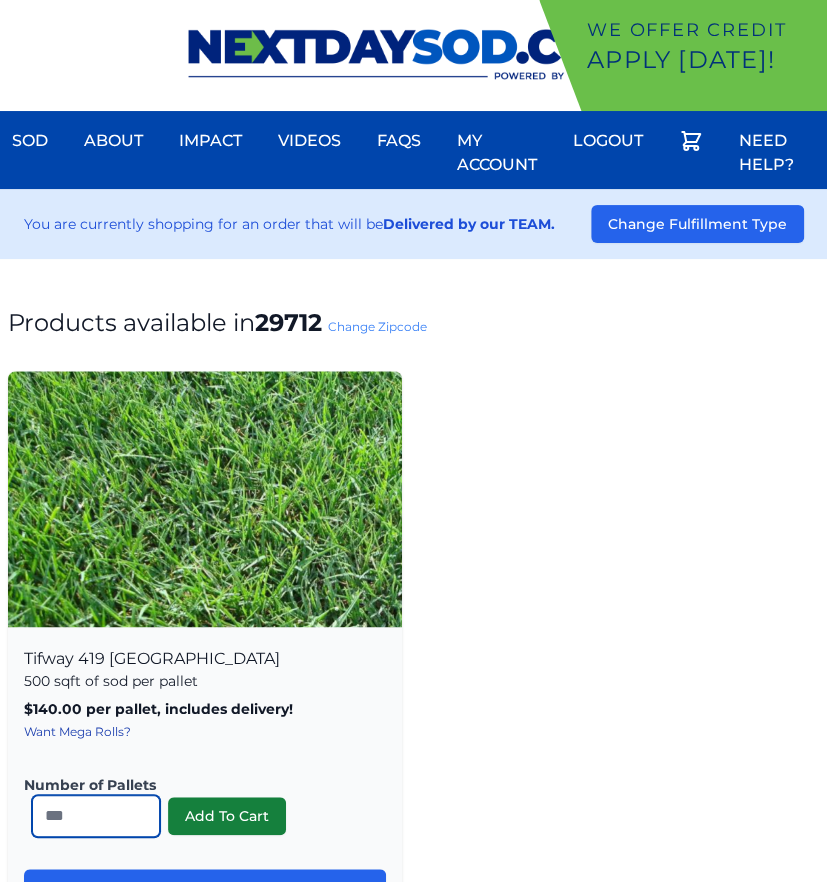 type on "**" 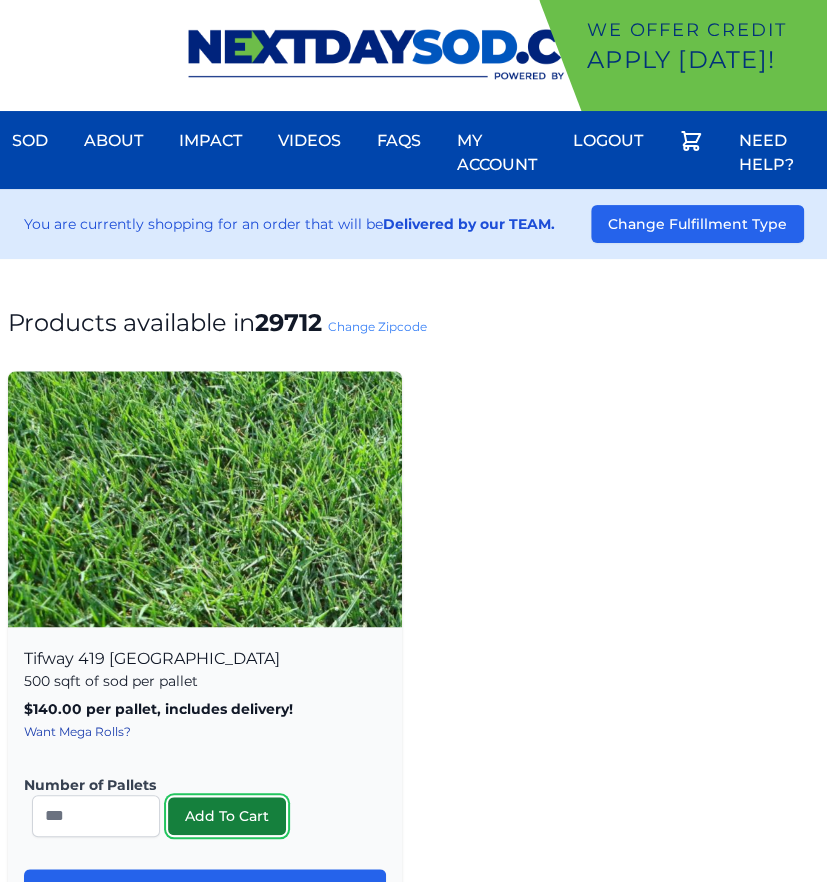 click on "Add To Cart" at bounding box center [227, 816] 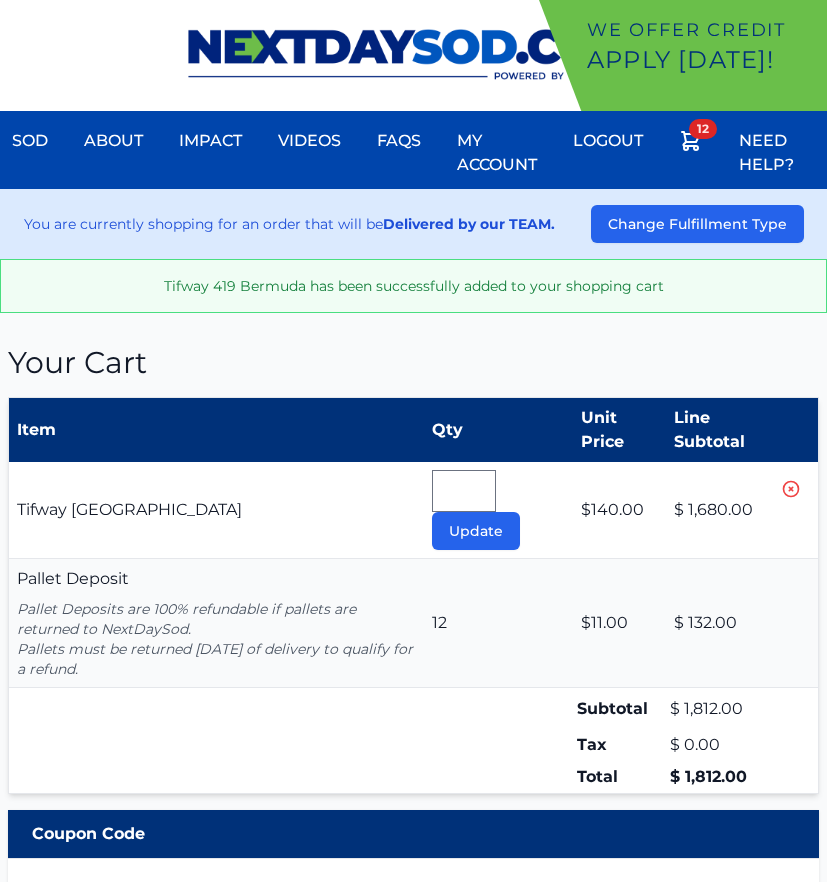 scroll, scrollTop: 0, scrollLeft: 0, axis: both 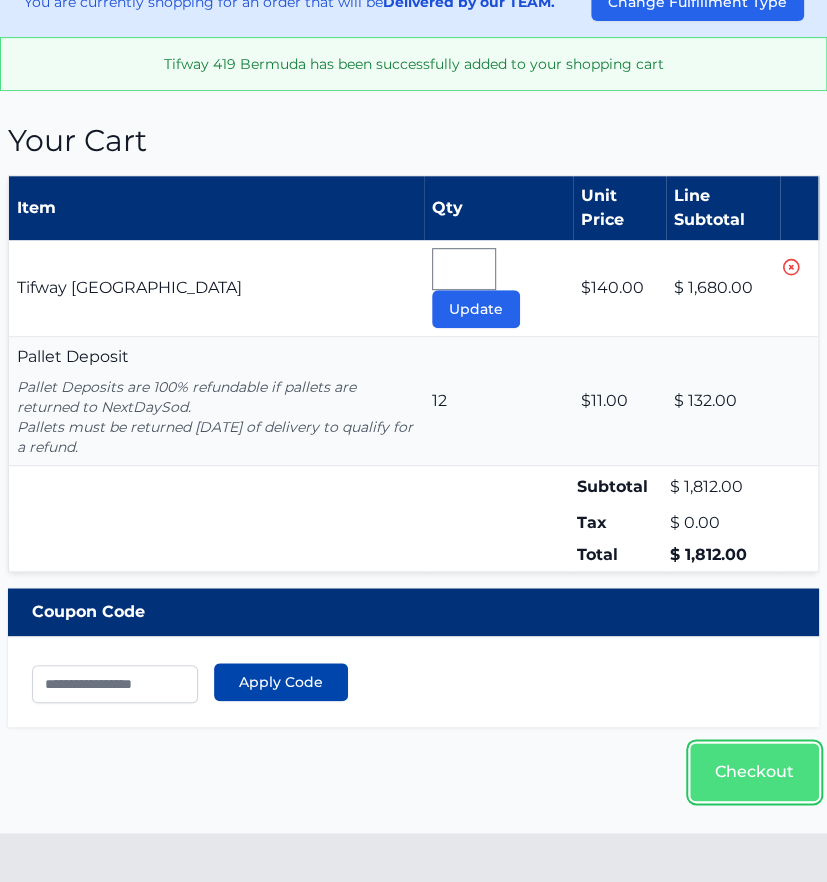 click on "Checkout" at bounding box center [754, 772] 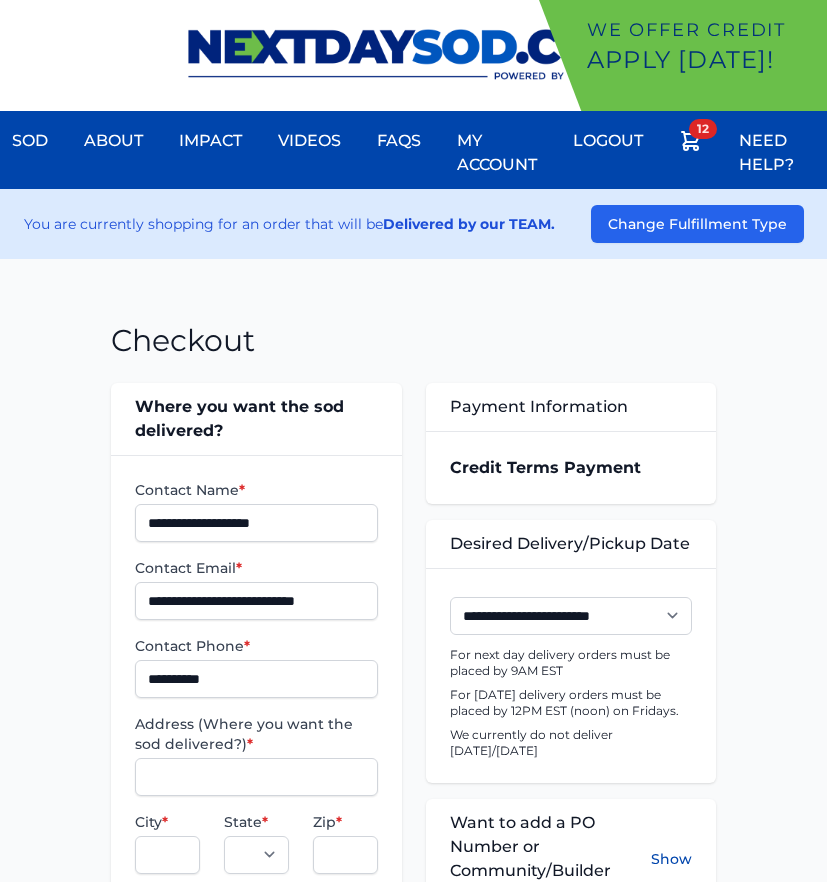 scroll, scrollTop: 0, scrollLeft: 0, axis: both 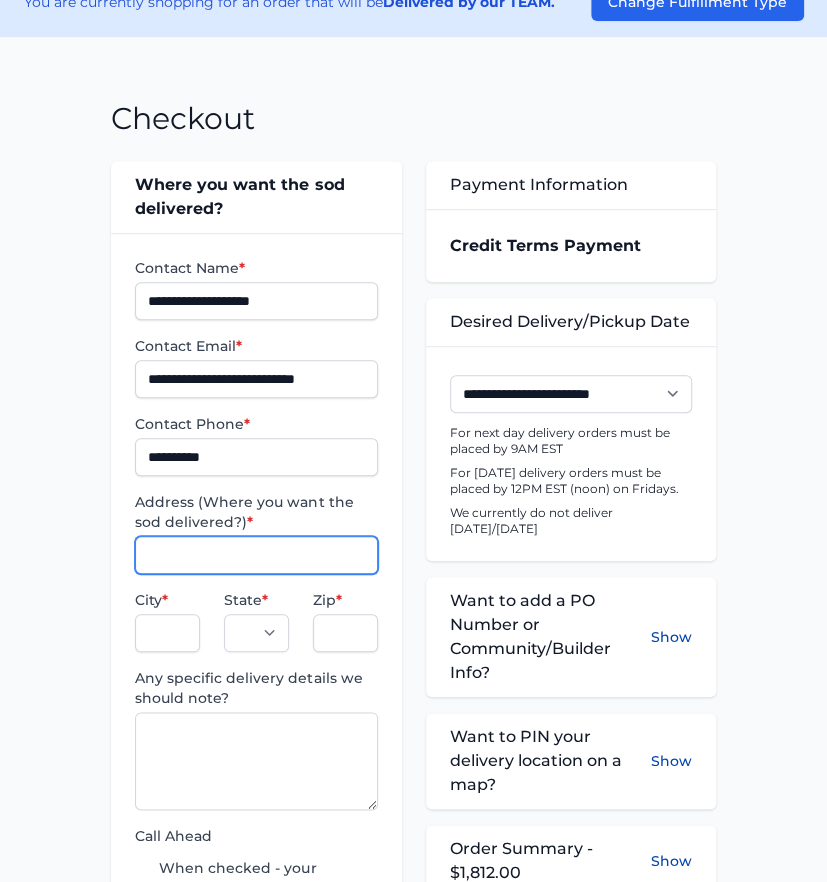 click on "Address (Where you want the sod delivered?)
*" at bounding box center [256, 555] 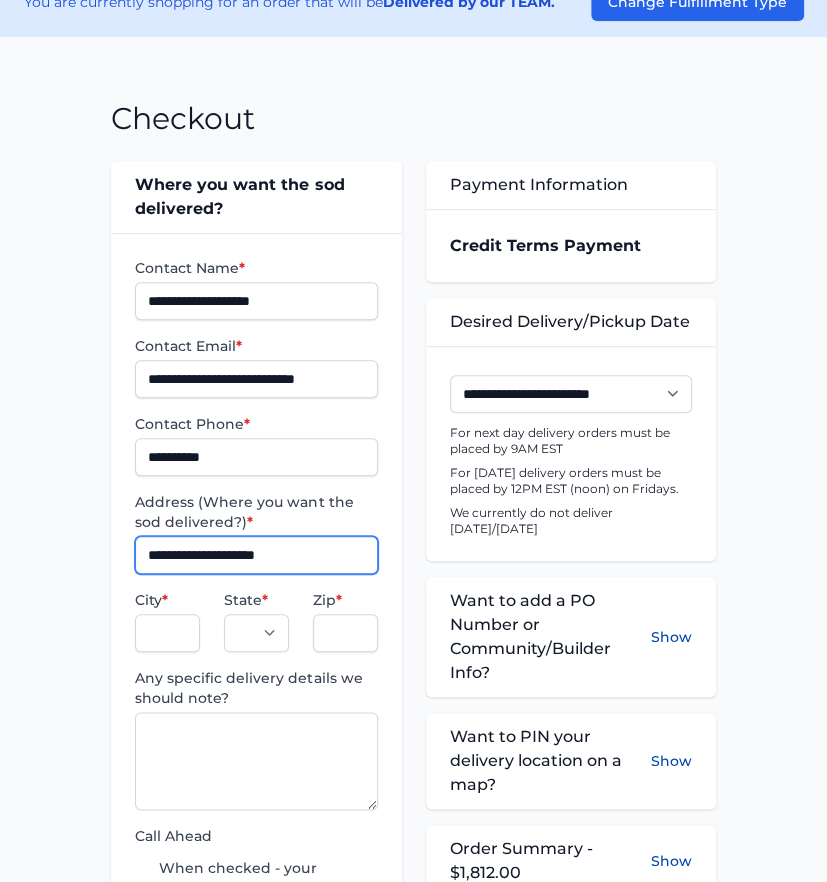type on "**********" 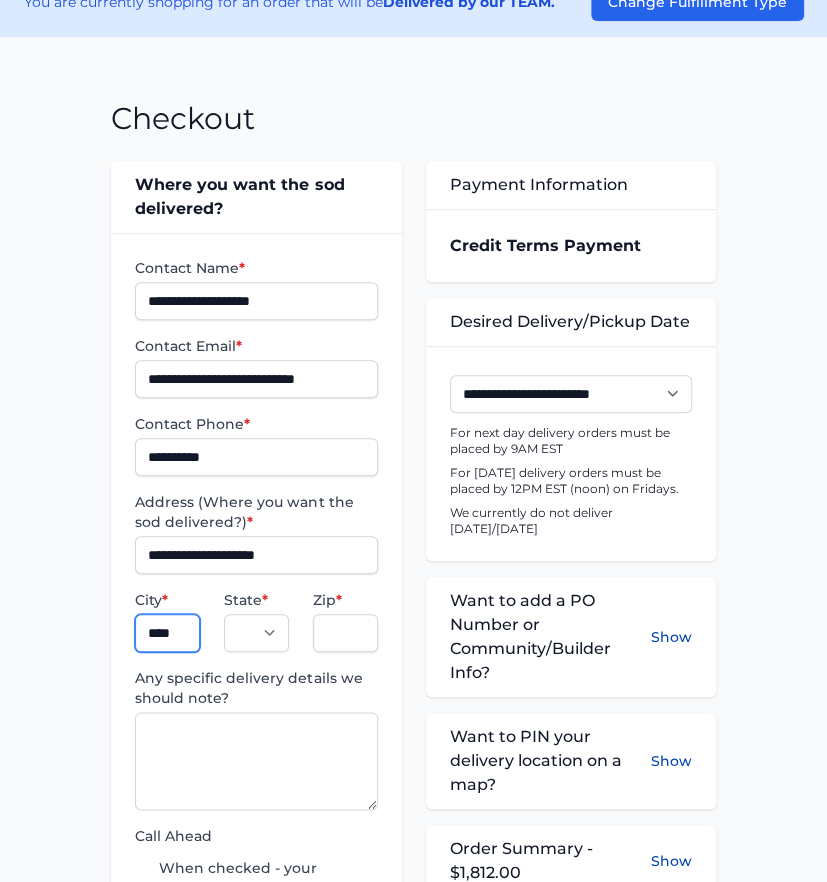 type on "********" 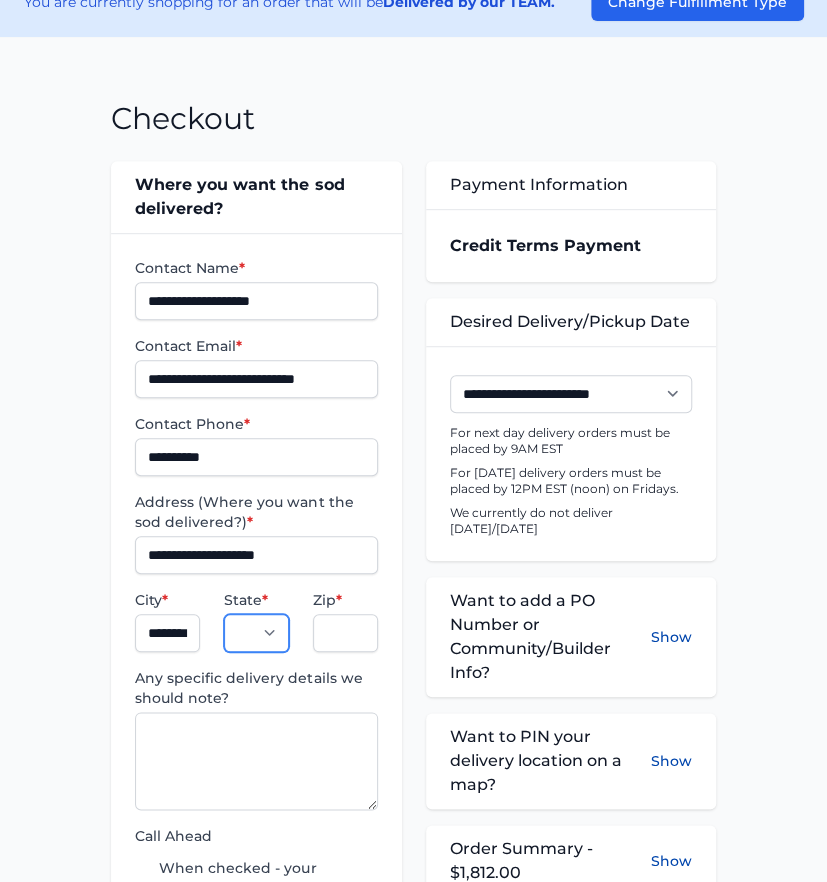 select on "**" 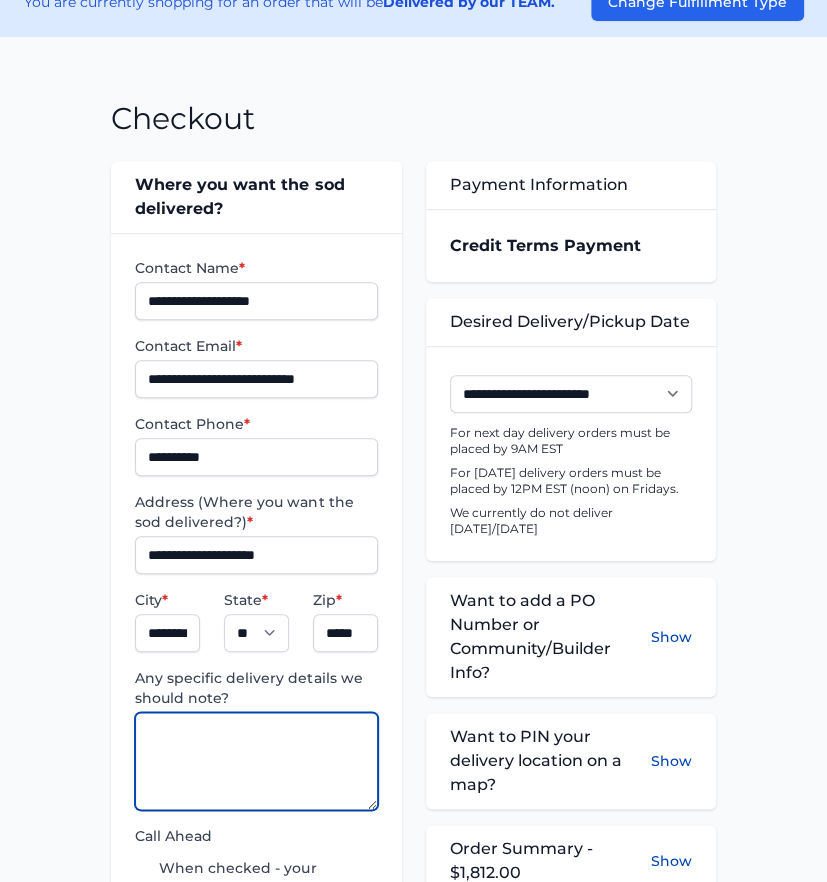 paste on "**********" 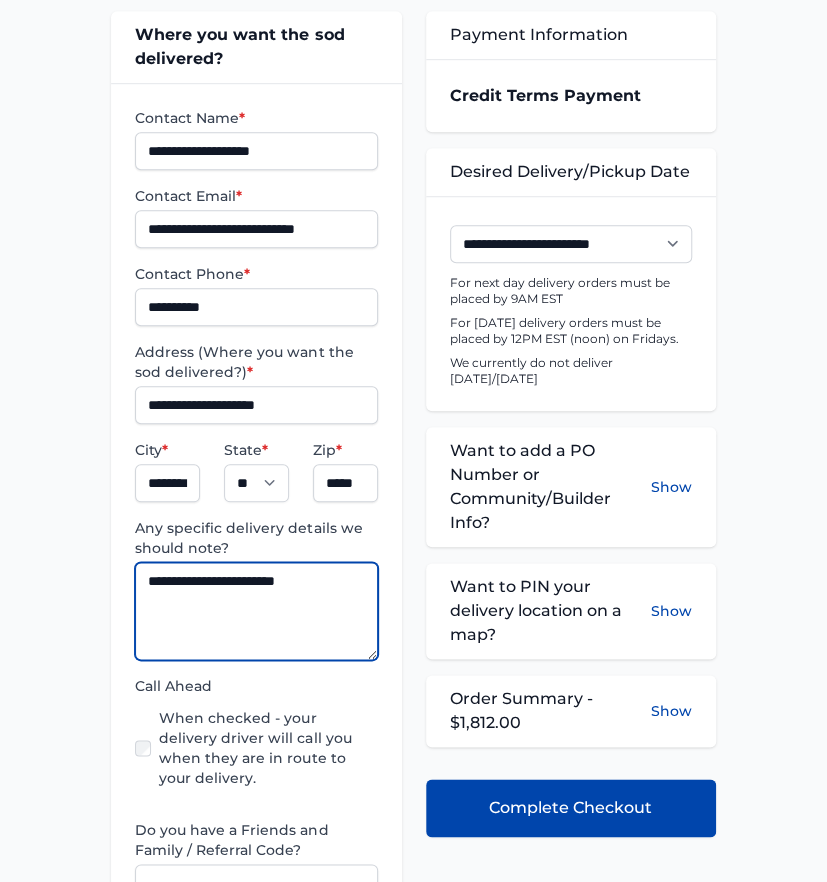 scroll, scrollTop: 333, scrollLeft: 0, axis: vertical 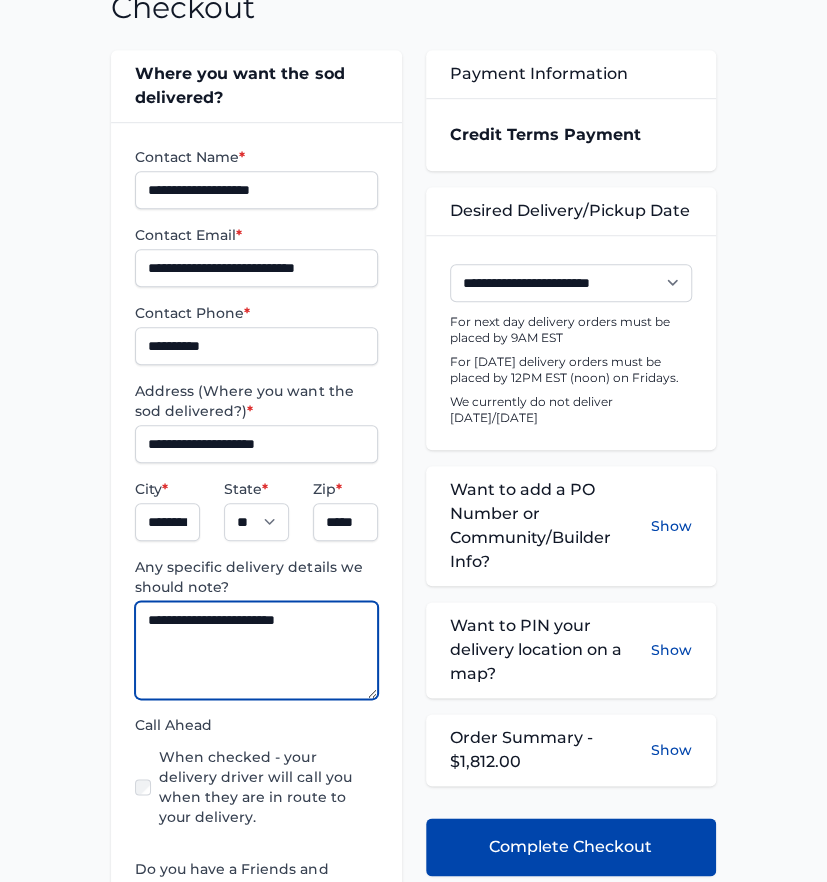 type on "**********" 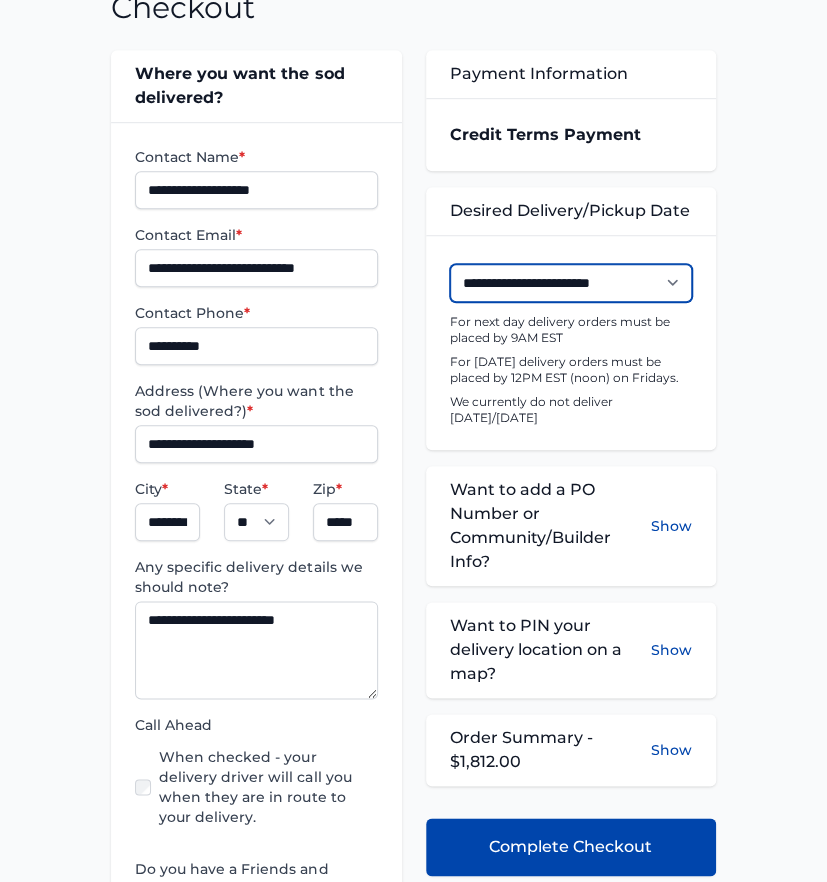 click on "**********" at bounding box center (571, 283) 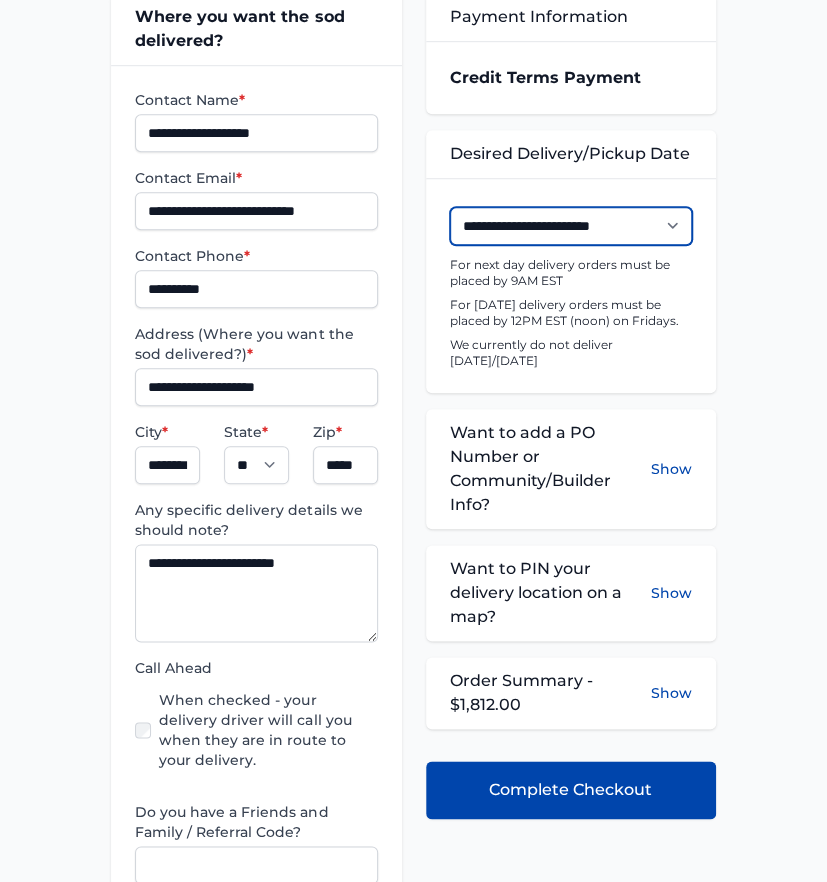 scroll, scrollTop: 444, scrollLeft: 0, axis: vertical 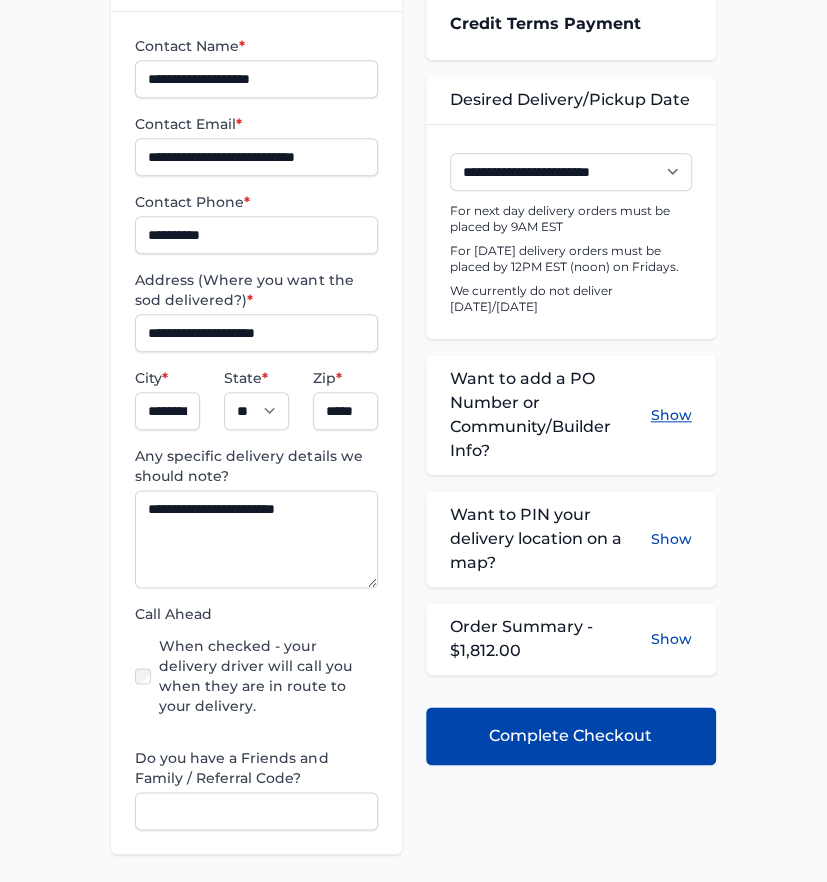 click on "Show" at bounding box center [671, 415] 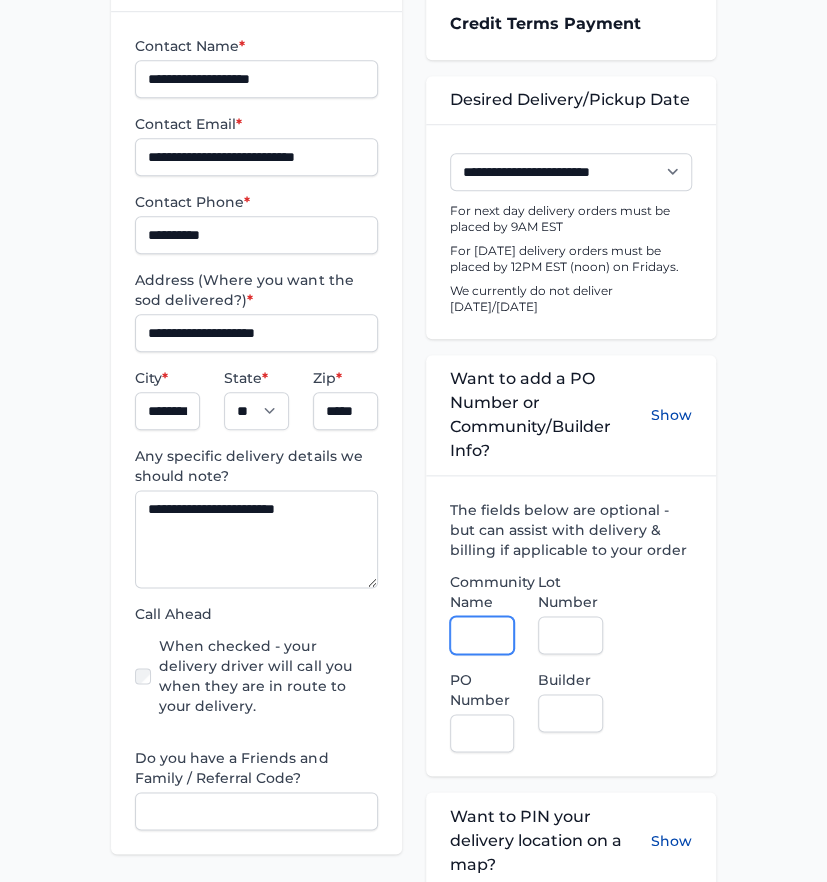 click on "Community Name" at bounding box center (482, 635) 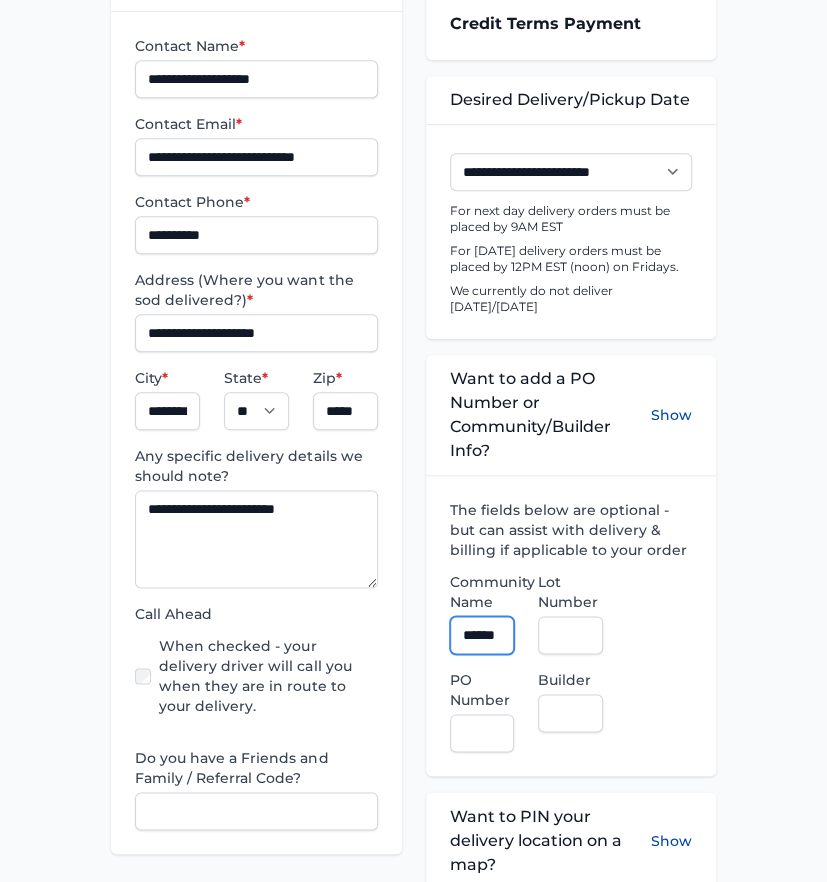 scroll, scrollTop: 0, scrollLeft: 9, axis: horizontal 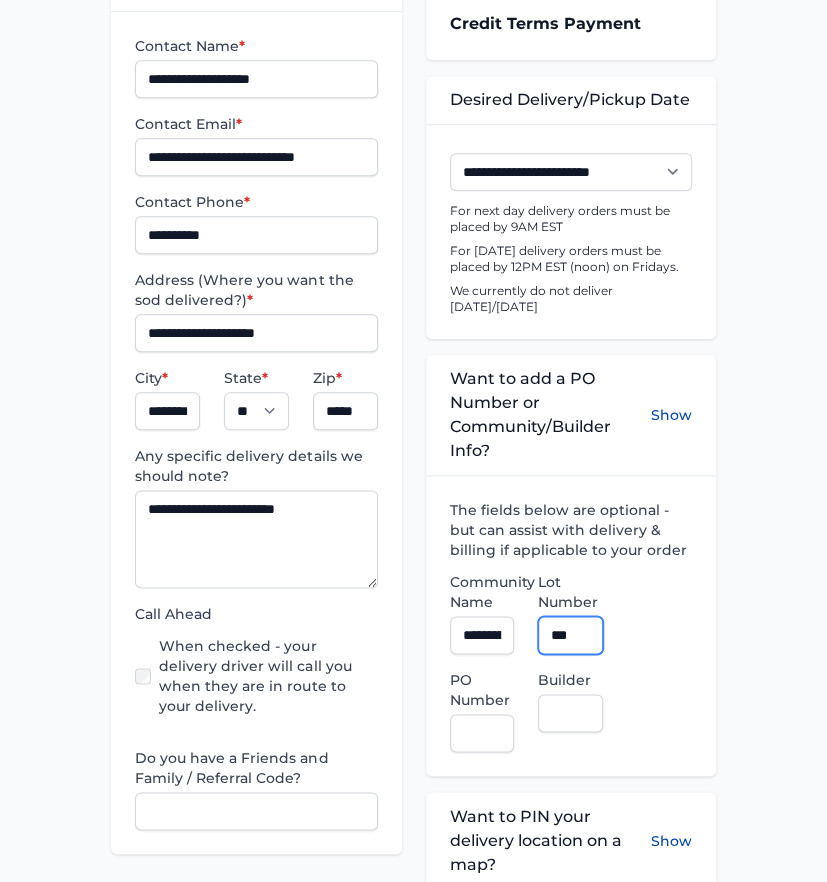 type on "***" 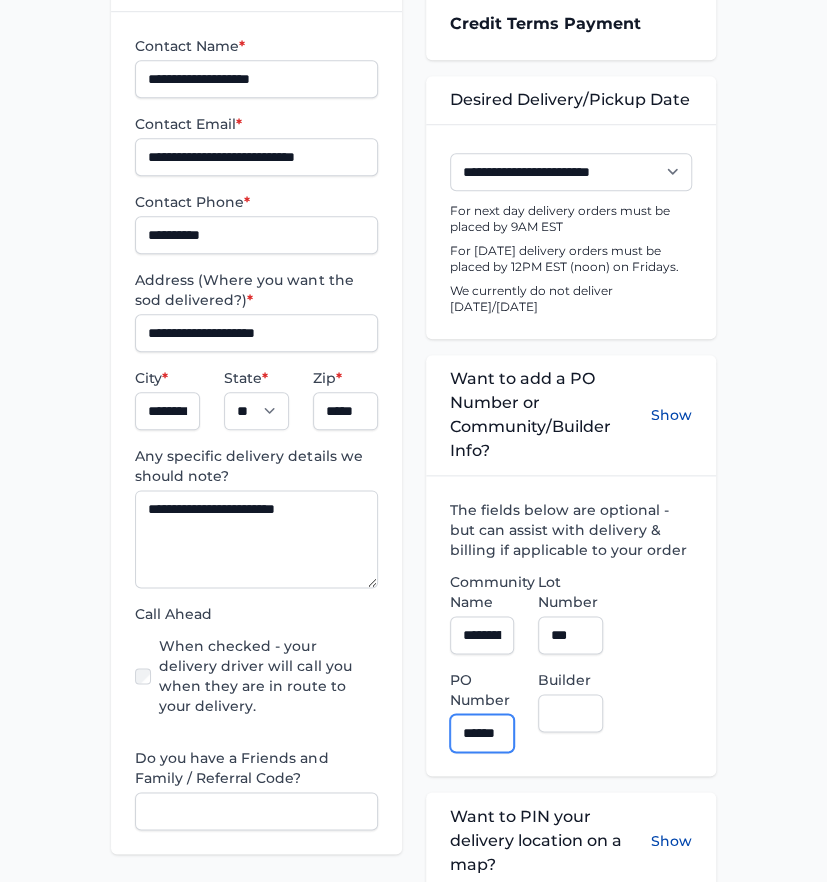 scroll, scrollTop: 0, scrollLeft: 13, axis: horizontal 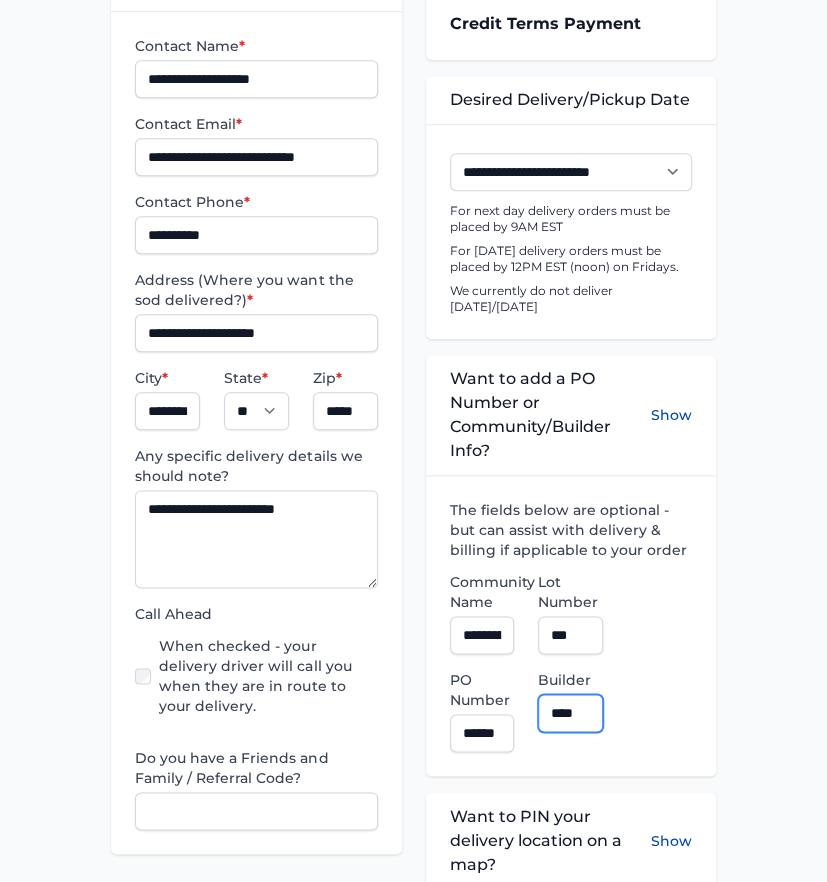 type on "**********" 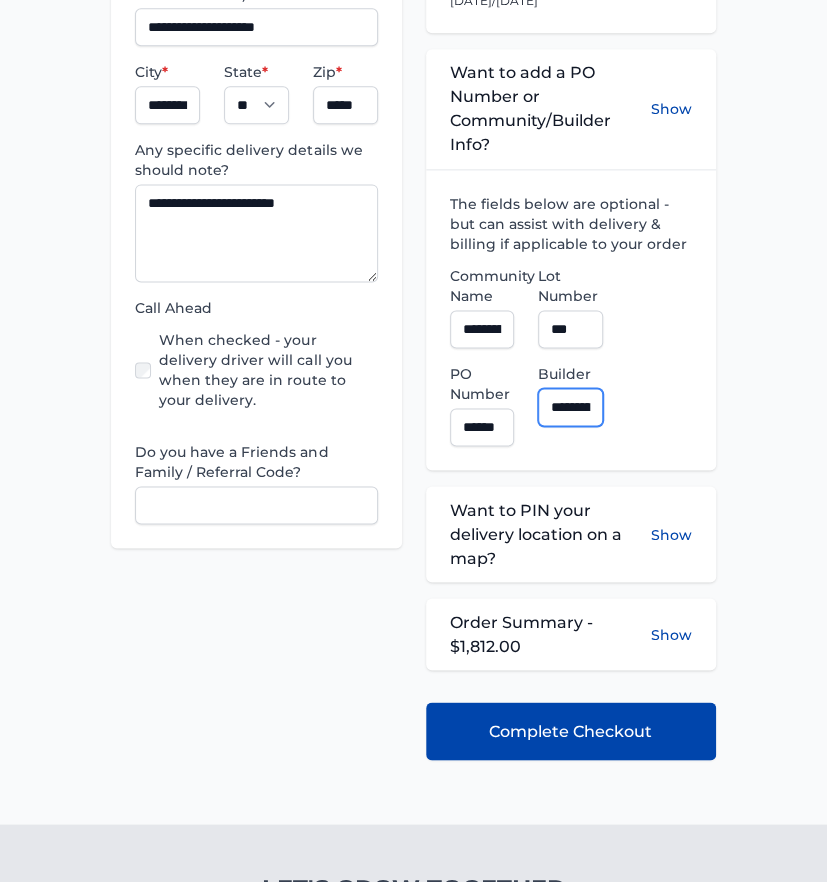 scroll, scrollTop: 777, scrollLeft: 0, axis: vertical 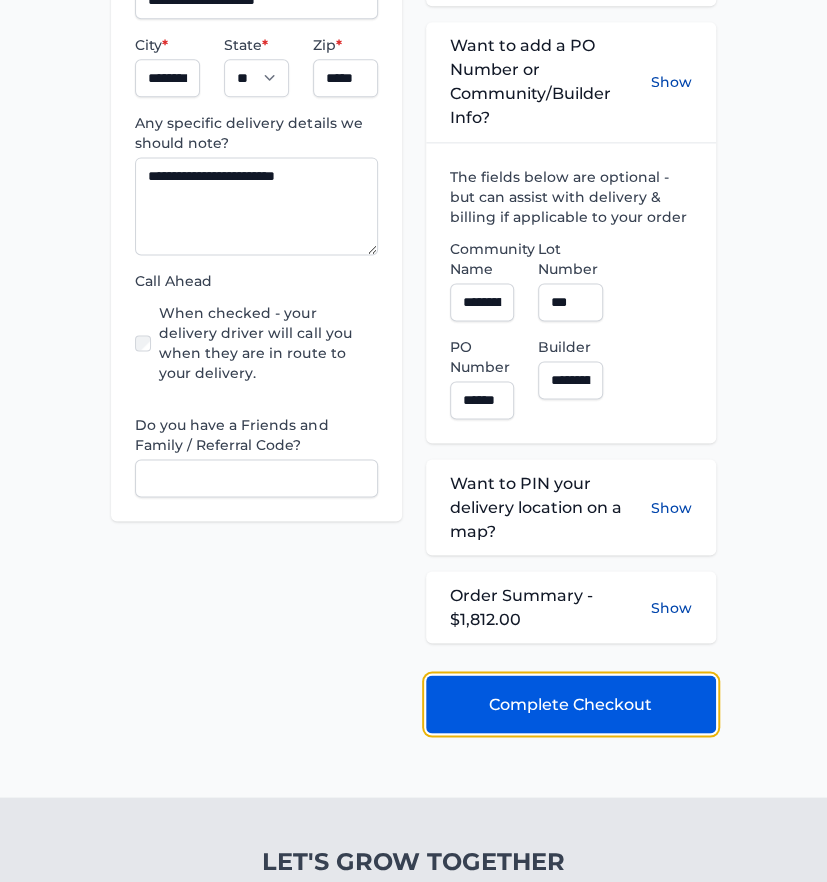 click on "Complete Checkout" at bounding box center [570, 704] 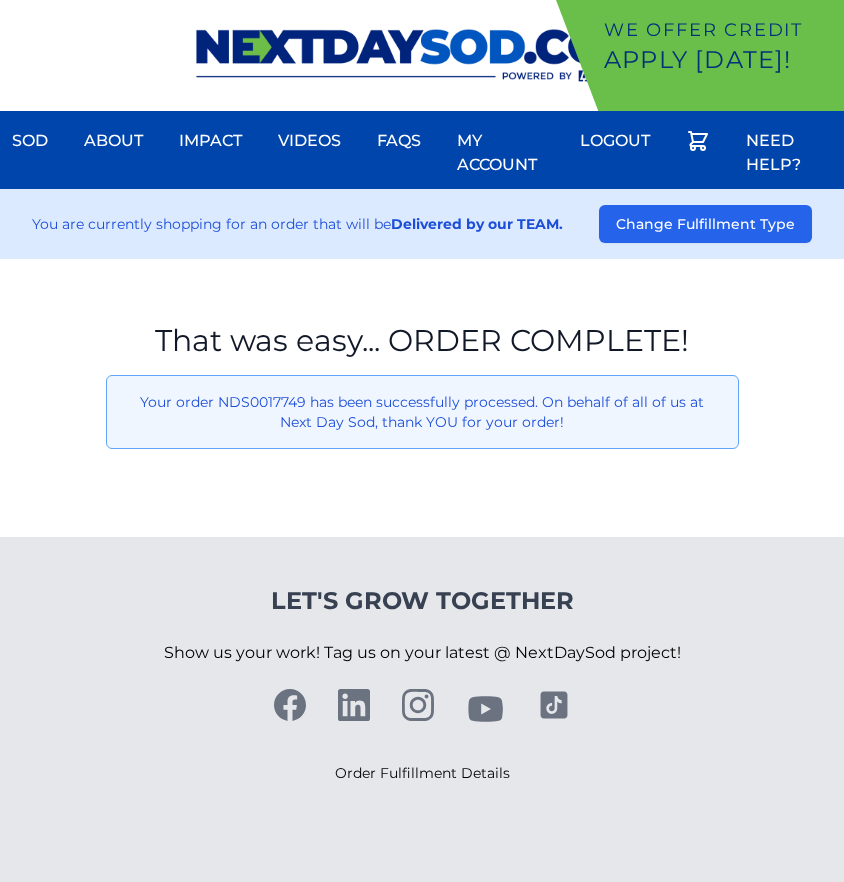 scroll, scrollTop: 0, scrollLeft: 0, axis: both 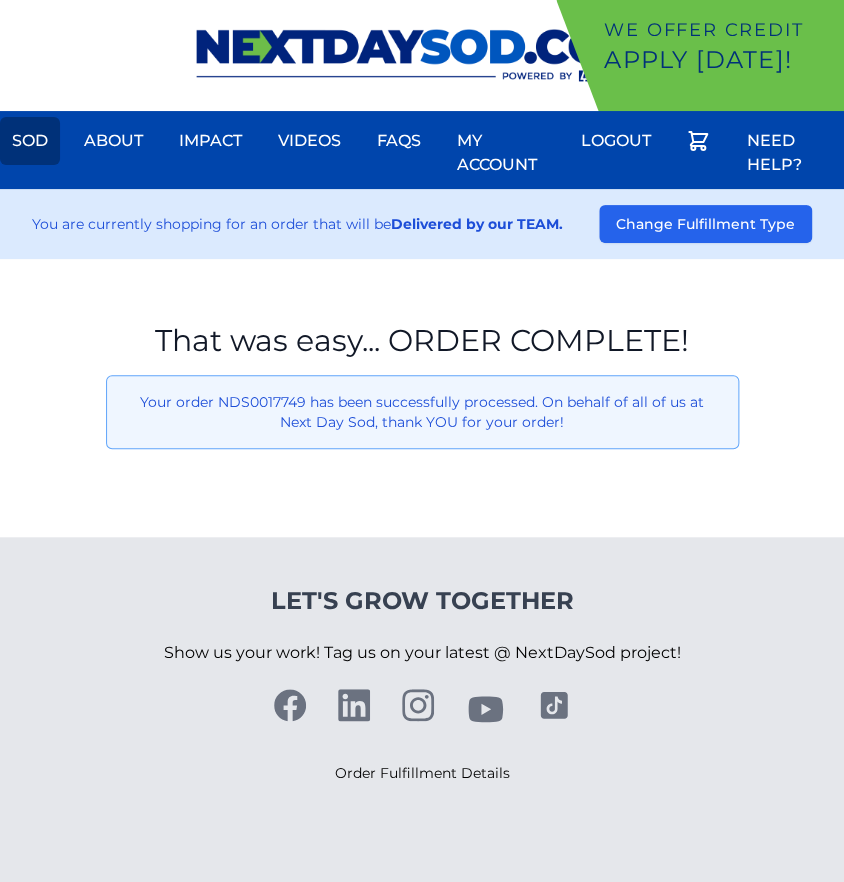 click on "Sod" at bounding box center [30, 141] 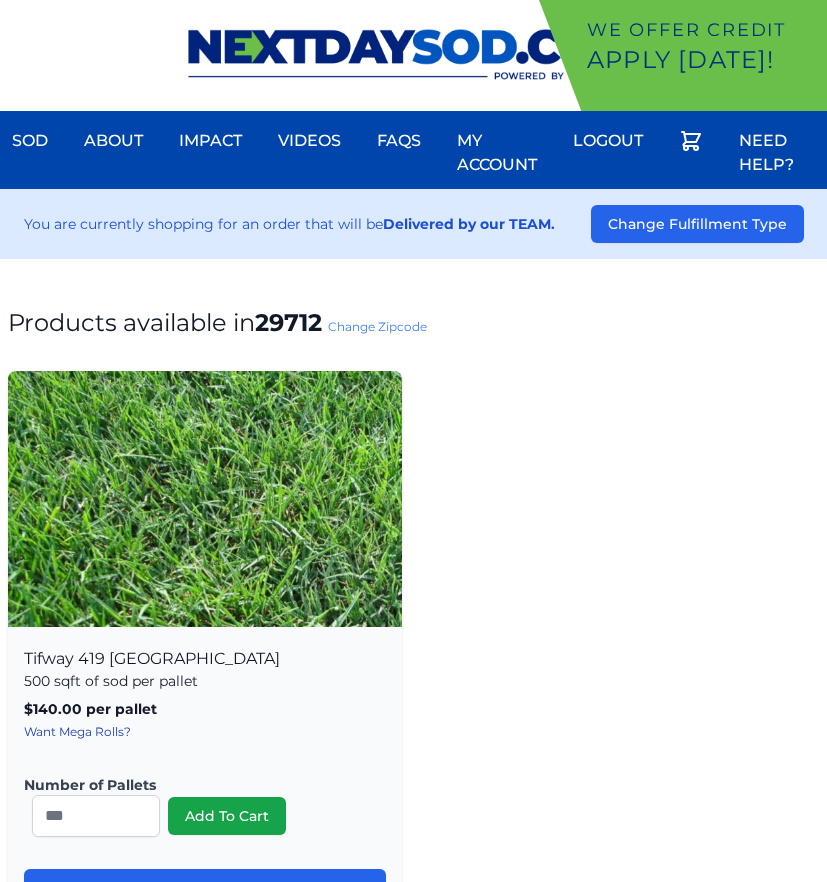 scroll, scrollTop: 0, scrollLeft: 0, axis: both 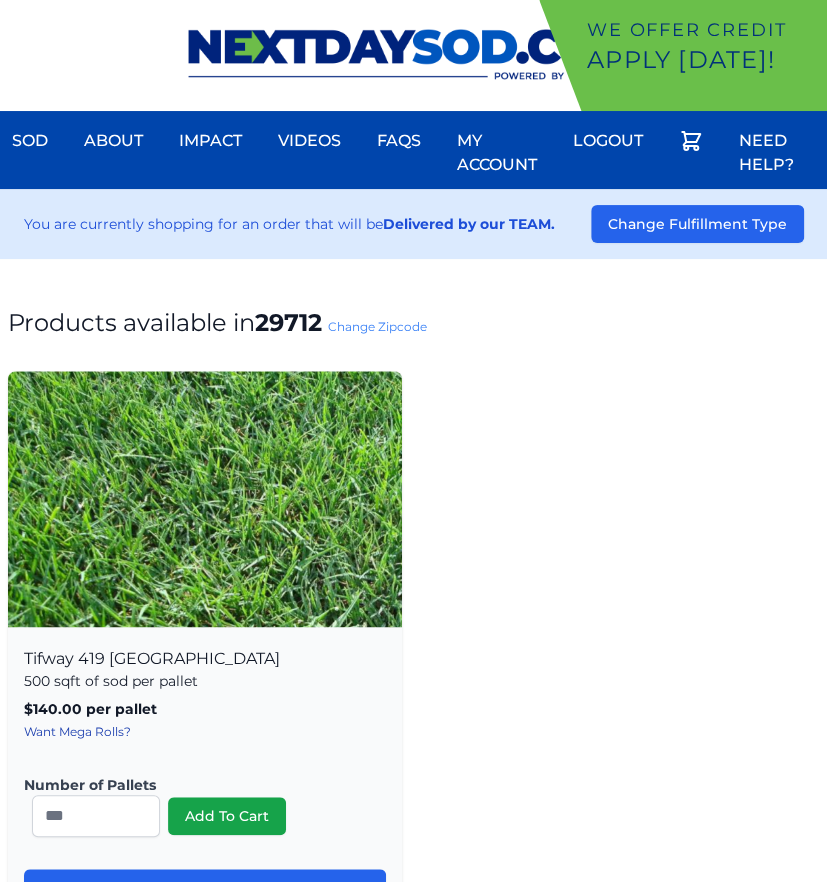 click on "Products available in  29712   Change Zipcode" at bounding box center (413, 323) 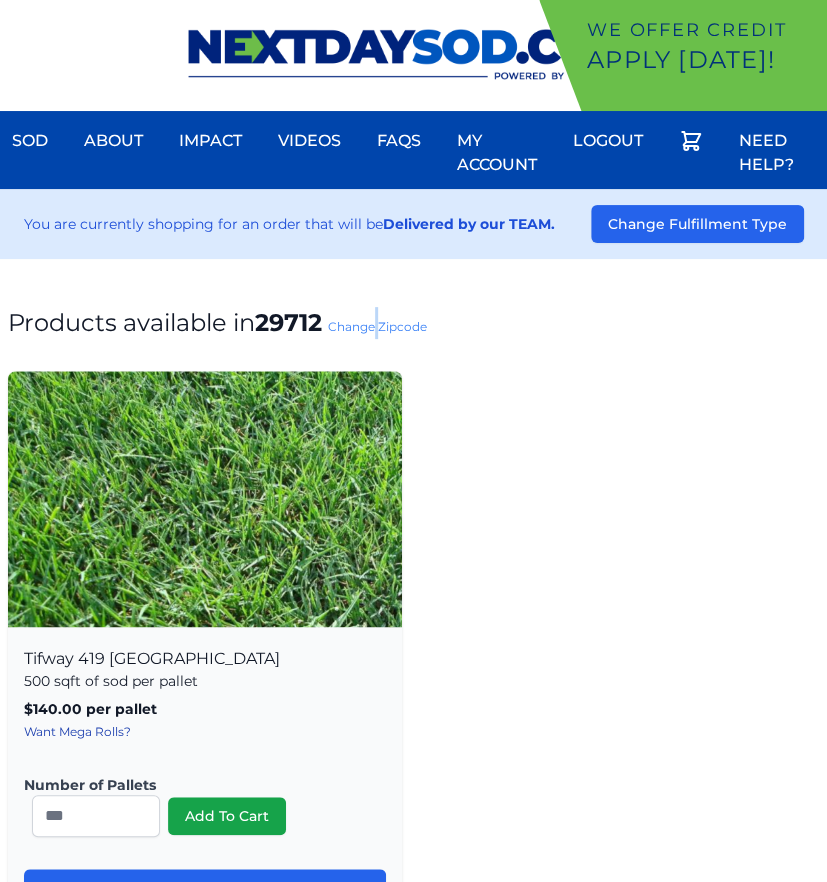 click on "Products available in  29712   Change Zipcode" at bounding box center (413, 323) 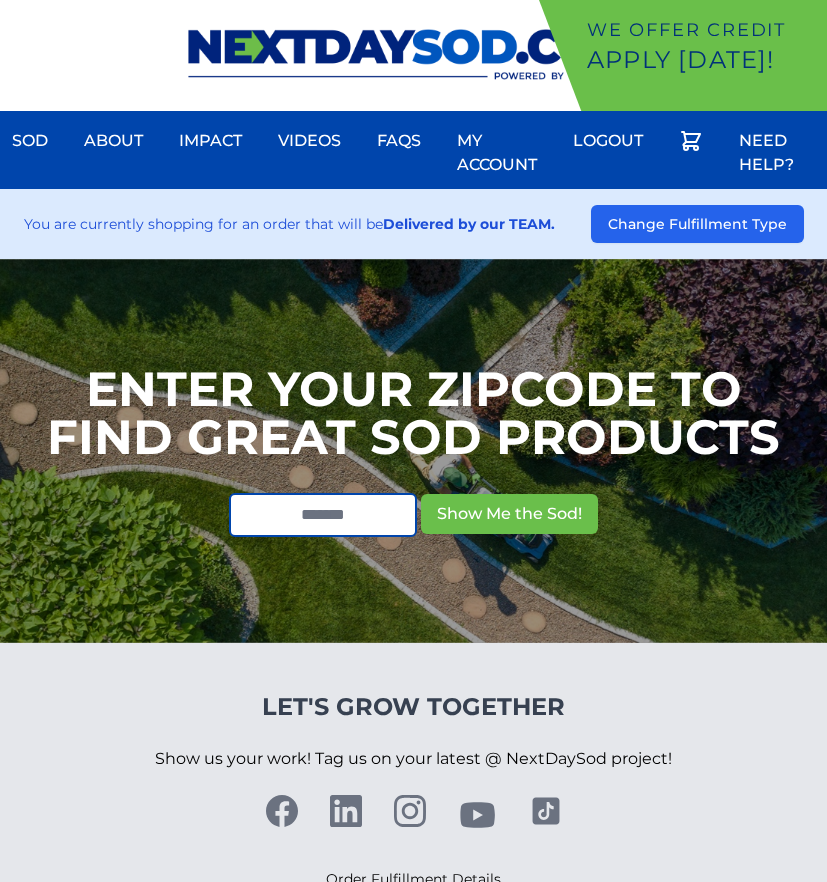 scroll, scrollTop: 0, scrollLeft: 0, axis: both 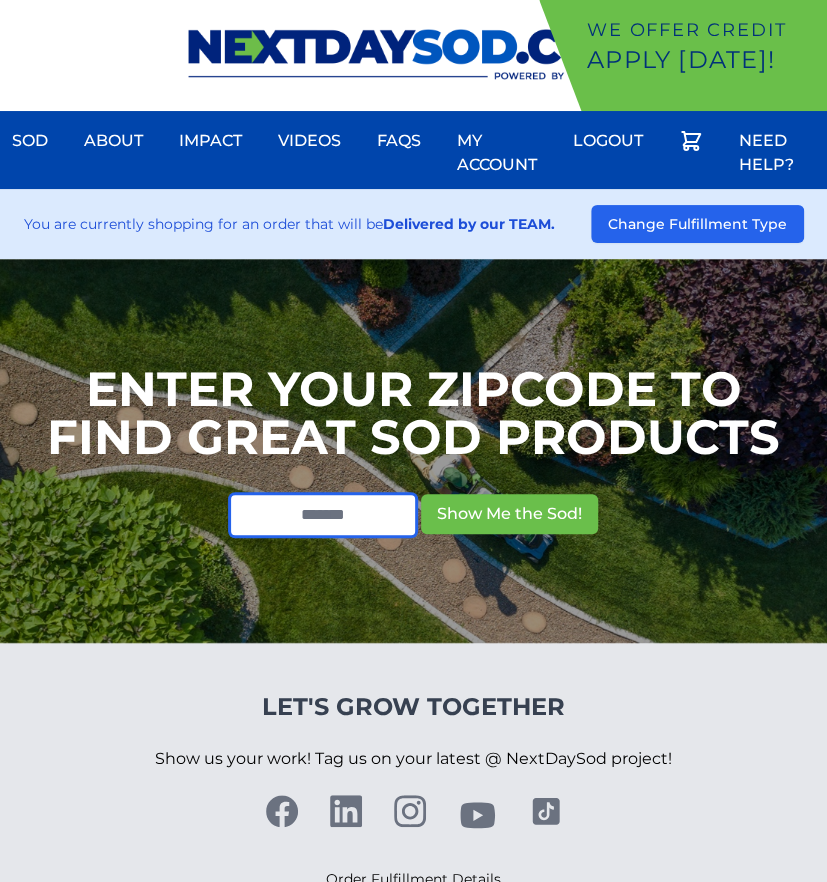 click at bounding box center [323, 515] 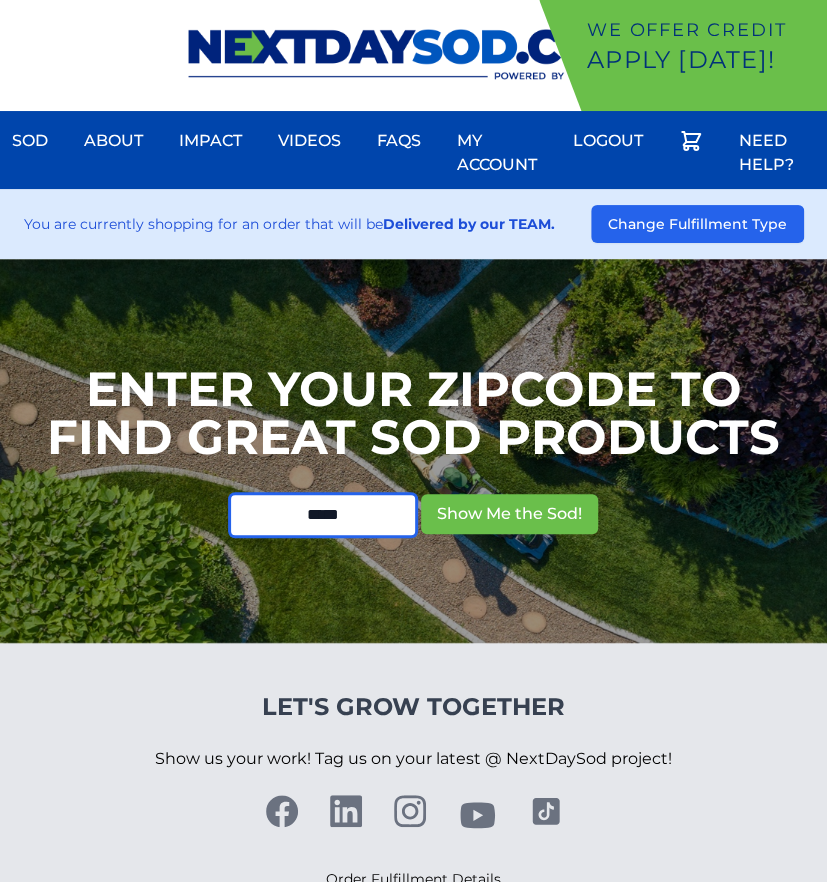 type on "*****" 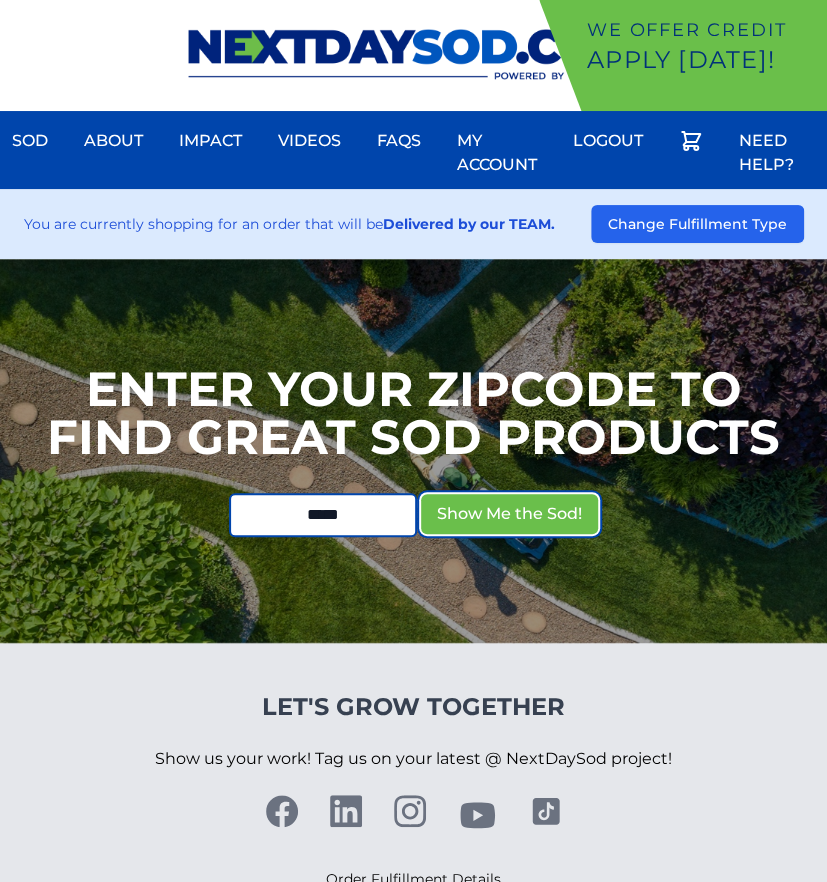 type 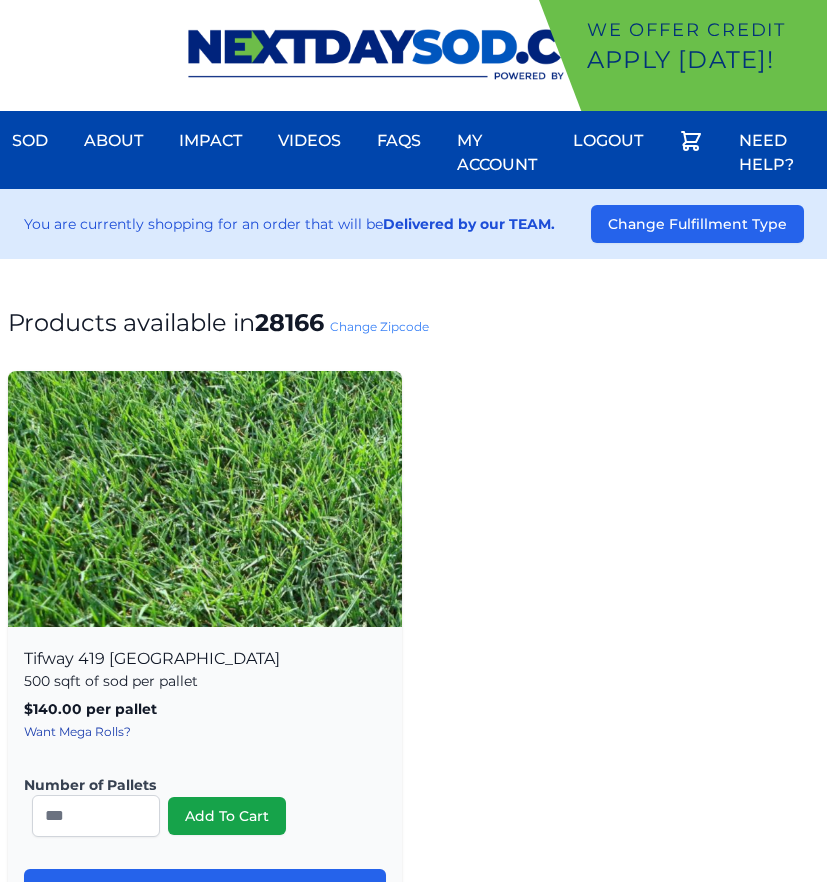 scroll, scrollTop: 0, scrollLeft: 0, axis: both 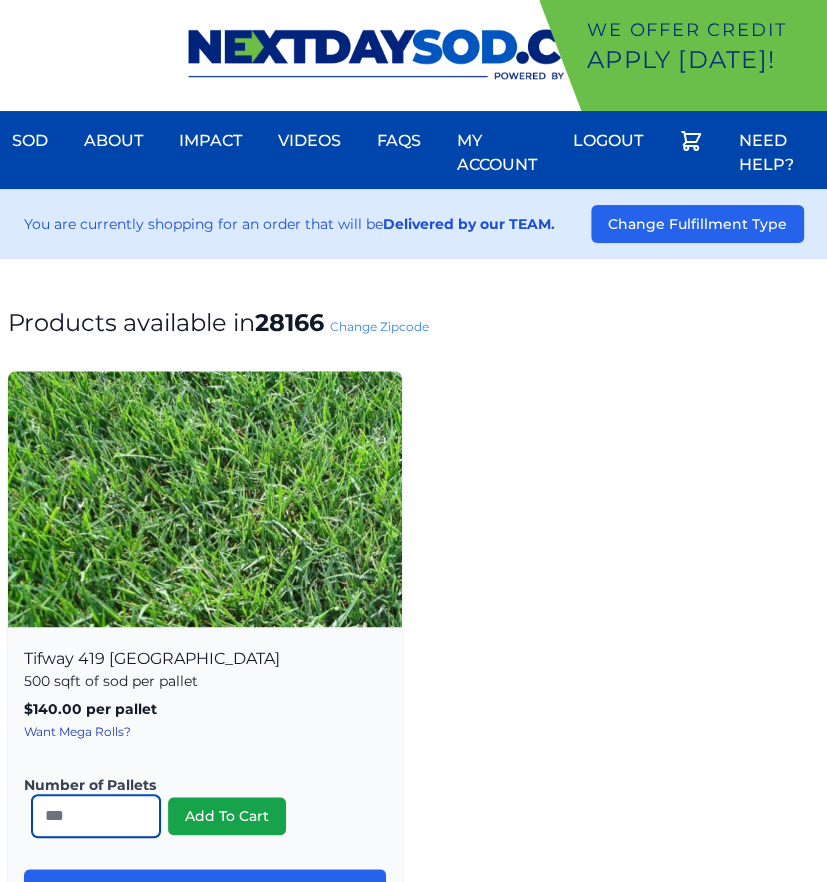 click on "*" at bounding box center (96, 816) 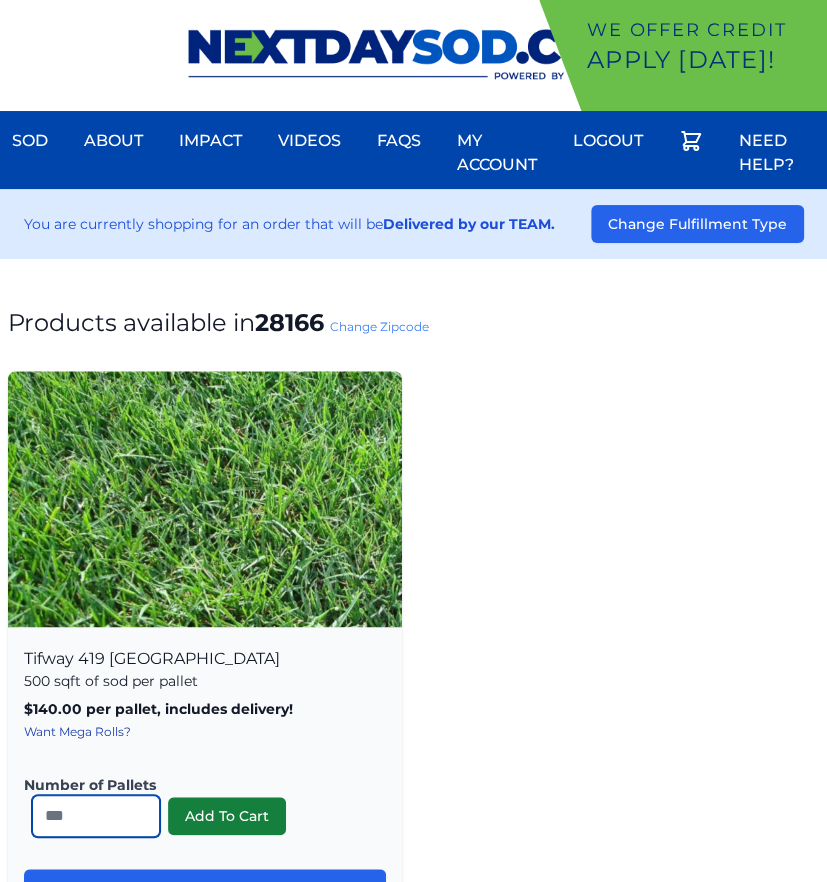 type on "**" 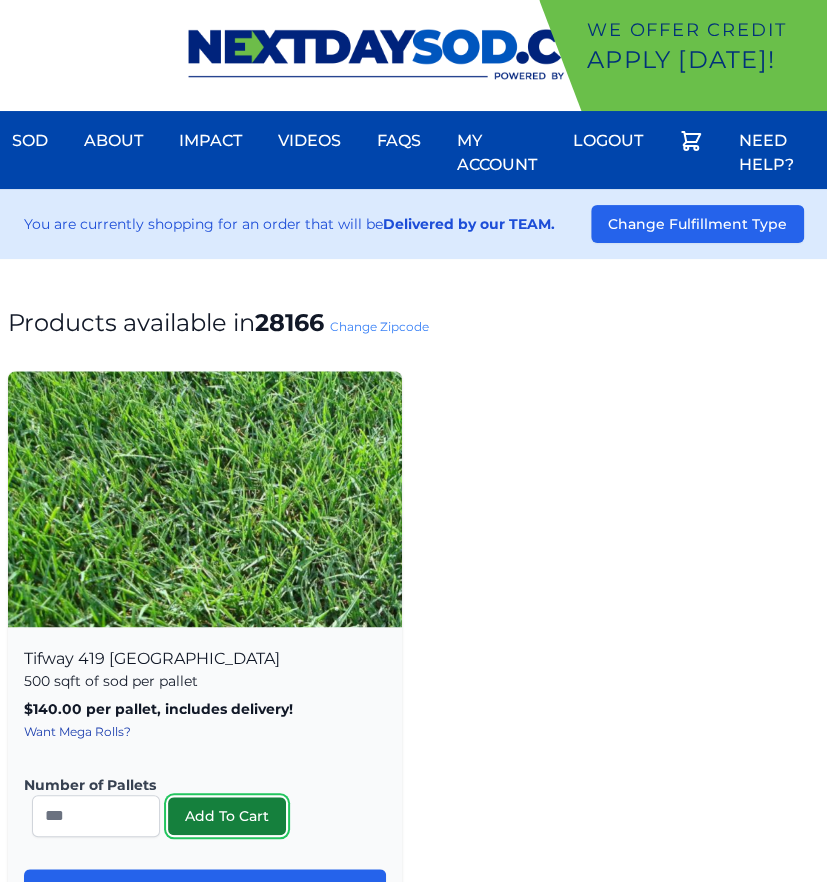 click on "Add To Cart" at bounding box center (227, 816) 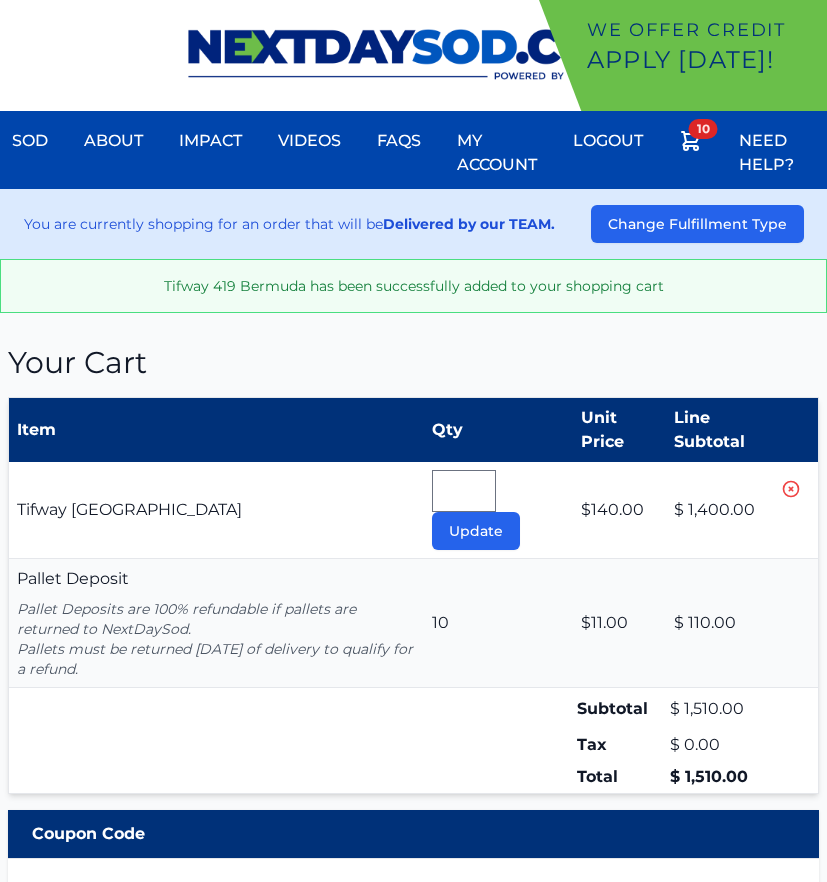 scroll, scrollTop: 0, scrollLeft: 0, axis: both 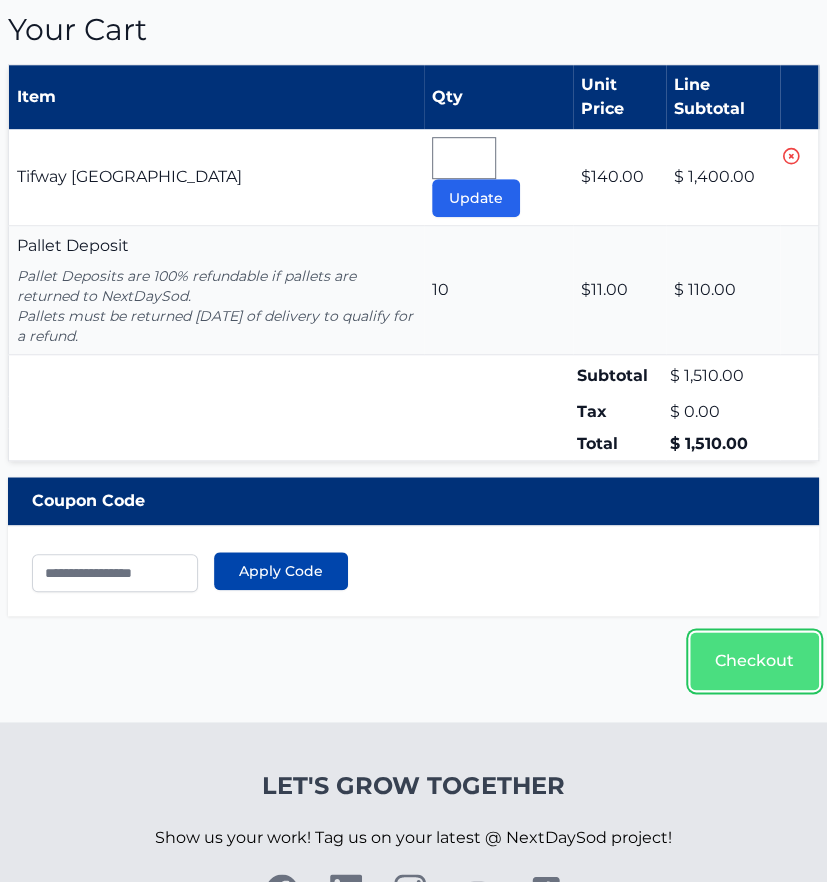 click on "Checkout" at bounding box center (754, 661) 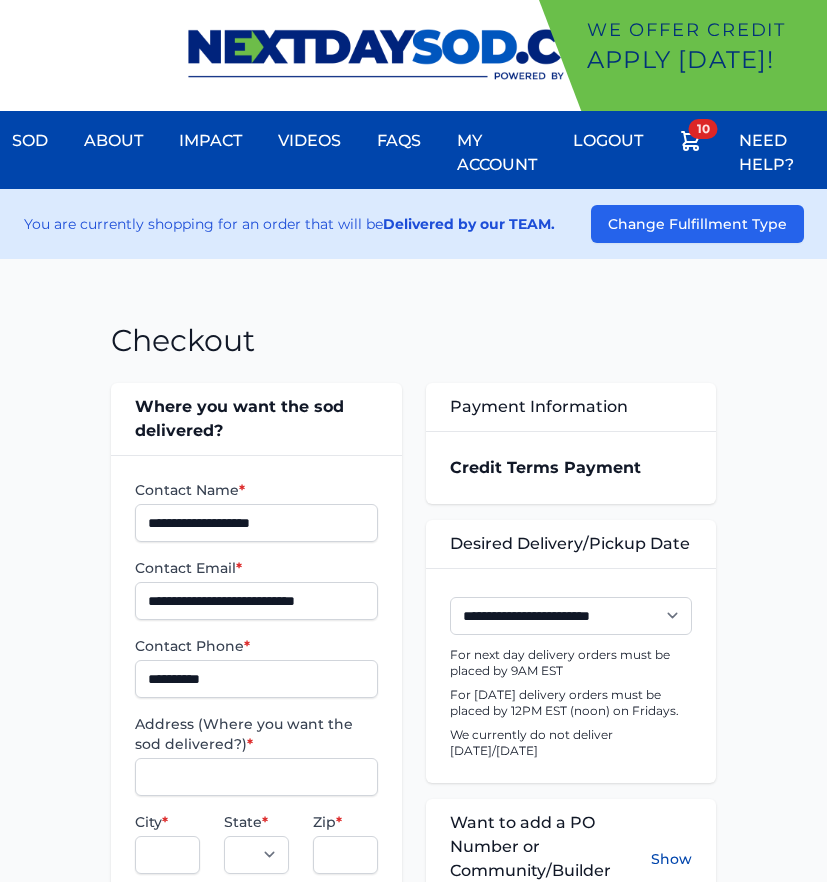 scroll, scrollTop: 0, scrollLeft: 0, axis: both 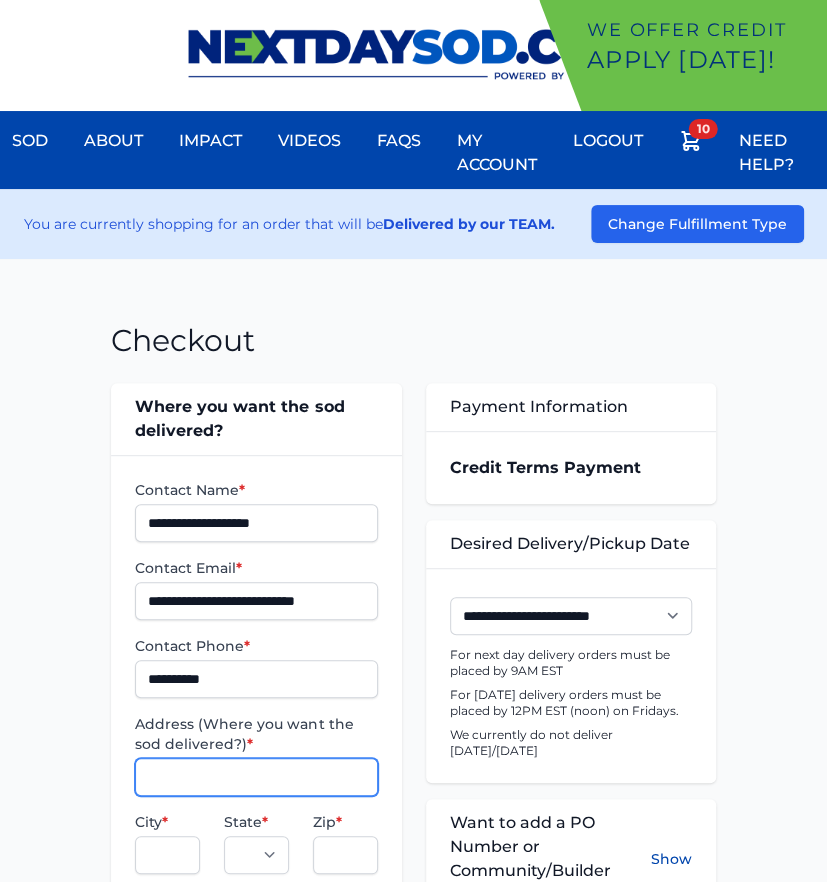 click on "Address (Where you want the sod delivered?)
*" at bounding box center (256, 777) 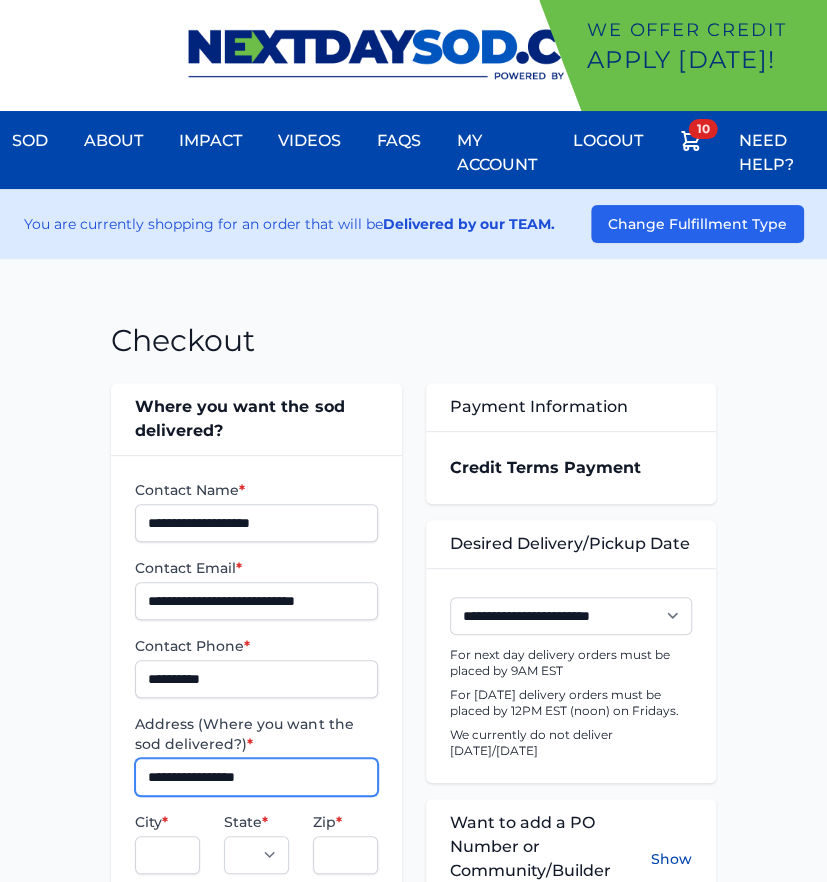 type on "**********" 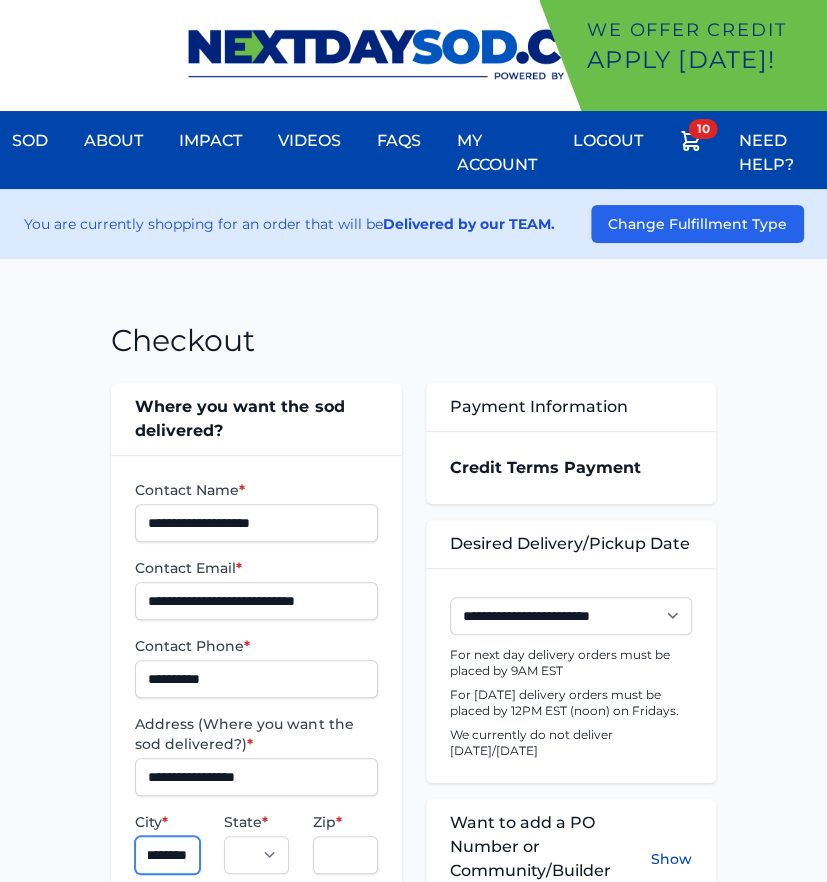 scroll, scrollTop: 0, scrollLeft: 30, axis: horizontal 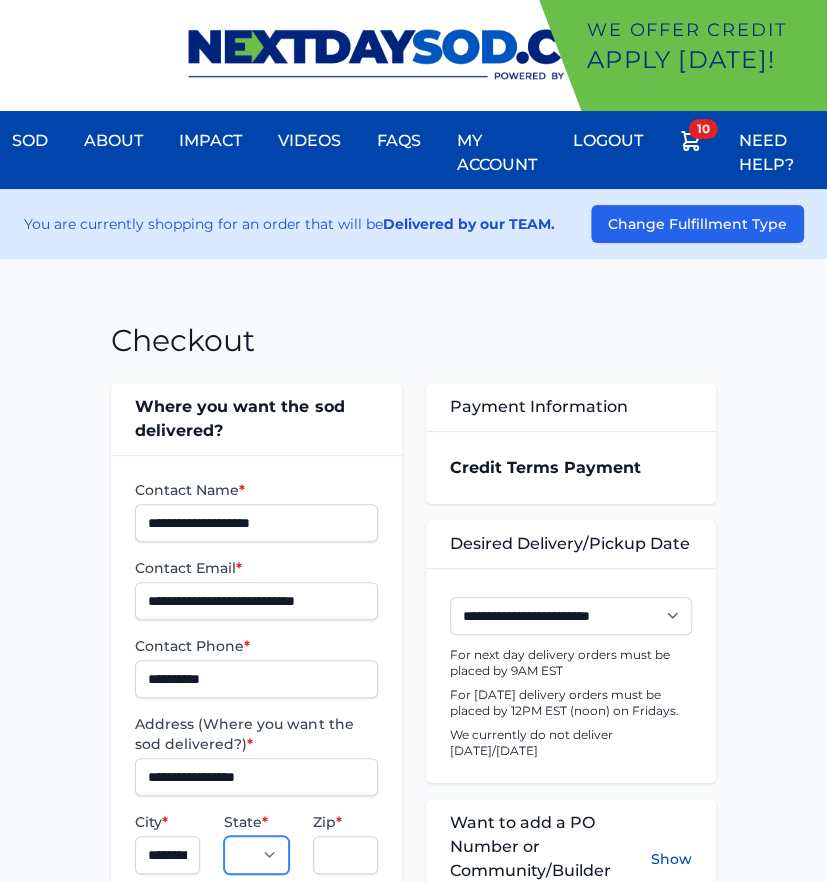 select on "**" 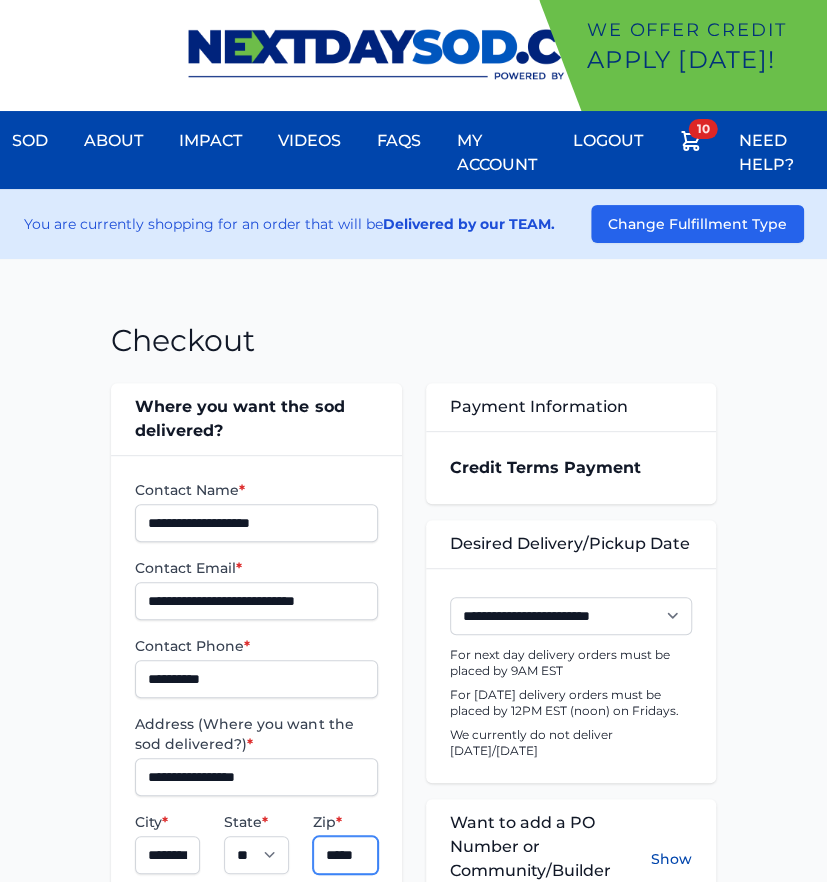 type on "*****" 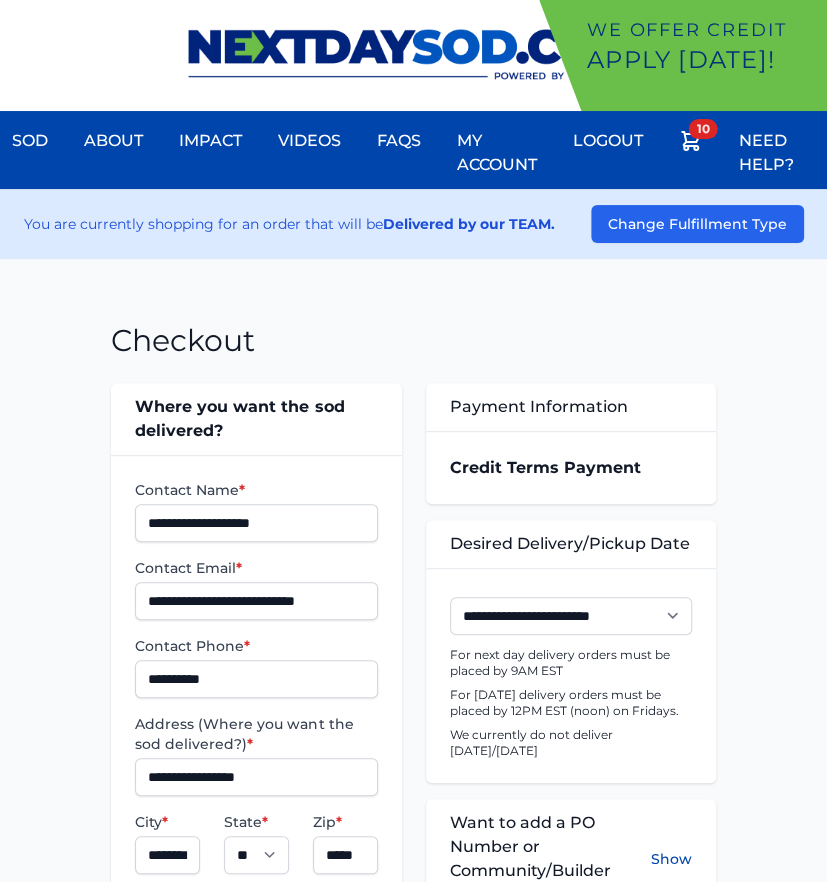 scroll, scrollTop: 511, scrollLeft: 0, axis: vertical 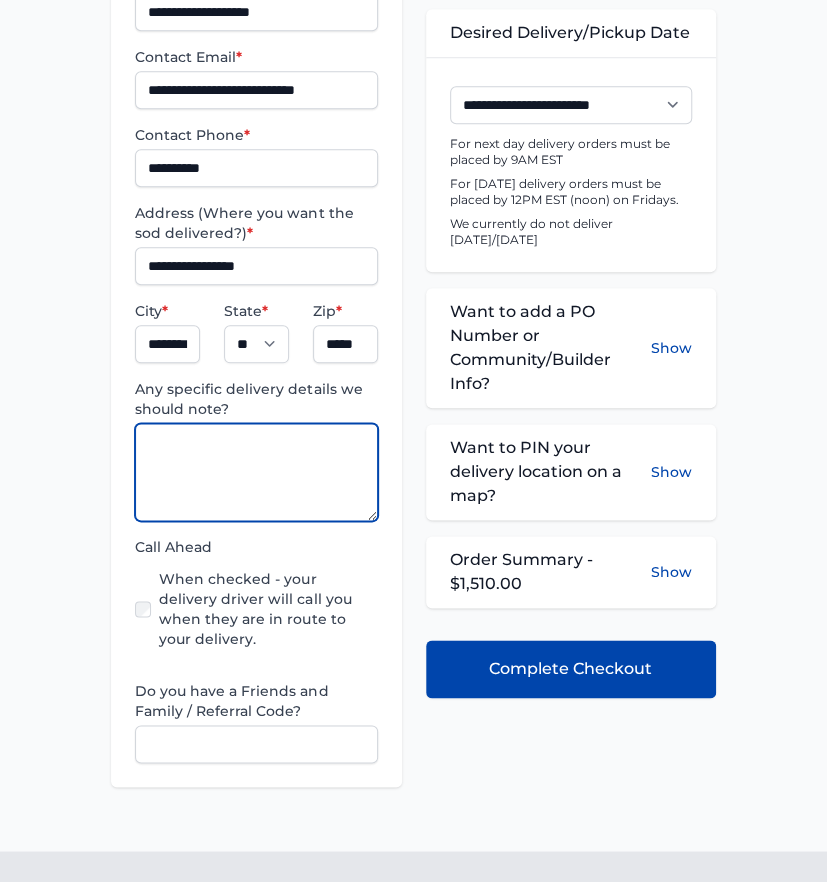 paste on "**********" 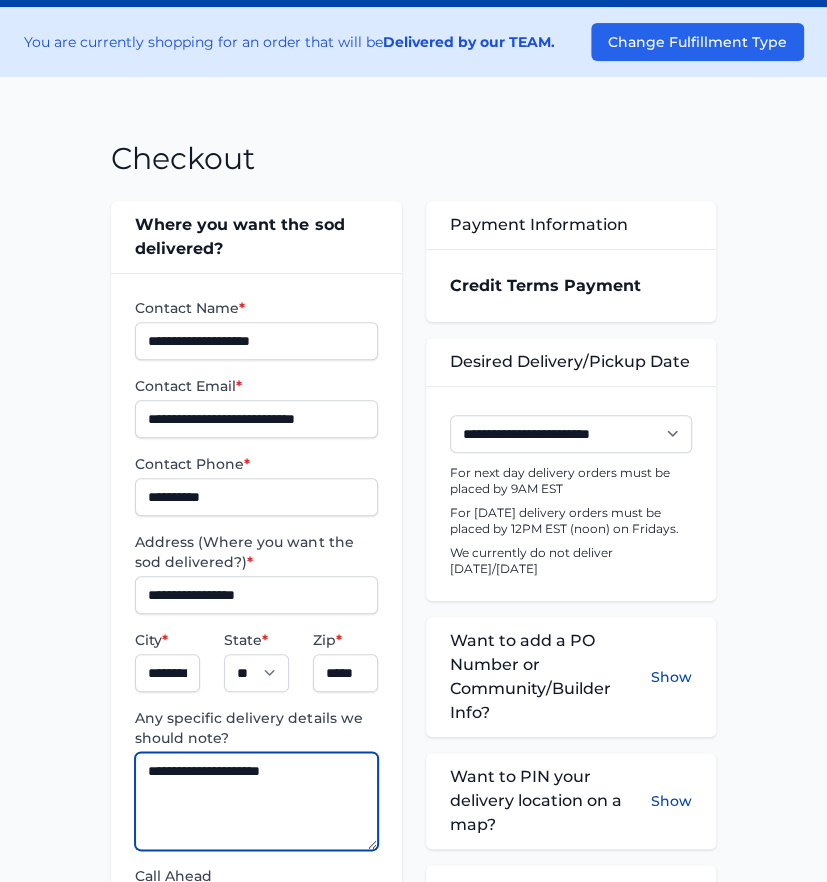 scroll, scrollTop: 177, scrollLeft: 0, axis: vertical 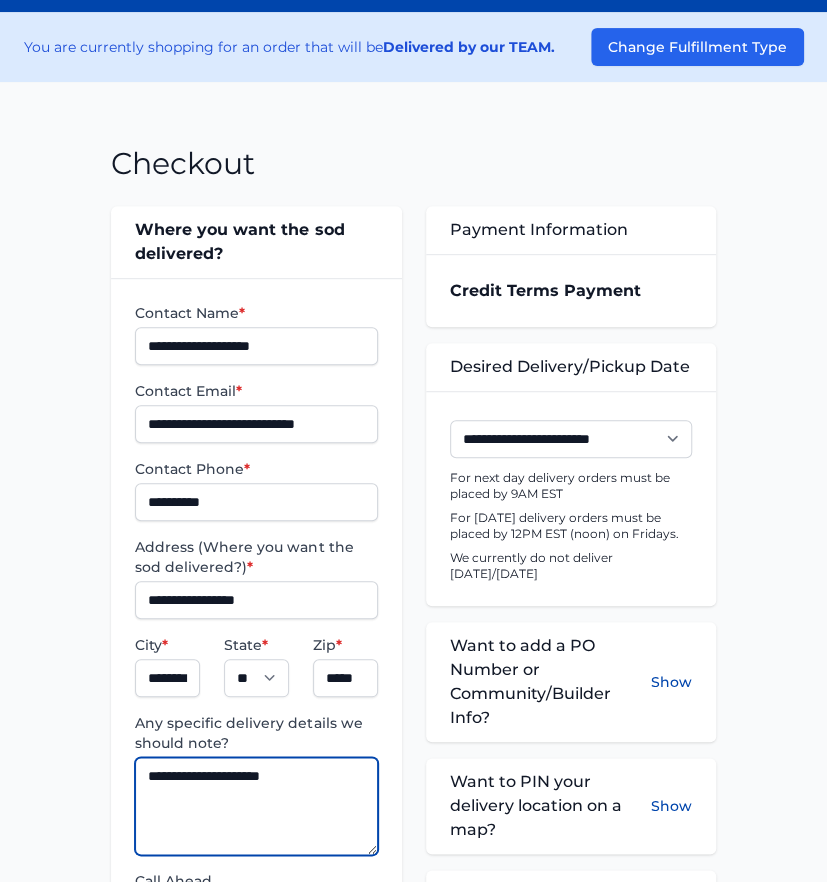 type on "**********" 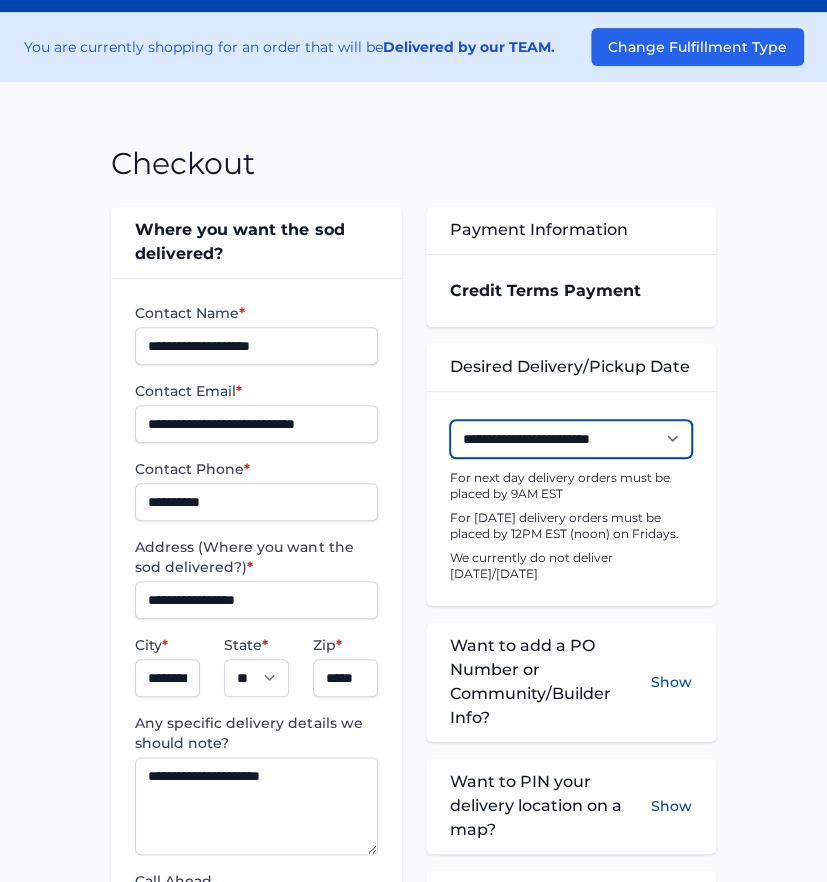 click on "**********" at bounding box center [571, 439] 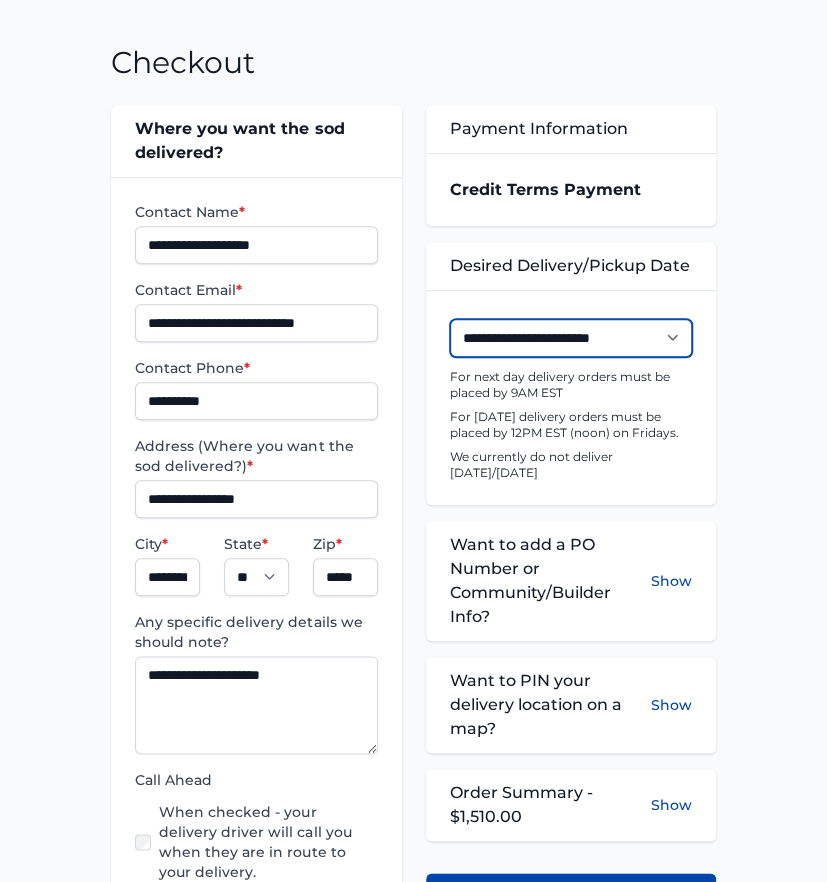 scroll, scrollTop: 400, scrollLeft: 0, axis: vertical 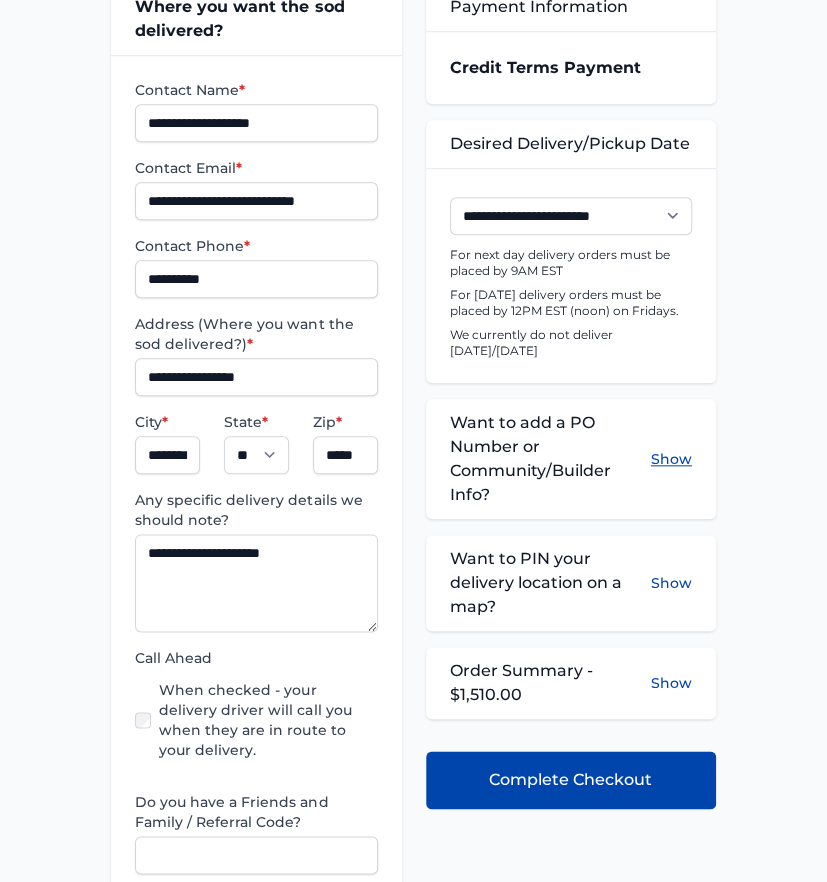 click on "Show" at bounding box center [671, 459] 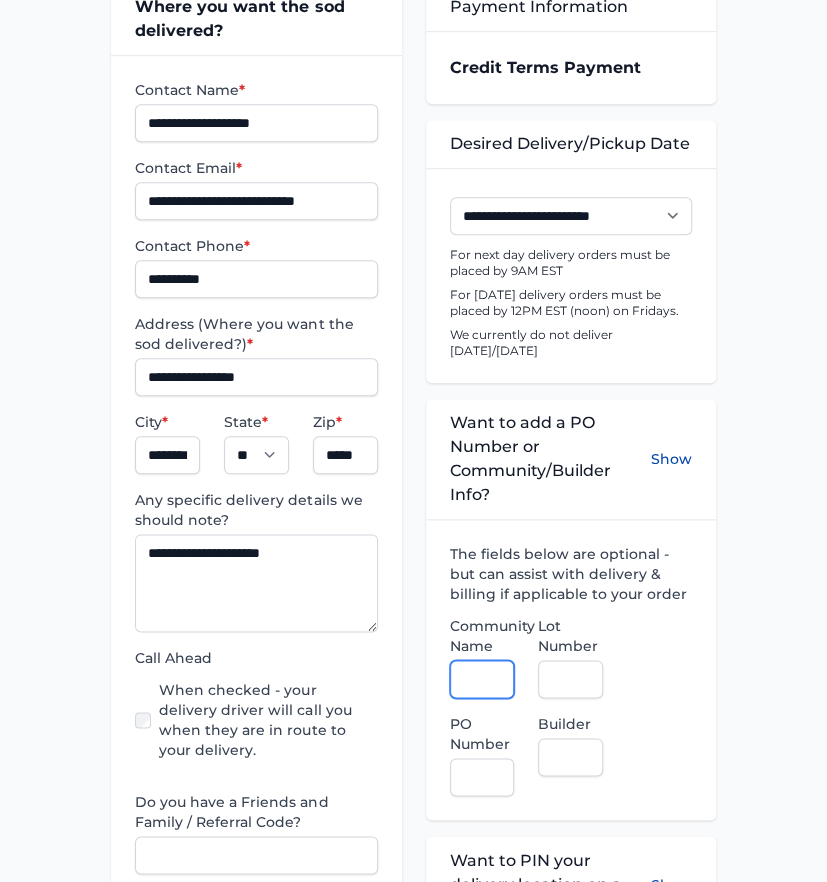 click on "Community Name" at bounding box center [482, 679] 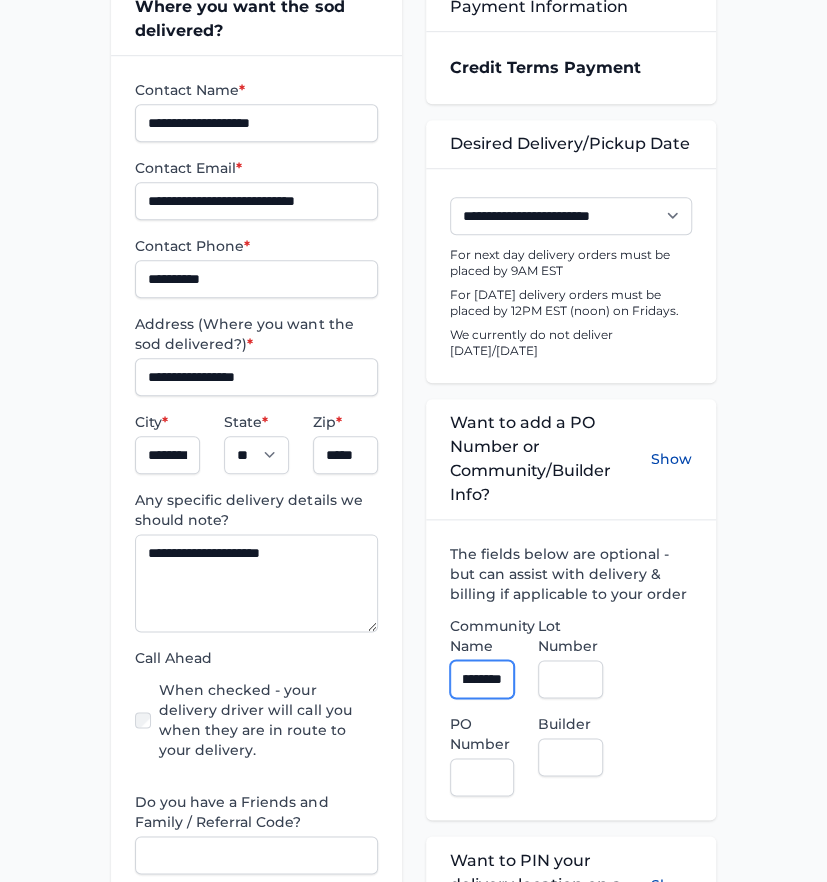 scroll, scrollTop: 0, scrollLeft: 31, axis: horizontal 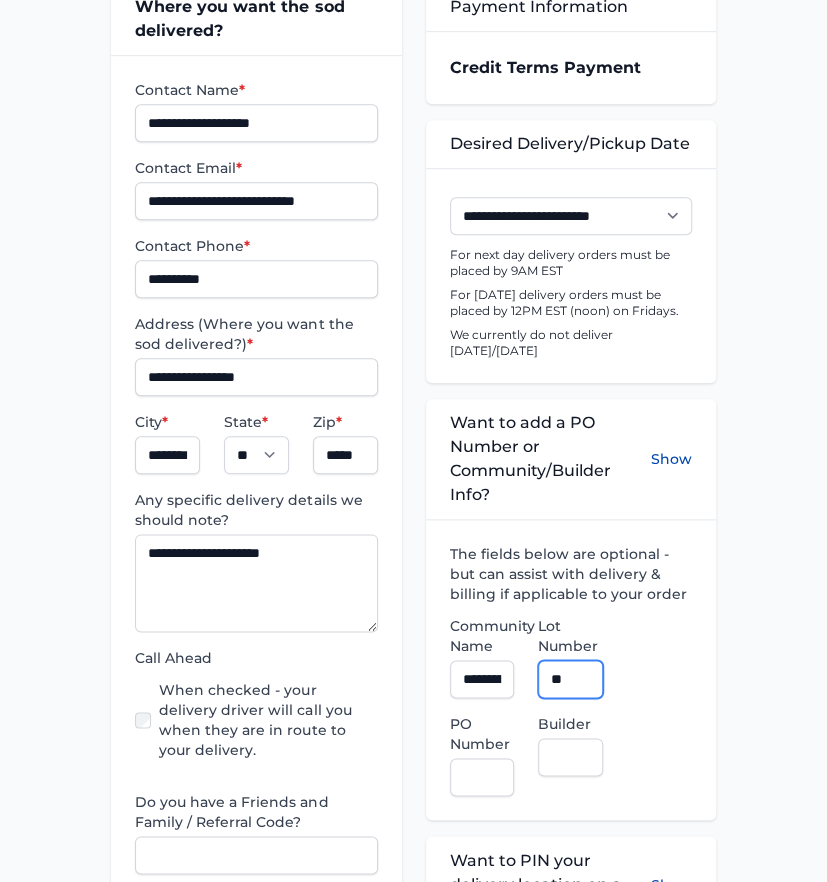 type on "**" 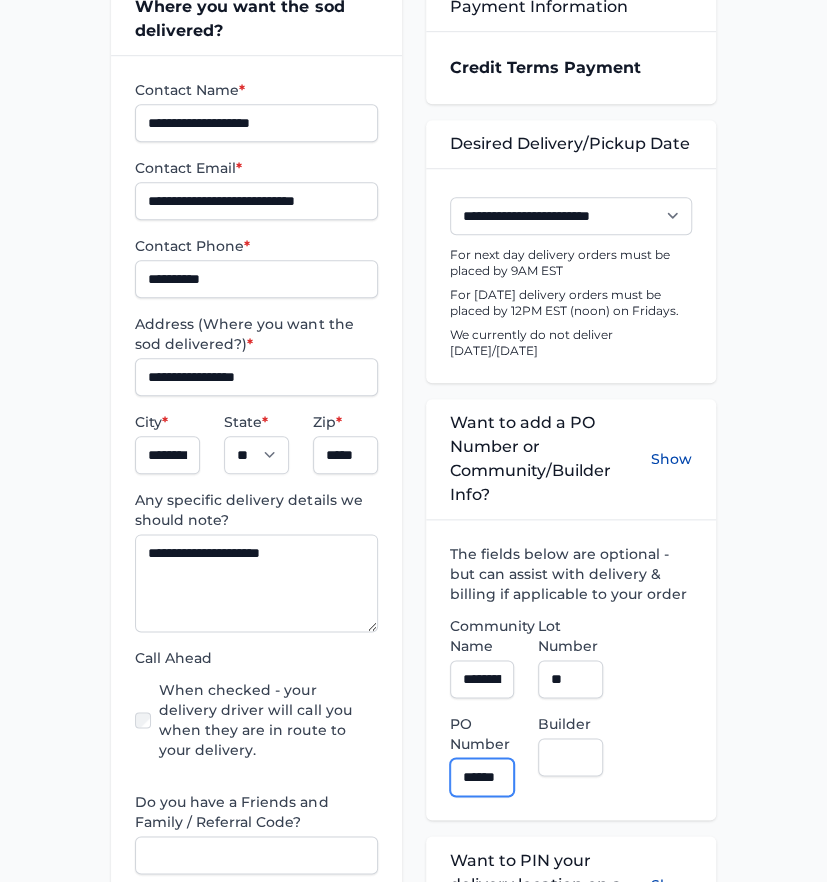 scroll, scrollTop: 0, scrollLeft: 8, axis: horizontal 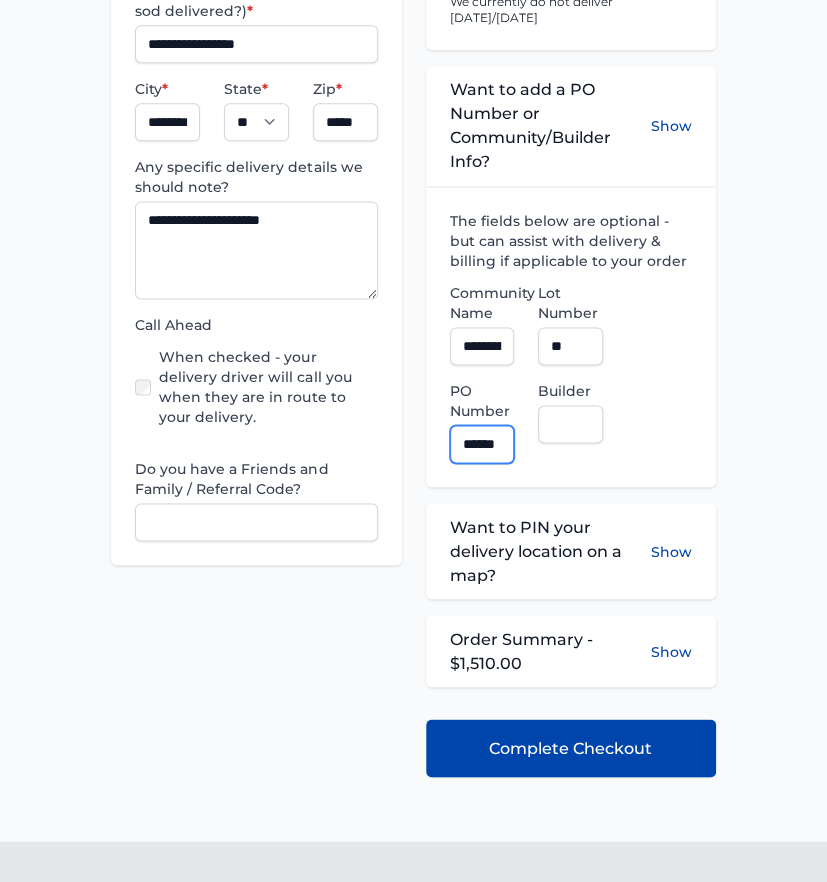 type on "******" 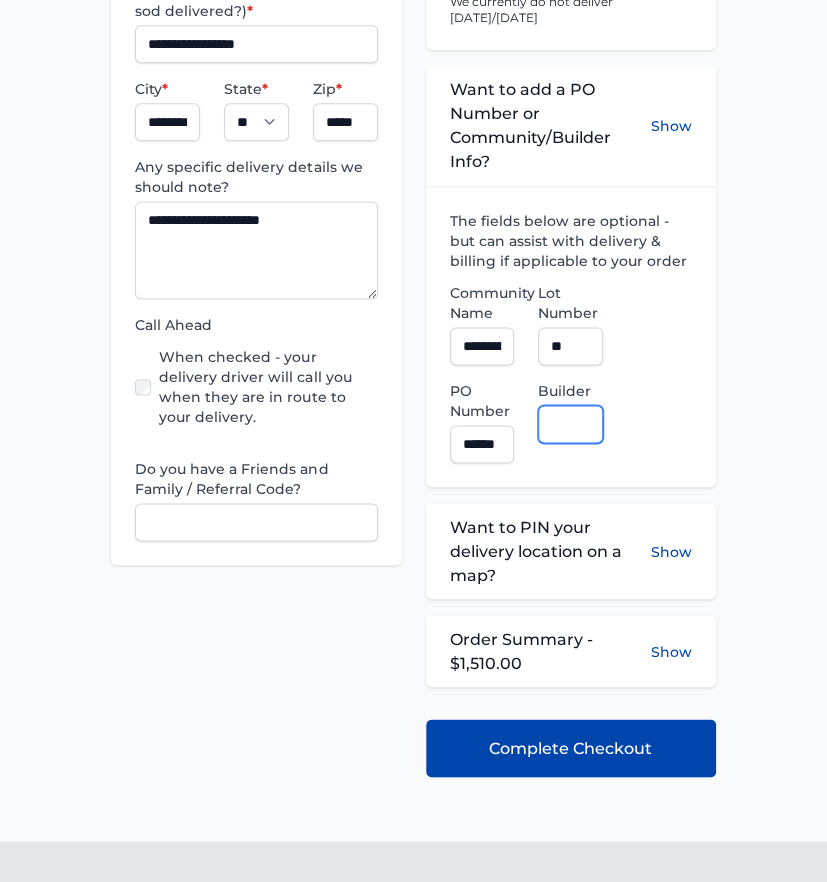 scroll, scrollTop: 0, scrollLeft: 0, axis: both 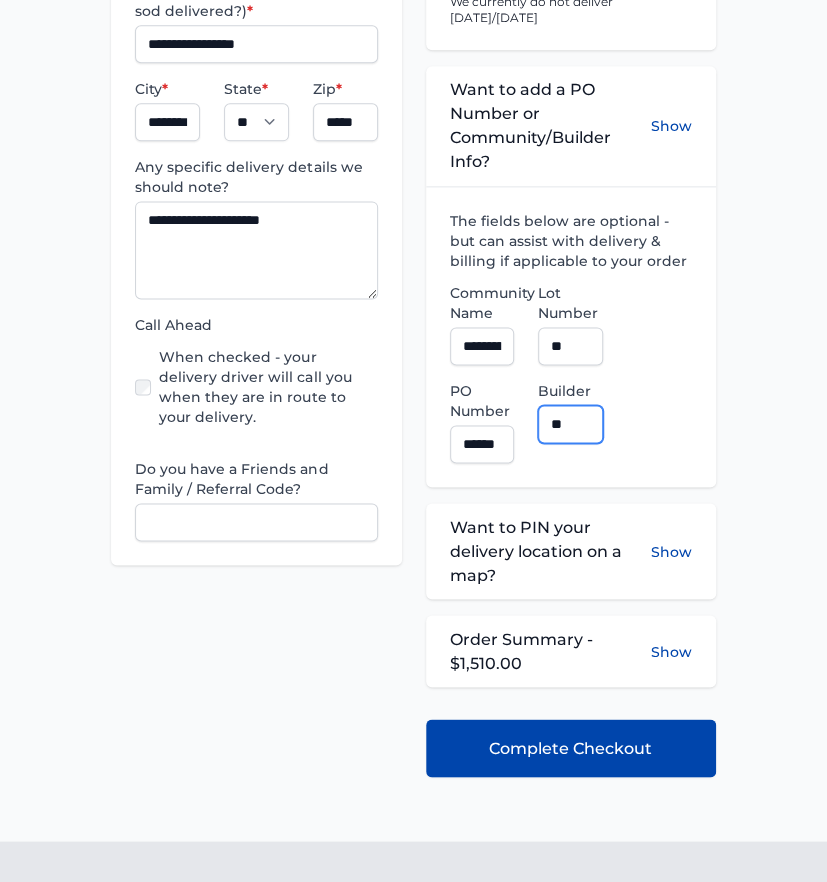 type on "**********" 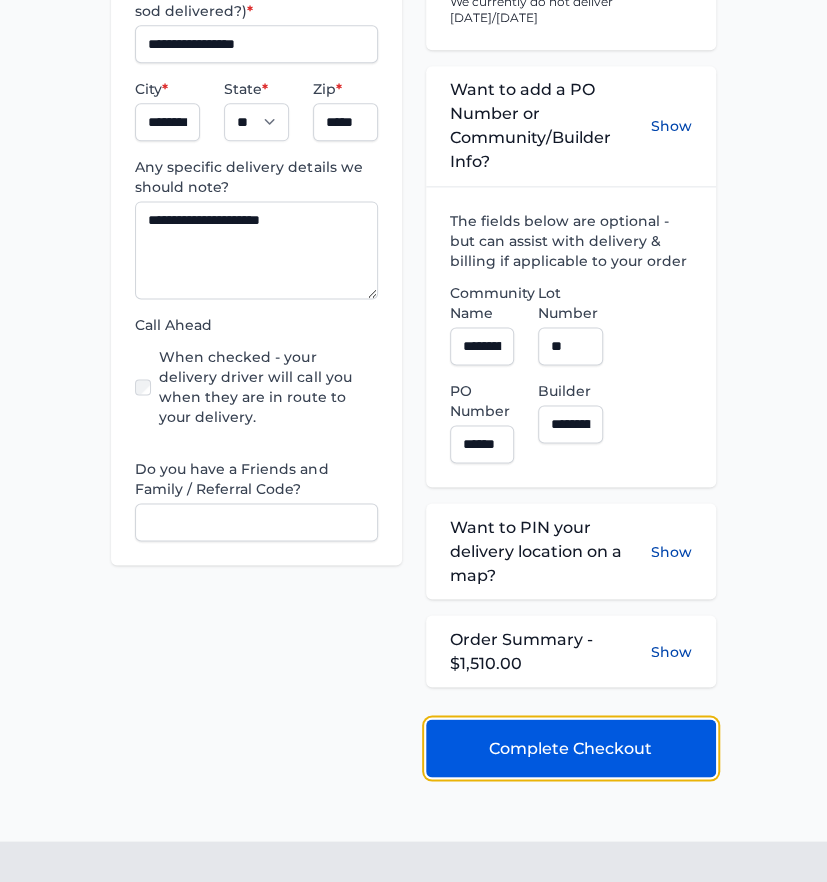 click on "Complete Checkout" at bounding box center [570, 748] 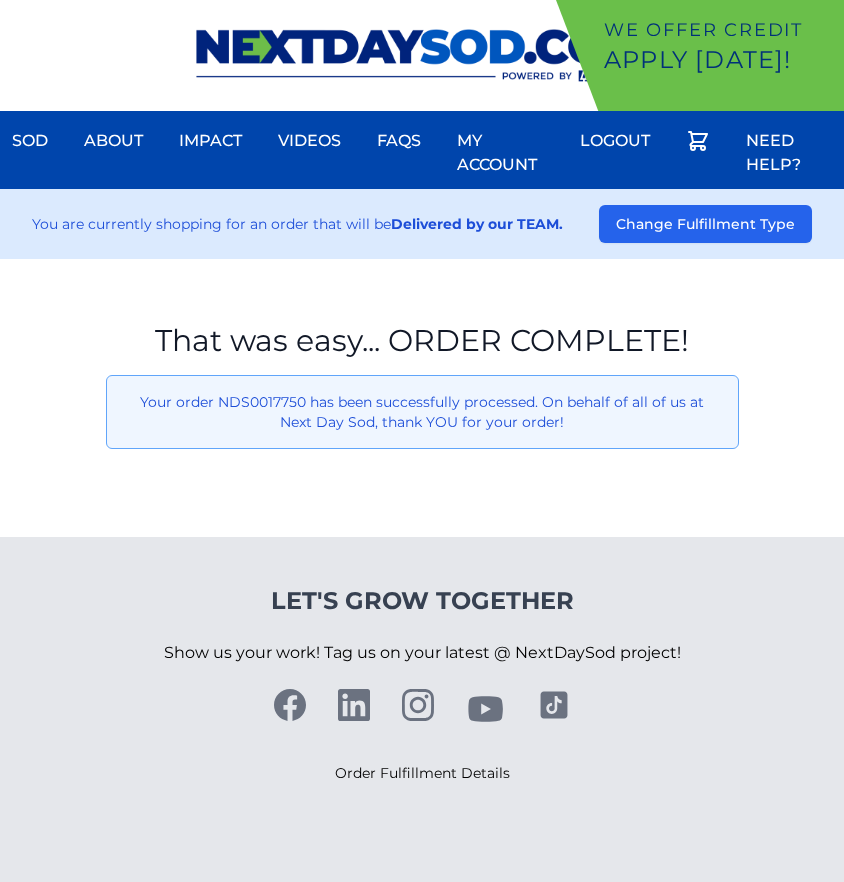 scroll, scrollTop: 0, scrollLeft: 0, axis: both 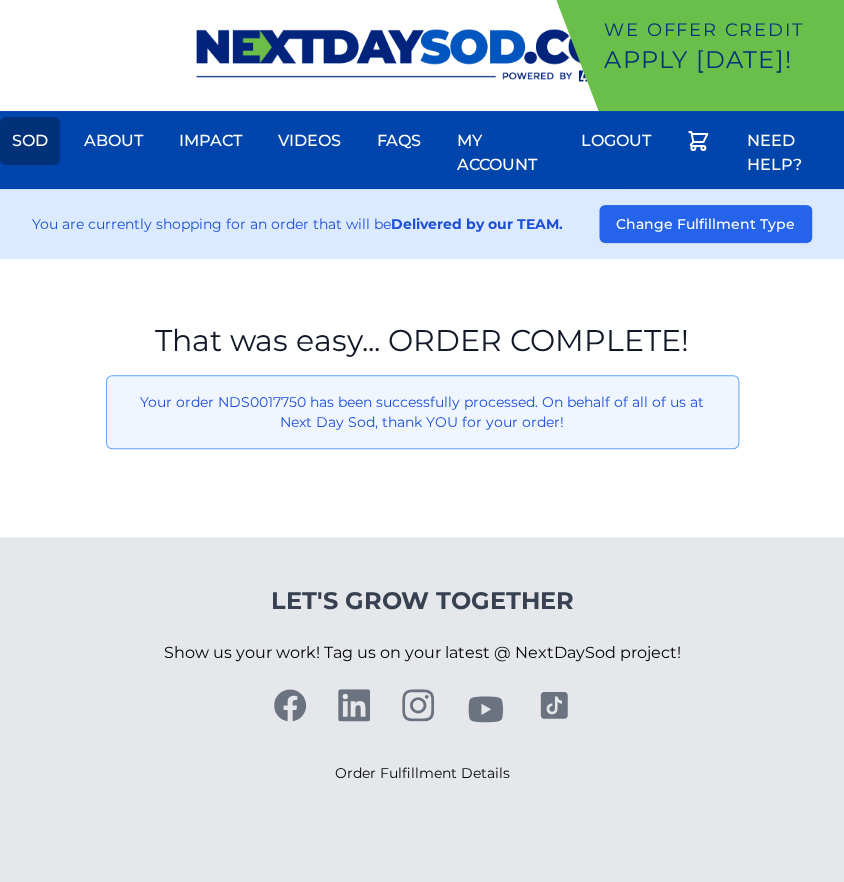 click on "Sod" at bounding box center [30, 141] 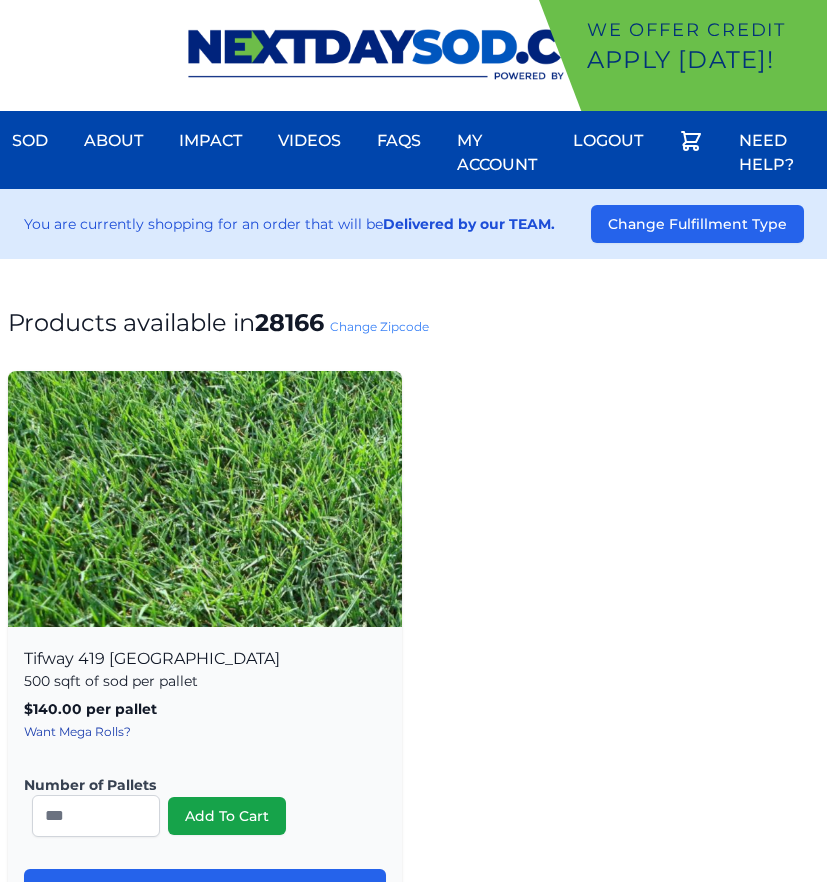 scroll, scrollTop: 0, scrollLeft: 0, axis: both 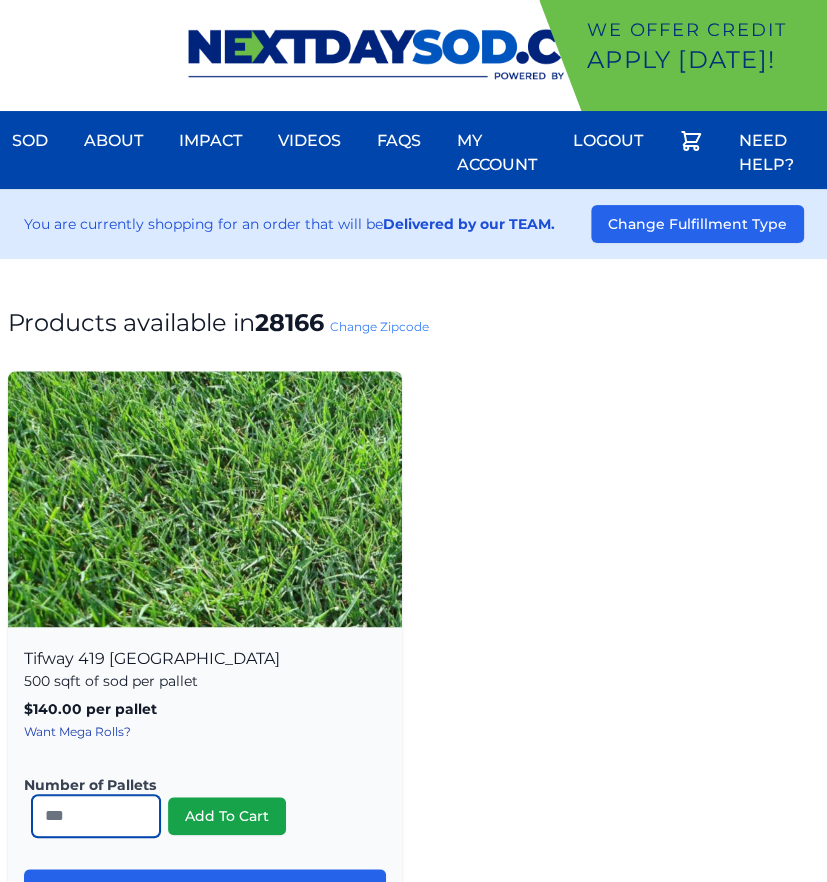 drag, startPoint x: 72, startPoint y: 809, endPoint x: -79, endPoint y: 806, distance: 151.0298 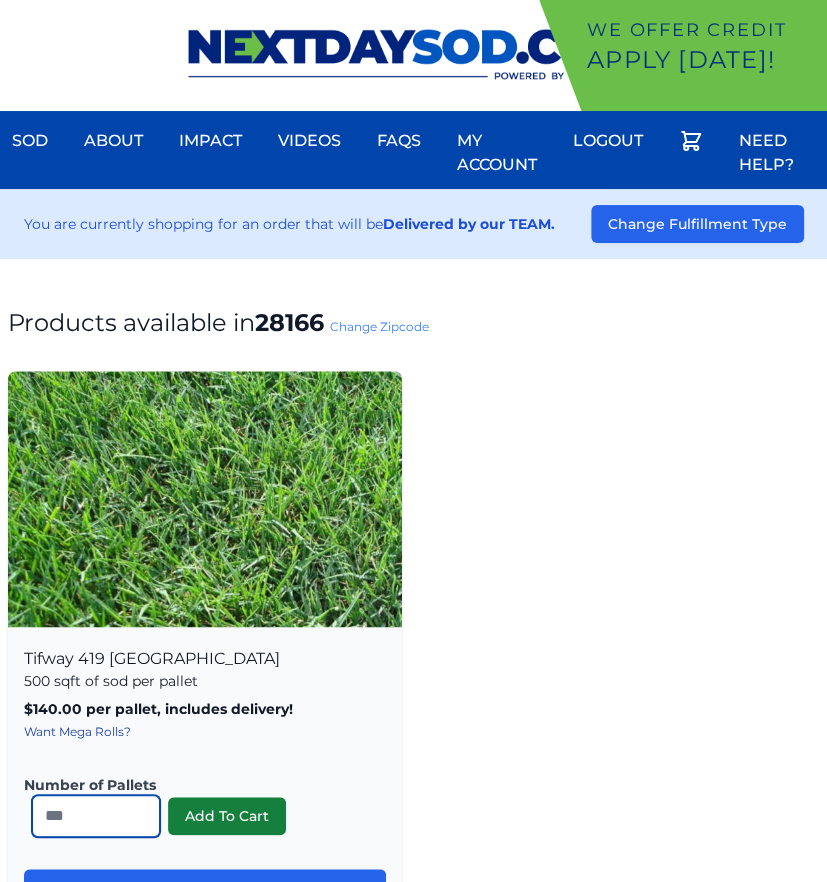 type on "*" 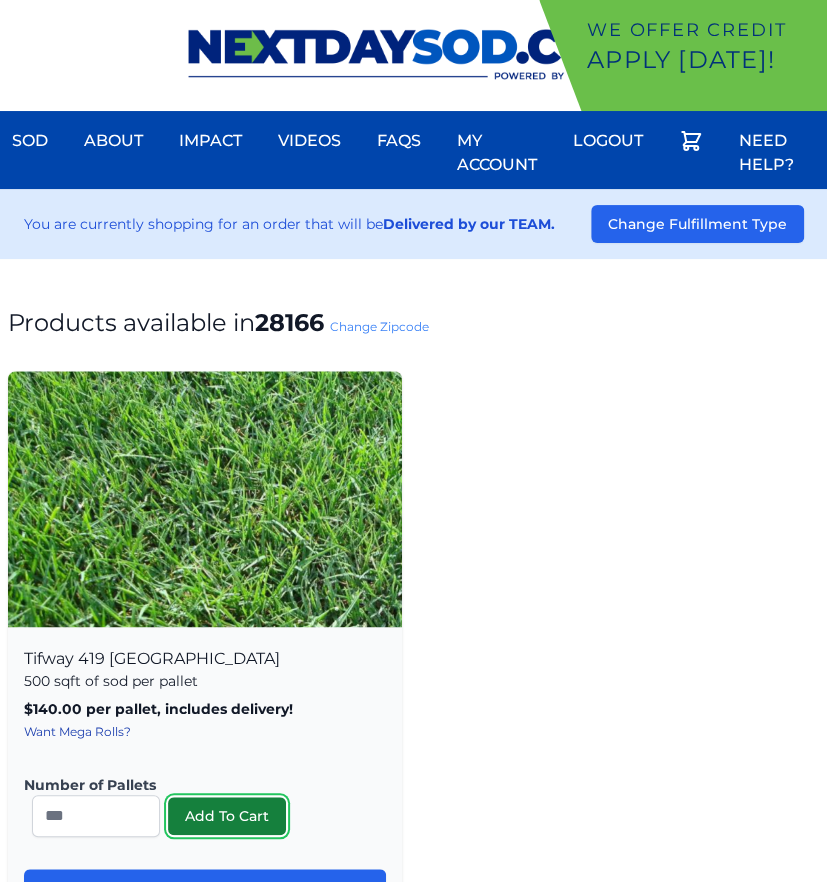 click on "Add To Cart" at bounding box center (227, 816) 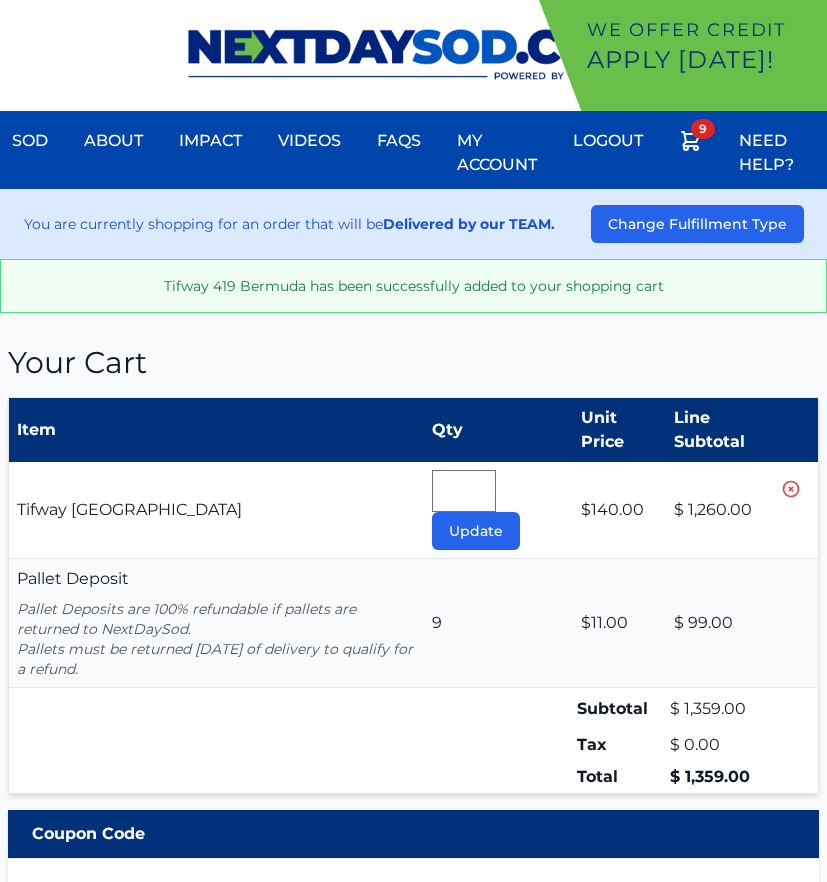 scroll, scrollTop: 0, scrollLeft: 0, axis: both 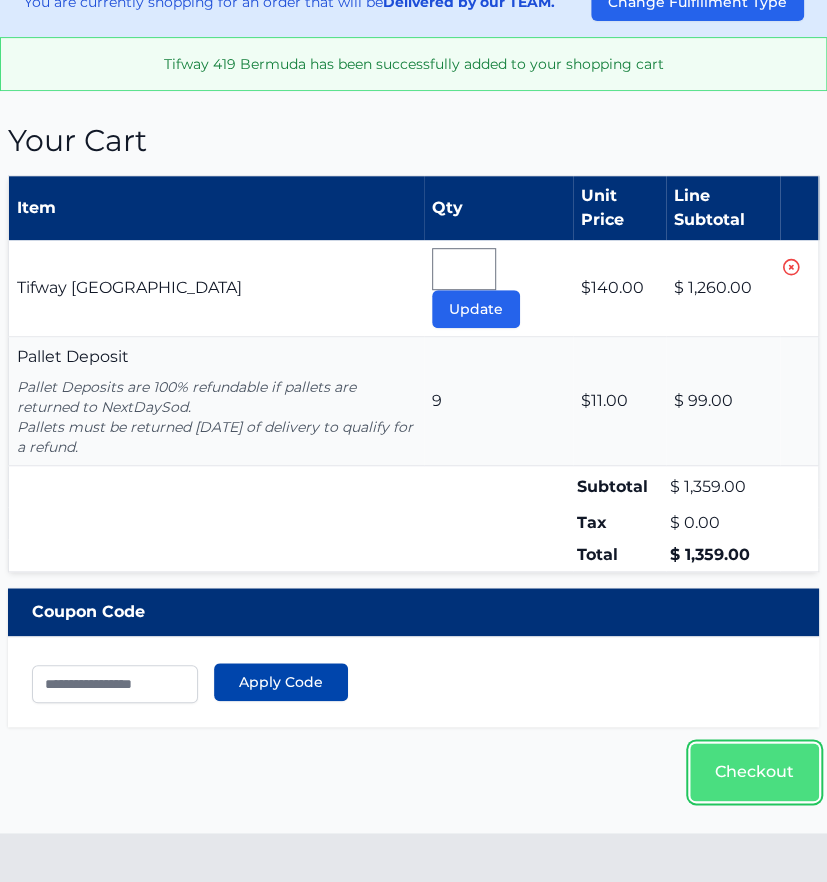 click on "Checkout" at bounding box center (754, 772) 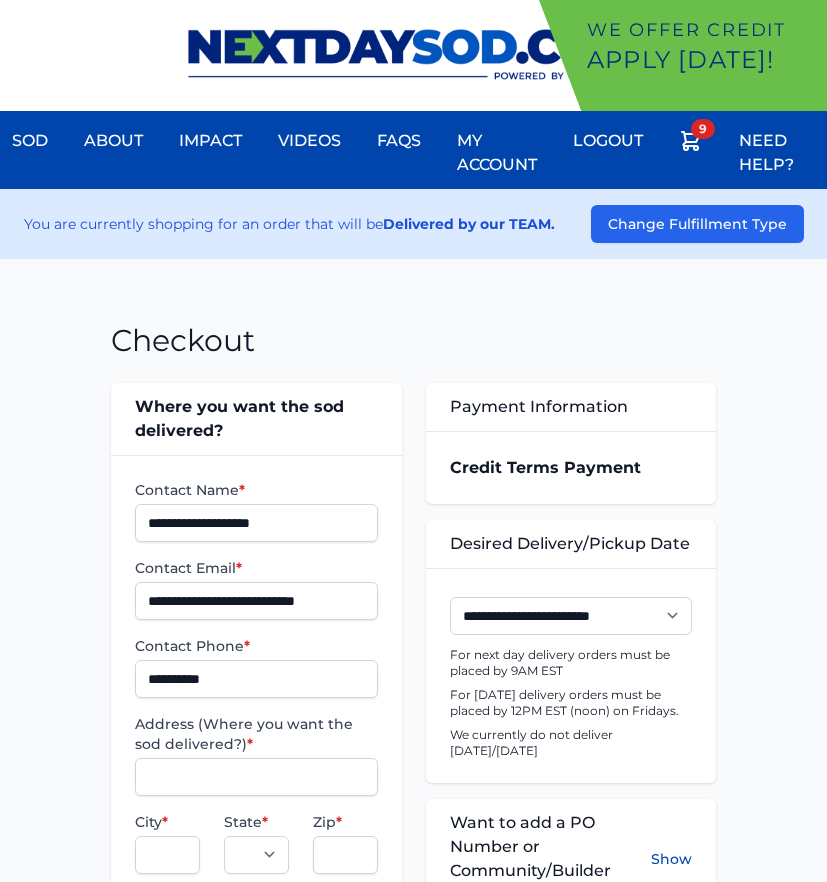scroll, scrollTop: 0, scrollLeft: 0, axis: both 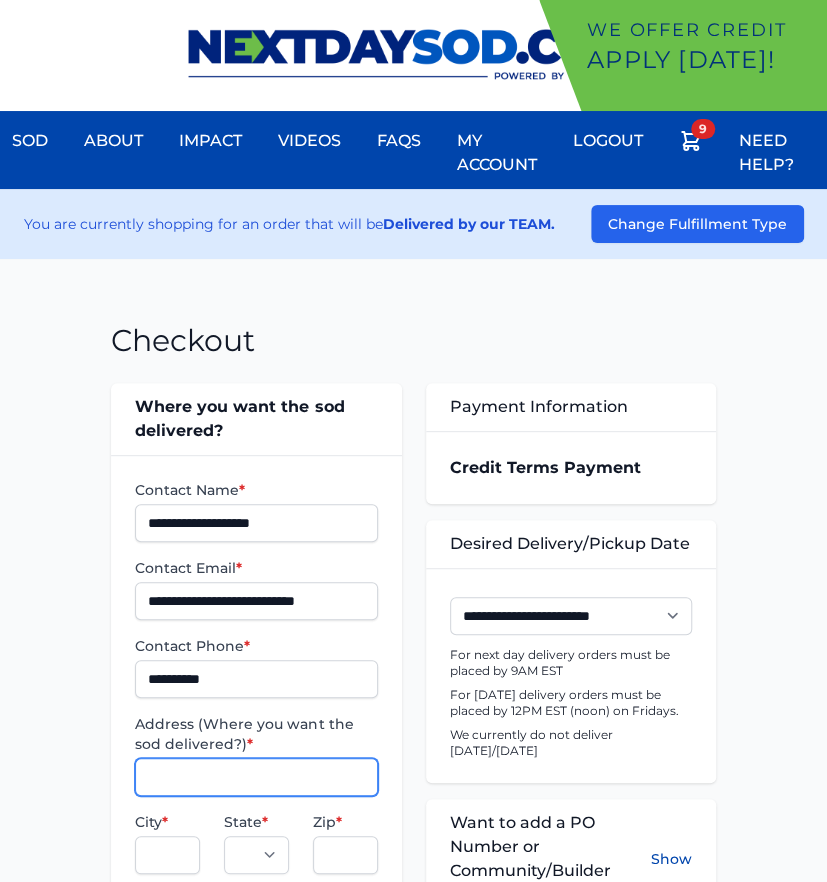 click on "Address (Where you want the sod delivered?)
*" at bounding box center [256, 777] 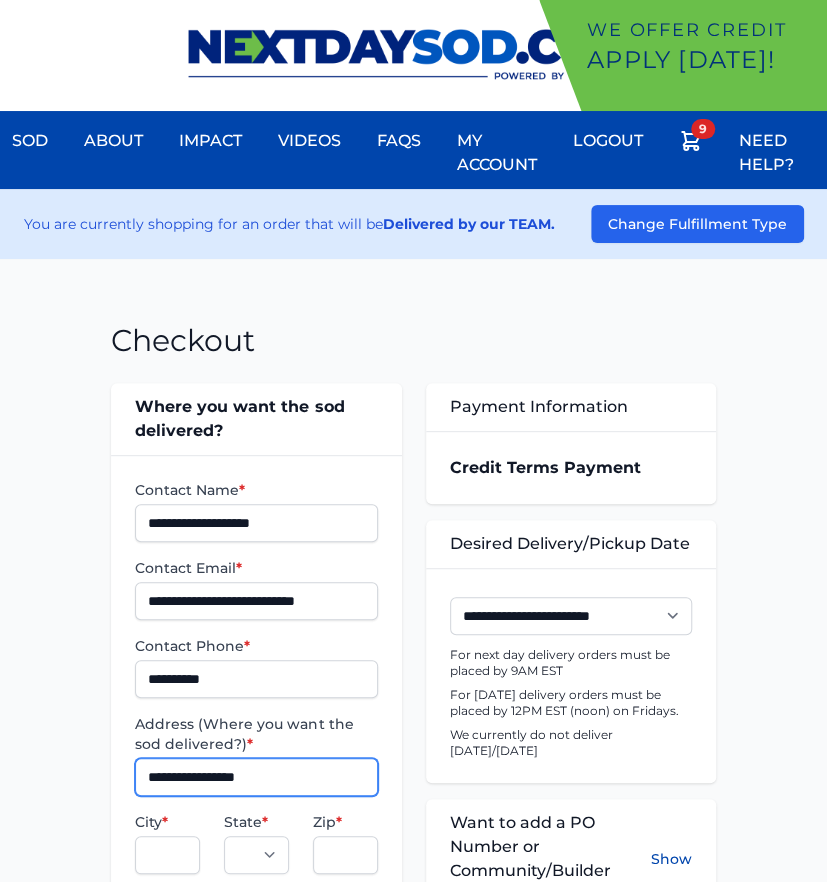type on "**********" 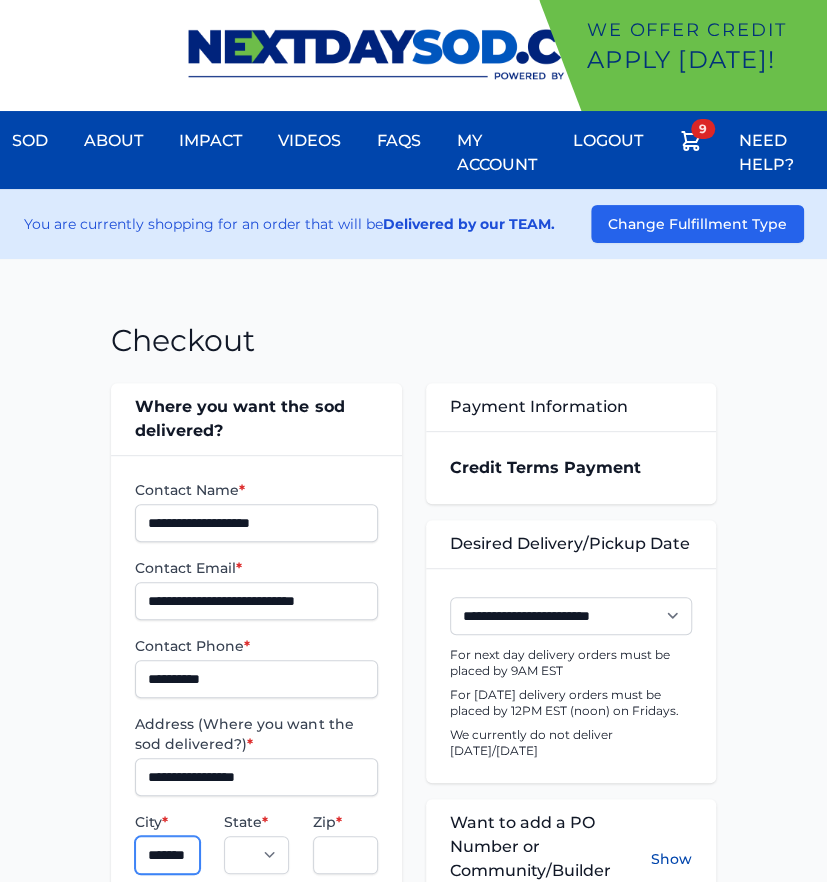 scroll, scrollTop: 0, scrollLeft: 30, axis: horizontal 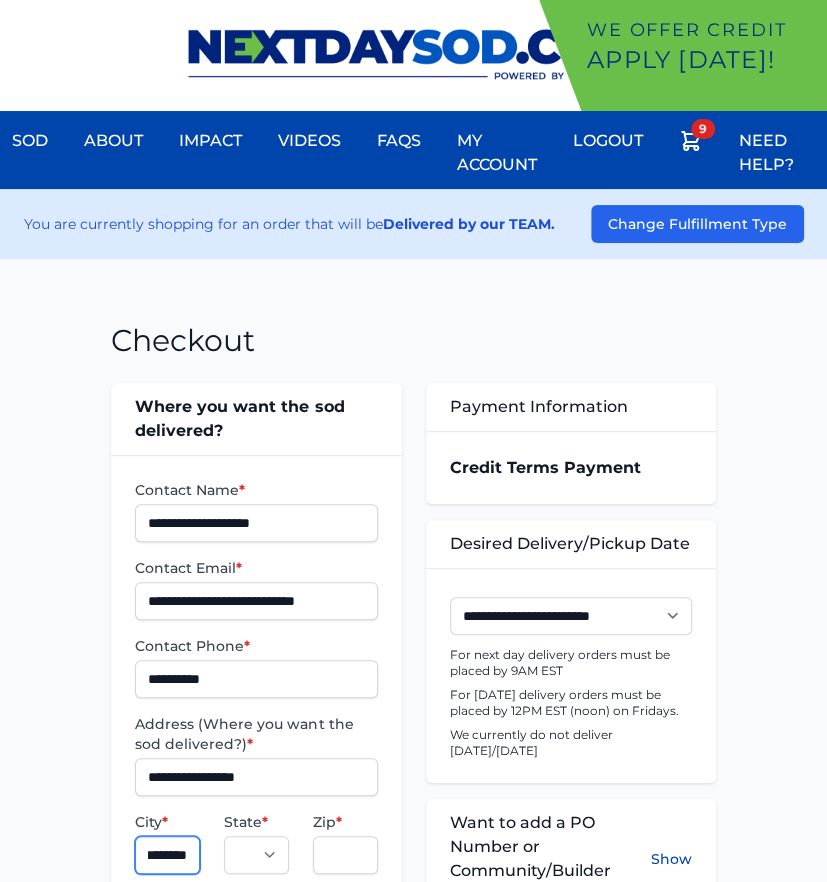 type on "********" 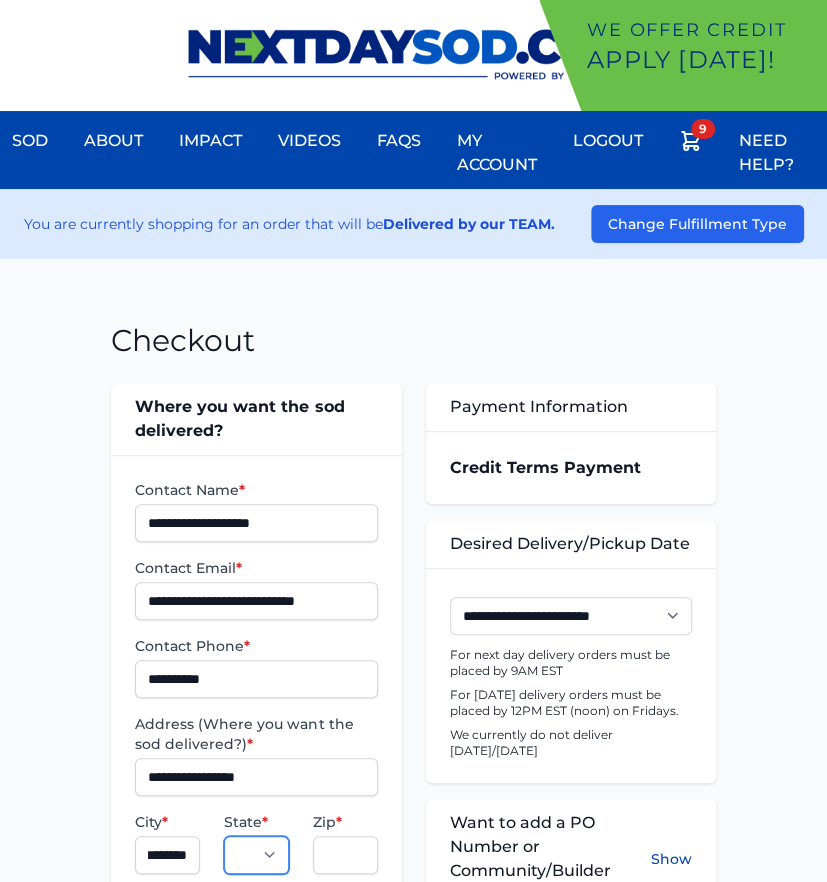 scroll, scrollTop: 0, scrollLeft: 0, axis: both 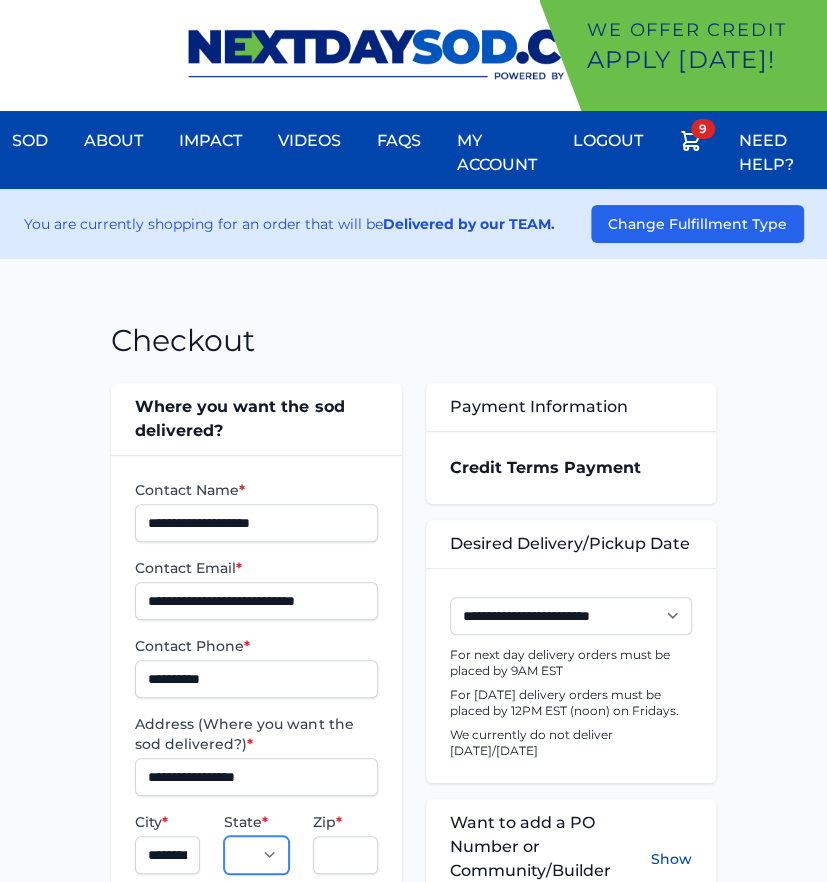 select on "**" 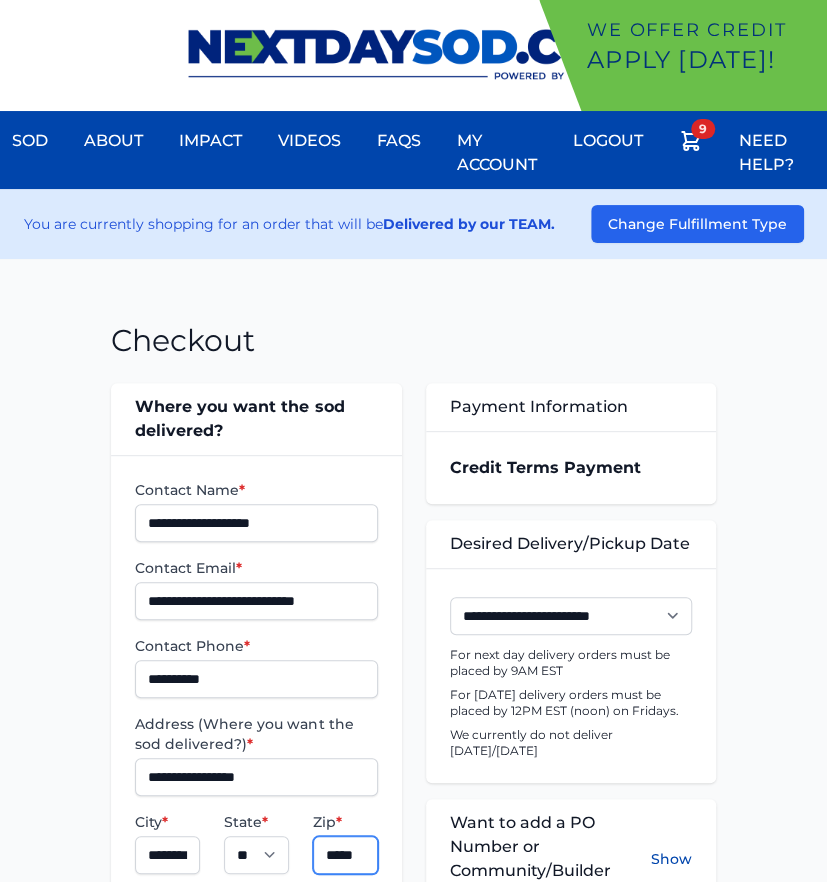 type on "*****" 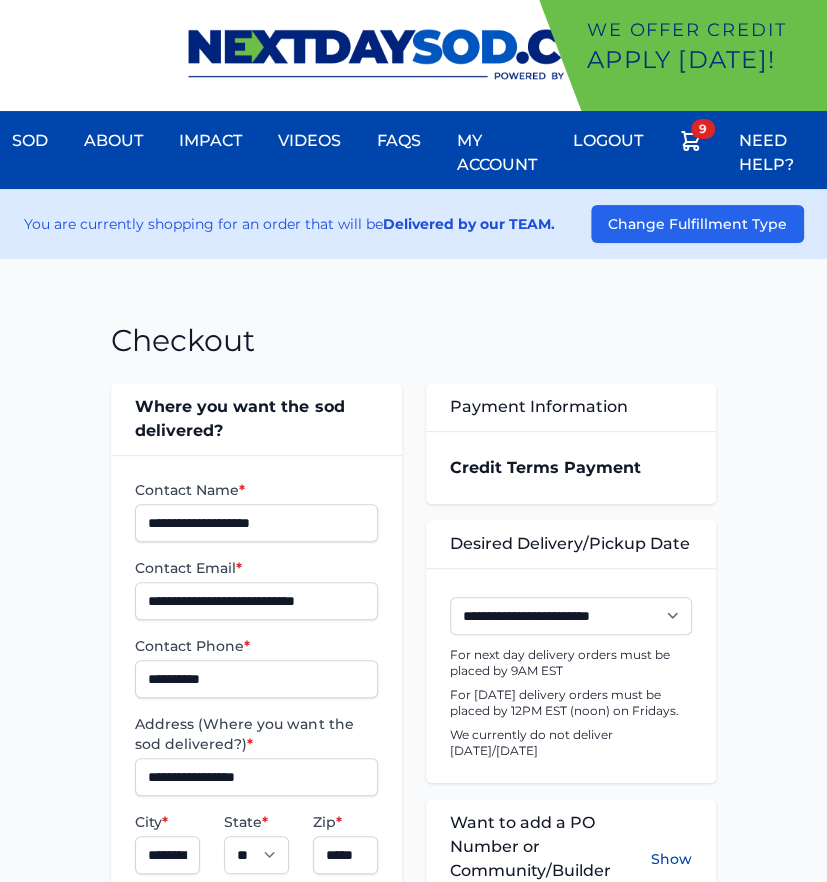 scroll, scrollTop: 511, scrollLeft: 0, axis: vertical 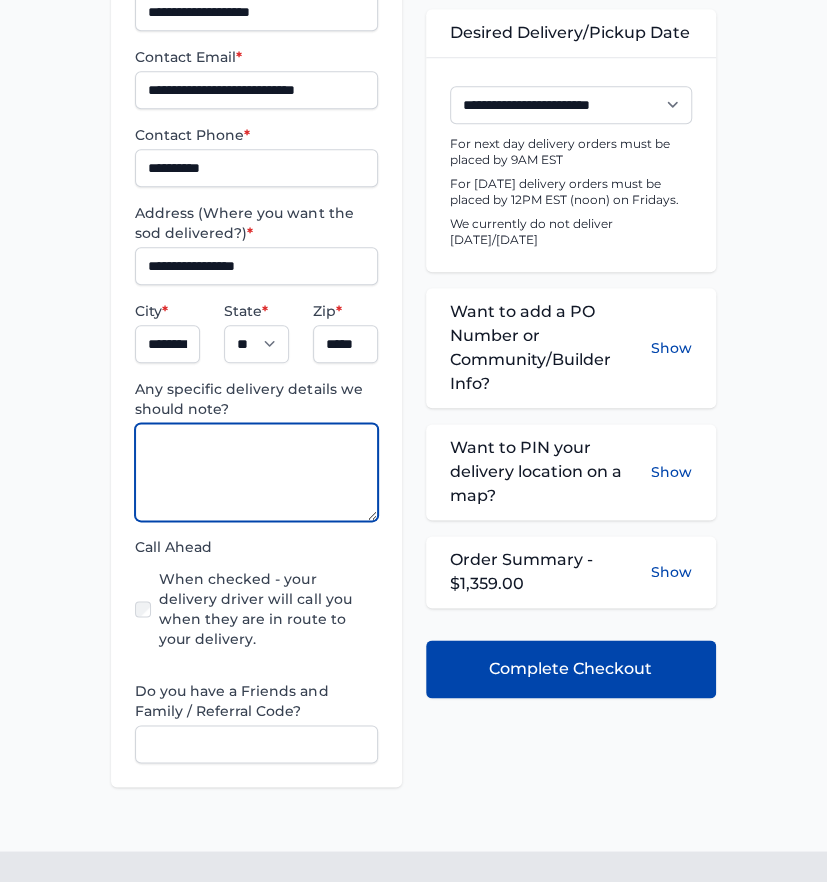 paste on "**********" 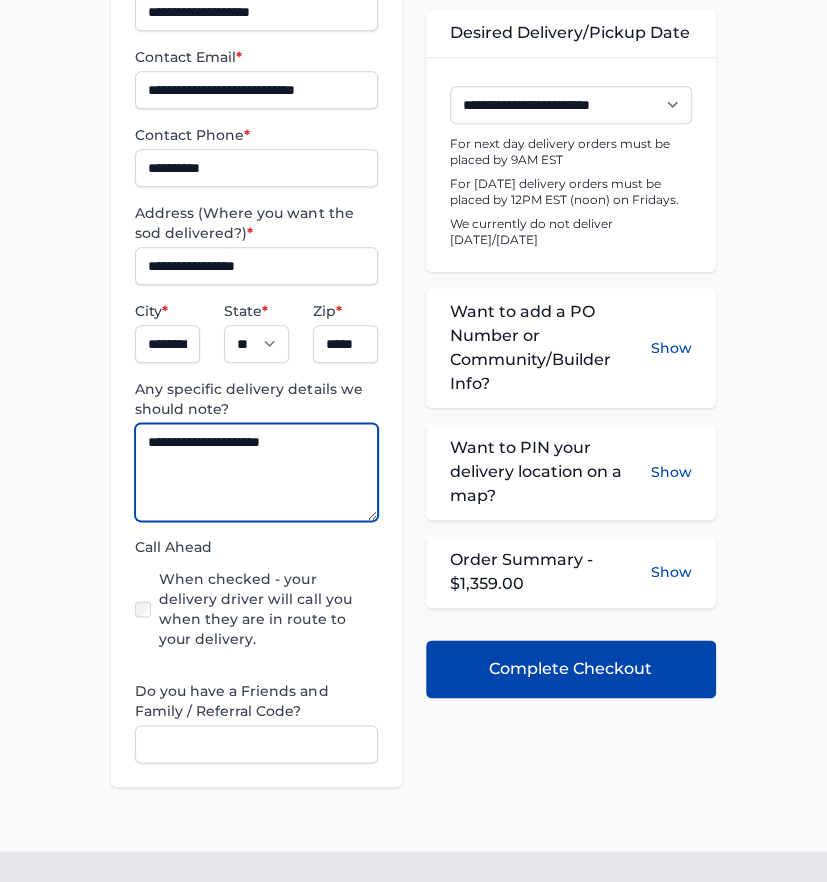 type on "**********" 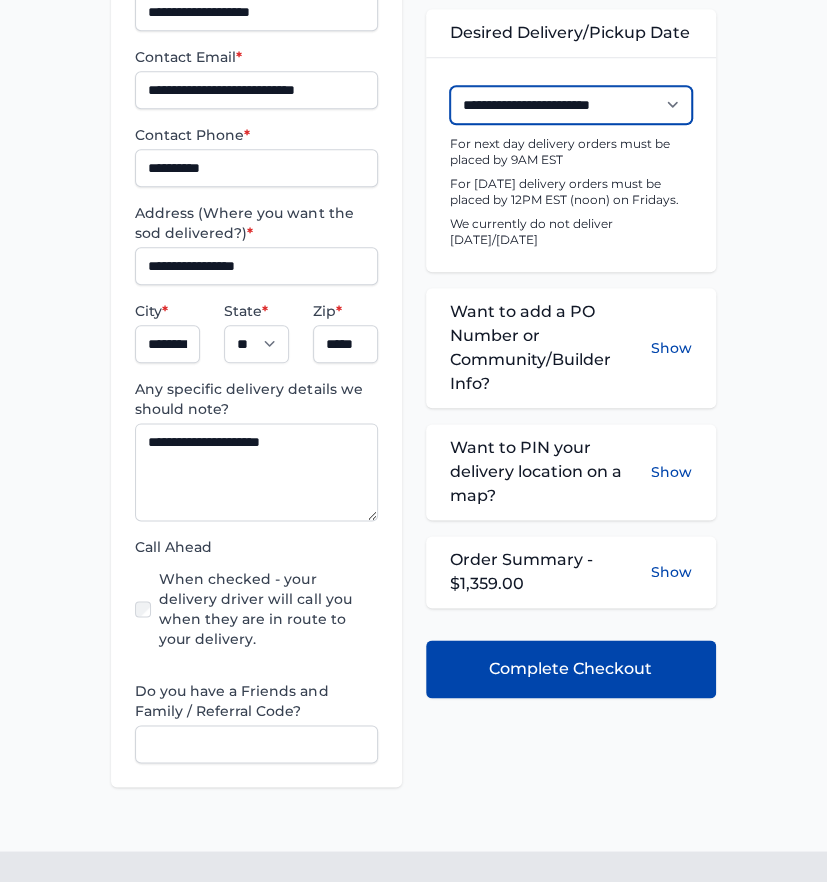 click on "**********" at bounding box center (571, 105) 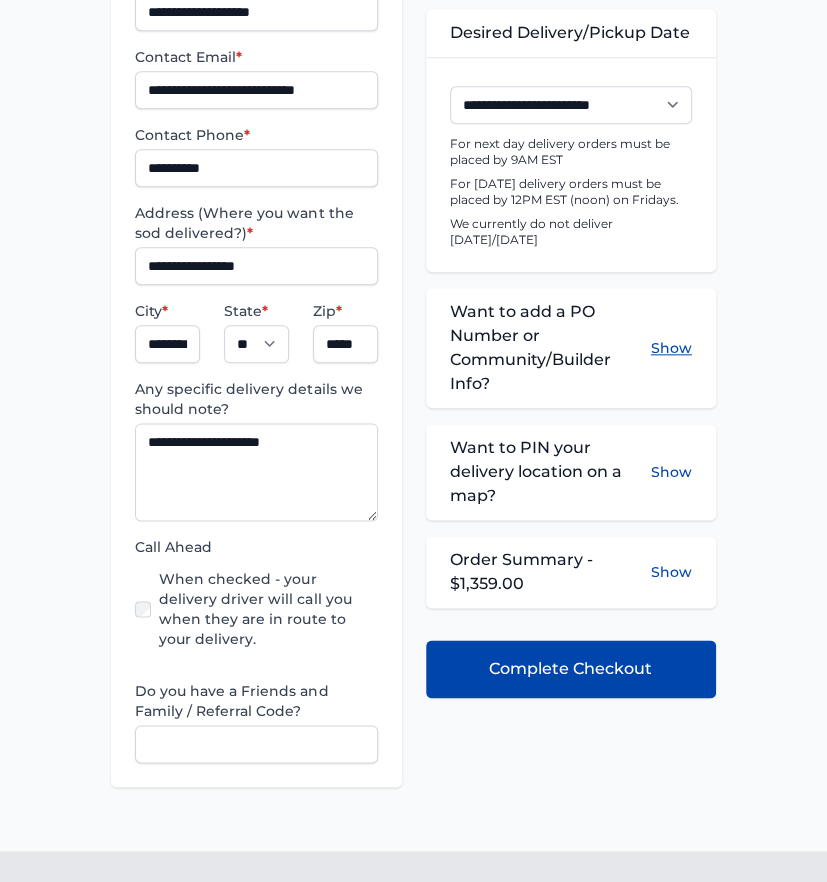 click on "Show" at bounding box center [671, 348] 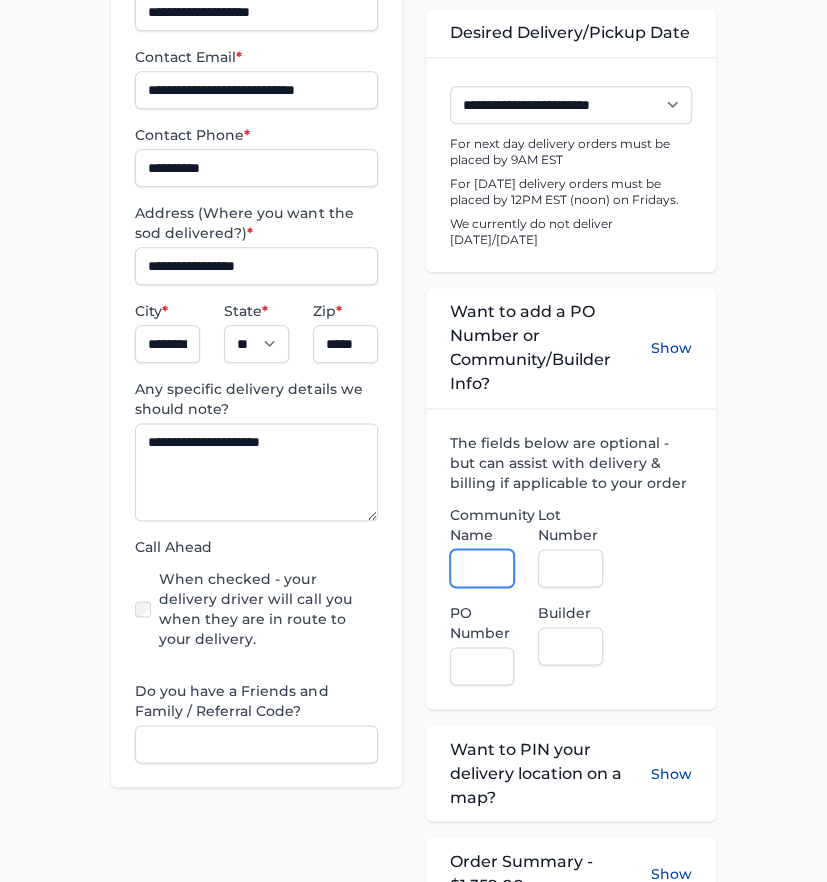 click on "Community Name" at bounding box center (482, 568) 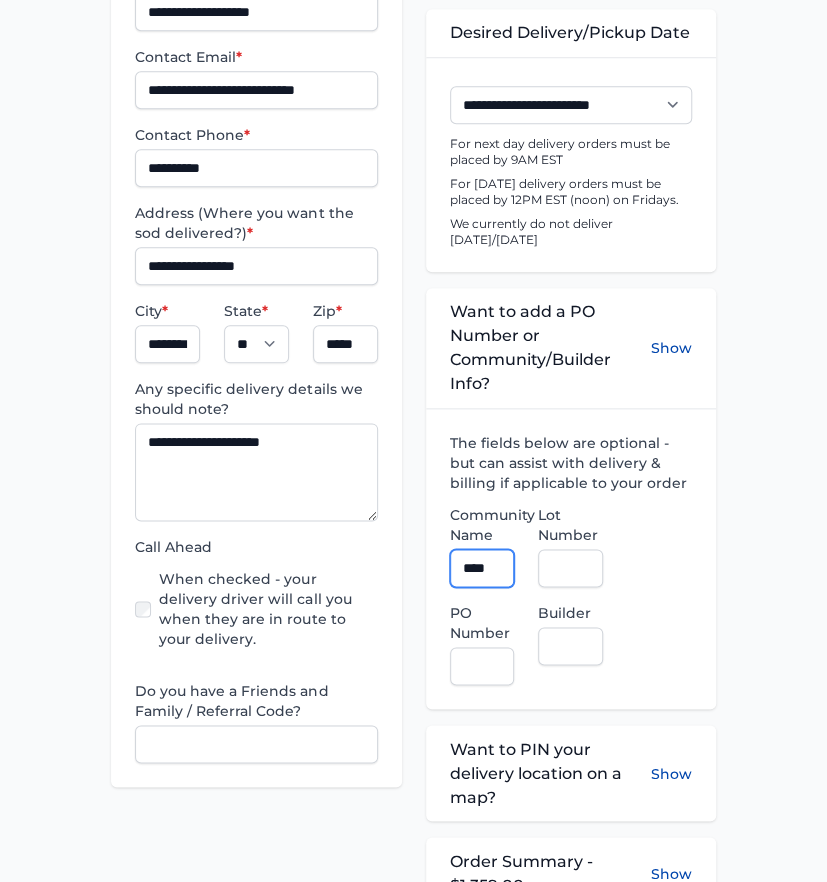 drag, startPoint x: 488, startPoint y: 568, endPoint x: 503, endPoint y: 566, distance: 15.132746 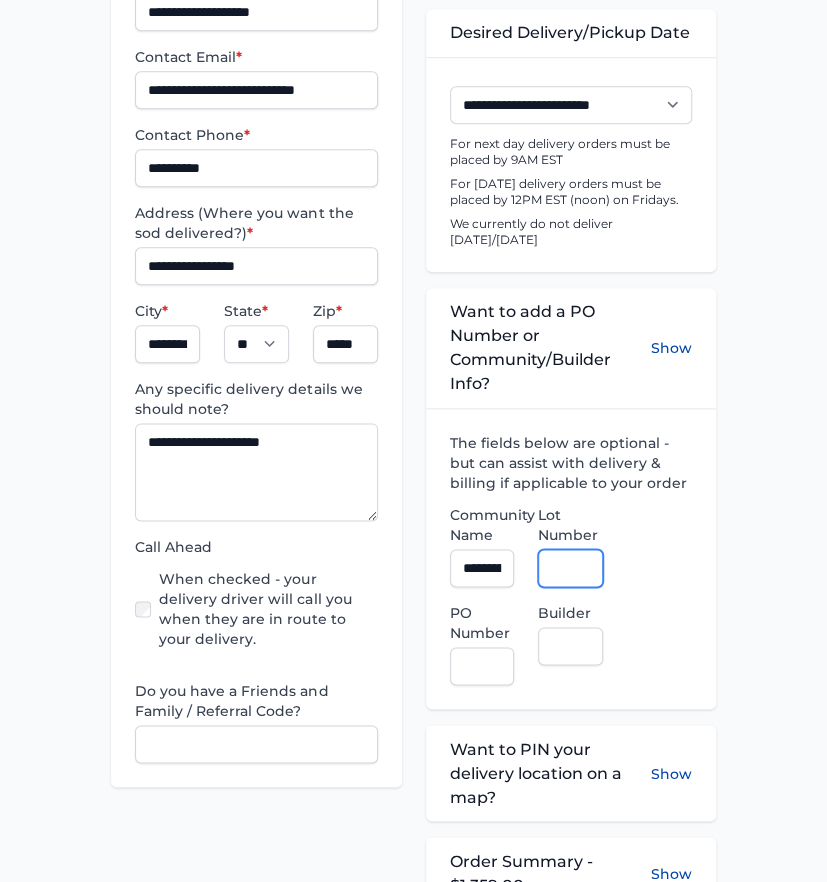 click on "Lot Number" at bounding box center [570, 568] 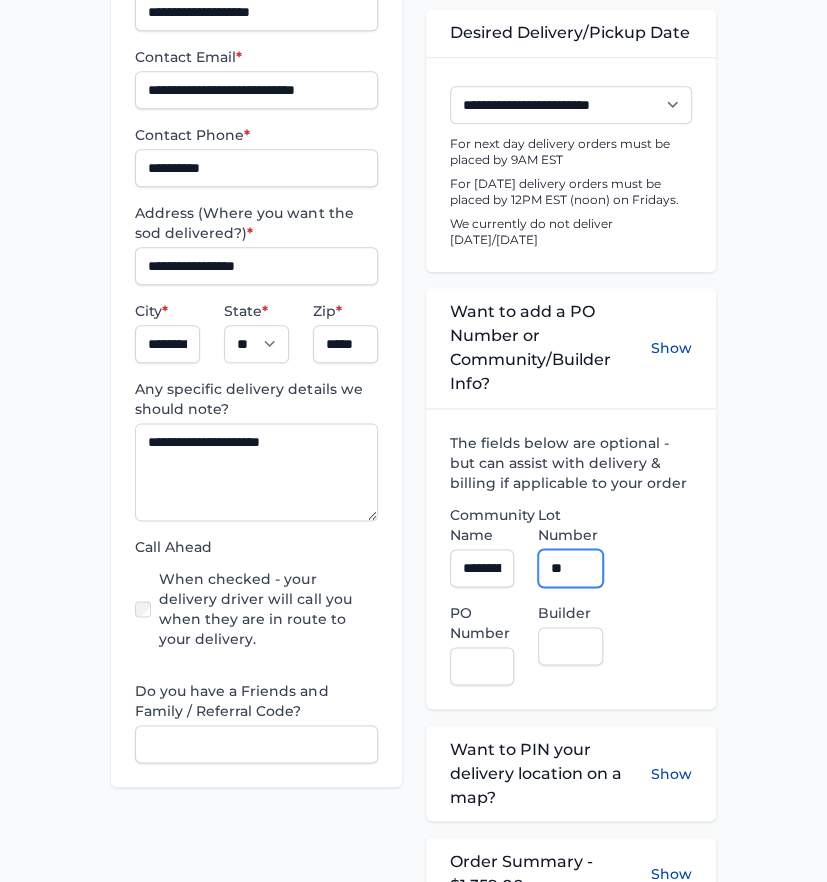 type on "**" 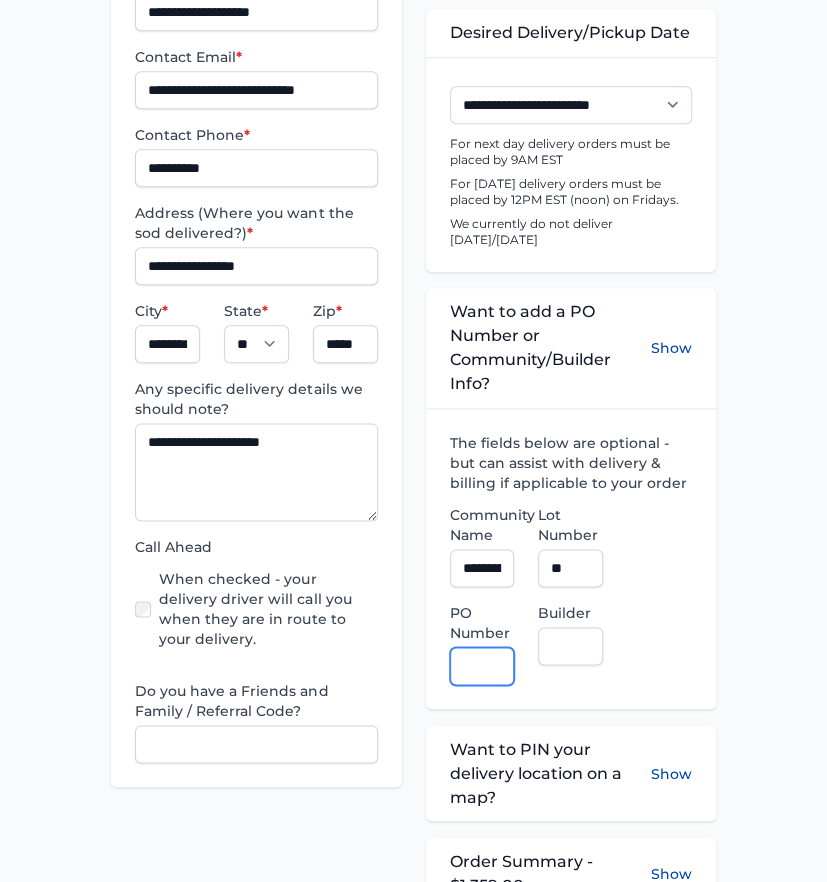 click on "PO Number" at bounding box center (482, 666) 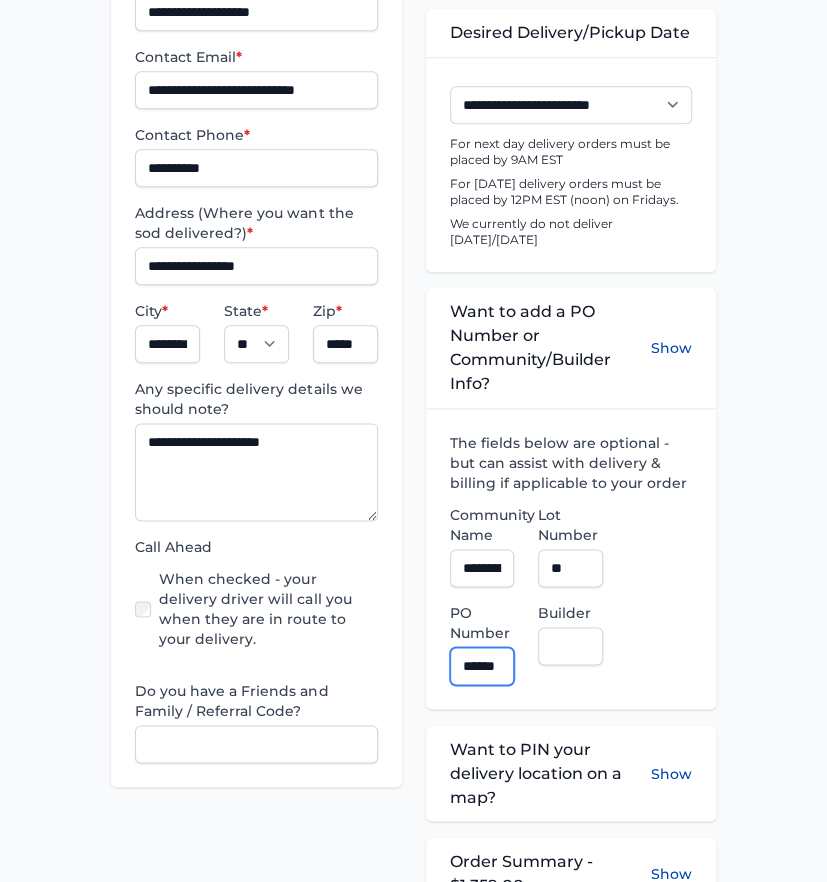 scroll, scrollTop: 0, scrollLeft: 9, axis: horizontal 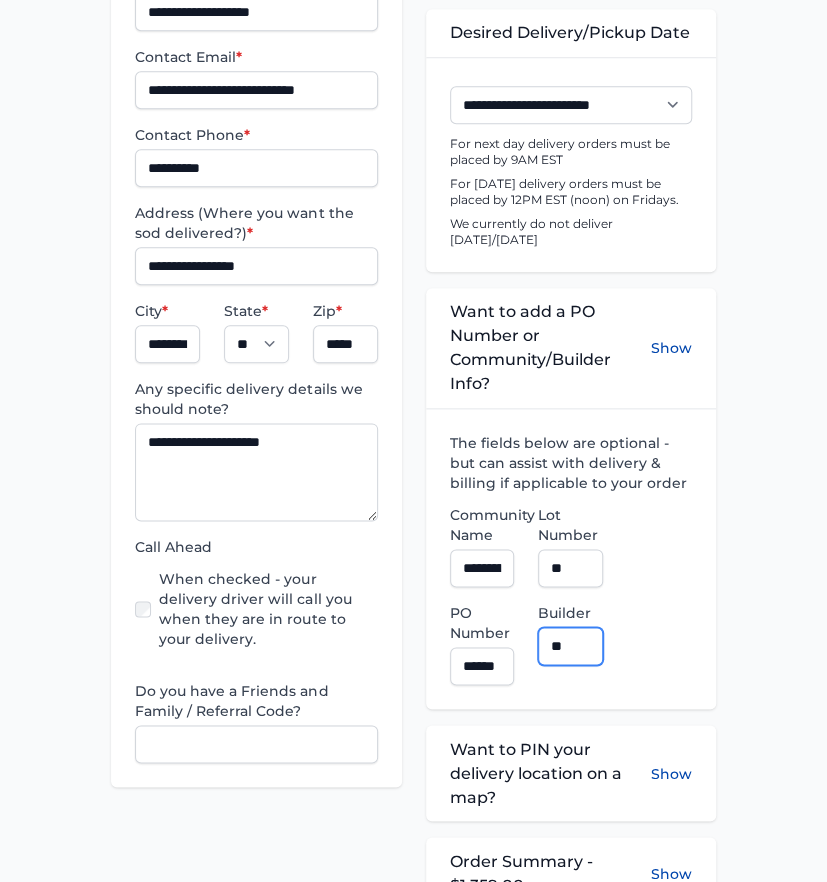 type on "**********" 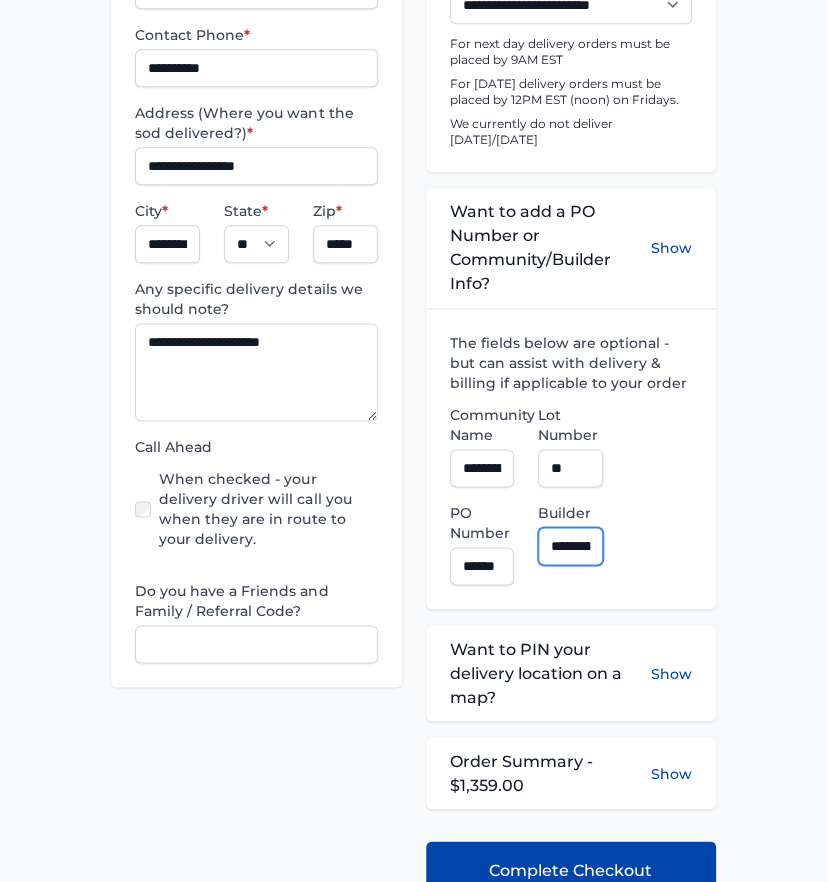 scroll, scrollTop: 733, scrollLeft: 0, axis: vertical 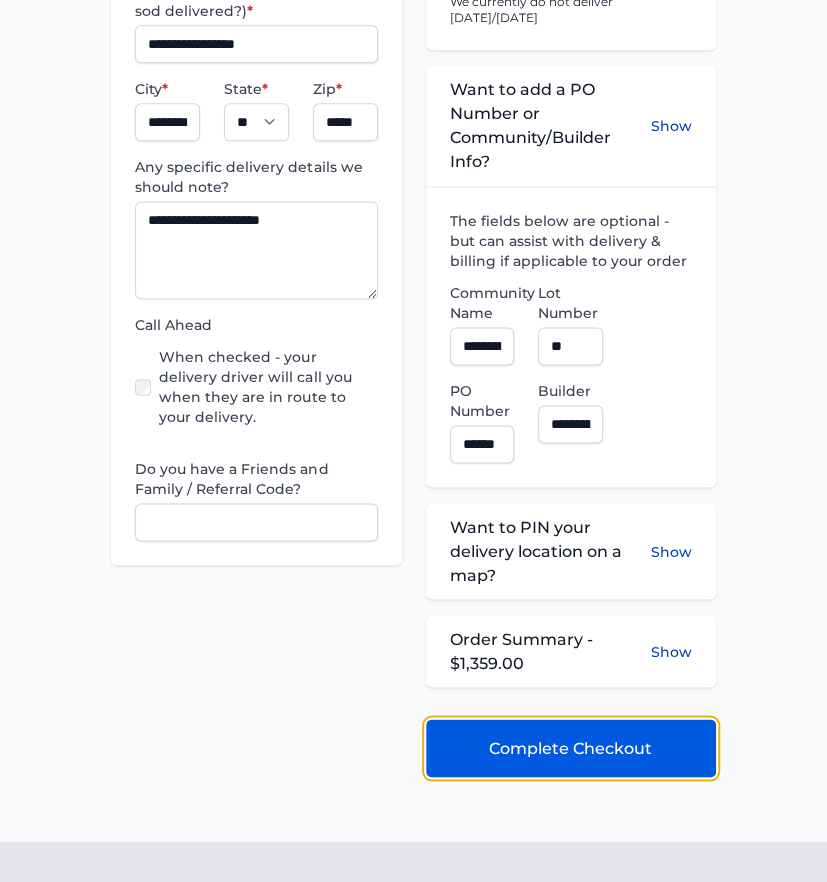 click on "Complete Checkout" at bounding box center (570, 748) 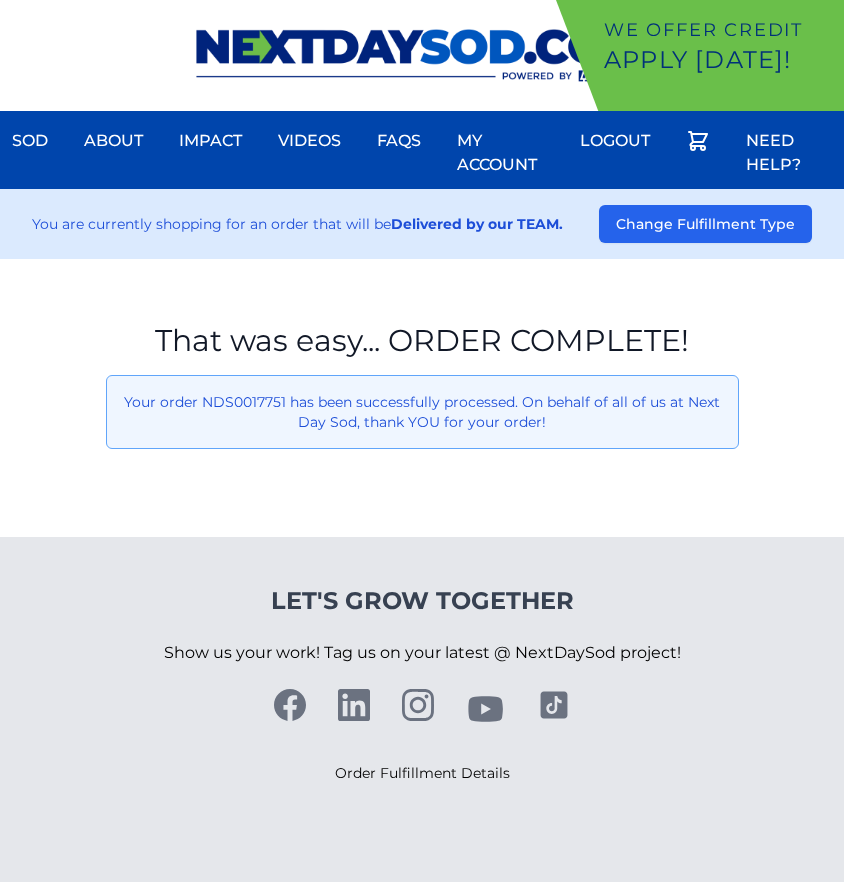 scroll, scrollTop: 0, scrollLeft: 0, axis: both 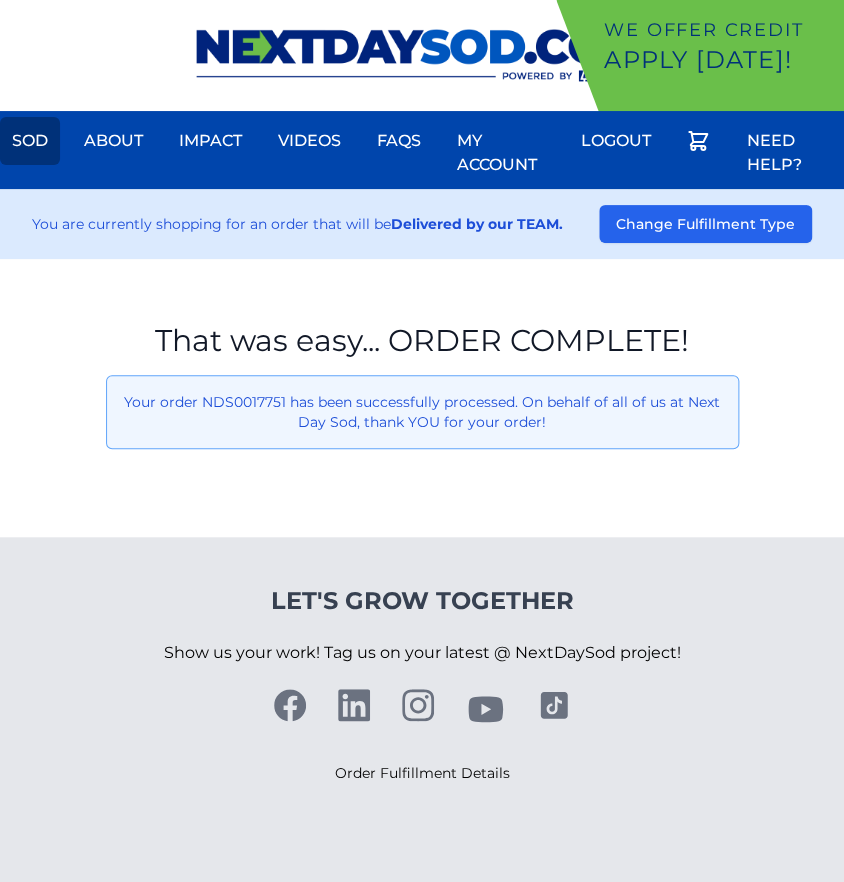 click on "Sod" at bounding box center (30, 141) 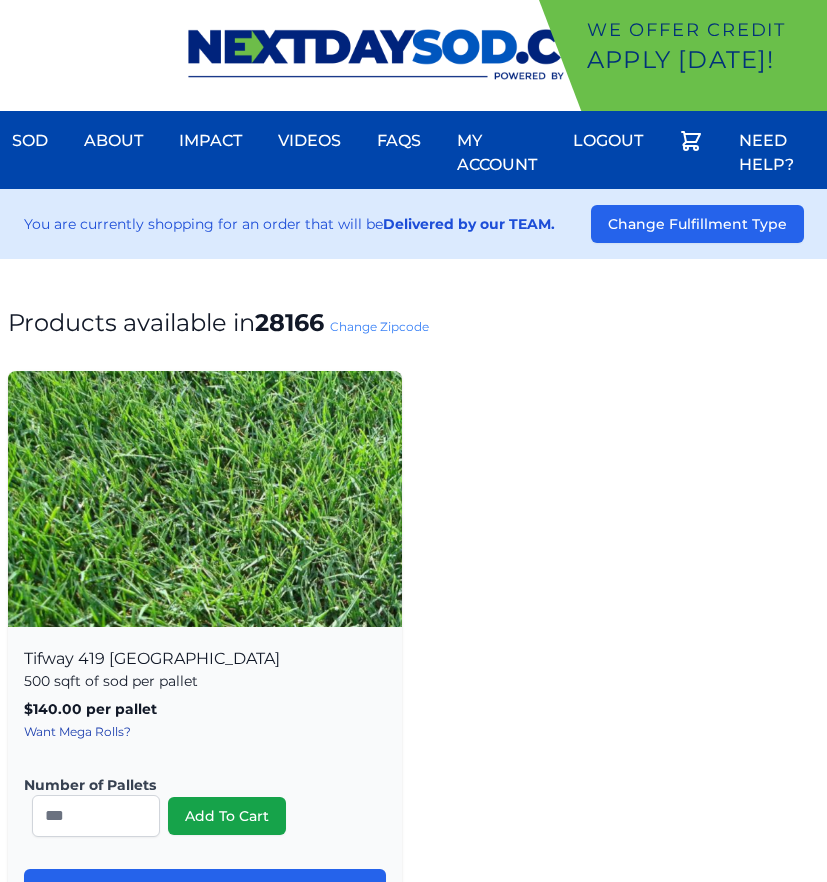 scroll, scrollTop: 0, scrollLeft: 0, axis: both 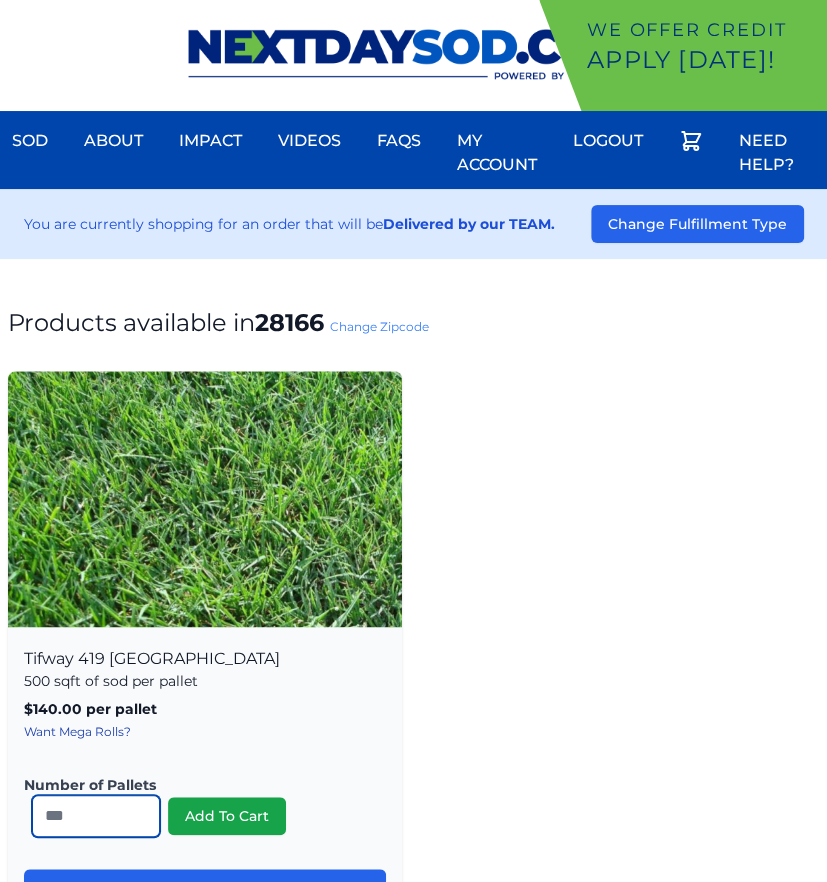 drag, startPoint x: 90, startPoint y: 810, endPoint x: -138, endPoint y: 804, distance: 228.07893 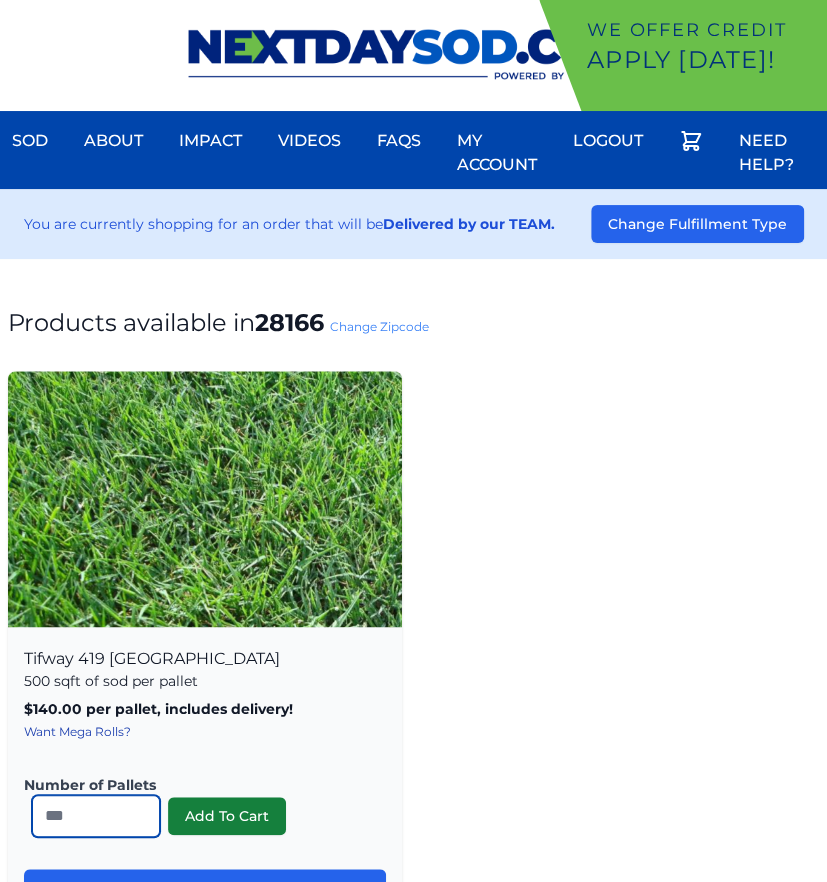 type on "**" 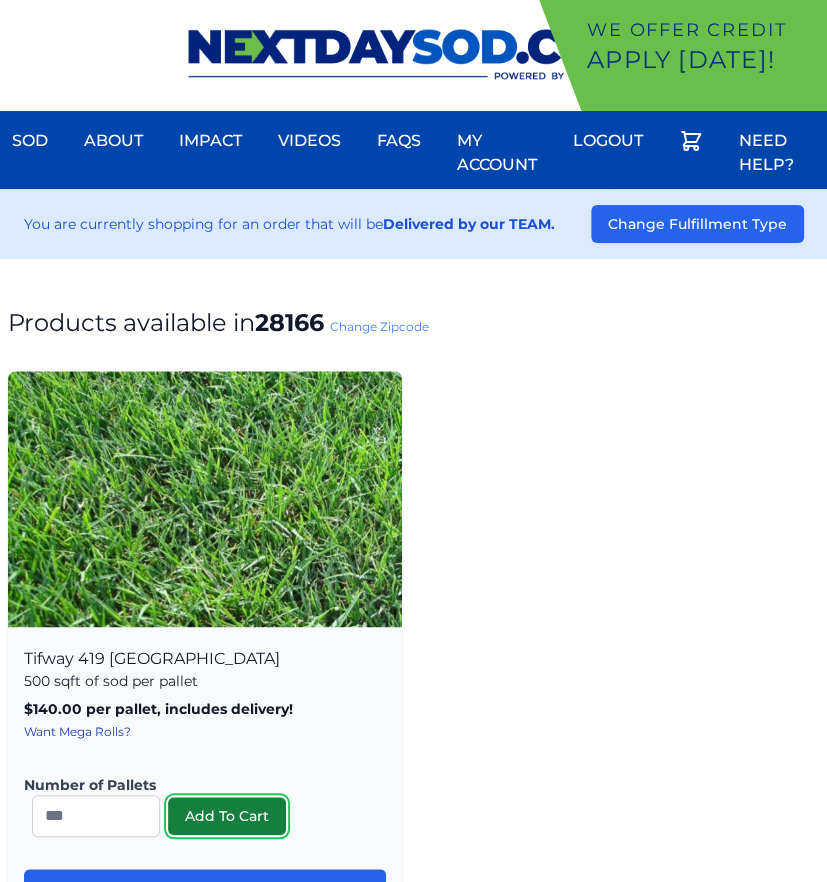 click on "Add To Cart" at bounding box center [227, 816] 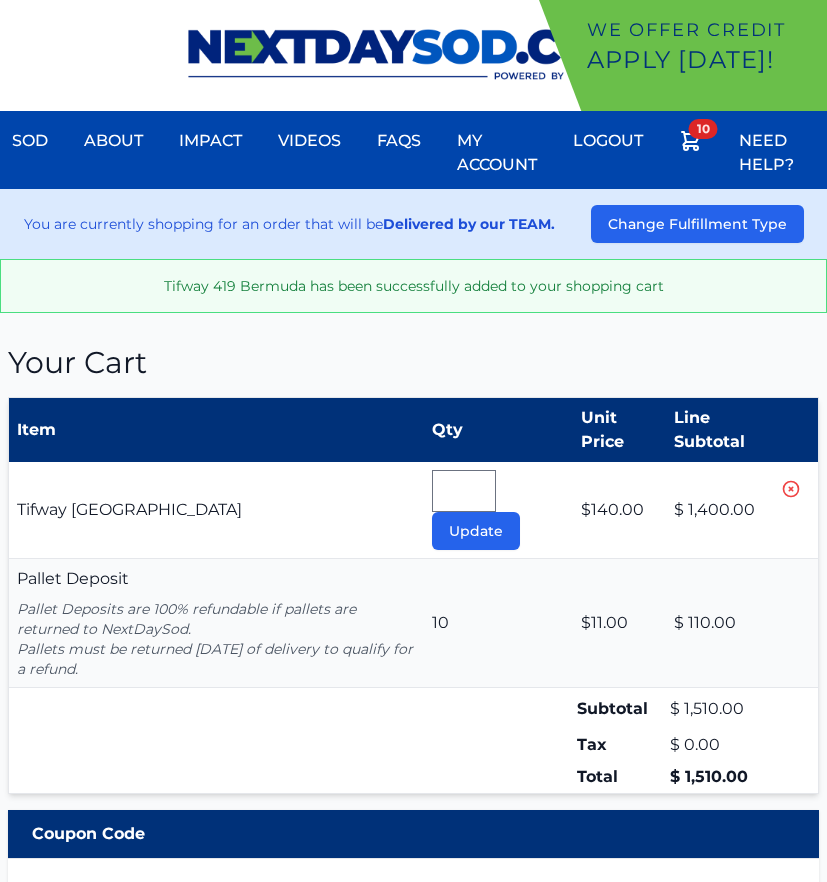 scroll, scrollTop: 0, scrollLeft: 0, axis: both 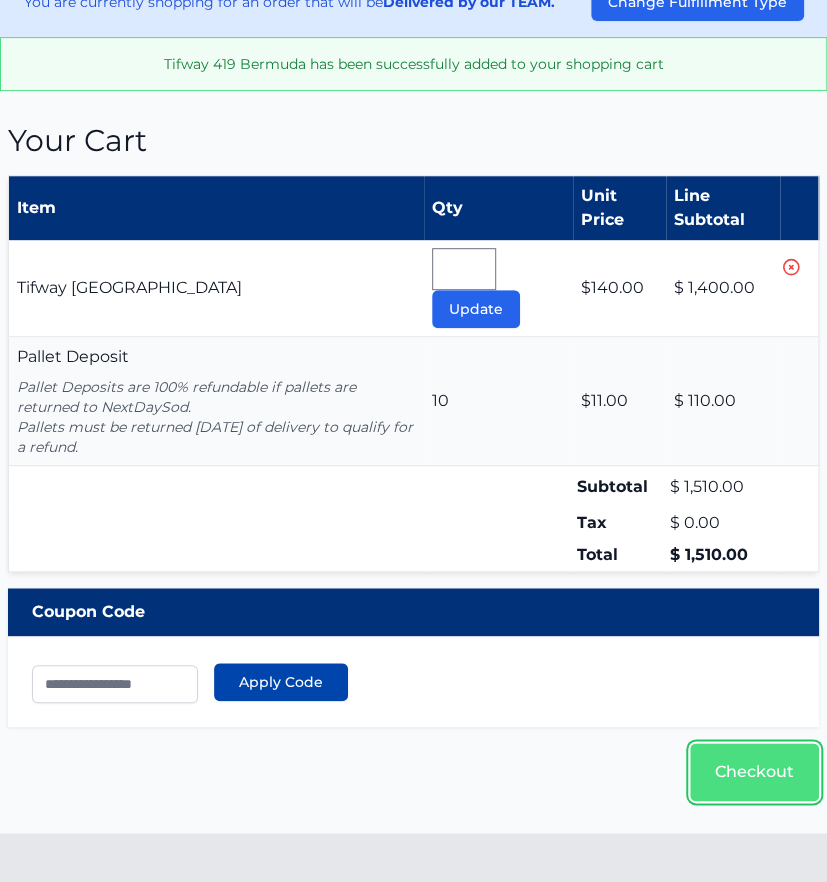click on "Checkout" at bounding box center [754, 772] 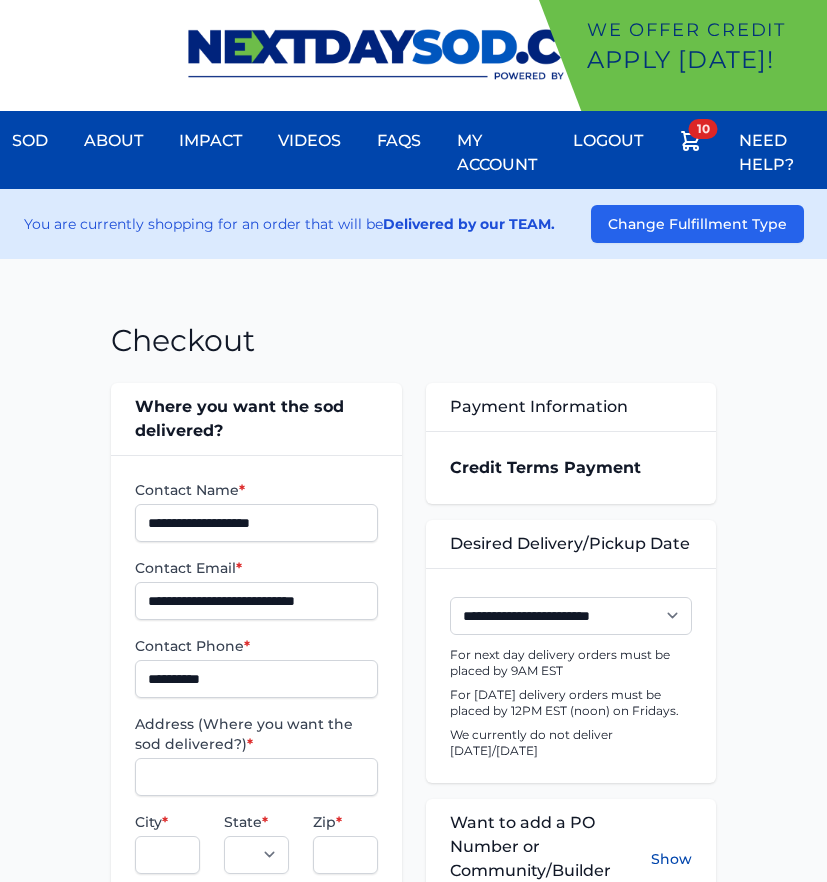 scroll, scrollTop: 0, scrollLeft: 0, axis: both 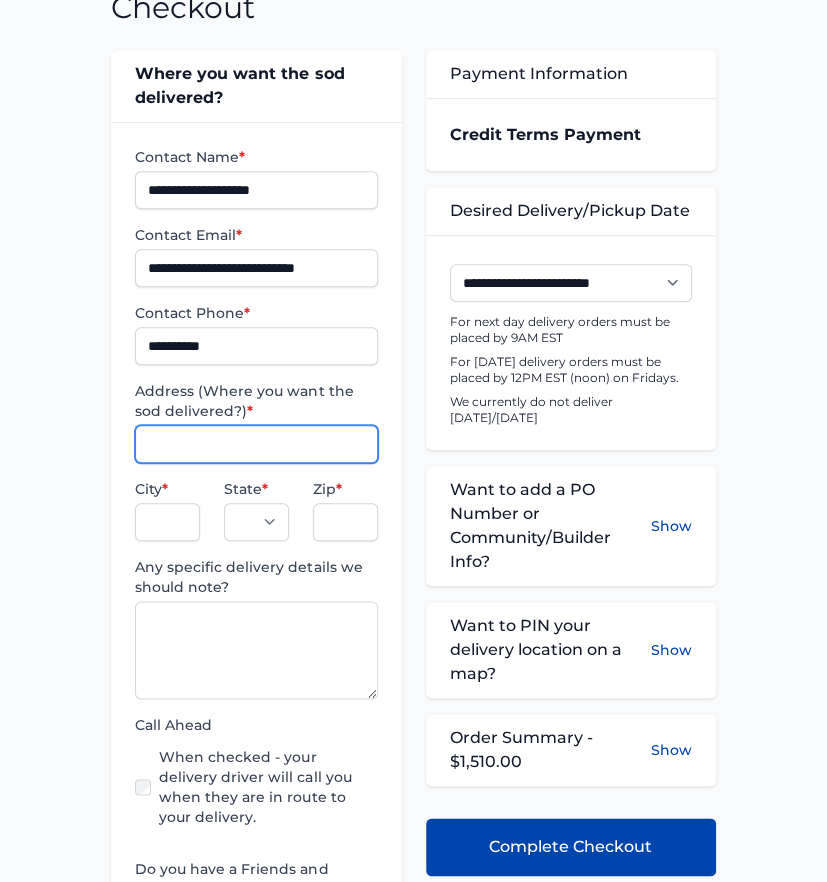 click on "Address (Where you want the sod delivered?)
*" at bounding box center [256, 444] 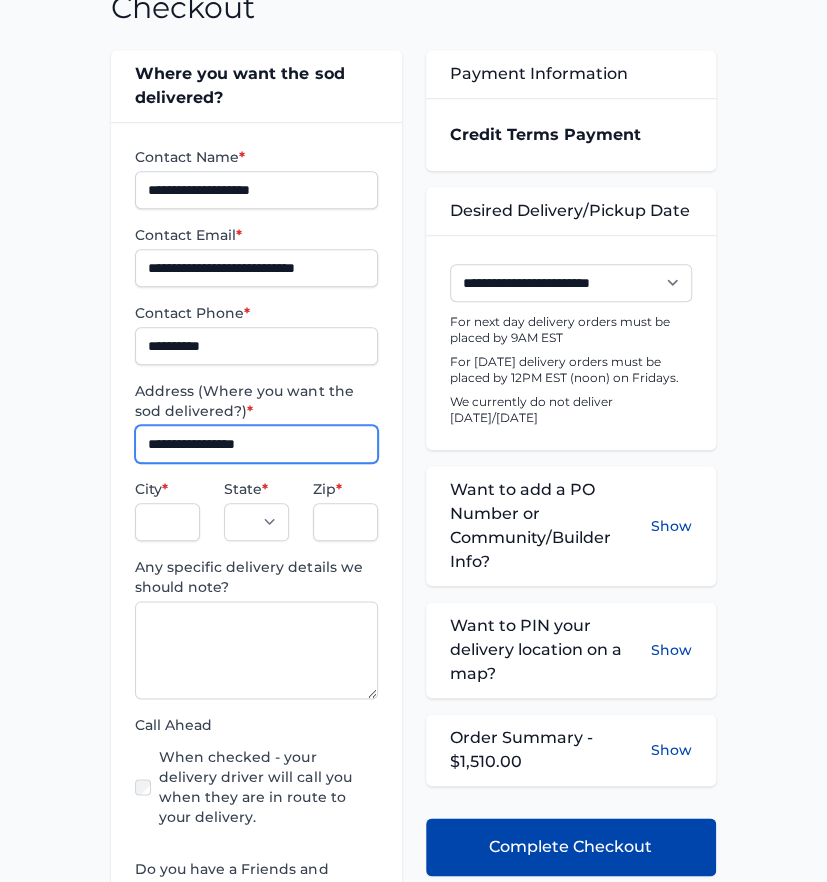 type on "**********" 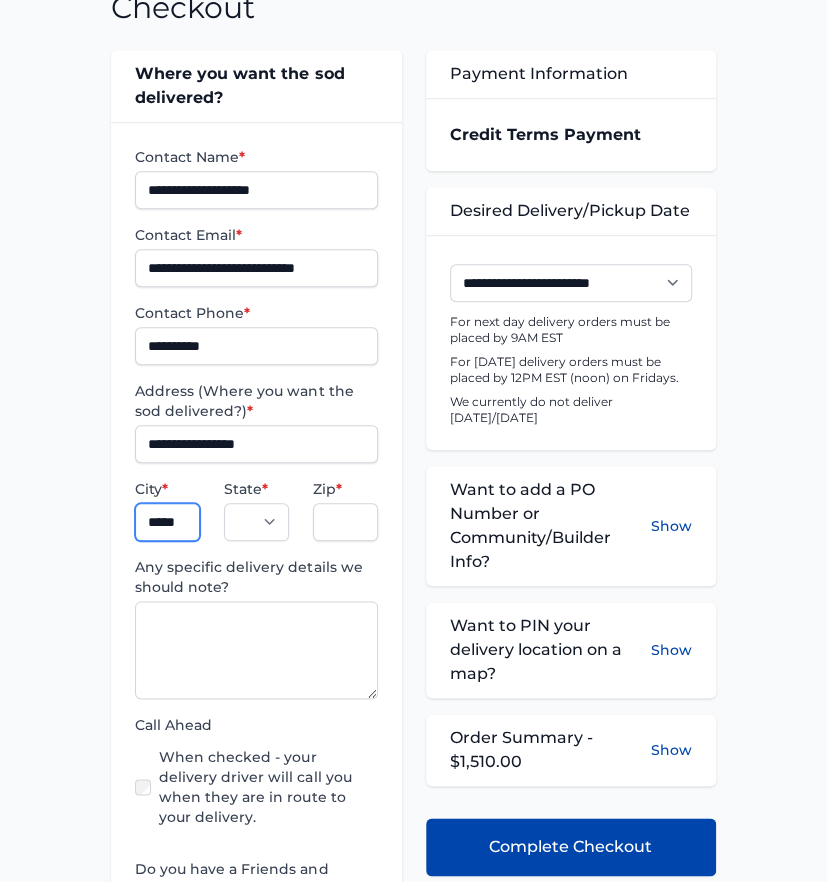 type on "********" 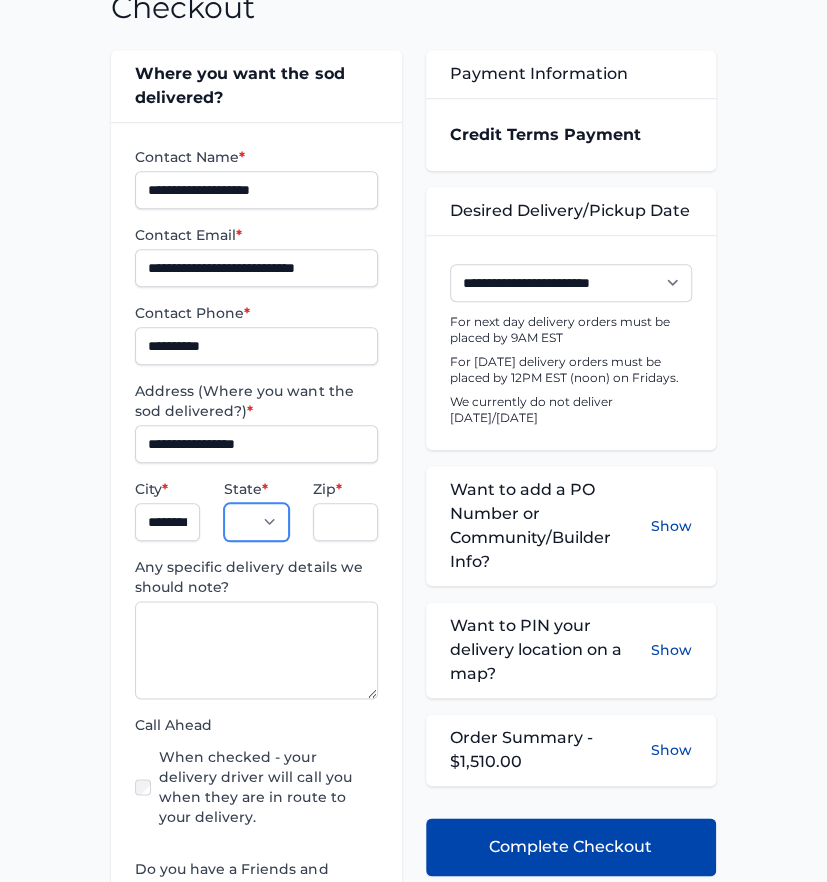select on "**" 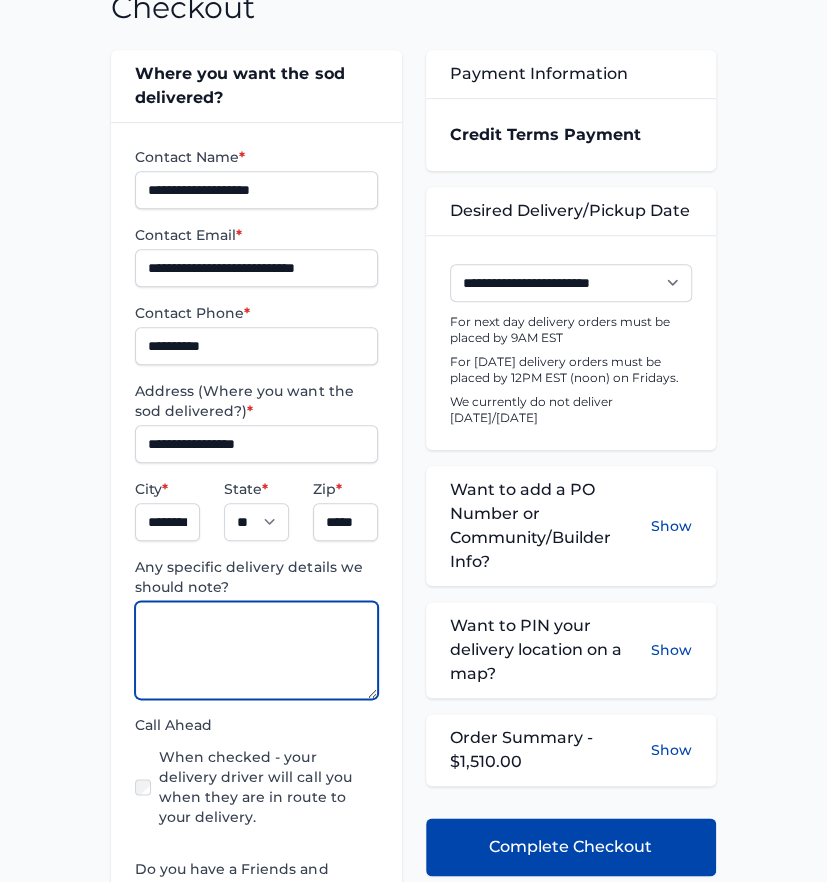 paste on "**********" 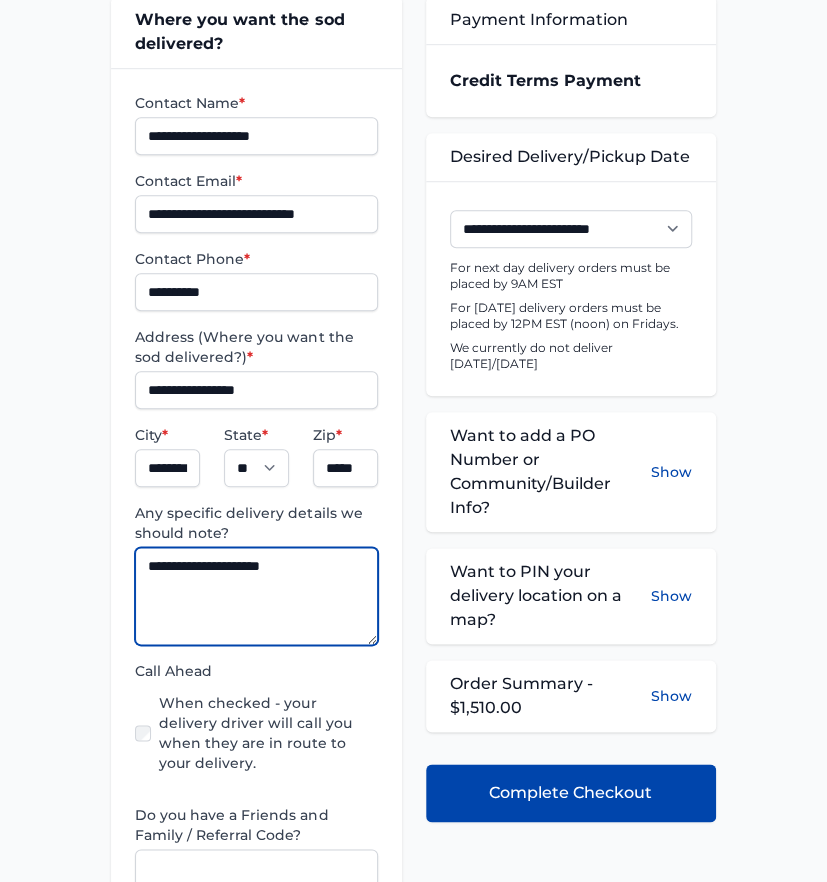 scroll, scrollTop: 333, scrollLeft: 0, axis: vertical 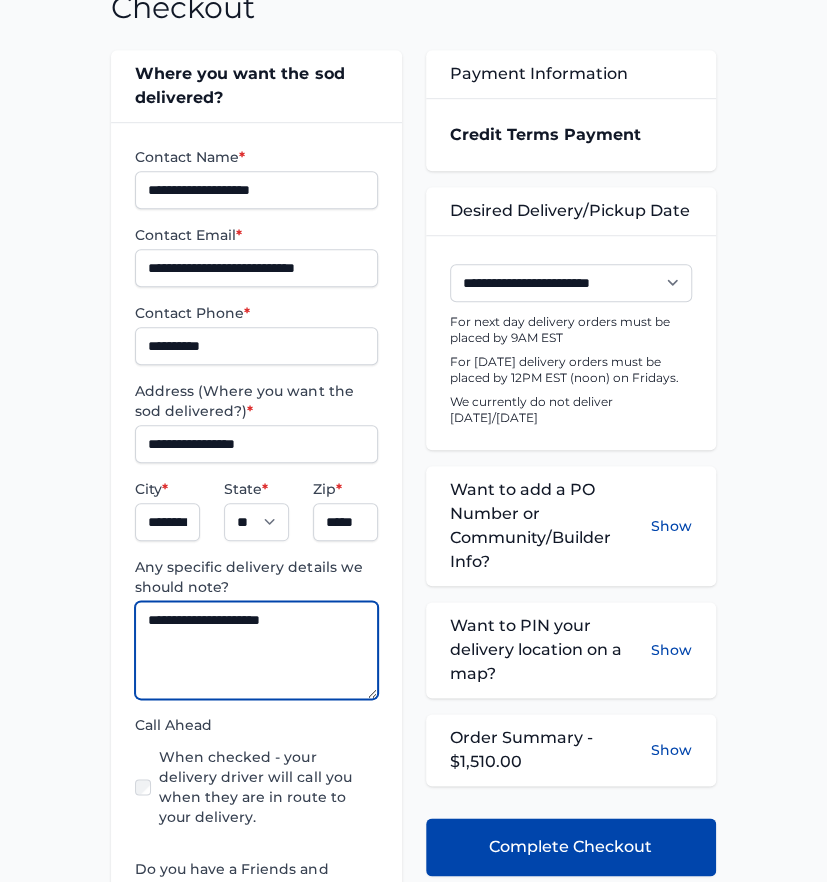 type on "**********" 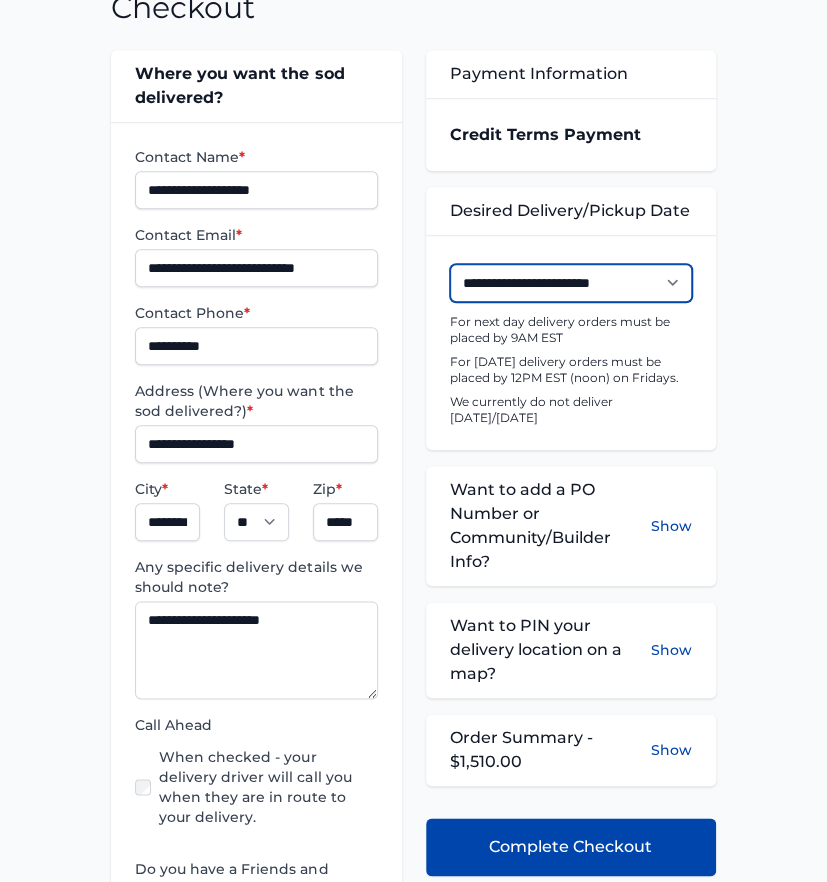 click on "**********" at bounding box center (571, 283) 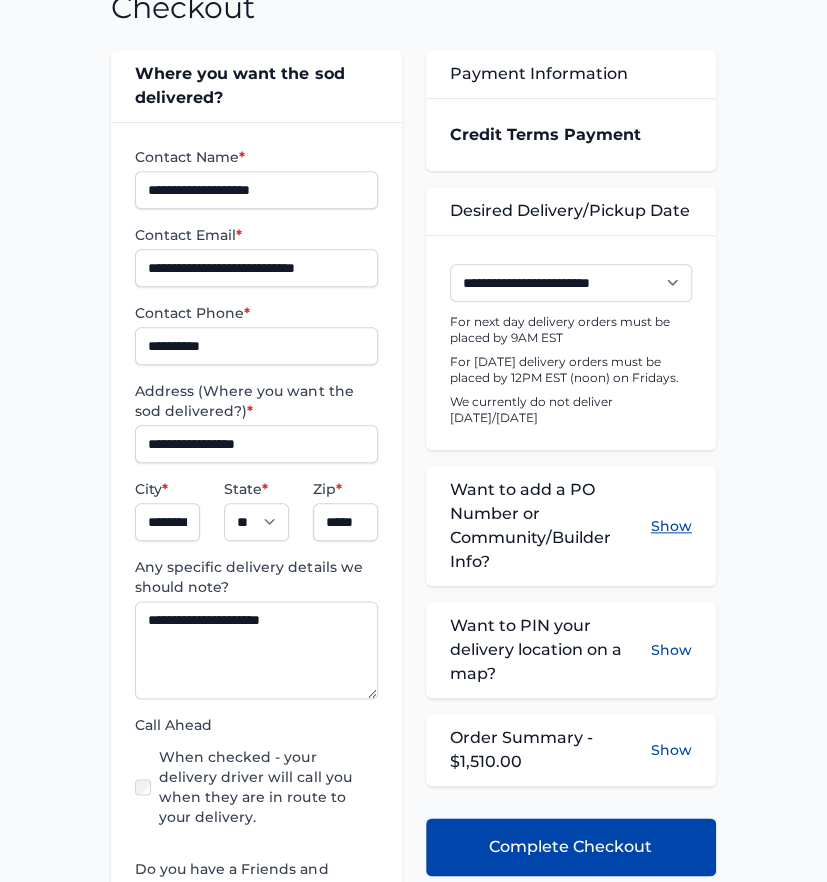 click on "Show" at bounding box center (671, 526) 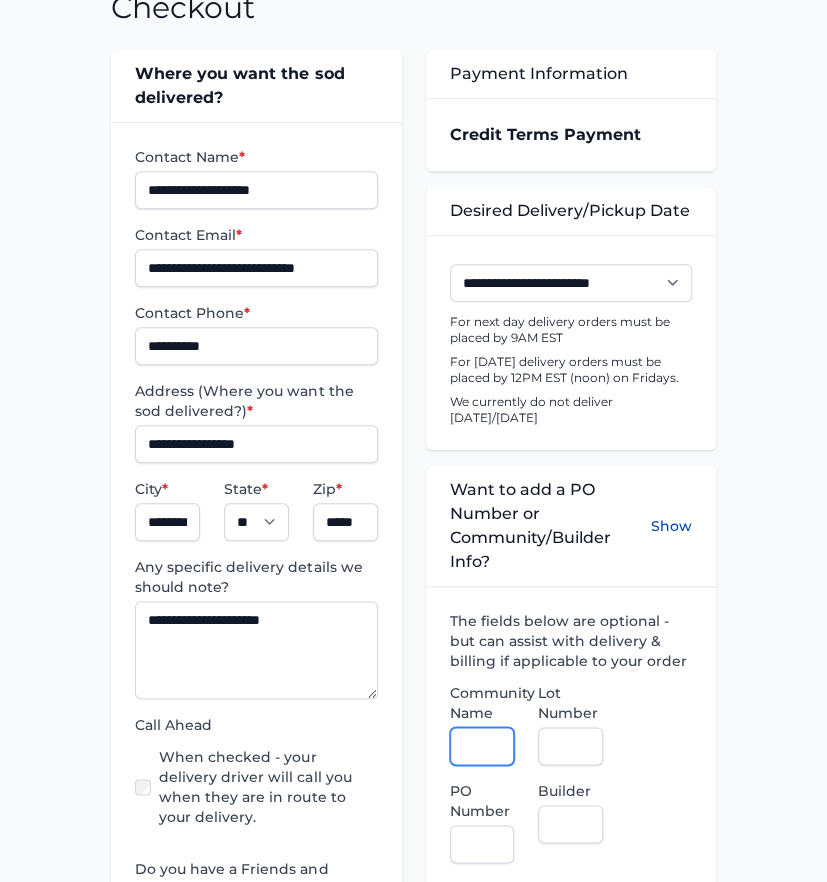 click on "Community Name" at bounding box center (482, 746) 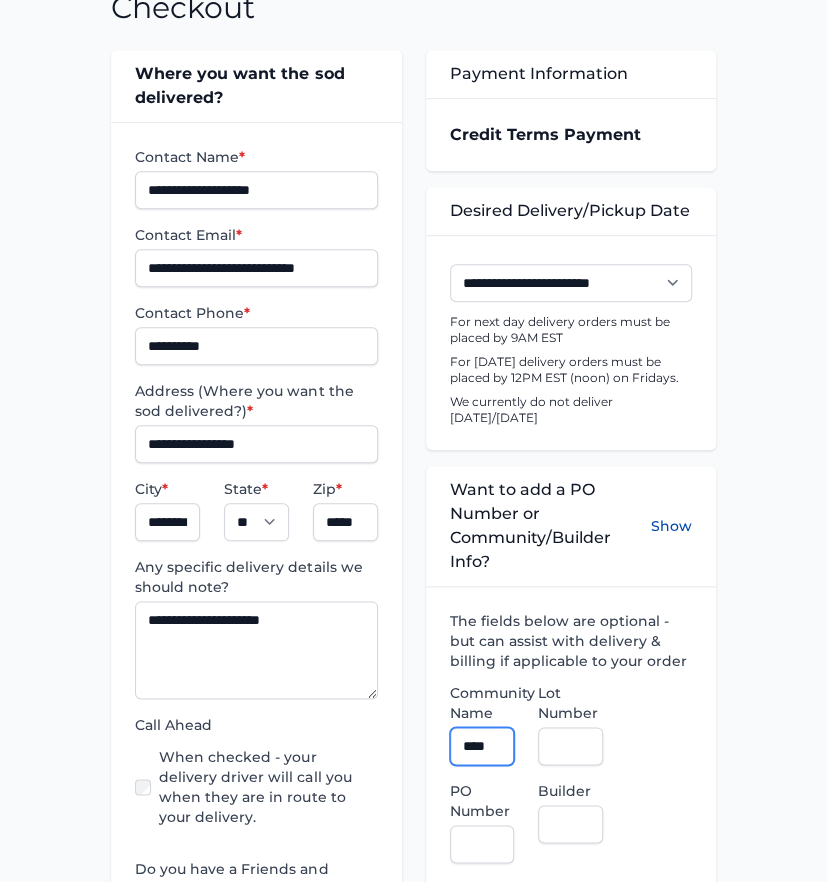 type on "*********" 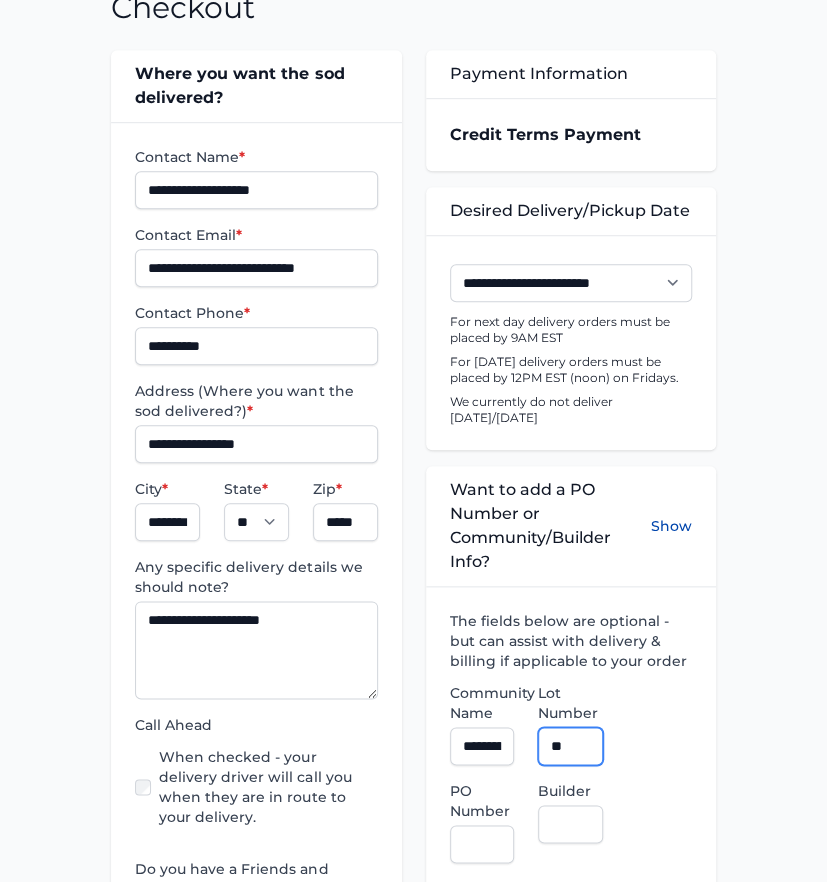 type on "**" 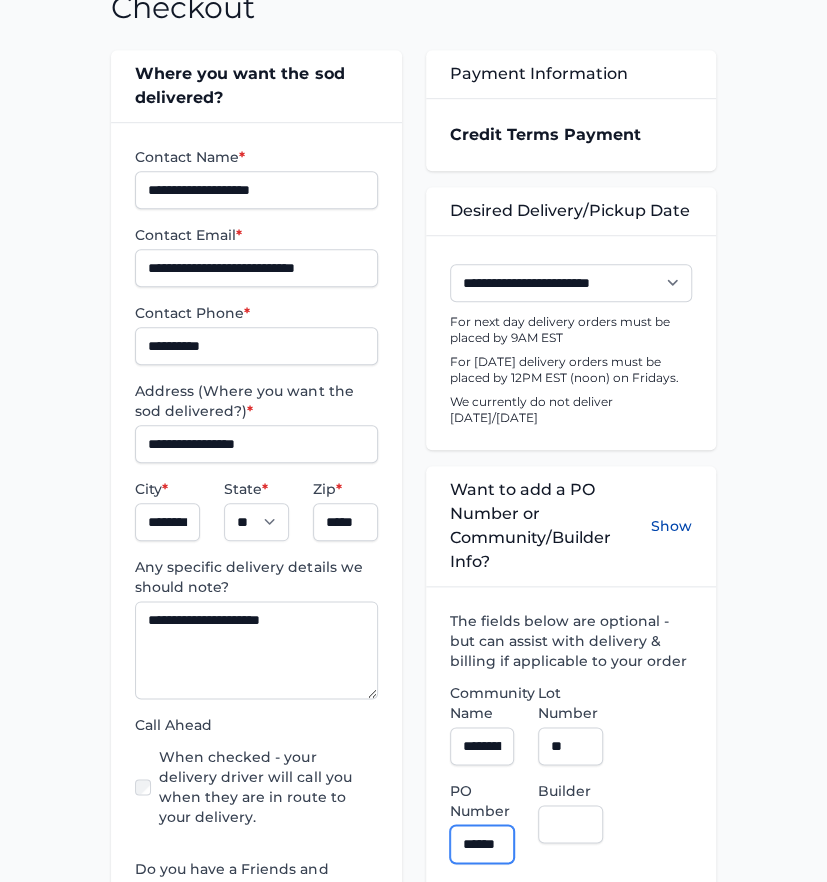 scroll, scrollTop: 0, scrollLeft: 11, axis: horizontal 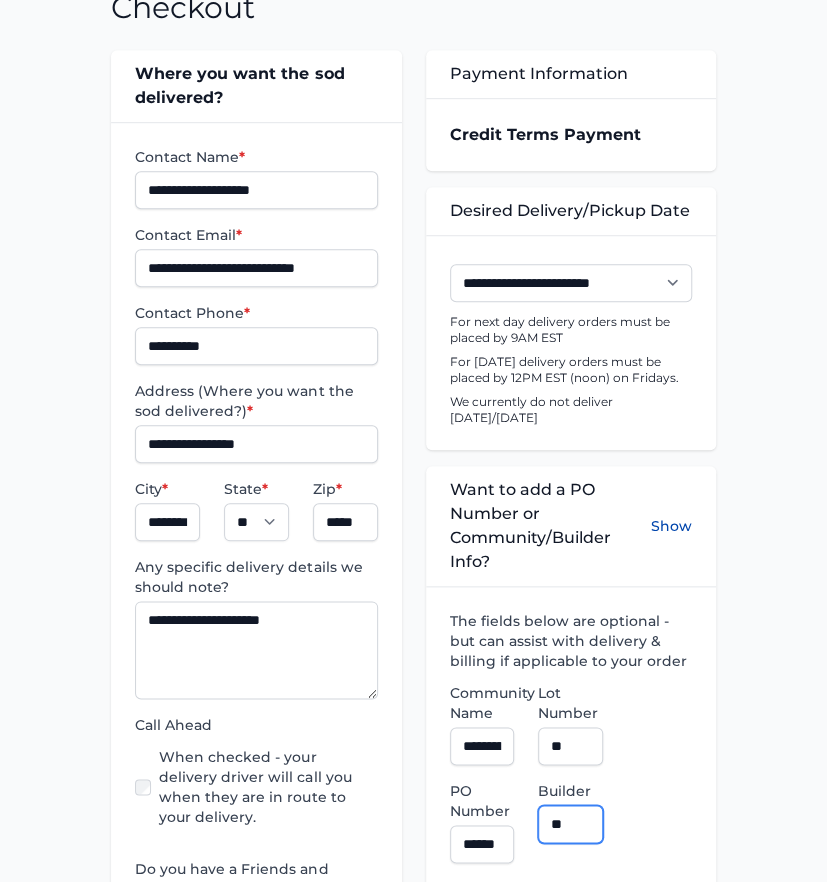 type on "**********" 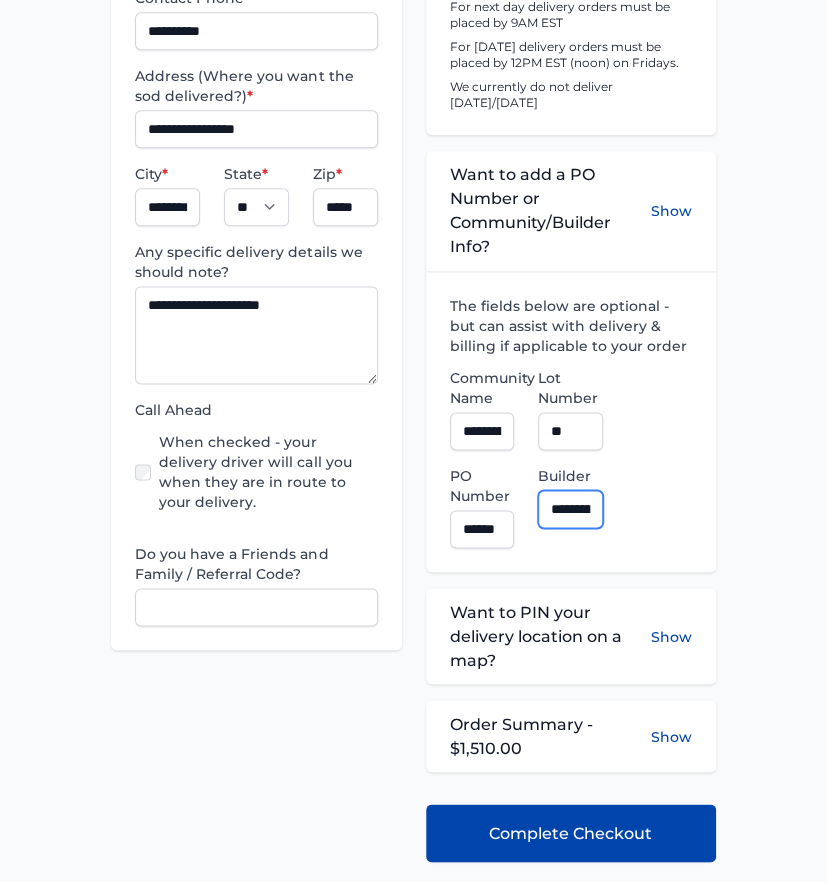scroll, scrollTop: 888, scrollLeft: 0, axis: vertical 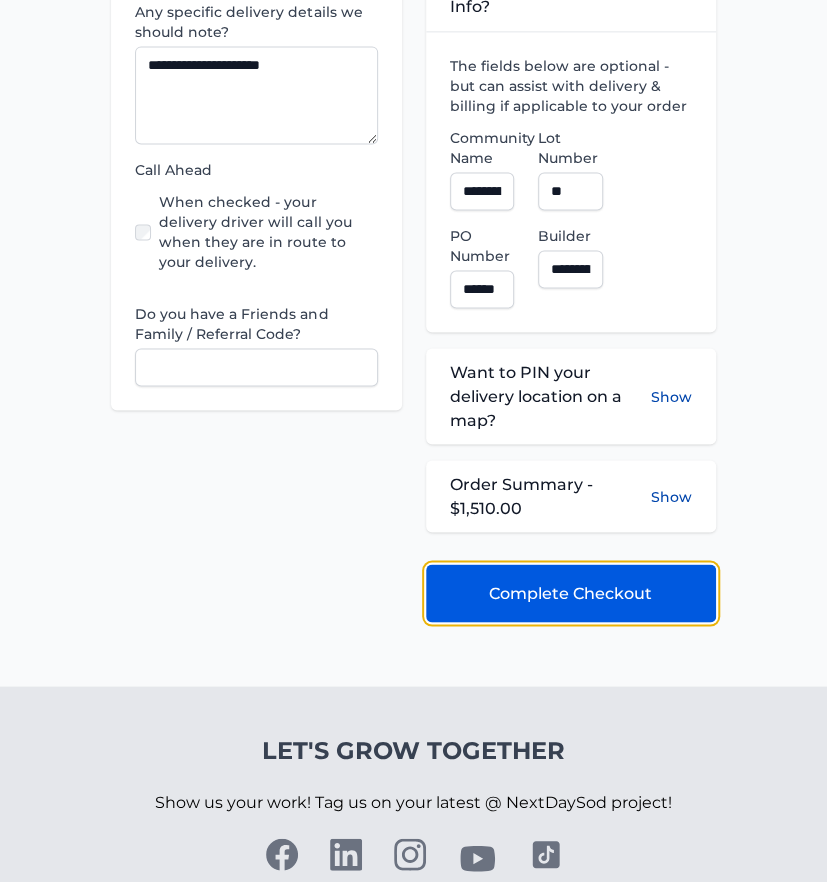 click on "Complete Checkout" at bounding box center [571, 593] 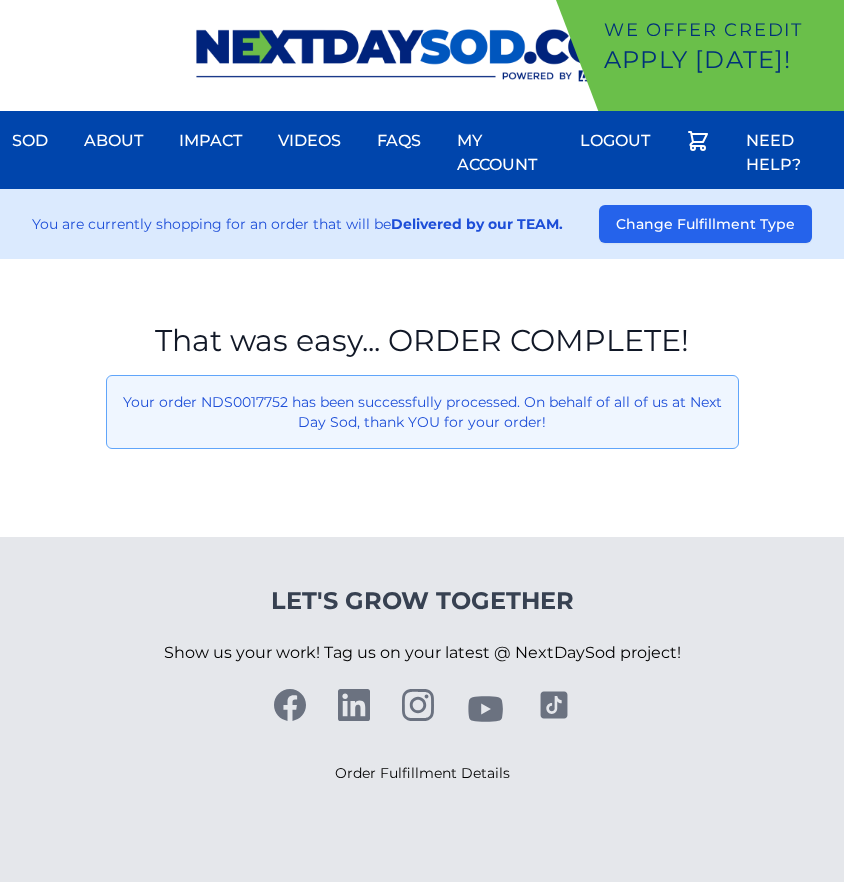 scroll, scrollTop: 0, scrollLeft: 0, axis: both 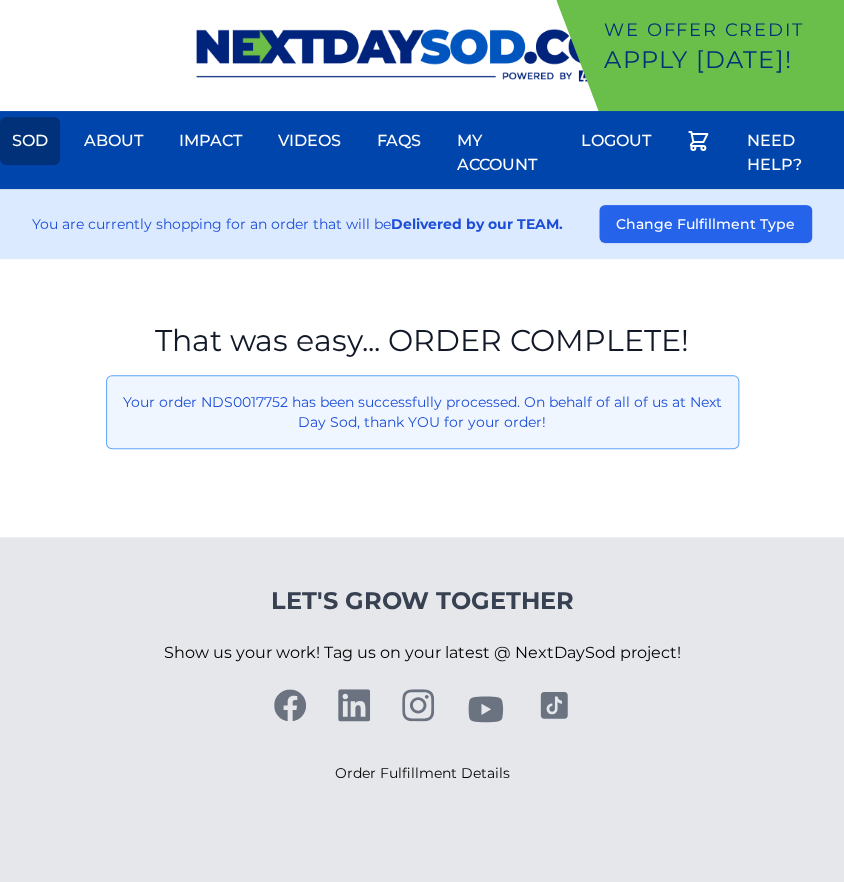 click on "Sod" at bounding box center [30, 141] 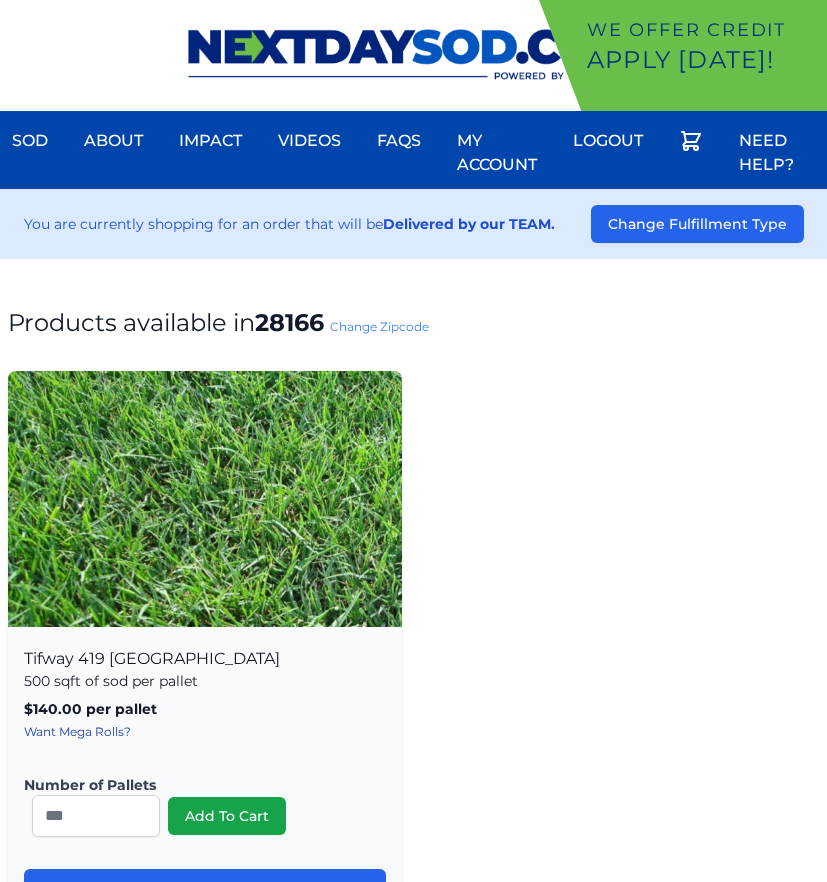 scroll, scrollTop: 0, scrollLeft: 0, axis: both 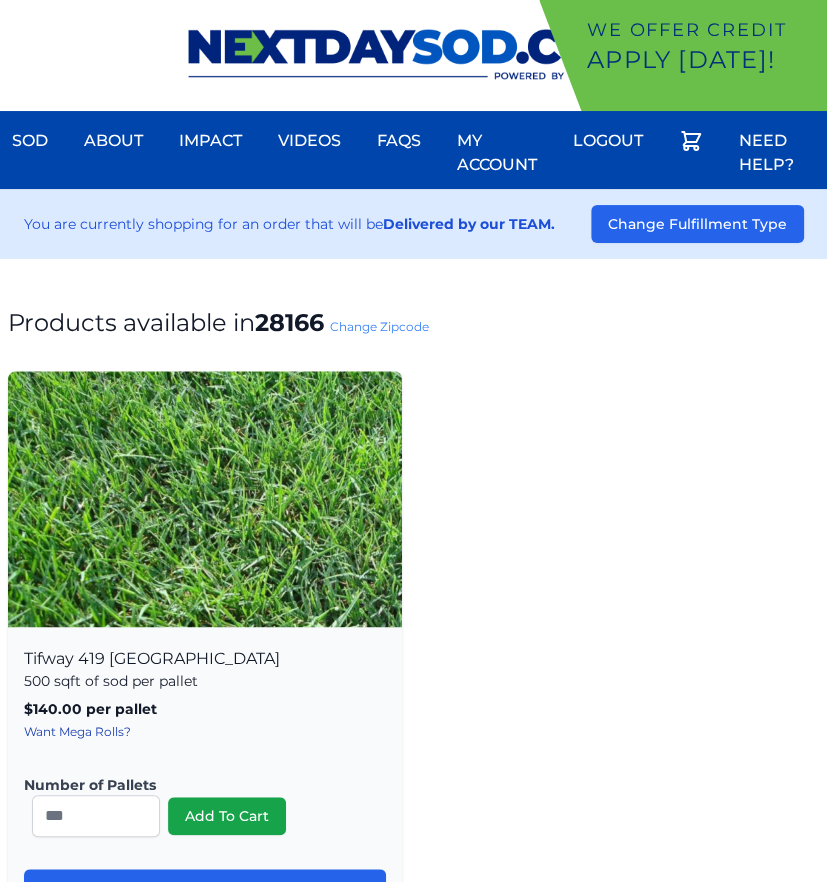 click on "Change Zipcode" at bounding box center (379, 326) 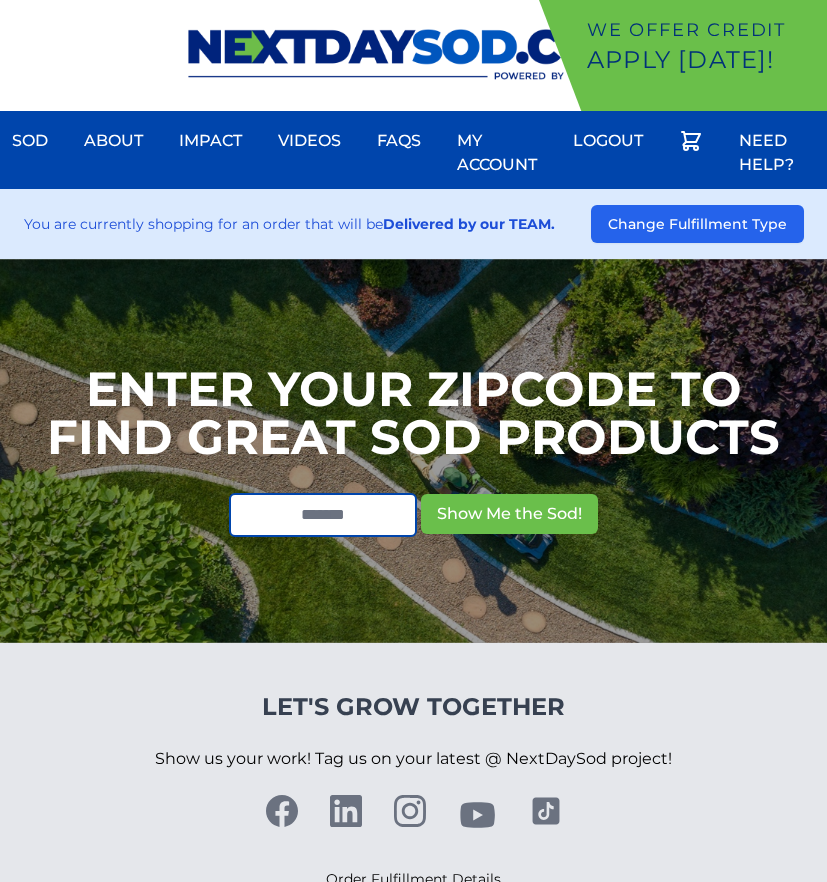 scroll, scrollTop: 0, scrollLeft: 0, axis: both 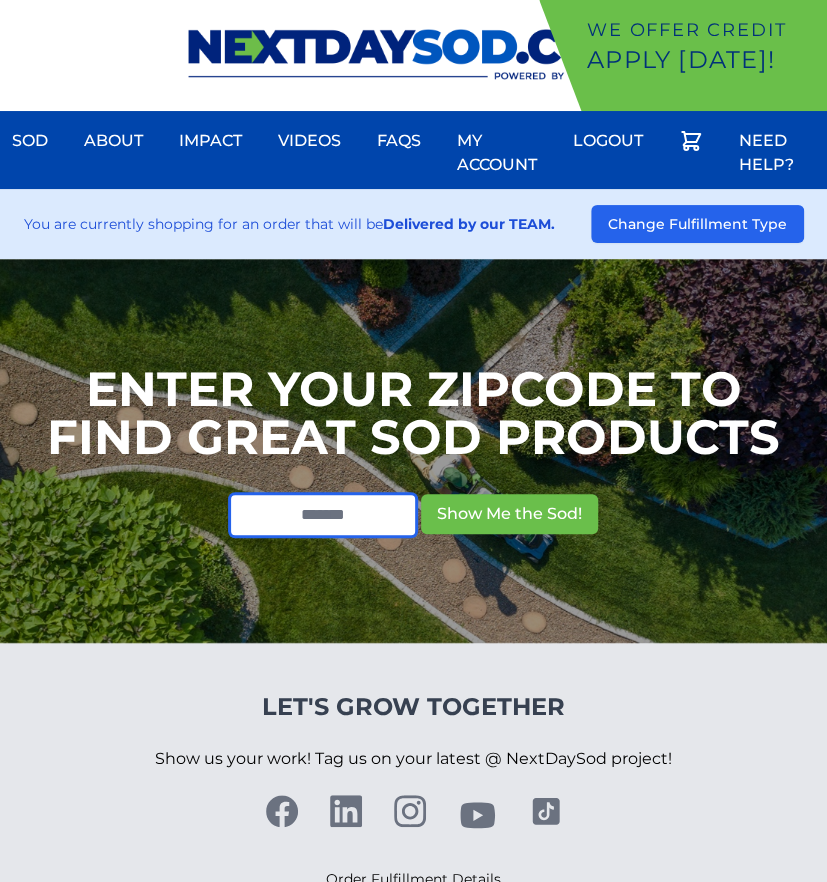 click at bounding box center (323, 515) 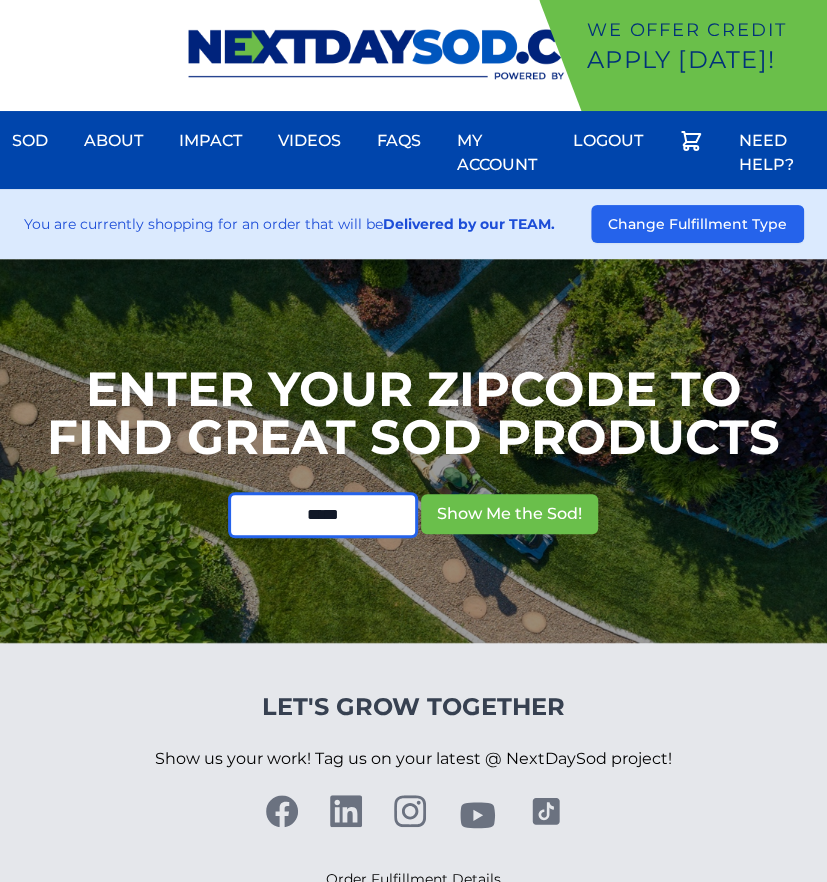 type on "*****" 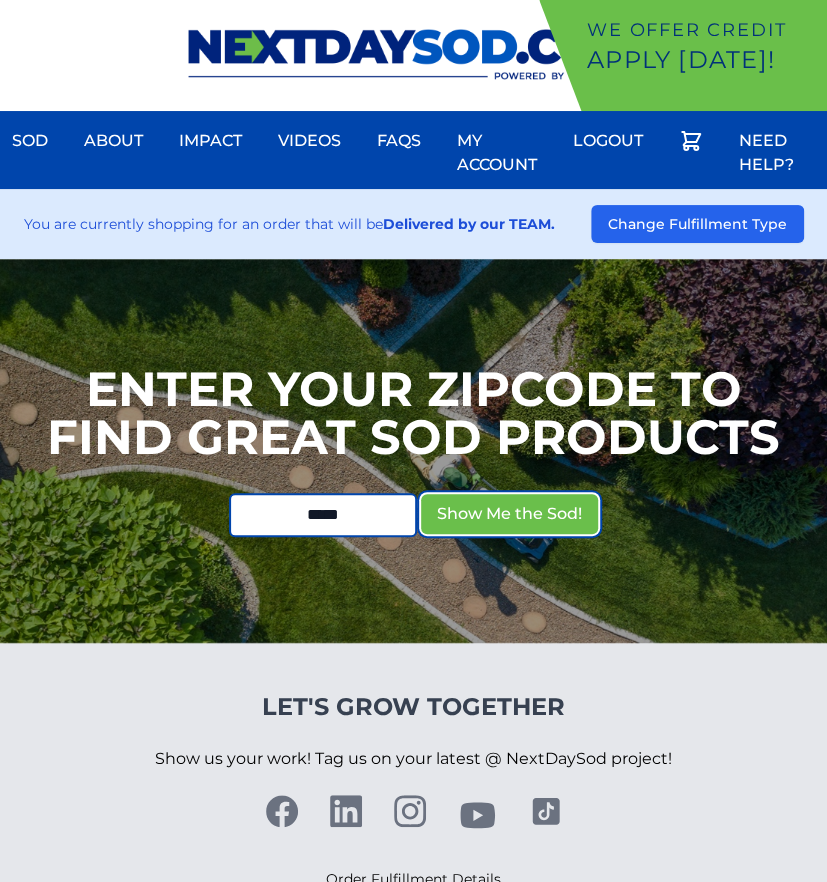 type 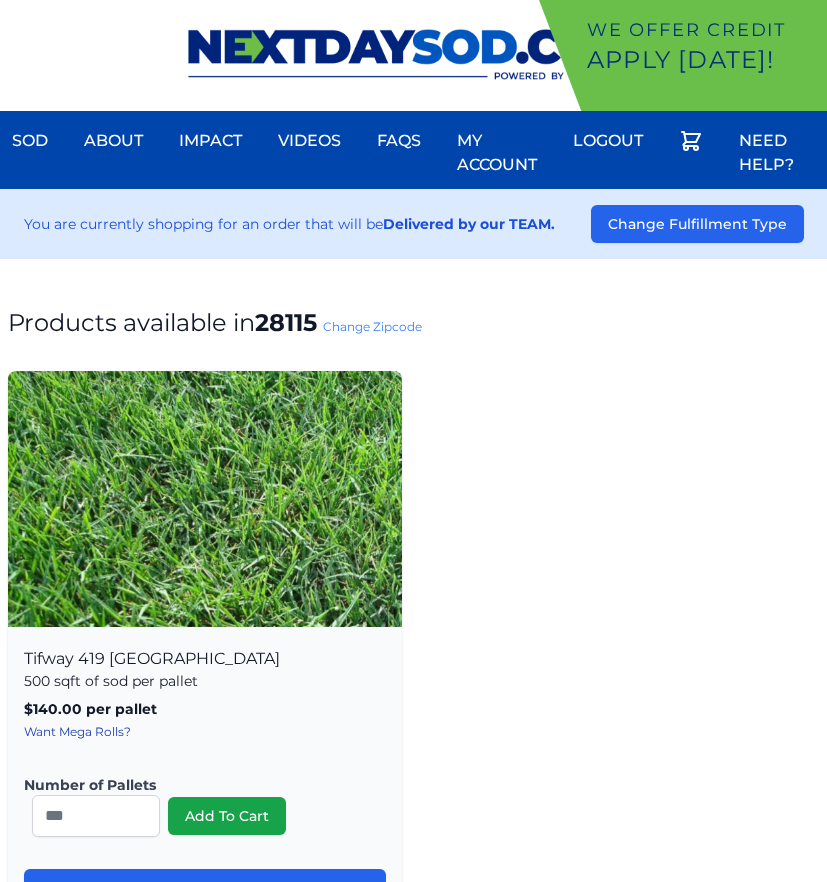 scroll, scrollTop: 0, scrollLeft: 0, axis: both 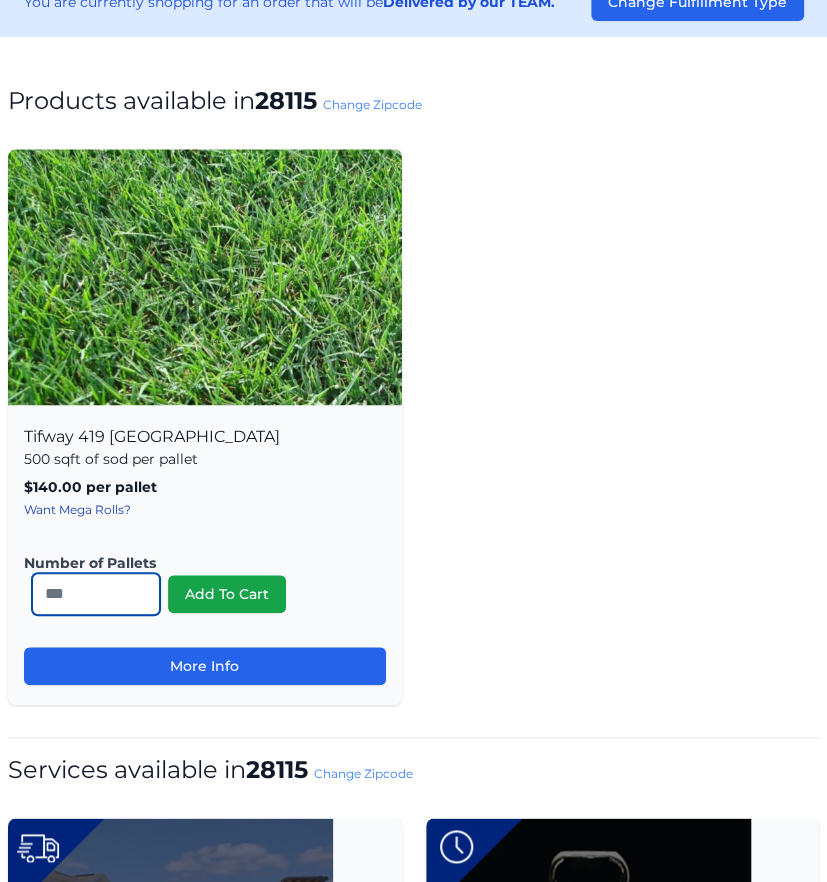 click on "*" at bounding box center (96, 594) 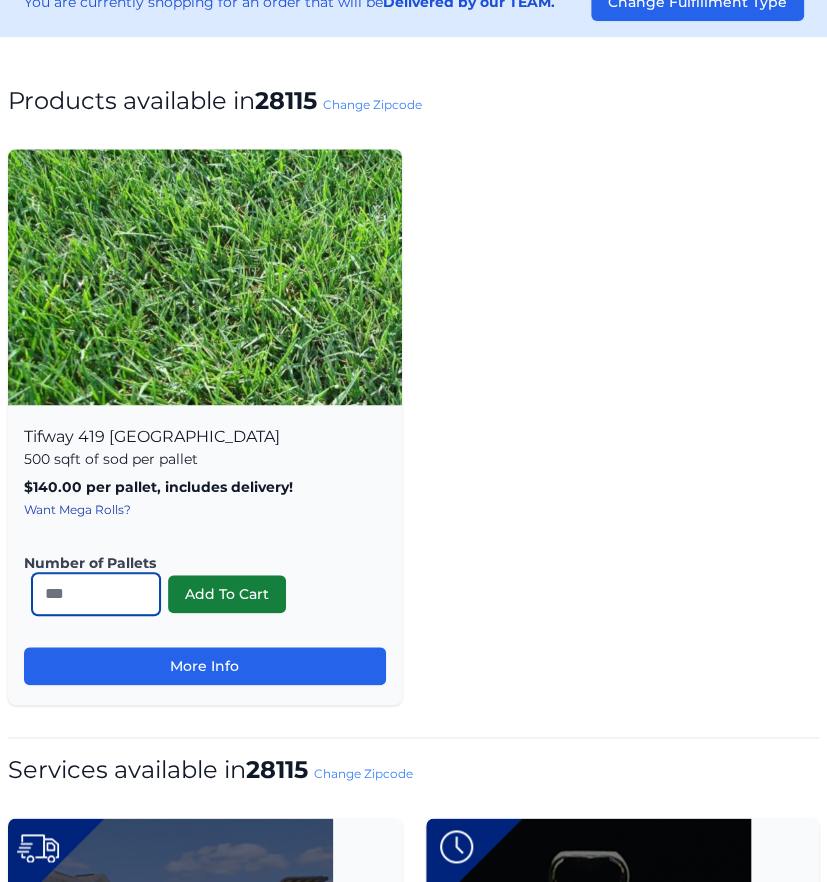 type on "*" 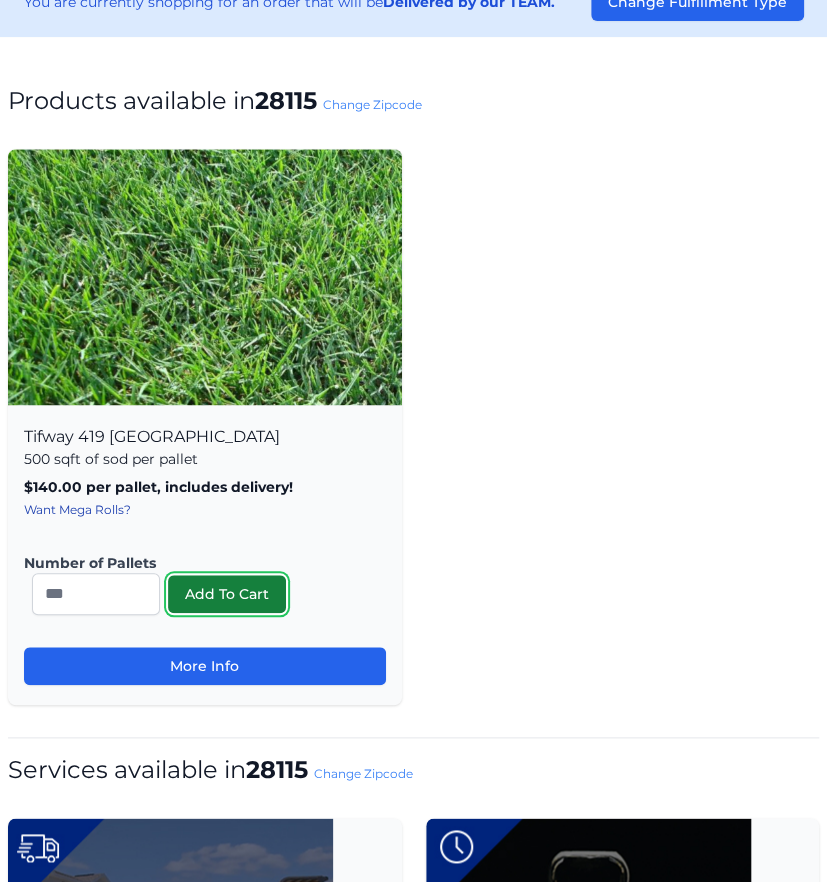 click on "Add To Cart" at bounding box center (227, 594) 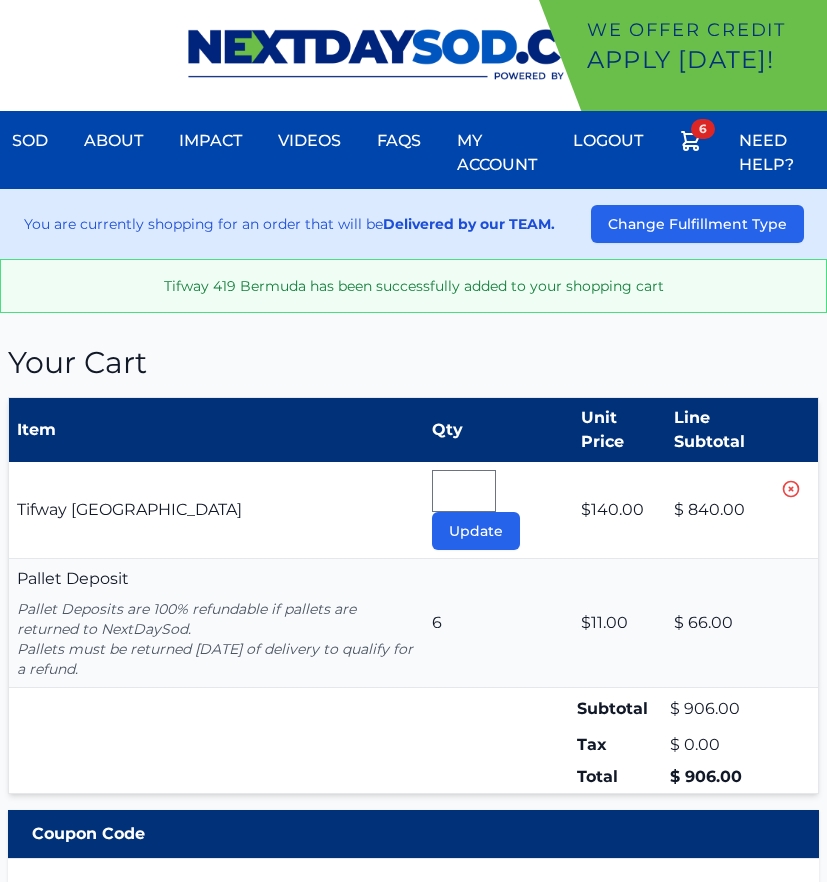 scroll, scrollTop: 0, scrollLeft: 0, axis: both 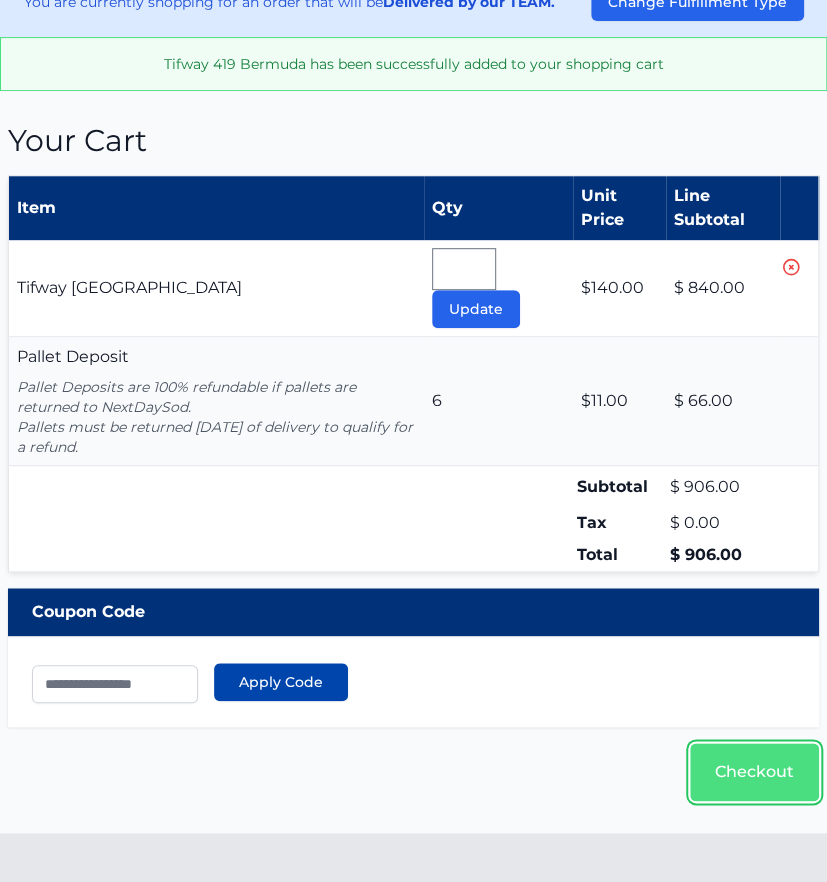 click on "Checkout" at bounding box center (754, 772) 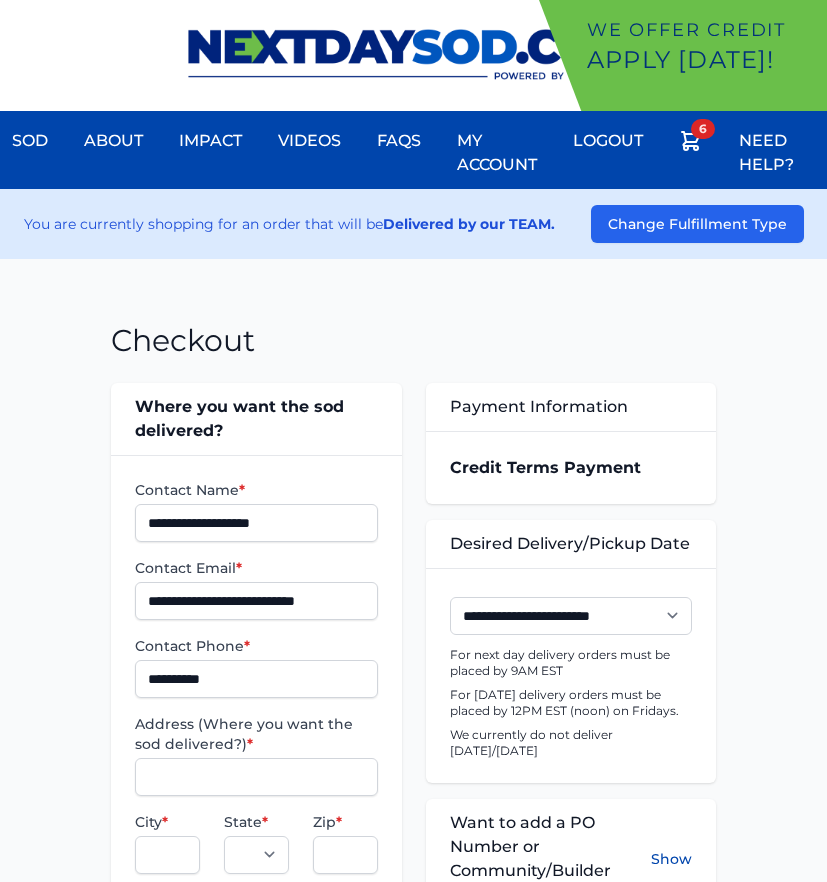 scroll, scrollTop: 0, scrollLeft: 0, axis: both 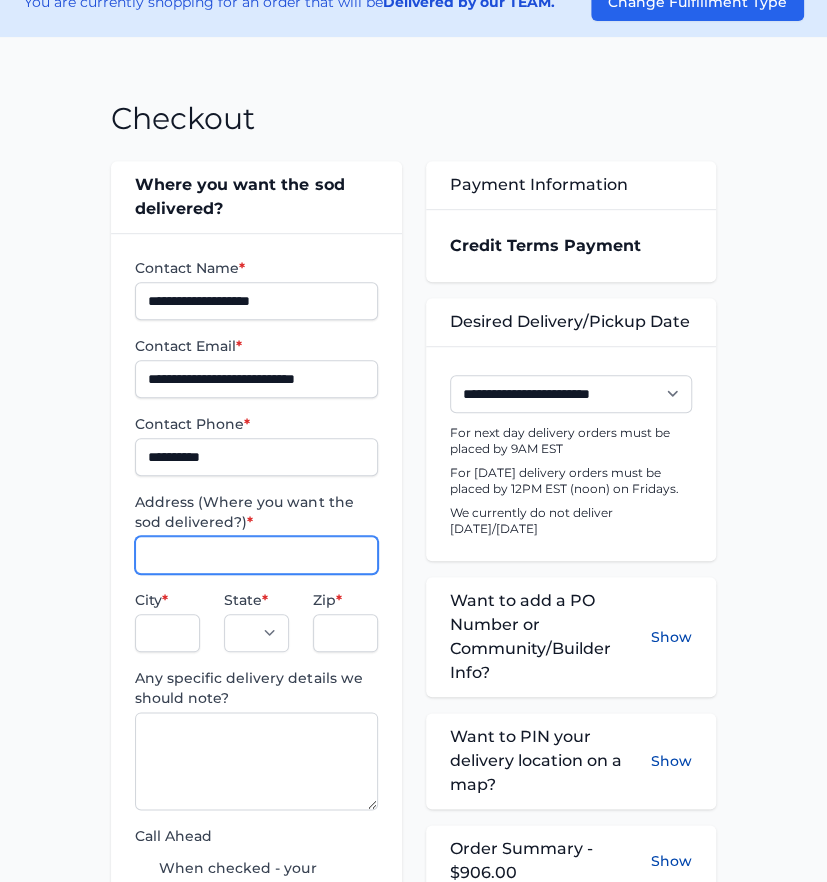 click on "Address (Where you want the sod delivered?)
*" at bounding box center (256, 555) 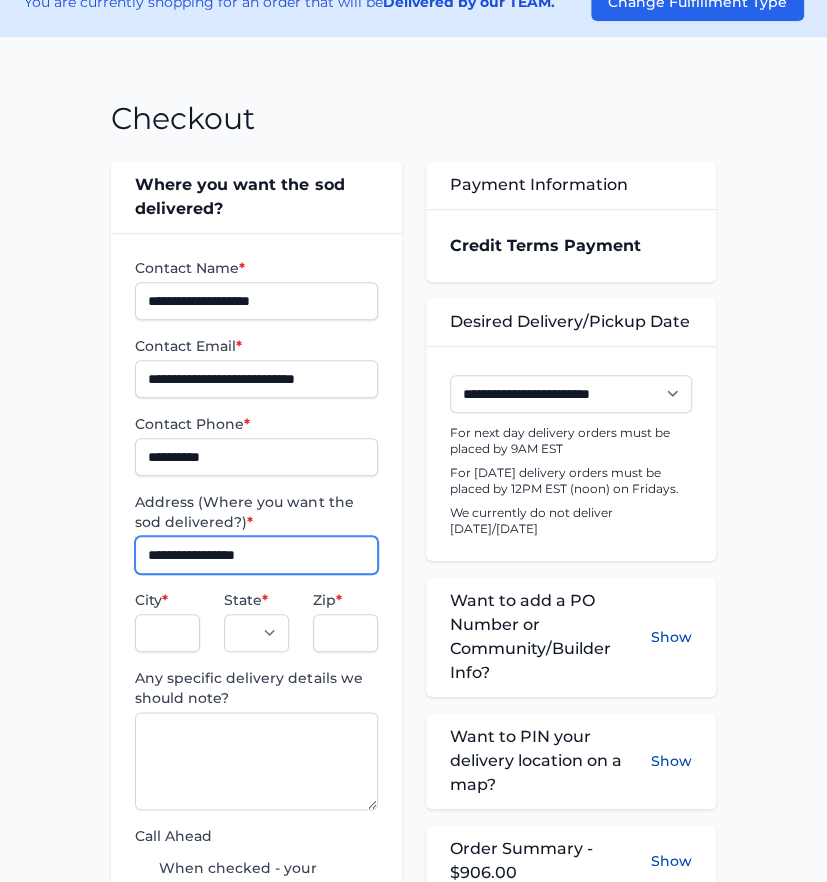 type on "**********" 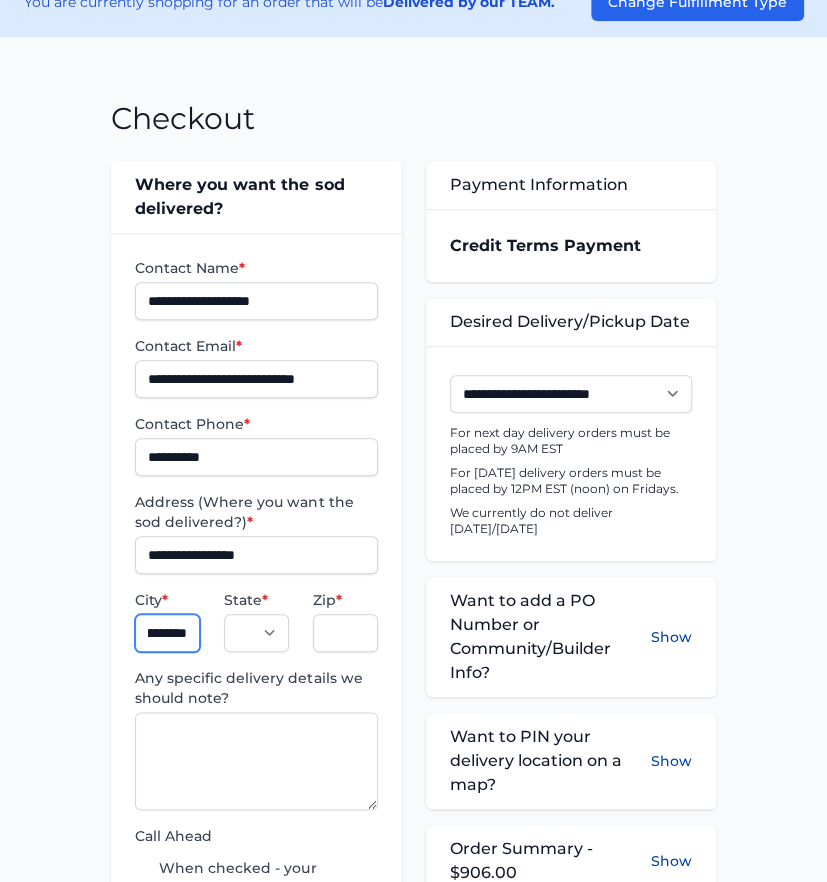 scroll, scrollTop: 0, scrollLeft: 40, axis: horizontal 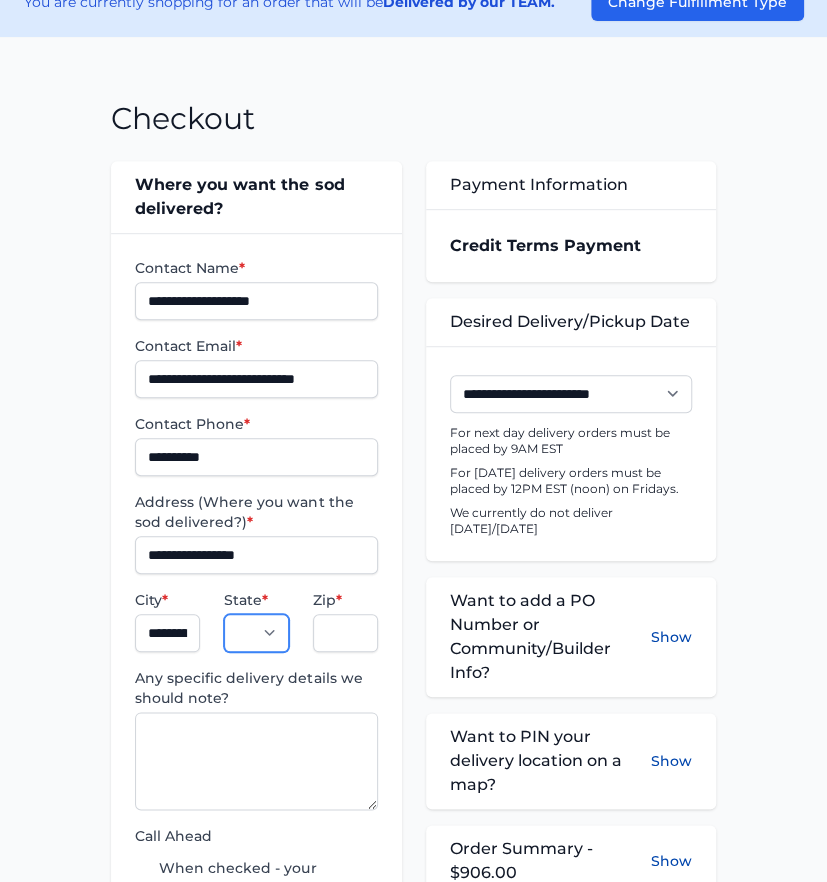 select on "**" 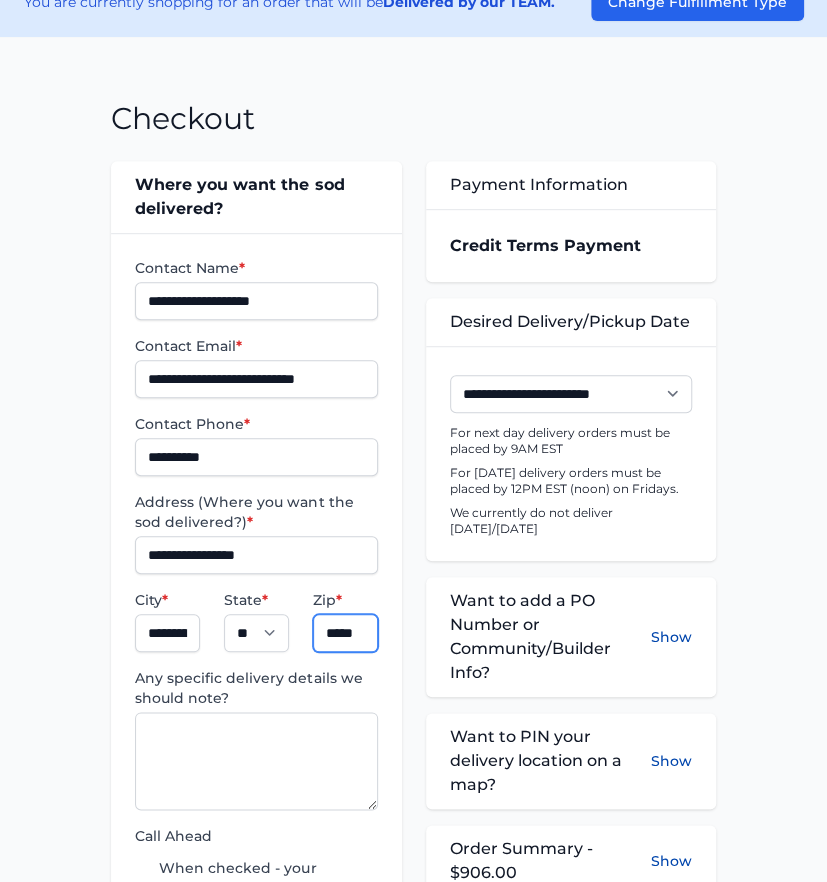 type on "*****" 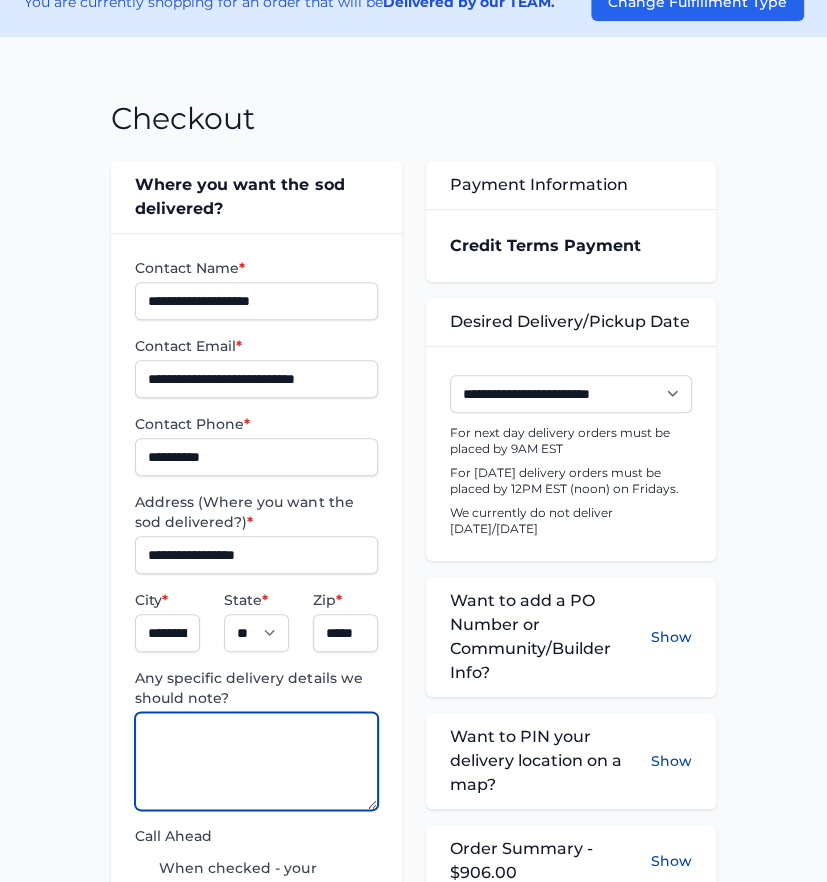 paste on "**********" 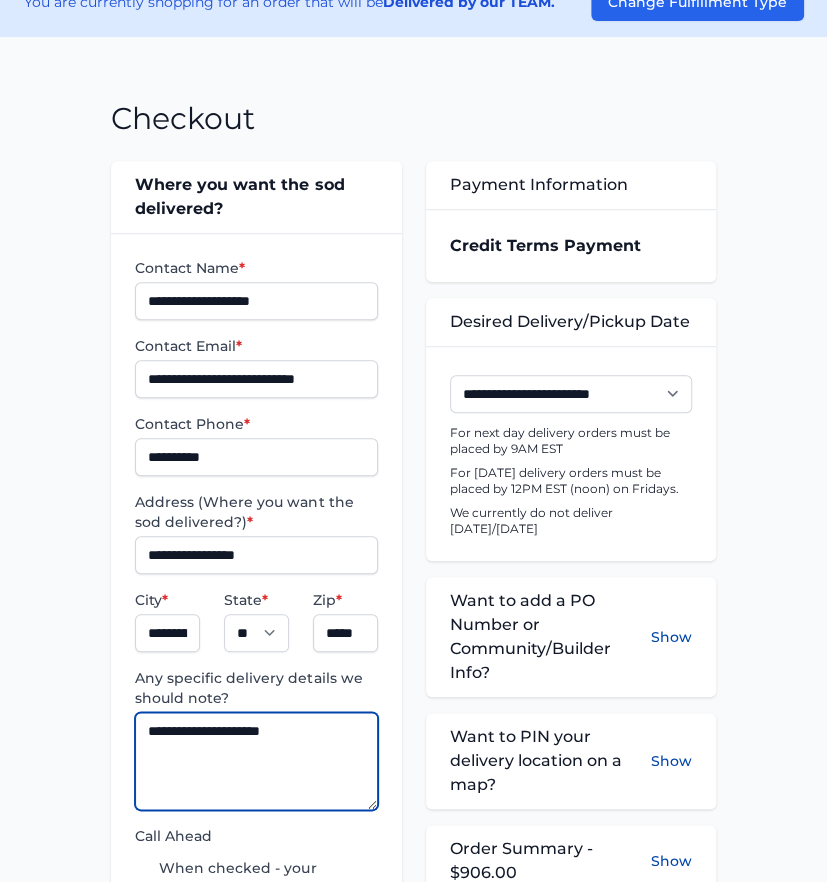 type on "**********" 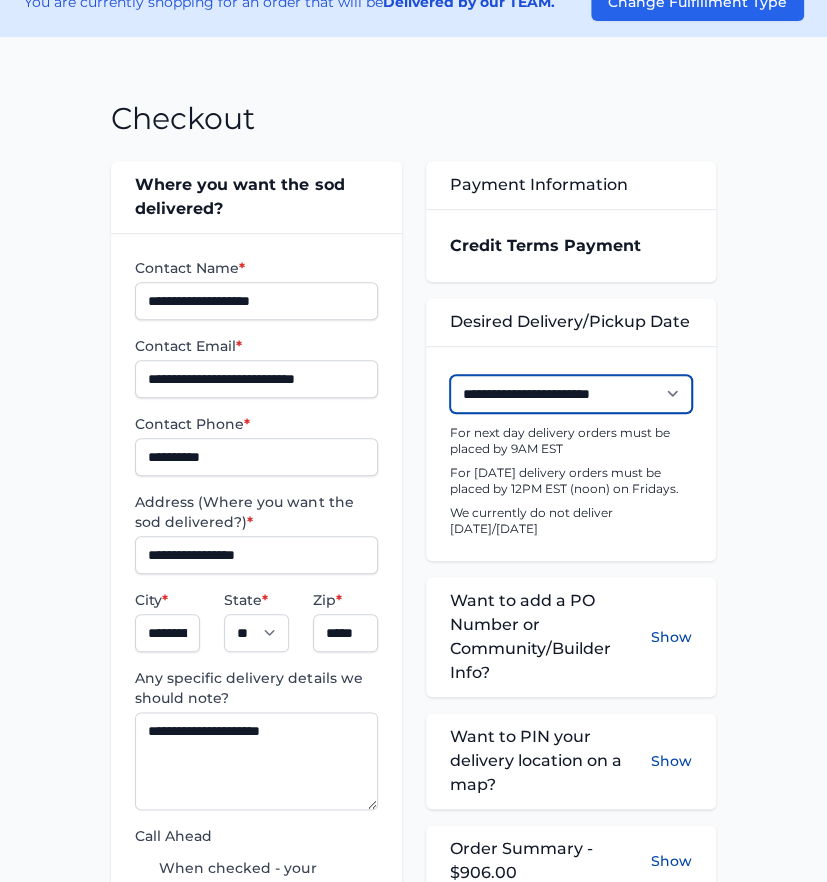 click on "**********" at bounding box center [571, 394] 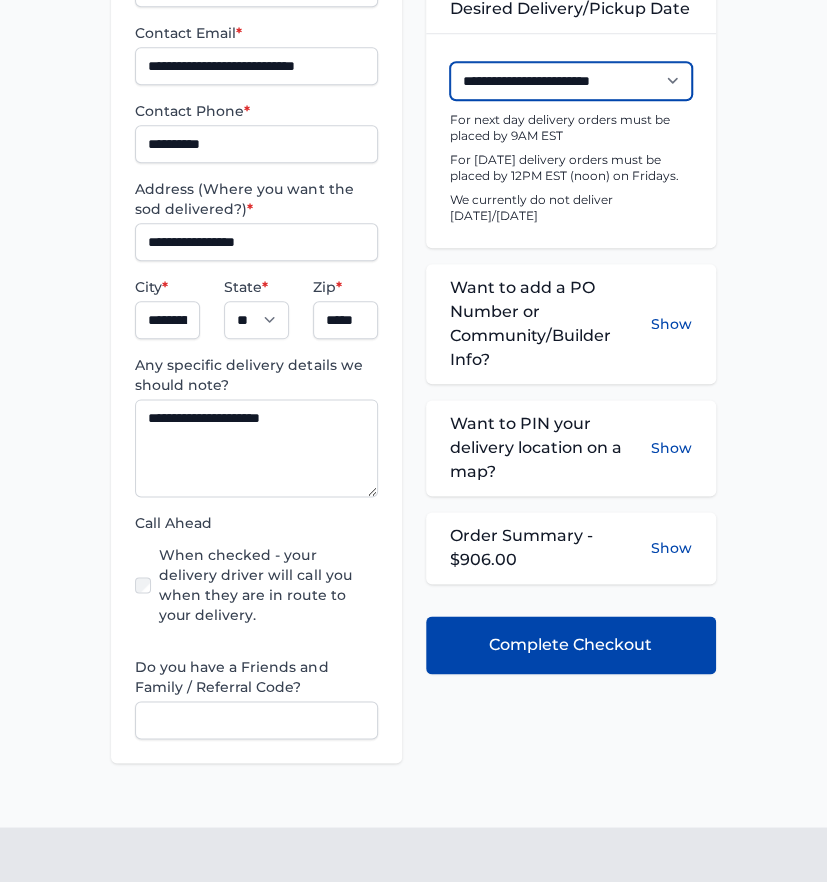 scroll, scrollTop: 555, scrollLeft: 0, axis: vertical 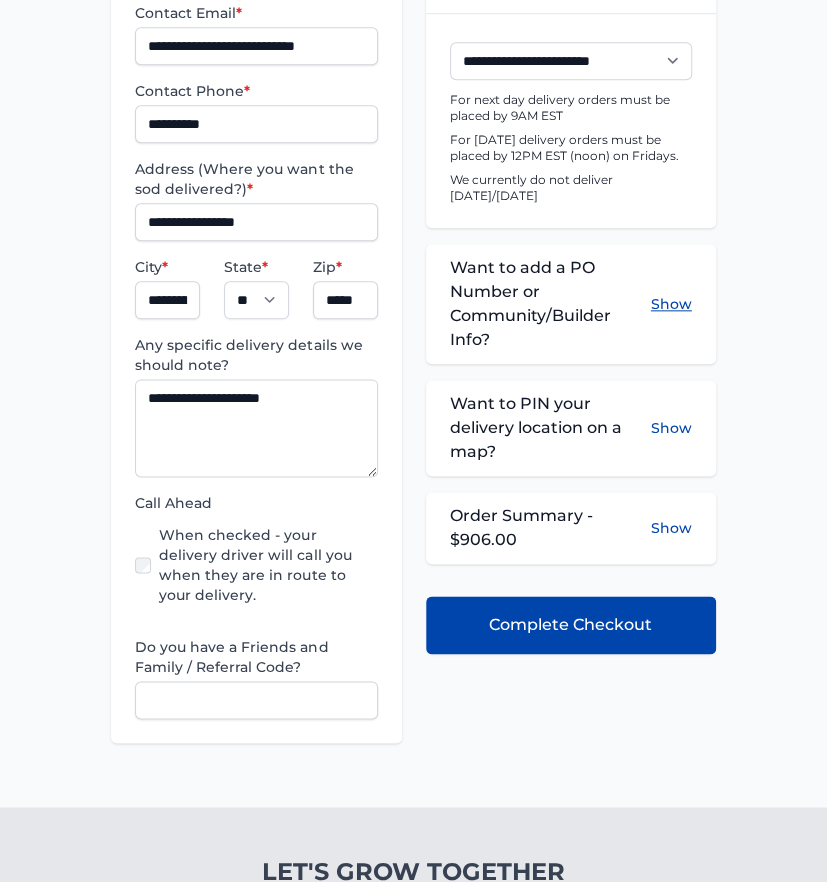 click on "Show" at bounding box center (671, 304) 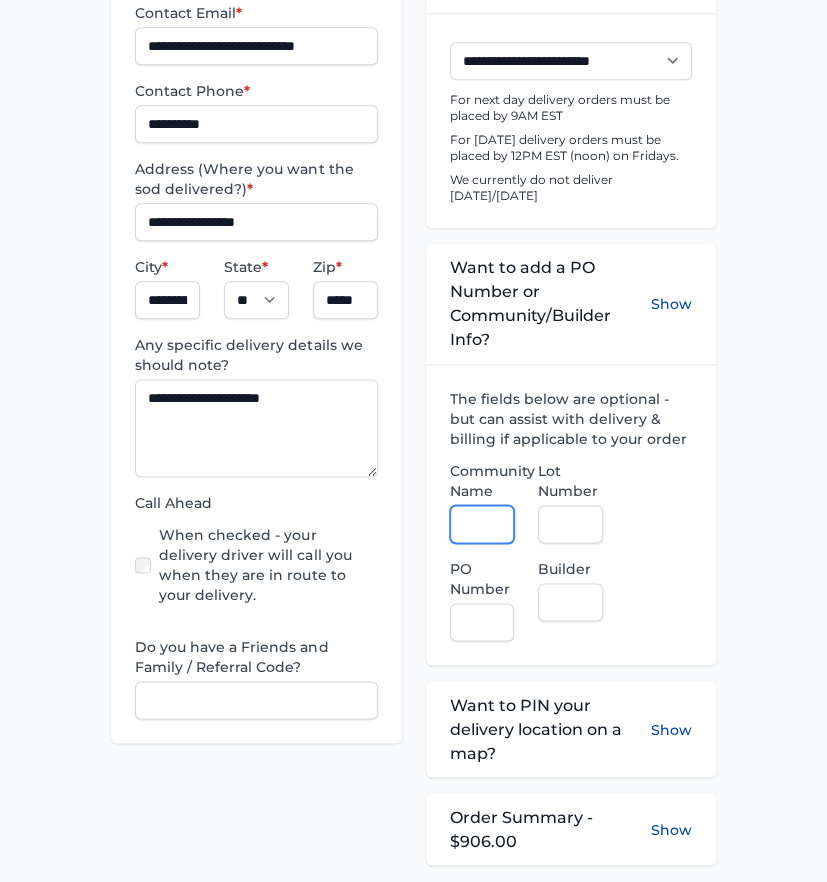 click on "Community Name" at bounding box center [482, 524] 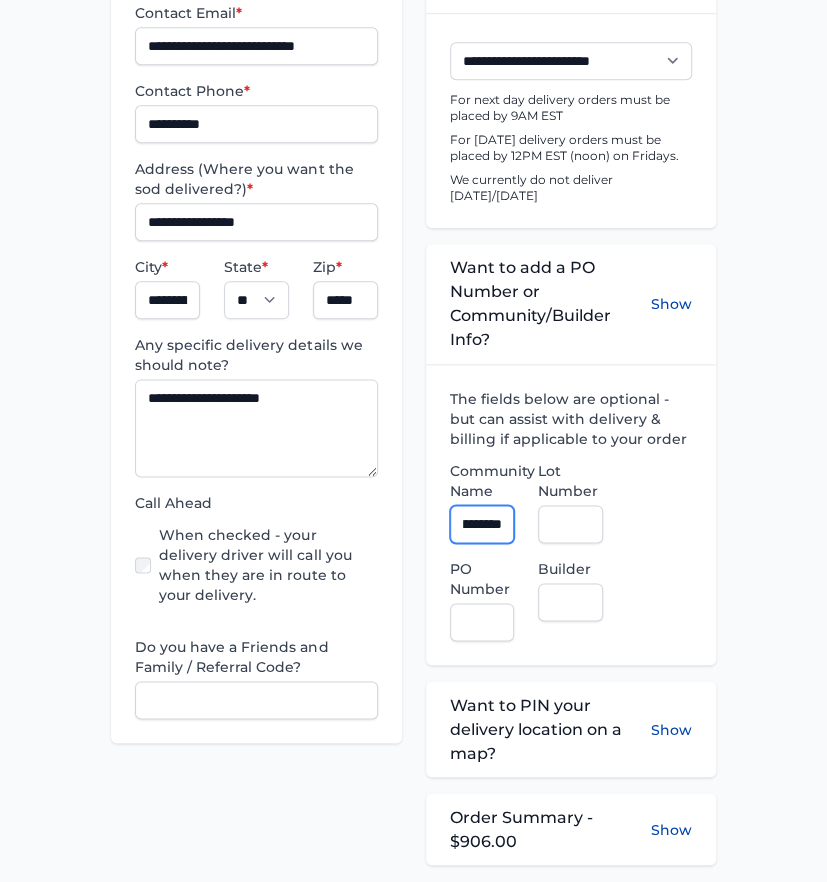 scroll, scrollTop: 0, scrollLeft: 46, axis: horizontal 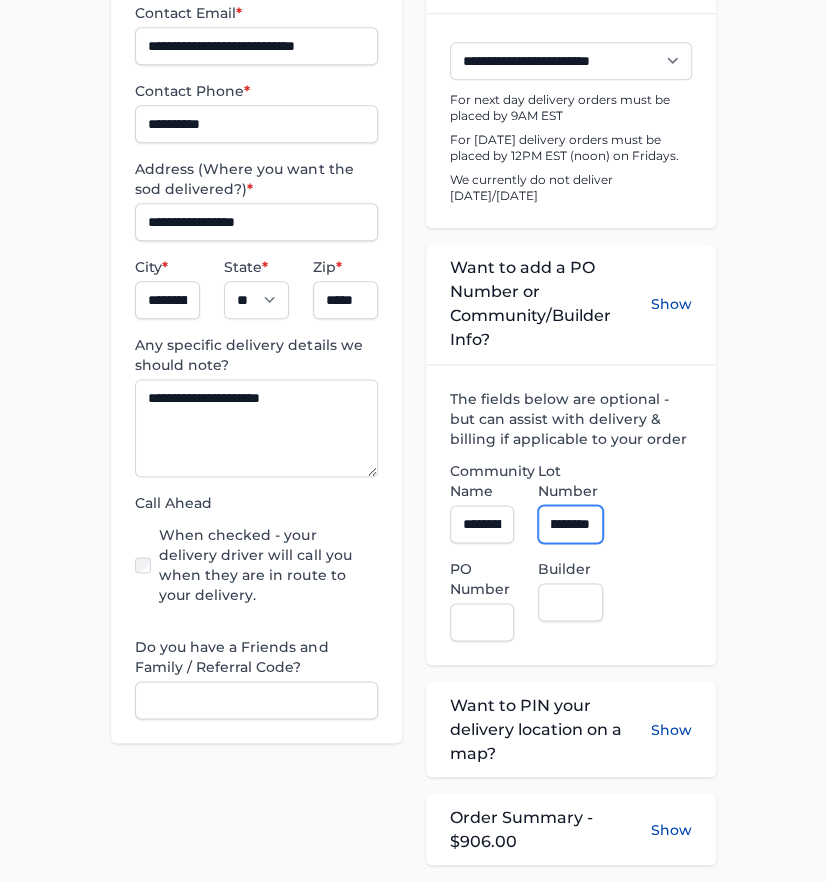 type on "**********" 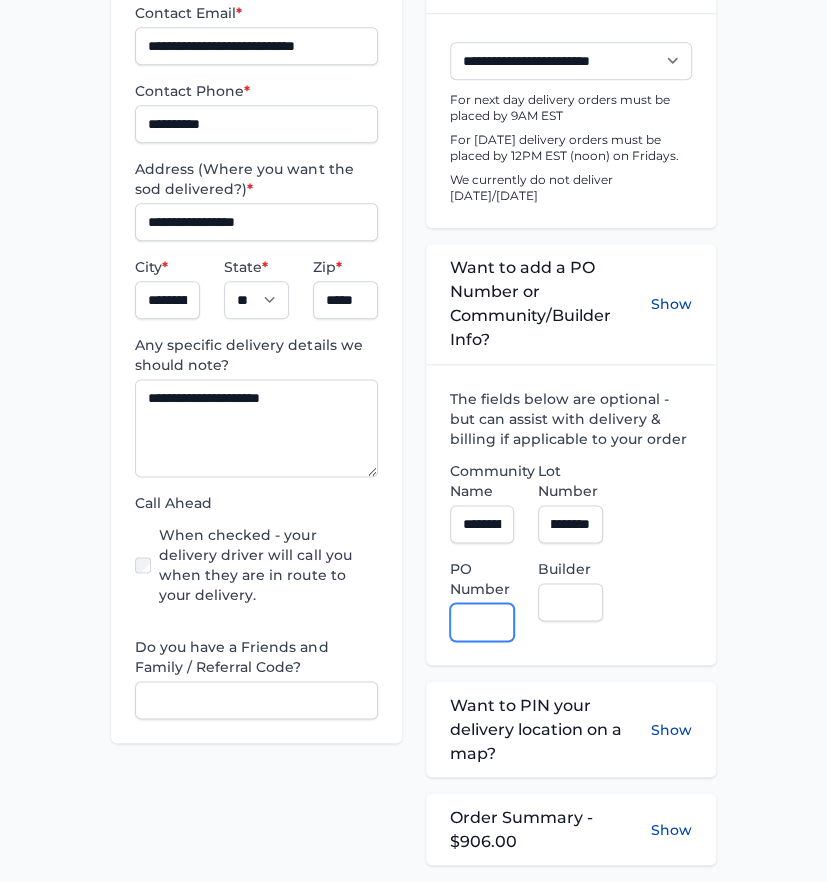 scroll, scrollTop: 0, scrollLeft: 0, axis: both 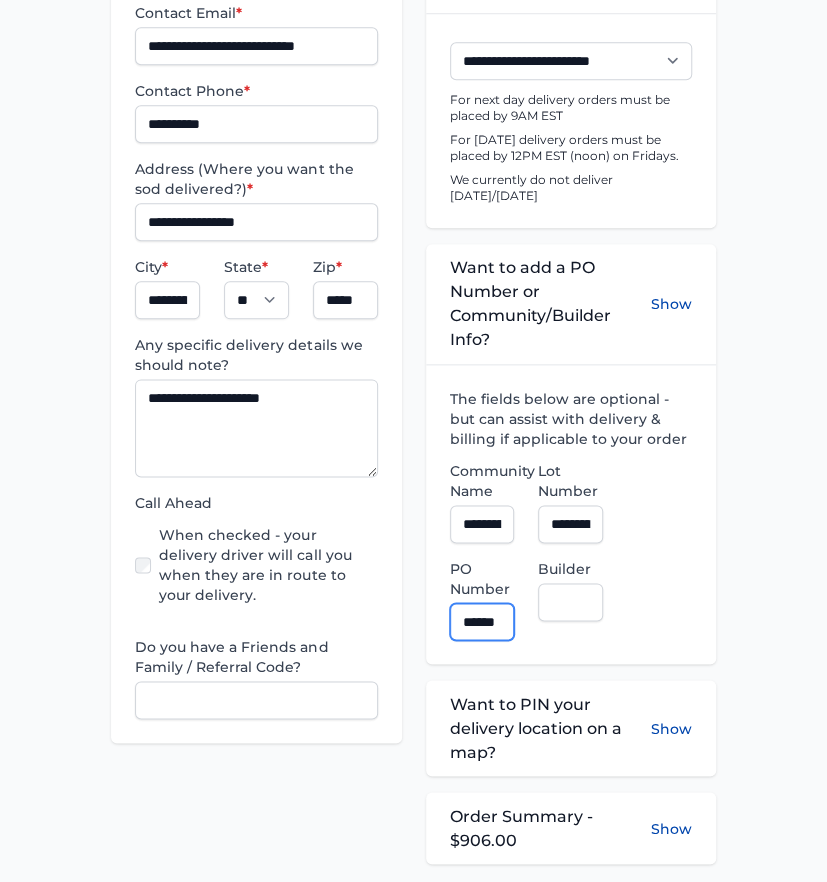 type on "******" 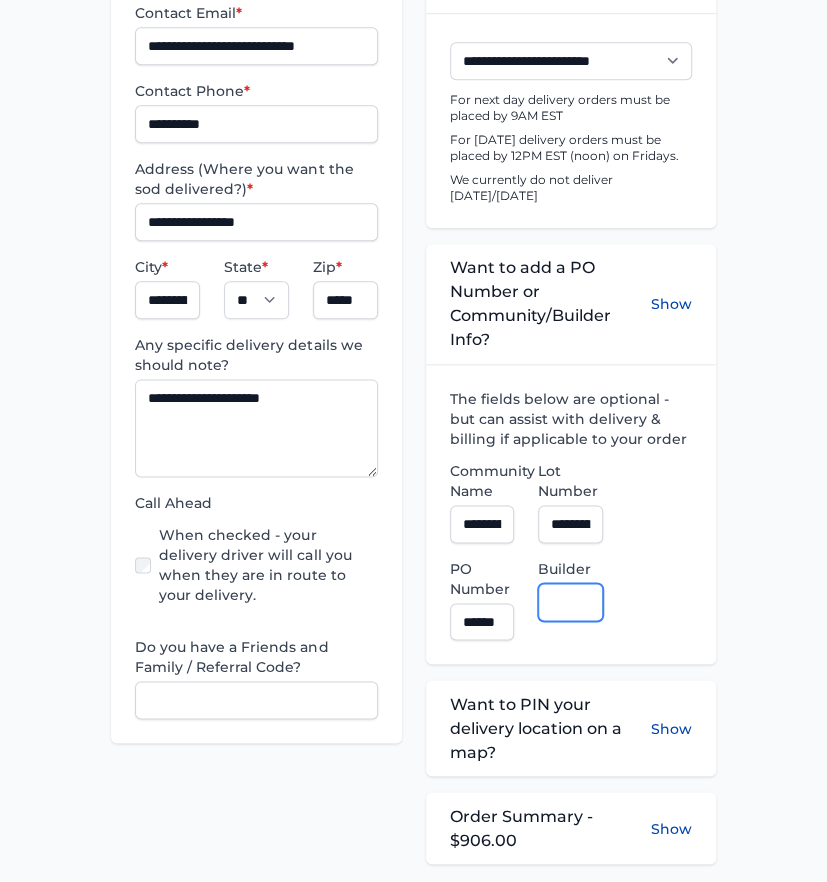 scroll, scrollTop: 0, scrollLeft: 0, axis: both 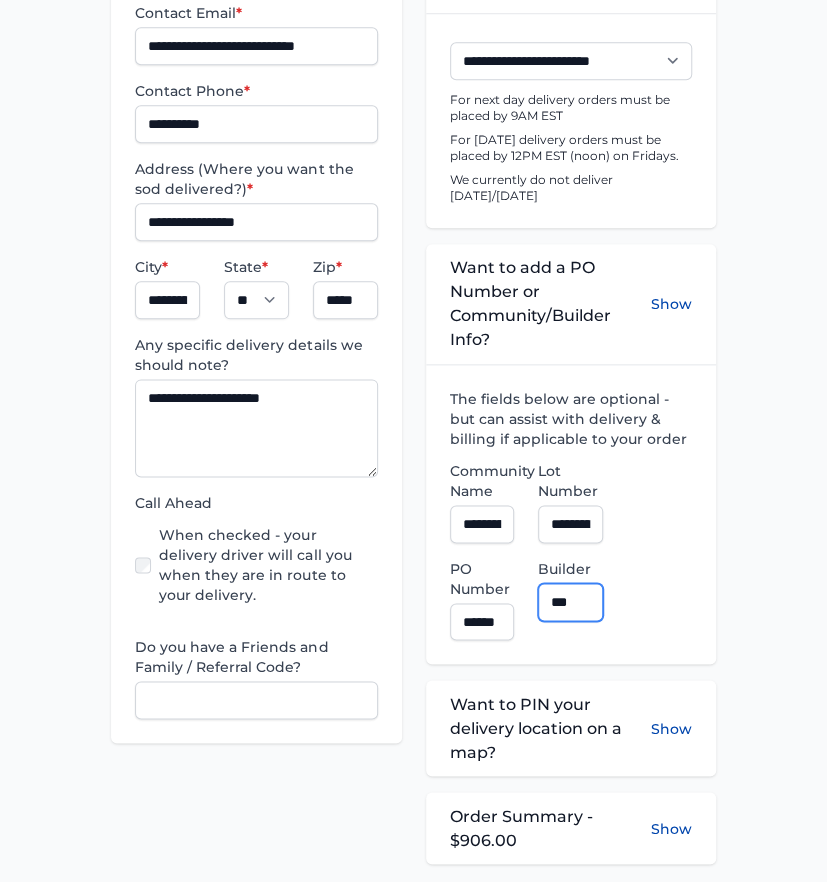 type on "**********" 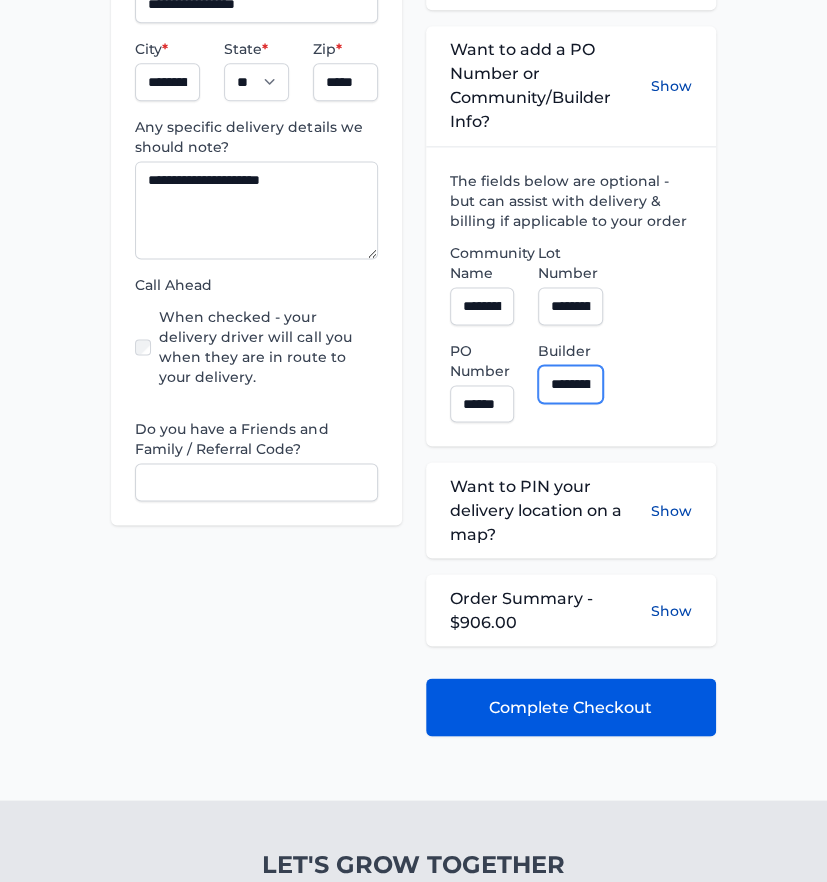 scroll, scrollTop: 777, scrollLeft: 0, axis: vertical 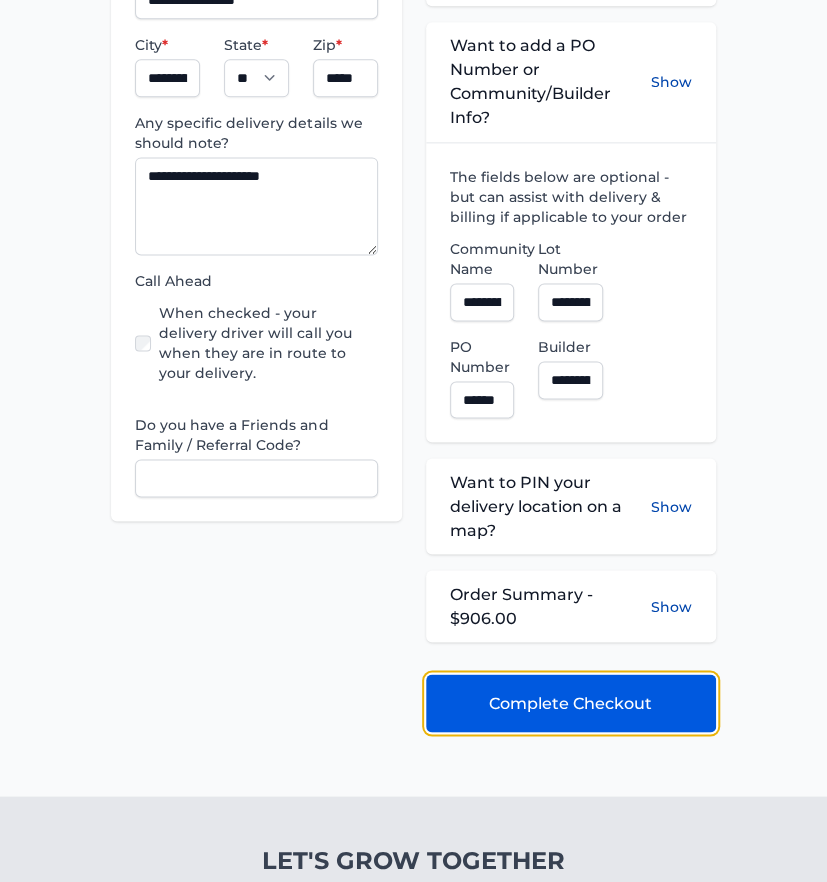 click on "Complete Checkout" at bounding box center (570, 703) 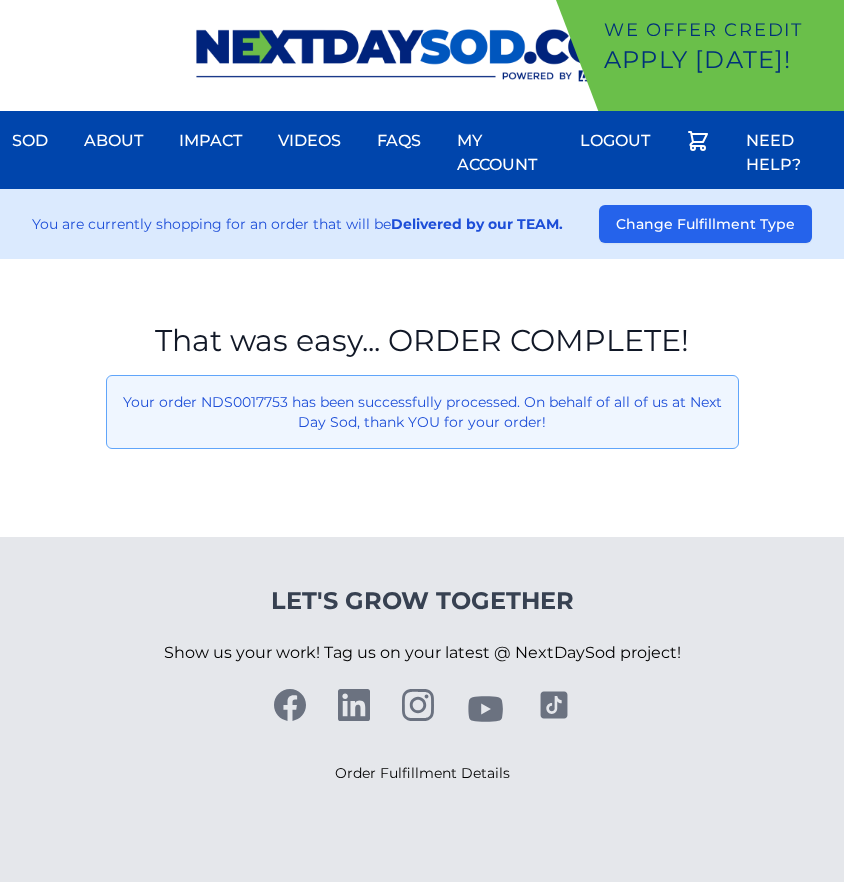 scroll, scrollTop: 0, scrollLeft: 0, axis: both 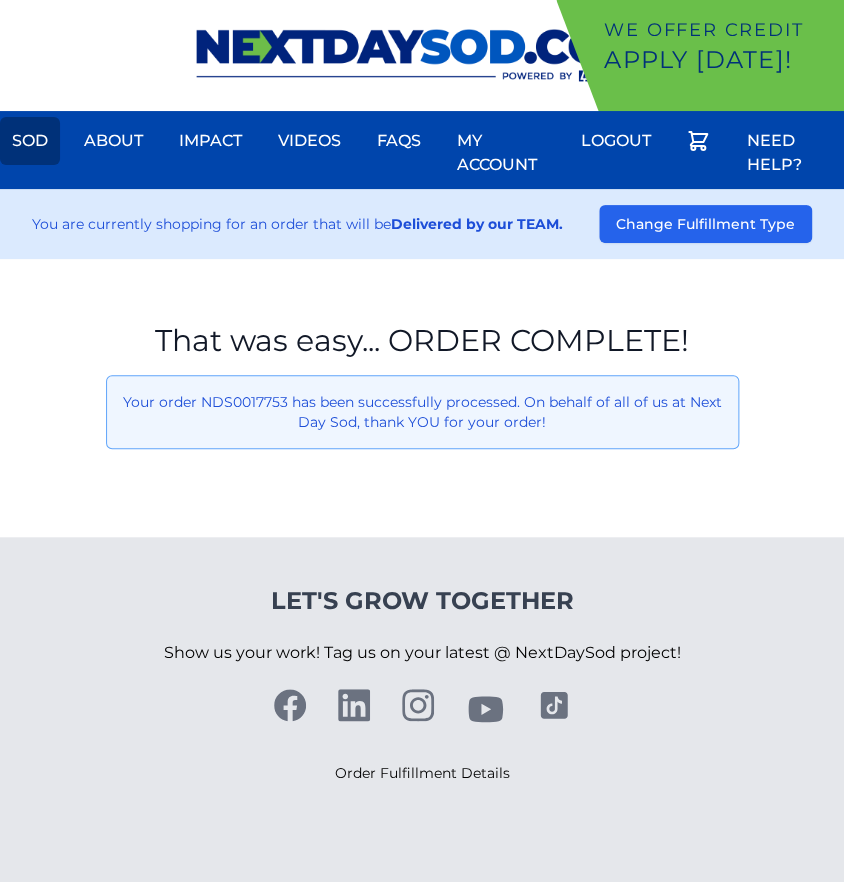 click on "Sod" at bounding box center [30, 141] 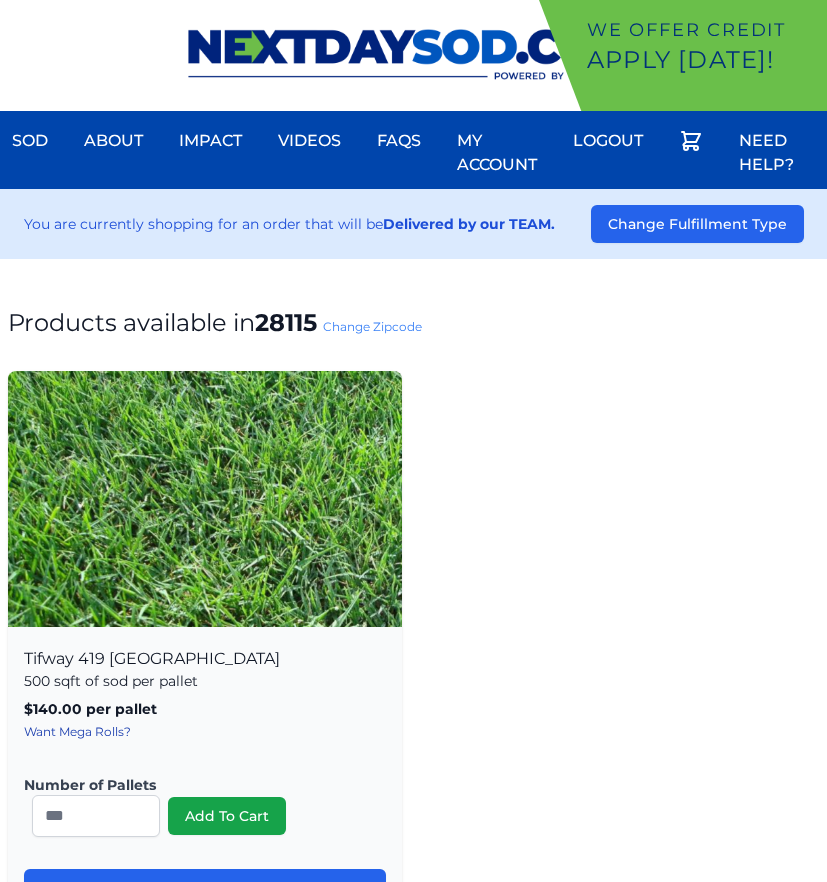 scroll, scrollTop: 0, scrollLeft: 0, axis: both 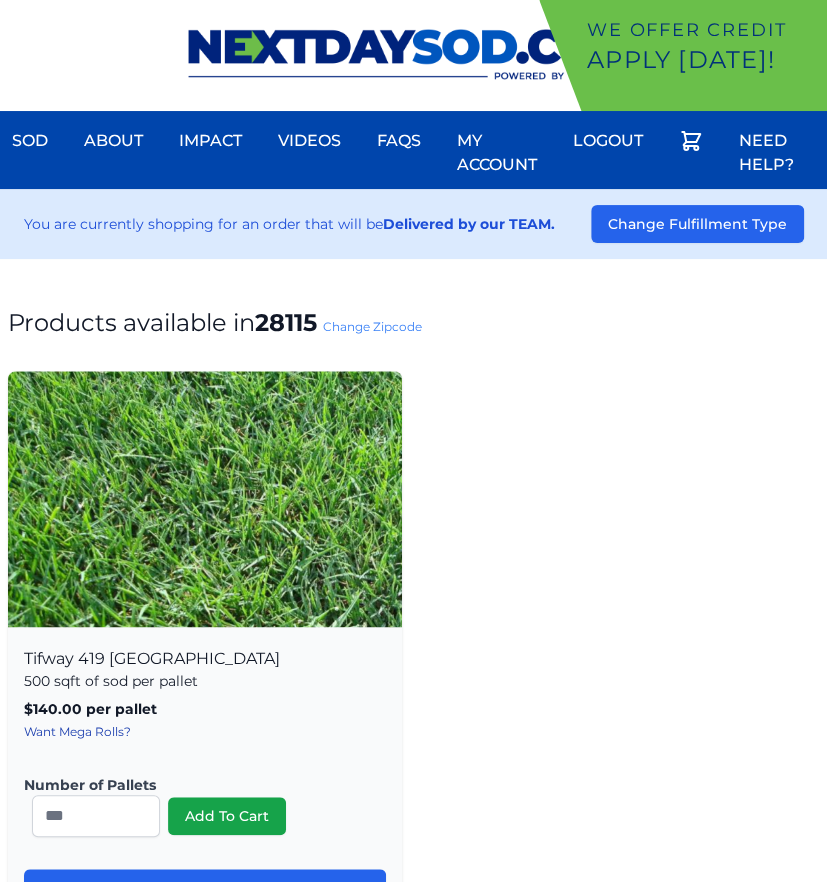 click on "Change Zipcode" at bounding box center [372, 326] 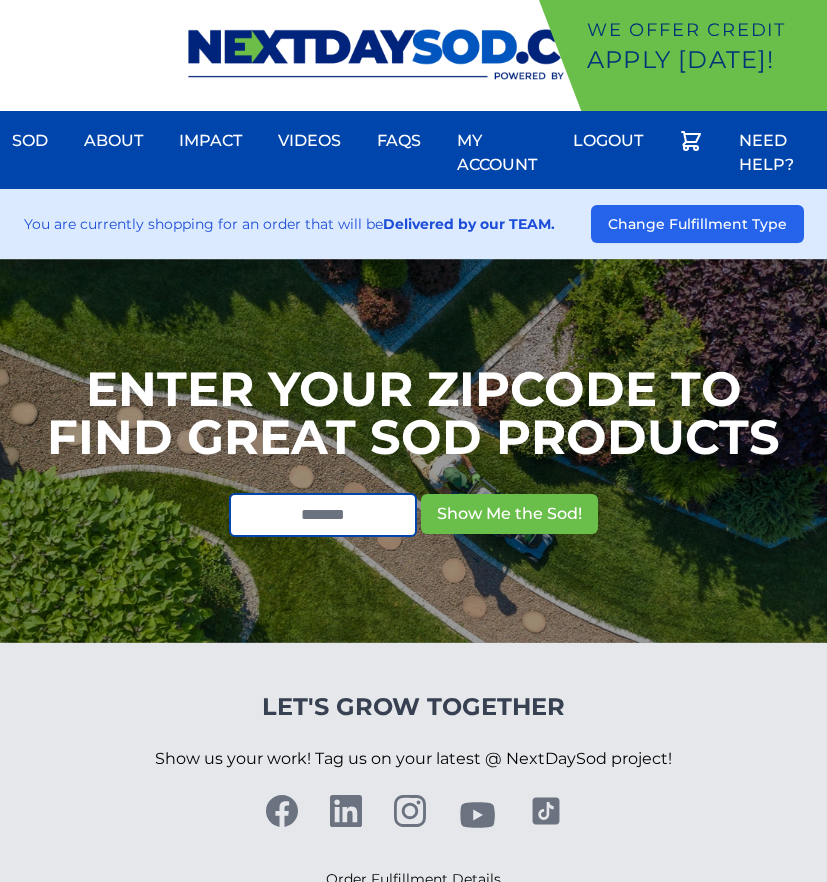 scroll, scrollTop: 0, scrollLeft: 0, axis: both 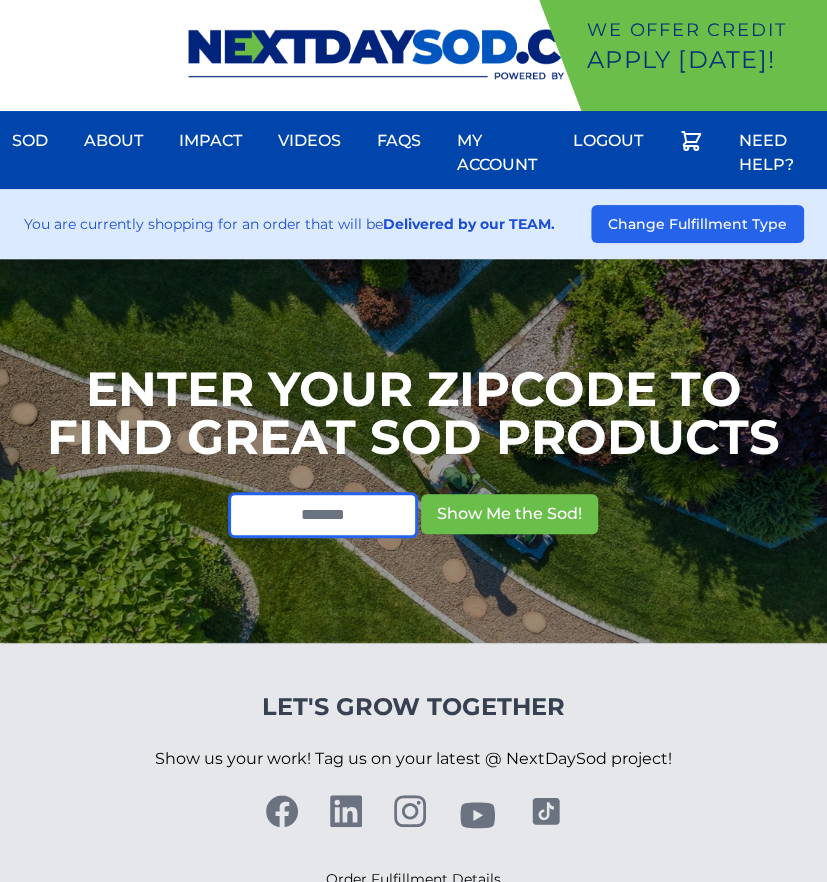 click at bounding box center (323, 515) 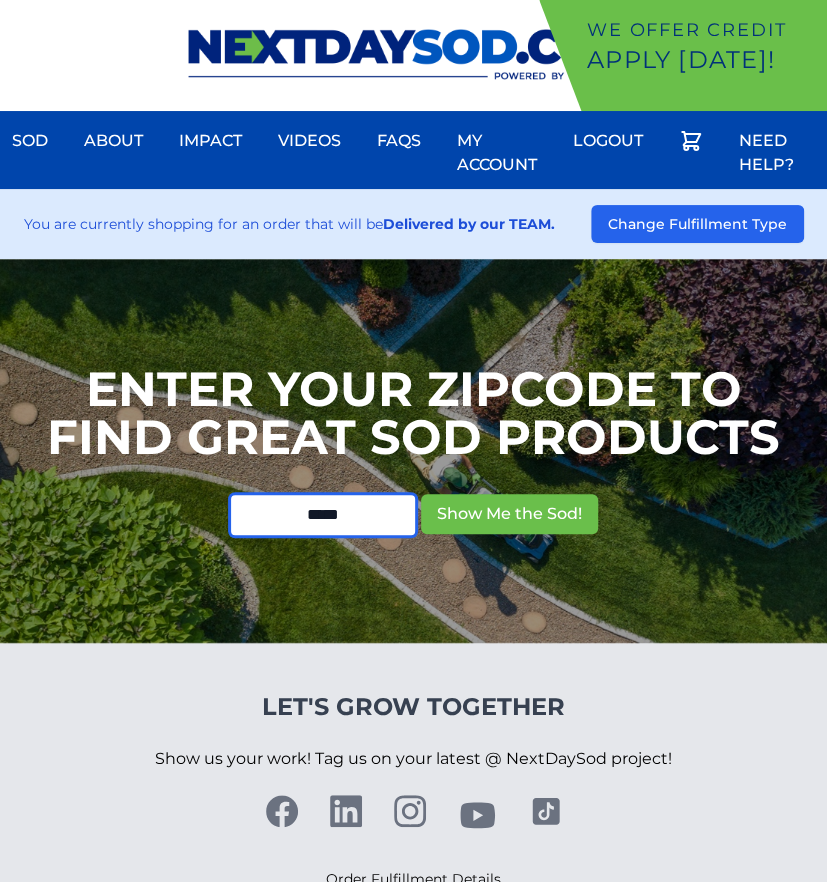 type on "*****" 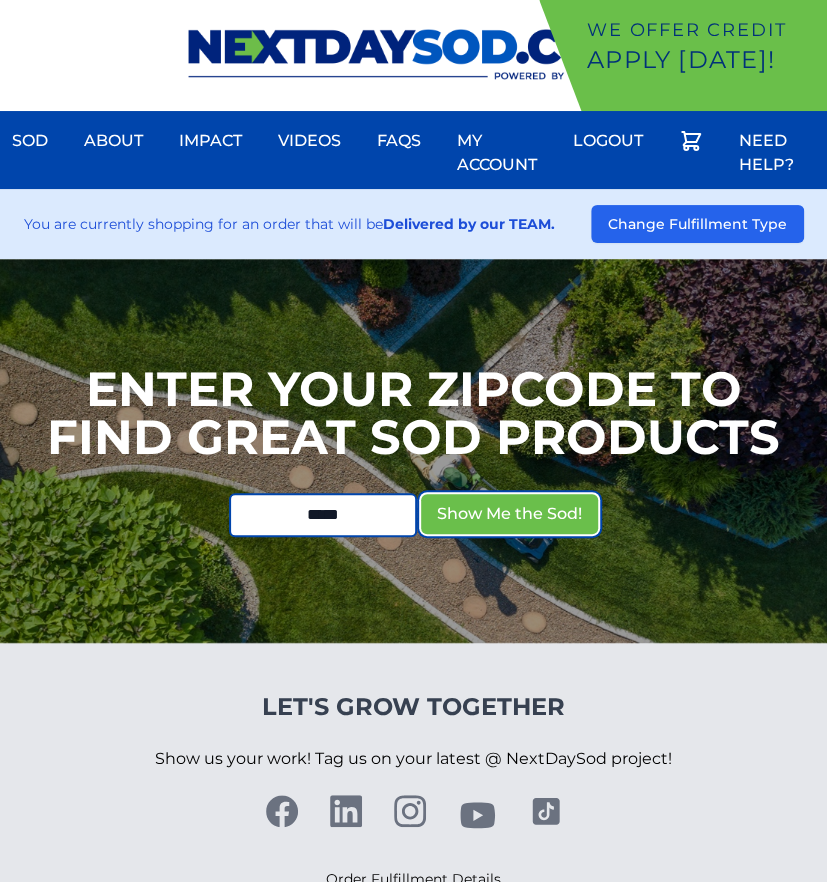 type 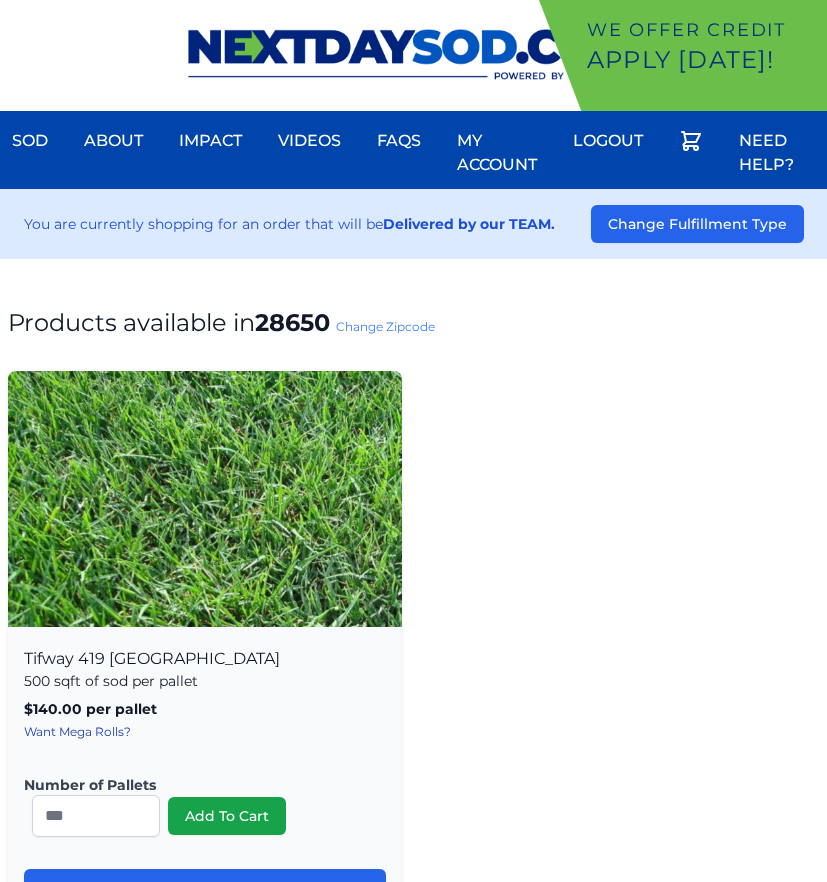 scroll, scrollTop: 0, scrollLeft: 0, axis: both 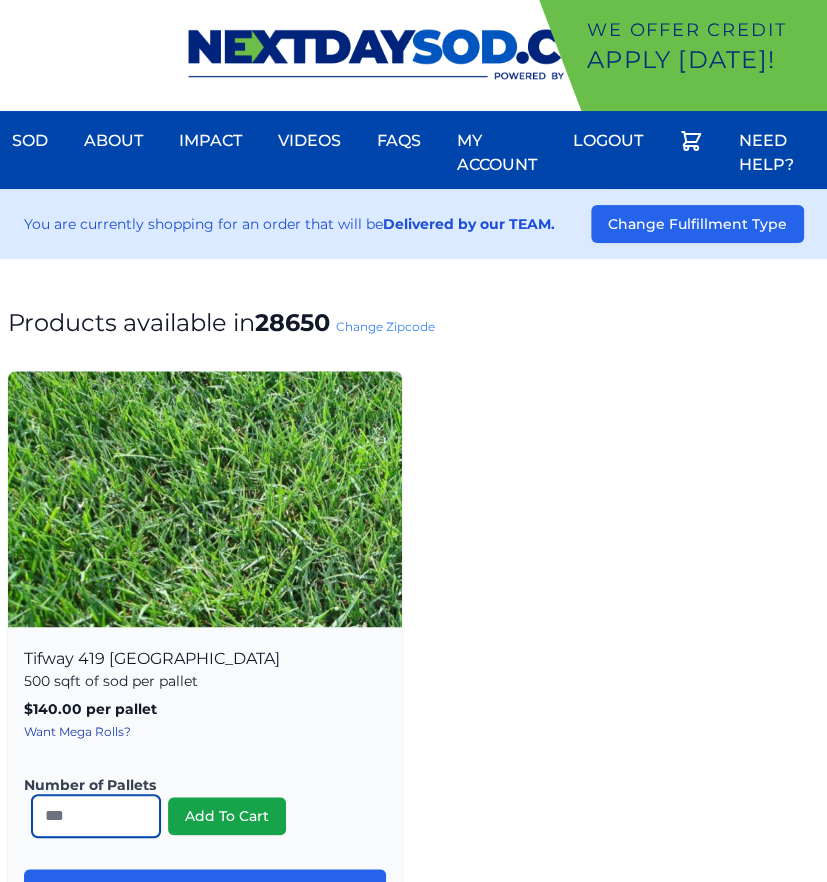 click on "*" at bounding box center (96, 816) 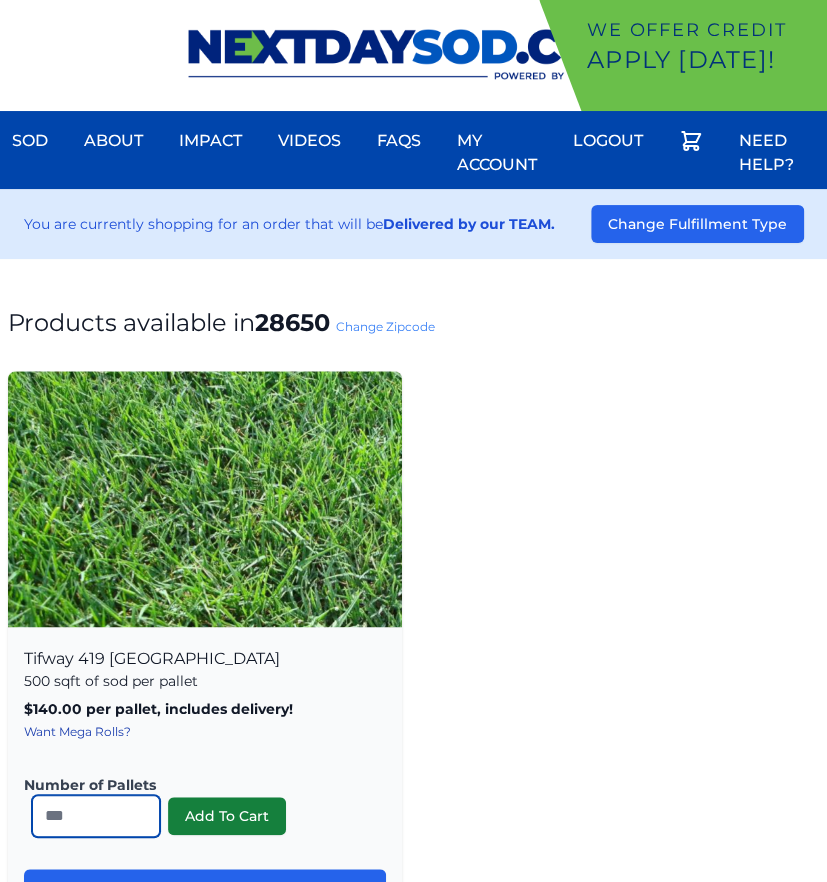 type on "**" 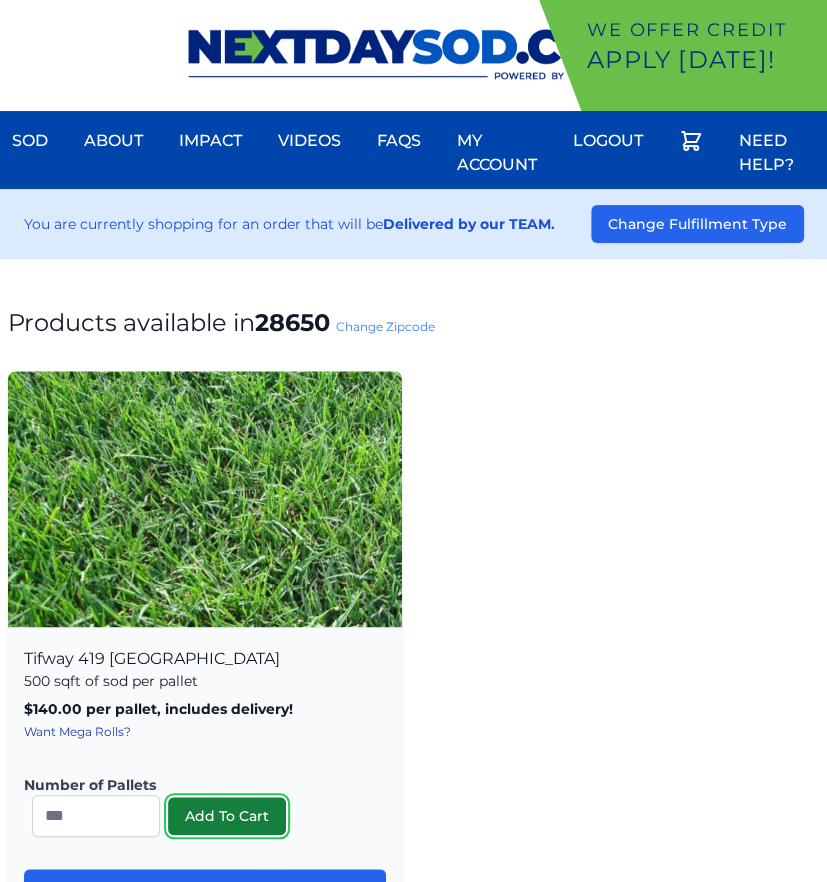 click on "Add To Cart" at bounding box center [227, 816] 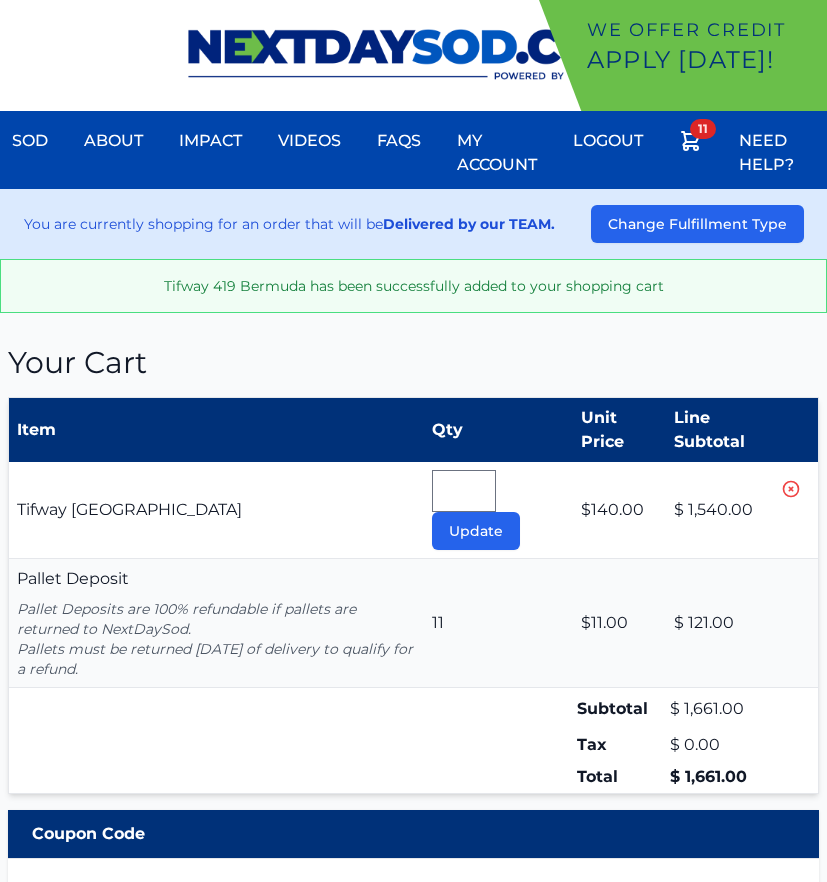 scroll, scrollTop: 0, scrollLeft: 0, axis: both 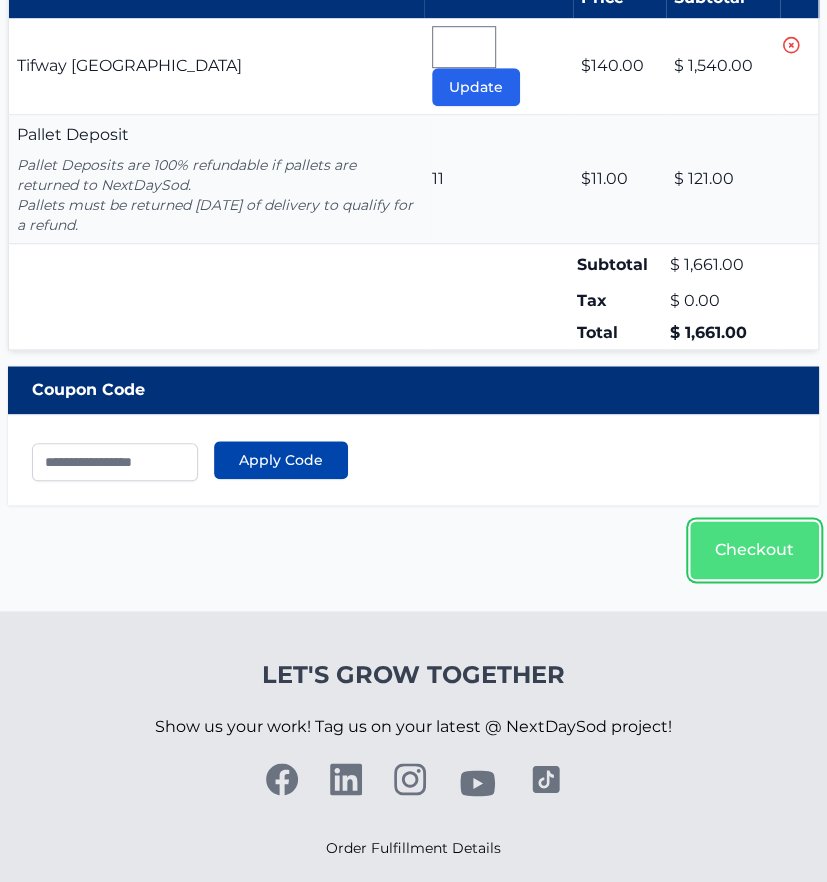 click on "Checkout" at bounding box center [754, 550] 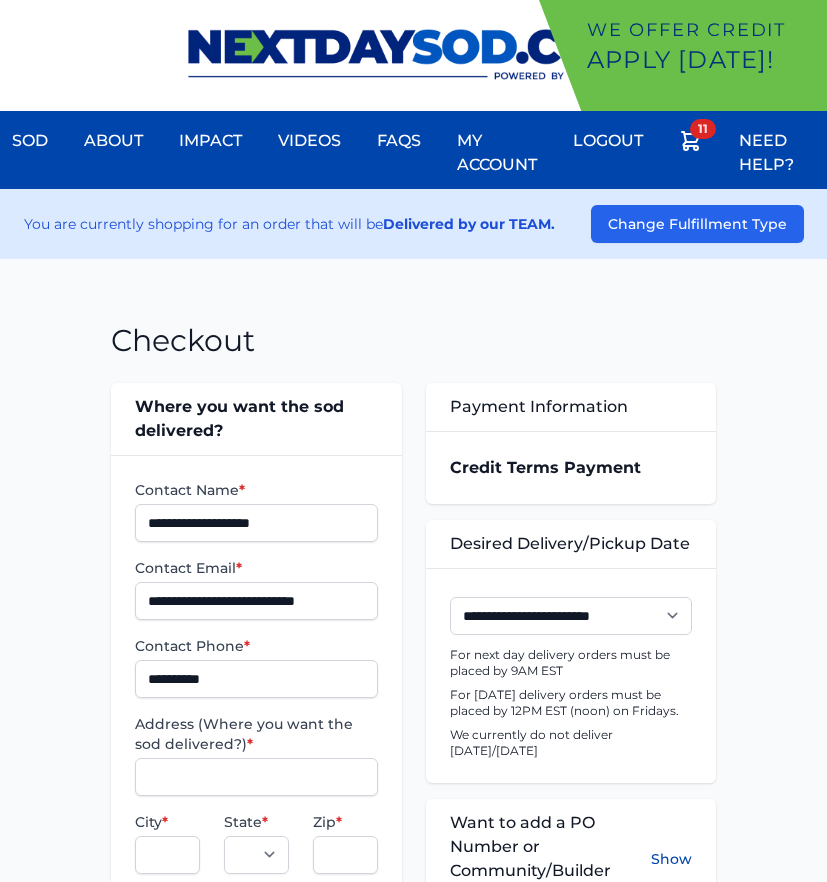 scroll, scrollTop: 0, scrollLeft: 0, axis: both 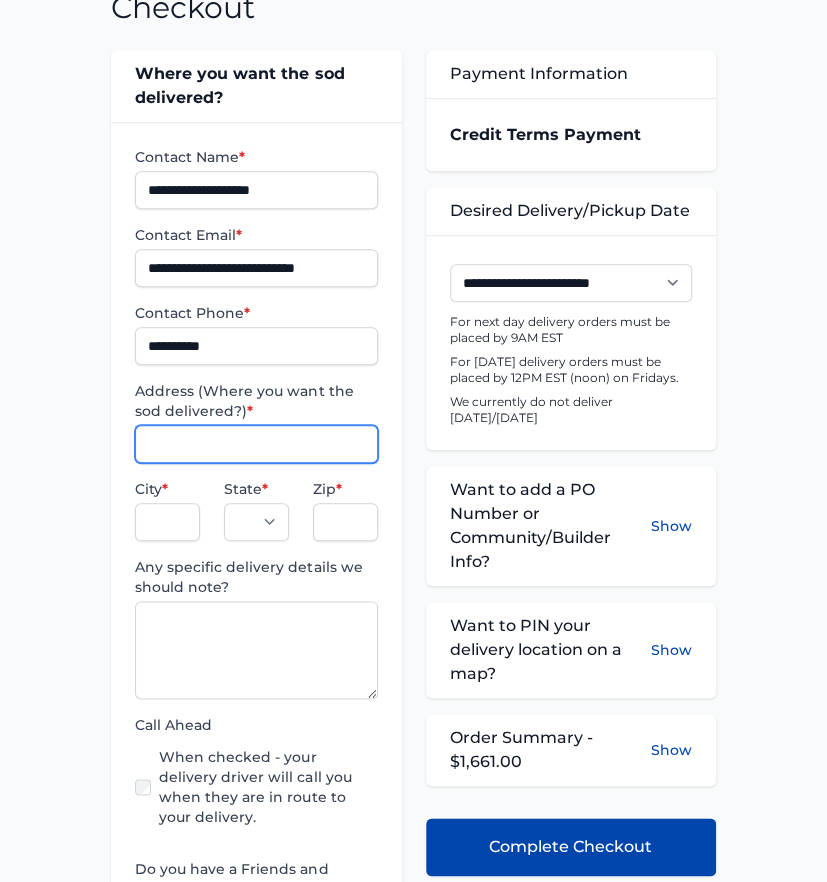 click on "Address (Where you want the sod delivered?)
*" at bounding box center [256, 444] 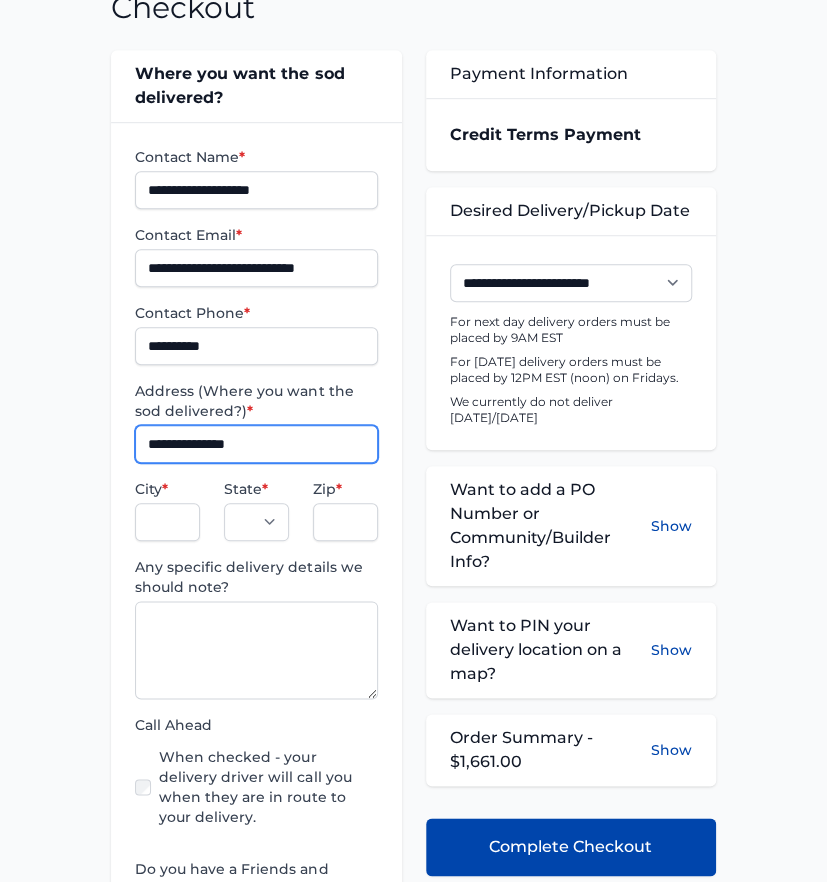 type on "**********" 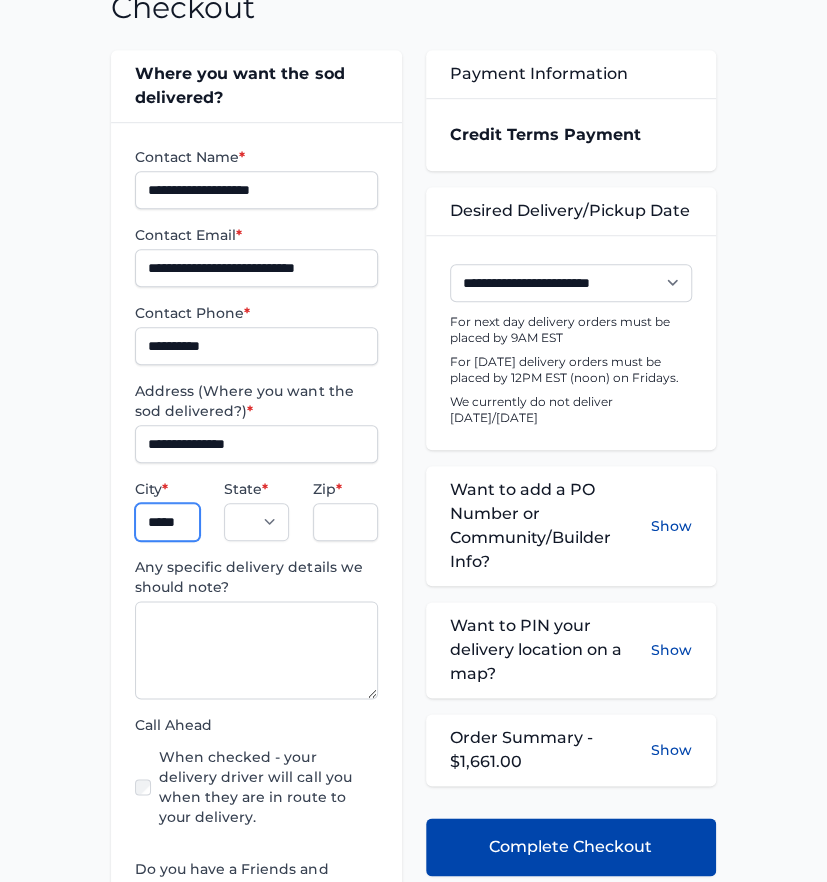 scroll, scrollTop: 0, scrollLeft: 13, axis: horizontal 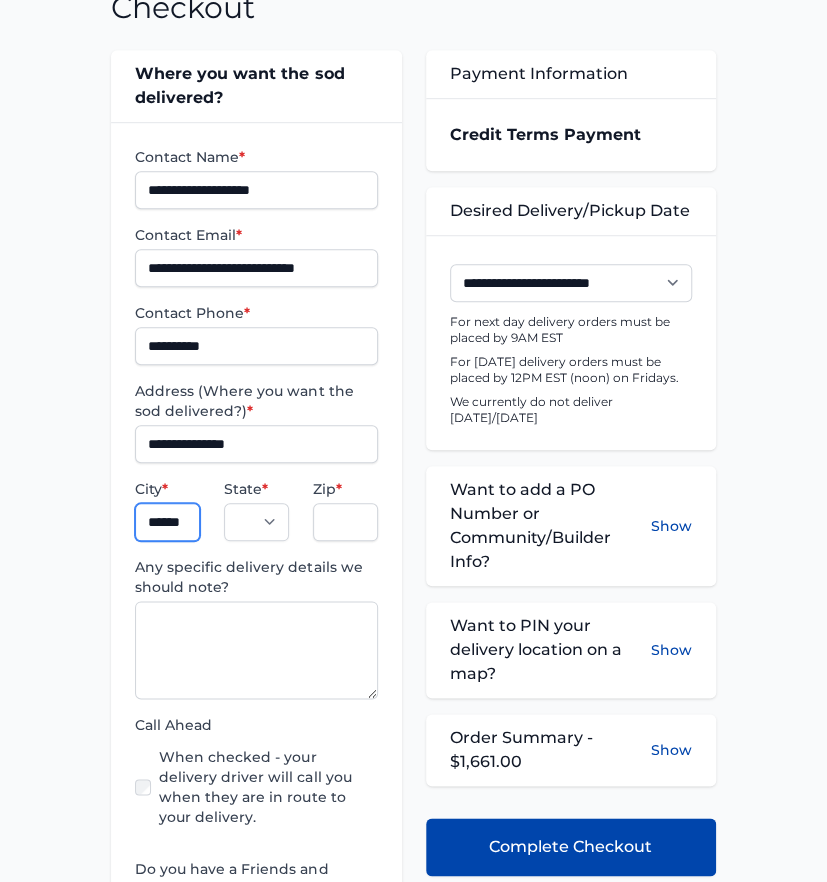 type on "******" 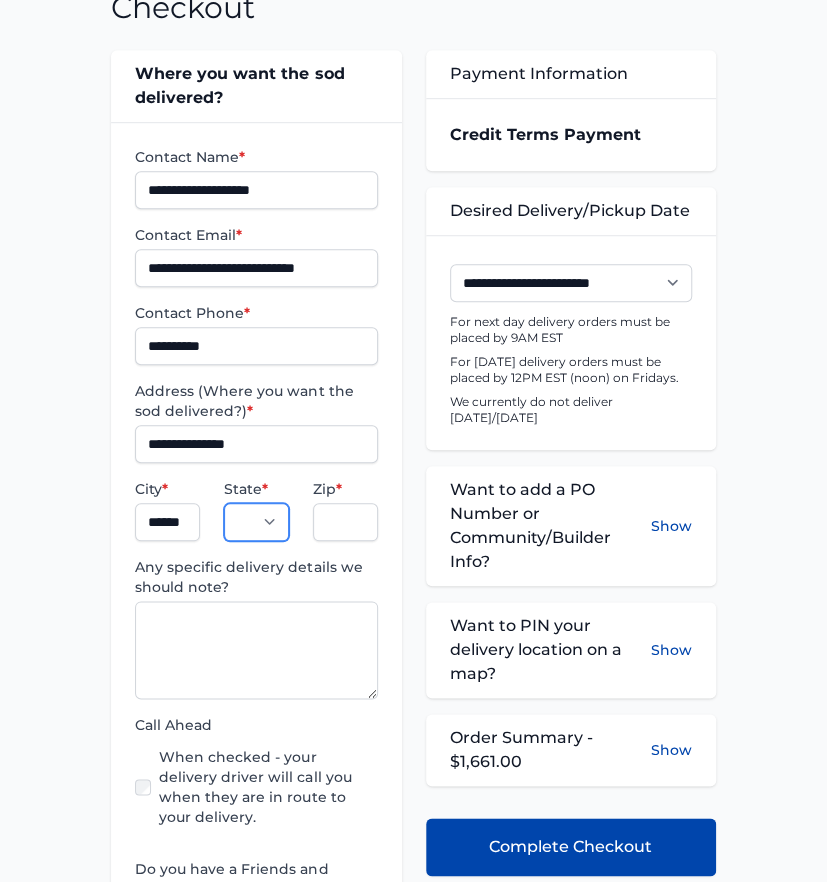 scroll, scrollTop: 0, scrollLeft: 0, axis: both 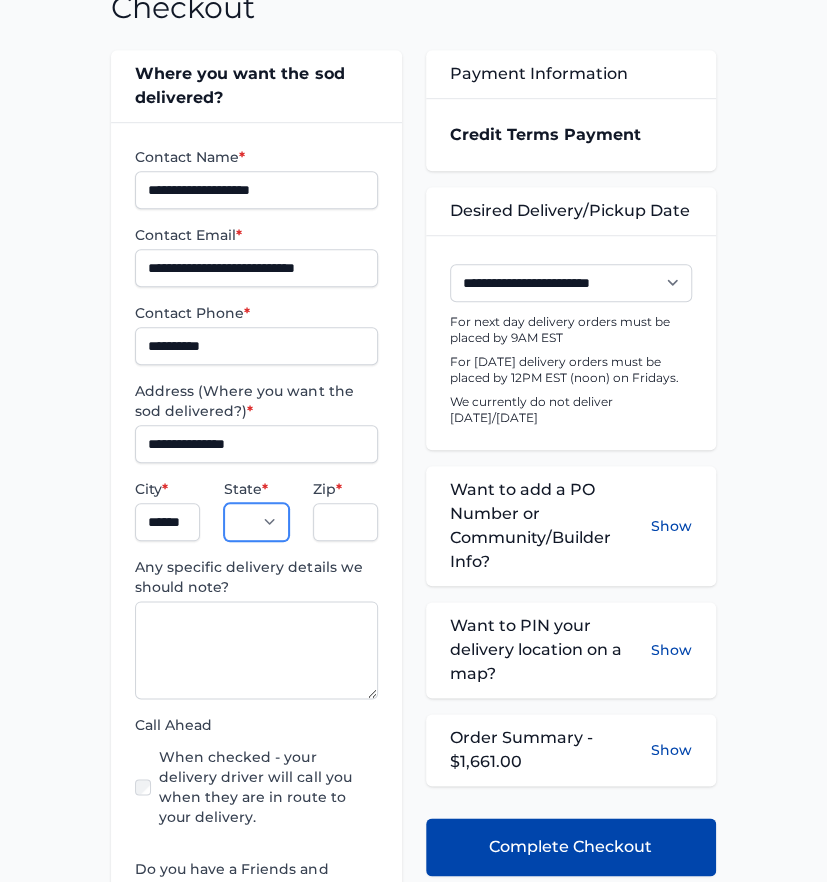 select on "**" 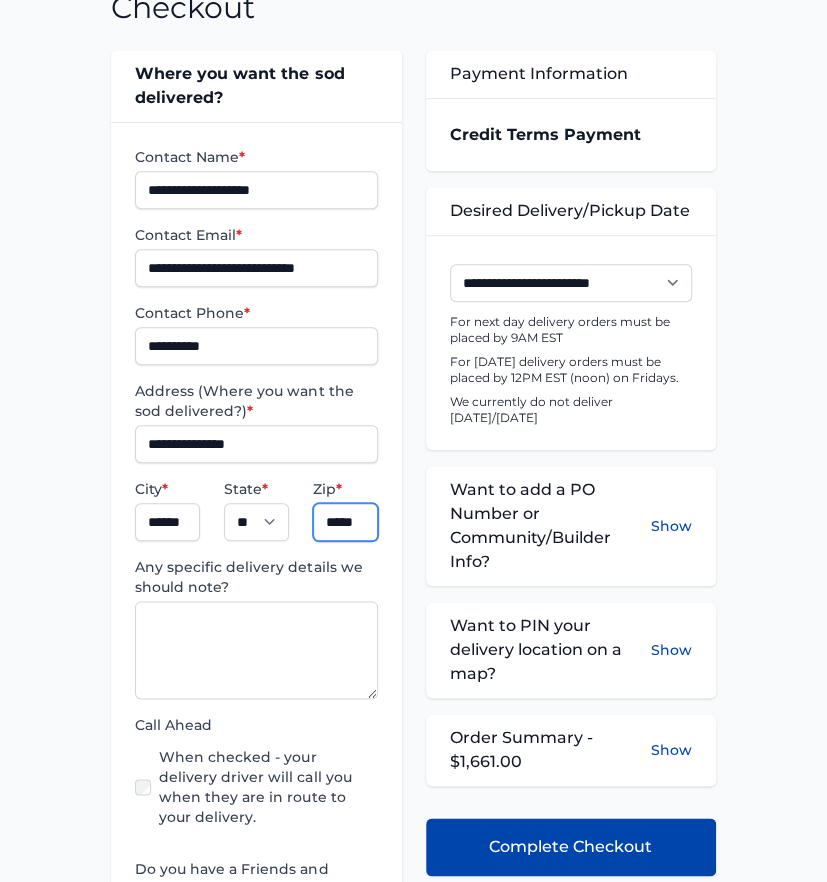 scroll, scrollTop: 0, scrollLeft: 3, axis: horizontal 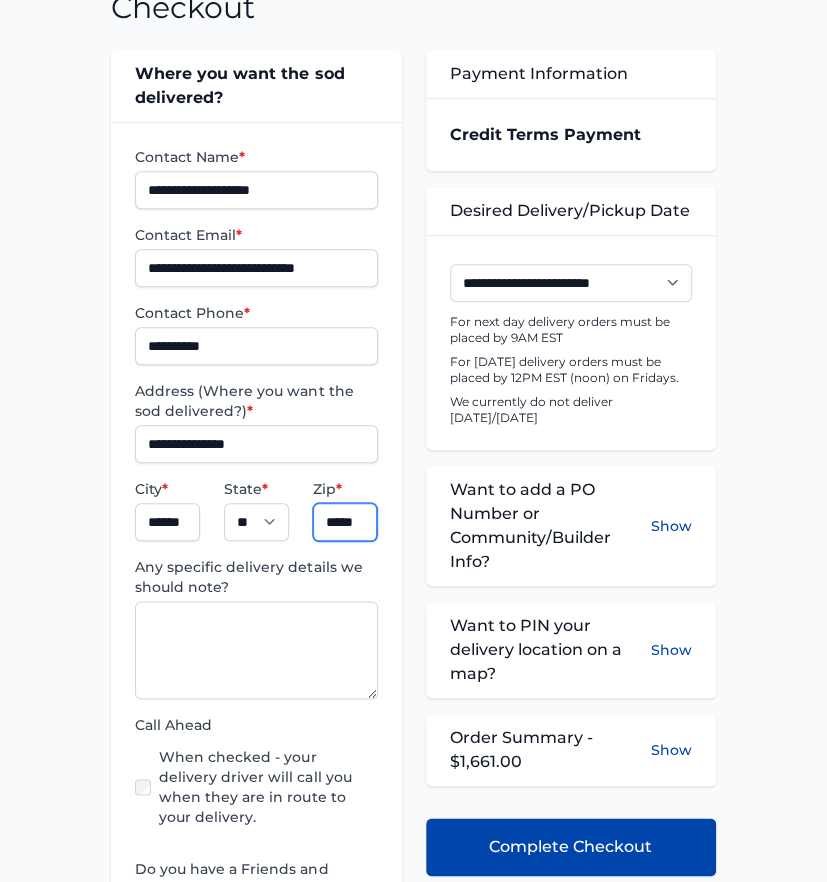 type on "*****" 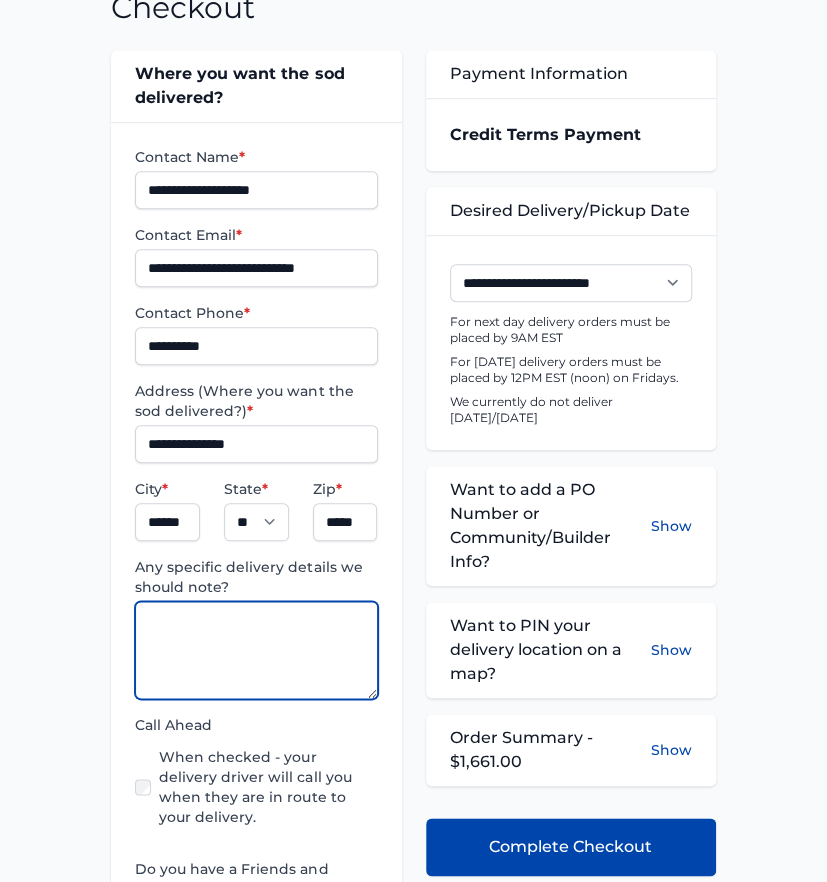 scroll, scrollTop: 0, scrollLeft: 0, axis: both 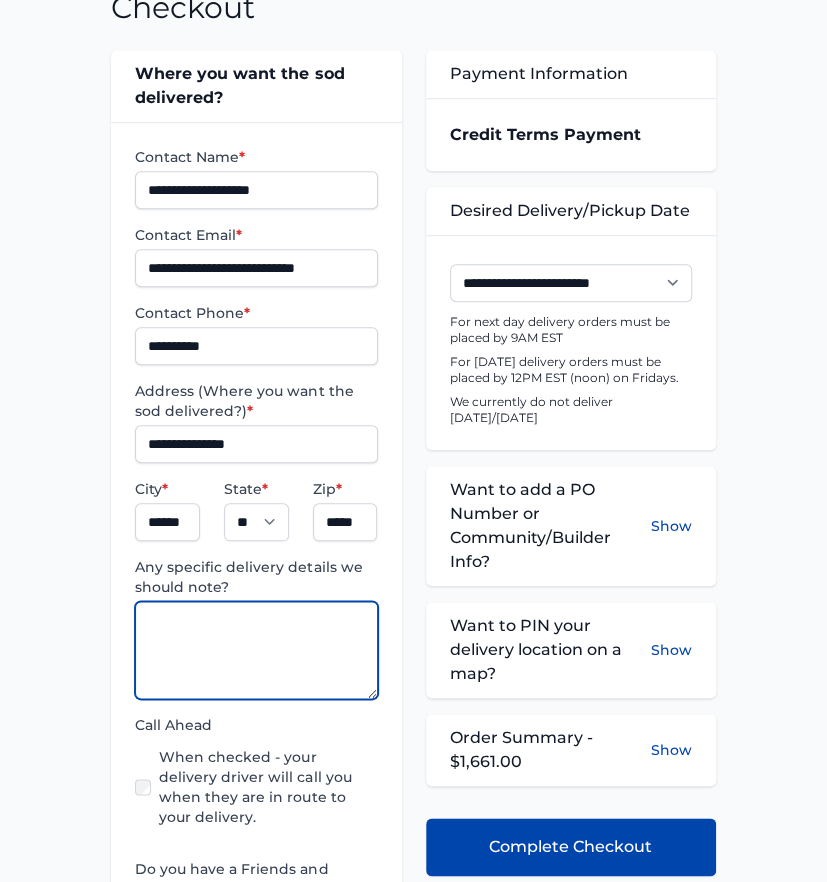 paste on "**********" 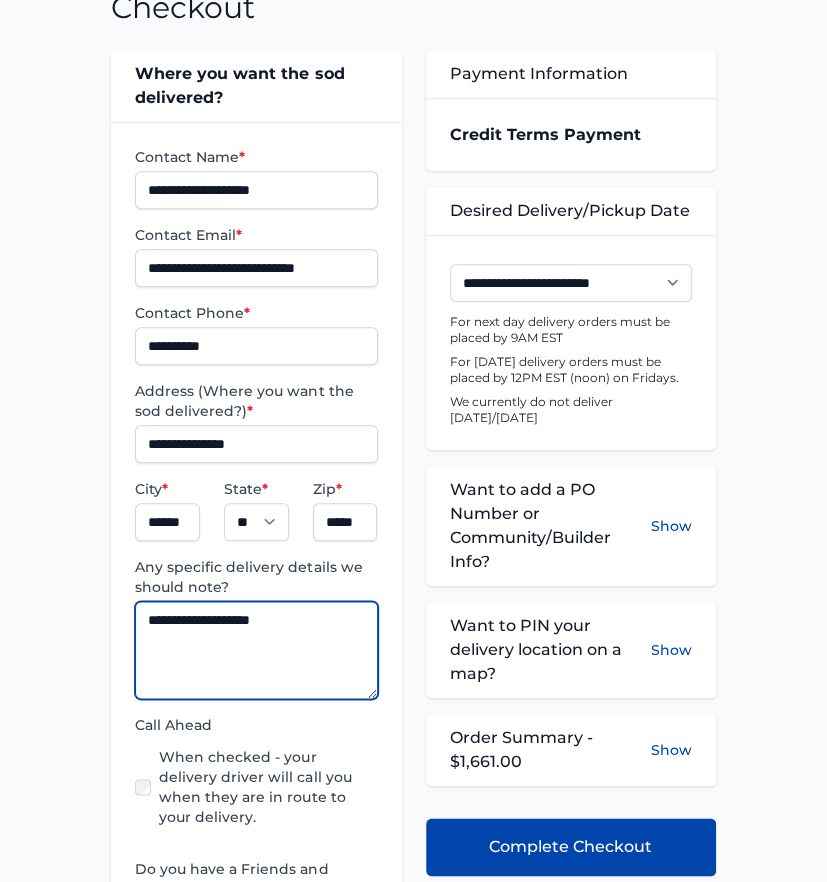 type on "**********" 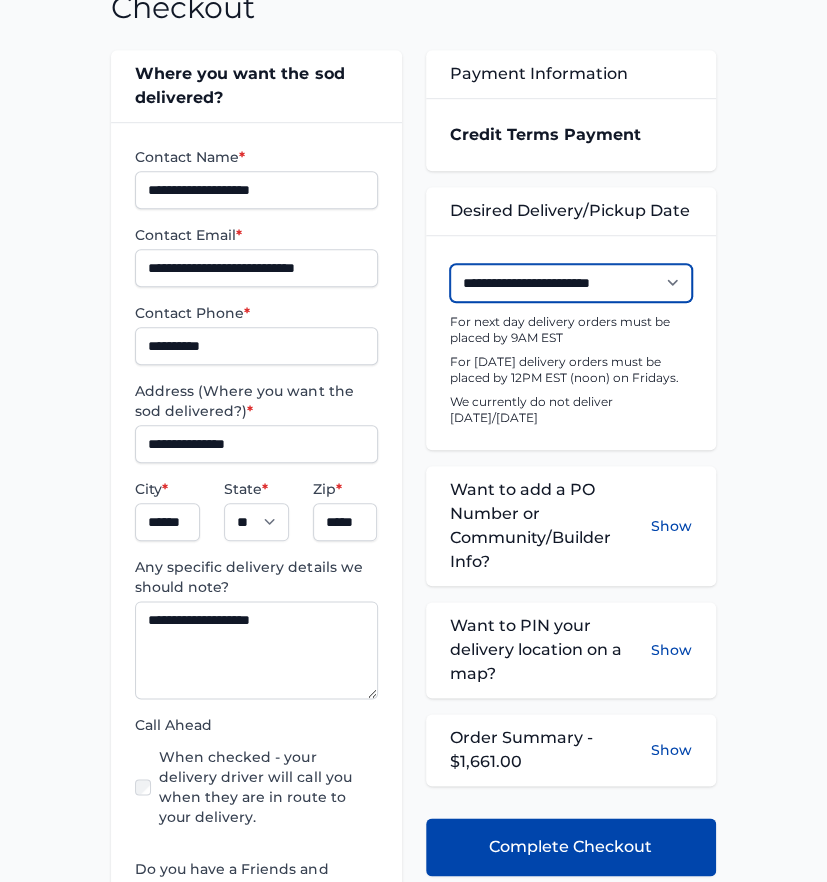 click on "**********" at bounding box center (571, 283) 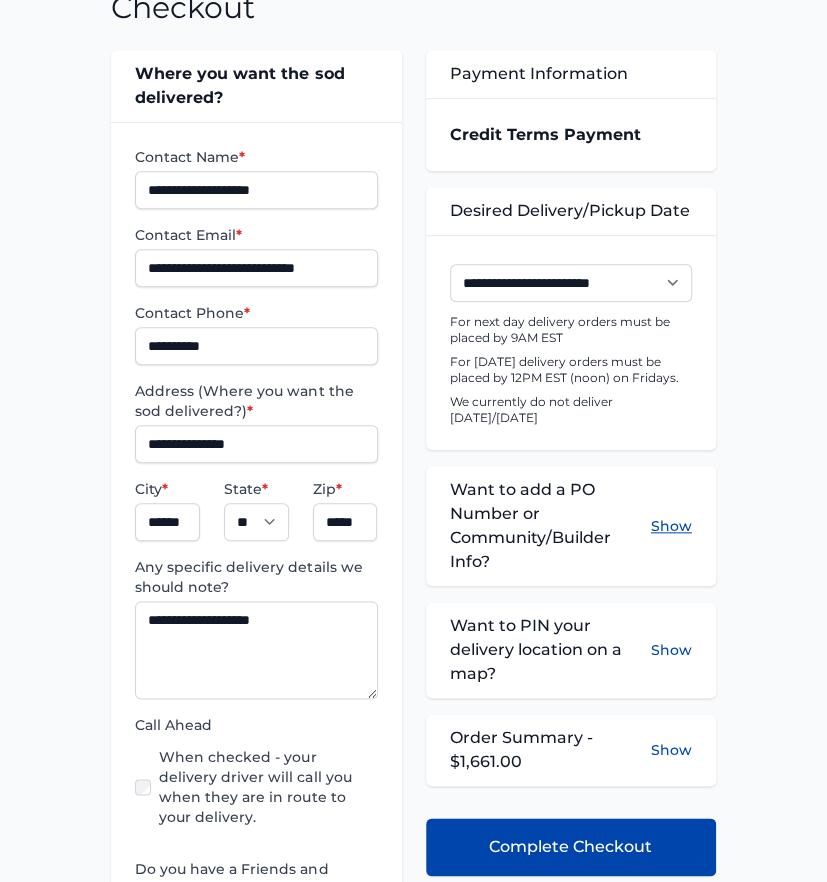 click on "Show" at bounding box center (671, 526) 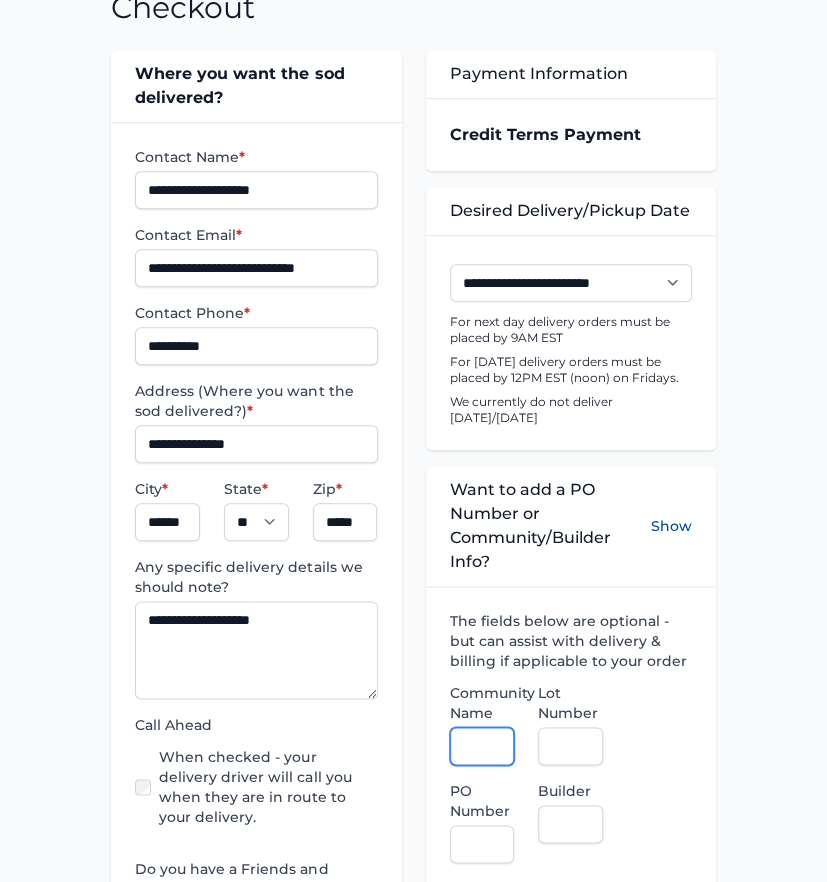 click on "Community Name" at bounding box center (482, 746) 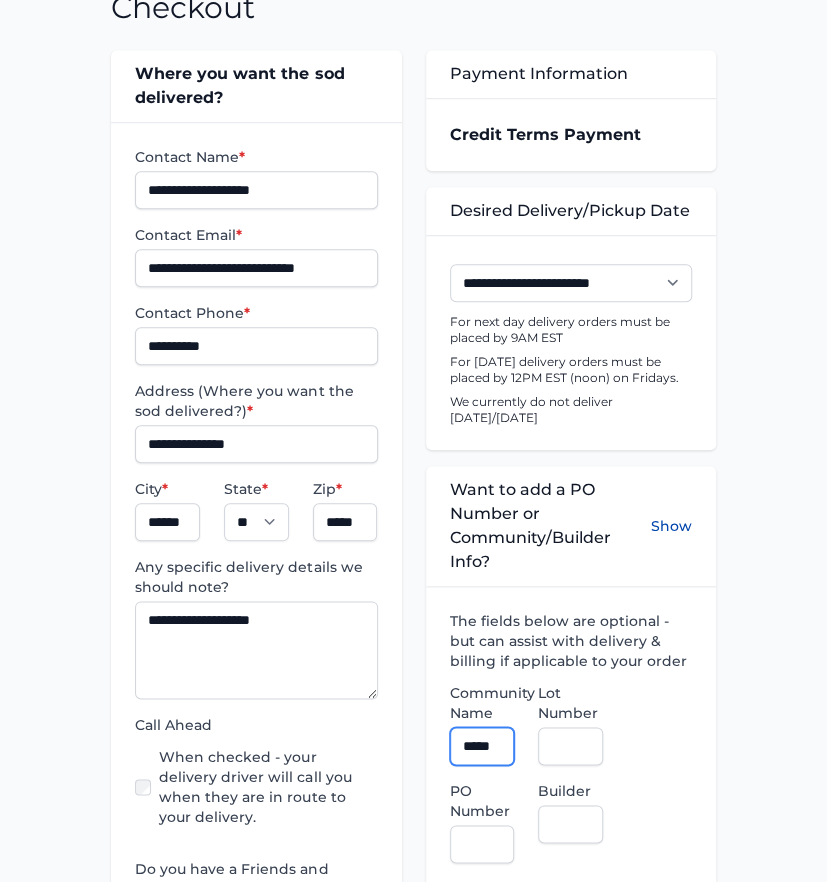 scroll, scrollTop: 0, scrollLeft: 6, axis: horizontal 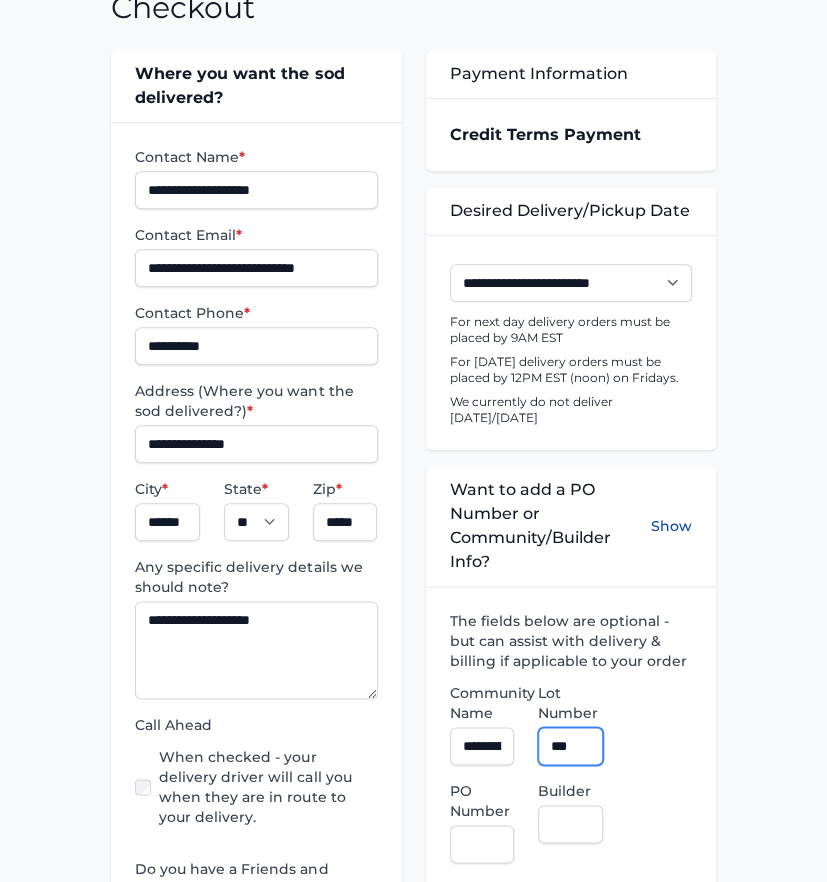 type on "***" 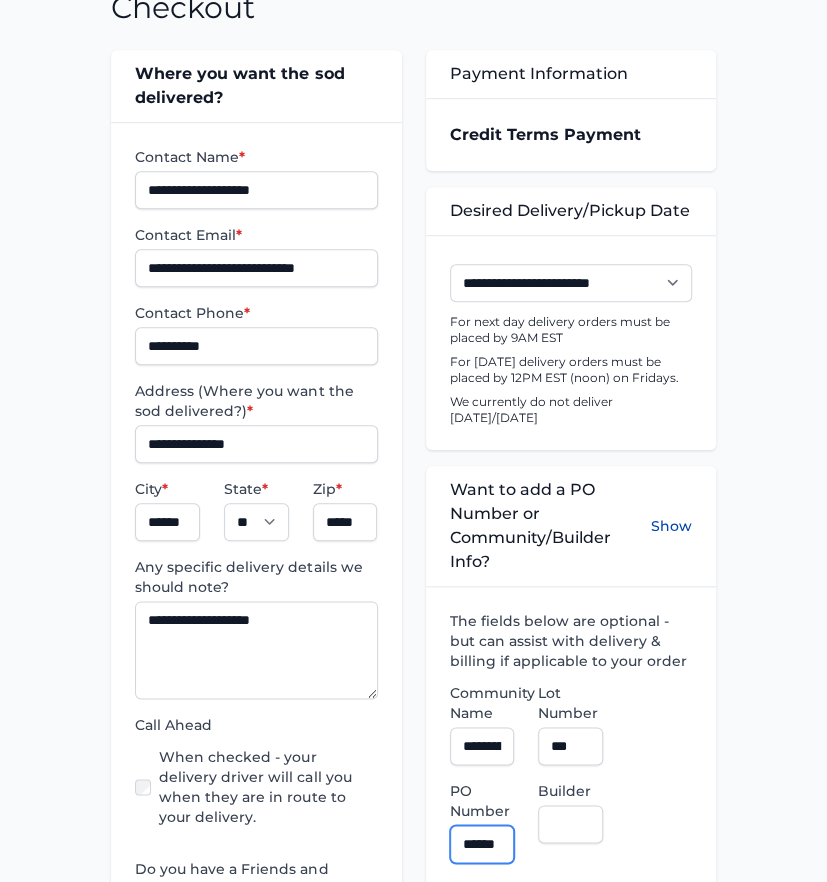 scroll, scrollTop: 0, scrollLeft: 13, axis: horizontal 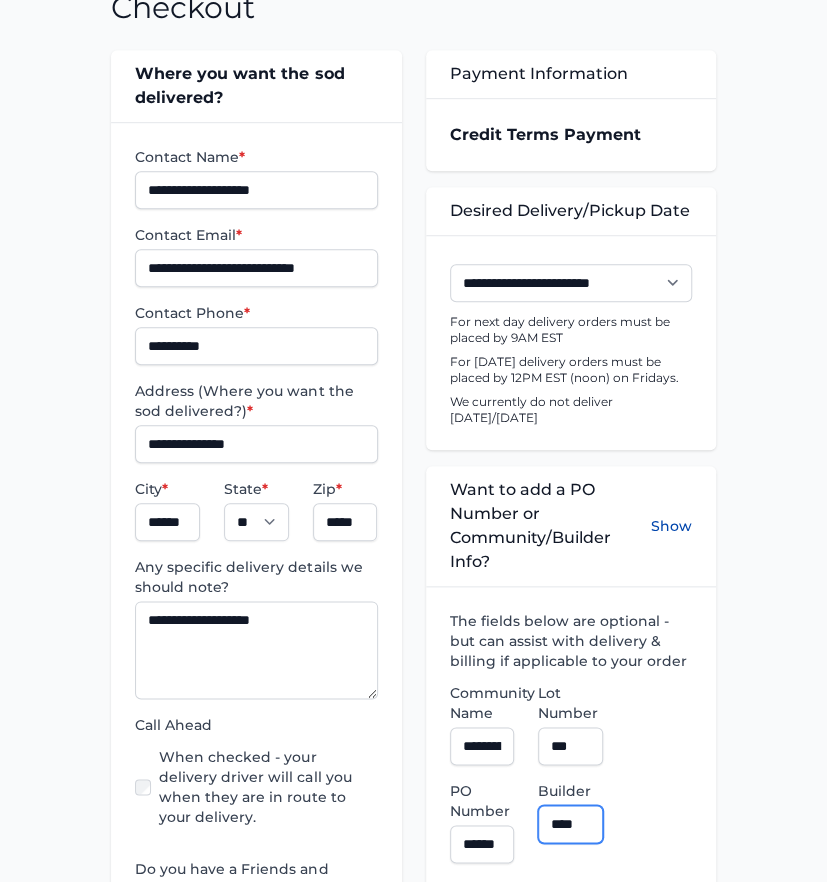type on "**********" 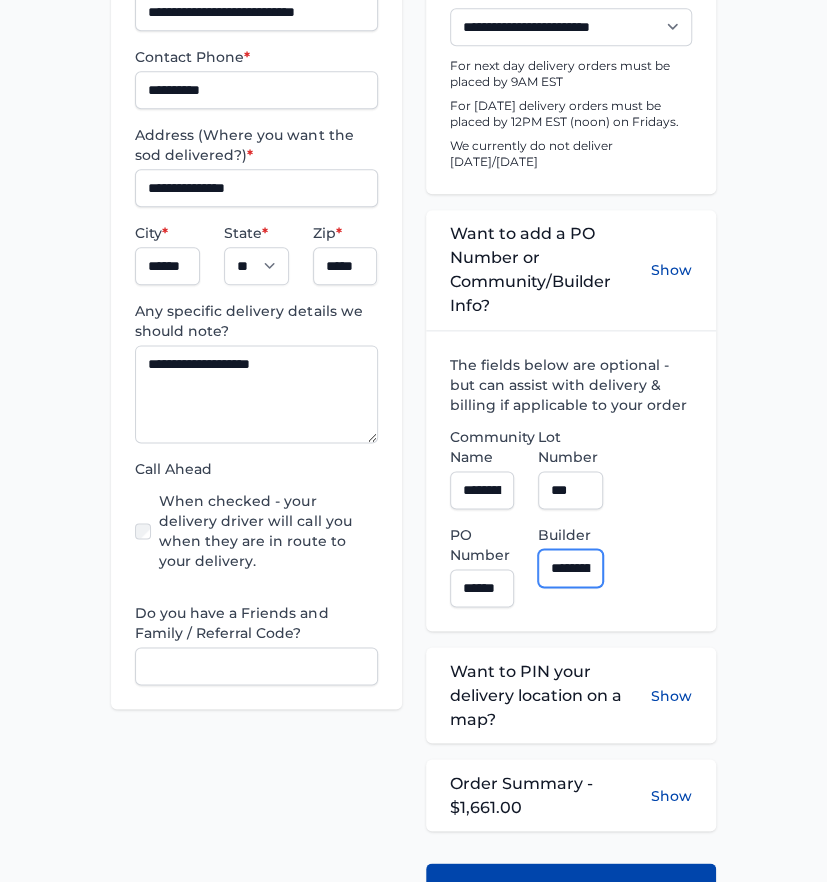 scroll, scrollTop: 666, scrollLeft: 0, axis: vertical 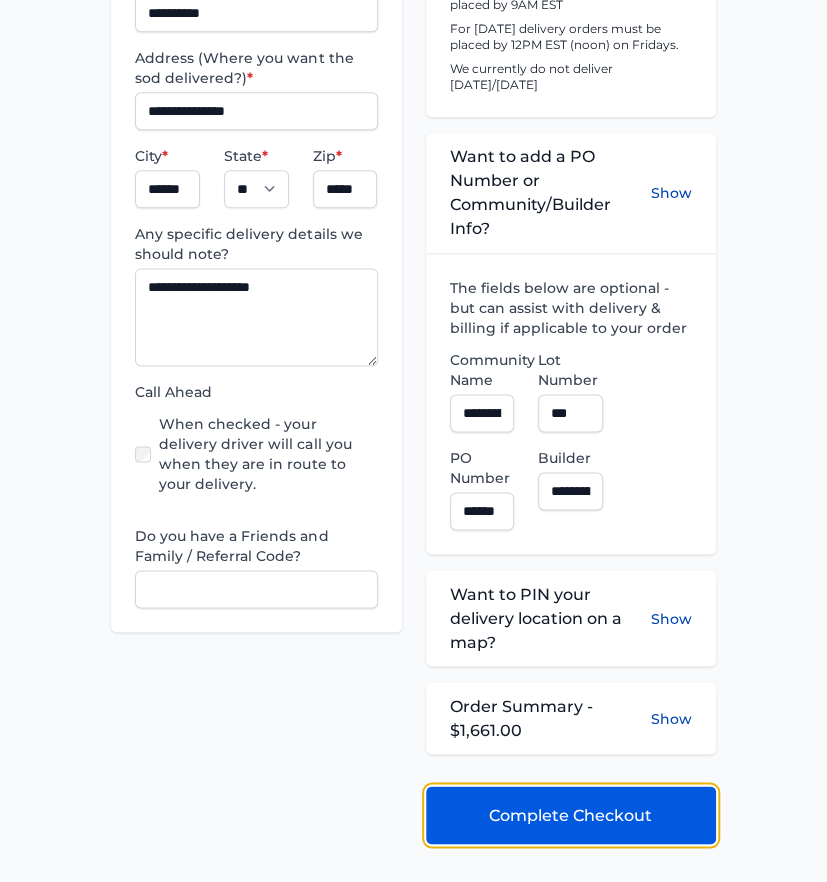 click on "Complete Checkout" at bounding box center [570, 815] 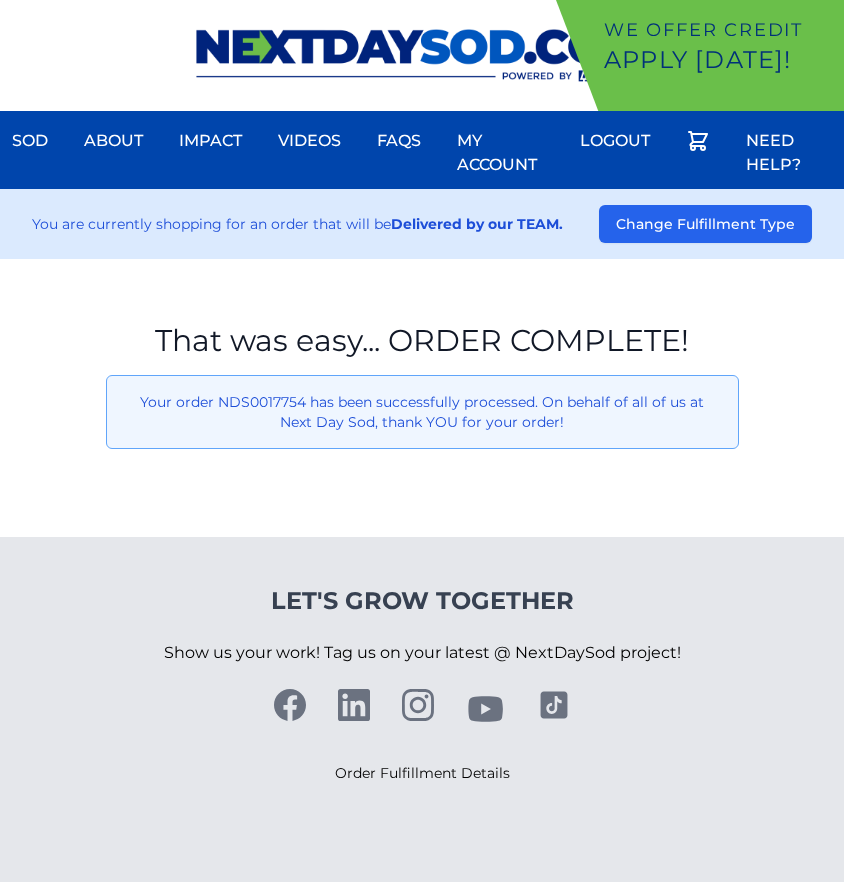 scroll, scrollTop: 0, scrollLeft: 0, axis: both 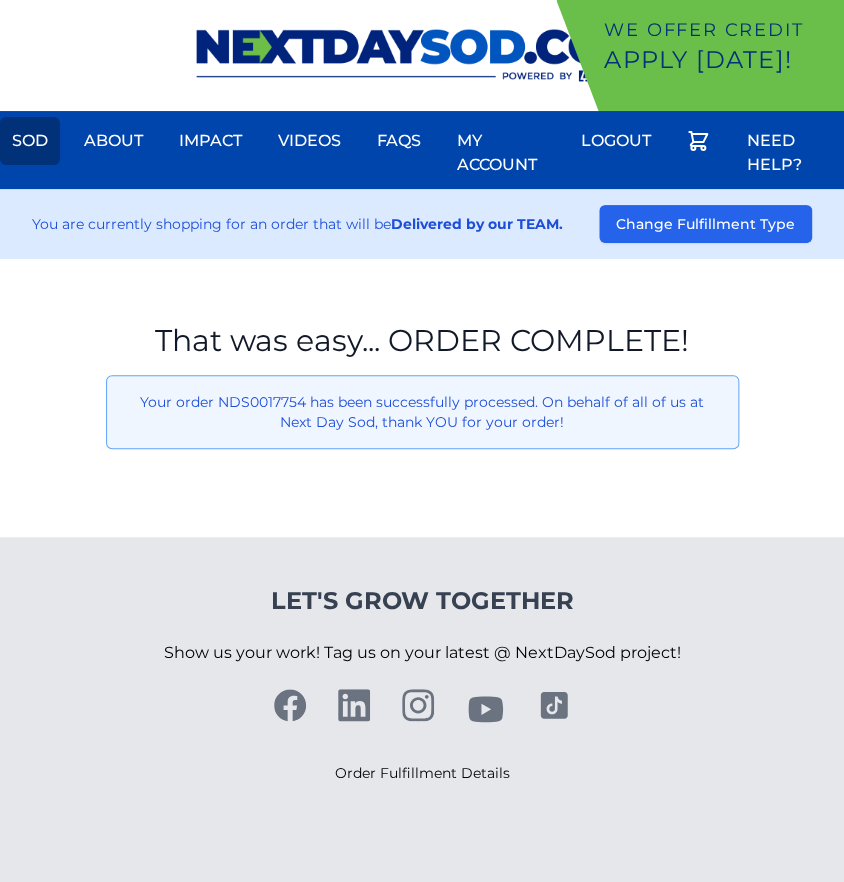 click on "Sod" at bounding box center (30, 141) 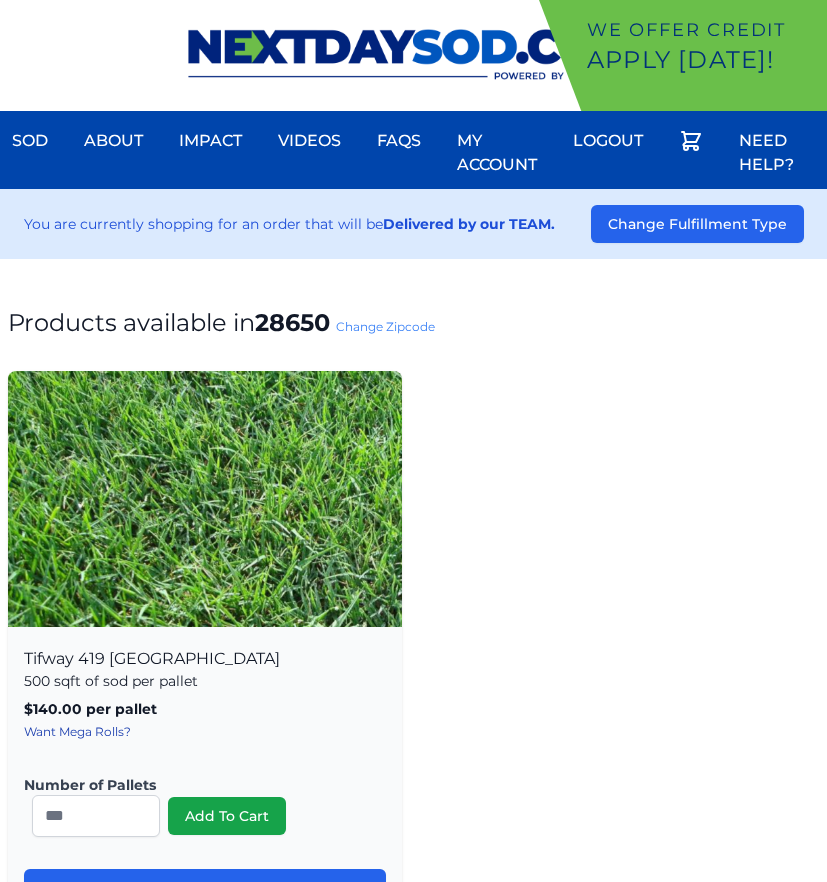 scroll, scrollTop: 0, scrollLeft: 0, axis: both 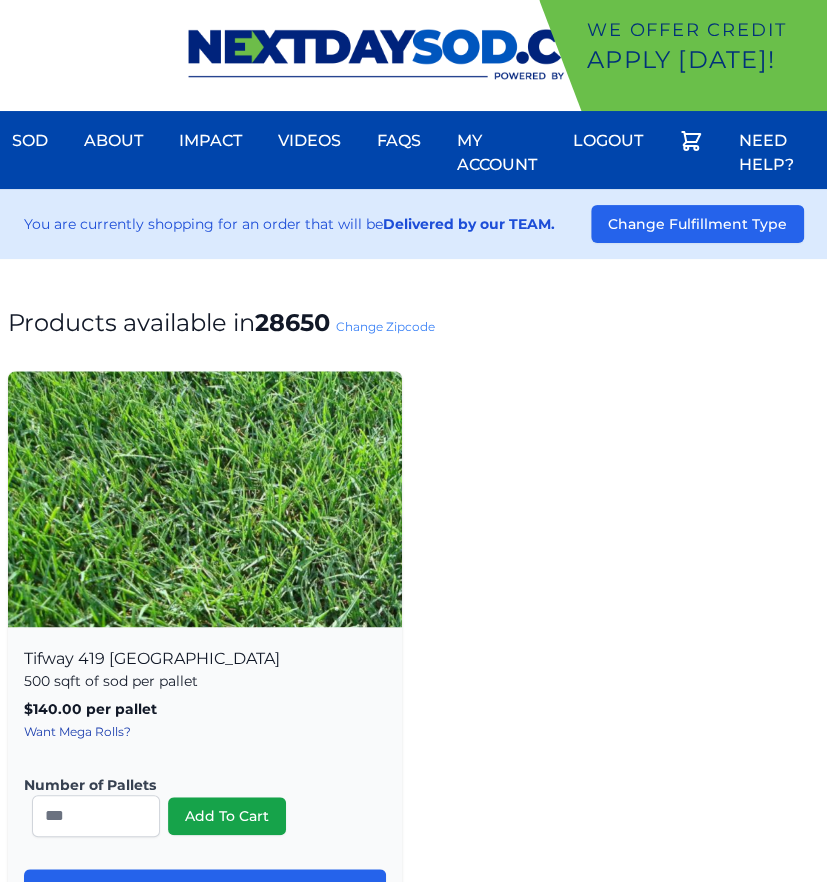click on "Change Zipcode" at bounding box center (385, 326) 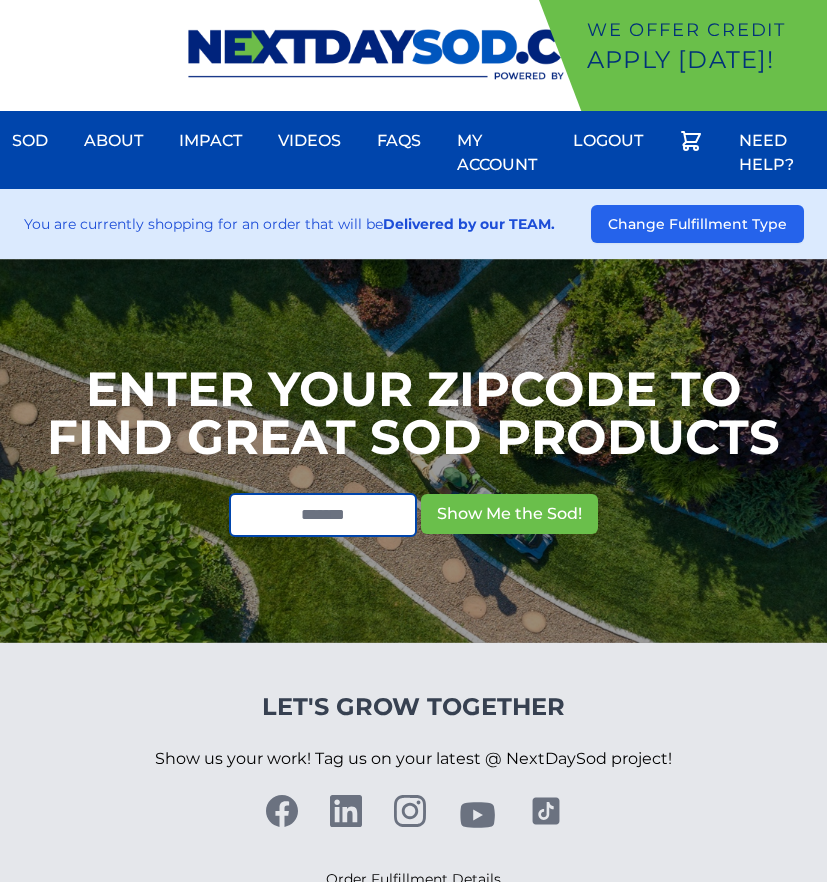 scroll, scrollTop: 0, scrollLeft: 0, axis: both 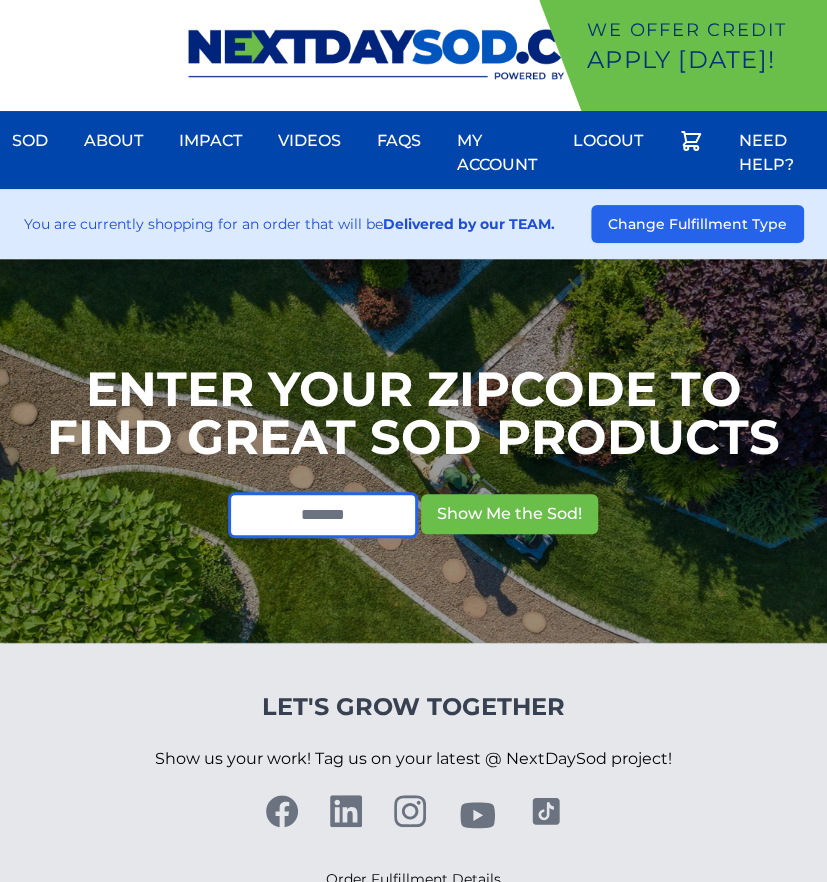 click at bounding box center (323, 515) 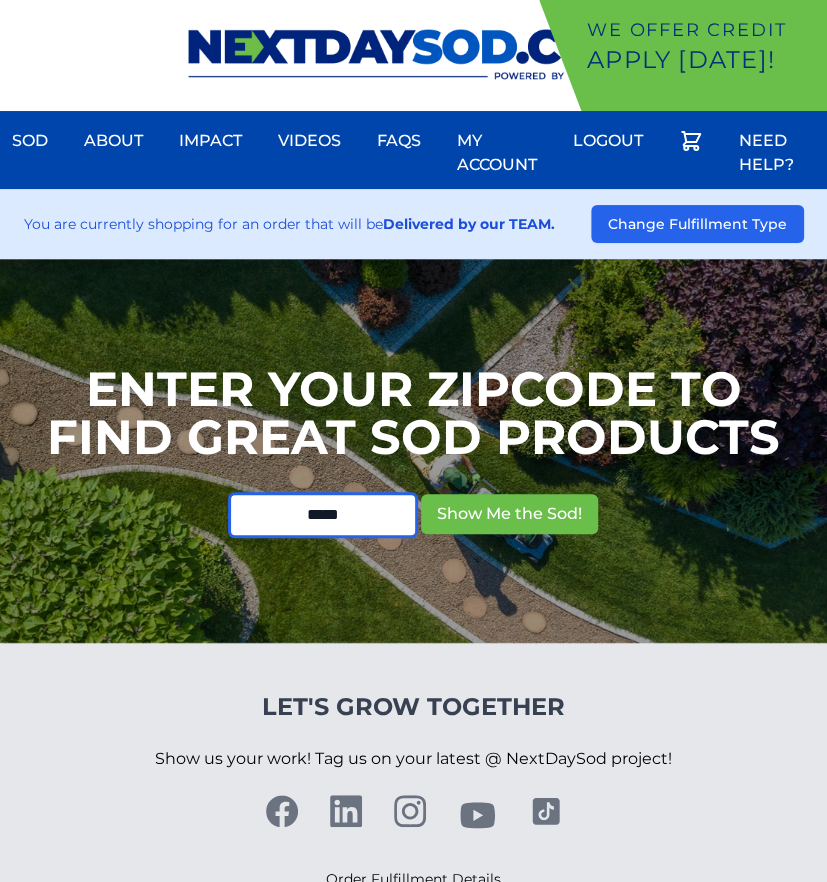type on "*****" 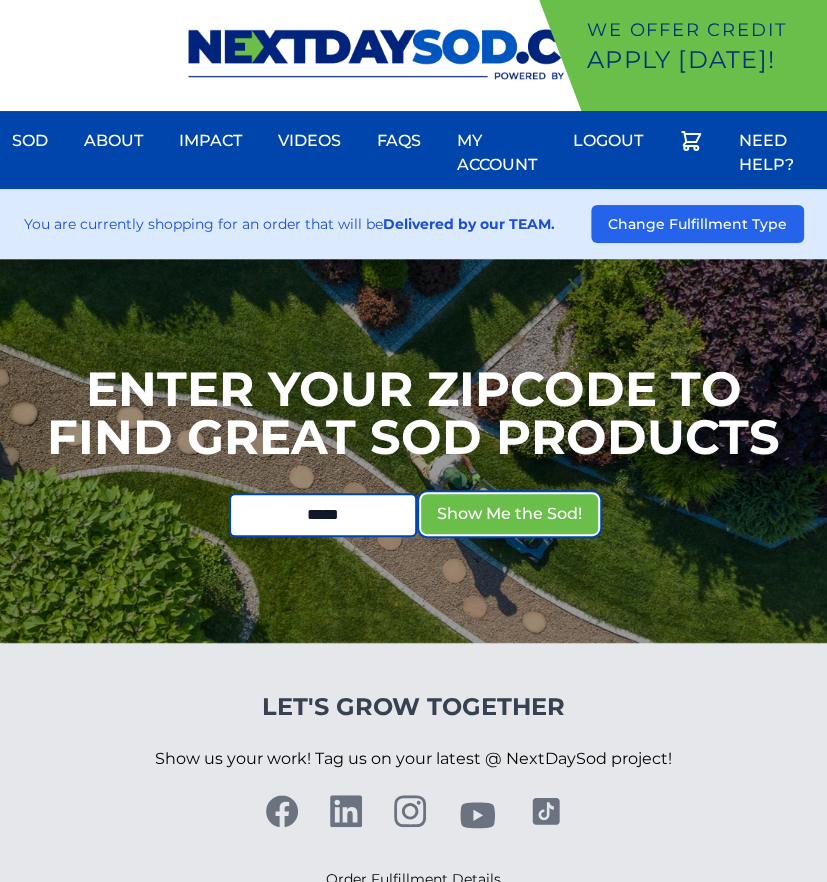 type 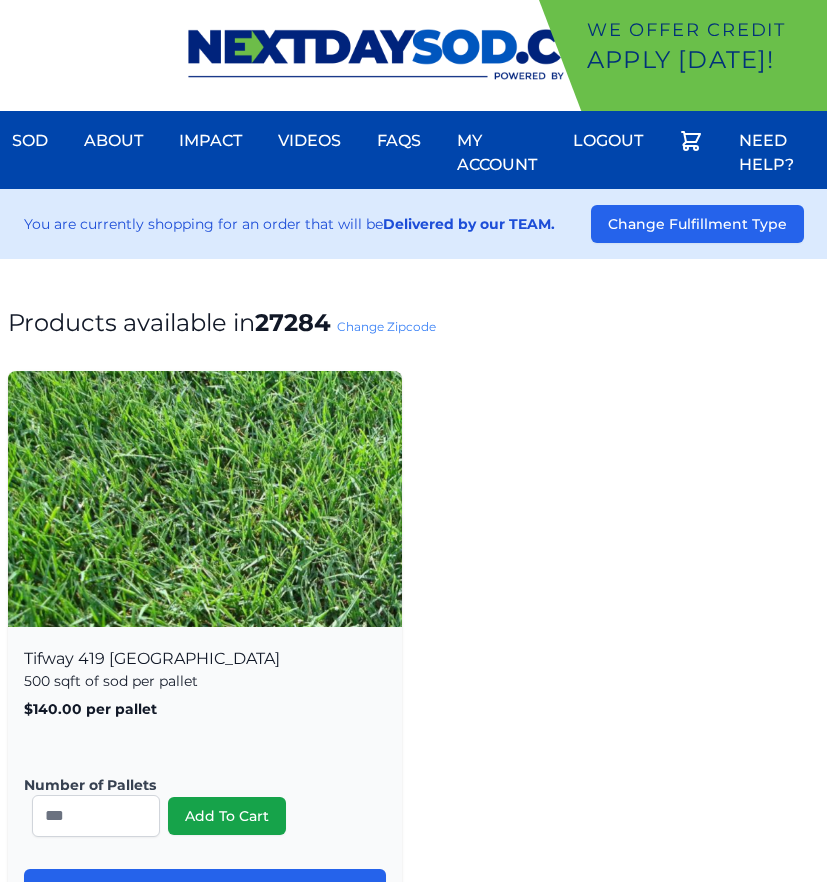 scroll, scrollTop: 0, scrollLeft: 0, axis: both 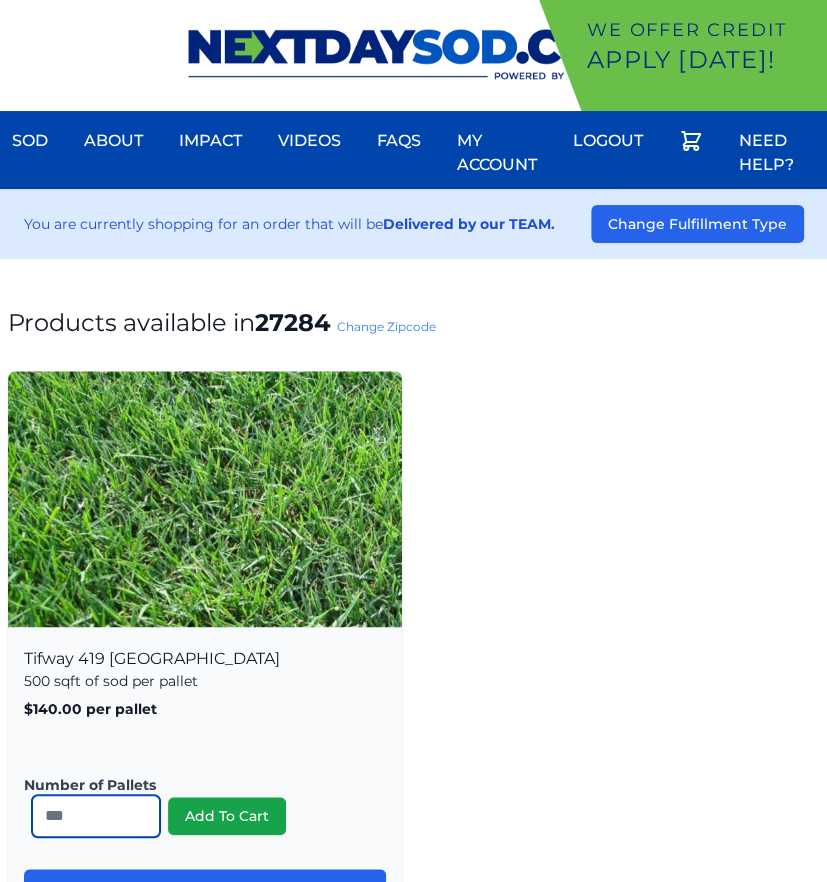 click on "*" at bounding box center [96, 816] 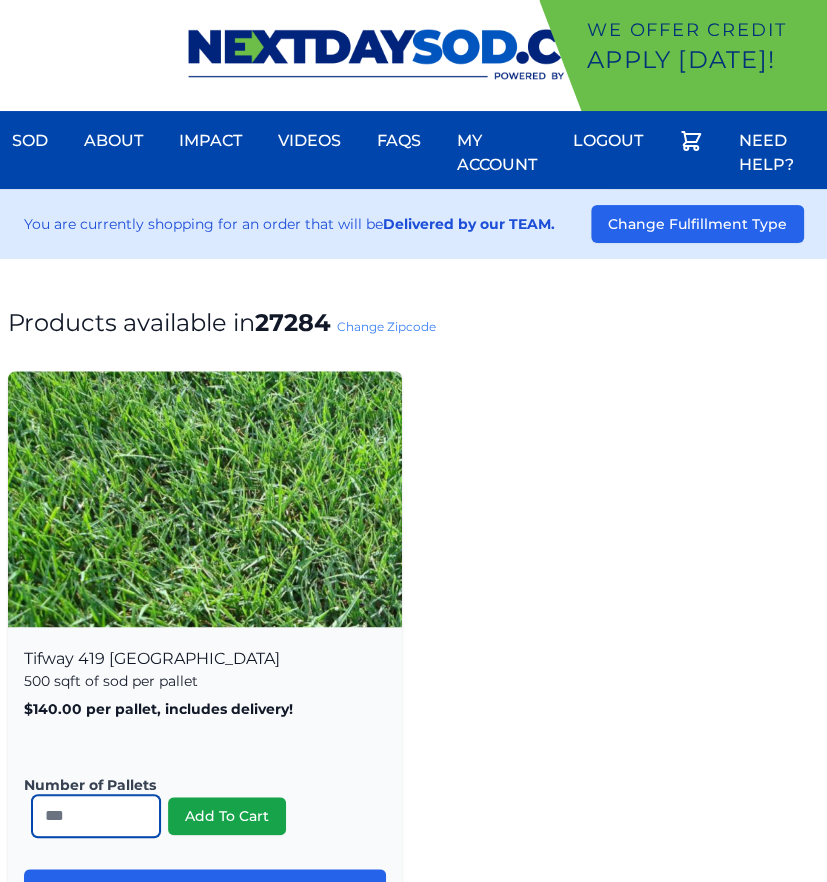 type on "**" 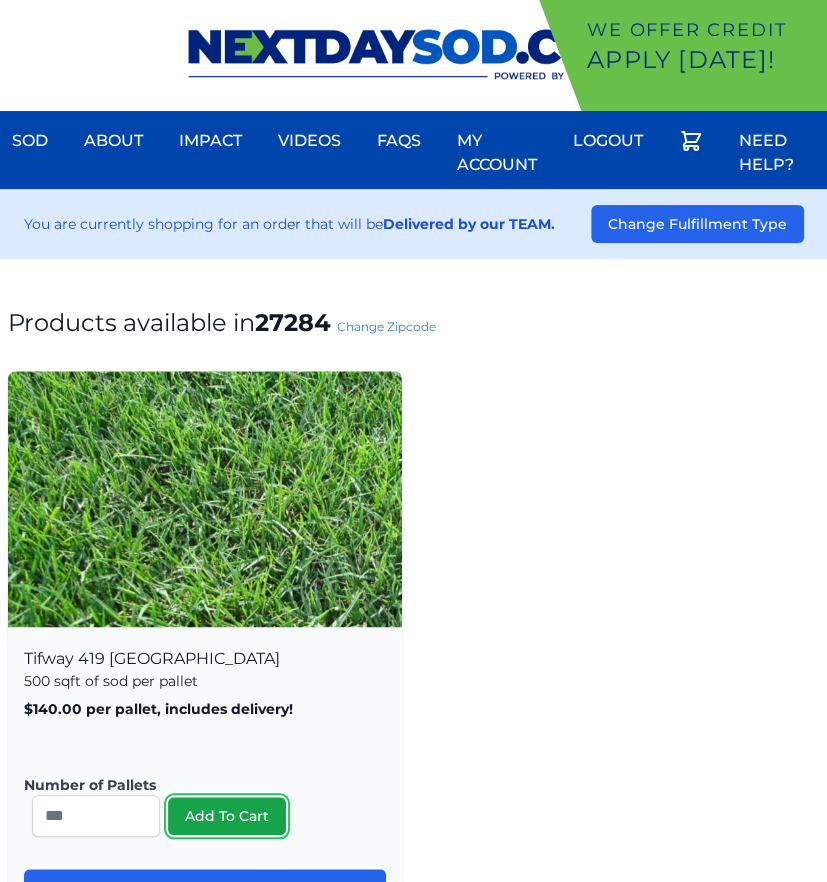 type 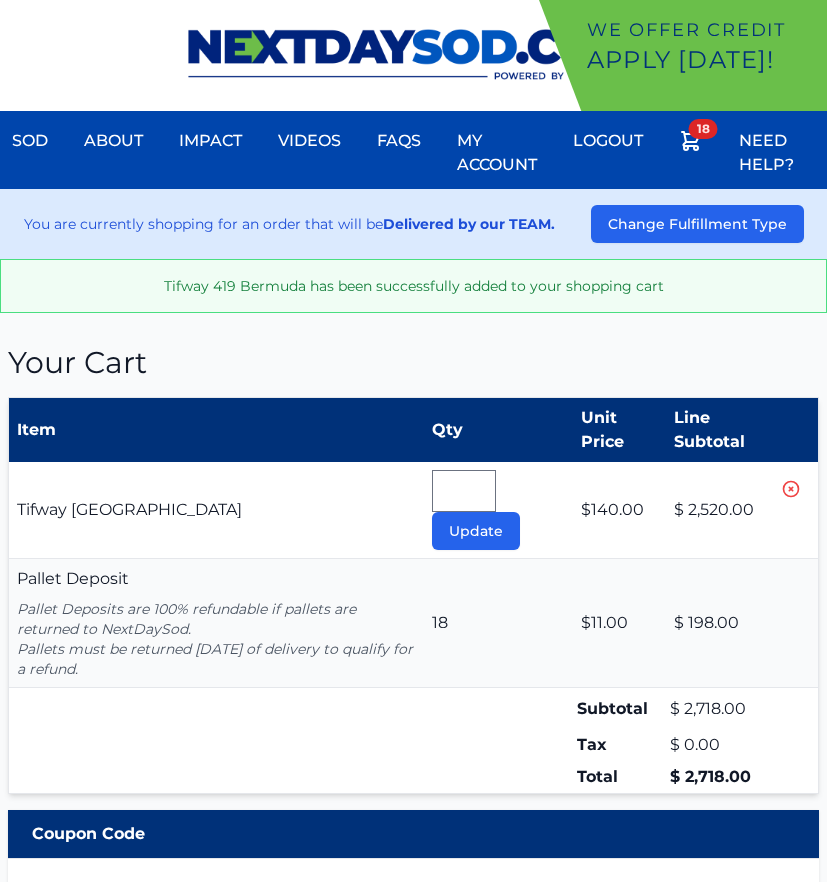 scroll, scrollTop: 0, scrollLeft: 0, axis: both 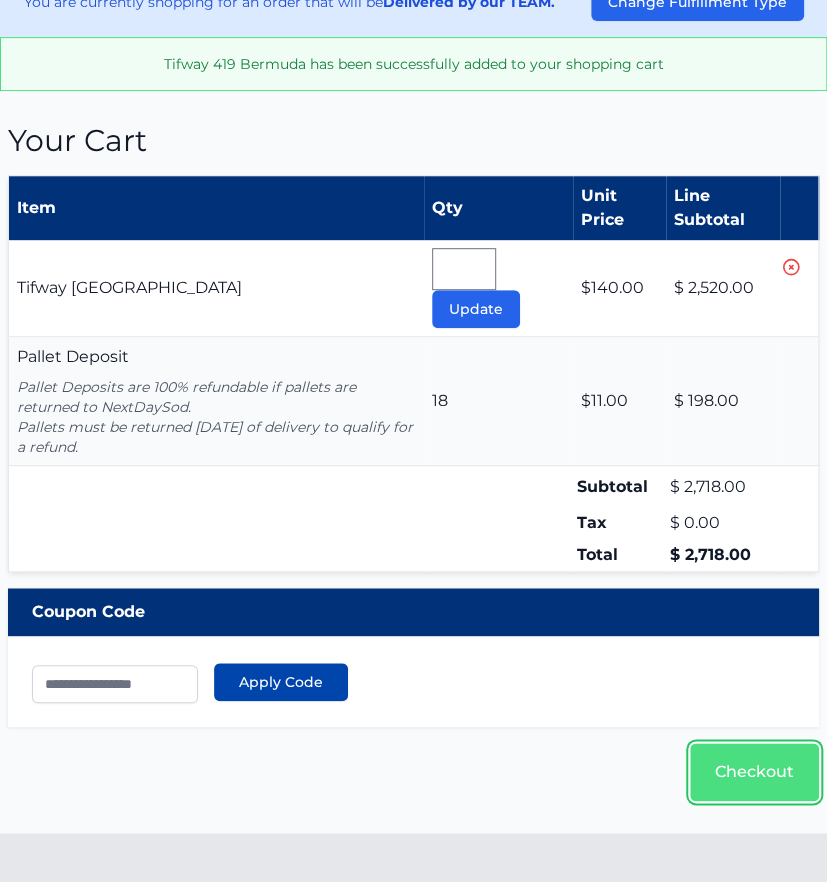 click on "Checkout" at bounding box center [754, 772] 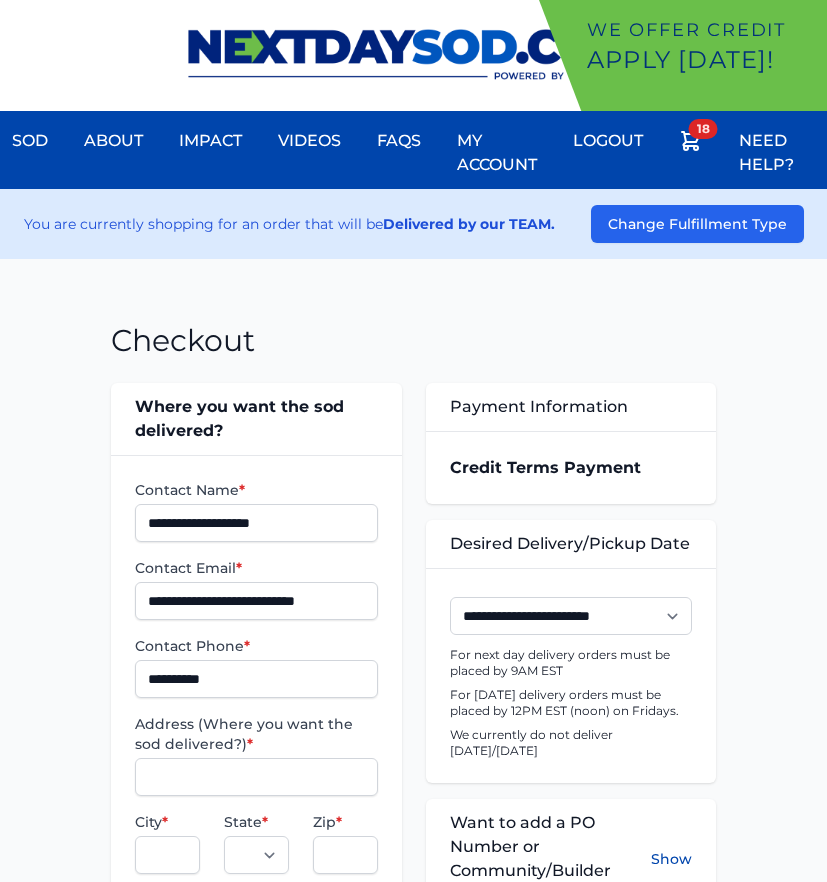 scroll, scrollTop: 0, scrollLeft: 0, axis: both 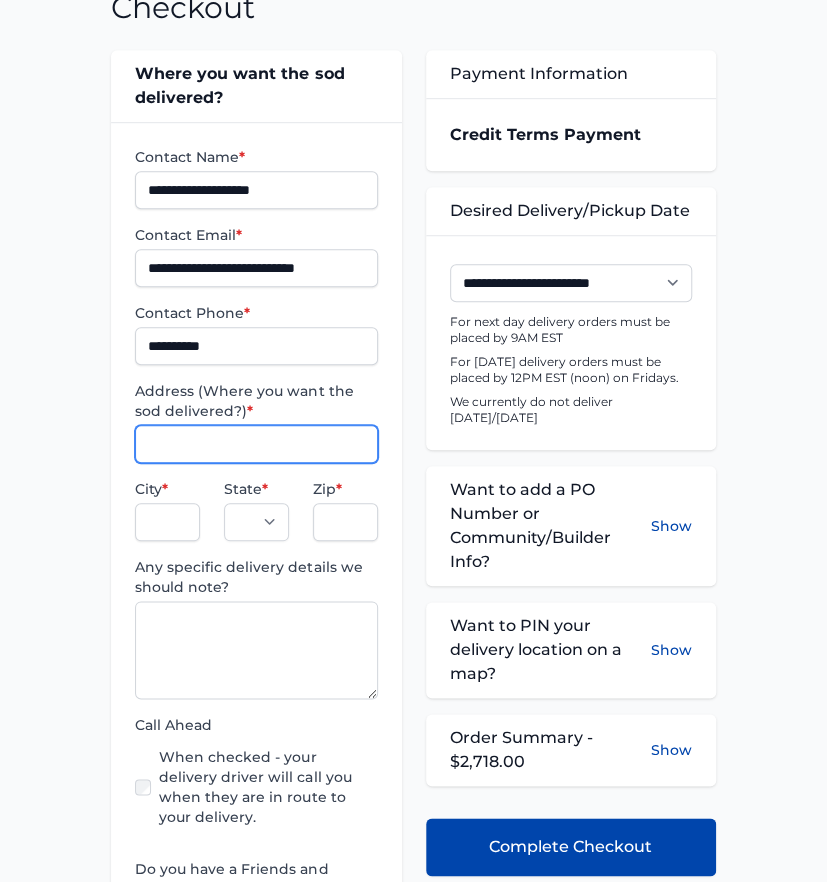 click on "Address (Where you want the sod delivered?)
*" at bounding box center (256, 444) 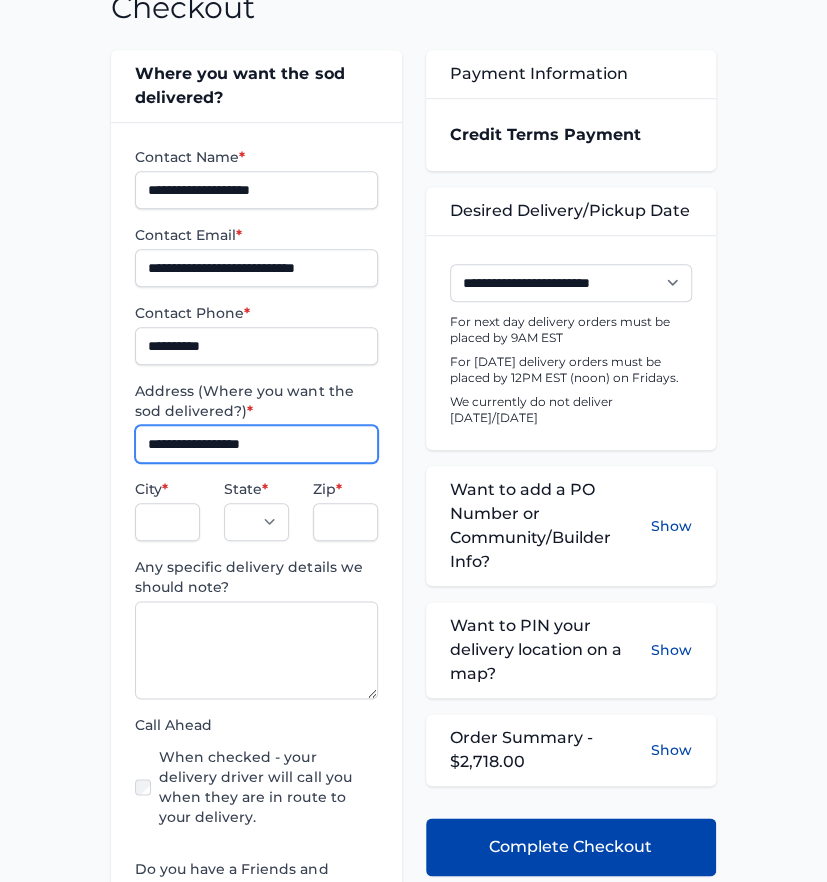type on "**********" 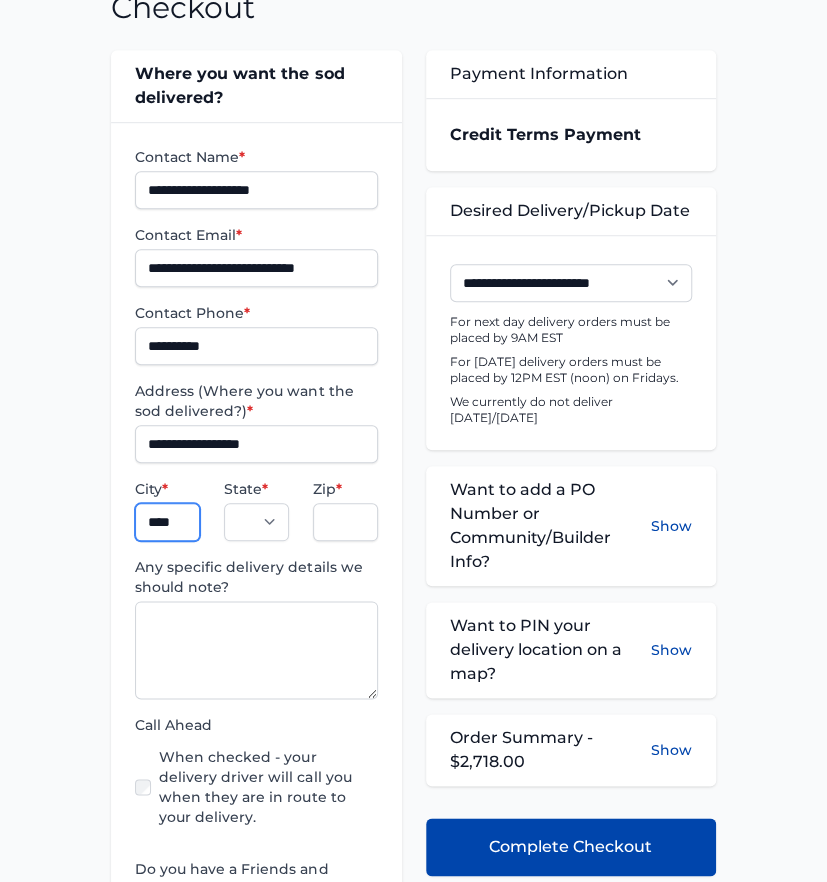 type on "**********" 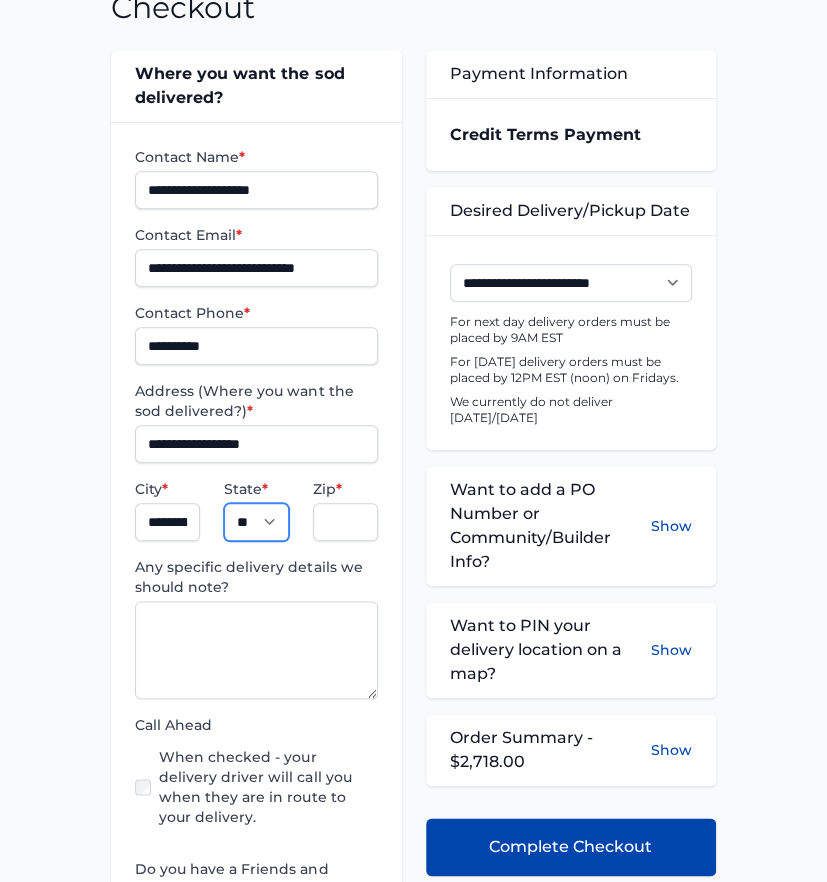 type on "*****" 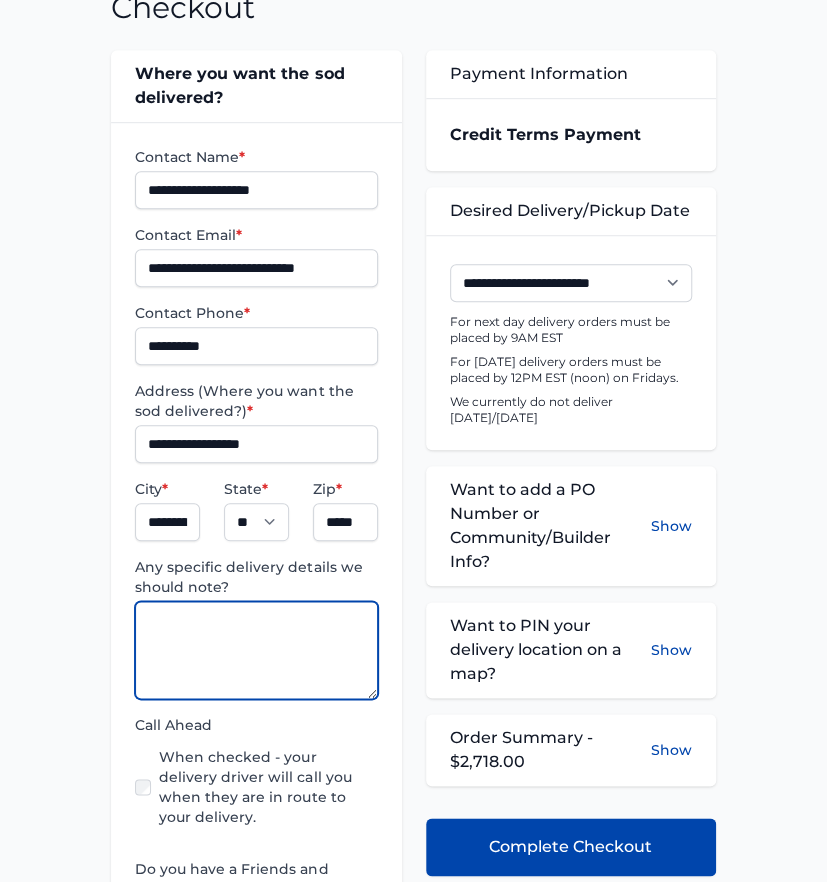 paste on "**********" 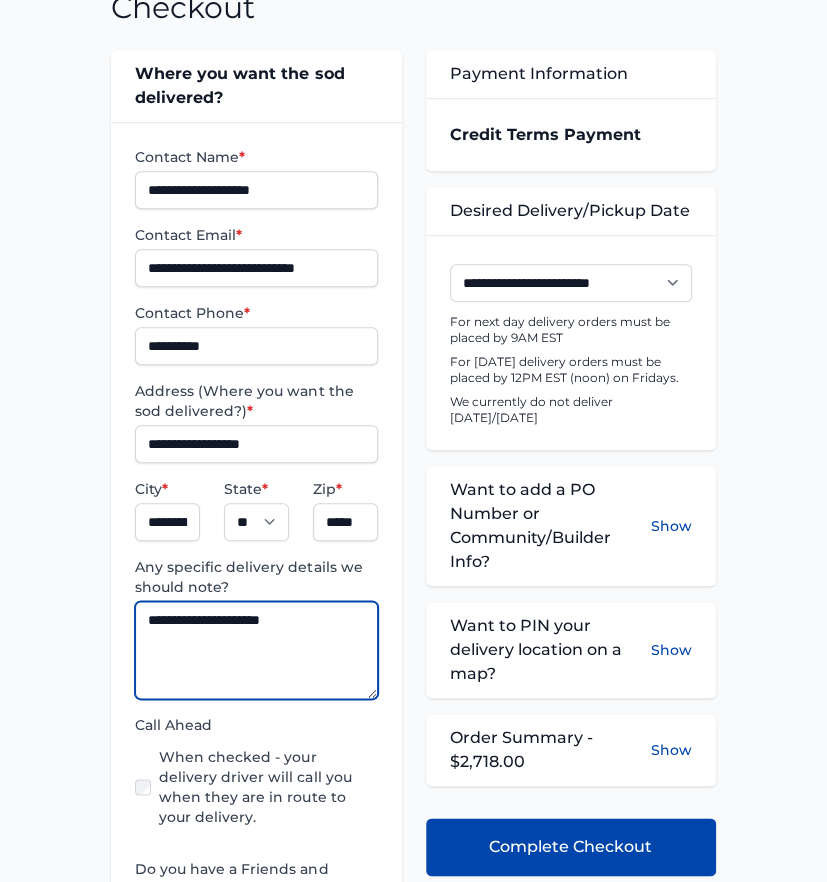 type on "**********" 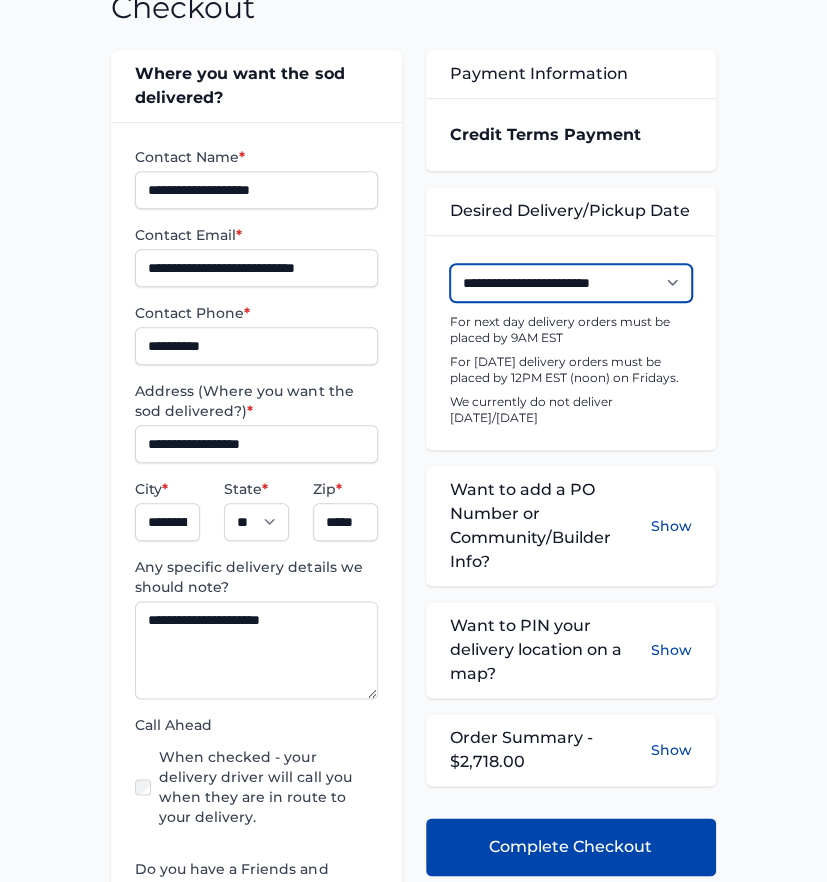 click on "**********" at bounding box center [571, 283] 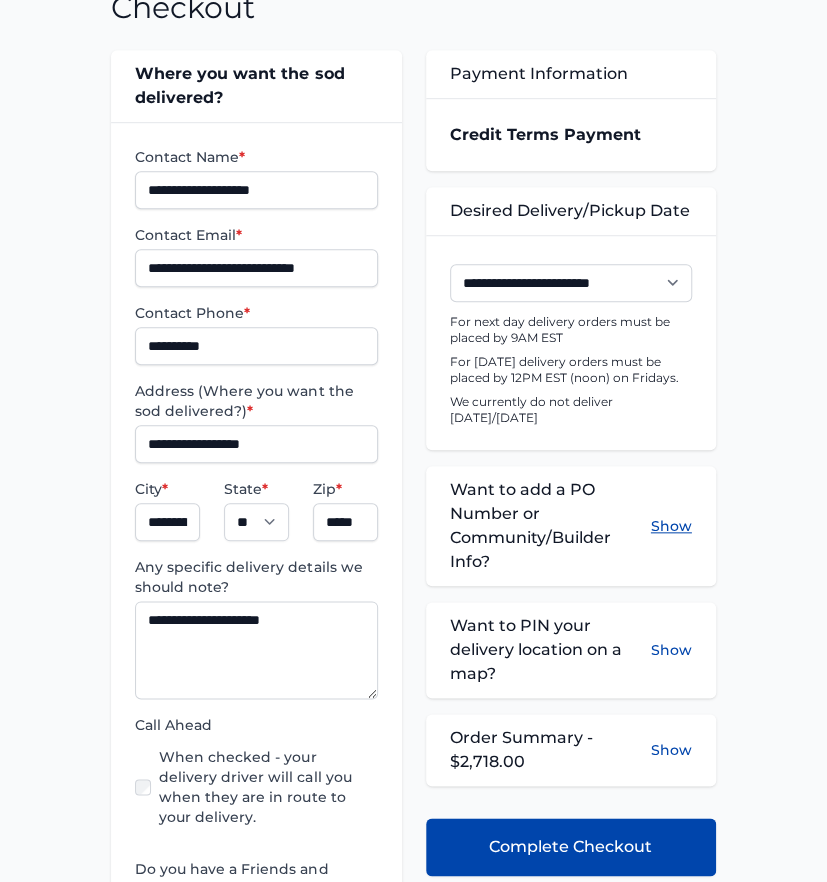 click on "Show" at bounding box center (671, 526) 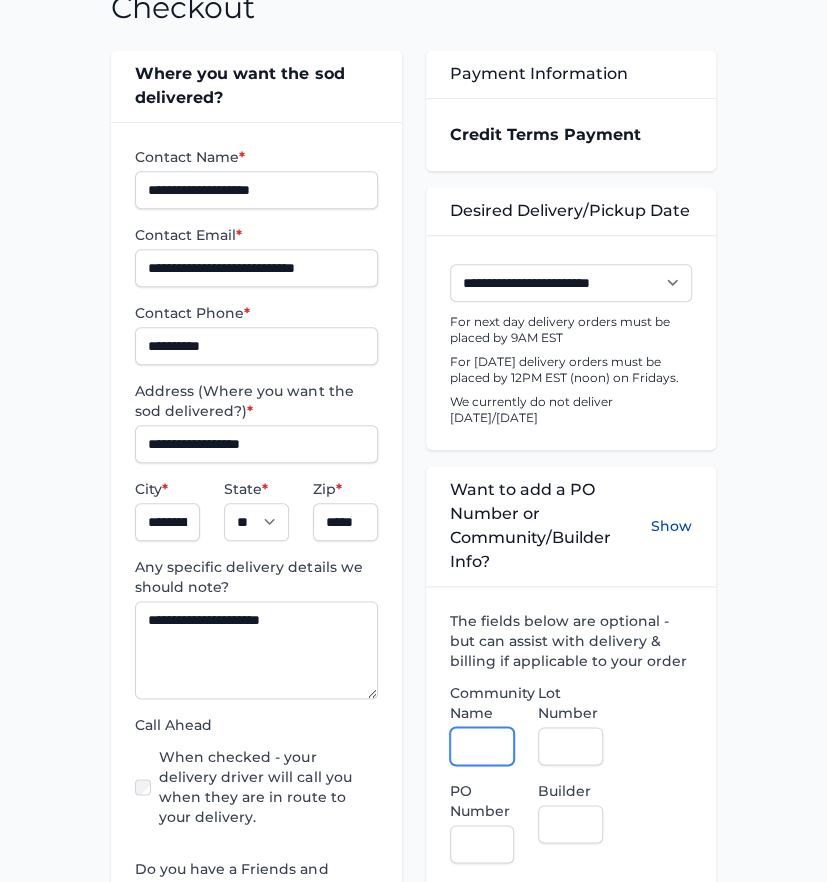 click on "Community Name" at bounding box center [482, 746] 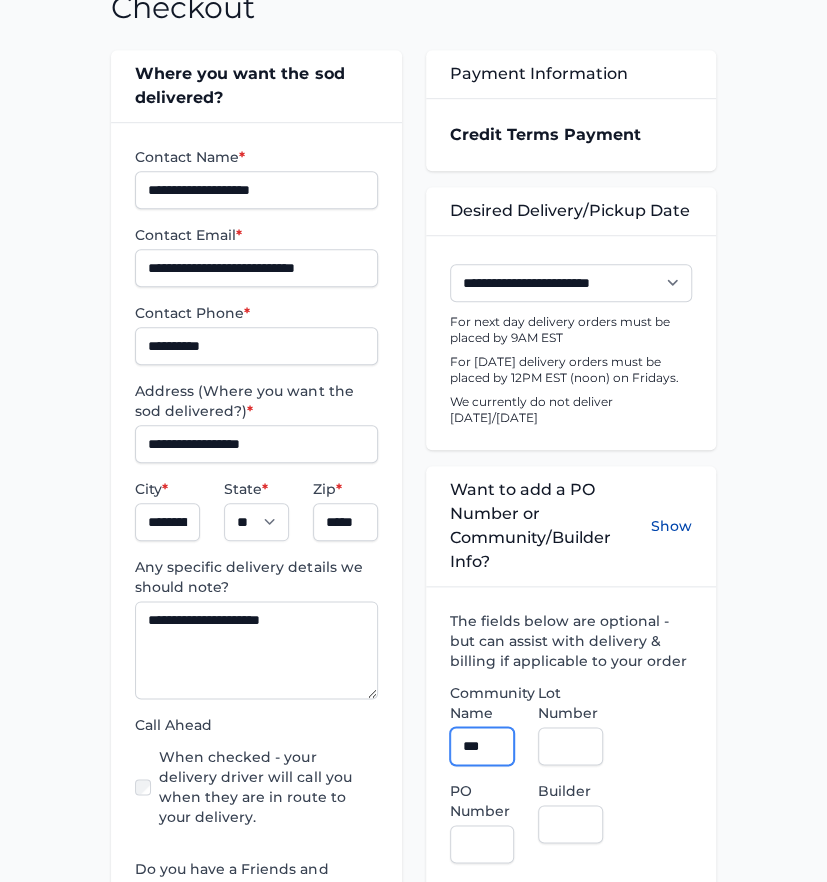 type on "**********" 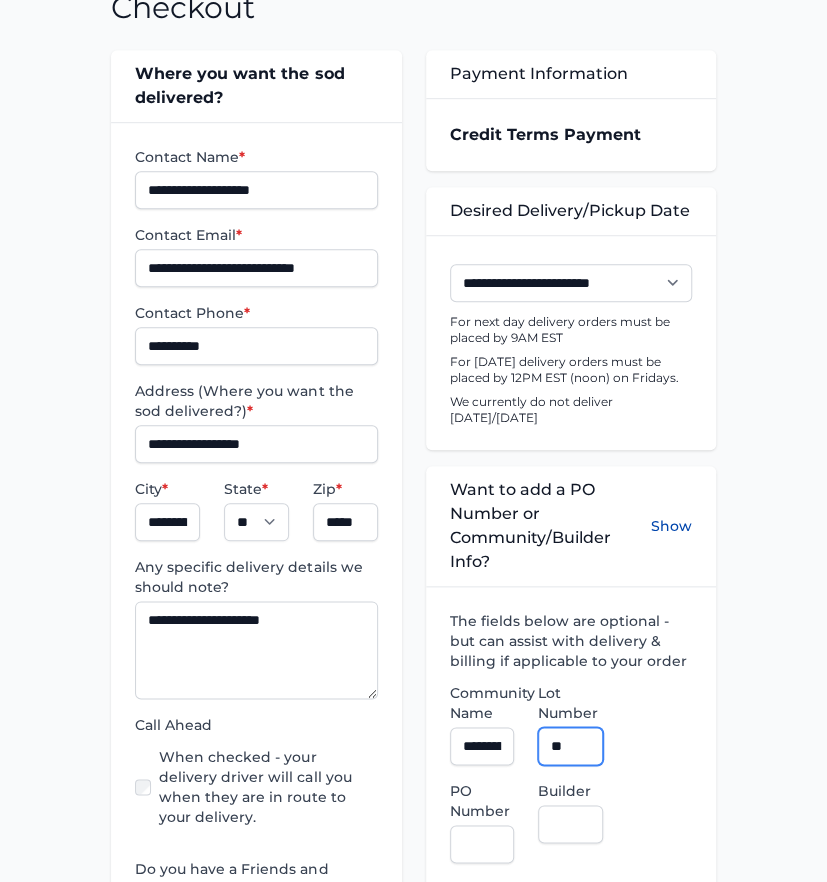 type on "**" 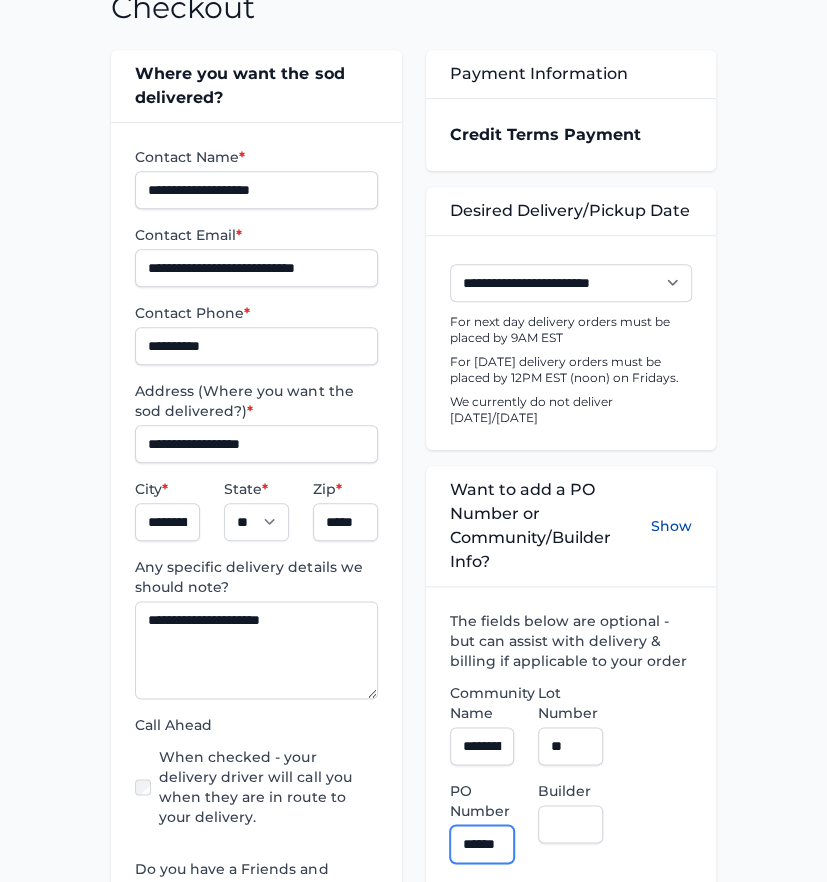scroll, scrollTop: 0, scrollLeft: 11, axis: horizontal 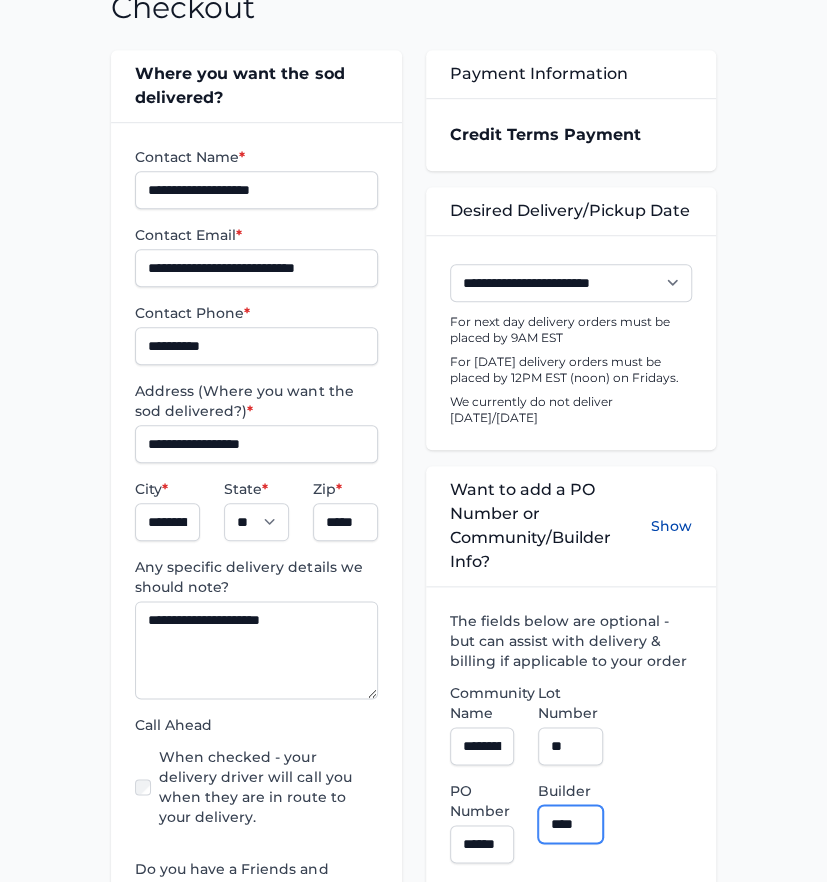 type on "**********" 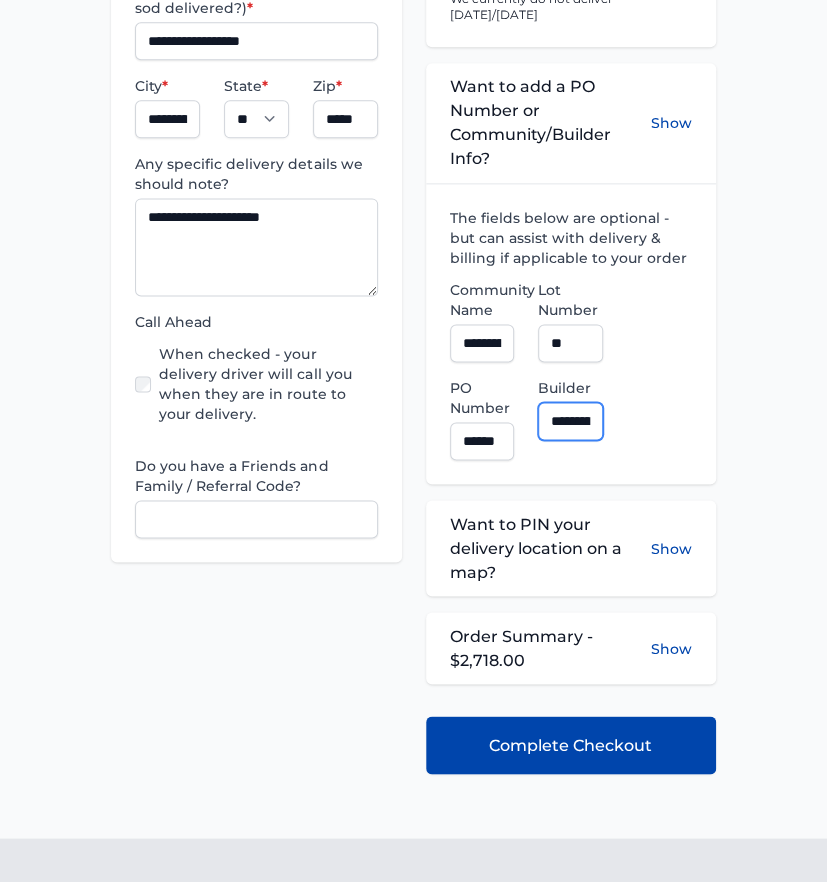 scroll, scrollTop: 777, scrollLeft: 0, axis: vertical 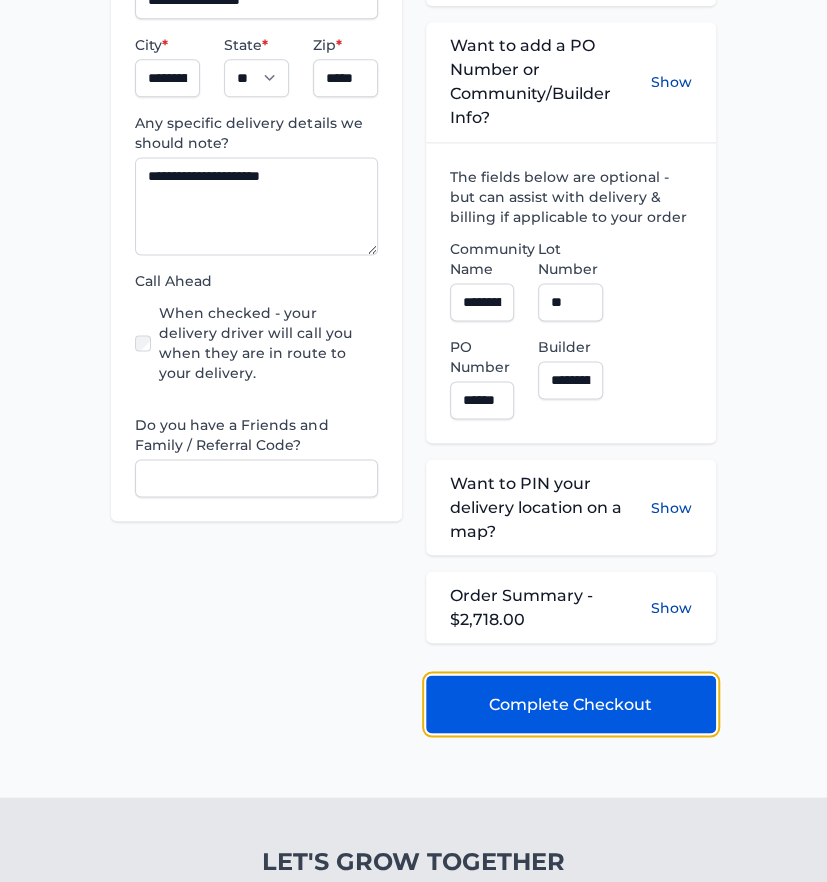 click on "Complete Checkout" at bounding box center (570, 704) 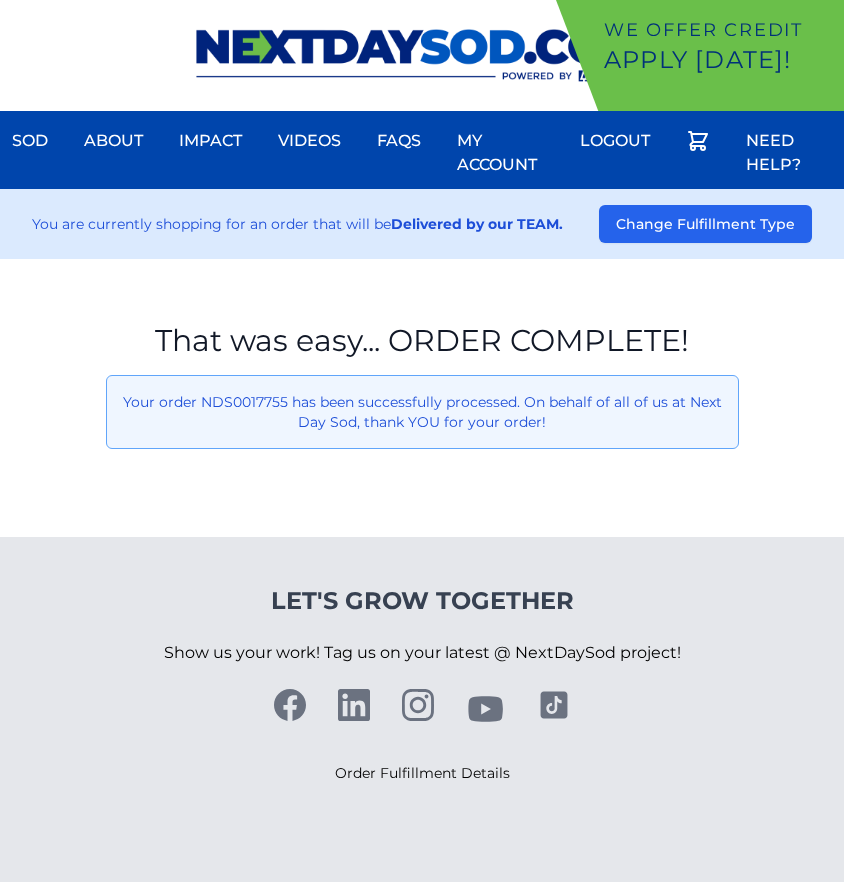 scroll, scrollTop: 0, scrollLeft: 0, axis: both 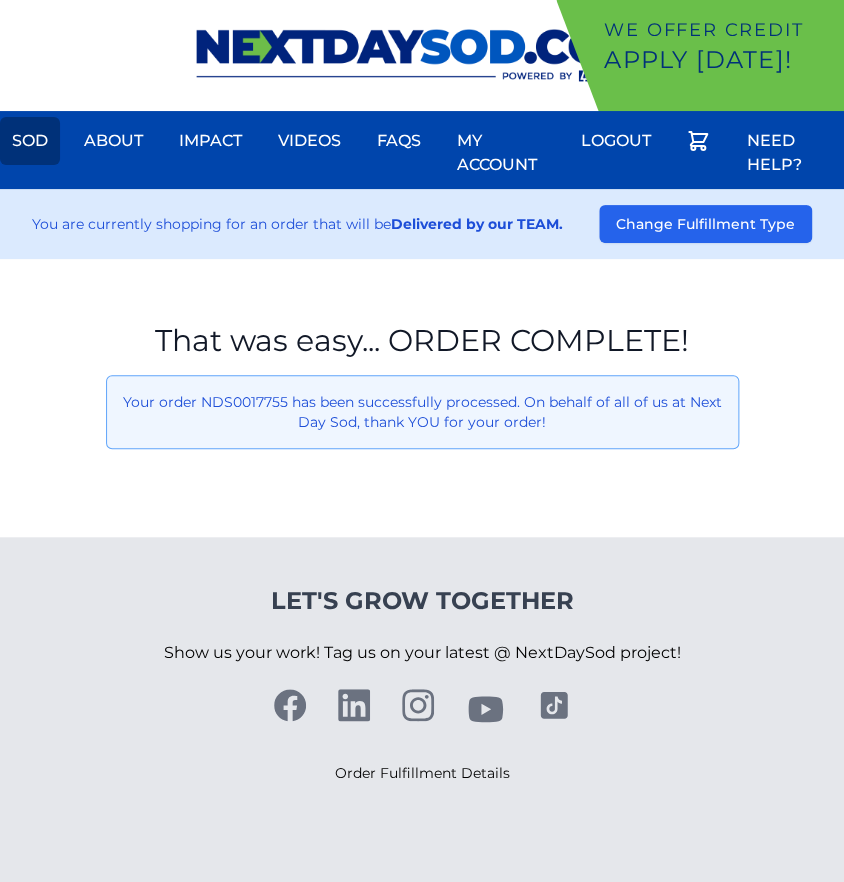 click on "Sod" at bounding box center (30, 141) 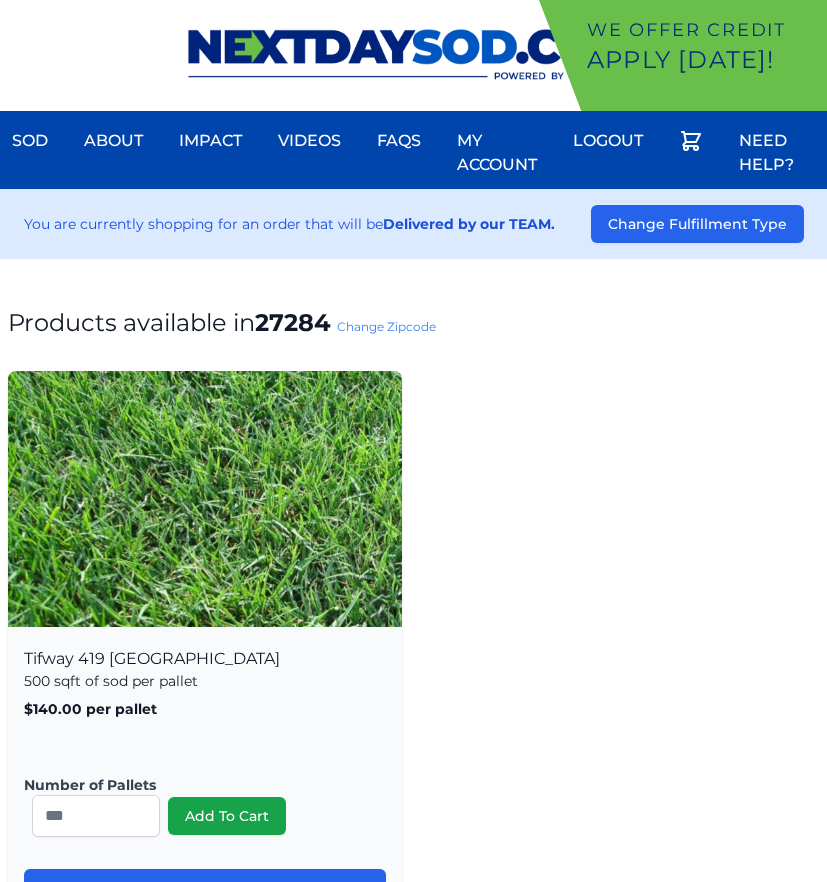 scroll, scrollTop: 0, scrollLeft: 0, axis: both 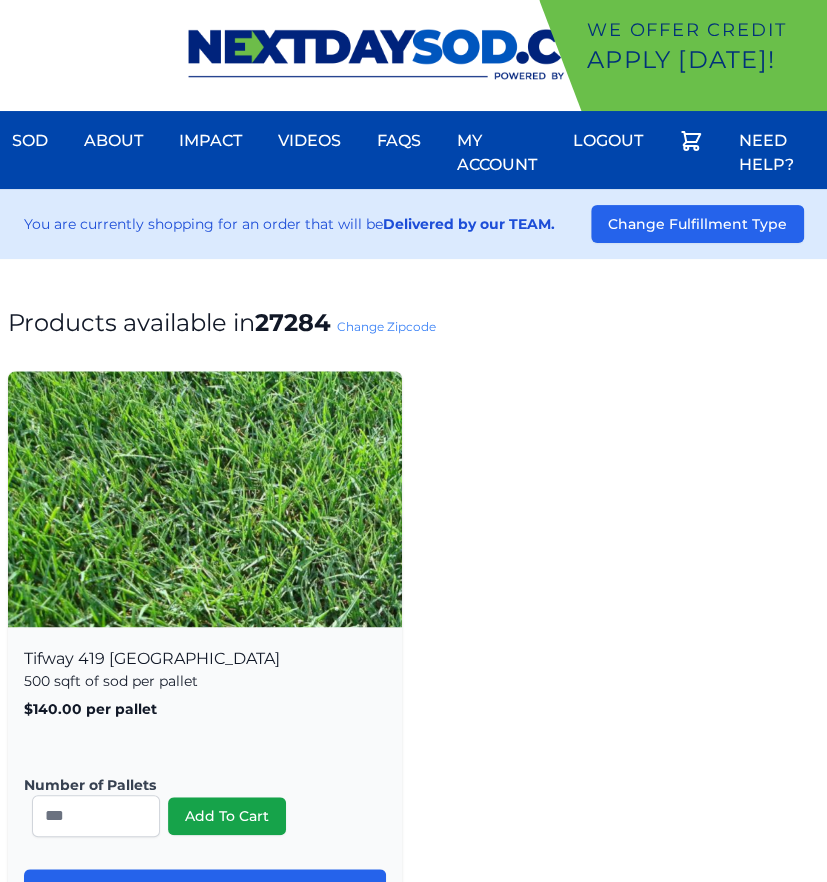 click on "Change Zipcode" at bounding box center (386, 326) 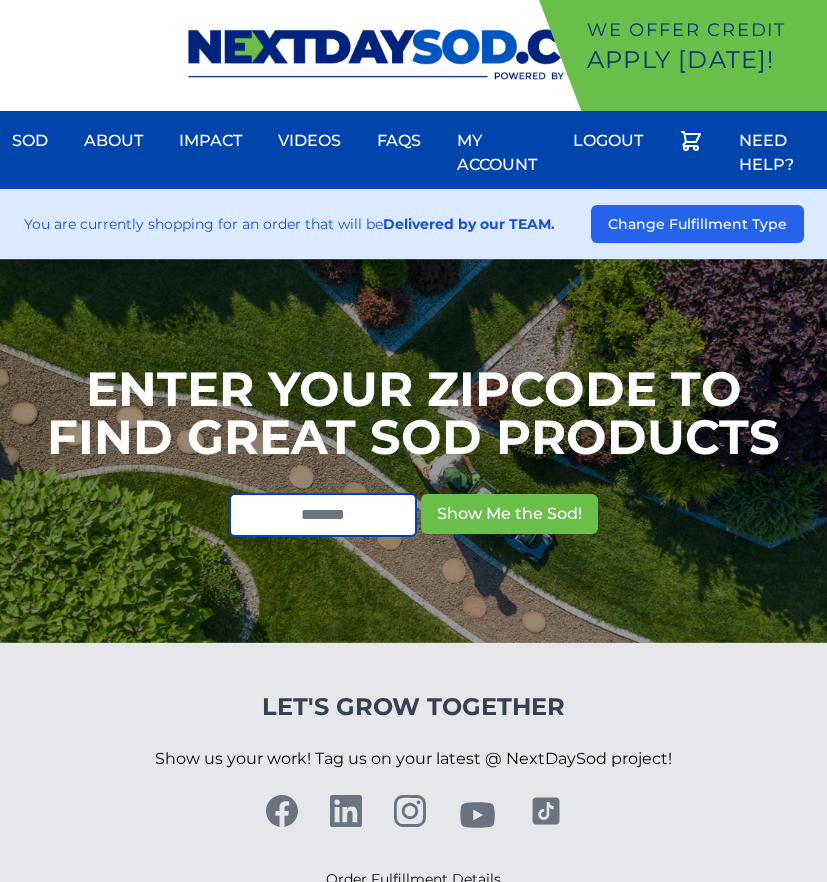 scroll, scrollTop: 0, scrollLeft: 0, axis: both 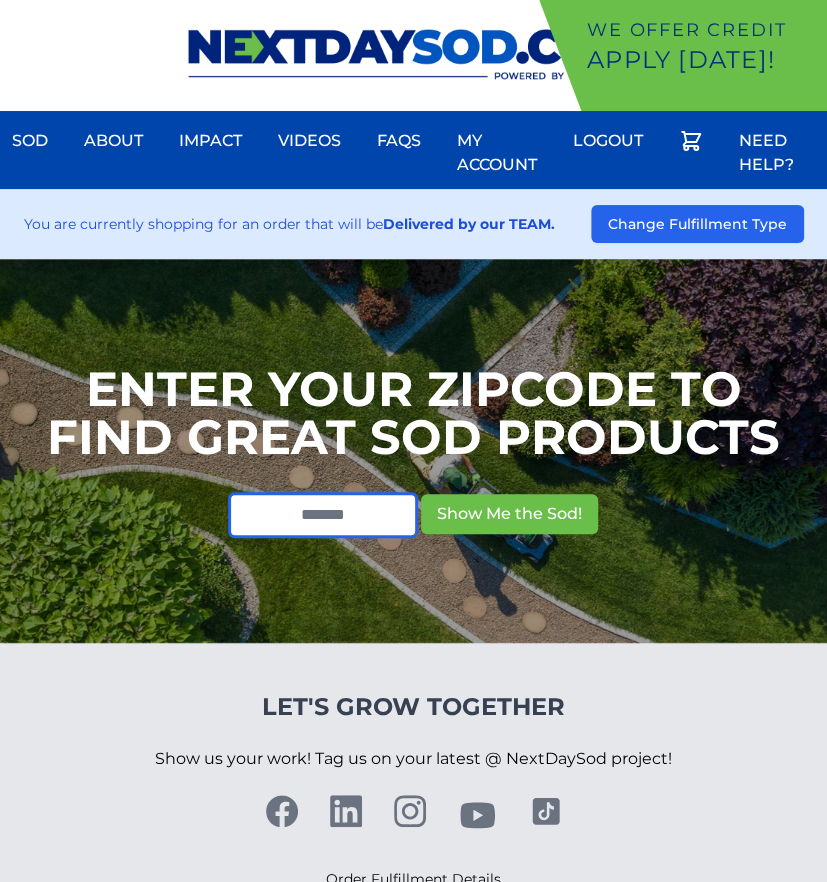 click at bounding box center [323, 515] 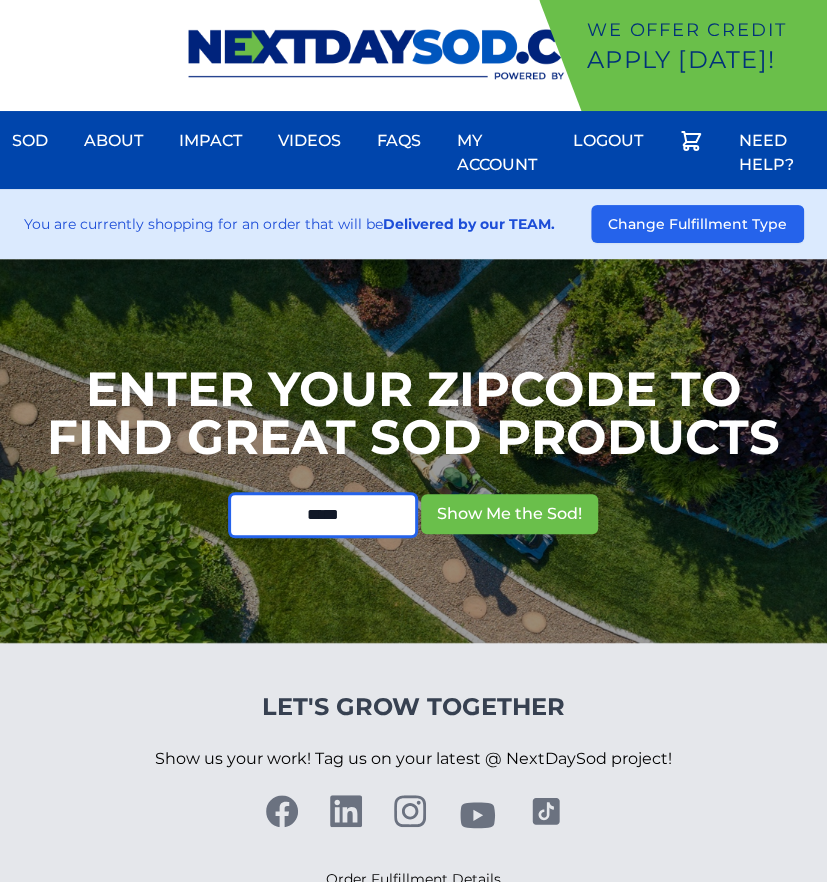 type on "*****" 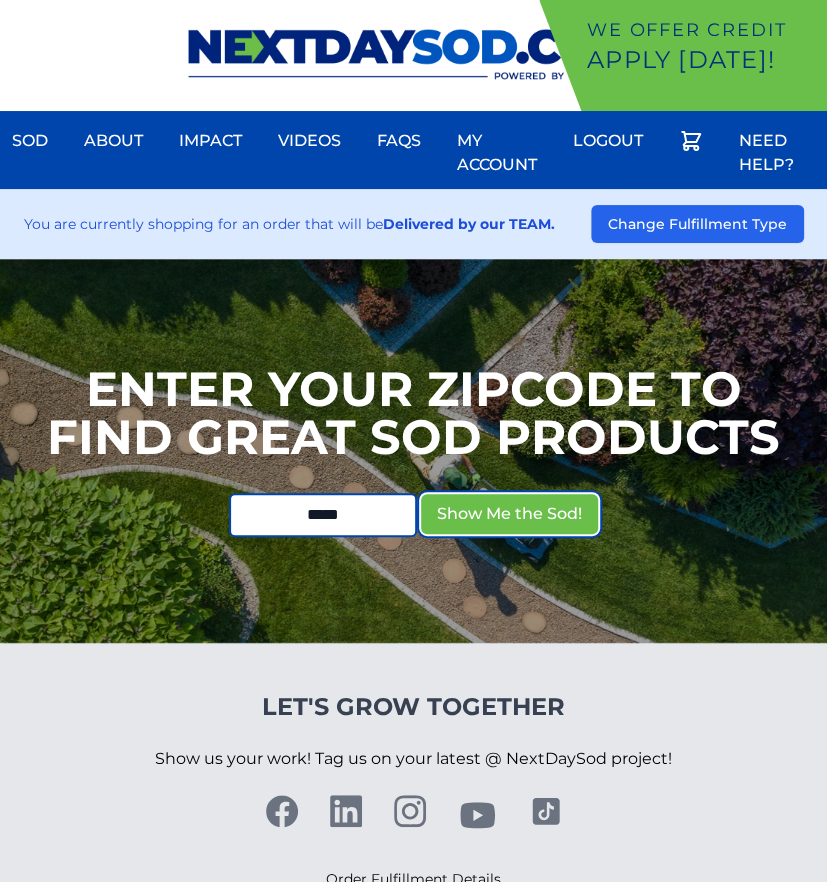 type 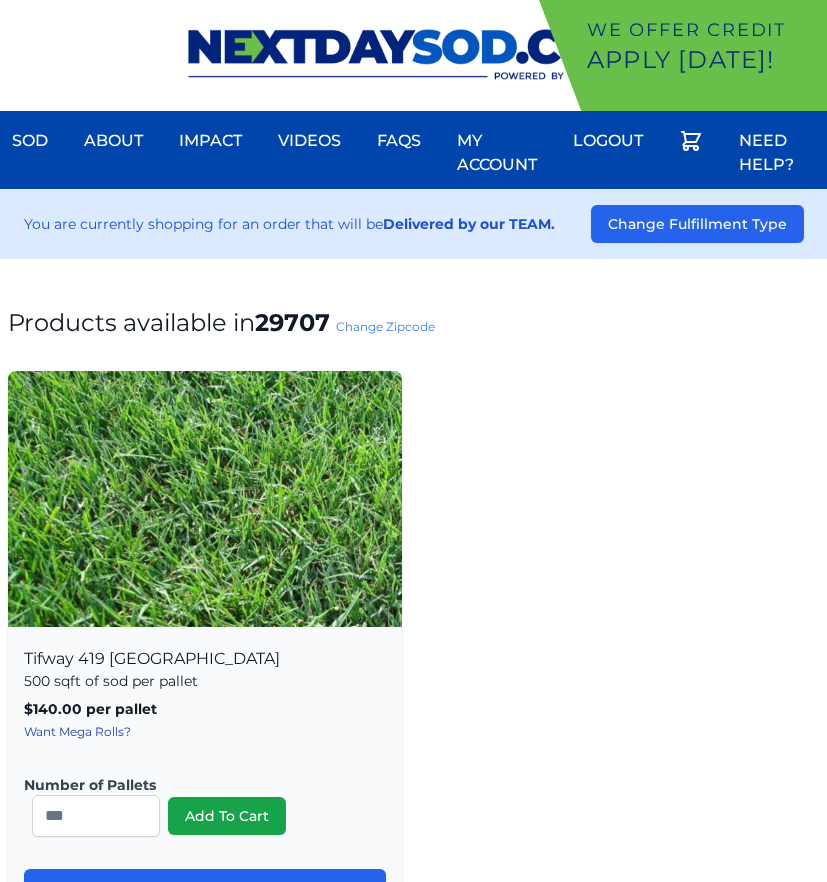scroll, scrollTop: 0, scrollLeft: 0, axis: both 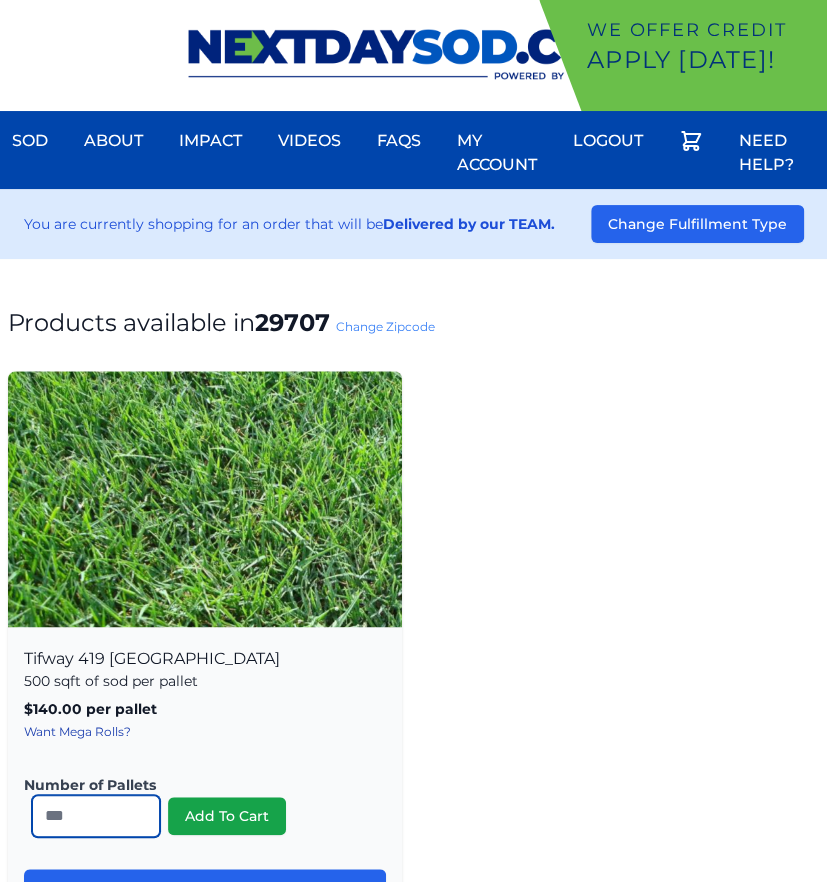 click on "*" at bounding box center (96, 816) 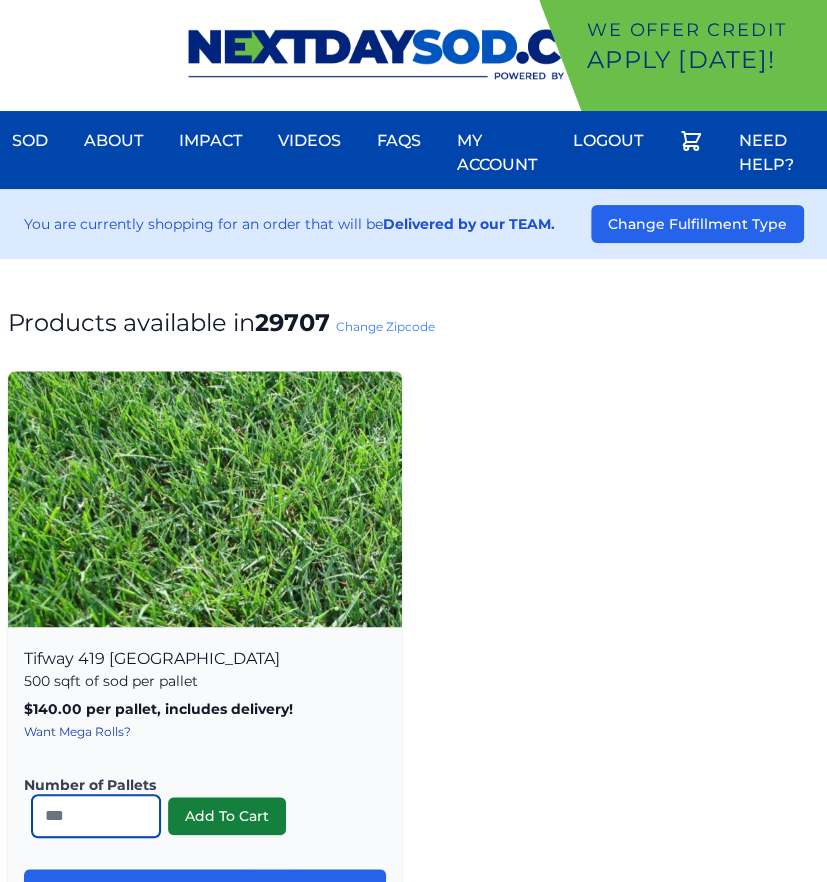 type on "**" 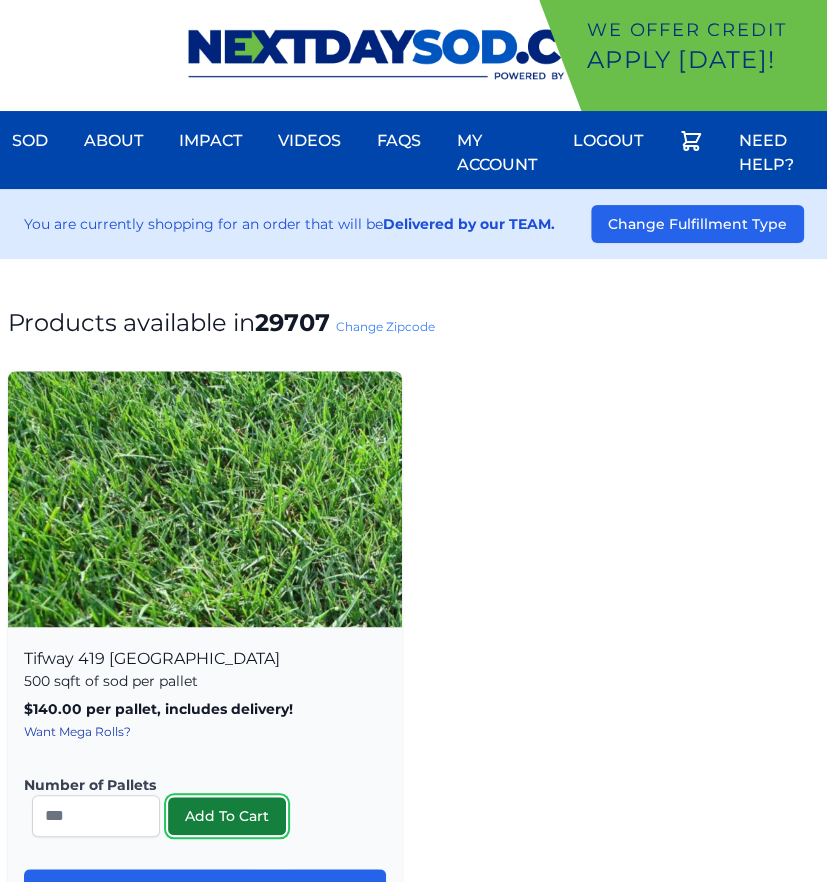 click on "Add To Cart" at bounding box center [227, 816] 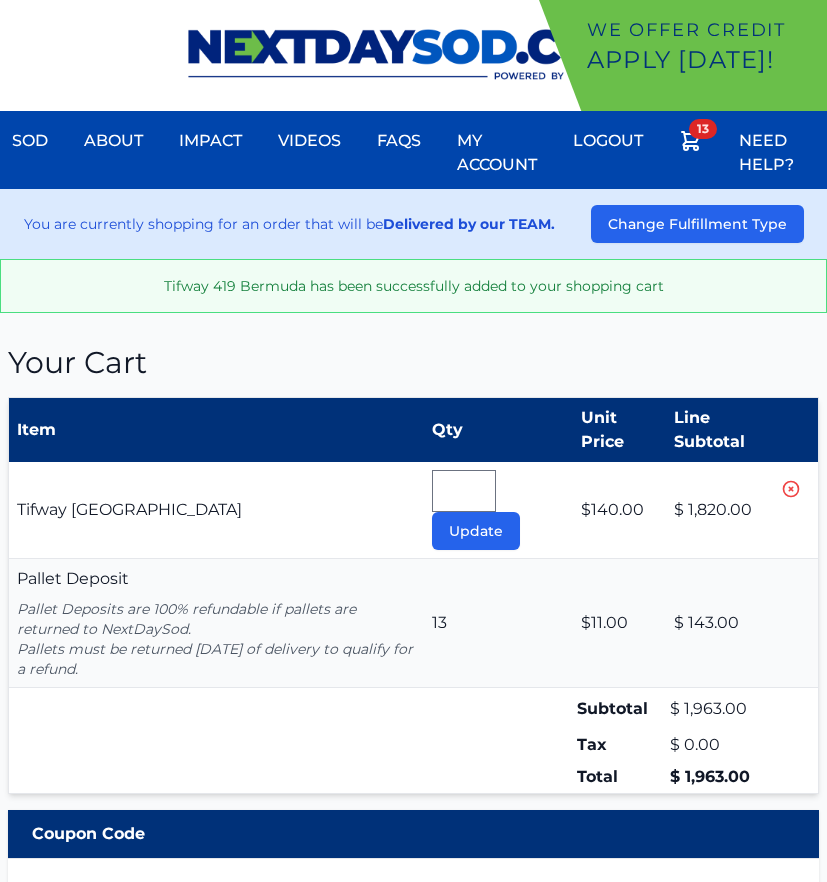 scroll, scrollTop: 226, scrollLeft: 0, axis: vertical 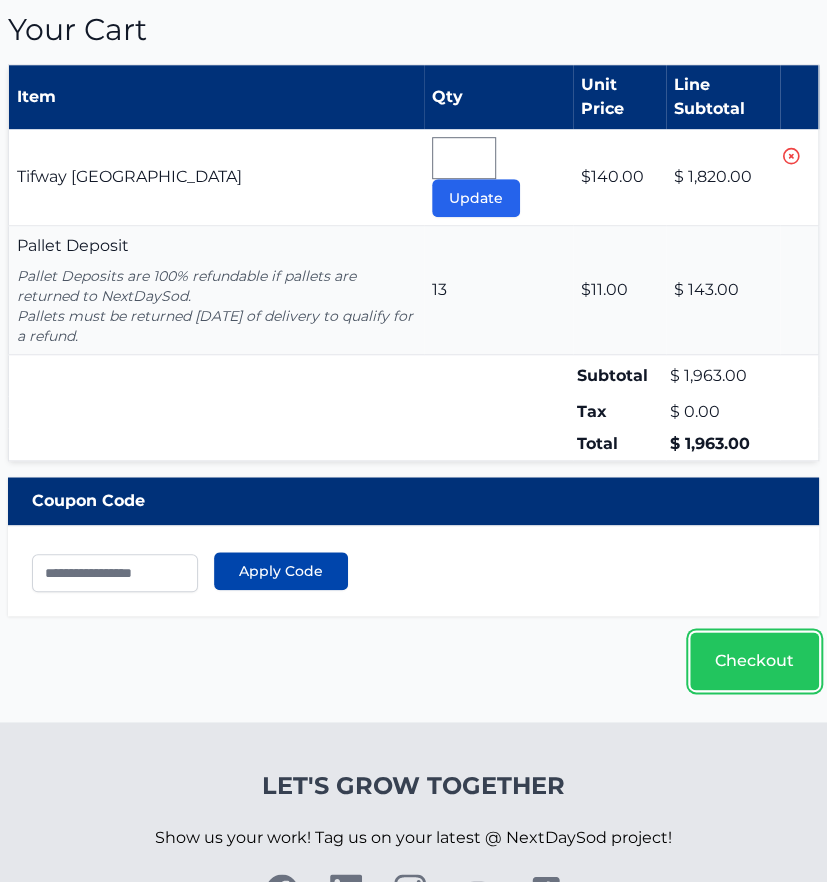 drag, startPoint x: 754, startPoint y: 652, endPoint x: 678, endPoint y: 684, distance: 82.46211 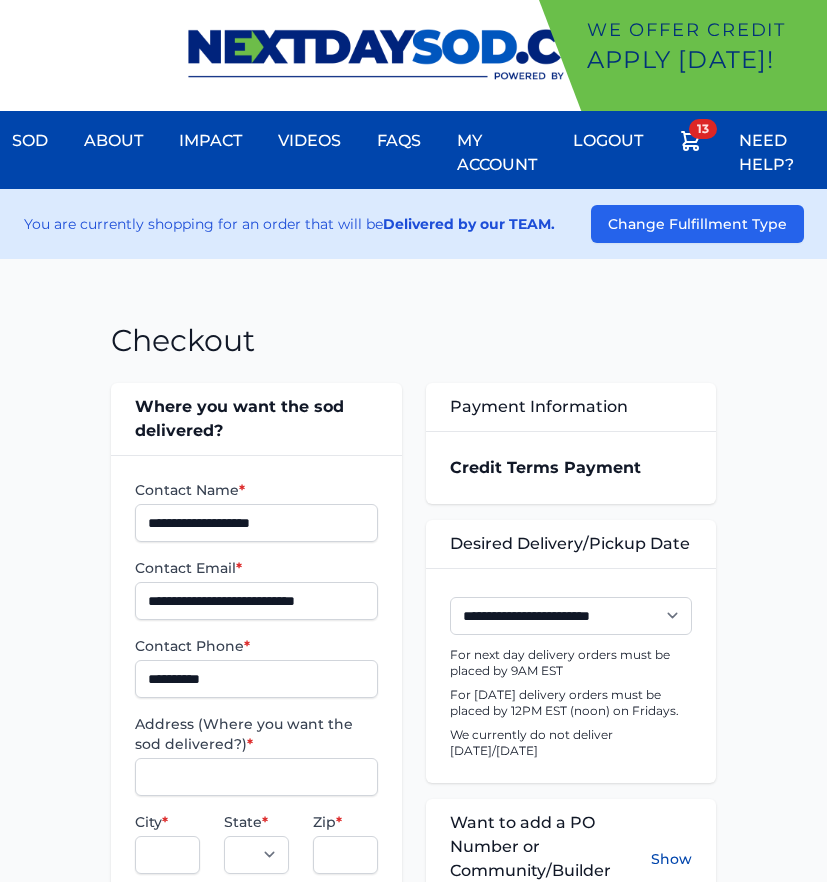 scroll, scrollTop: 0, scrollLeft: 0, axis: both 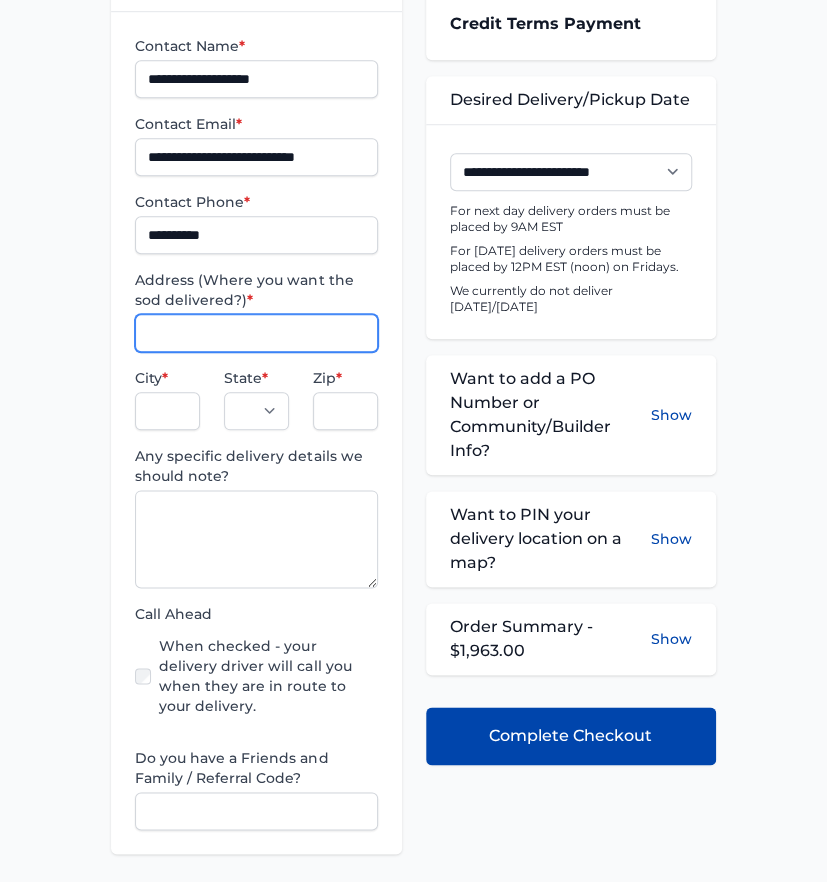 click on "Address (Where you want the sod delivered?)
*" at bounding box center (256, 333) 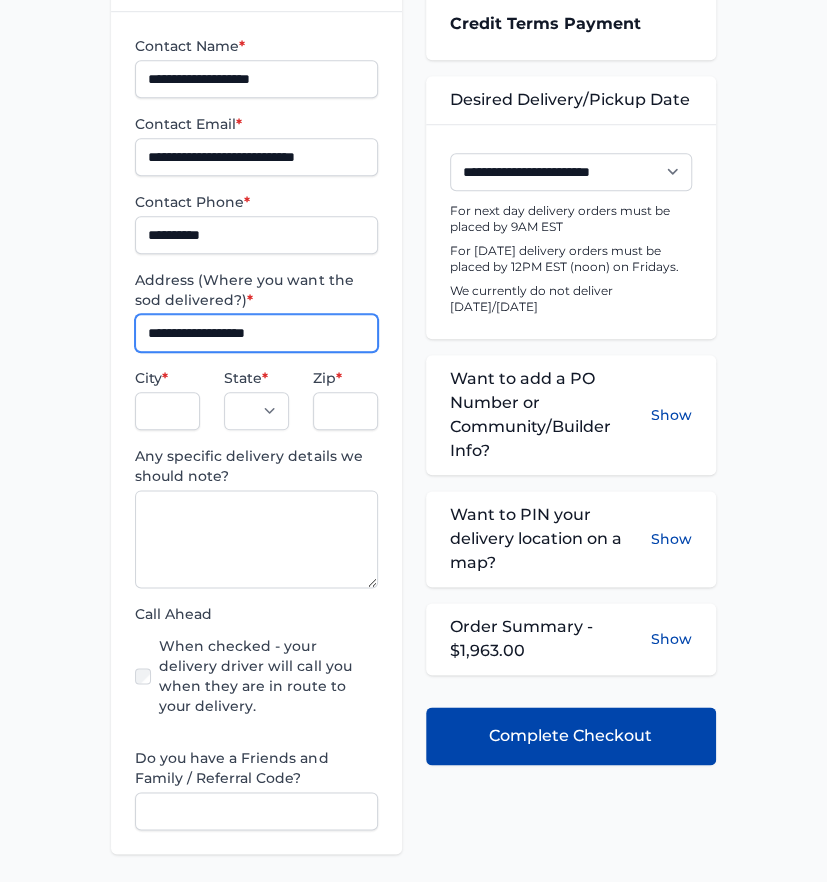 type on "**********" 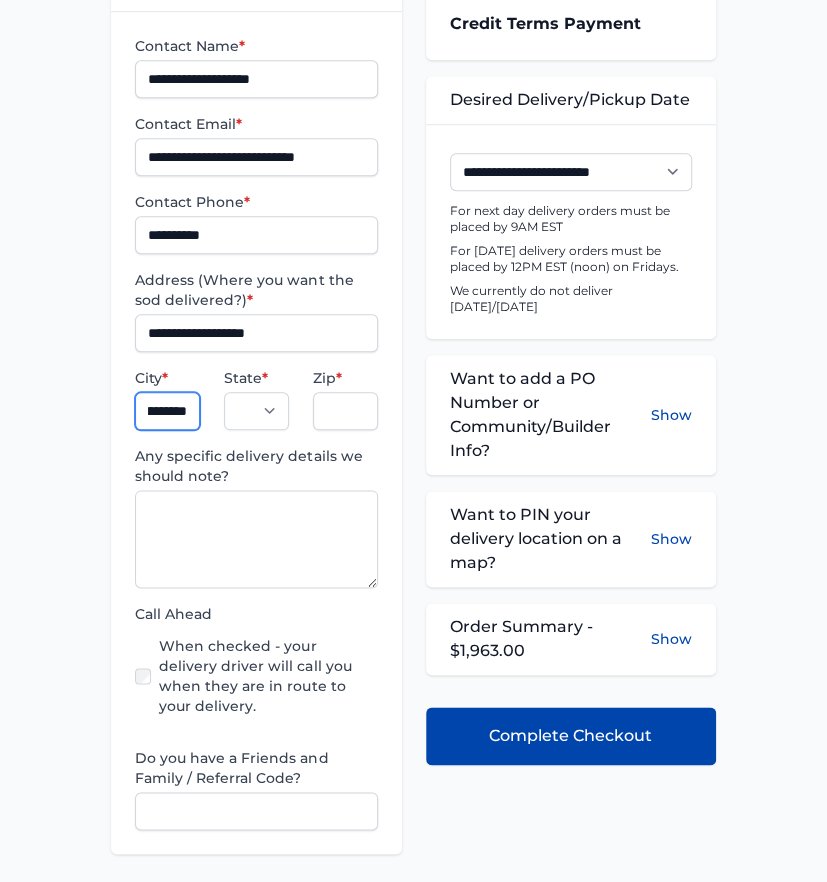 scroll, scrollTop: 0, scrollLeft: 44, axis: horizontal 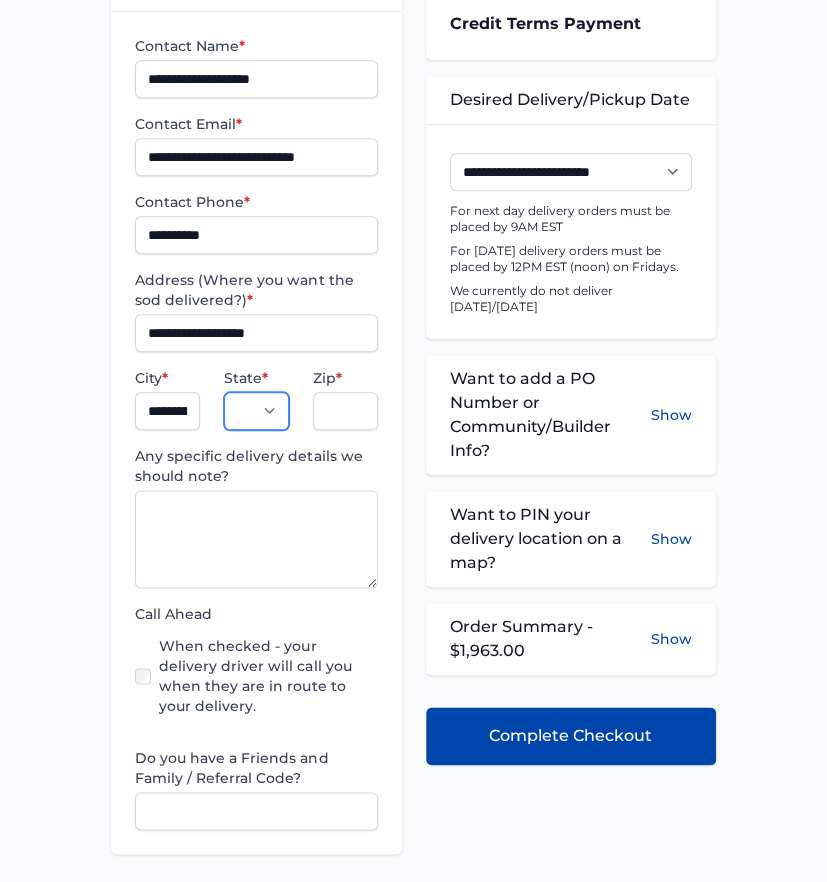 select on "**" 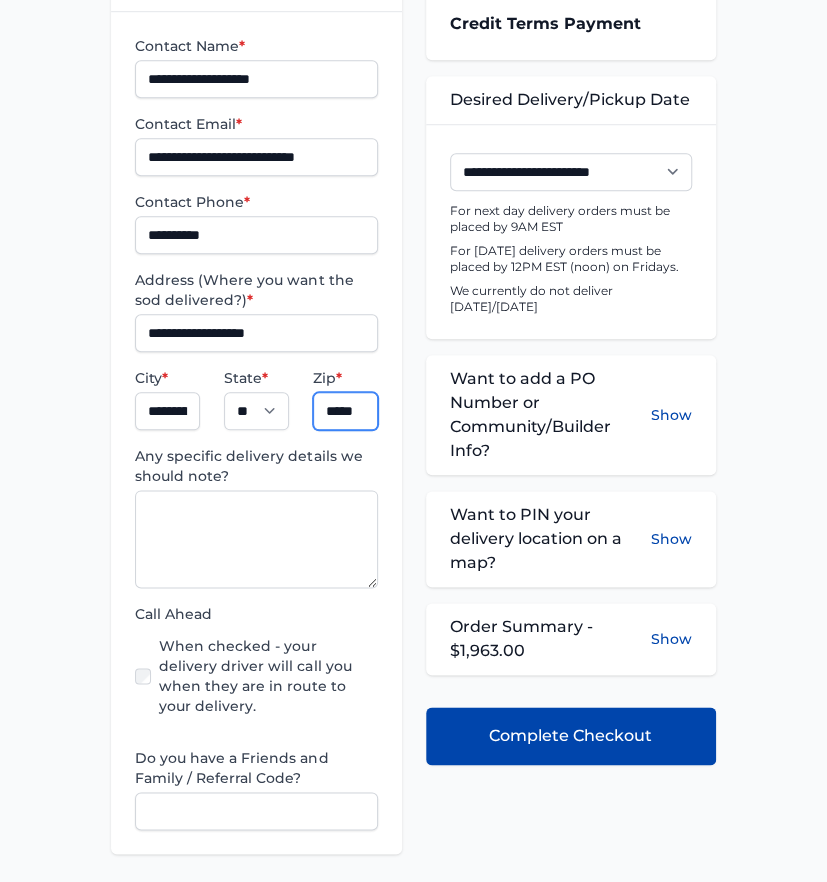 scroll, scrollTop: 0, scrollLeft: 0, axis: both 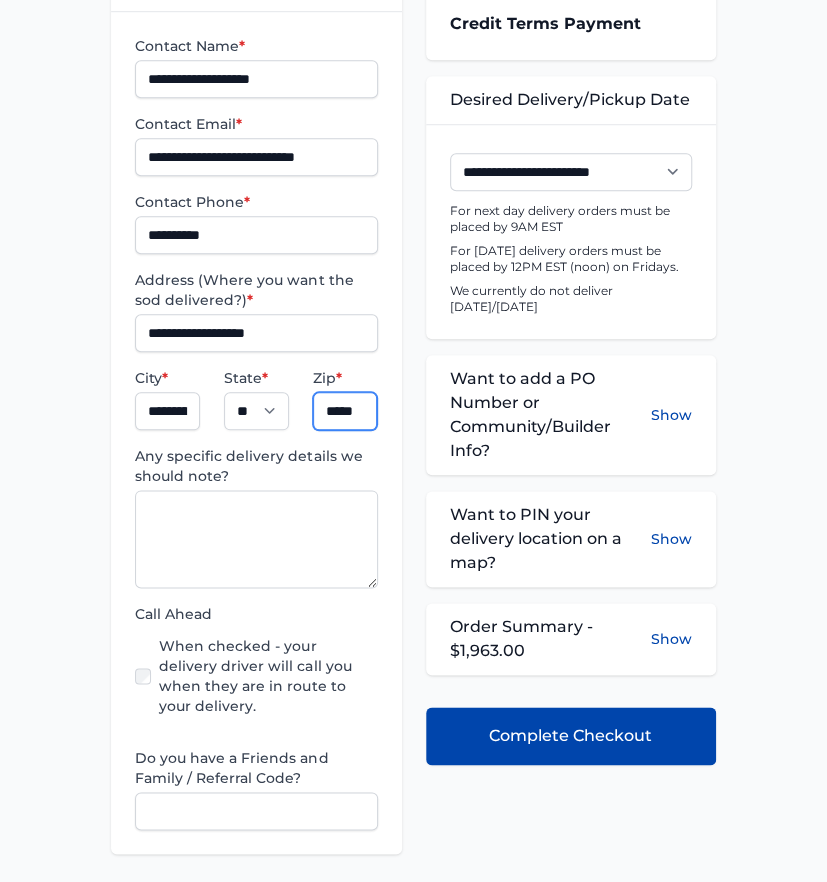 type on "*****" 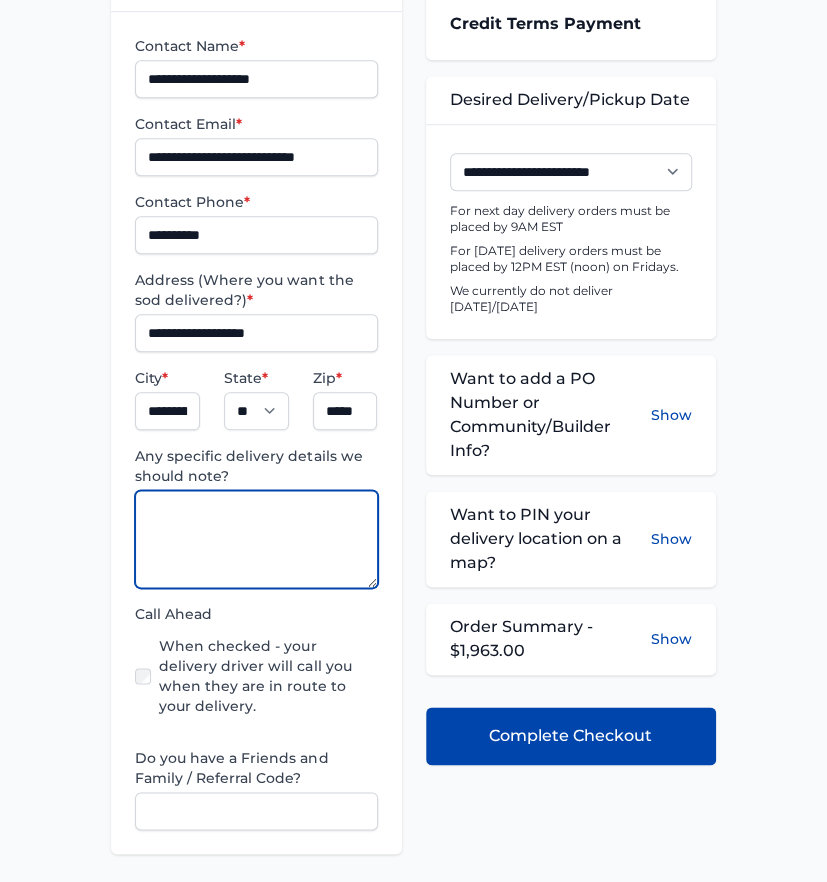 paste on "**********" 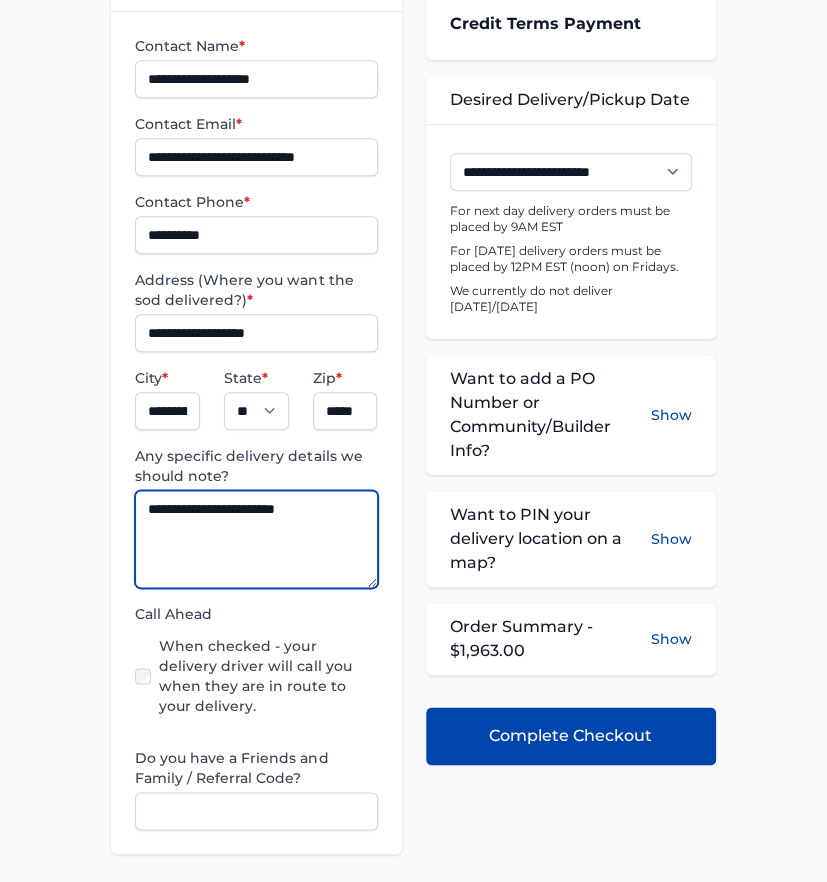 type on "**********" 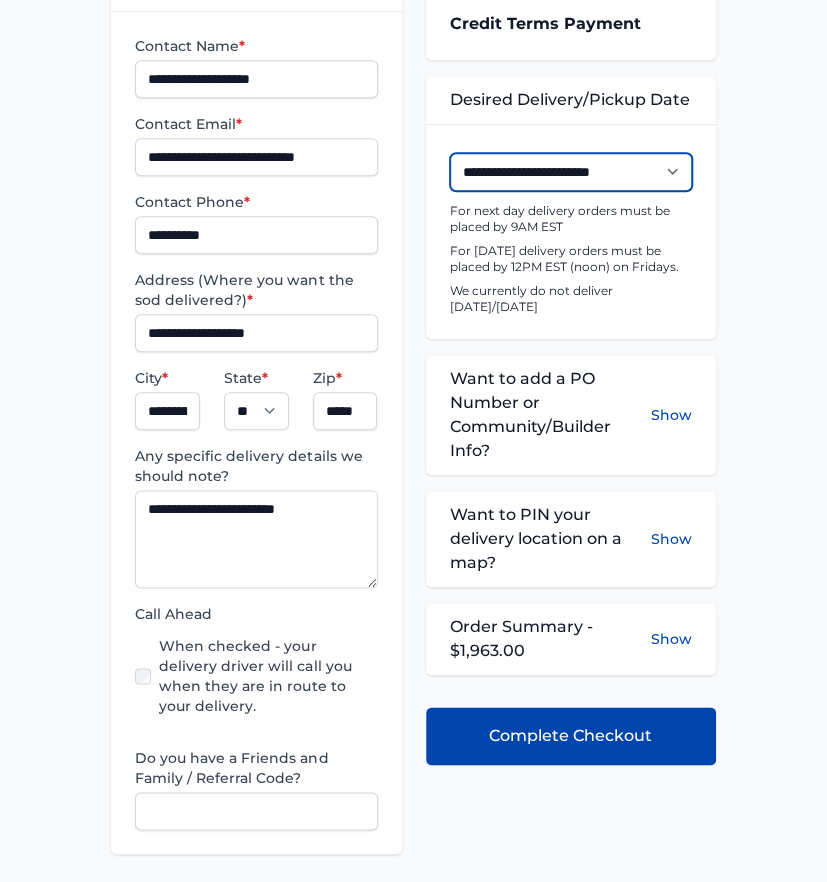 click on "**********" at bounding box center (571, 172) 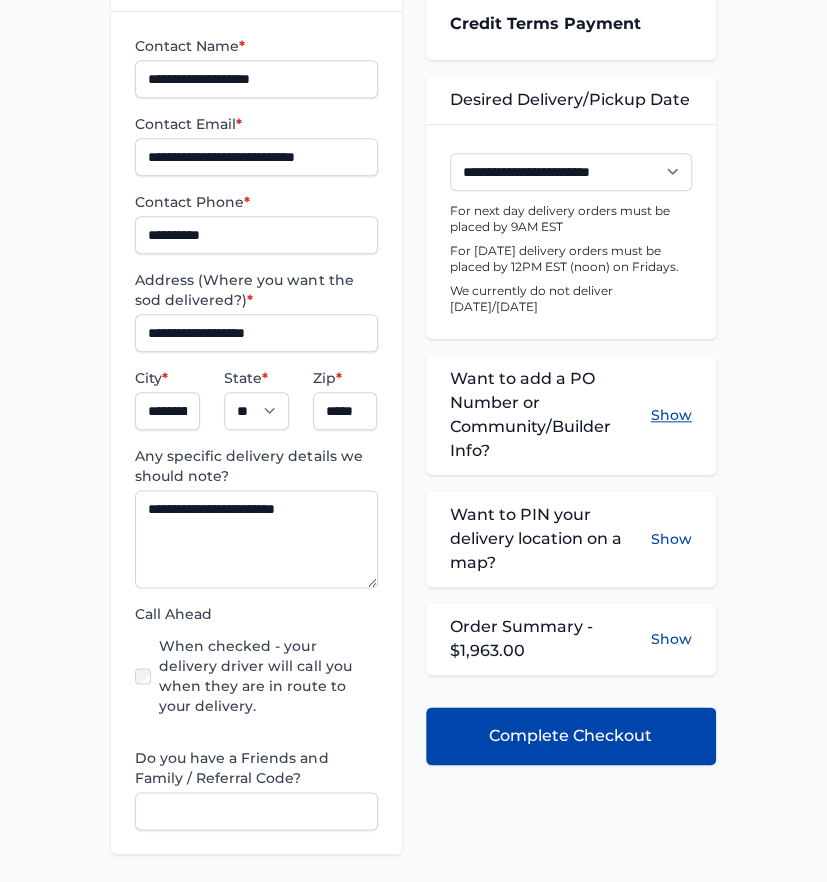 click on "Show" at bounding box center [671, 415] 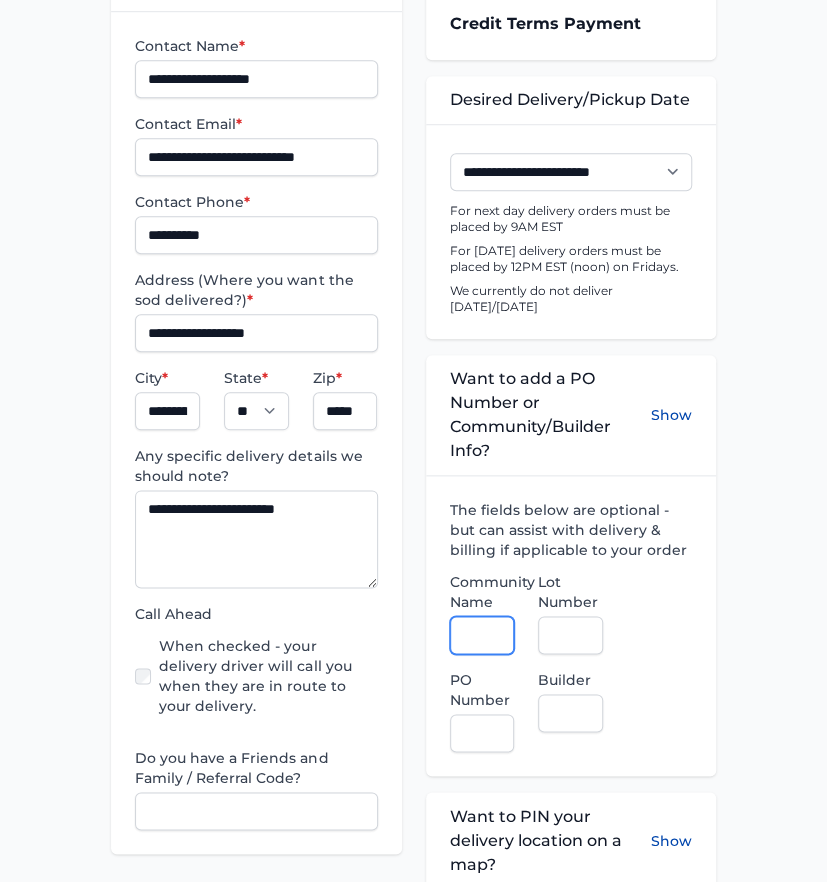 click on "Community Name" at bounding box center [482, 635] 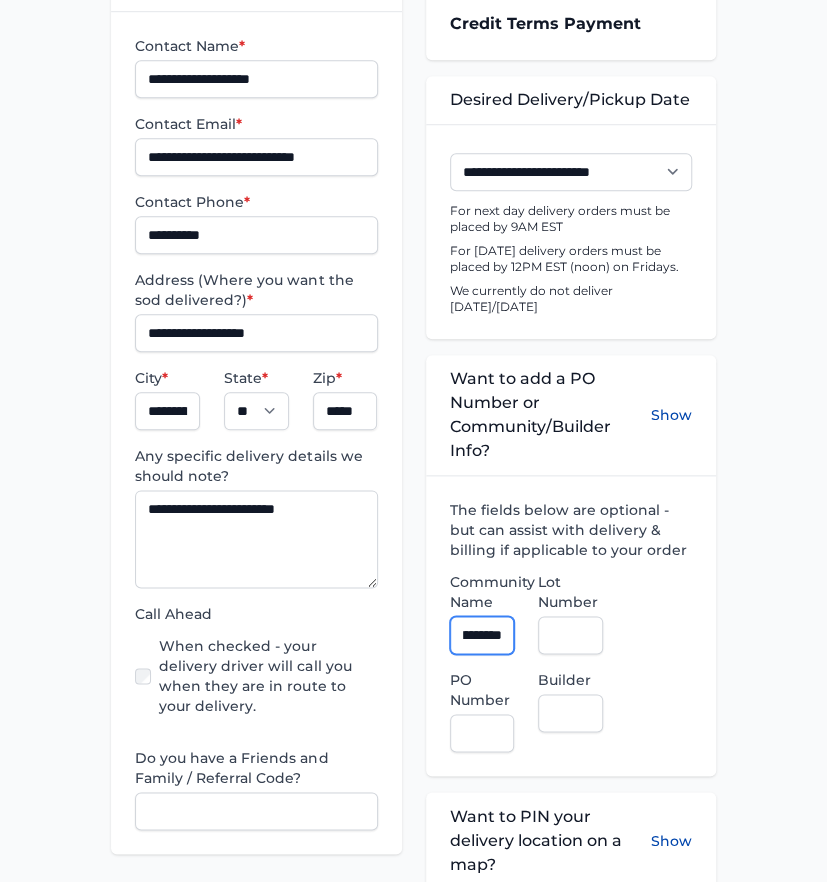 scroll, scrollTop: 0, scrollLeft: 30, axis: horizontal 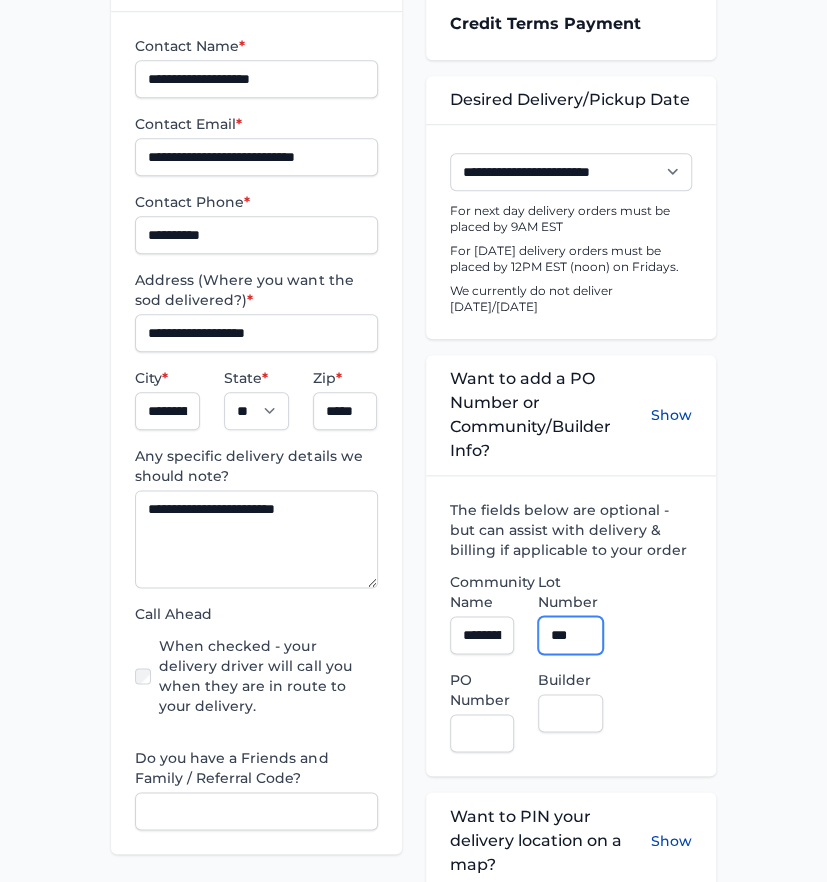 type on "***" 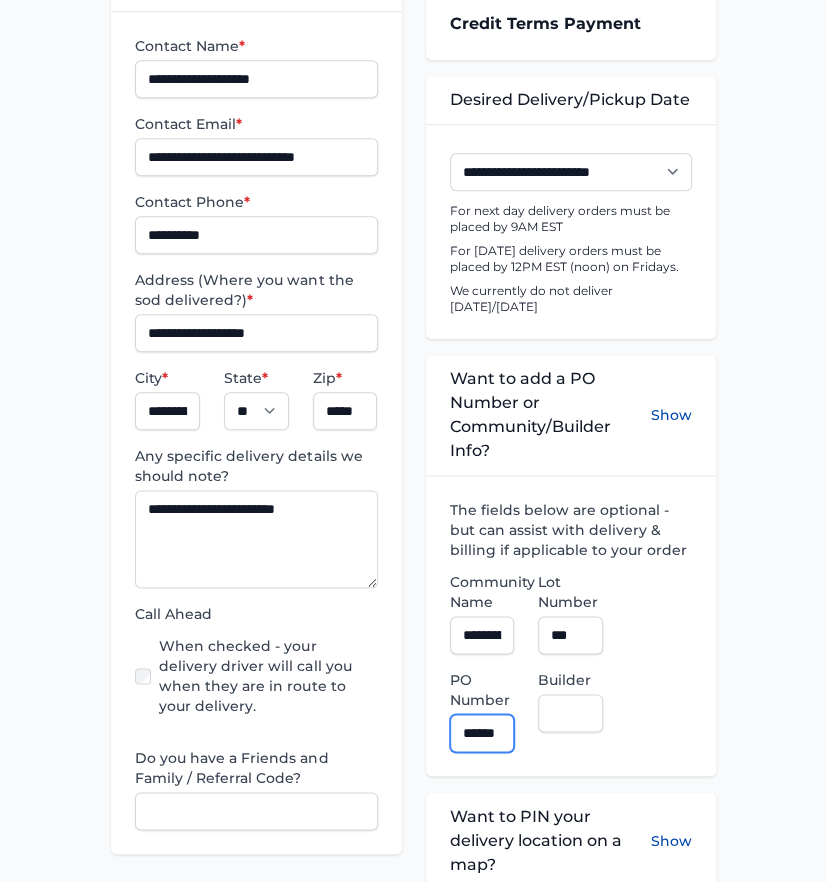 scroll, scrollTop: 0, scrollLeft: 13, axis: horizontal 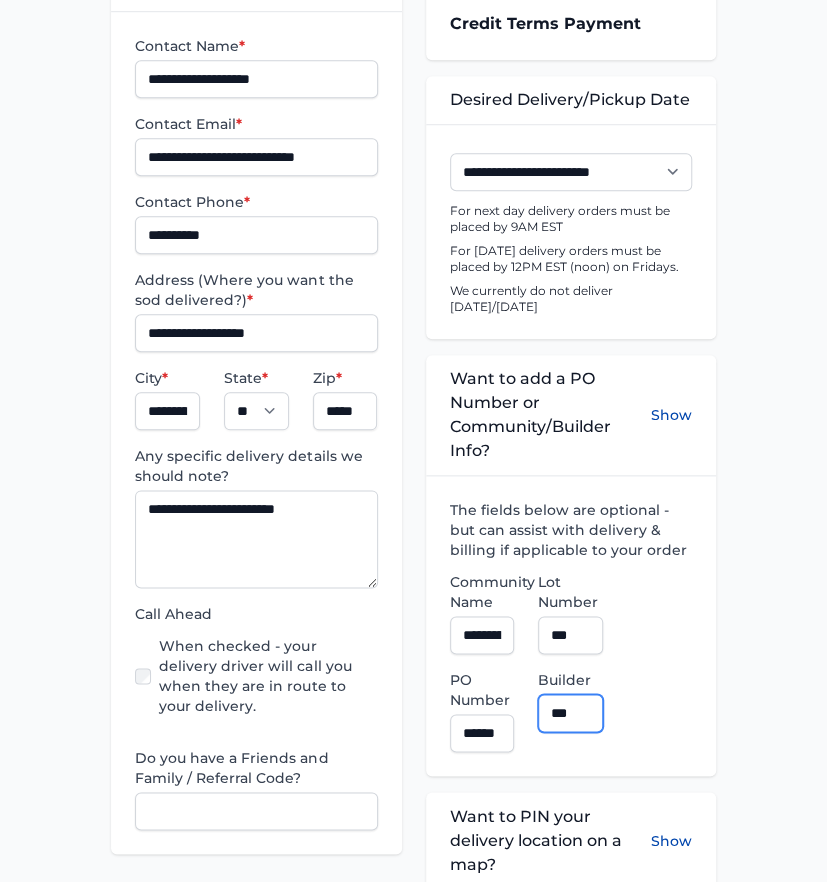 type on "**********" 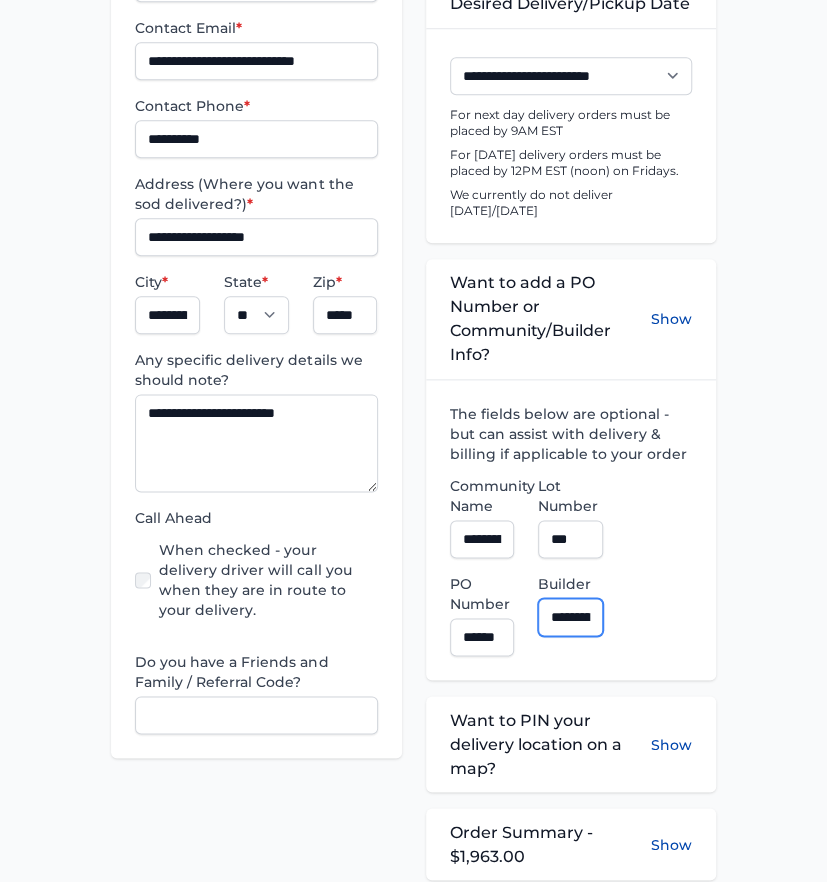 scroll, scrollTop: 777, scrollLeft: 0, axis: vertical 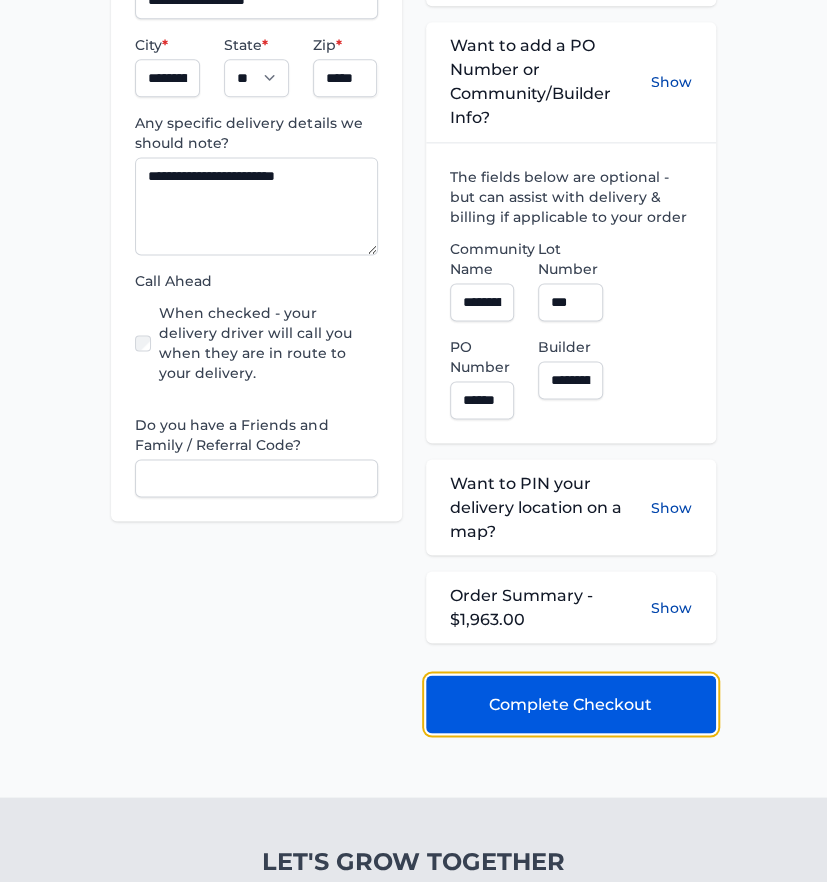 click on "Complete Checkout" at bounding box center [570, 704] 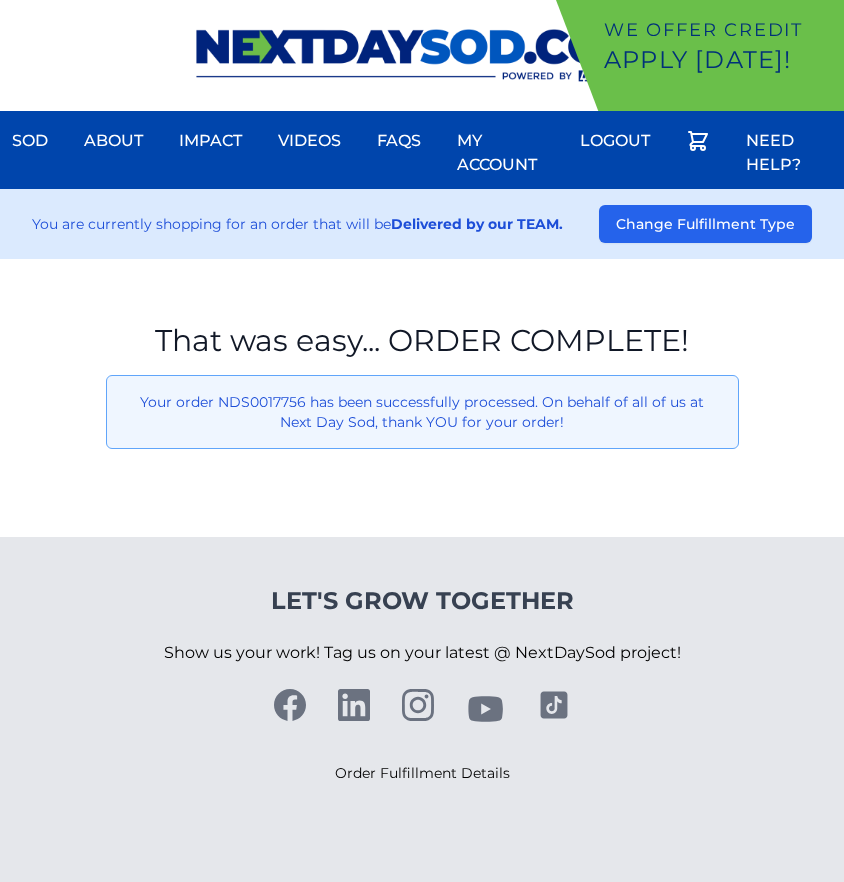 scroll, scrollTop: 0, scrollLeft: 0, axis: both 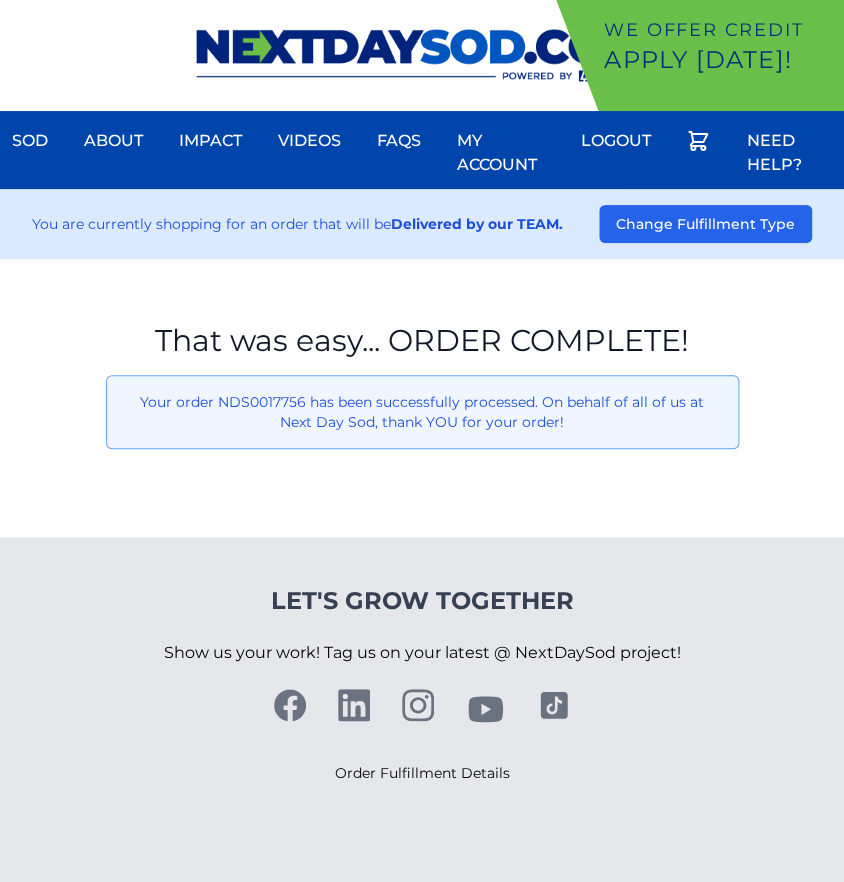 click on "That was easy... ORDER COMPLETE!
Your order NDS0017756 has been successfully processed. On behalf of all of us at  Next Day Sod, thank YOU for your order!" at bounding box center [422, 398] 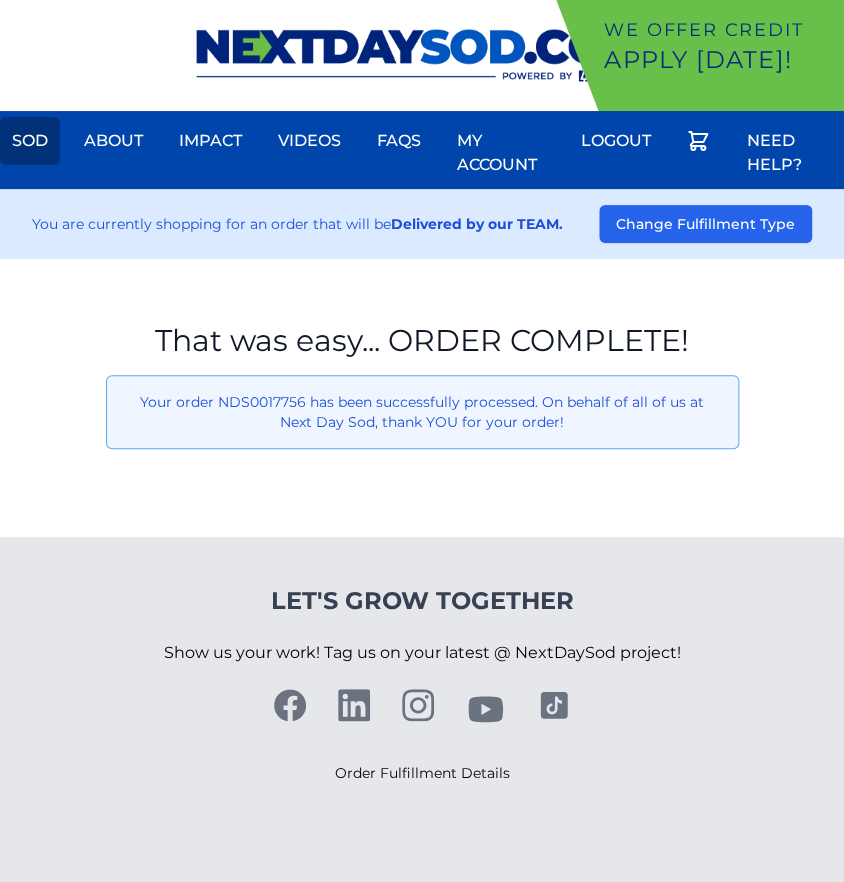 click on "Sod" at bounding box center (30, 141) 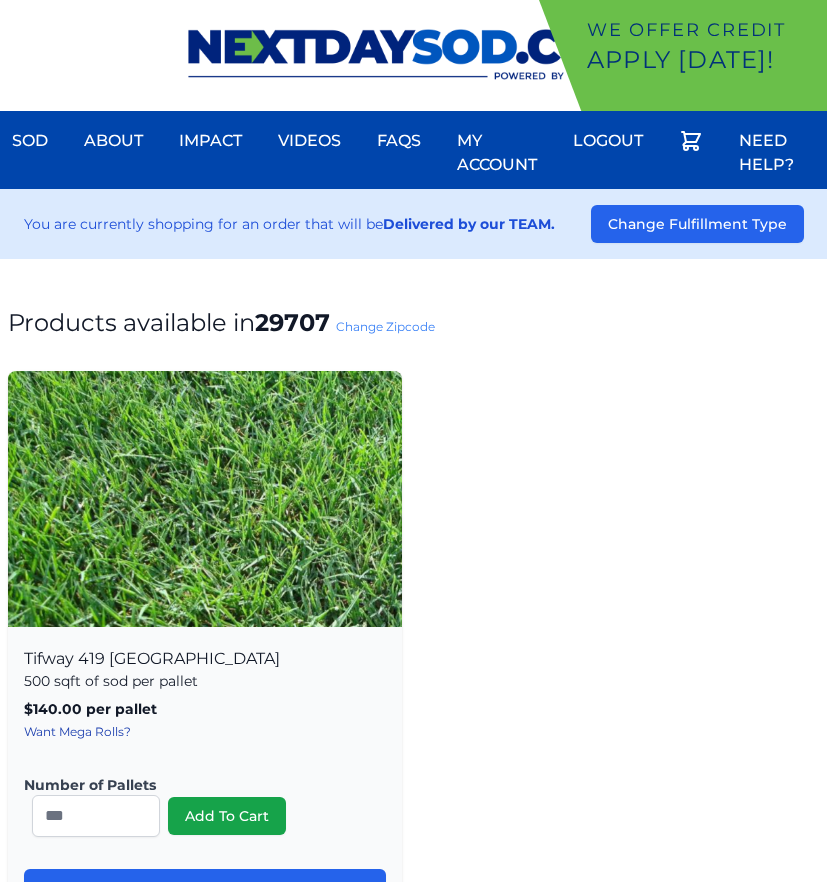 scroll, scrollTop: 0, scrollLeft: 0, axis: both 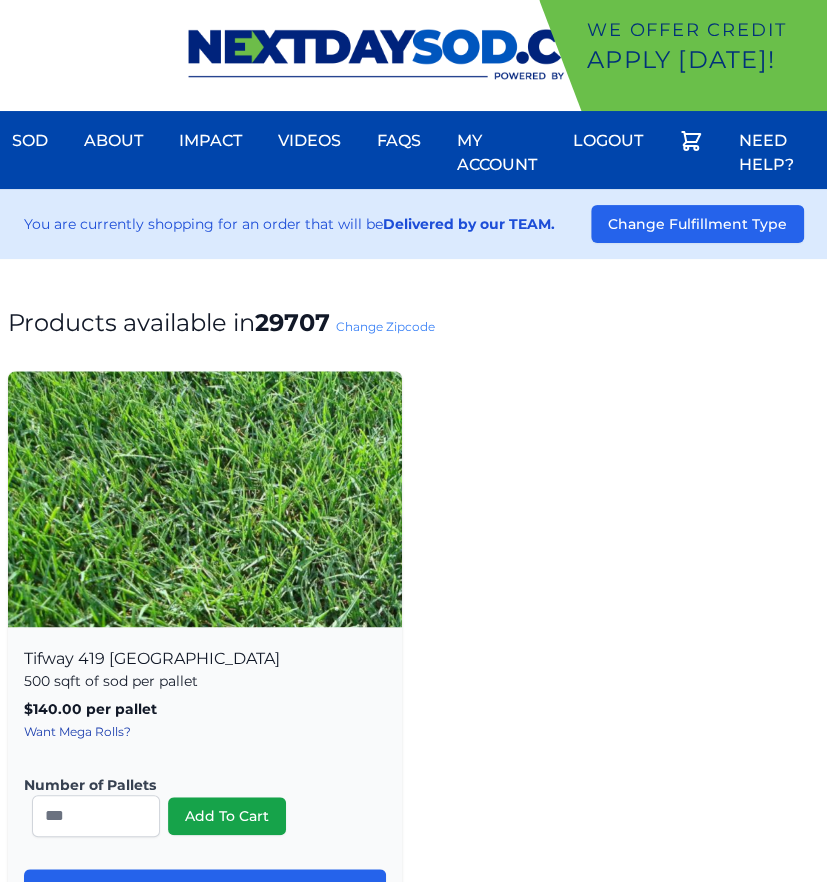 click on "Change Zipcode" at bounding box center (385, 326) 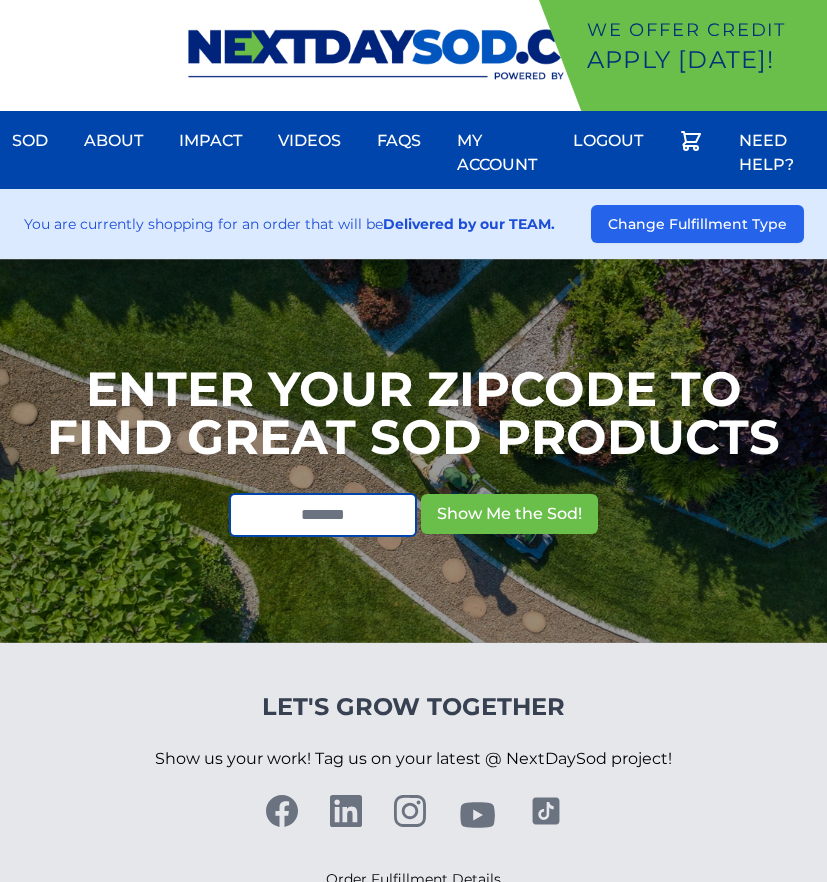 scroll, scrollTop: 0, scrollLeft: 0, axis: both 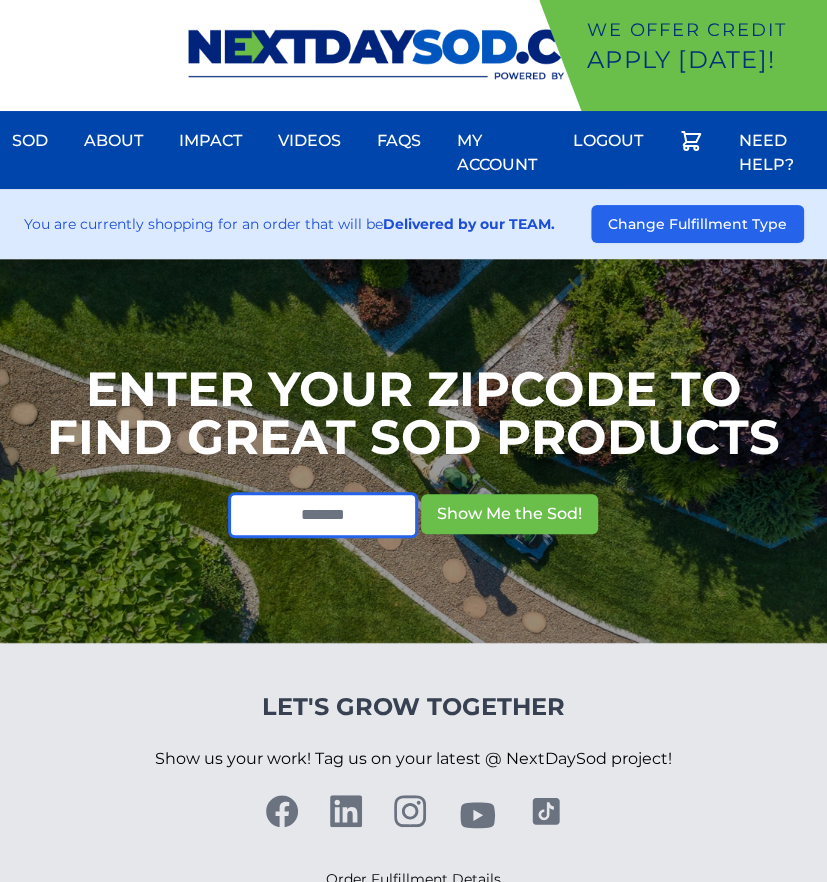 drag, startPoint x: 313, startPoint y: 505, endPoint x: 334, endPoint y: 469, distance: 41.677334 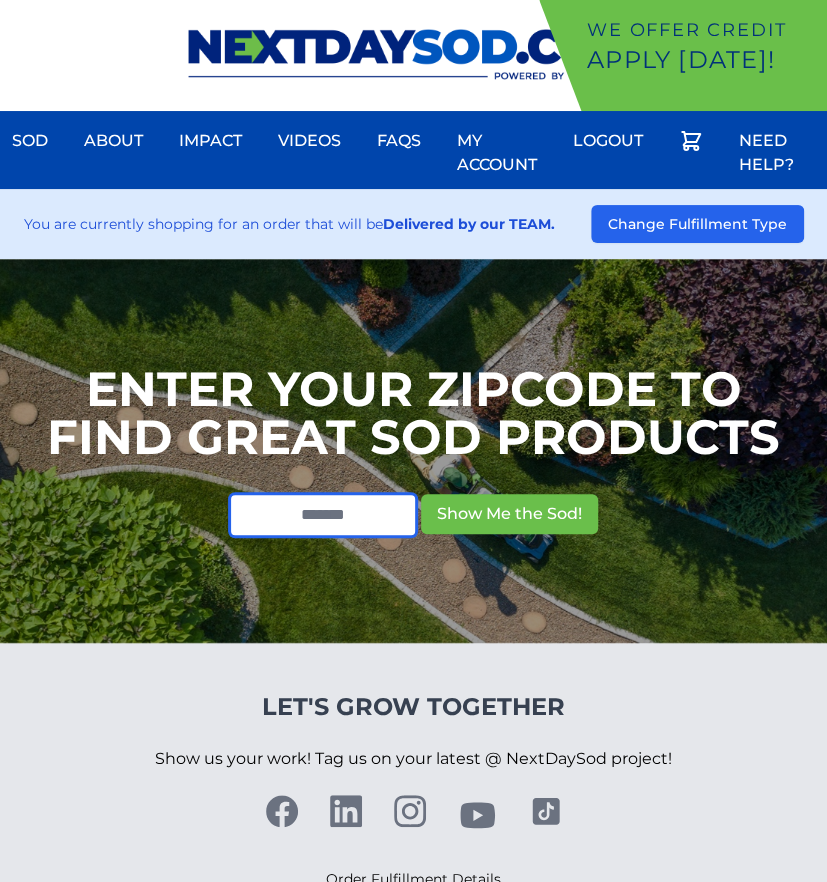 click at bounding box center [323, 515] 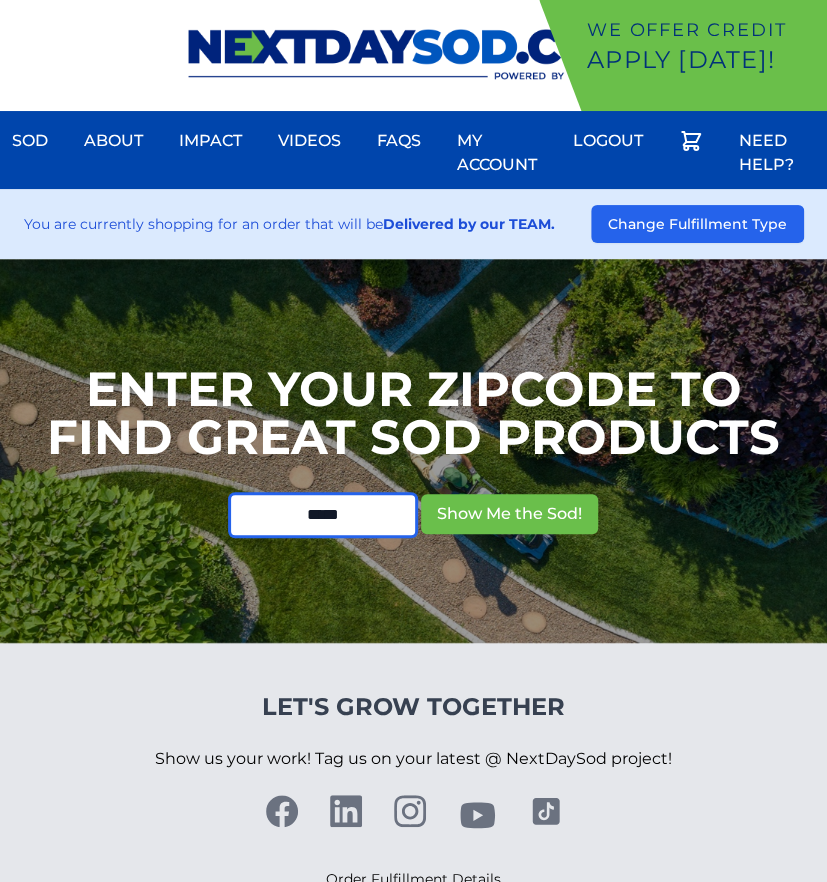 type on "*****" 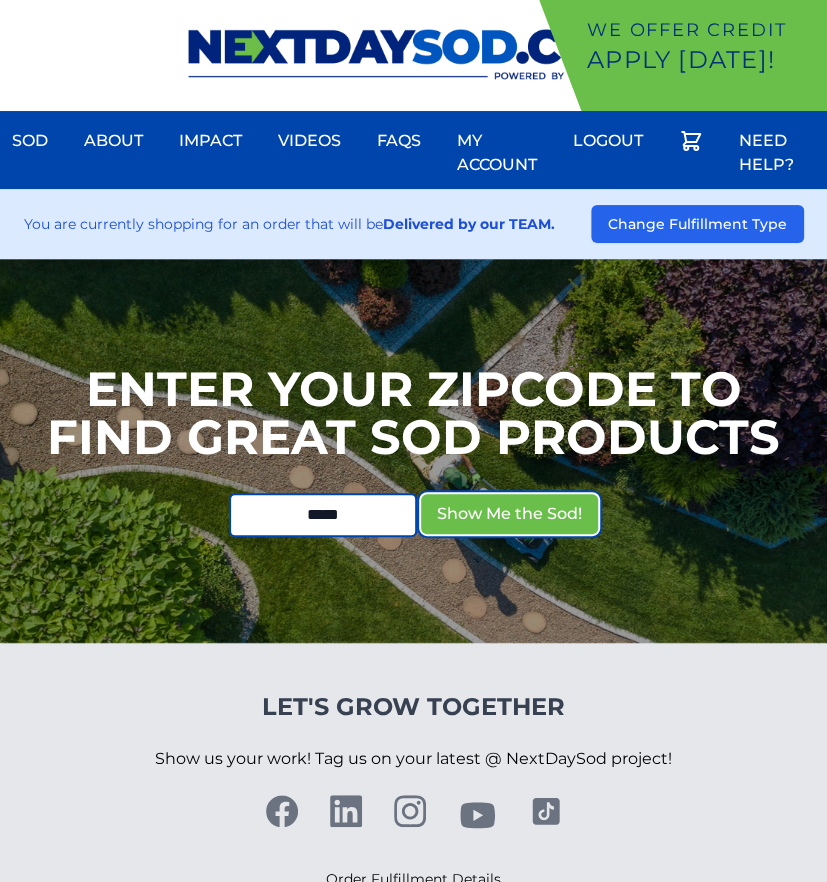 type 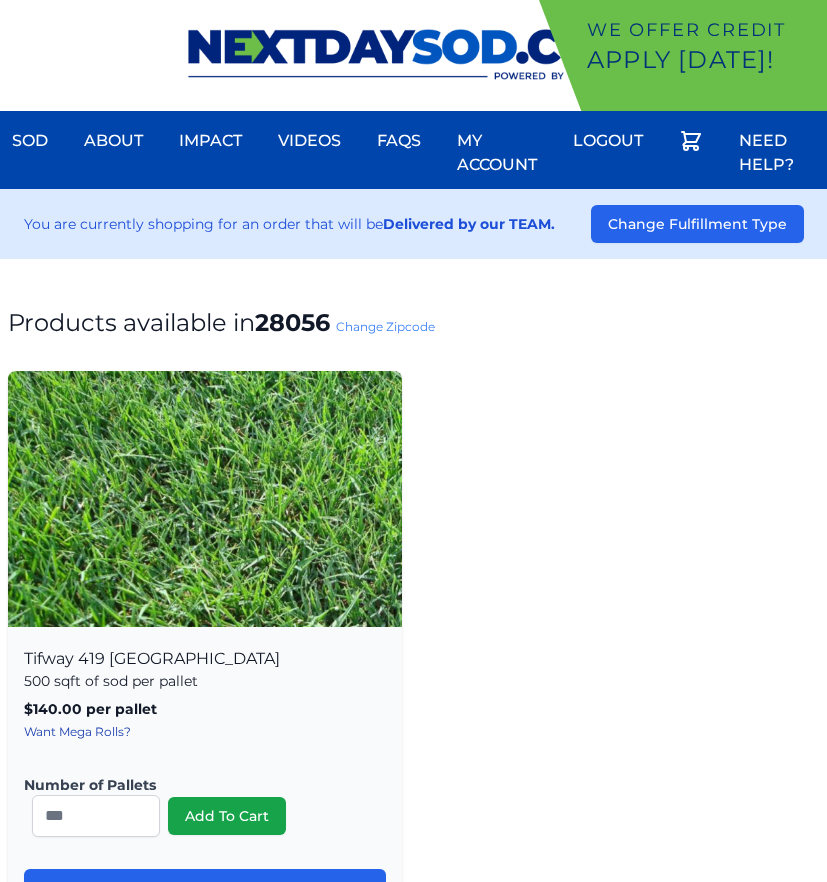 scroll, scrollTop: 0, scrollLeft: 0, axis: both 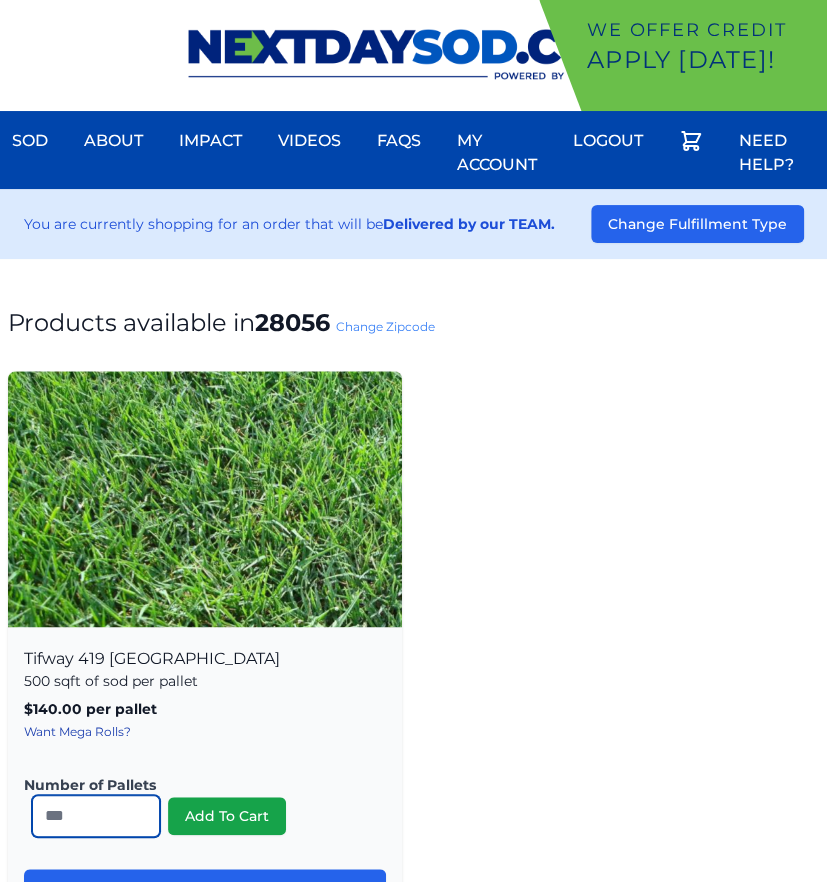 click on "*" at bounding box center [96, 816] 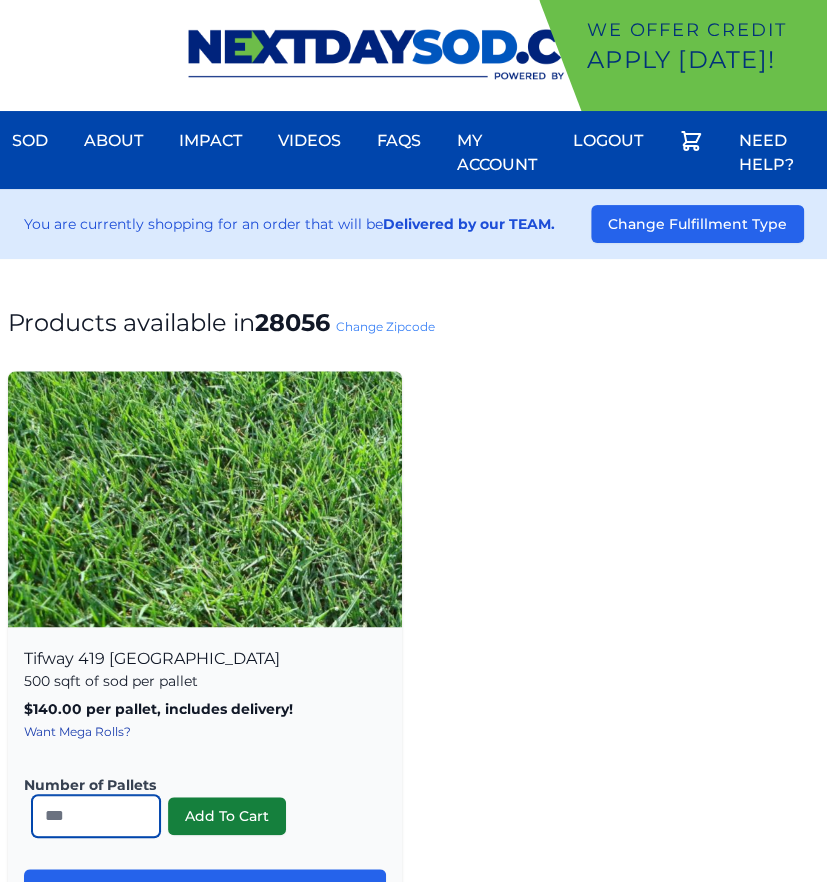 type on "**" 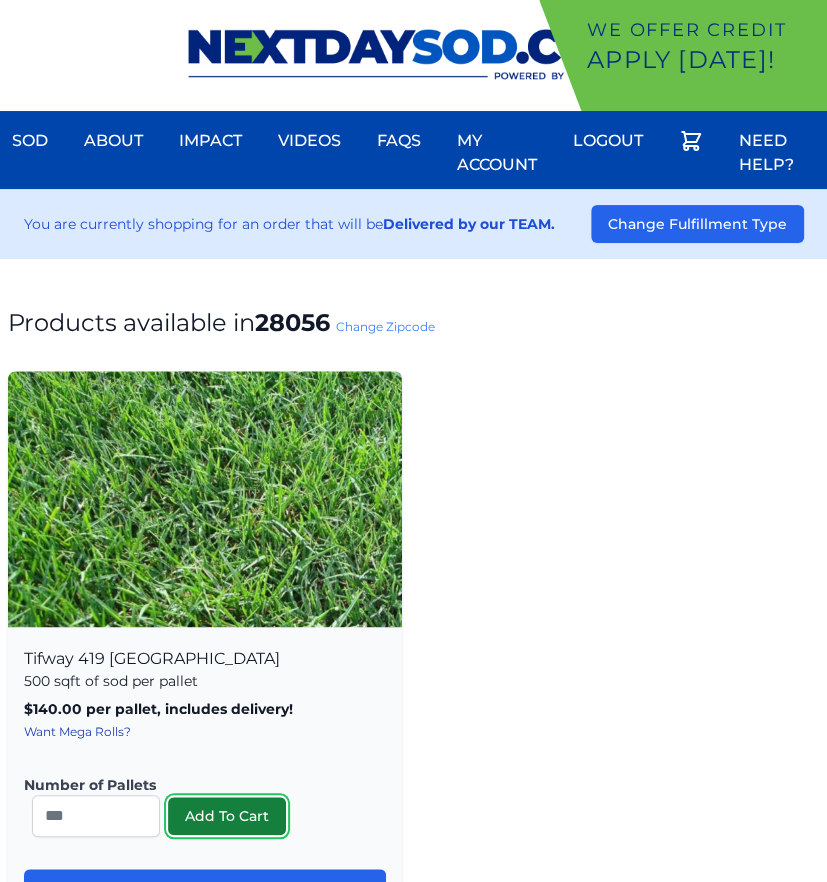 click on "Add To Cart" at bounding box center [227, 816] 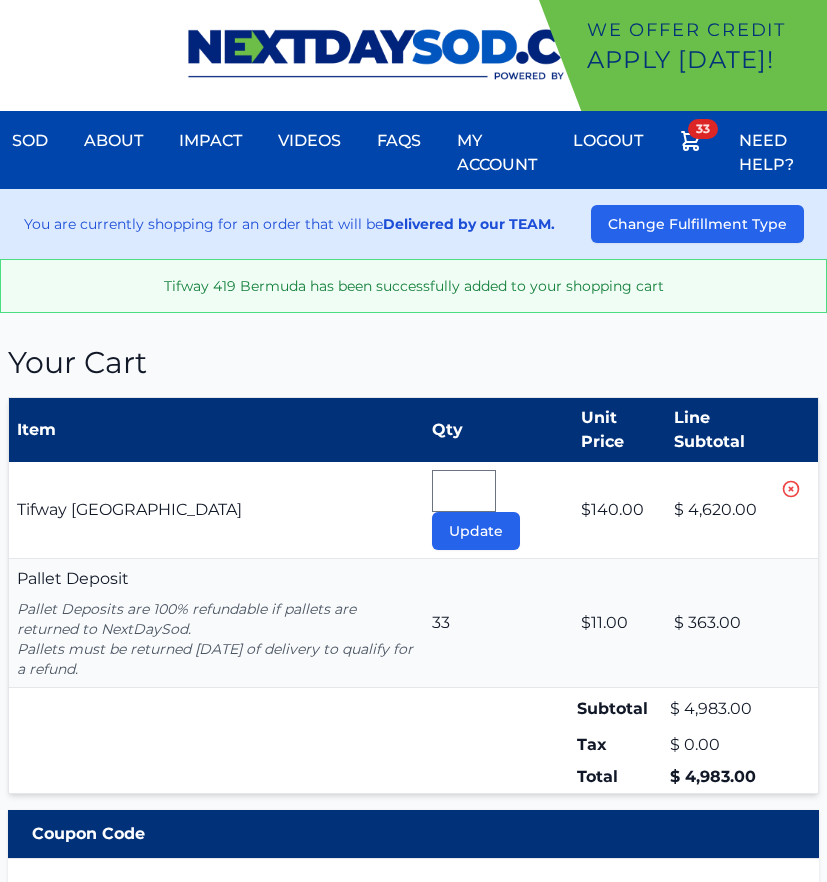 scroll, scrollTop: 0, scrollLeft: 0, axis: both 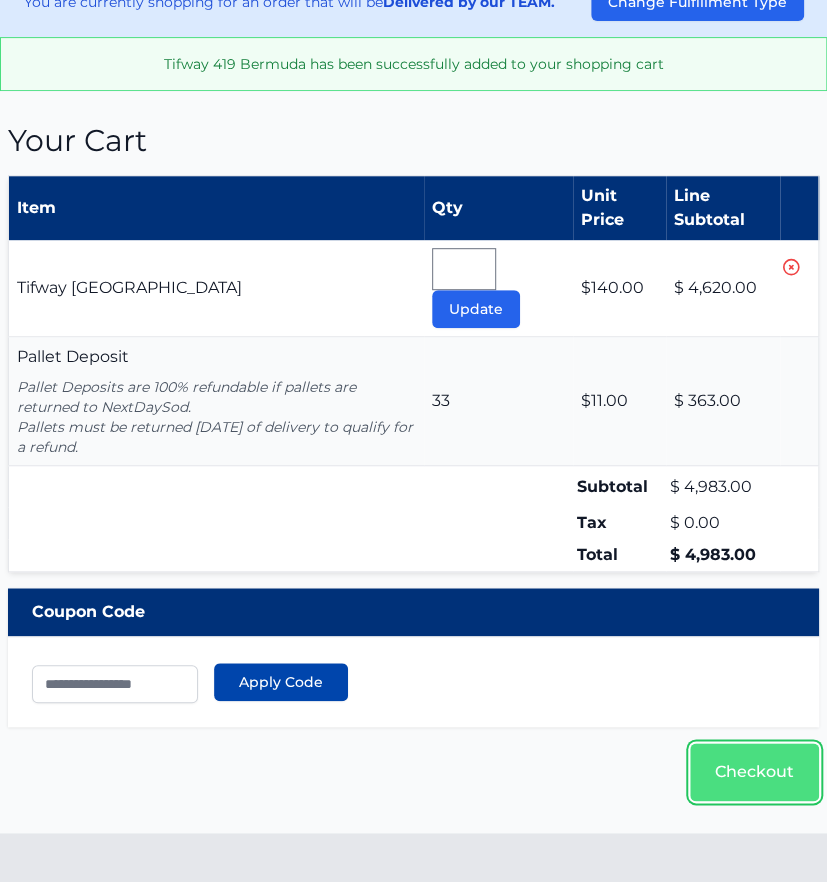 click on "Checkout" at bounding box center [754, 772] 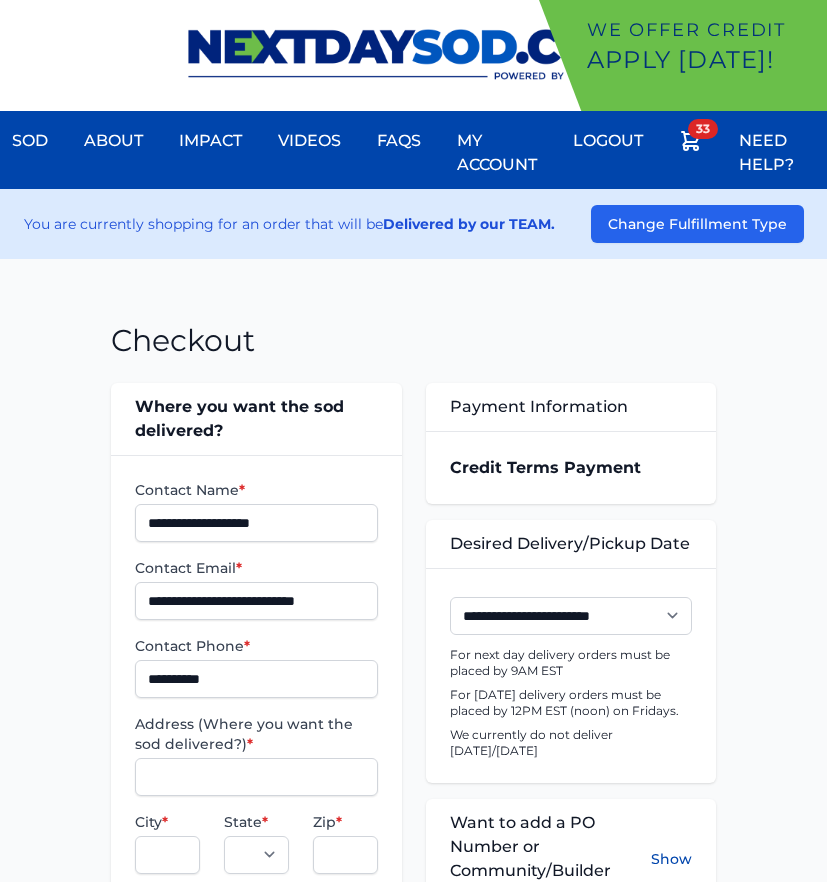 scroll, scrollTop: 0, scrollLeft: 0, axis: both 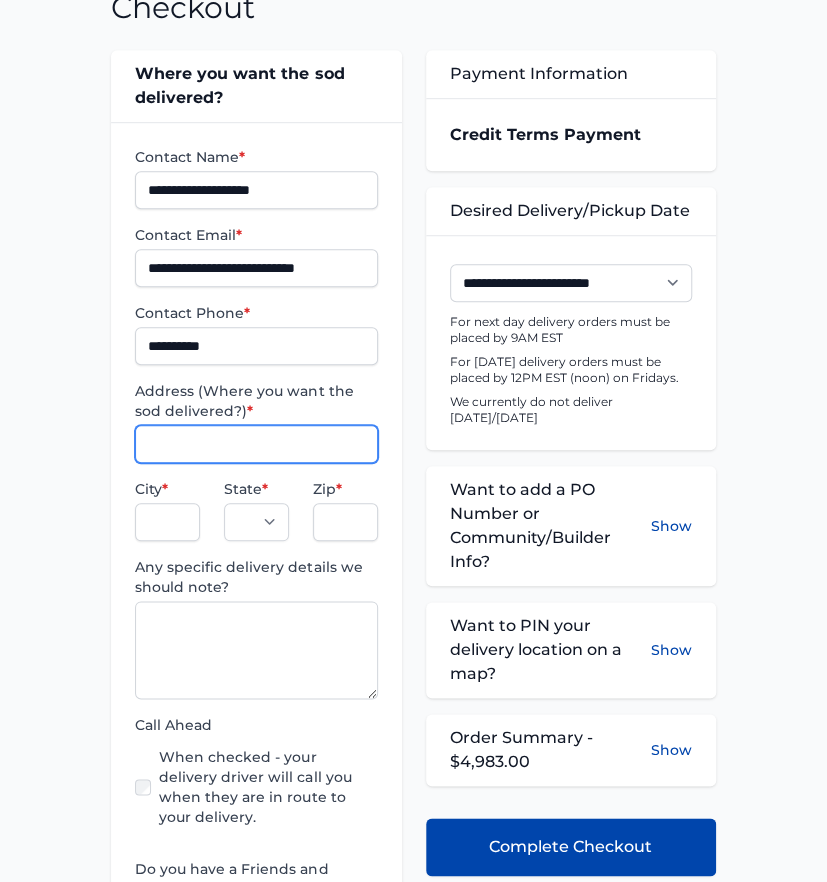 click on "Address (Where you want the sod delivered?)
*" at bounding box center (256, 444) 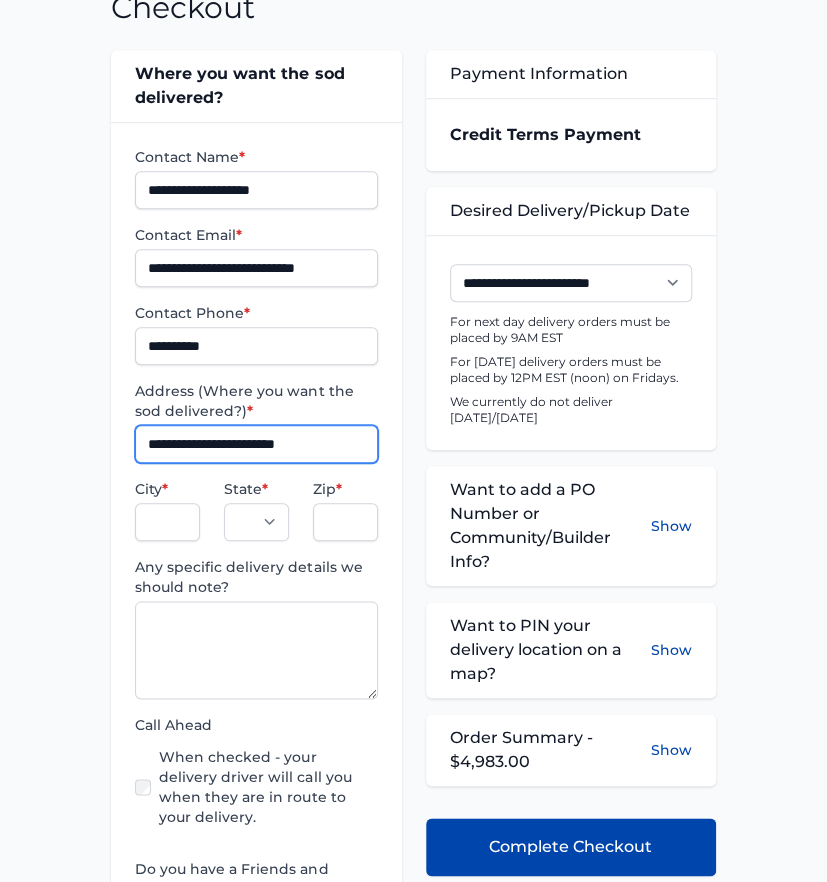 type on "**********" 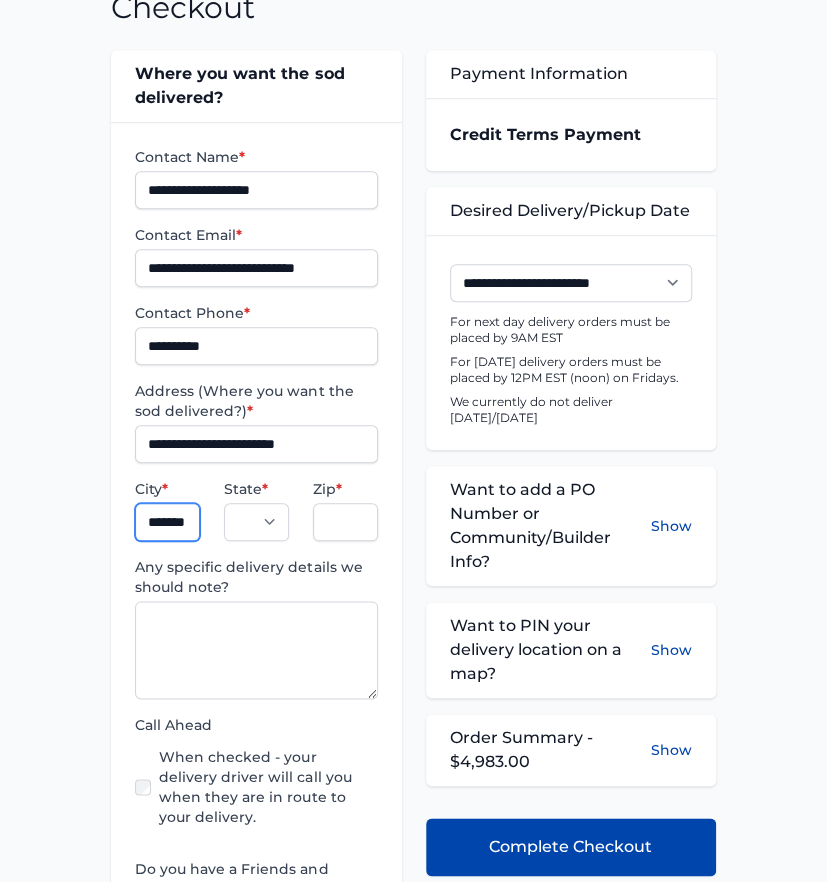 scroll, scrollTop: 0, scrollLeft: 22, axis: horizontal 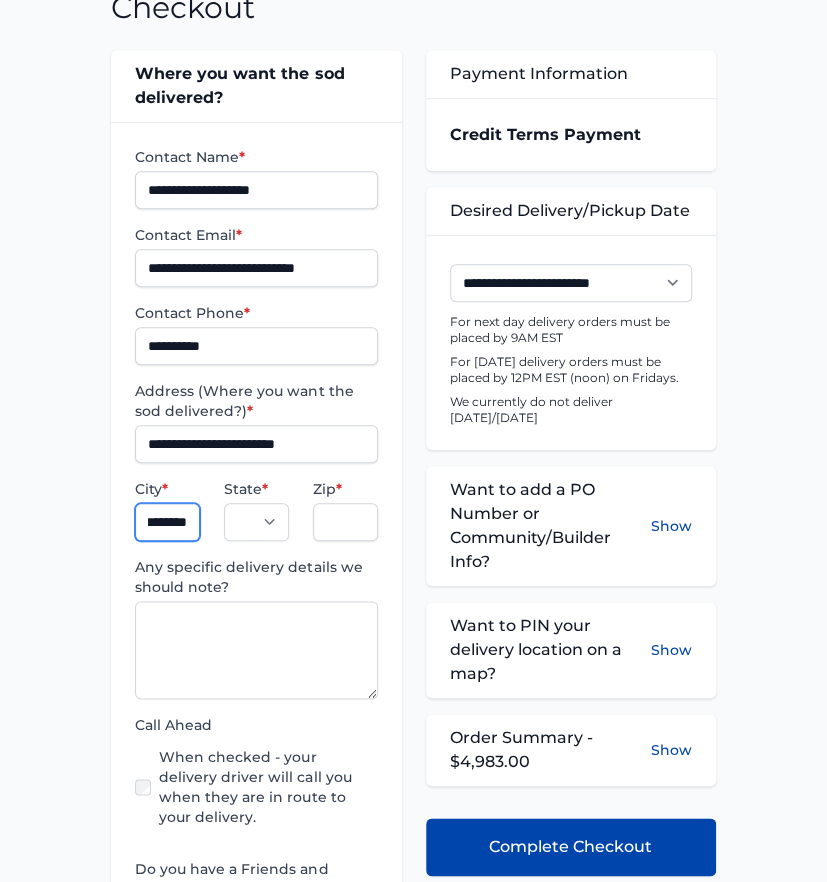 type on "********" 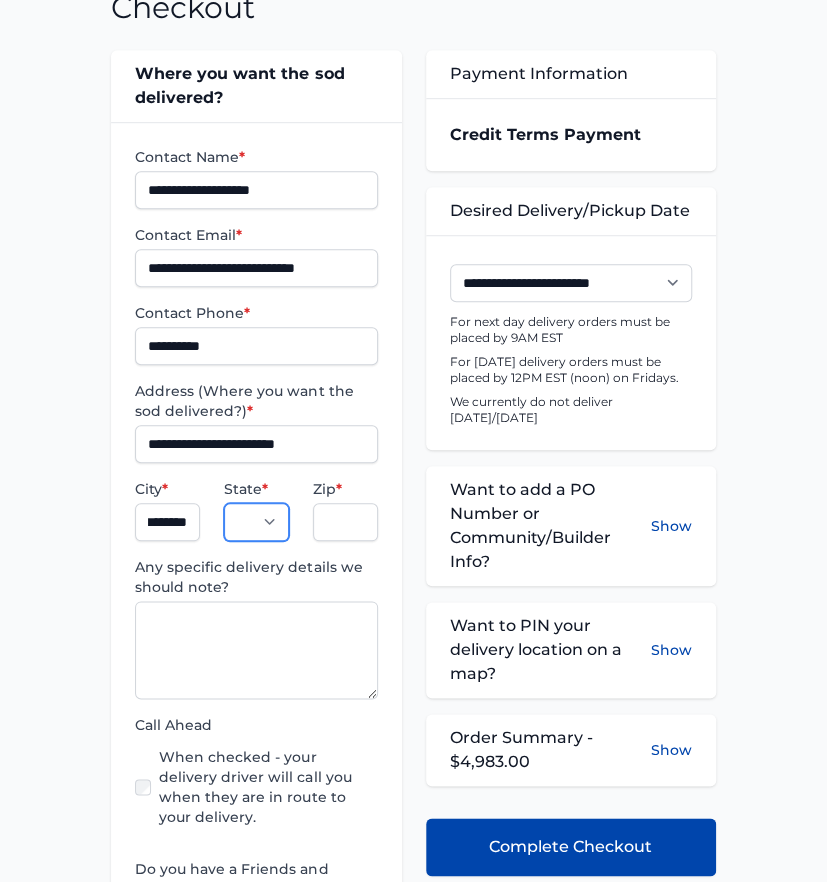scroll, scrollTop: 0, scrollLeft: 0, axis: both 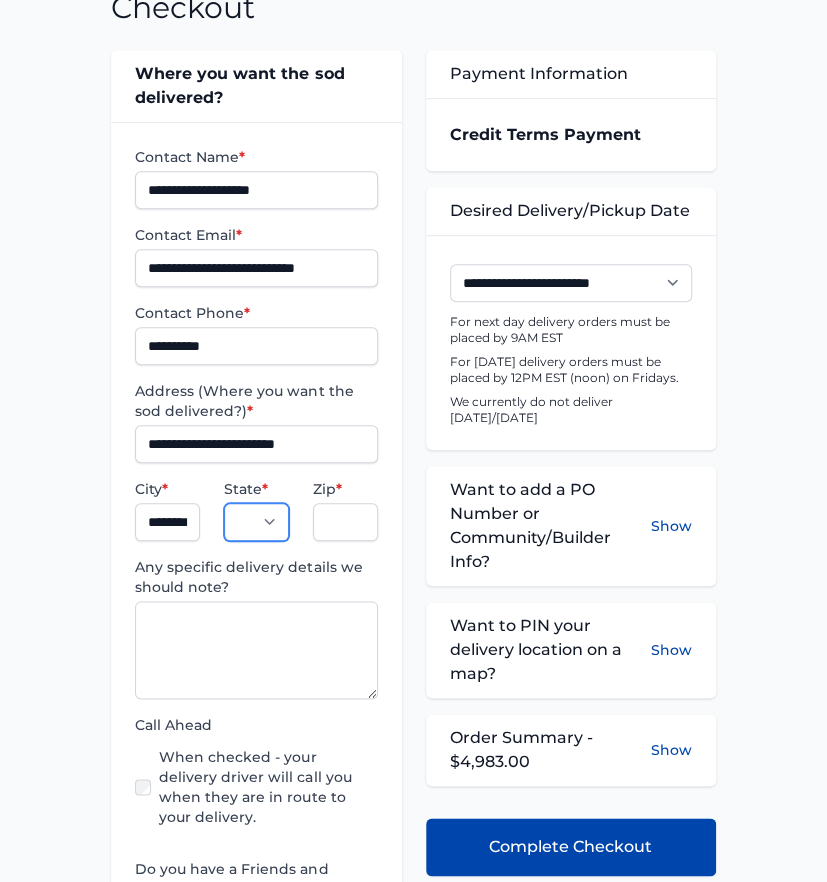select on "**" 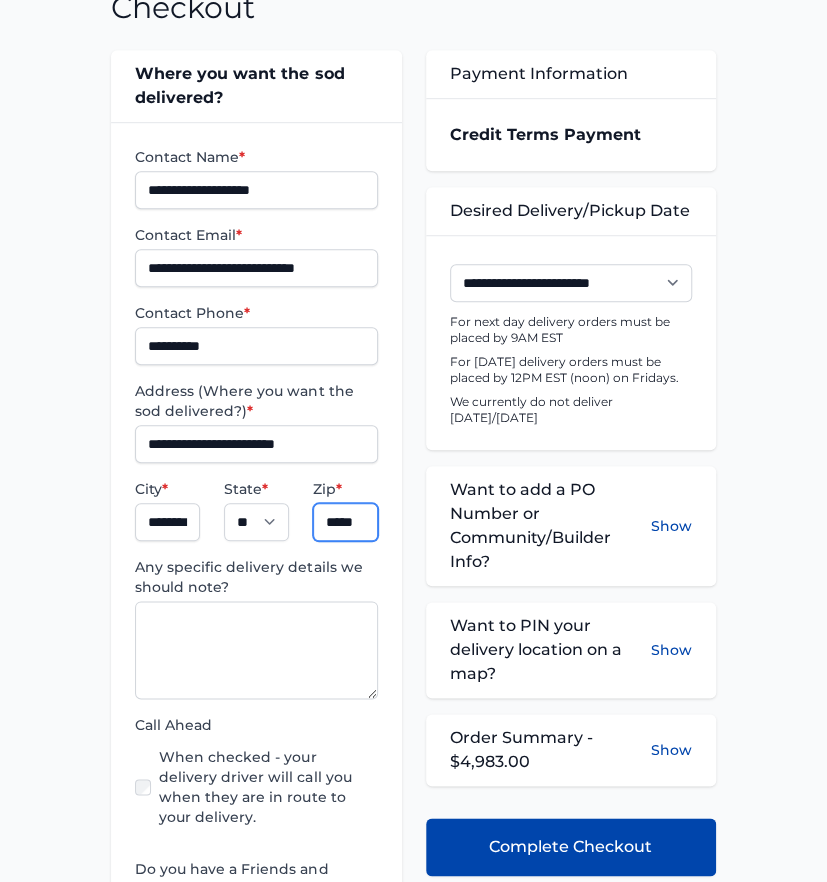 scroll, scrollTop: 0, scrollLeft: 0, axis: both 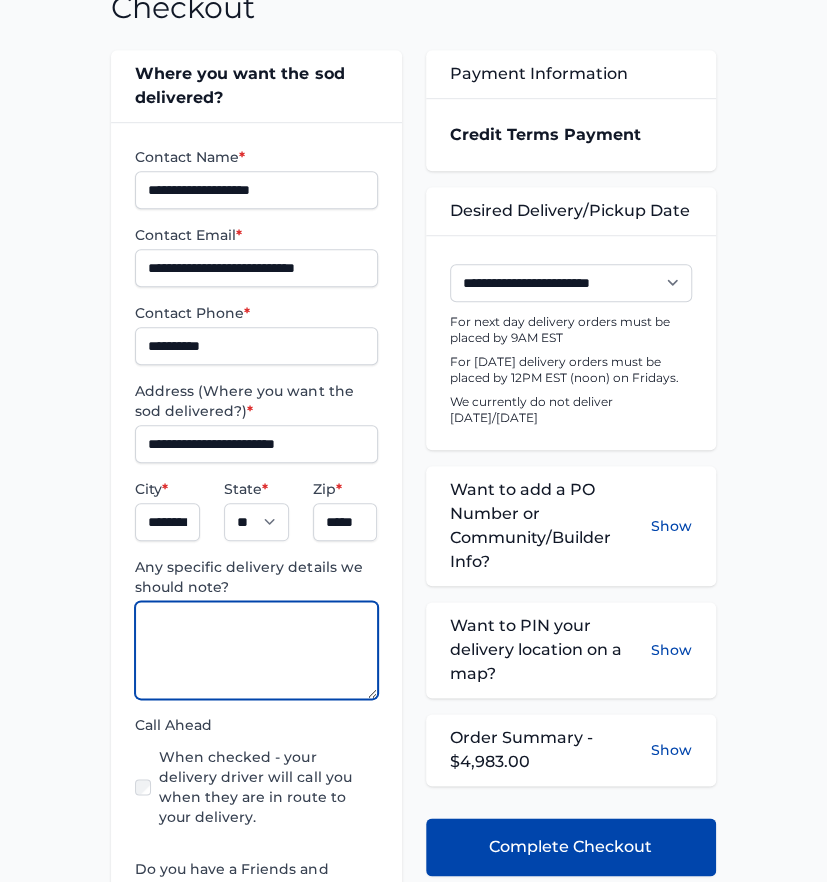 paste on "**********" 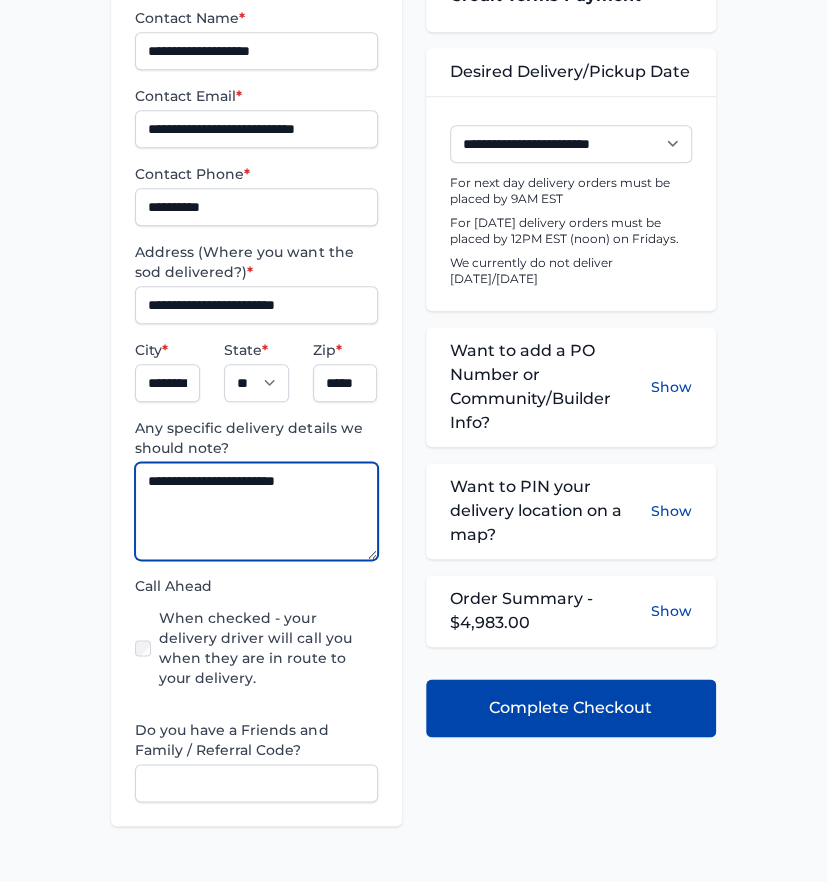 scroll, scrollTop: 333, scrollLeft: 0, axis: vertical 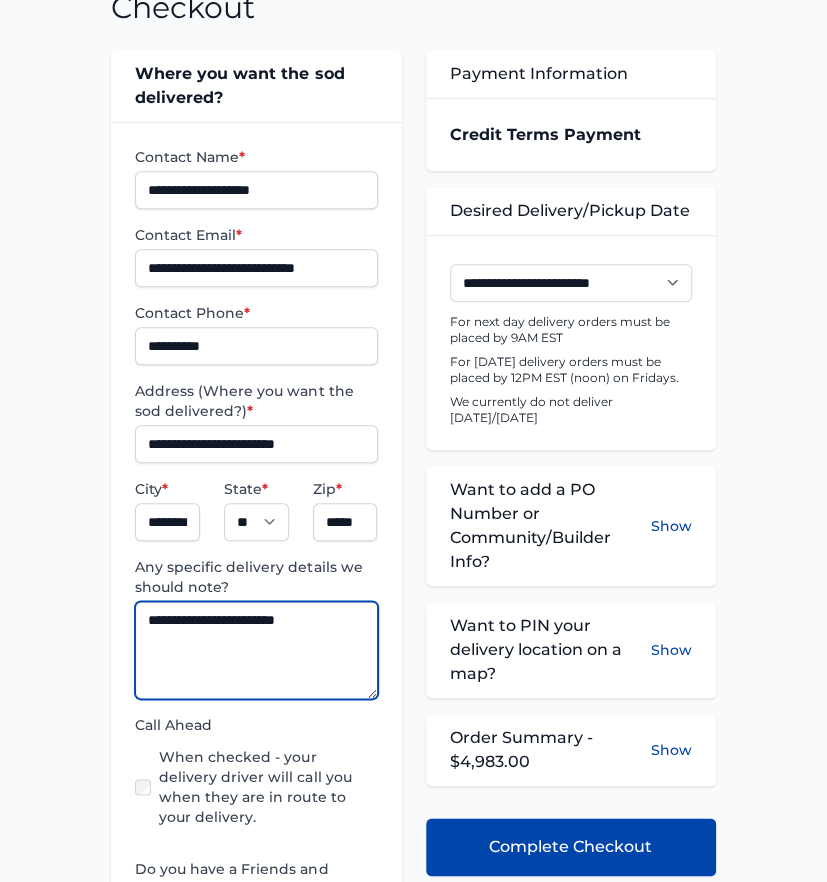 type on "**********" 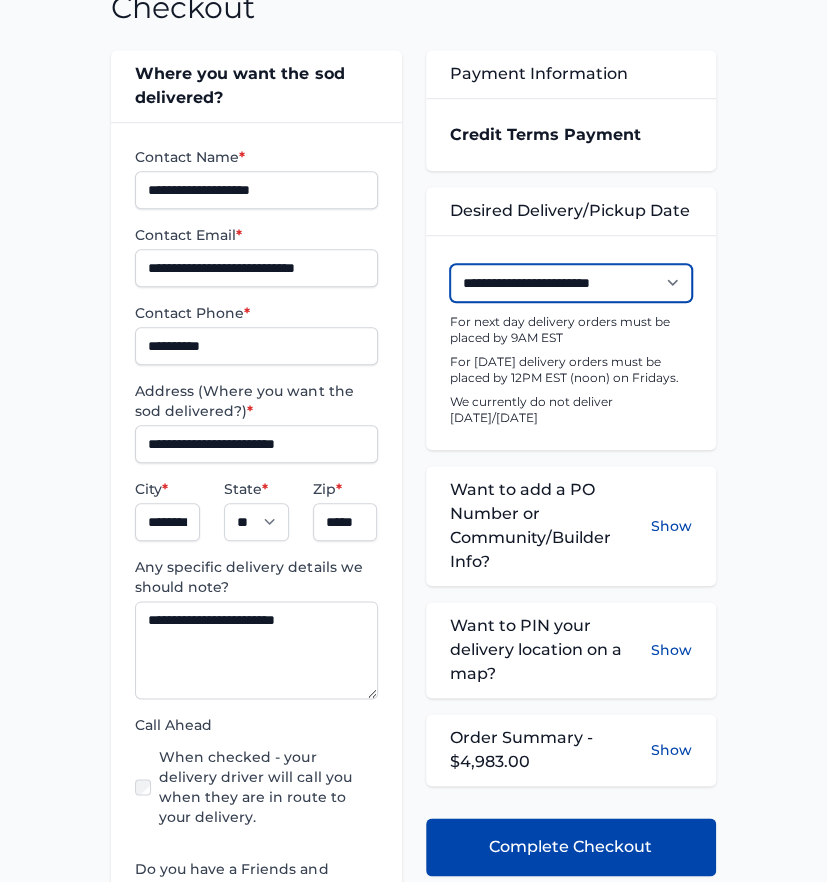 click on "**********" at bounding box center [571, 283] 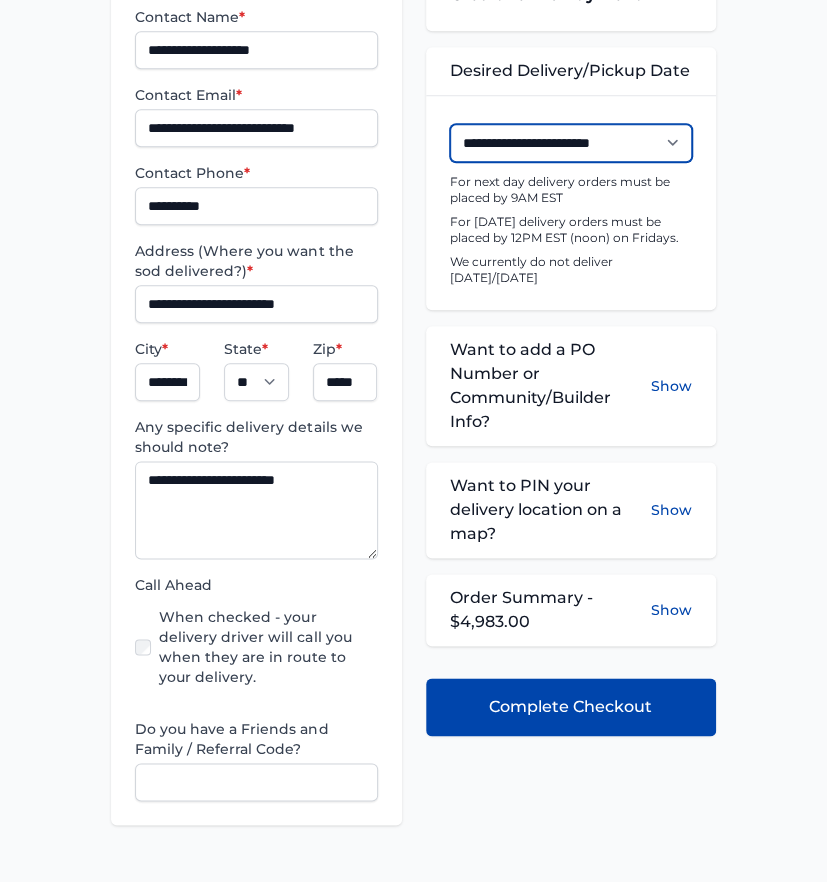 scroll, scrollTop: 555, scrollLeft: 0, axis: vertical 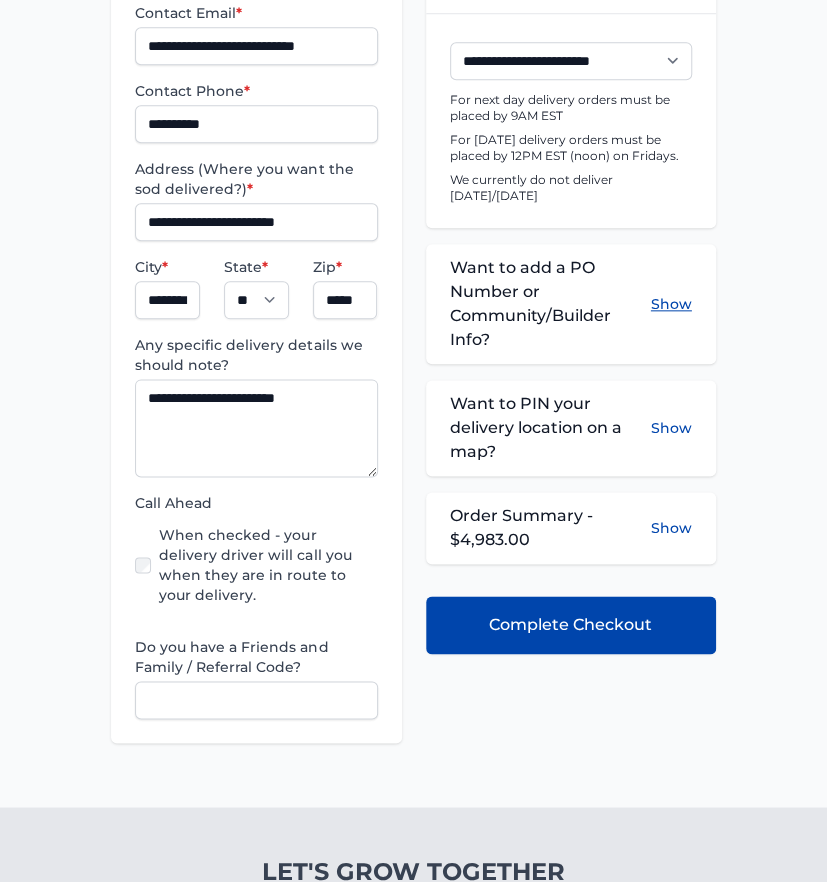 click on "Show" at bounding box center [671, 304] 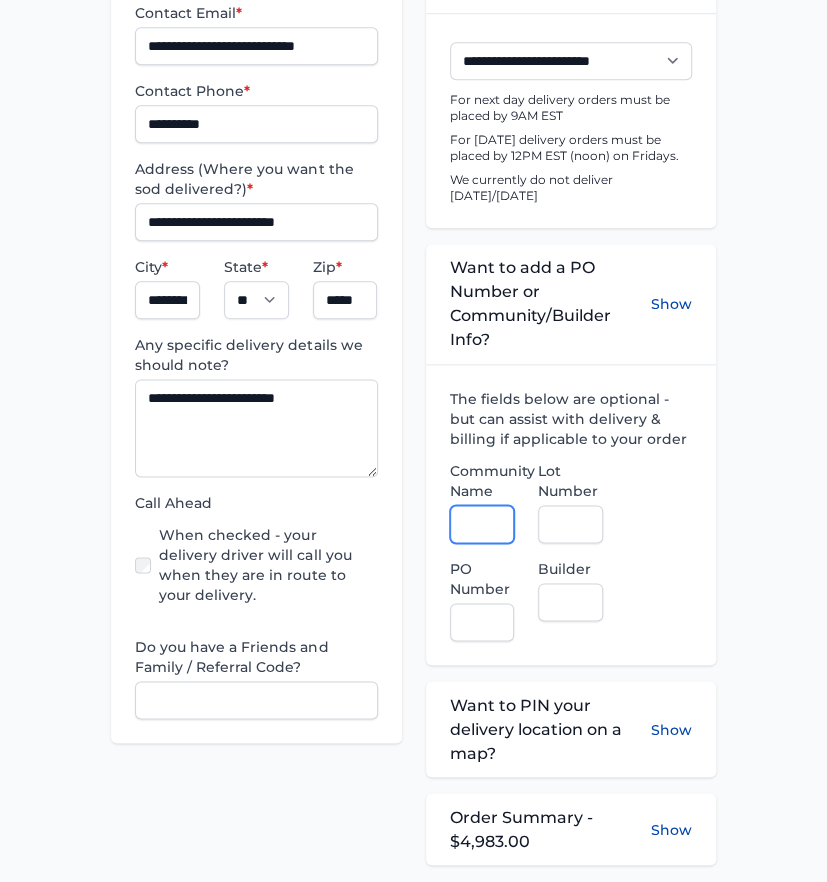 click on "Community Name" at bounding box center [482, 524] 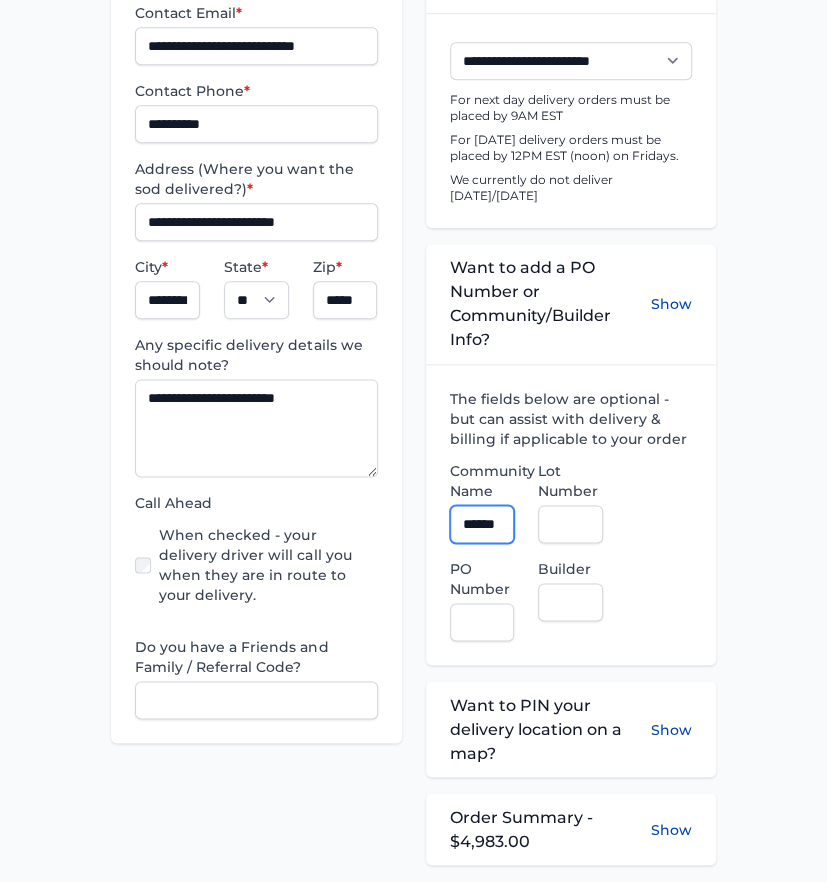 scroll, scrollTop: 0, scrollLeft: 13, axis: horizontal 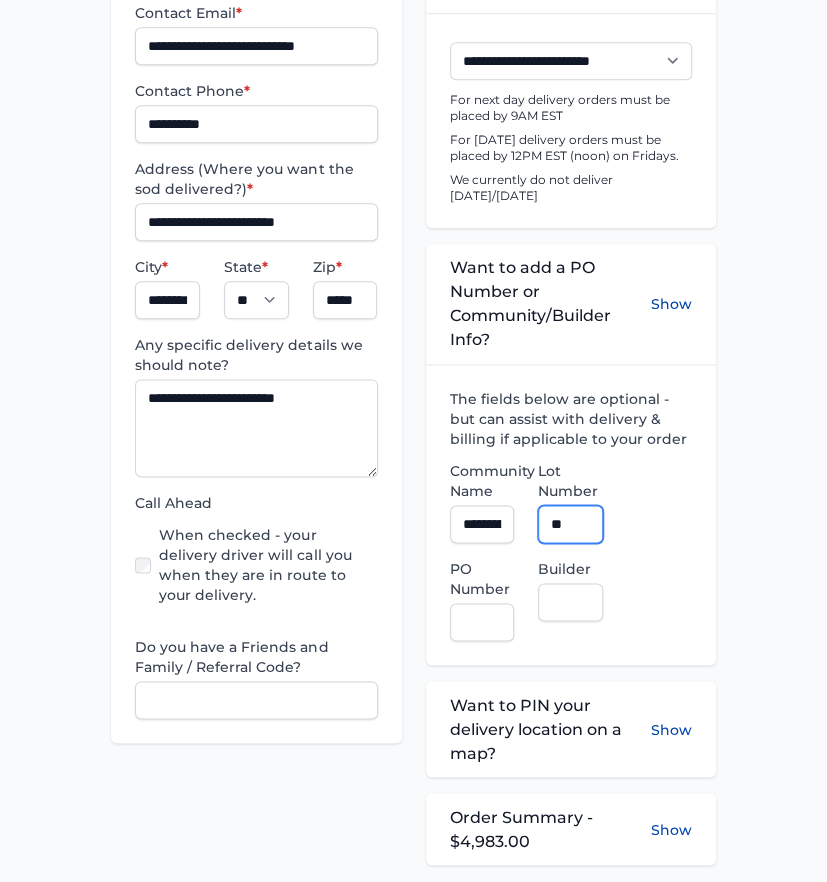 type on "**" 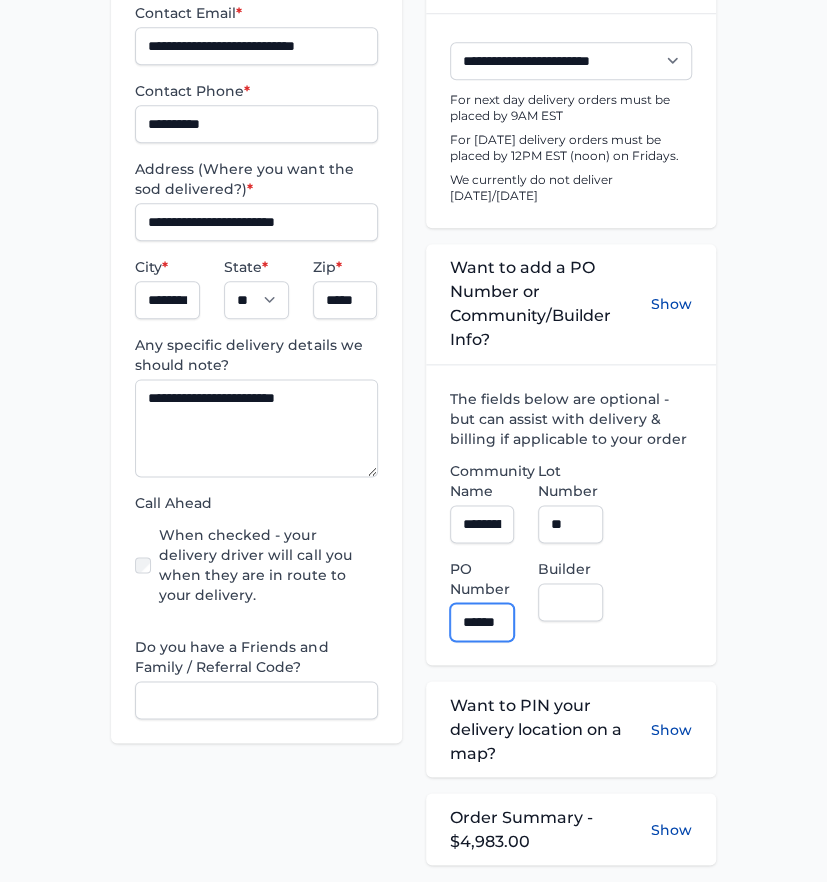 scroll, scrollTop: 0, scrollLeft: 7, axis: horizontal 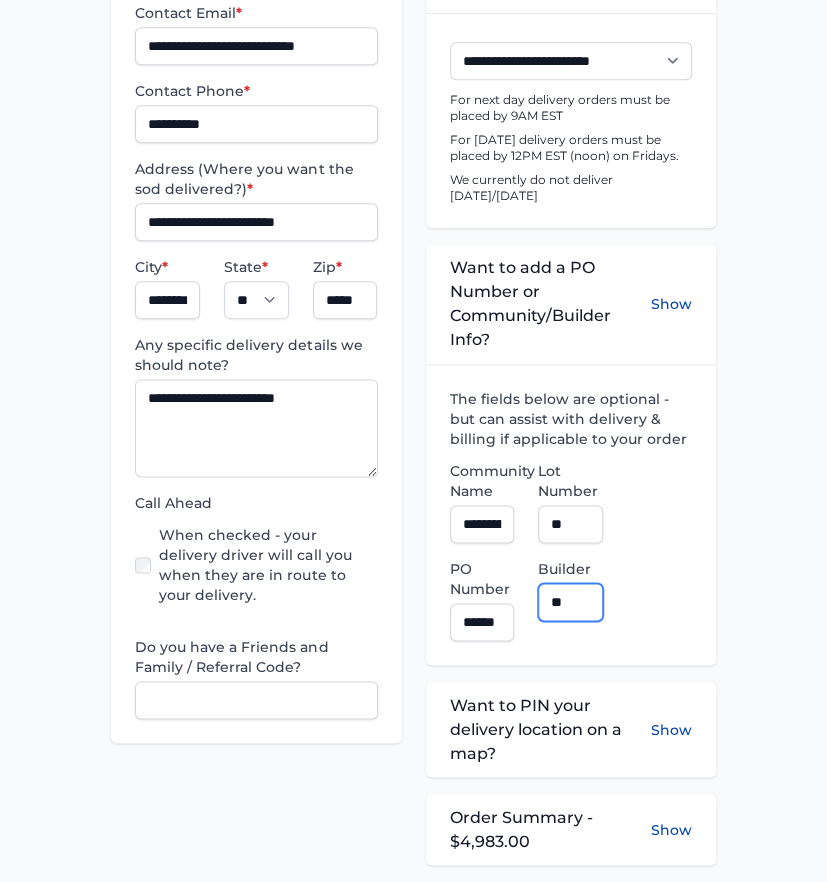 type on "**********" 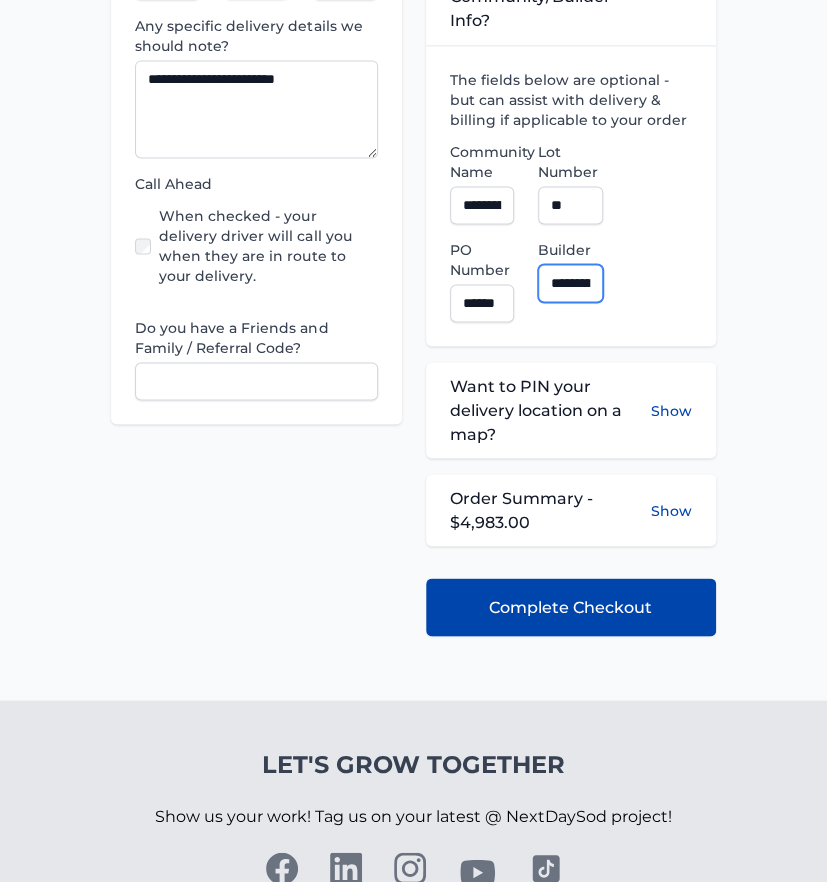 scroll, scrollTop: 888, scrollLeft: 0, axis: vertical 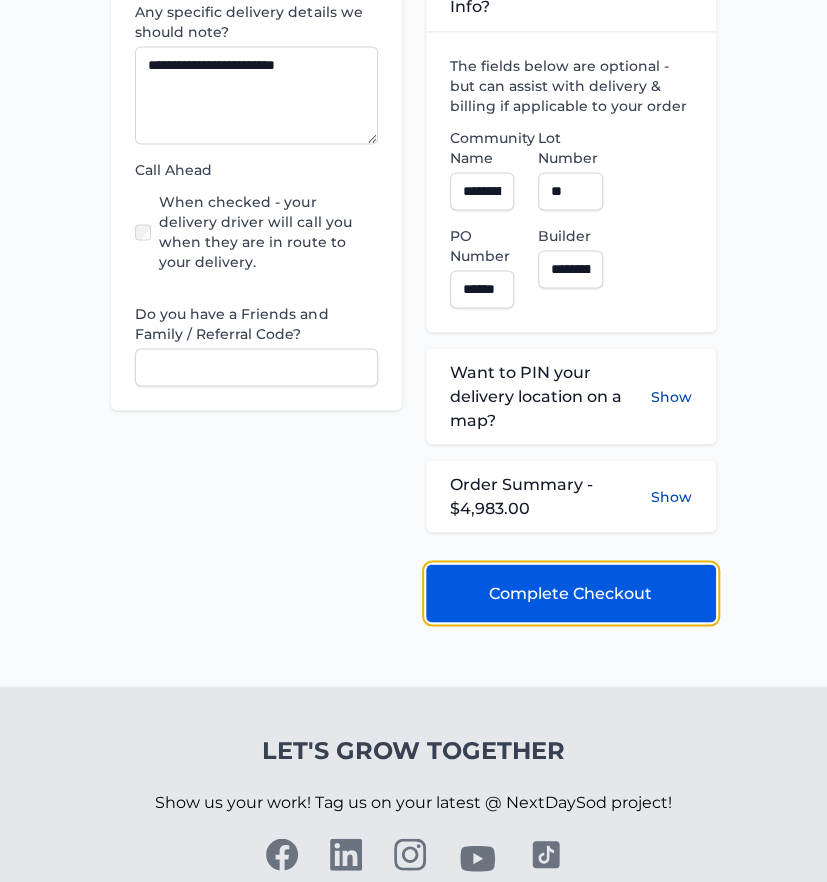 click on "Complete Checkout" at bounding box center [570, 593] 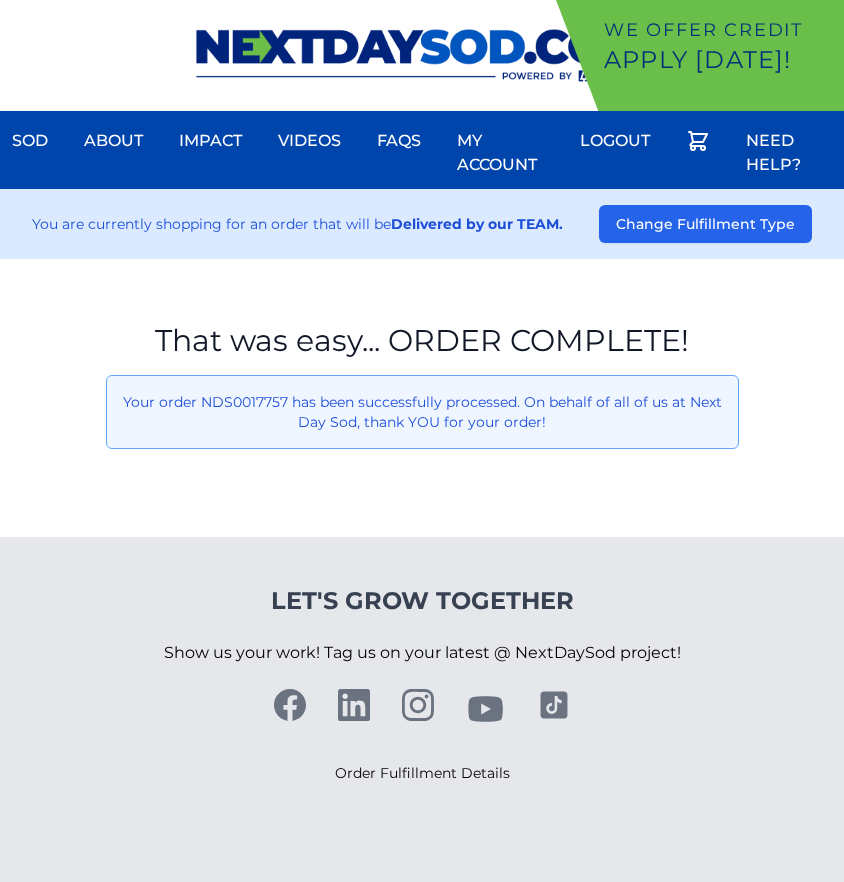 scroll, scrollTop: 0, scrollLeft: 0, axis: both 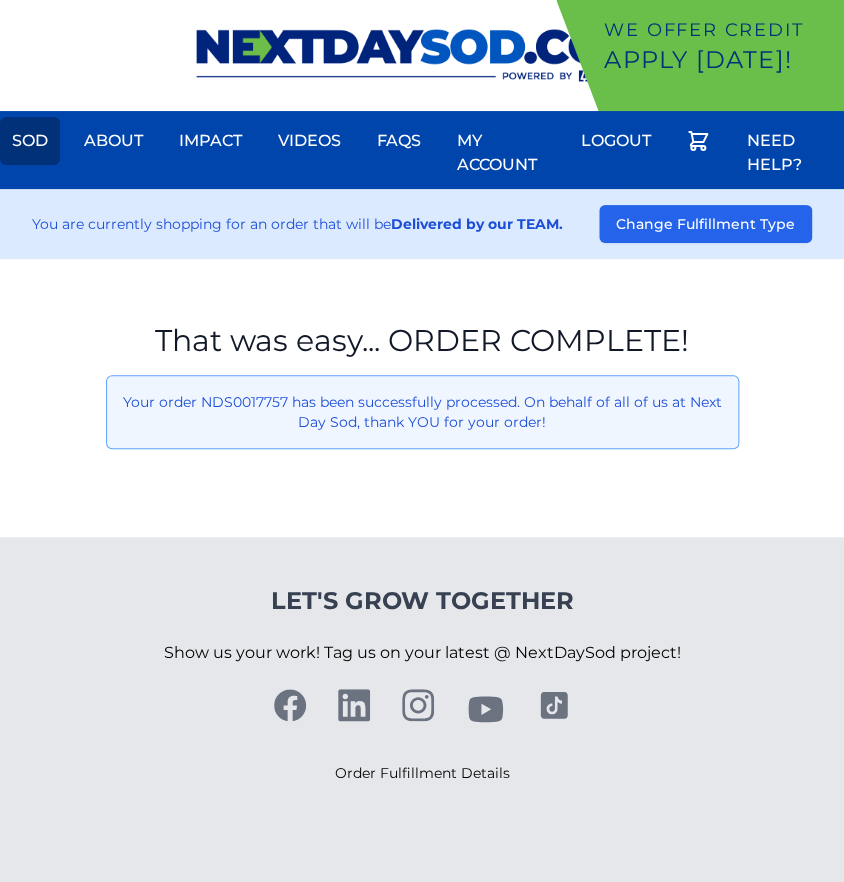 click on "Sod" at bounding box center [30, 141] 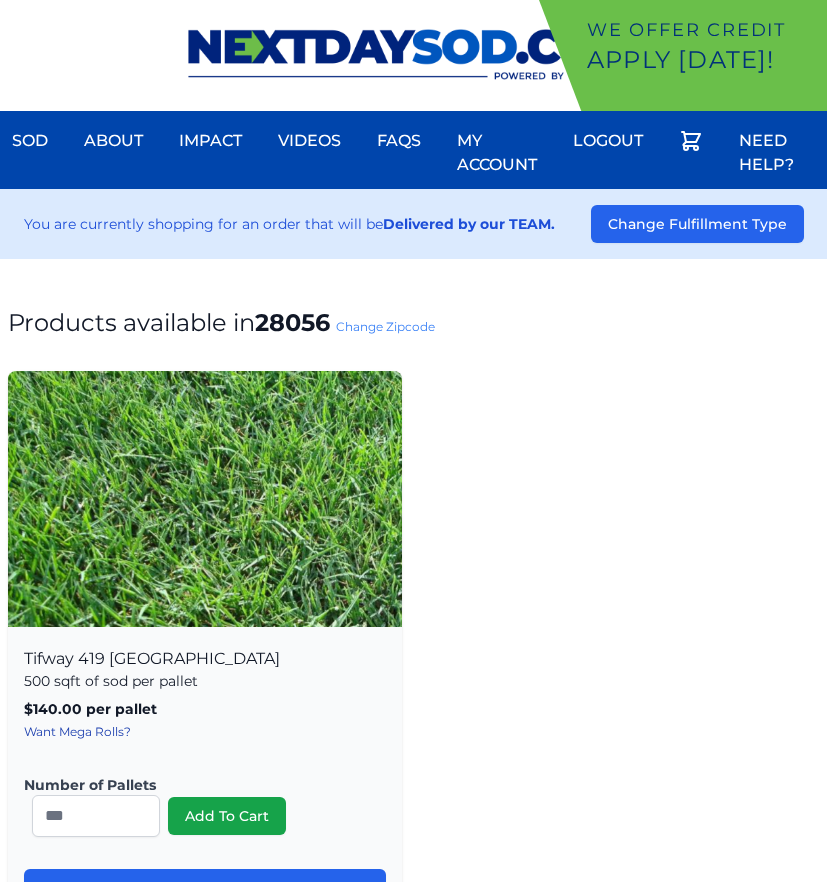 scroll, scrollTop: 0, scrollLeft: 0, axis: both 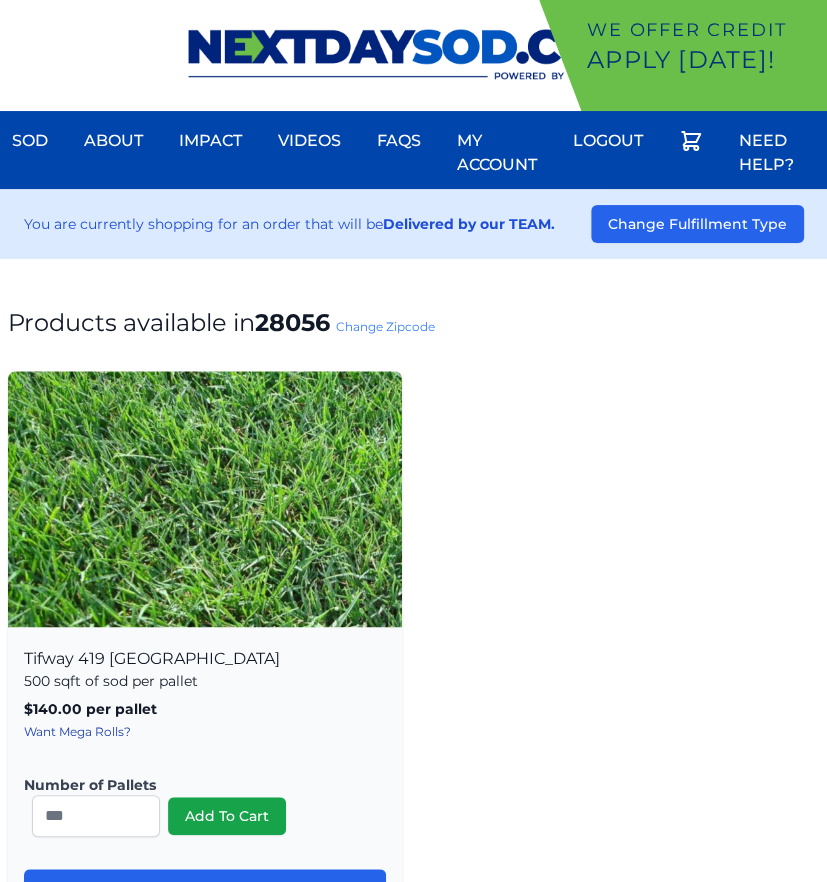 click on "Change Zipcode" at bounding box center (385, 326) 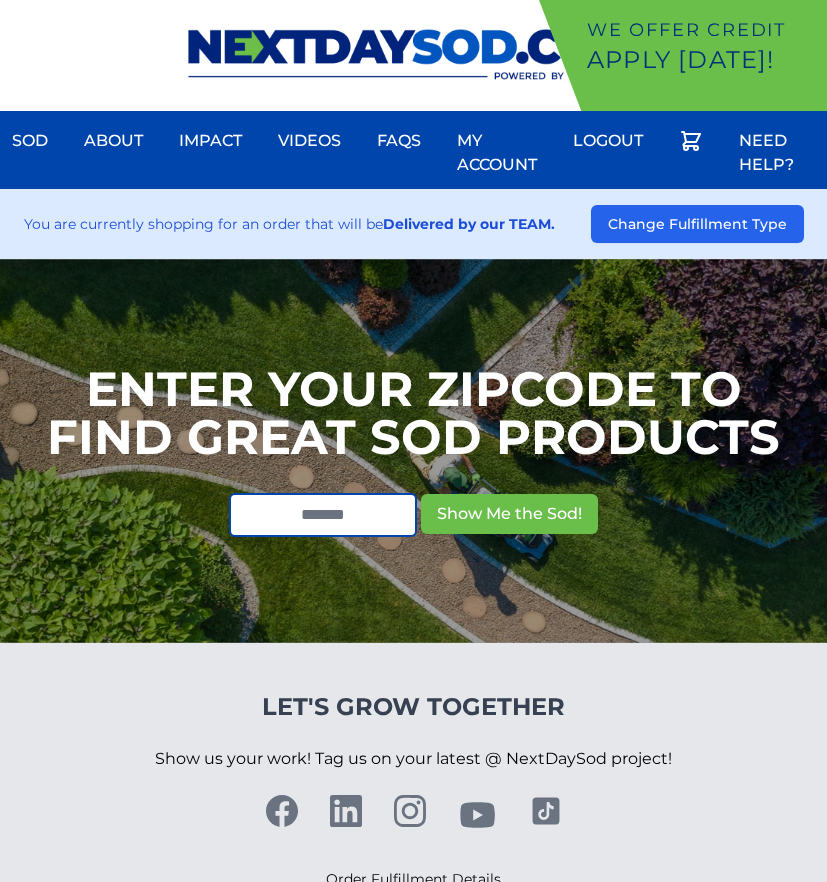 scroll, scrollTop: 0, scrollLeft: 0, axis: both 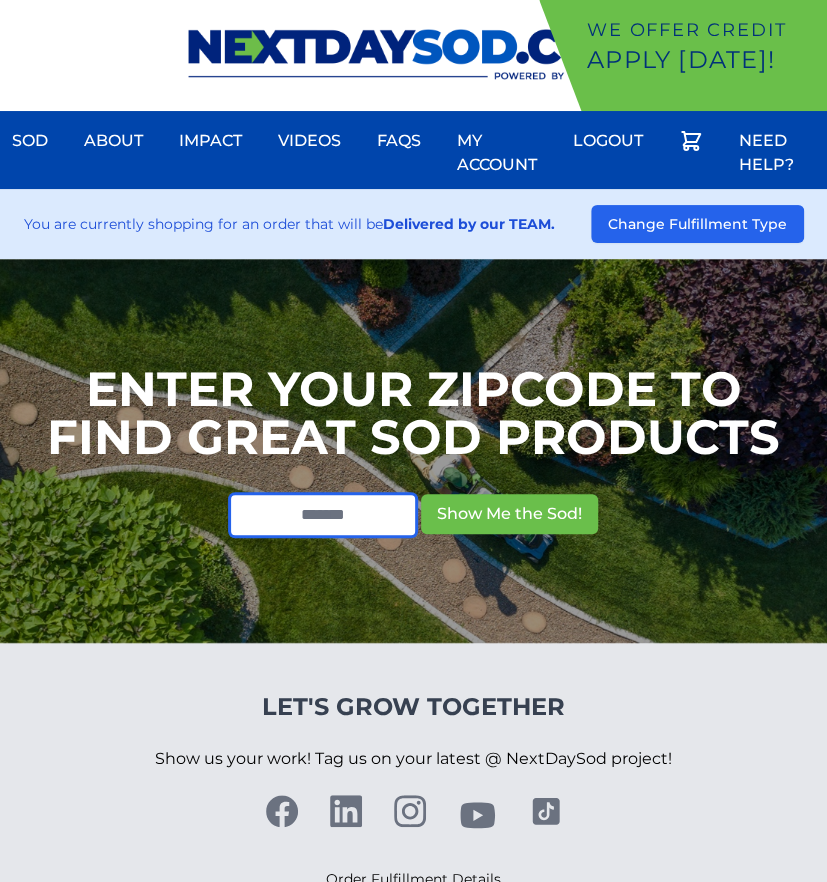 click at bounding box center (323, 515) 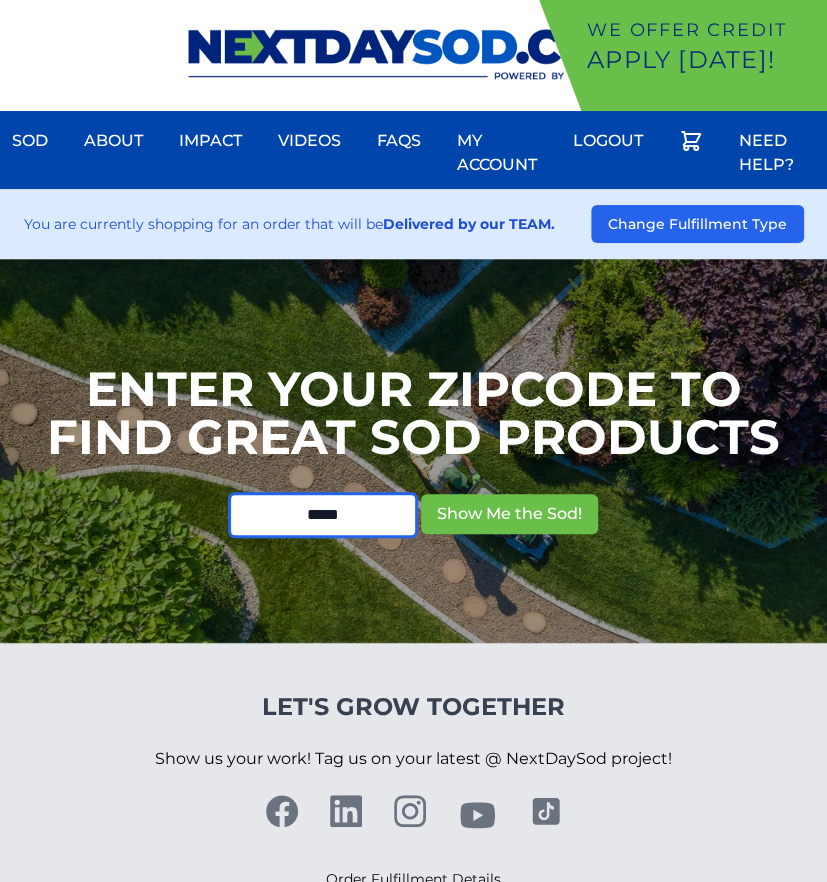 type on "*****" 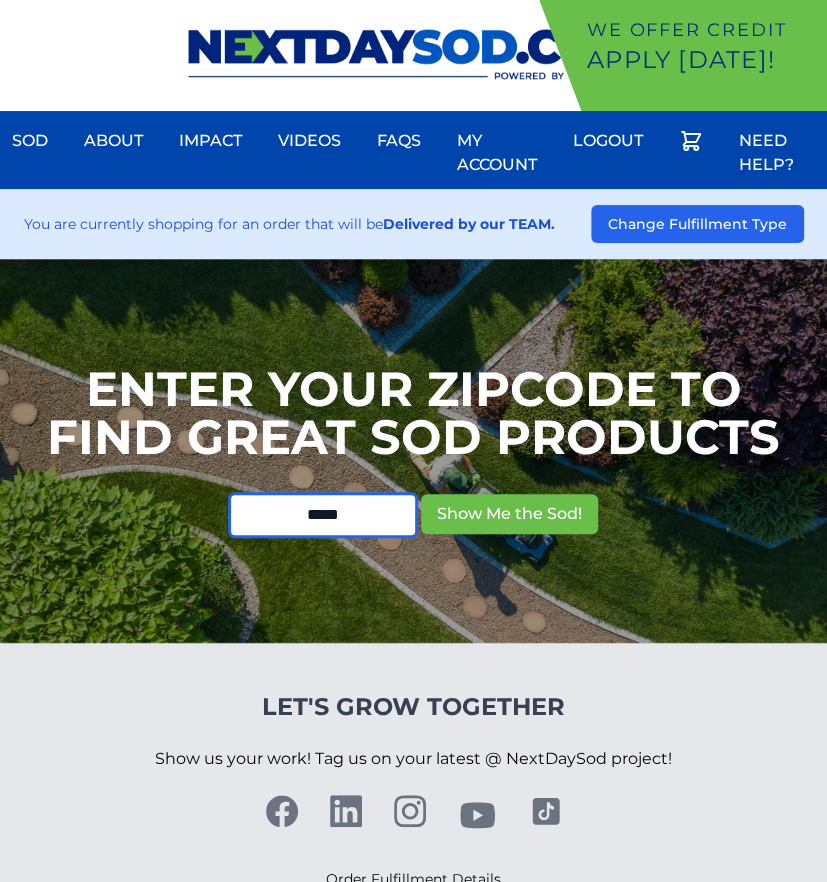 click on "Show Me the Sod!" at bounding box center (509, 514) 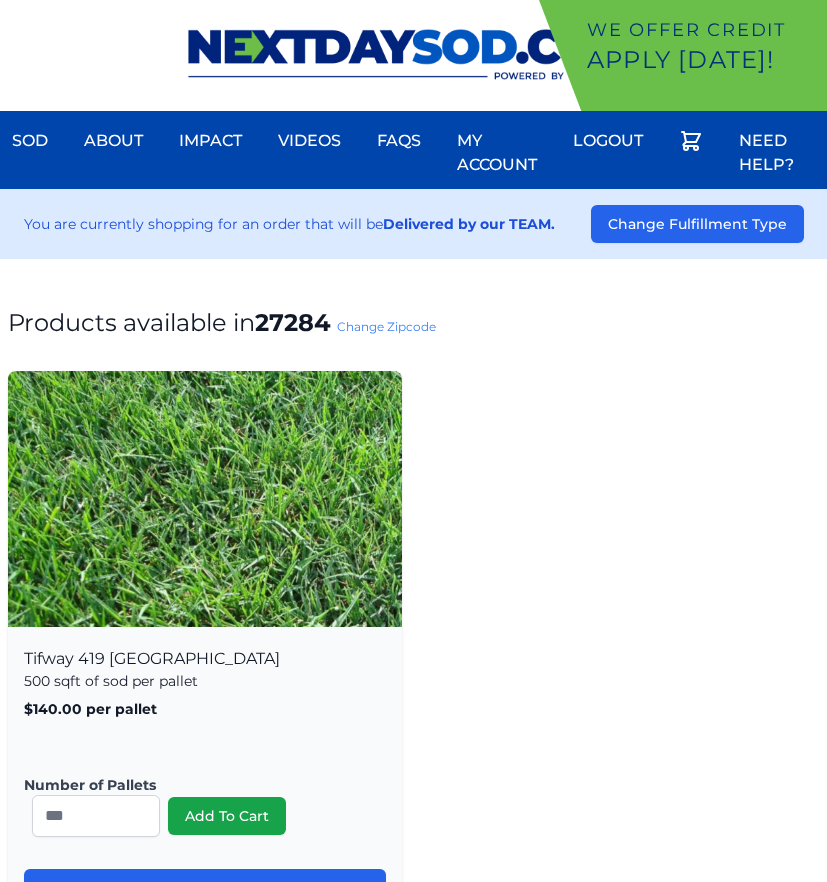 scroll, scrollTop: 0, scrollLeft: 0, axis: both 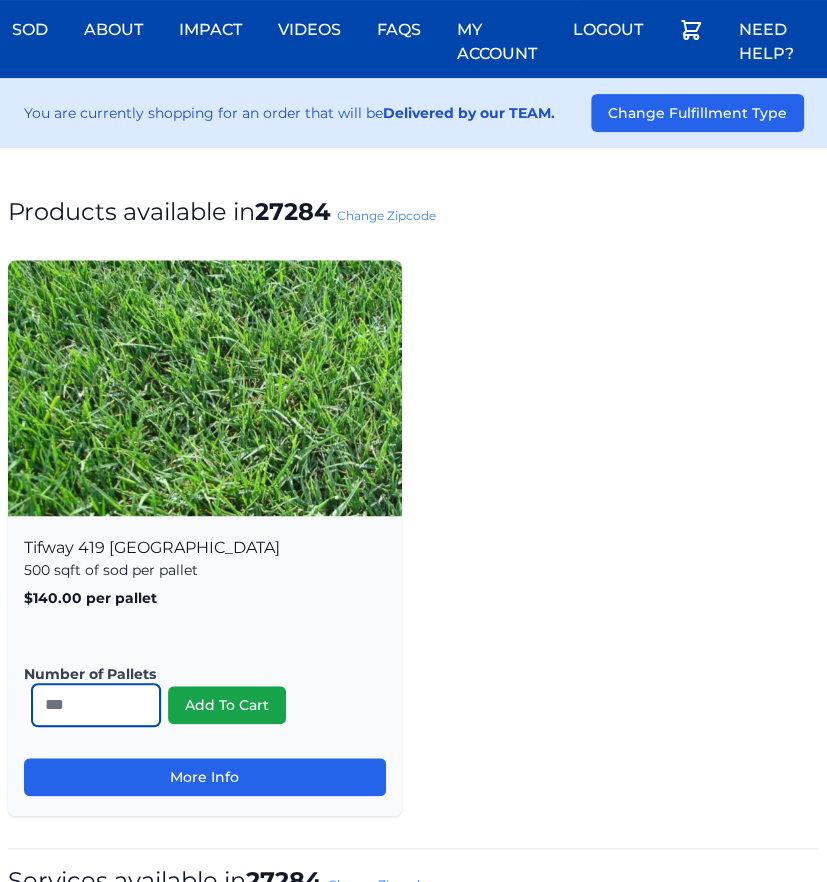 click on "*" at bounding box center (96, 705) 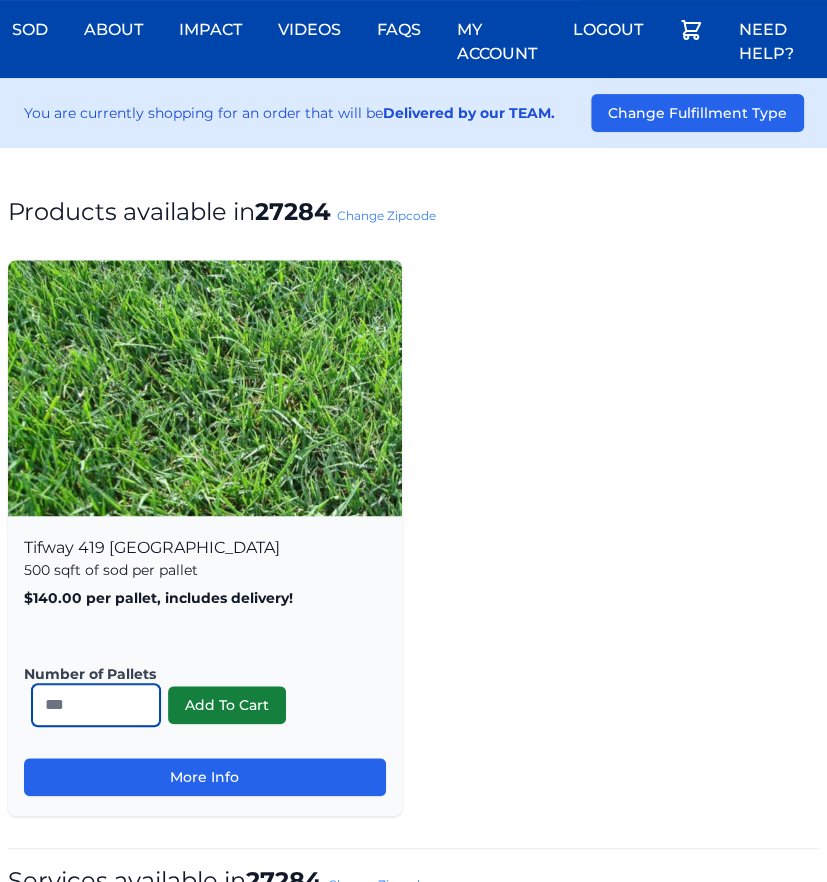 type on "**" 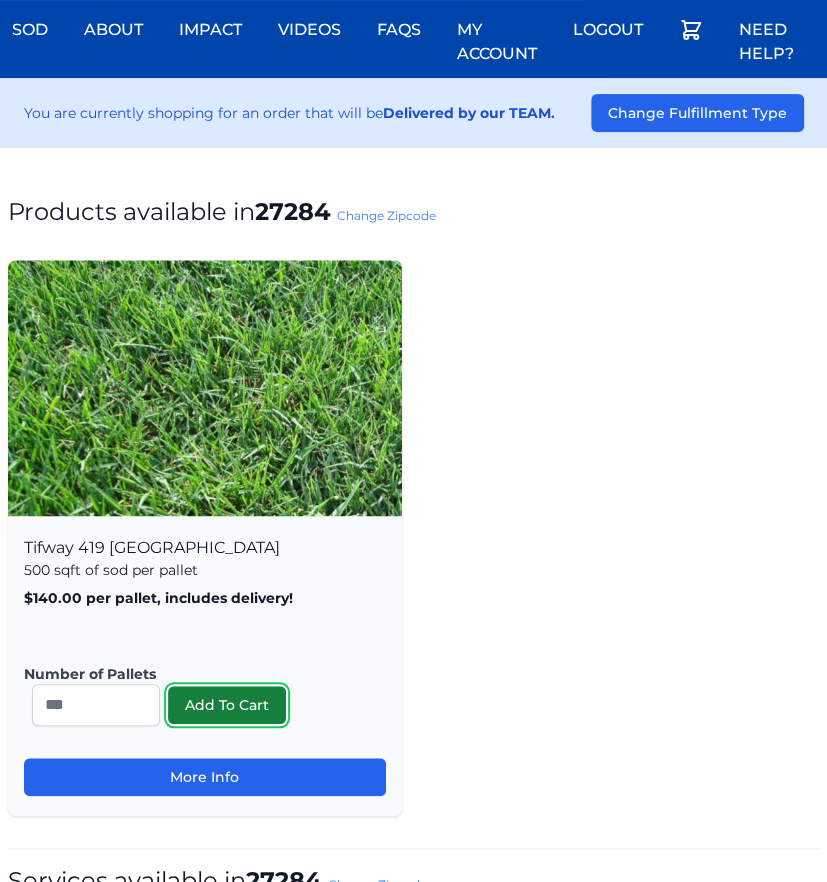 click on "Add To Cart" at bounding box center [227, 705] 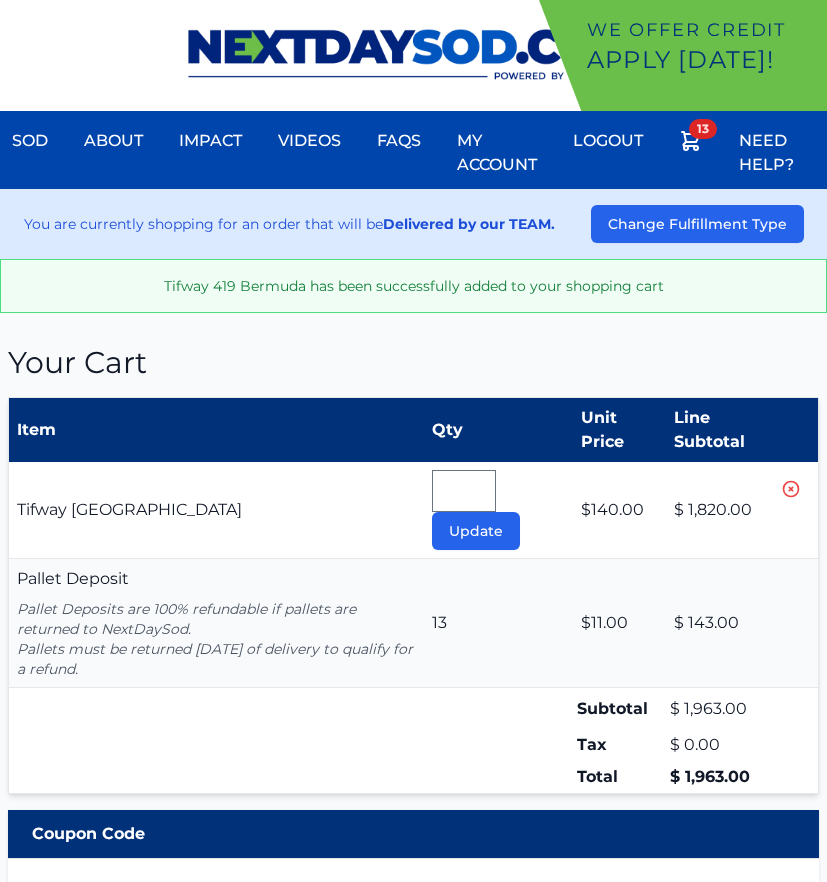 scroll, scrollTop: 0, scrollLeft: 0, axis: both 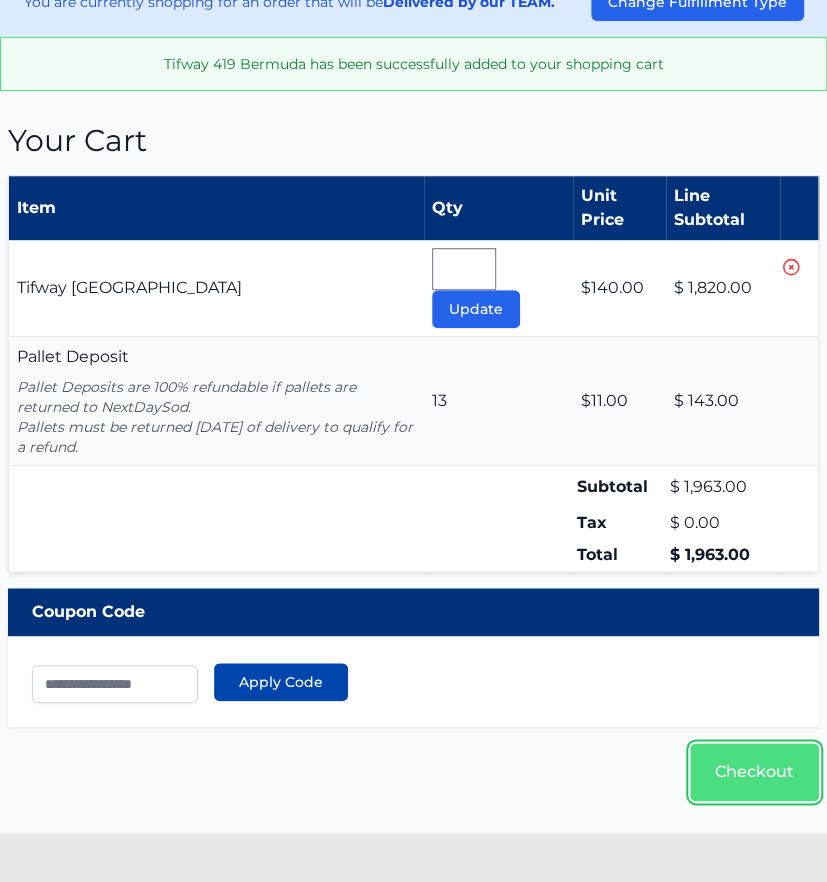 click on "Checkout" at bounding box center [754, 772] 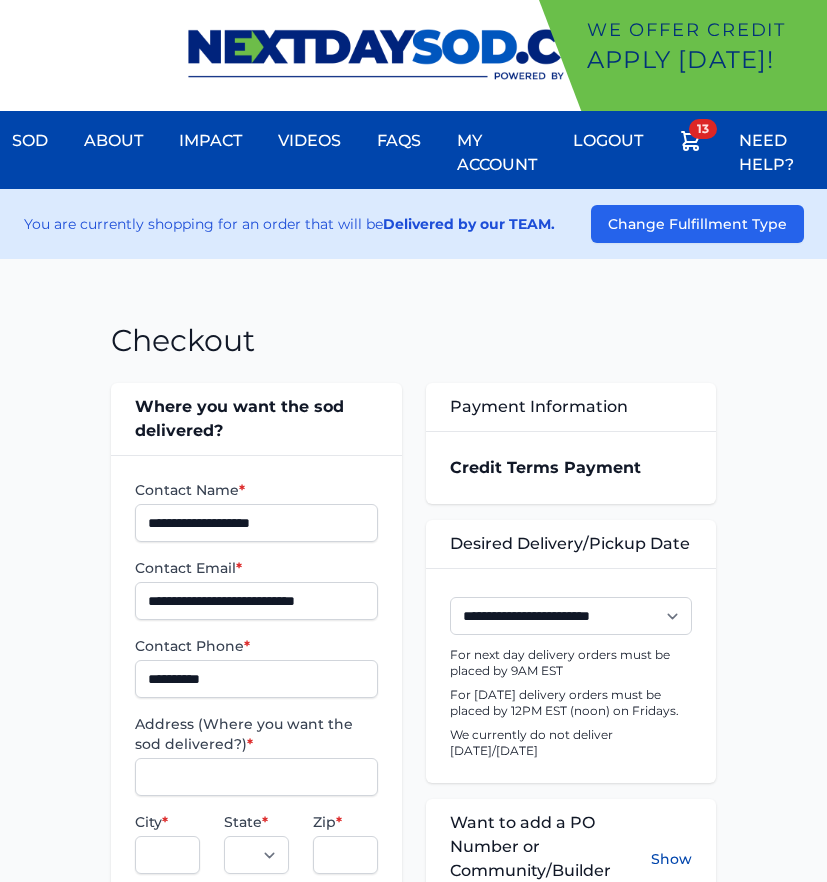 scroll, scrollTop: 0, scrollLeft: 0, axis: both 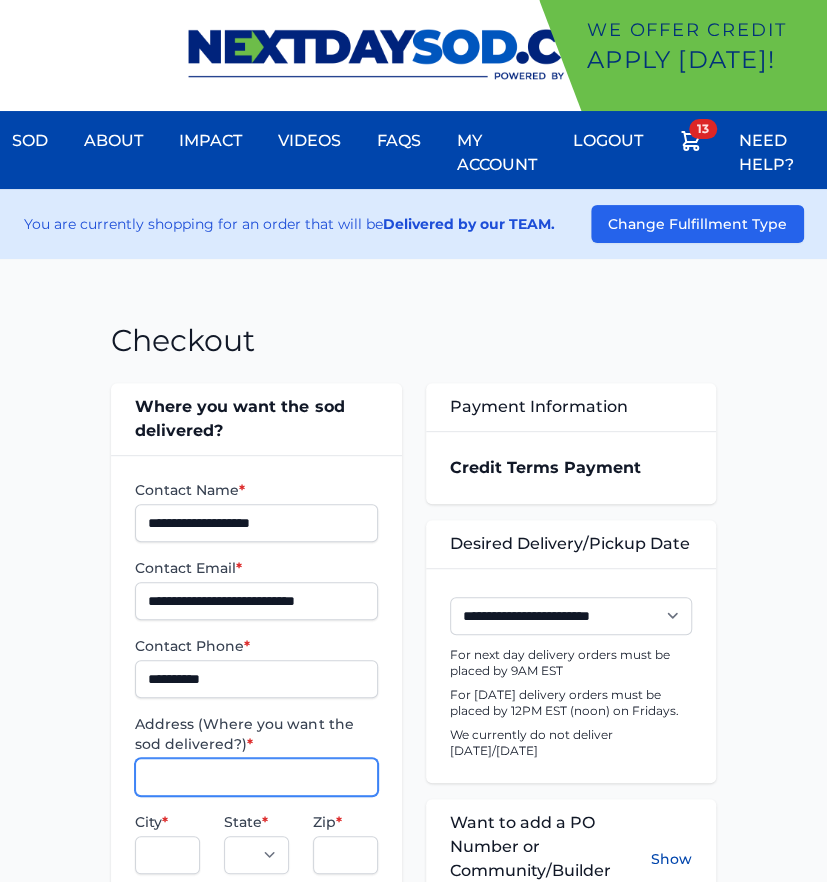 click on "Address (Where you want the sod delivered?)
*" at bounding box center [256, 777] 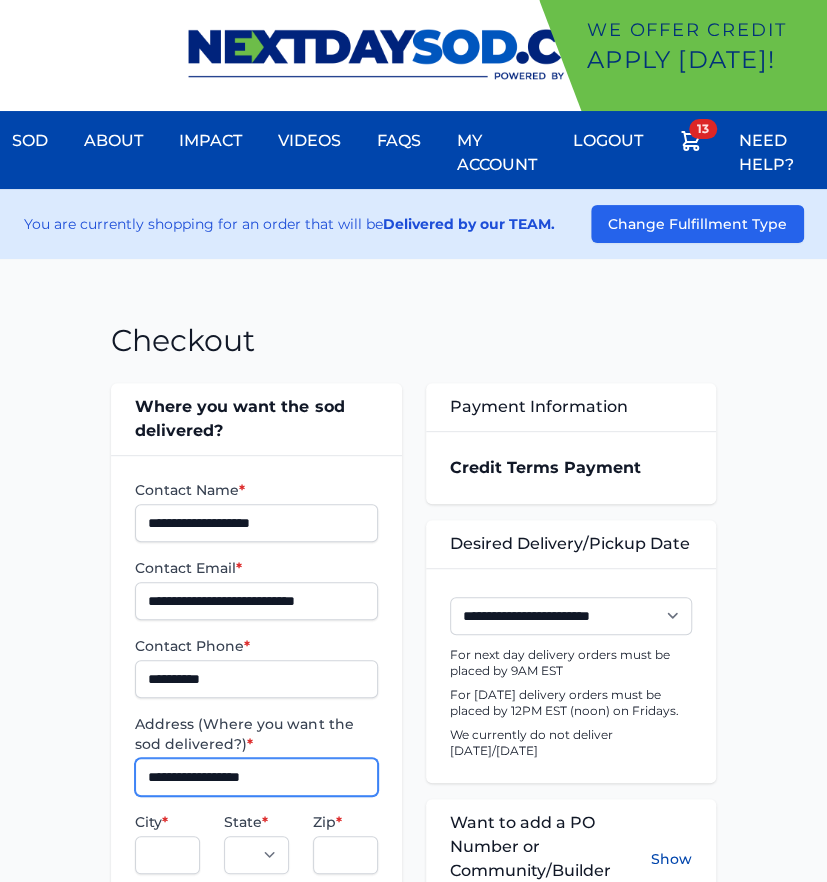 type on "**********" 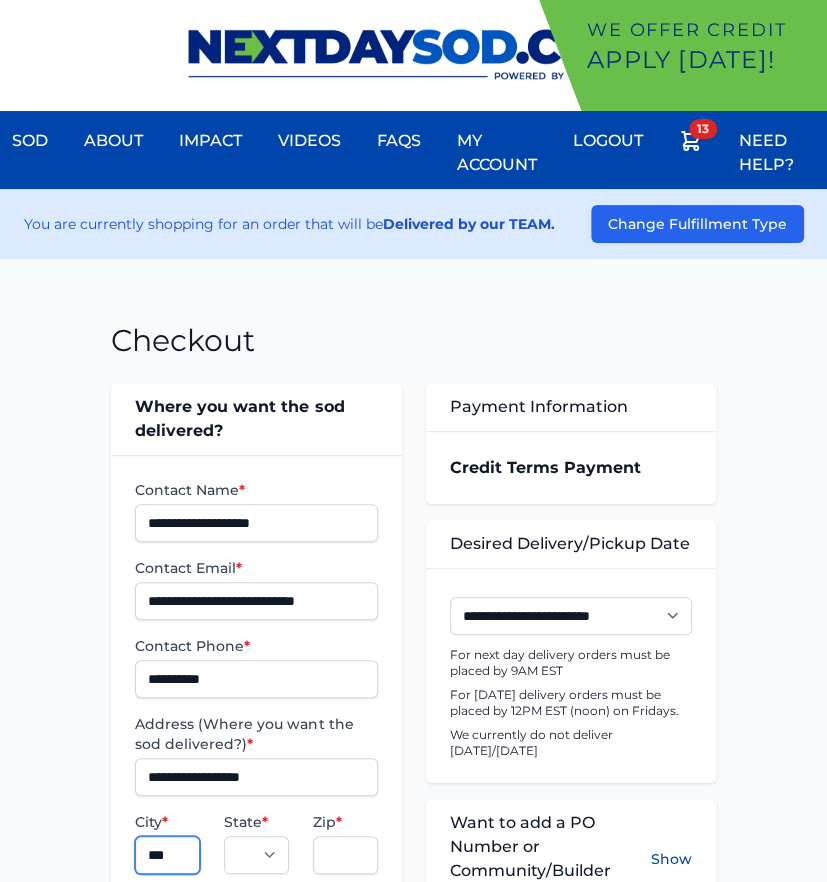 type on "**********" 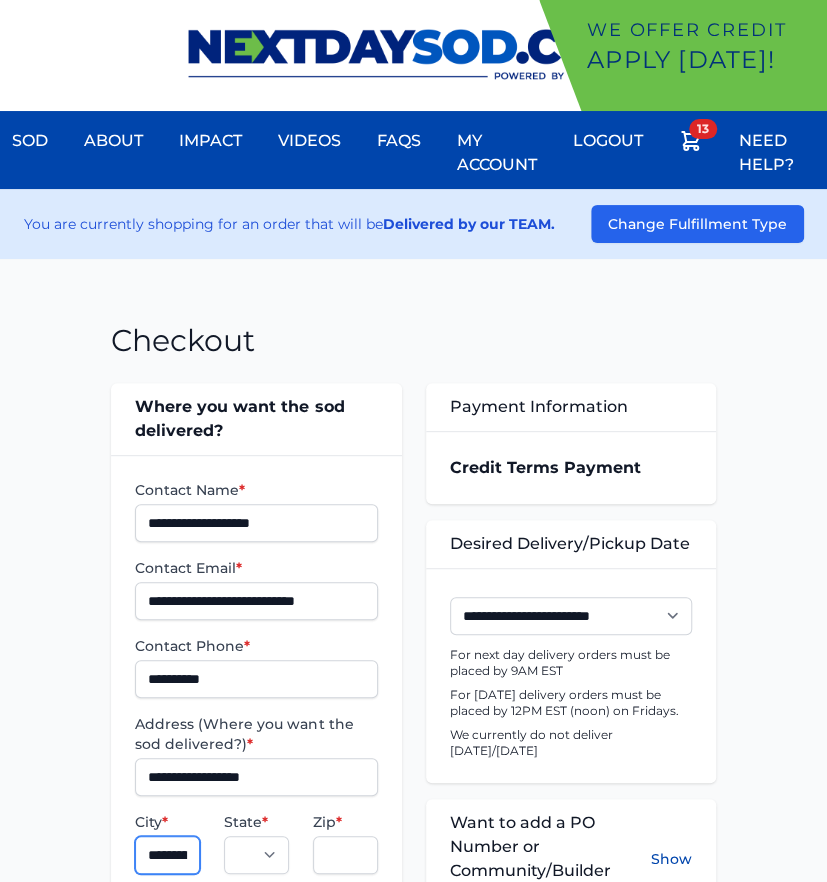 select on "**" 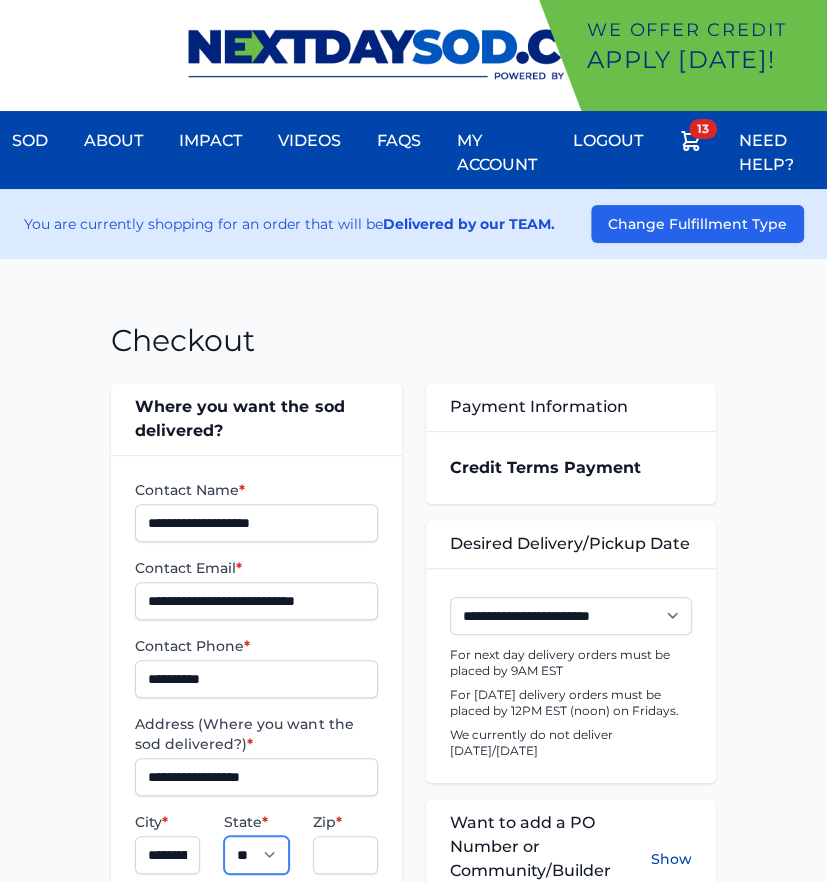 type on "*****" 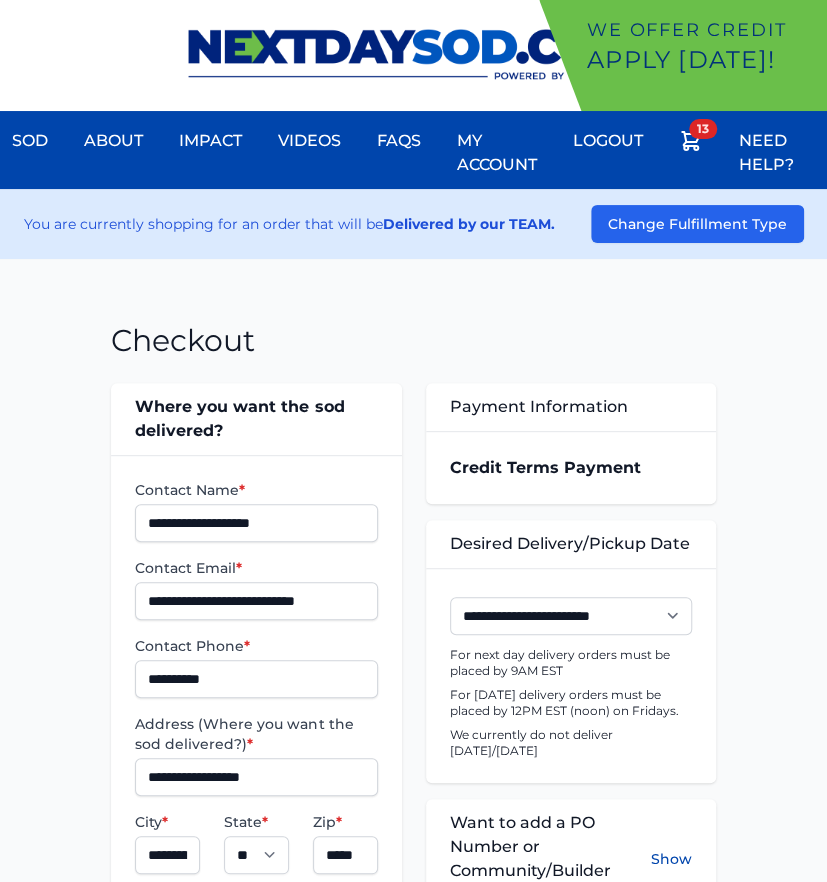 scroll, scrollTop: 511, scrollLeft: 0, axis: vertical 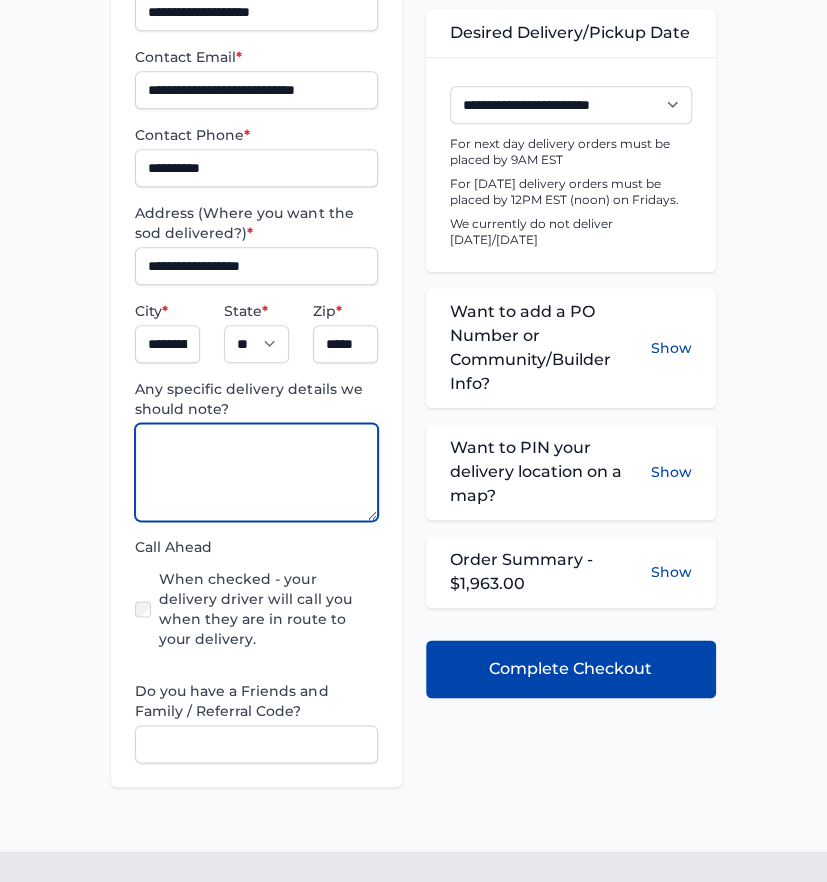 paste on "**********" 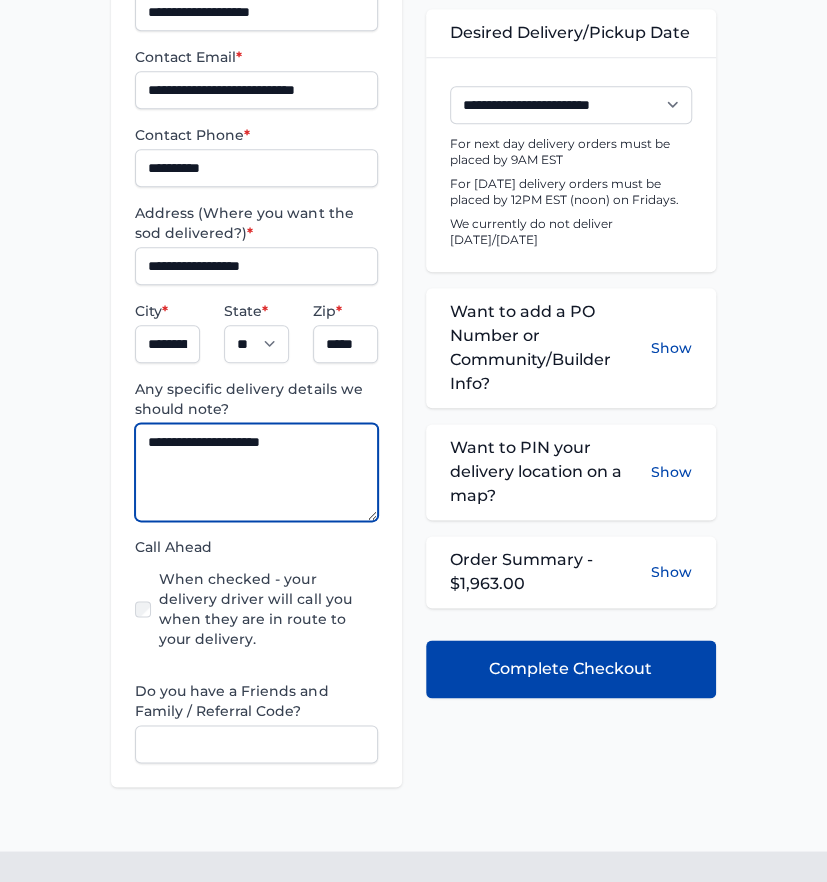 type on "**********" 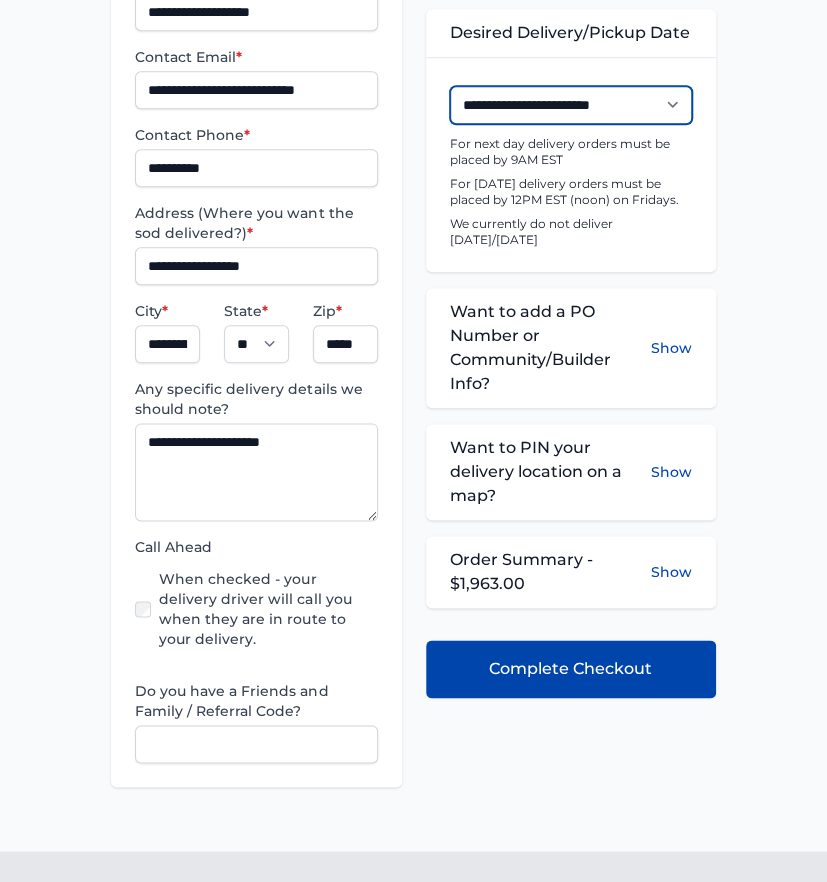 click on "**********" at bounding box center [571, 105] 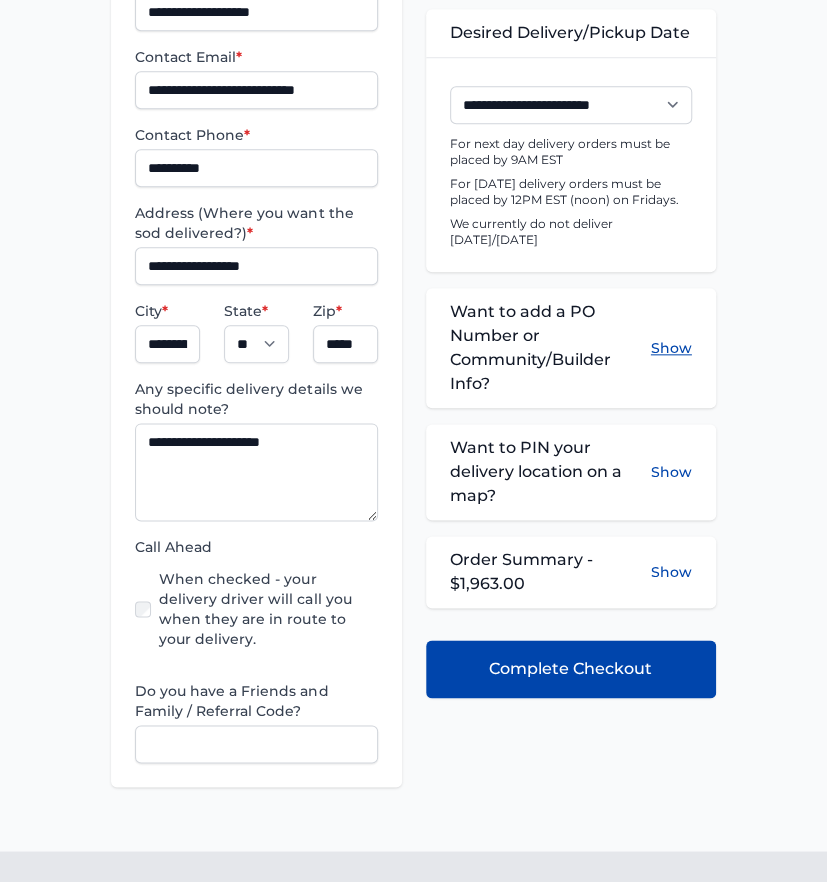 click on "Show" at bounding box center (671, 348) 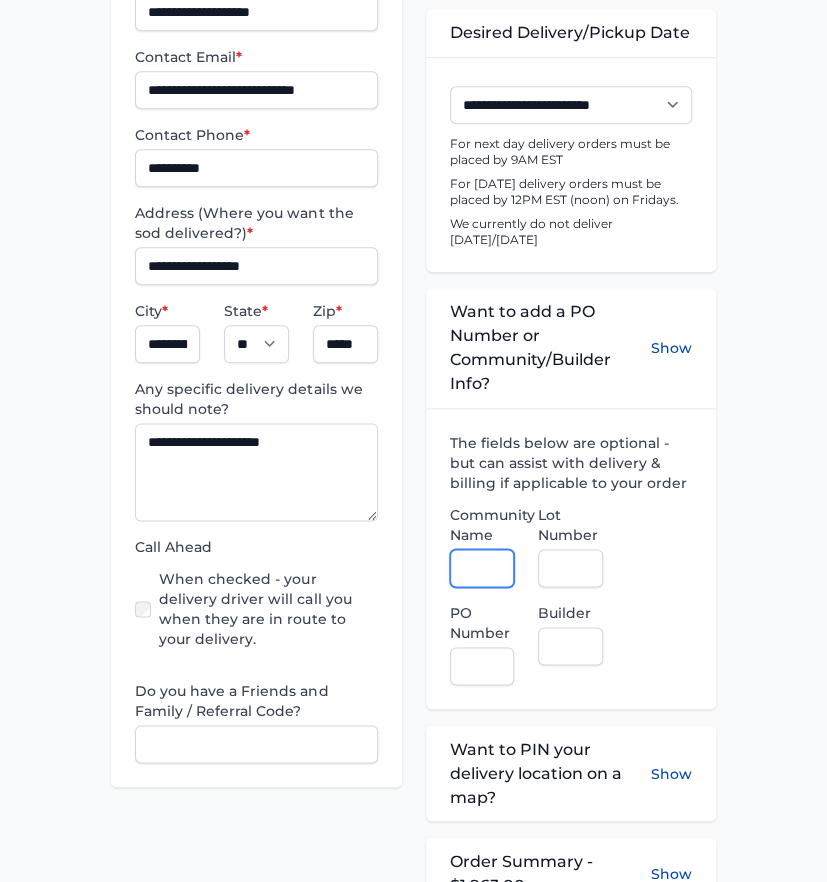 click on "Community Name" at bounding box center [482, 568] 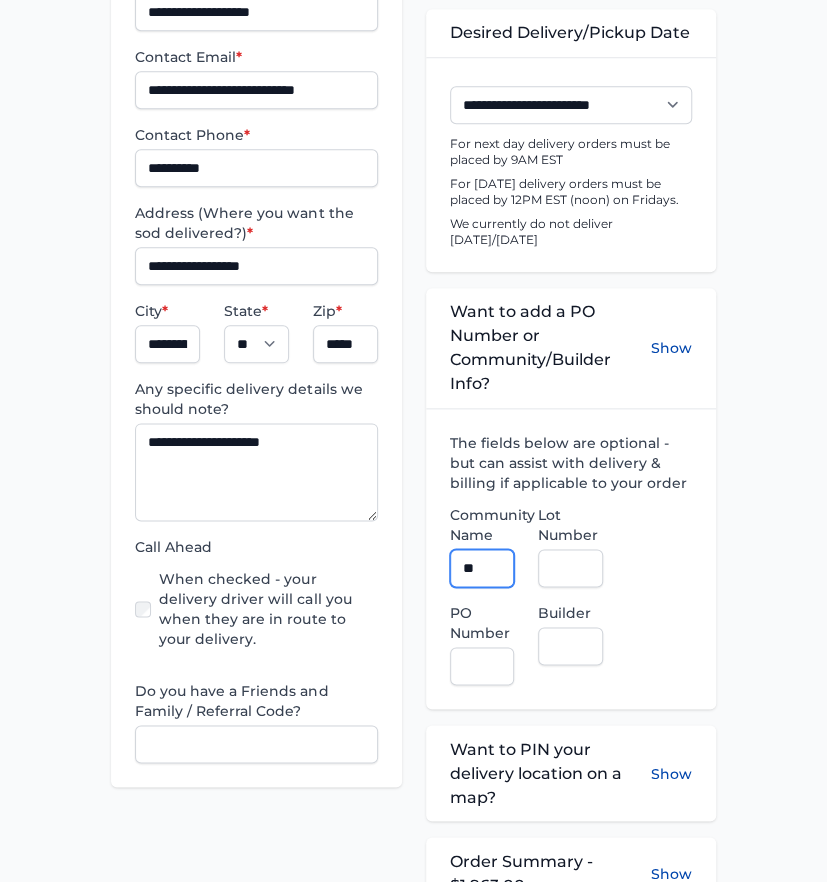 type on "**********" 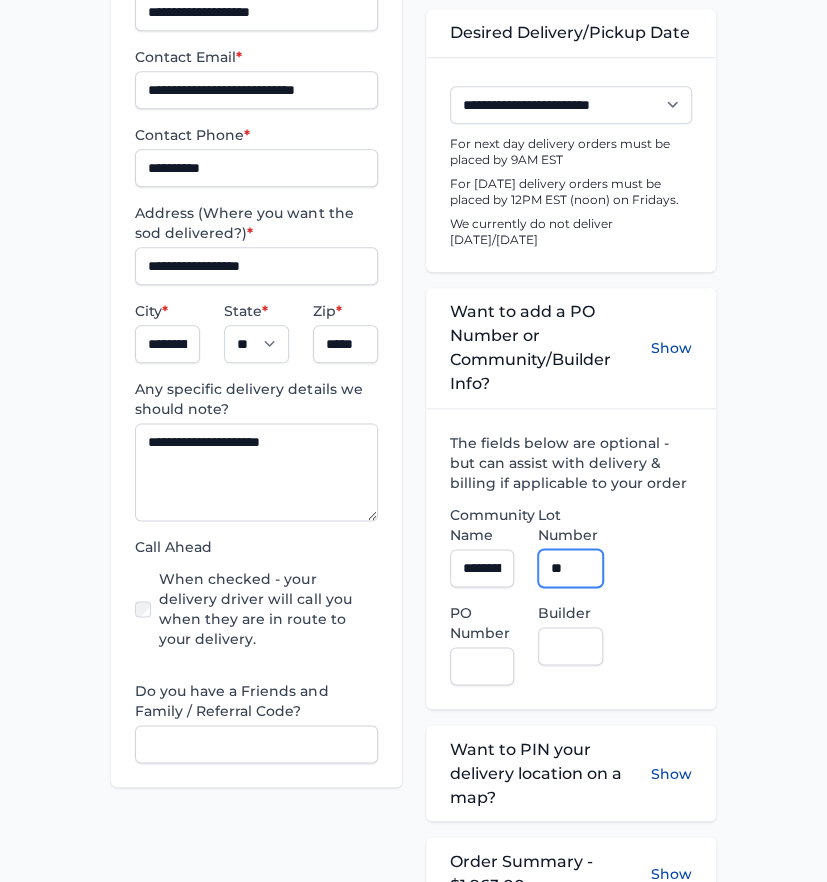 type on "**" 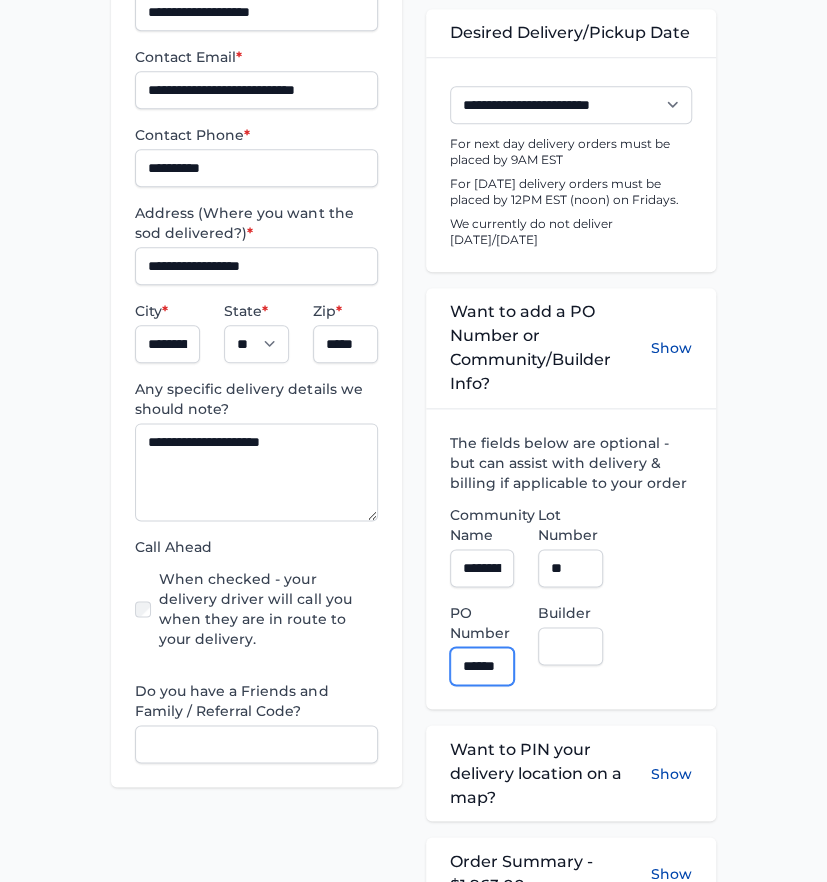 scroll, scrollTop: 0, scrollLeft: 11, axis: horizontal 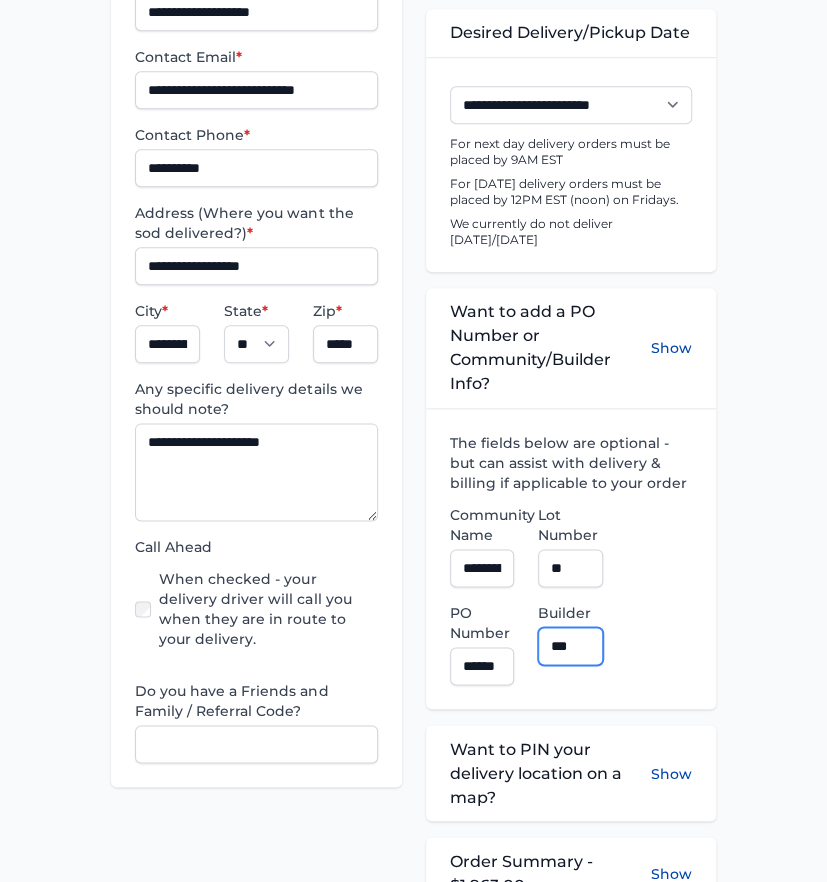 type on "**********" 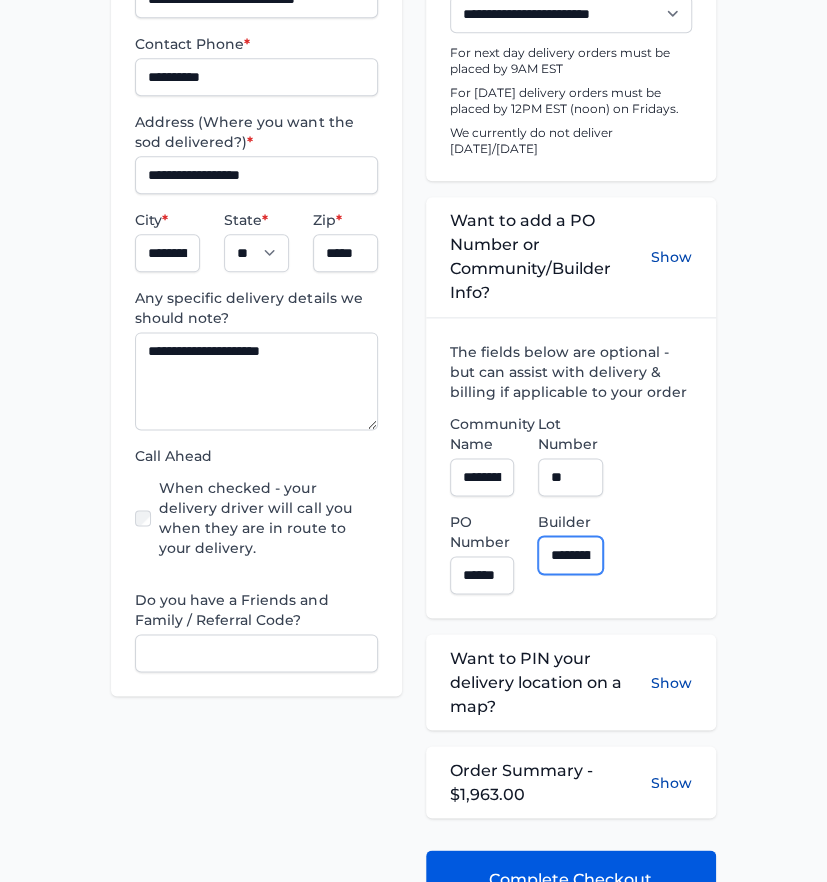 scroll, scrollTop: 844, scrollLeft: 0, axis: vertical 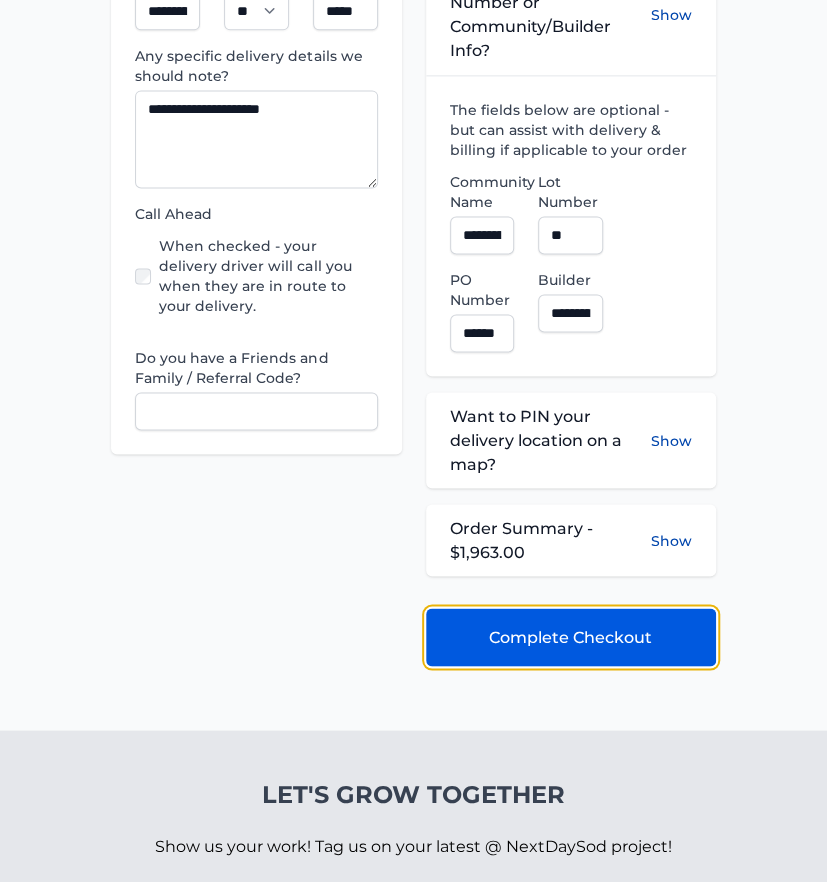 click on "Complete Checkout" at bounding box center [570, 637] 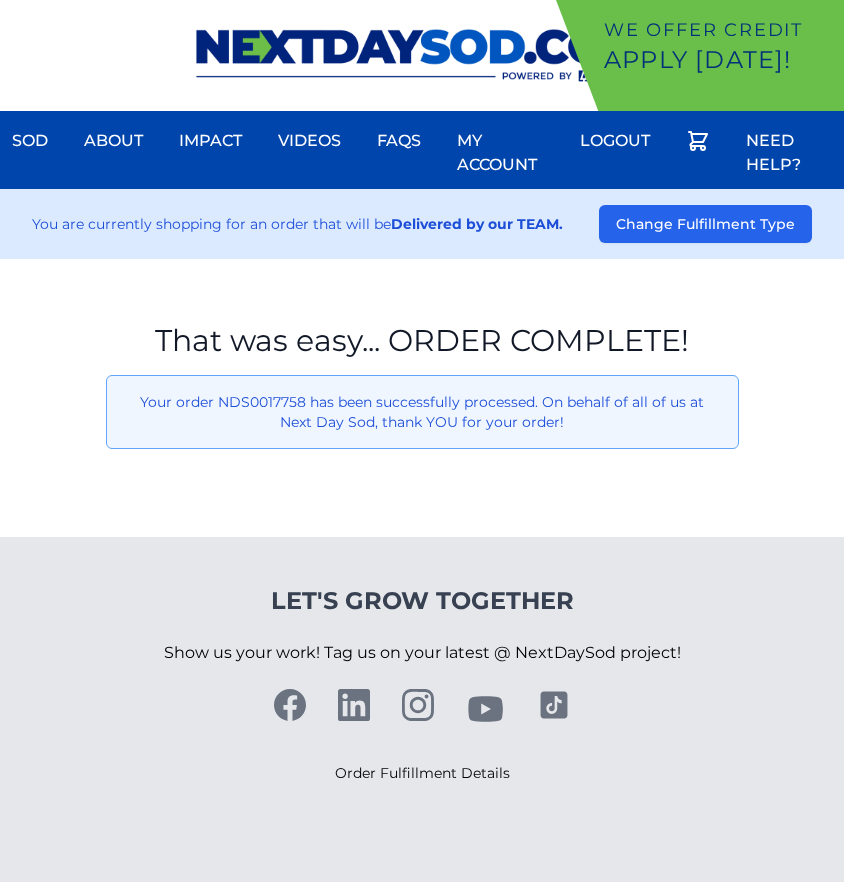 scroll, scrollTop: 0, scrollLeft: 0, axis: both 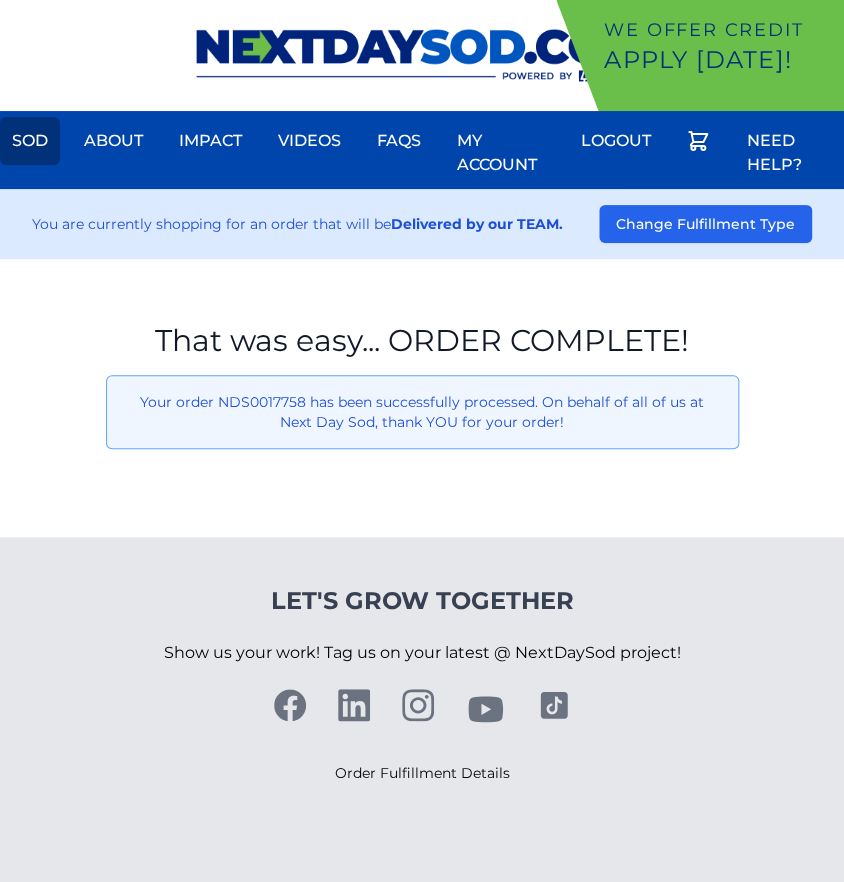 click on "Sod" at bounding box center (30, 141) 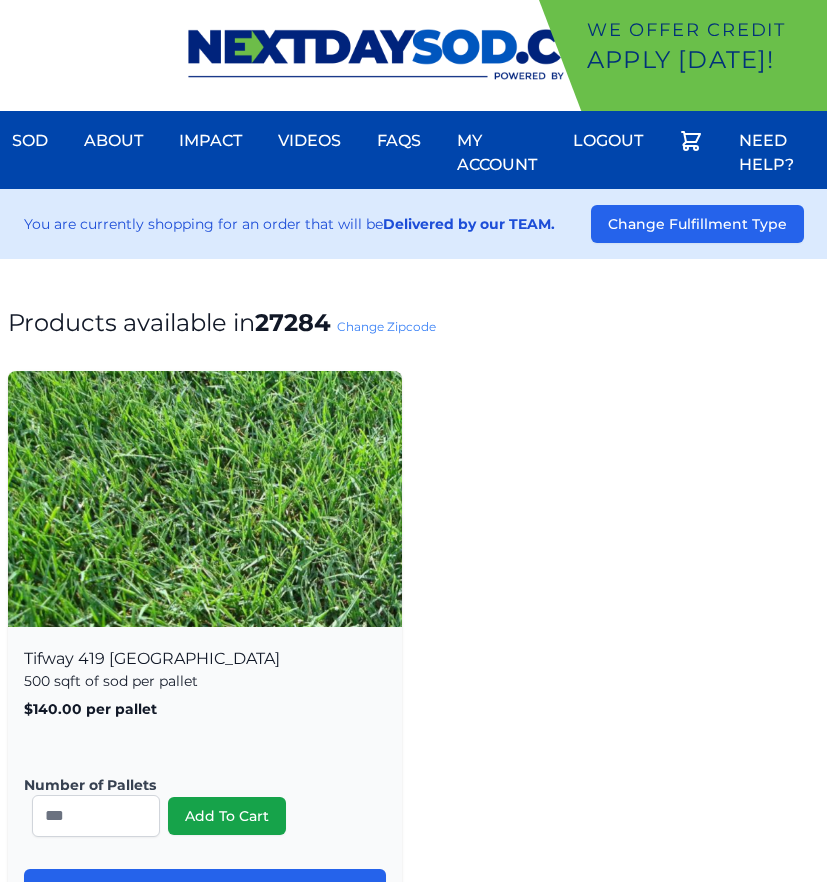 scroll, scrollTop: 0, scrollLeft: 0, axis: both 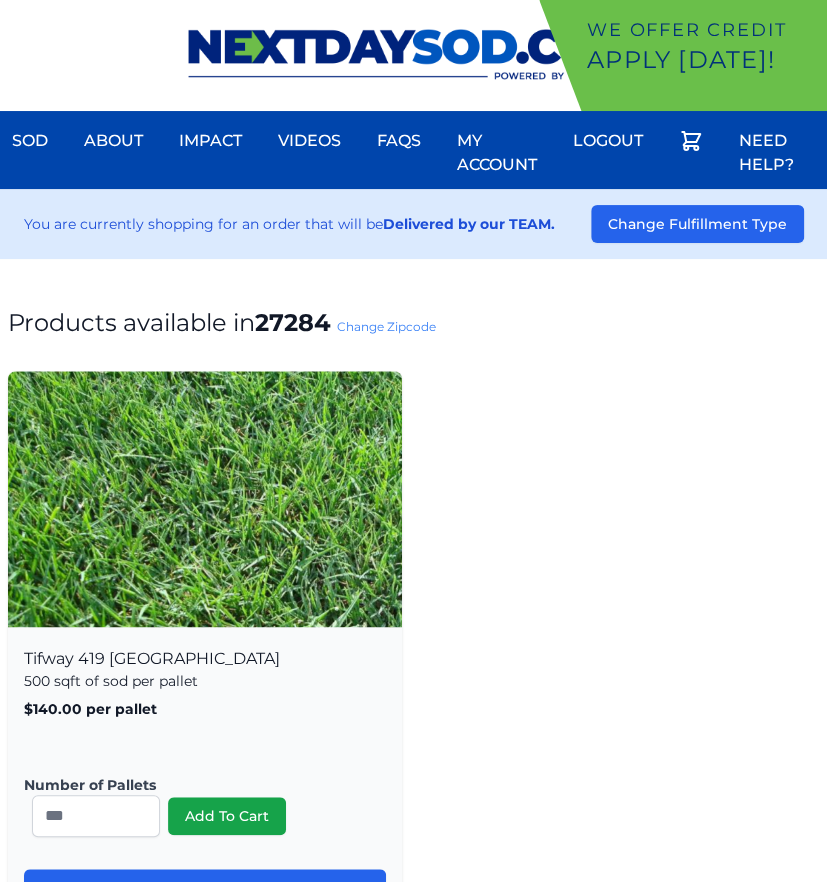 click on "Change Zipcode" at bounding box center [386, 326] 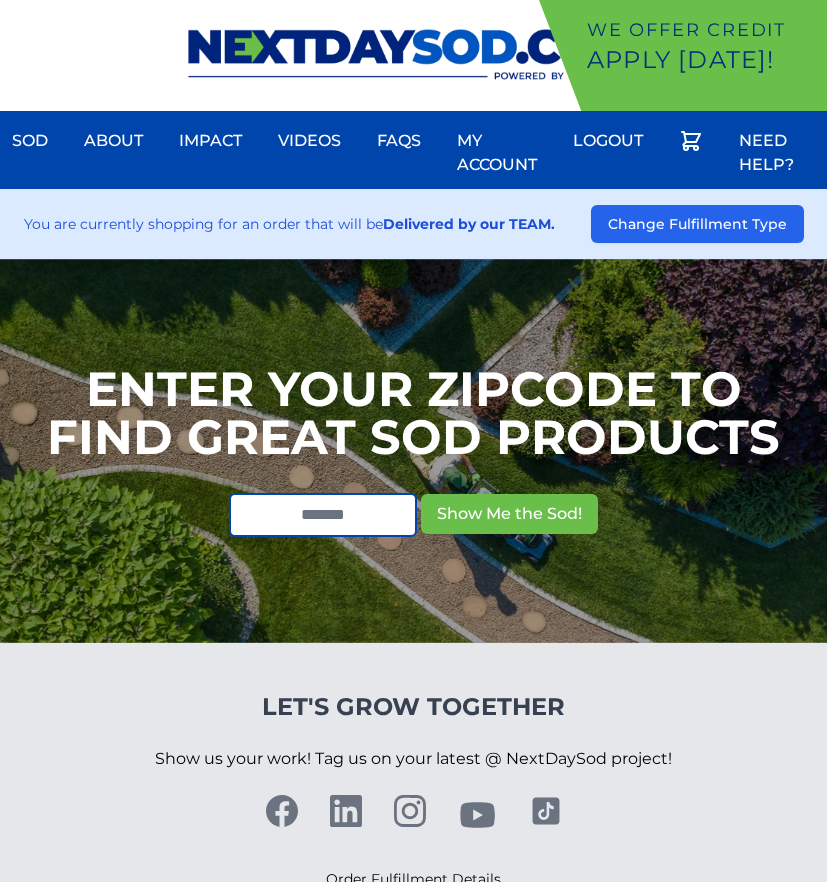 scroll, scrollTop: 0, scrollLeft: 0, axis: both 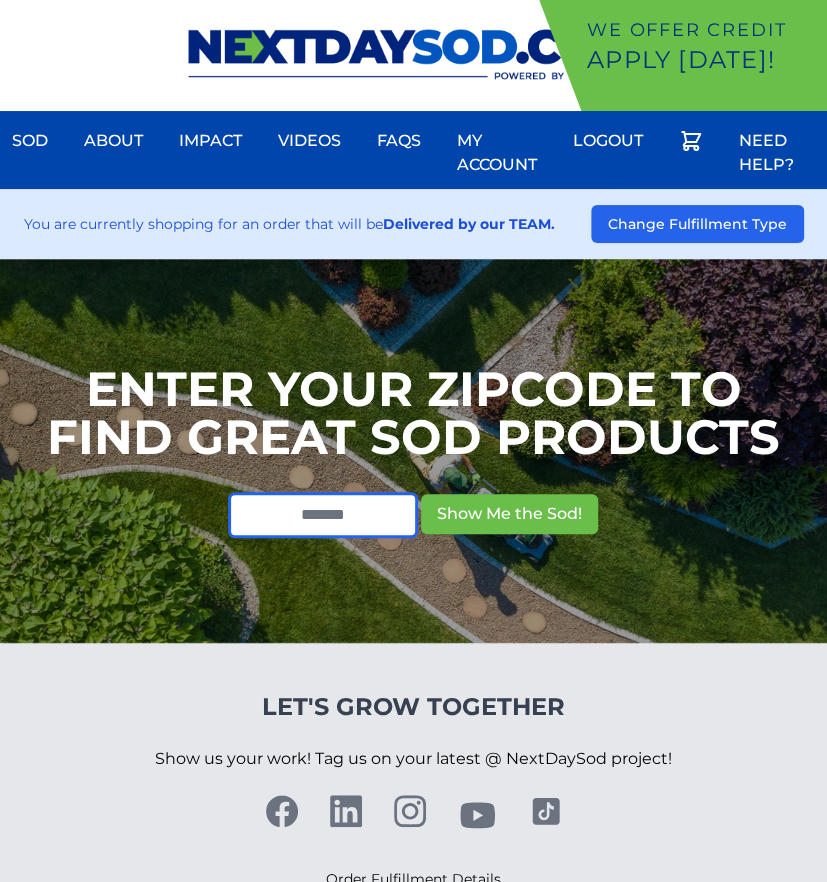 click at bounding box center (323, 515) 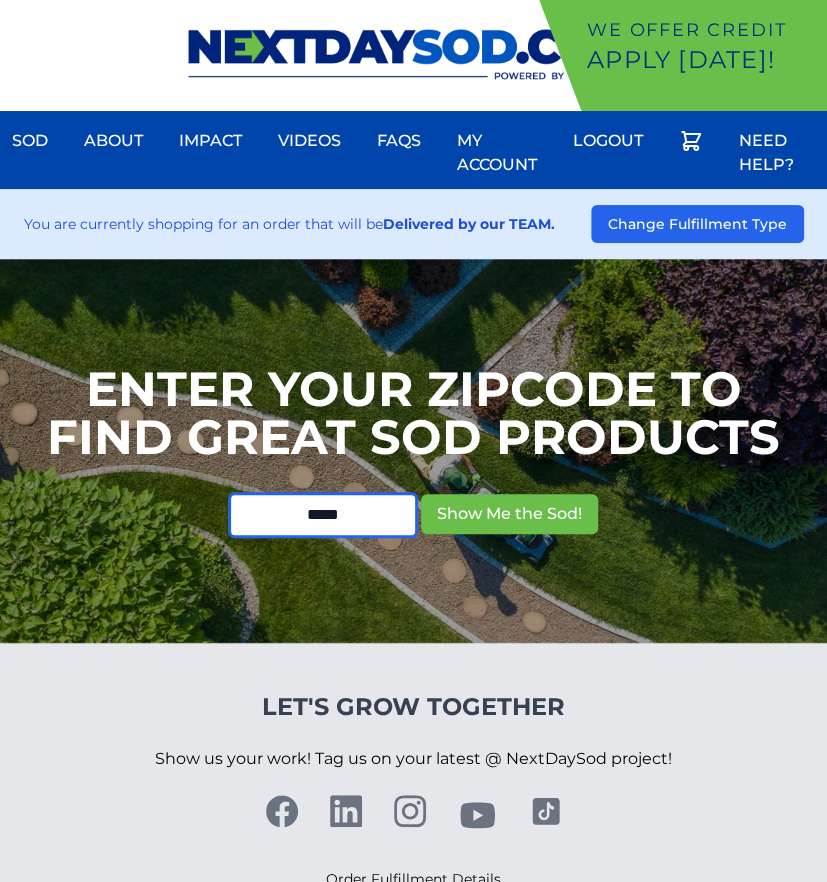 type on "*****" 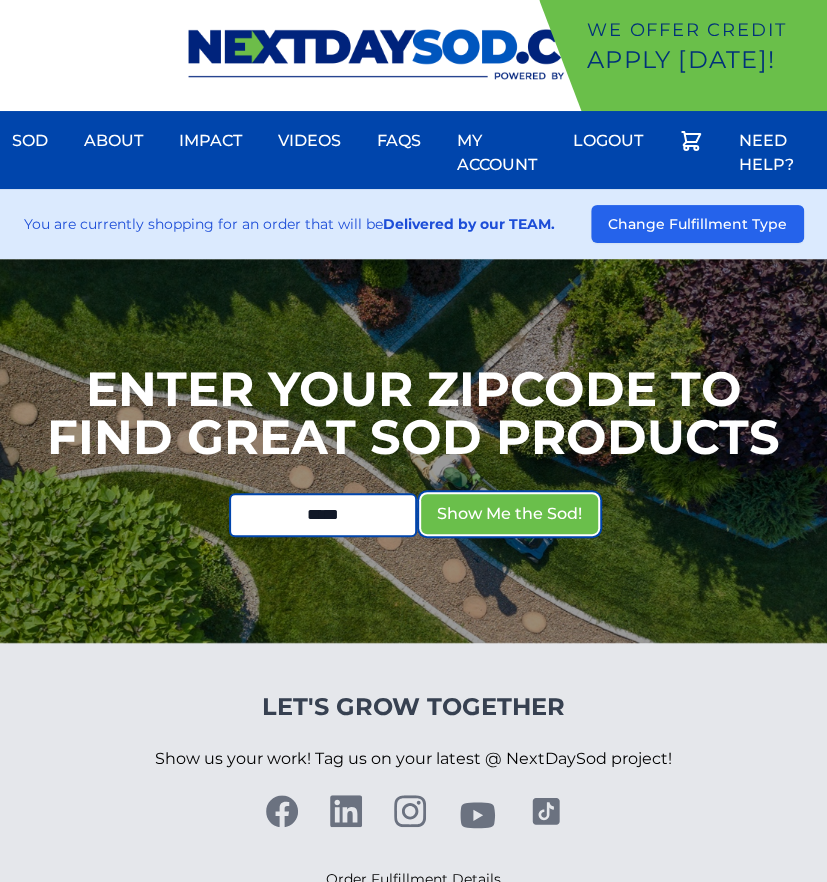 type 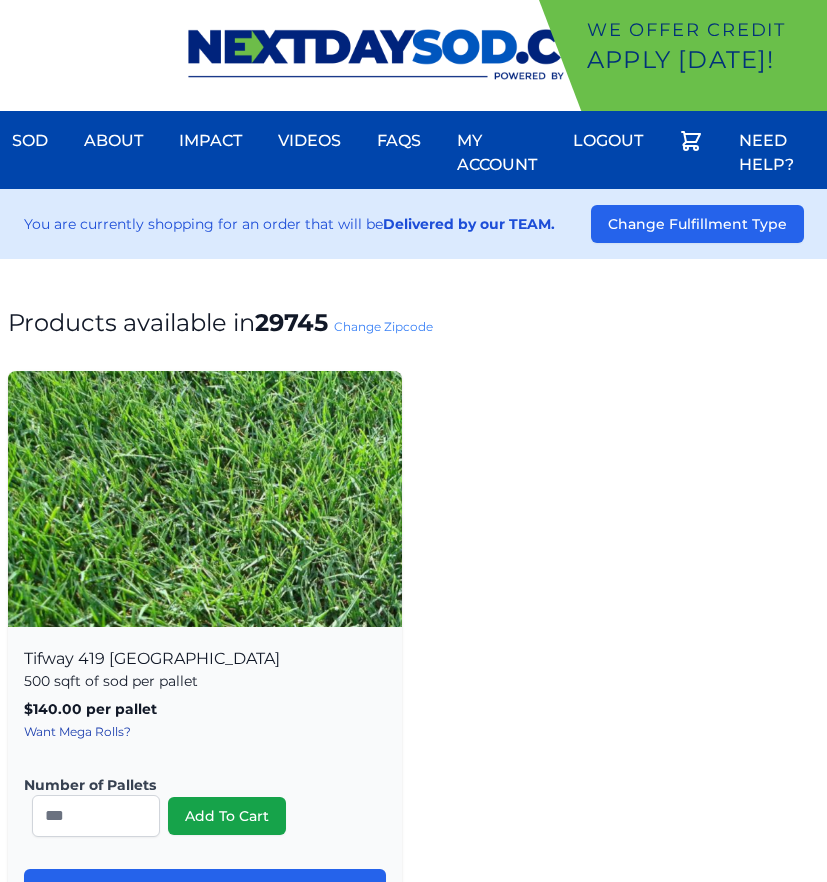 scroll, scrollTop: 0, scrollLeft: 0, axis: both 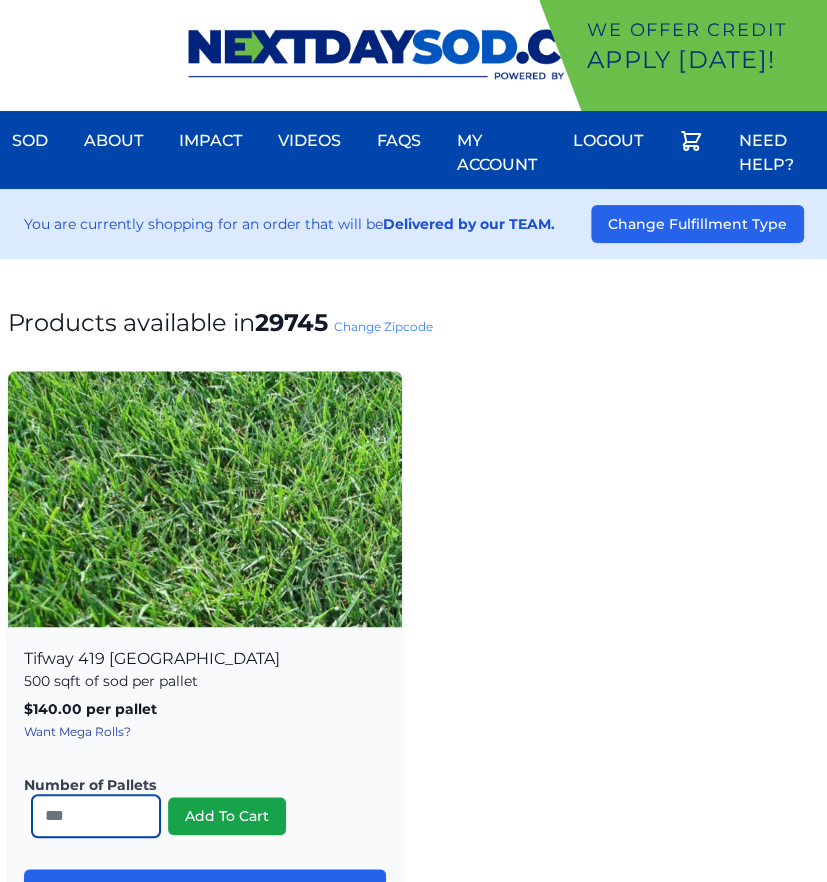 drag, startPoint x: 59, startPoint y: 824, endPoint x: -16, endPoint y: 826, distance: 75.026665 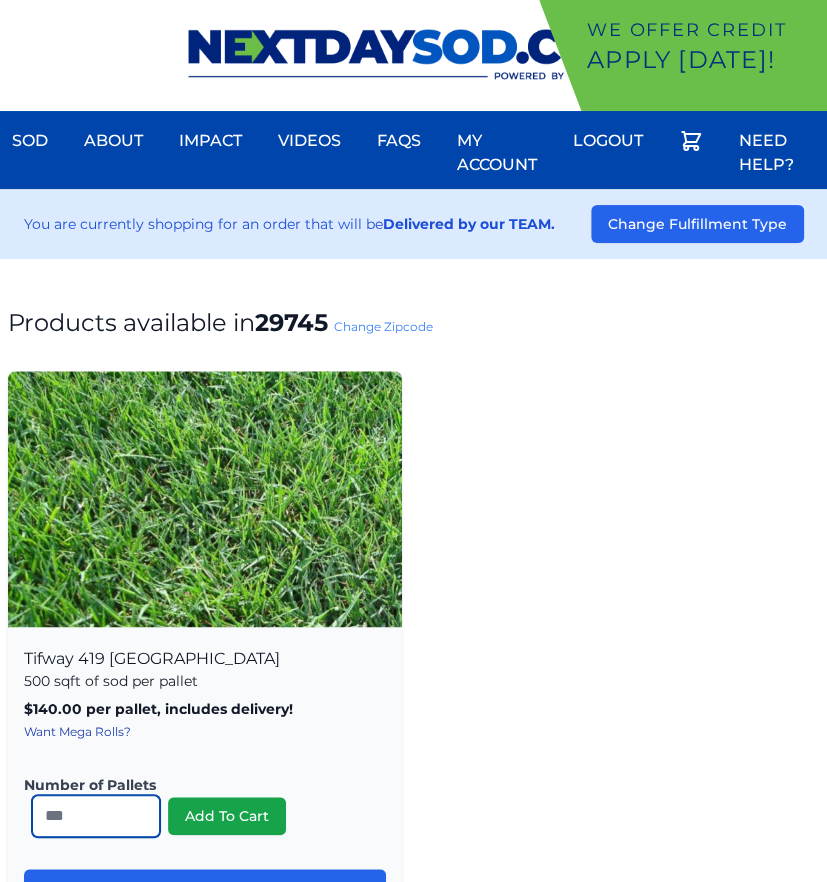 drag, startPoint x: 71, startPoint y: 812, endPoint x: -68, endPoint y: 810, distance: 139.01439 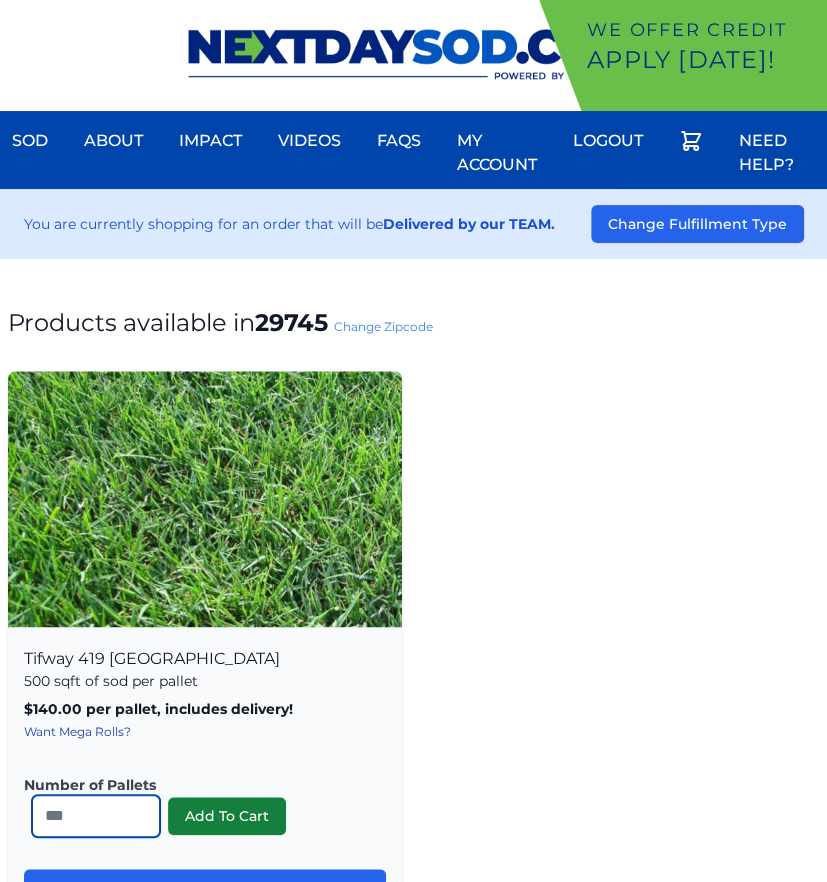type on "**" 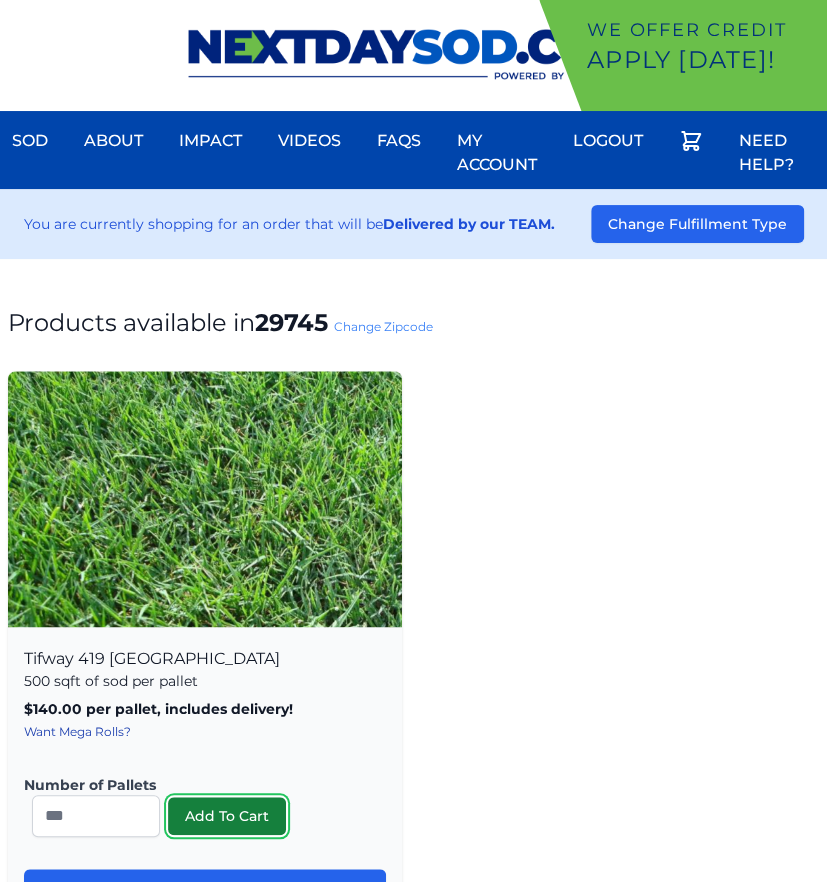 click on "Add To Cart" at bounding box center (227, 816) 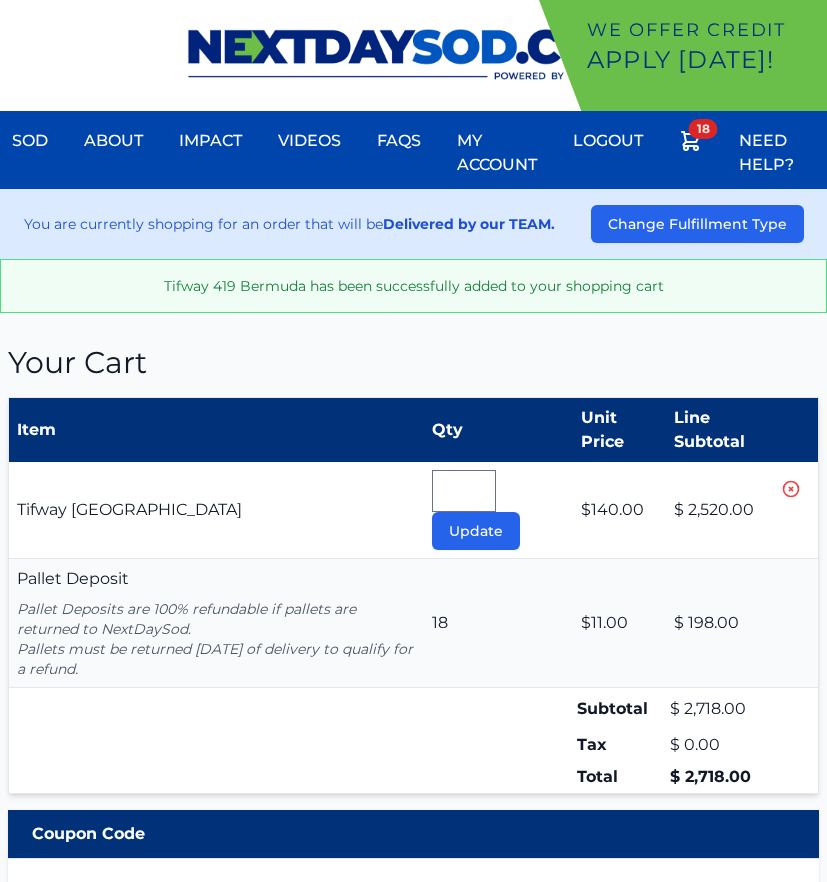 scroll, scrollTop: 0, scrollLeft: 0, axis: both 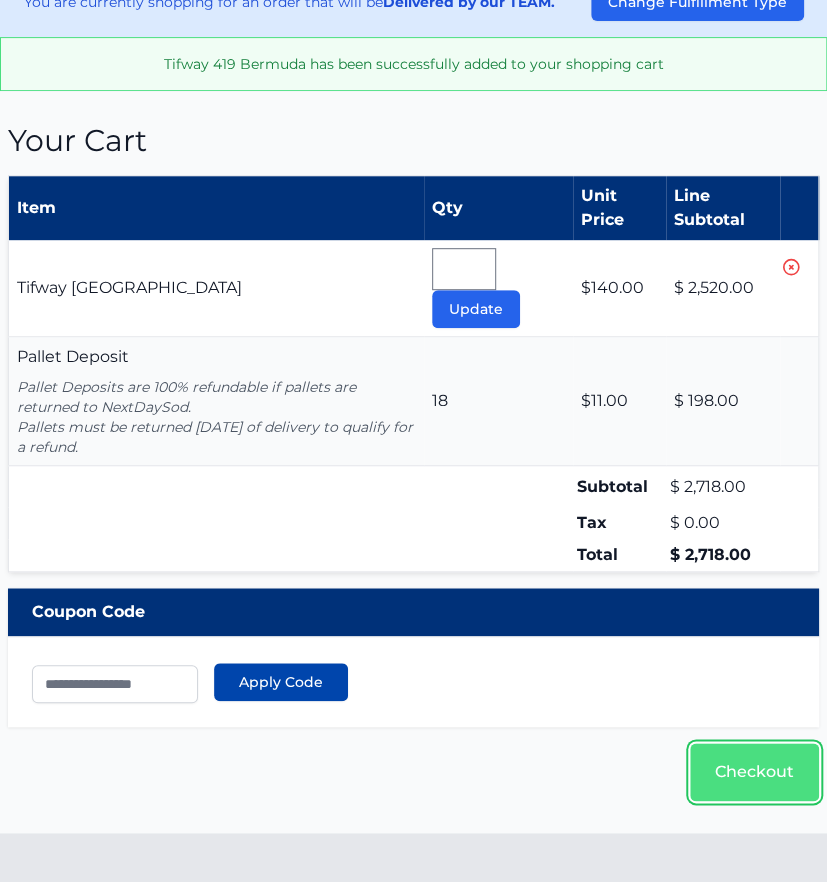 click on "Checkout" at bounding box center (754, 772) 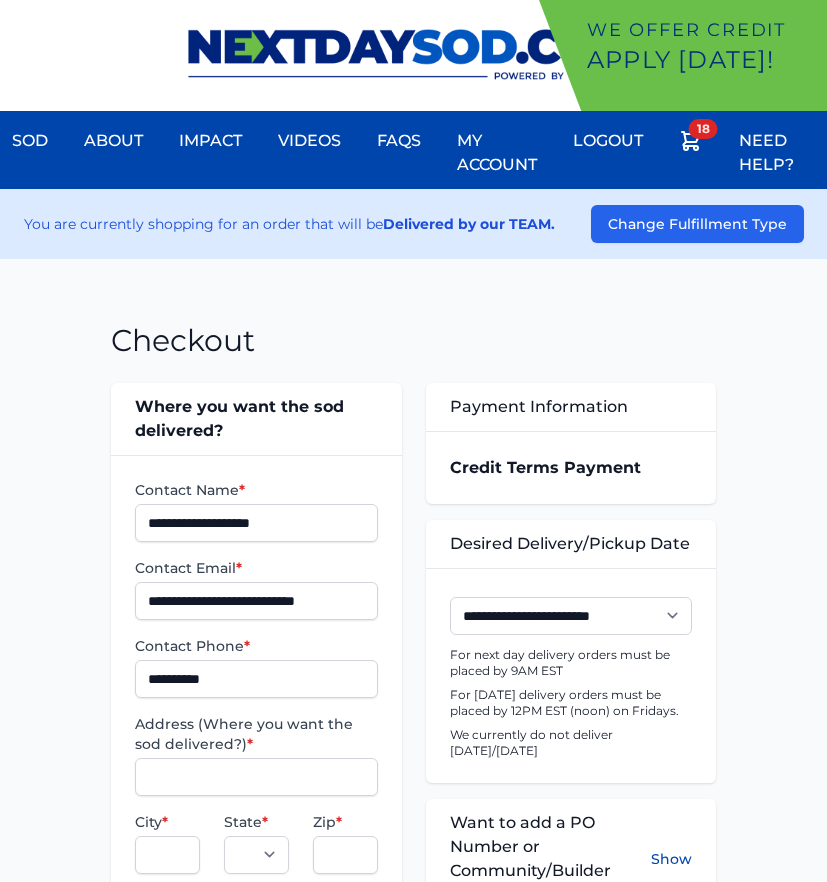scroll, scrollTop: 0, scrollLeft: 0, axis: both 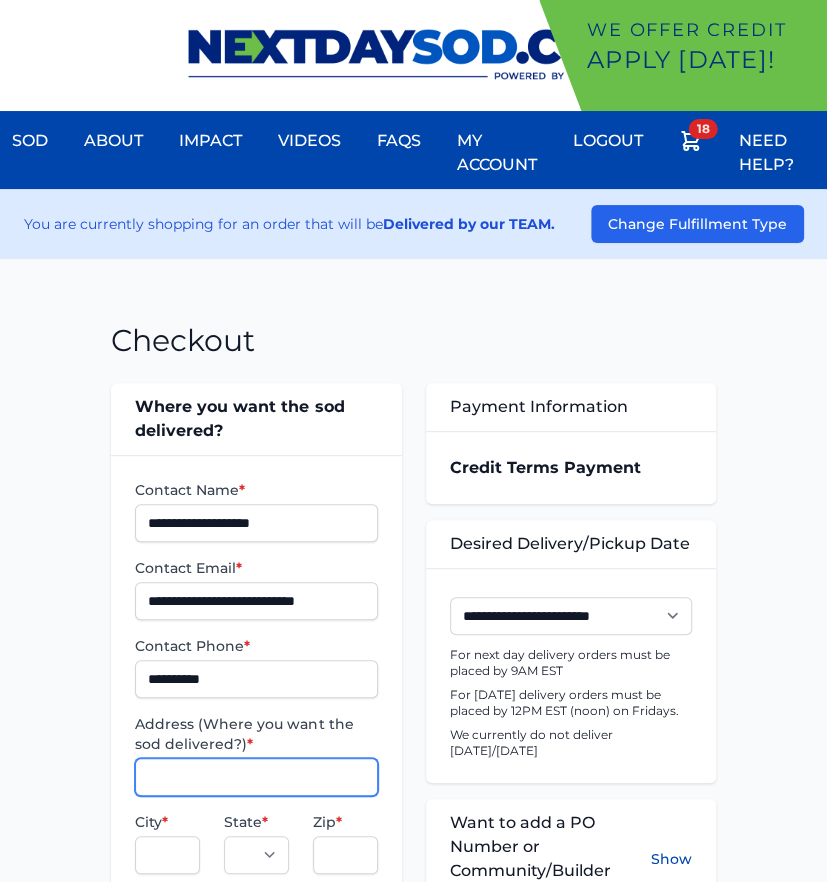 click on "Address (Where you want the sod delivered?)
*" at bounding box center [256, 777] 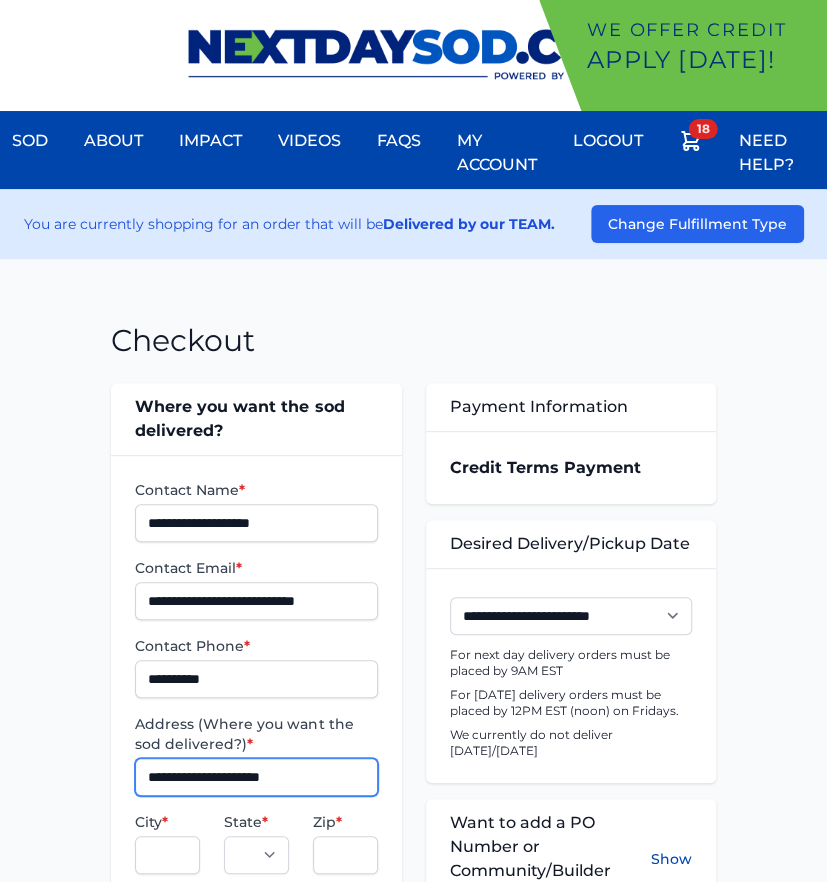 type on "**********" 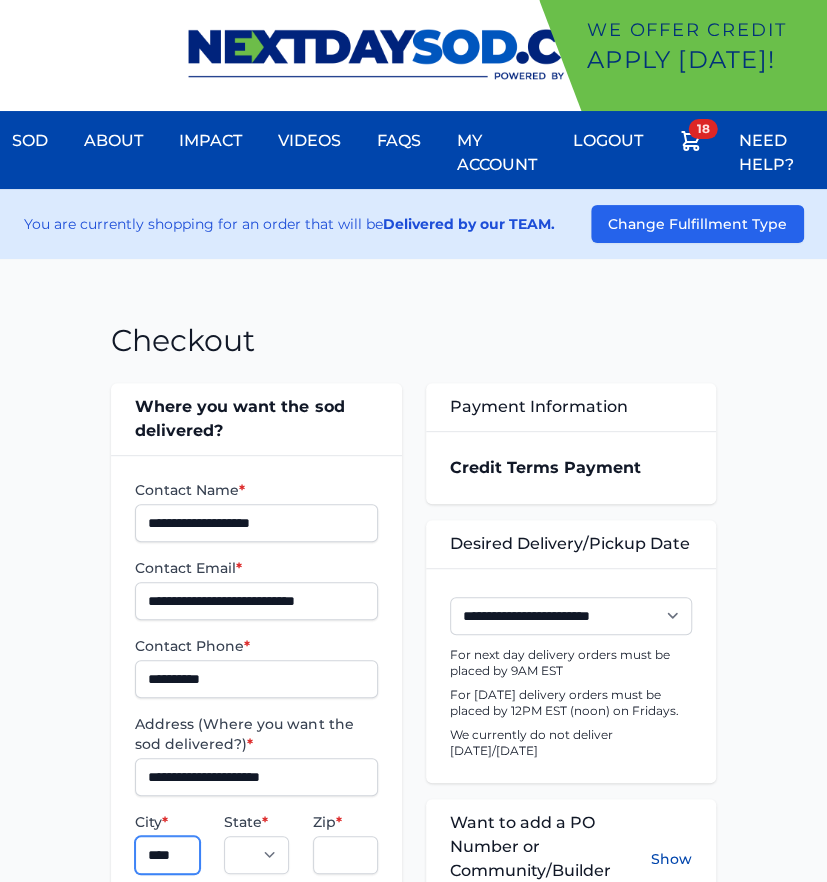 type on "****" 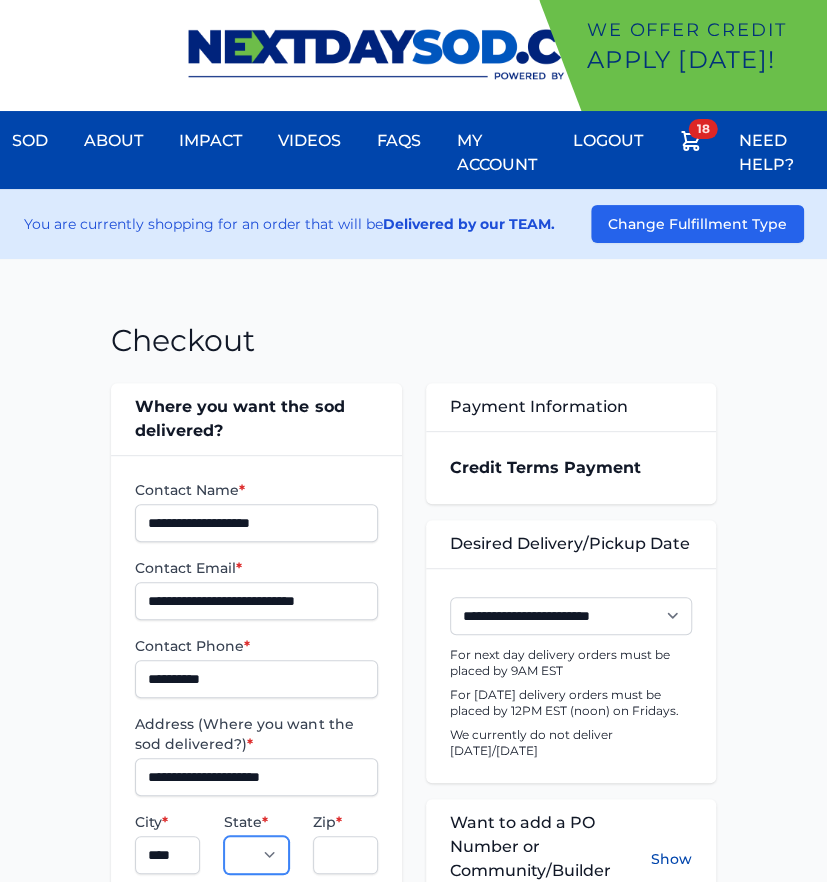 select on "**" 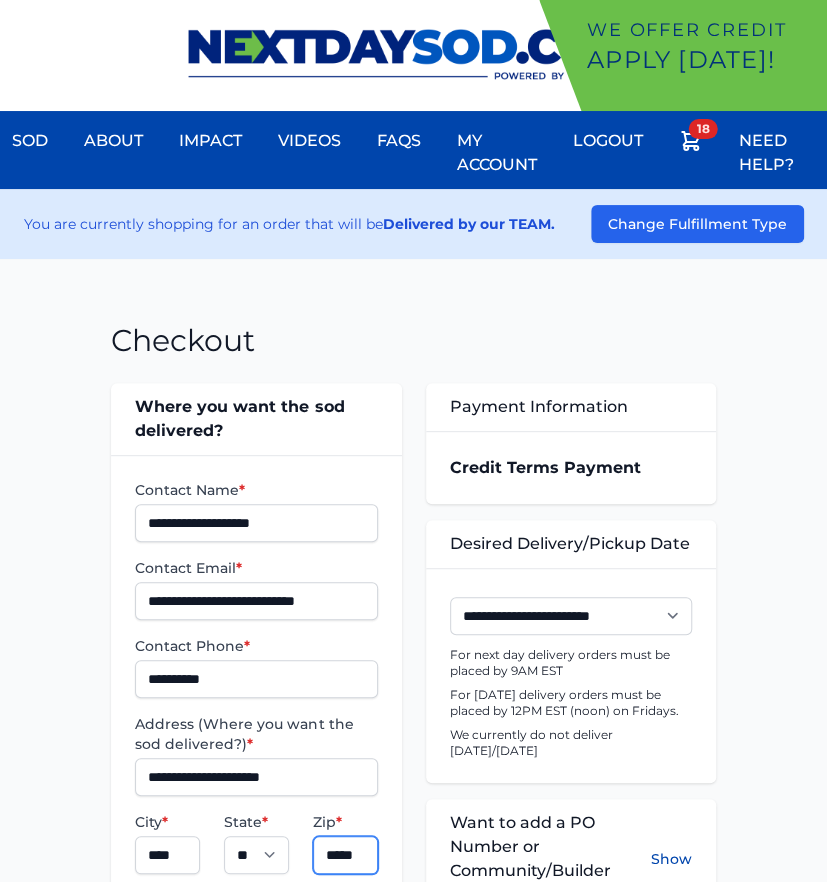 scroll, scrollTop: 0, scrollLeft: 0, axis: both 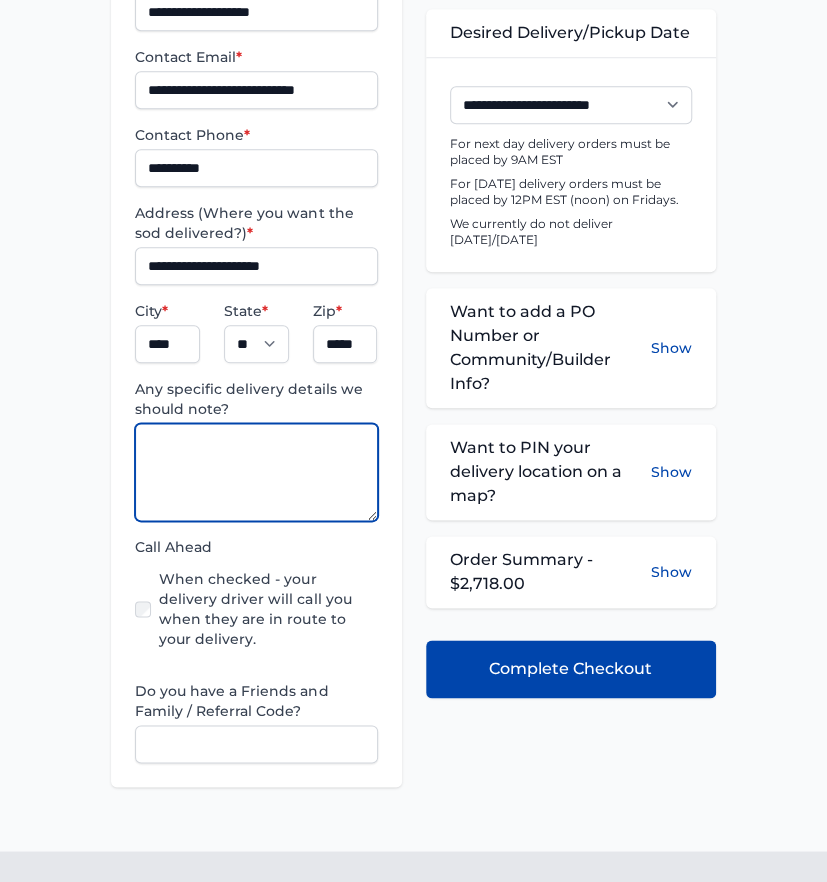 paste on "**********" 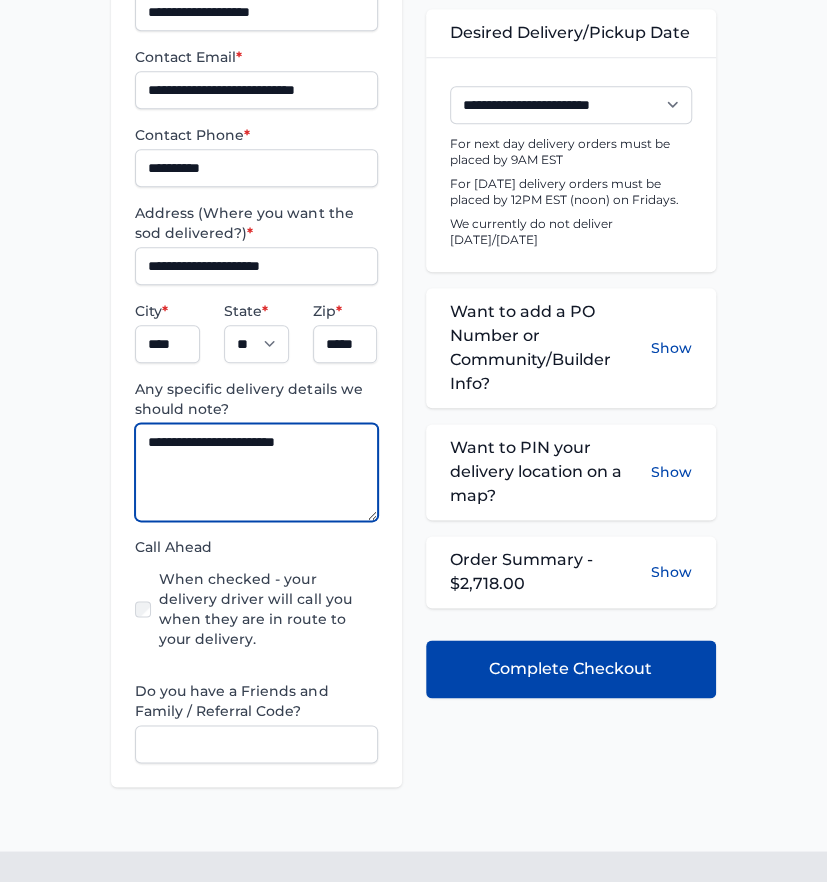 type on "**********" 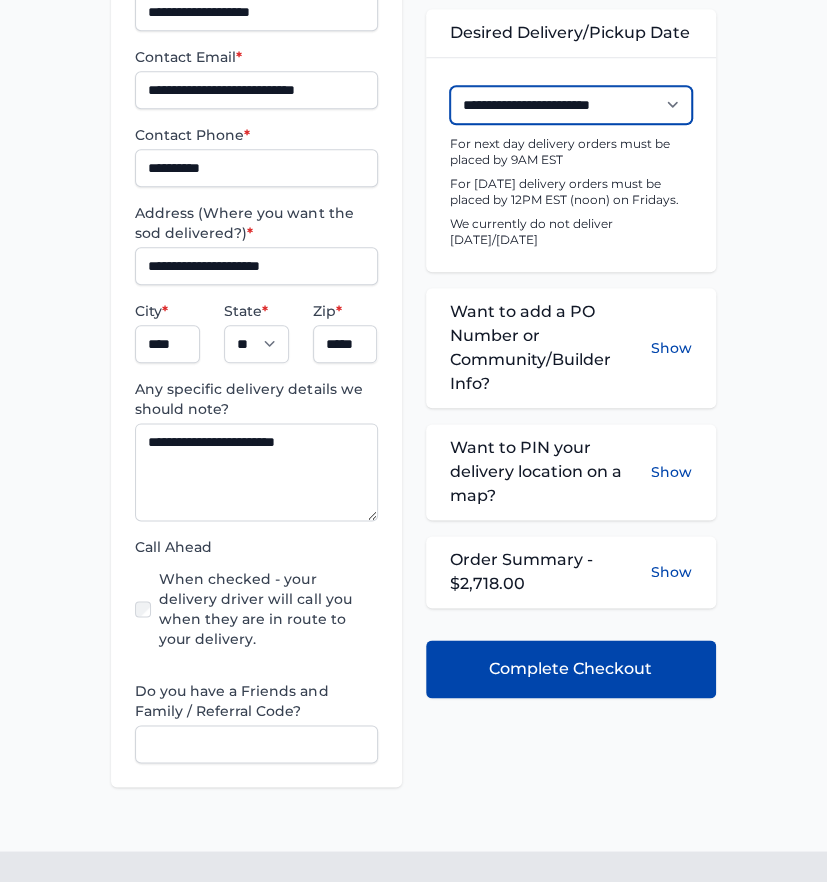 click on "**********" at bounding box center [571, 105] 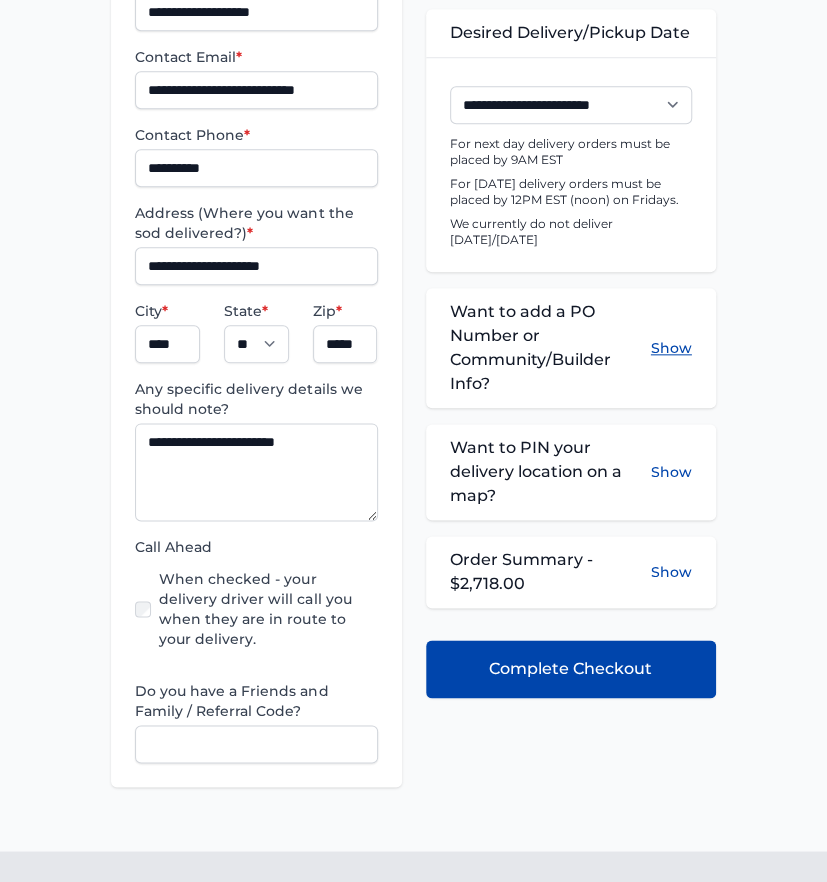 click on "Show" at bounding box center [671, 348] 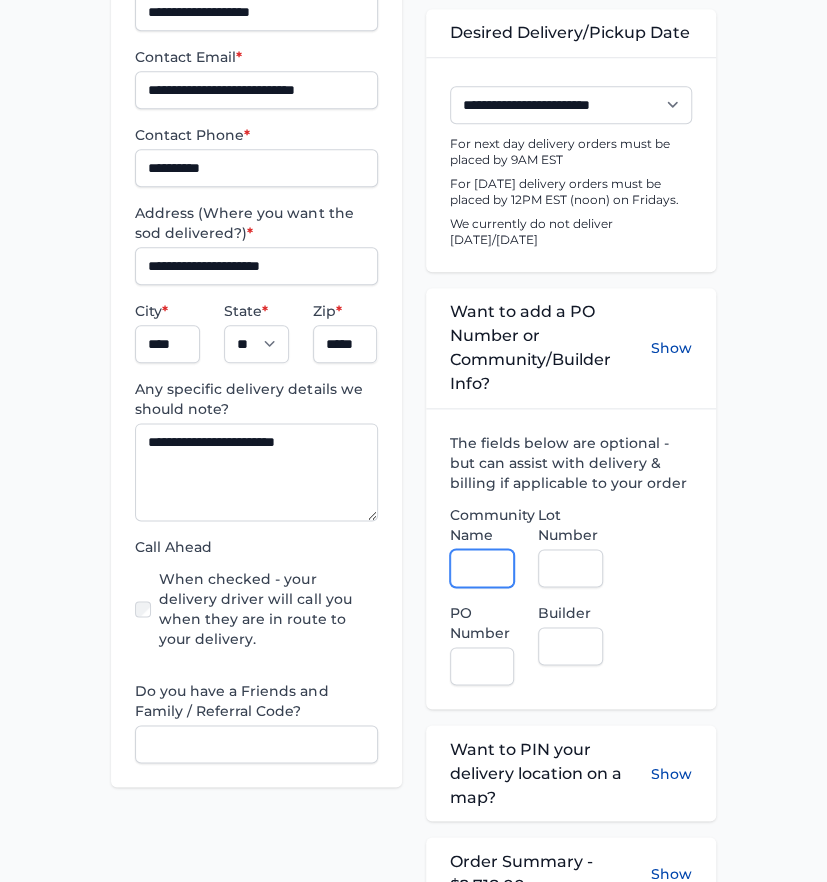 click on "Community Name" at bounding box center [482, 568] 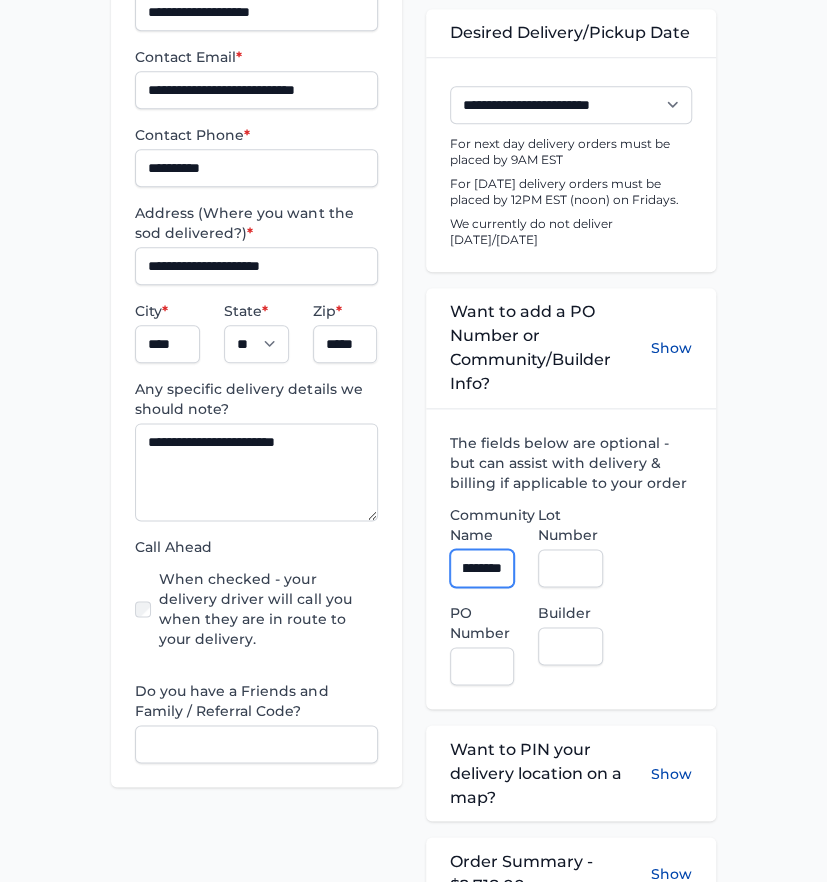 scroll, scrollTop: 0, scrollLeft: 101, axis: horizontal 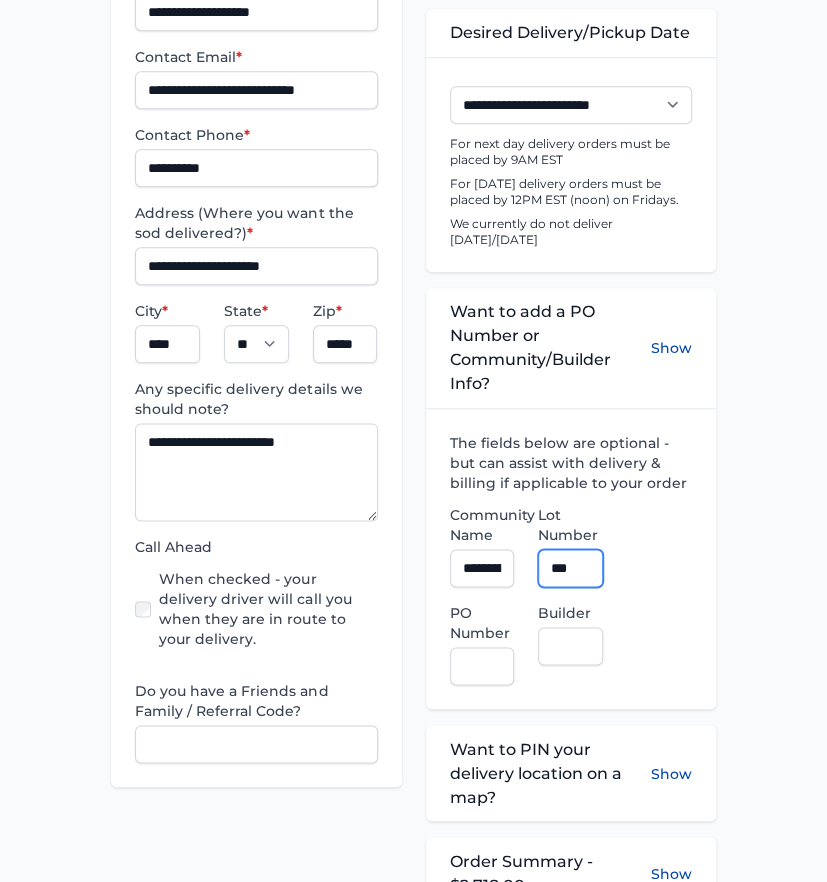 type on "***" 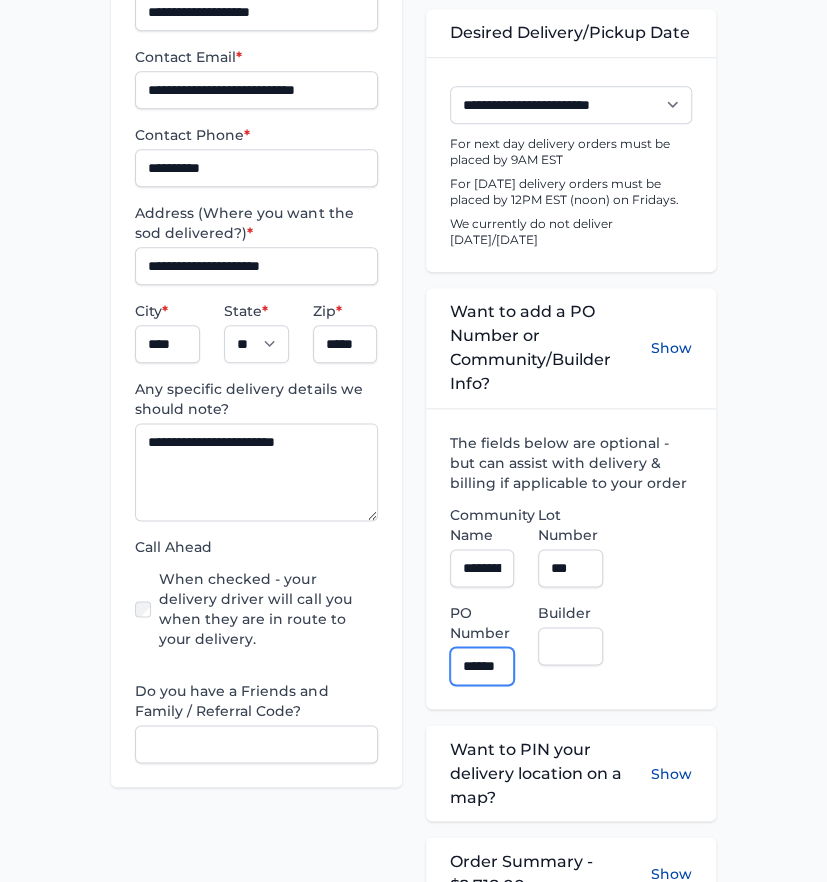 scroll, scrollTop: 0, scrollLeft: 15, axis: horizontal 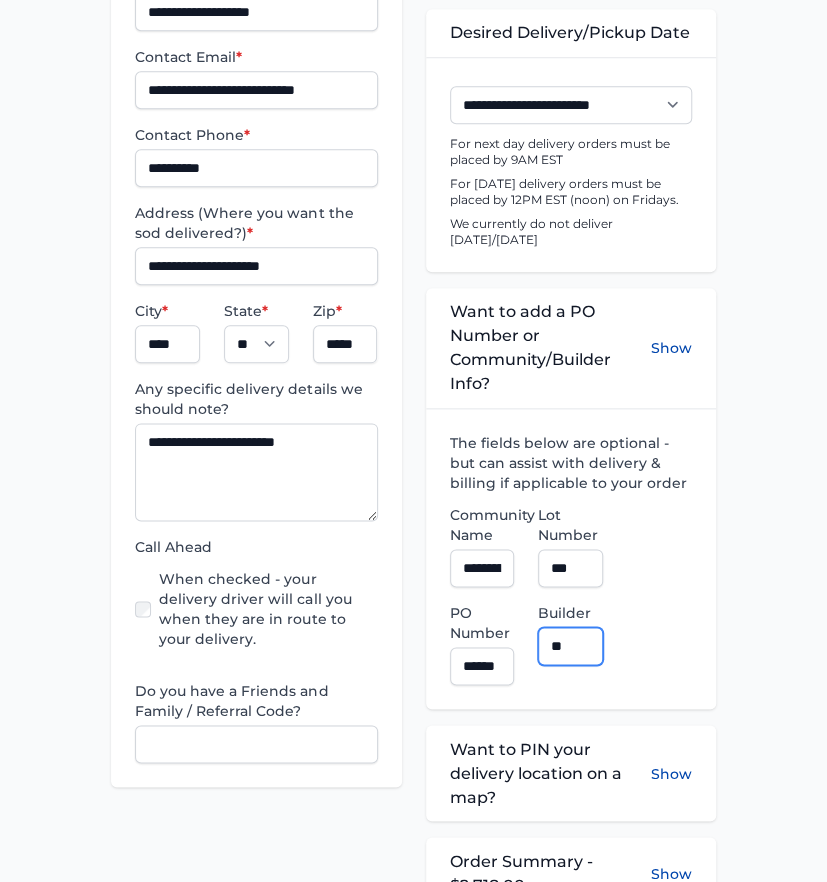 type on "**********" 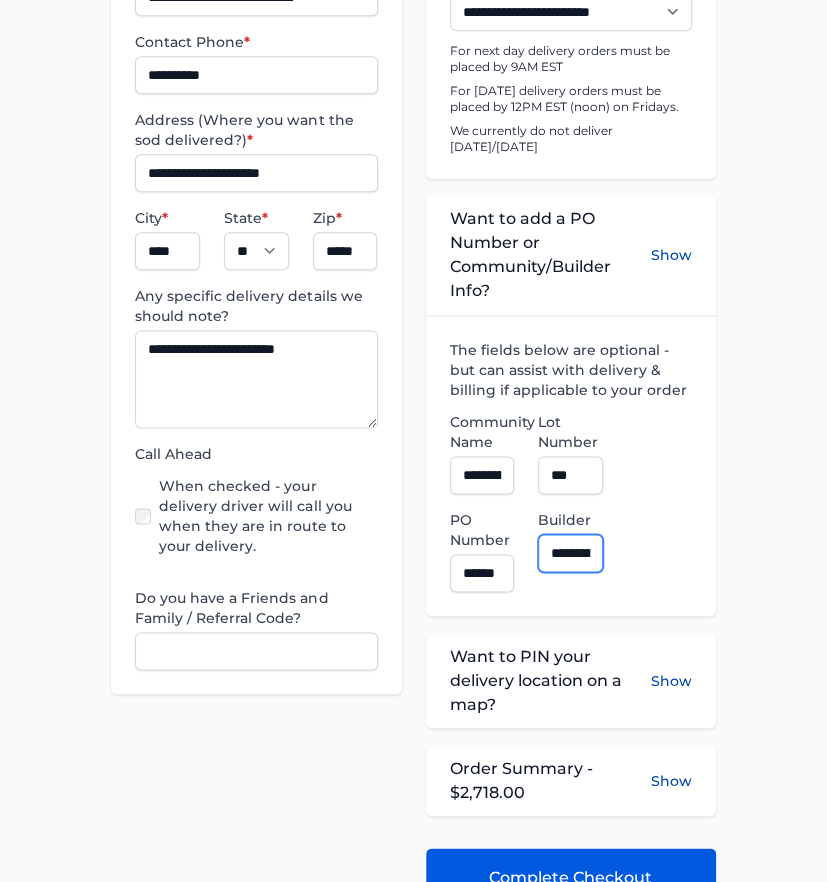 scroll, scrollTop: 733, scrollLeft: 0, axis: vertical 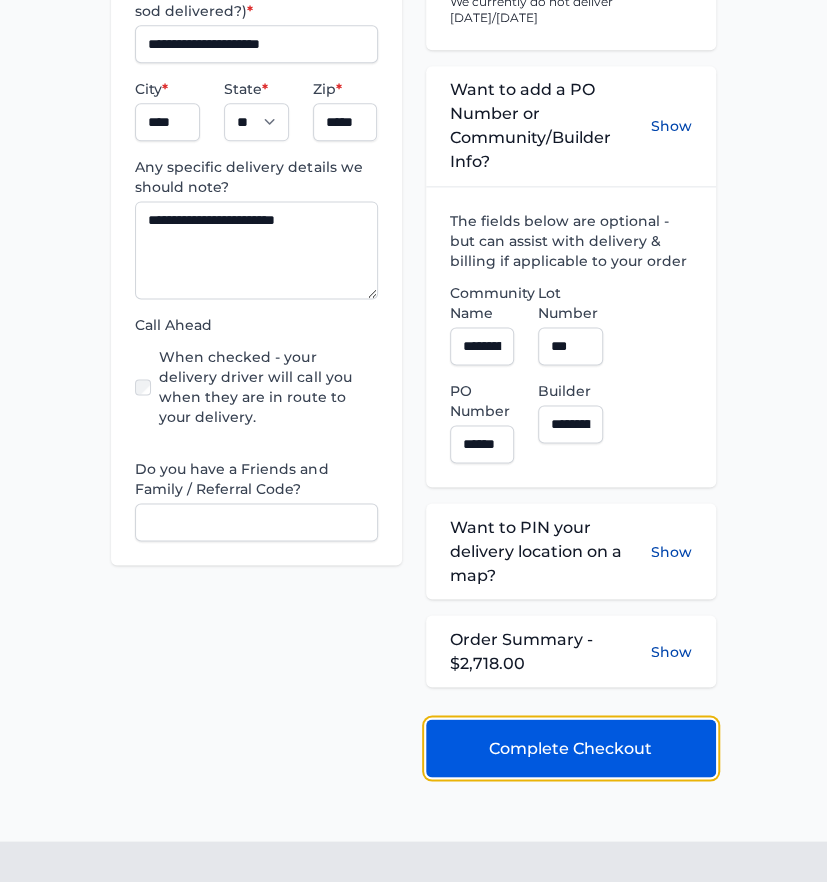 click on "Complete Checkout" at bounding box center [570, 748] 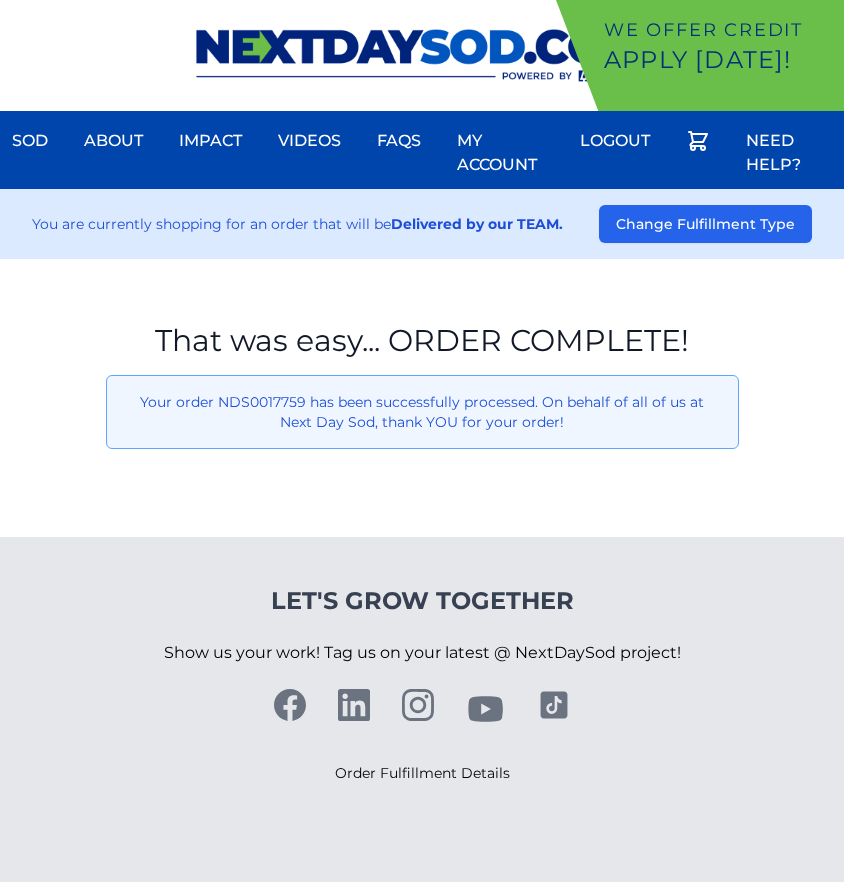 scroll, scrollTop: 0, scrollLeft: 0, axis: both 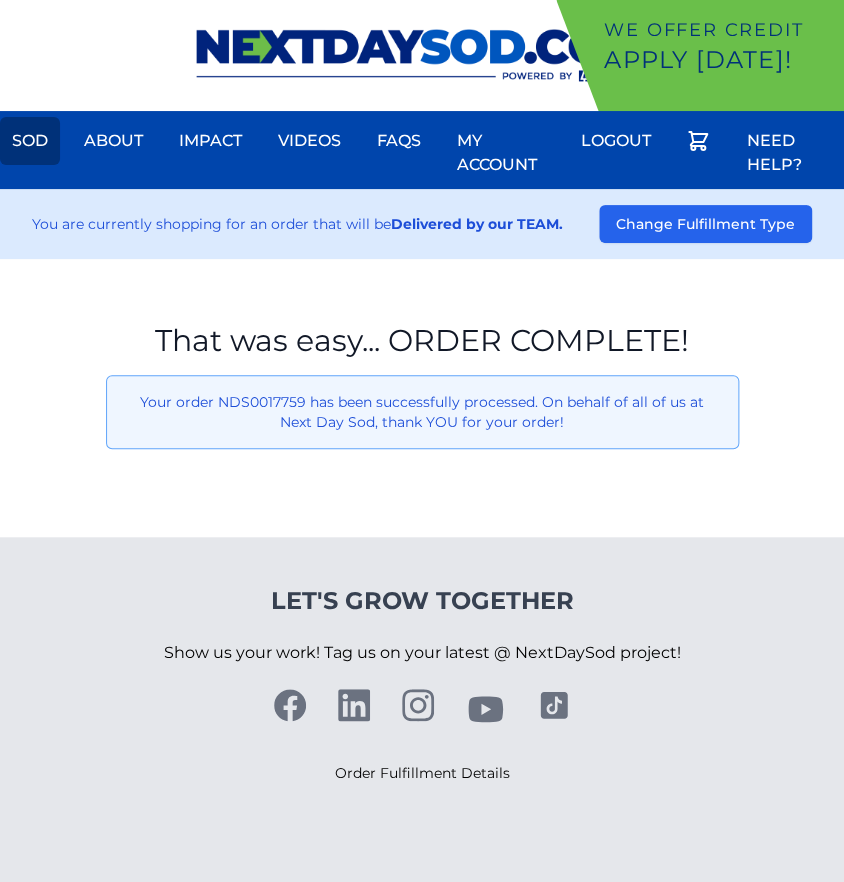 drag, startPoint x: 27, startPoint y: 140, endPoint x: 40, endPoint y: 156, distance: 20.615528 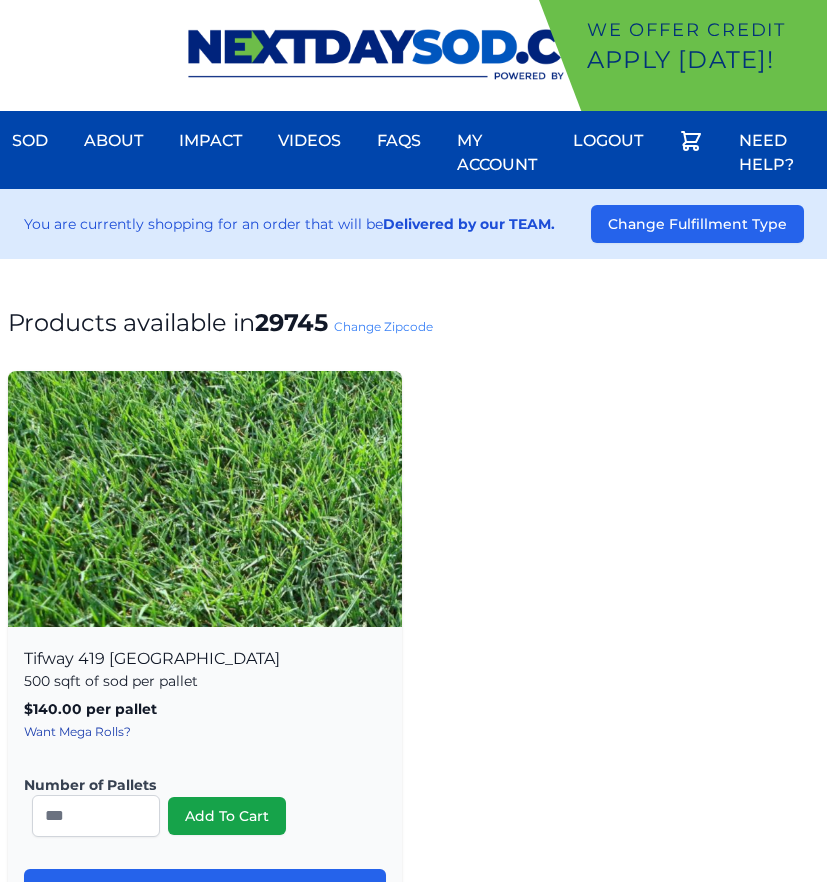 scroll, scrollTop: 0, scrollLeft: 0, axis: both 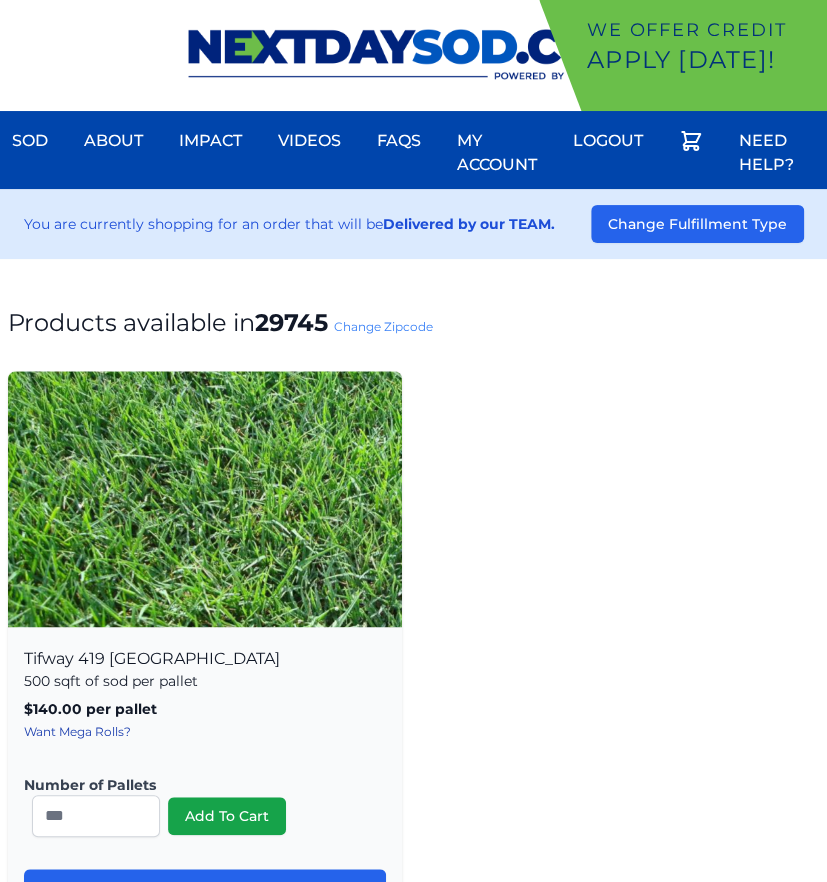 click on "Products available in  29745   Change Zipcode
Tifway 419 [GEOGRAPHIC_DATA]
500 sqft of sod per pallet
$140.00 per pallet  , includes delivery!
Want Mega Rolls?
Number of Pallets
*
Add To Cart" at bounding box center [413, 1269] 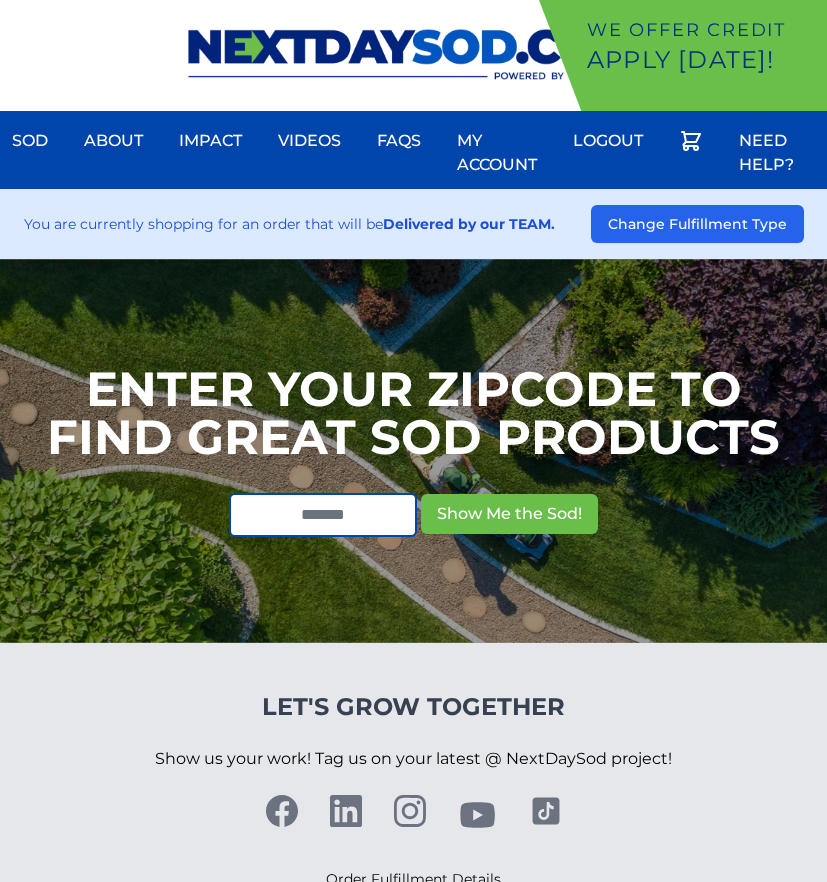 scroll, scrollTop: 0, scrollLeft: 0, axis: both 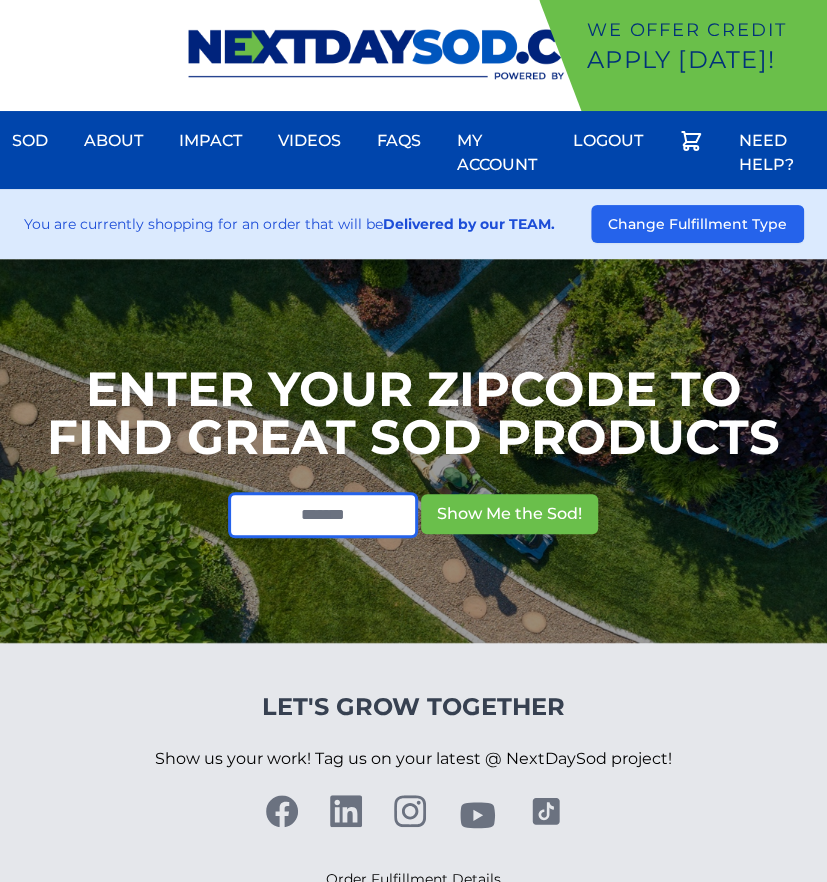 click at bounding box center [323, 515] 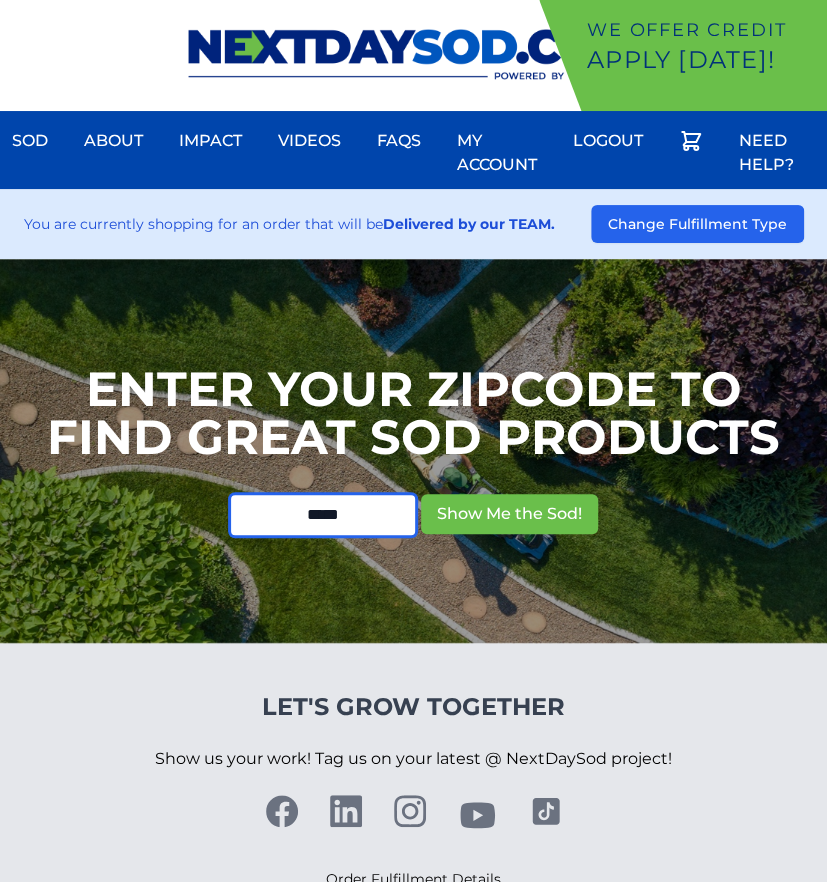 type on "*****" 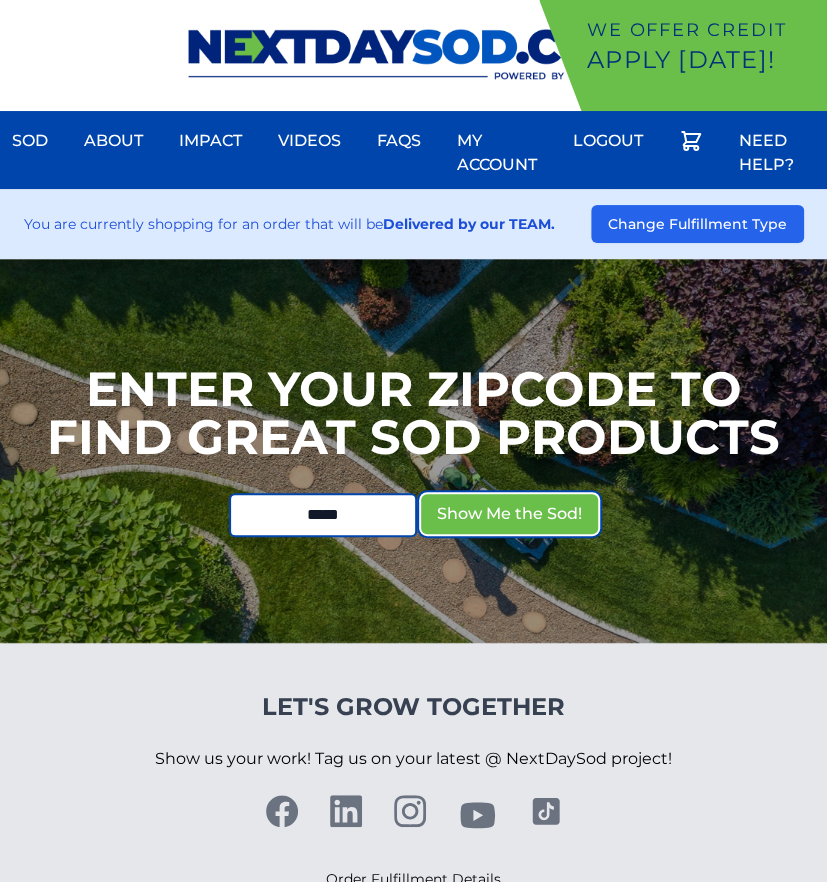 type 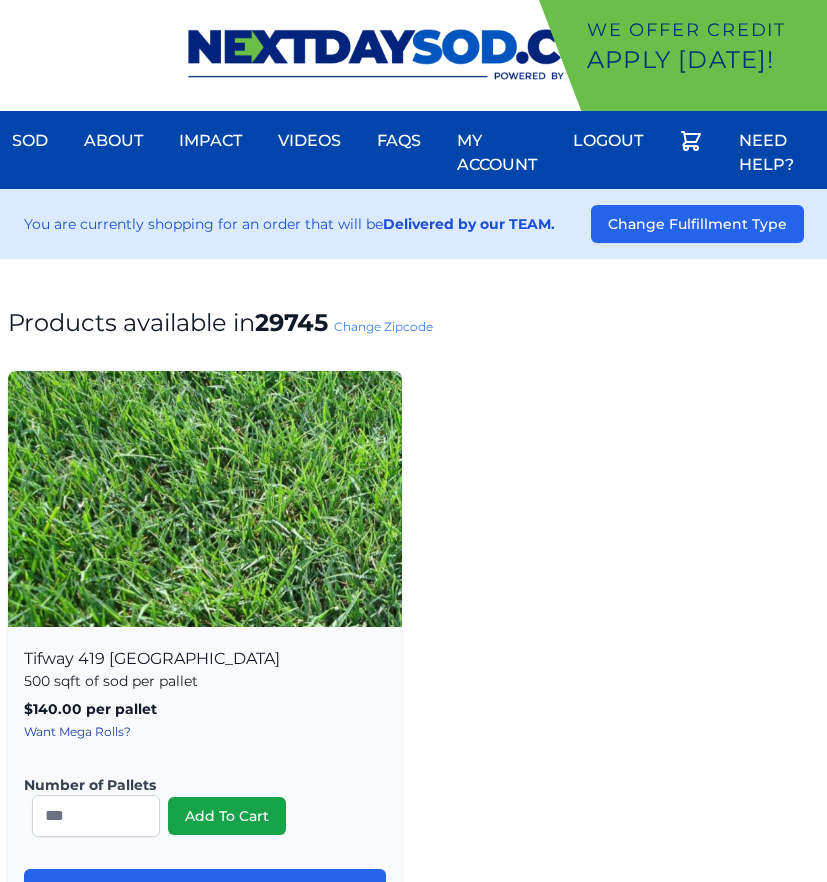 scroll, scrollTop: 0, scrollLeft: 0, axis: both 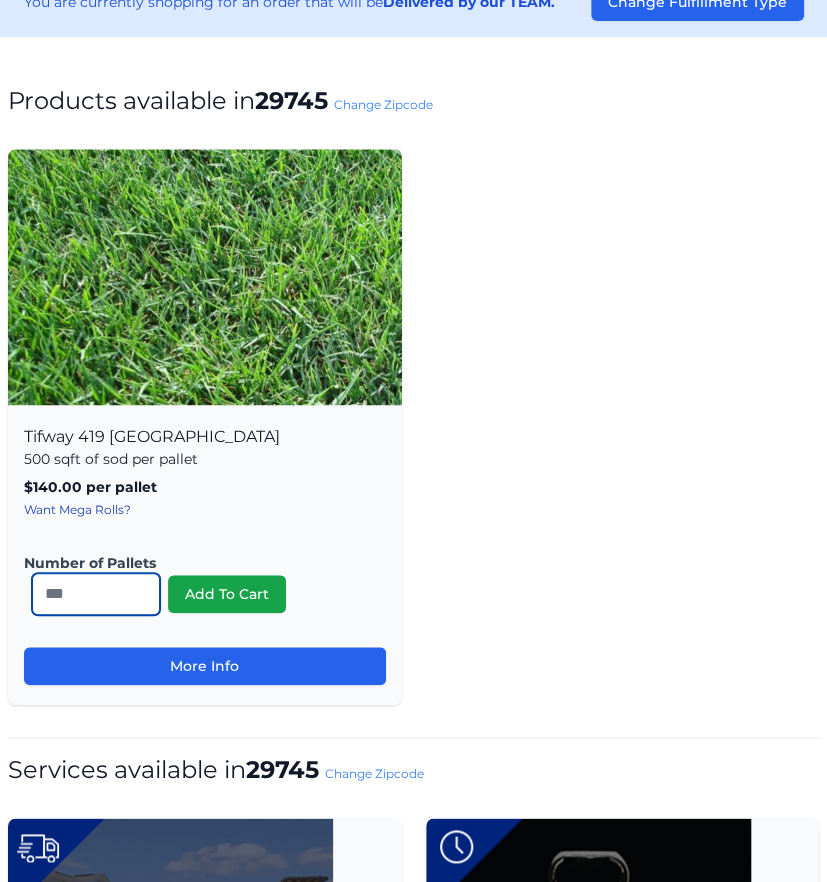 drag, startPoint x: 80, startPoint y: 593, endPoint x: -95, endPoint y: 593, distance: 175 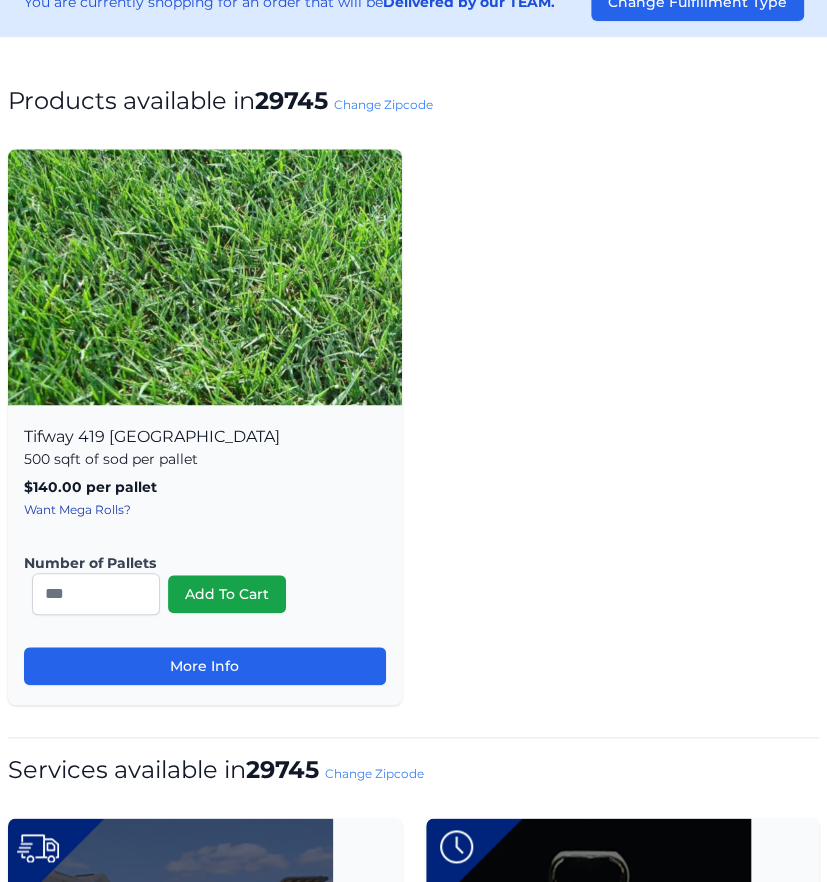 click on "Change Zipcode" at bounding box center (383, 104) 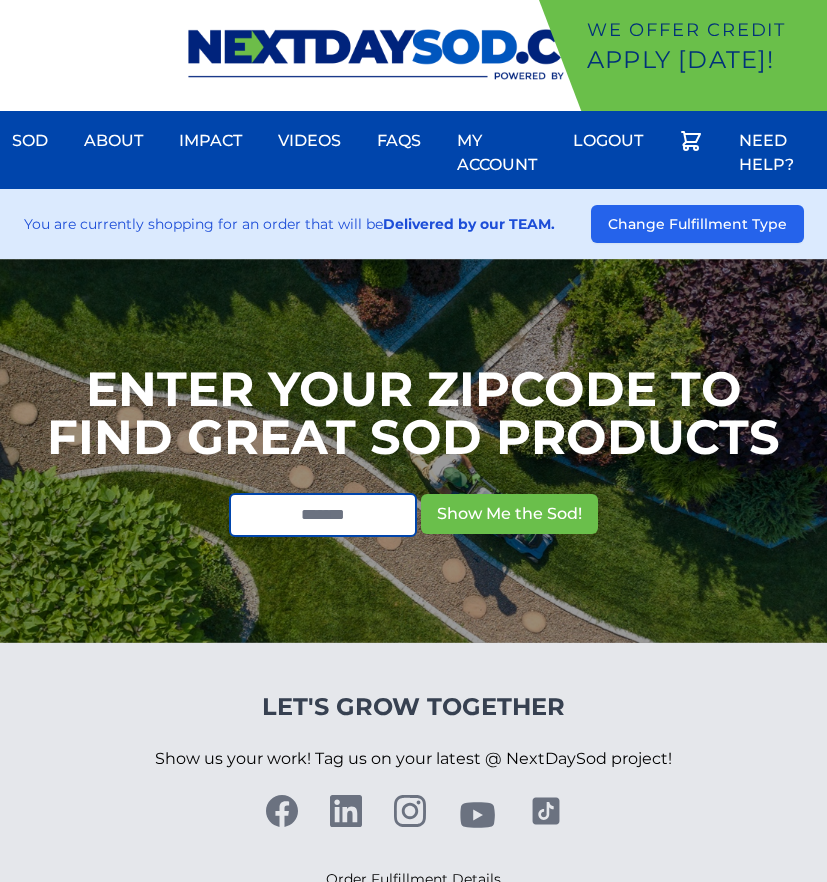 scroll, scrollTop: 0, scrollLeft: 0, axis: both 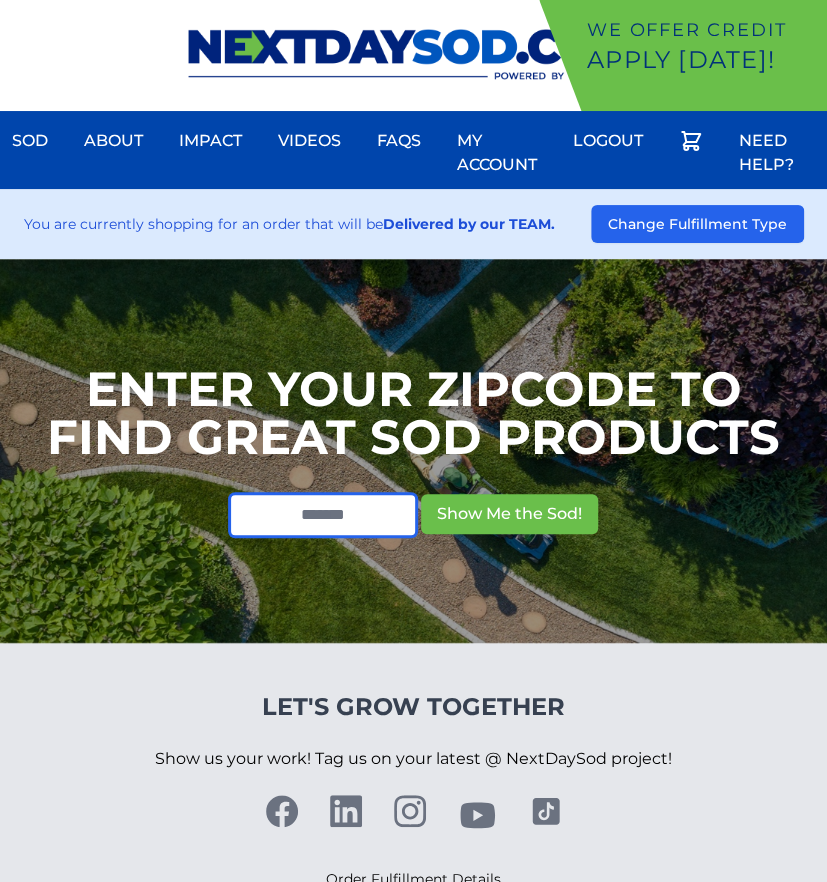 click at bounding box center (323, 515) 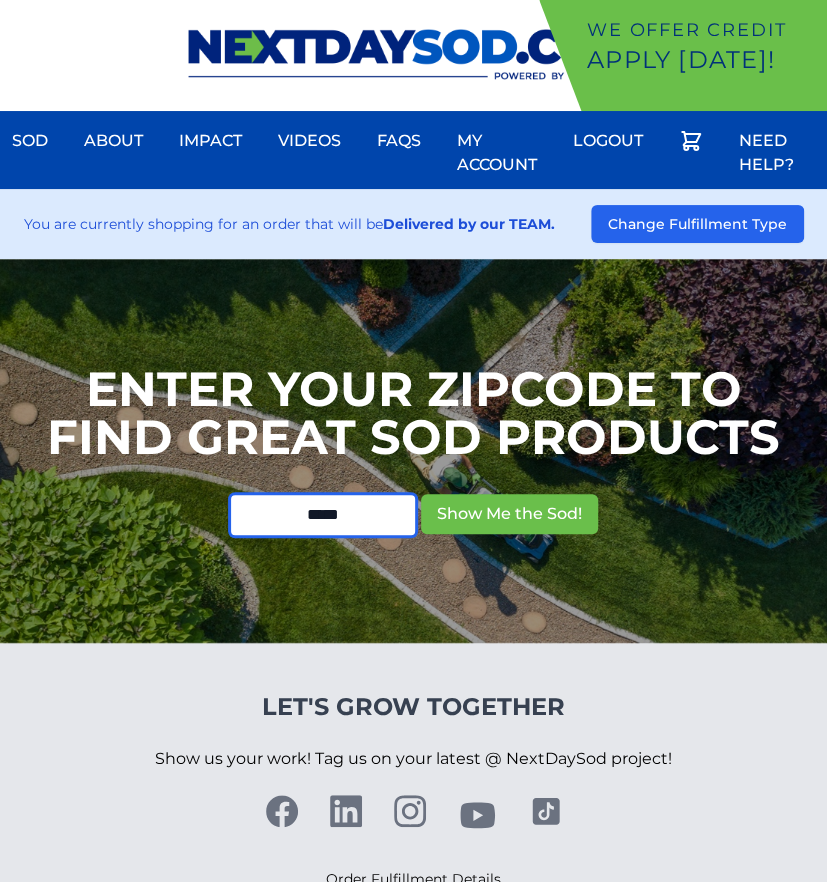 type on "*****" 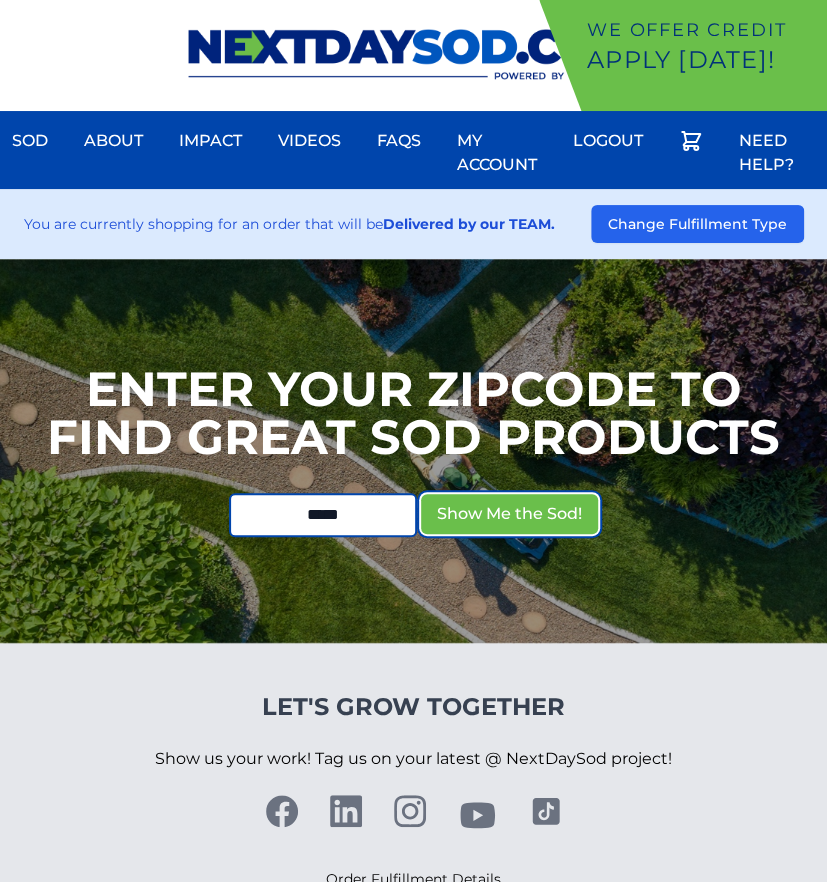 type 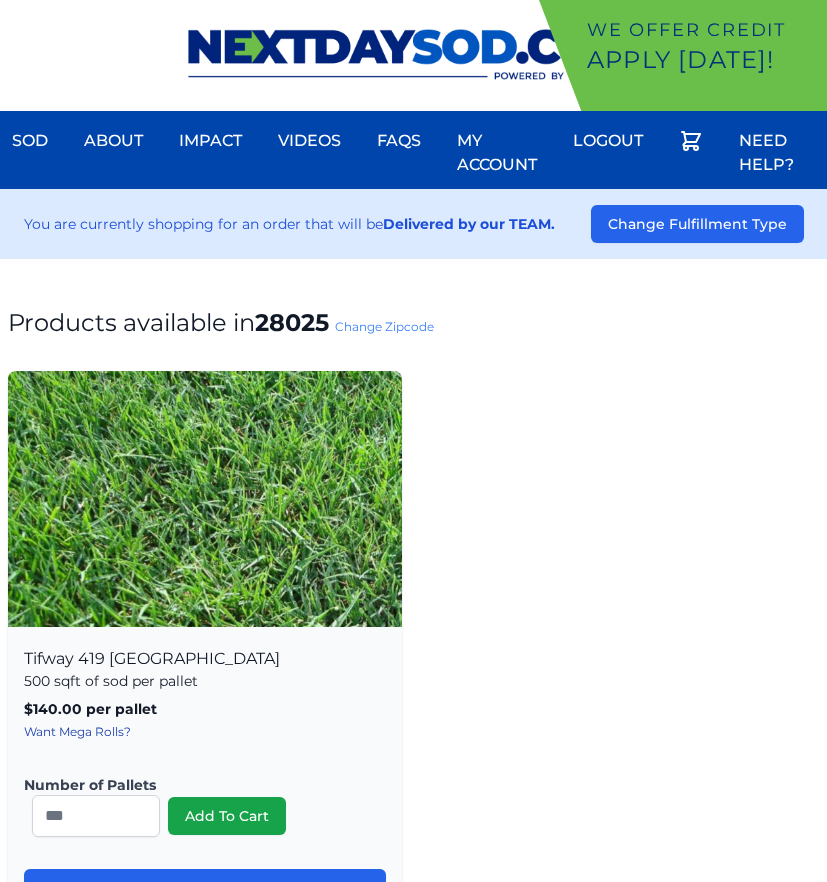 scroll, scrollTop: 0, scrollLeft: 0, axis: both 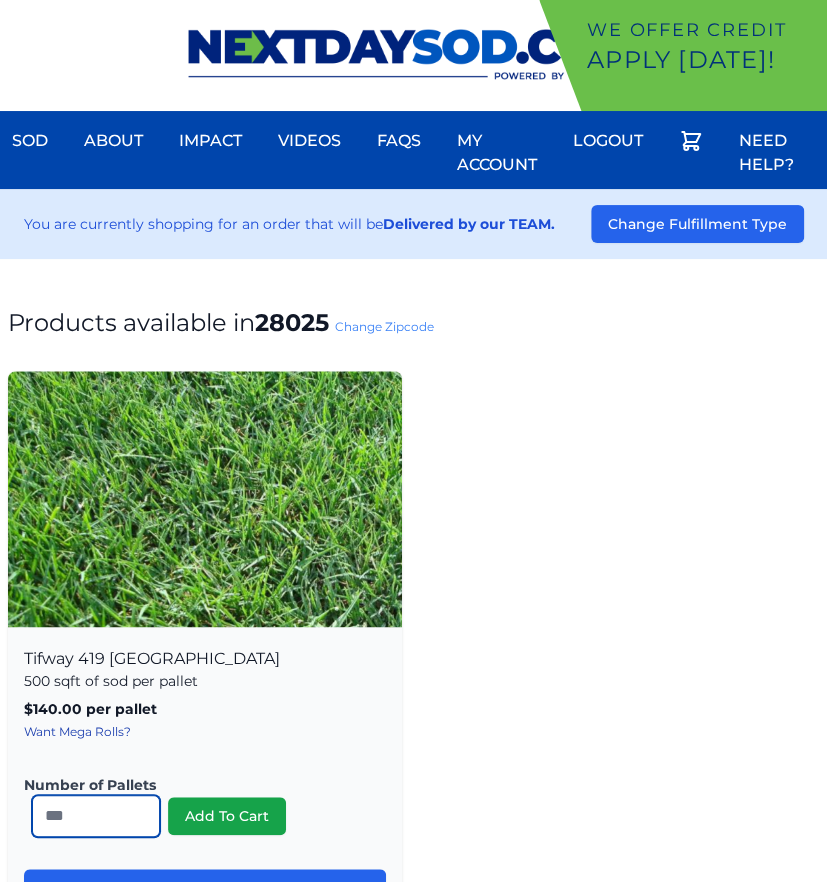click on "*" at bounding box center [96, 816] 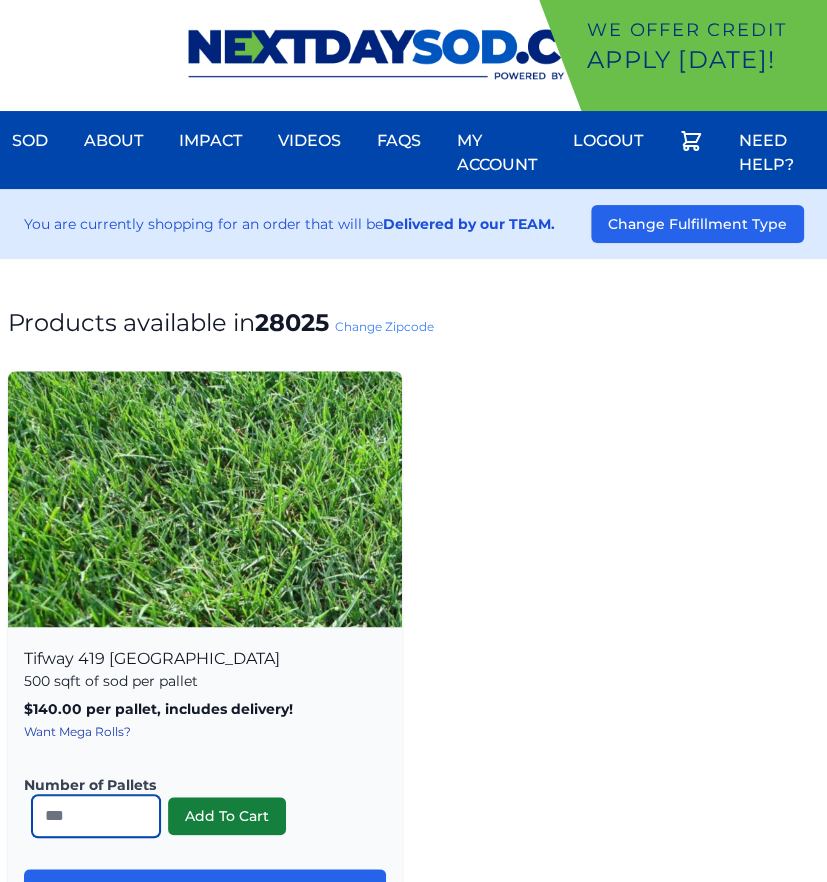 type on "**" 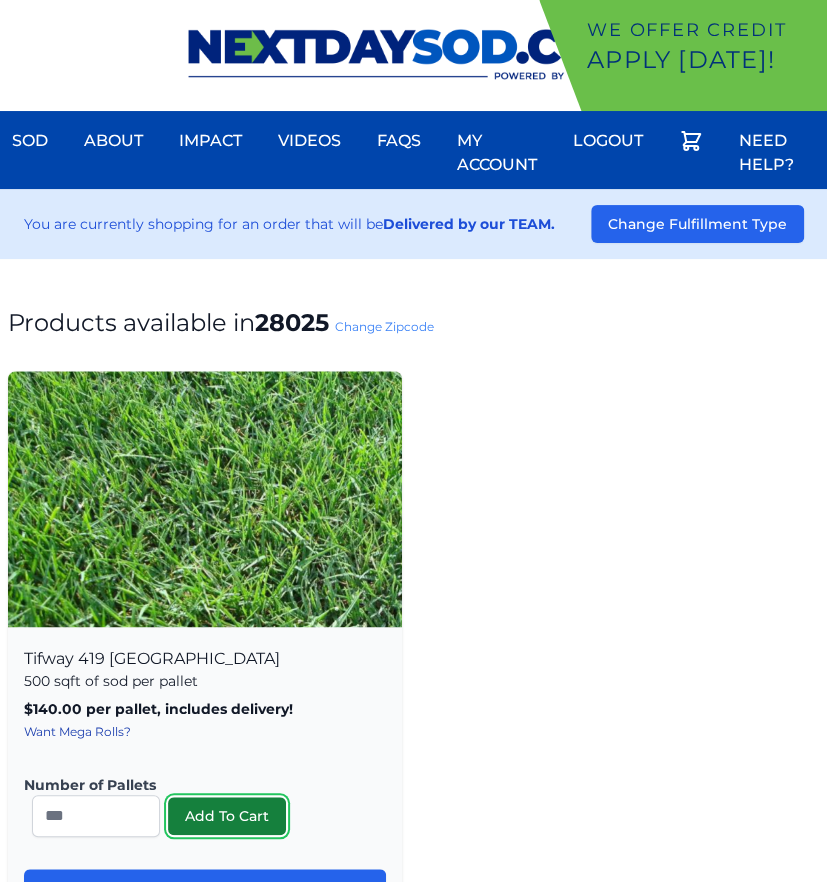 click on "Add To Cart" at bounding box center (227, 816) 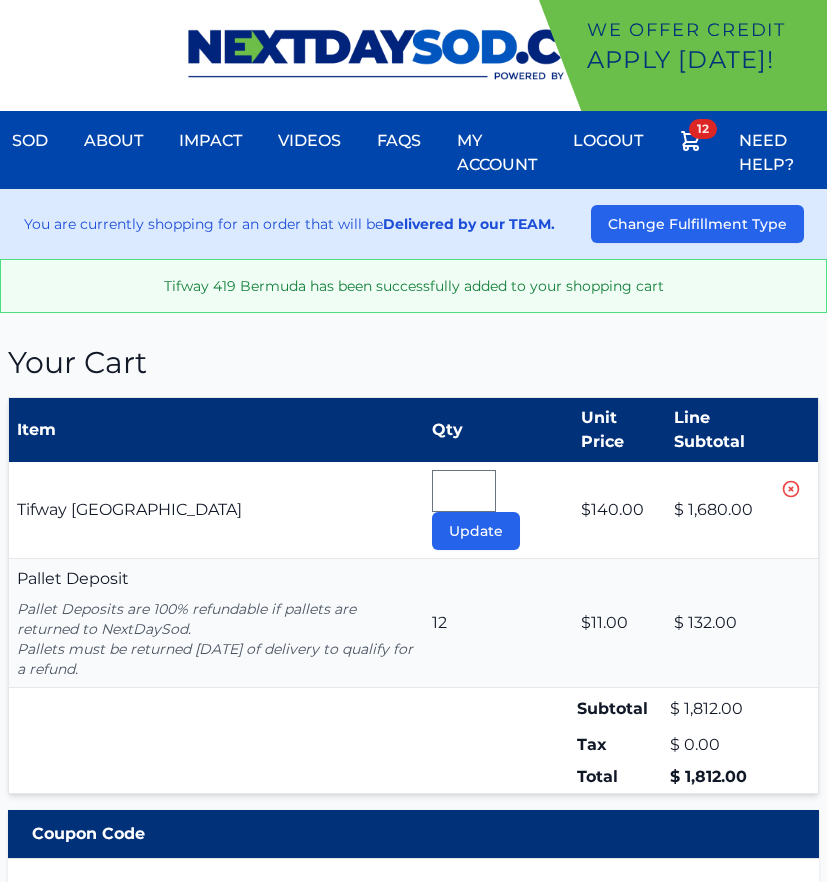scroll, scrollTop: 0, scrollLeft: 0, axis: both 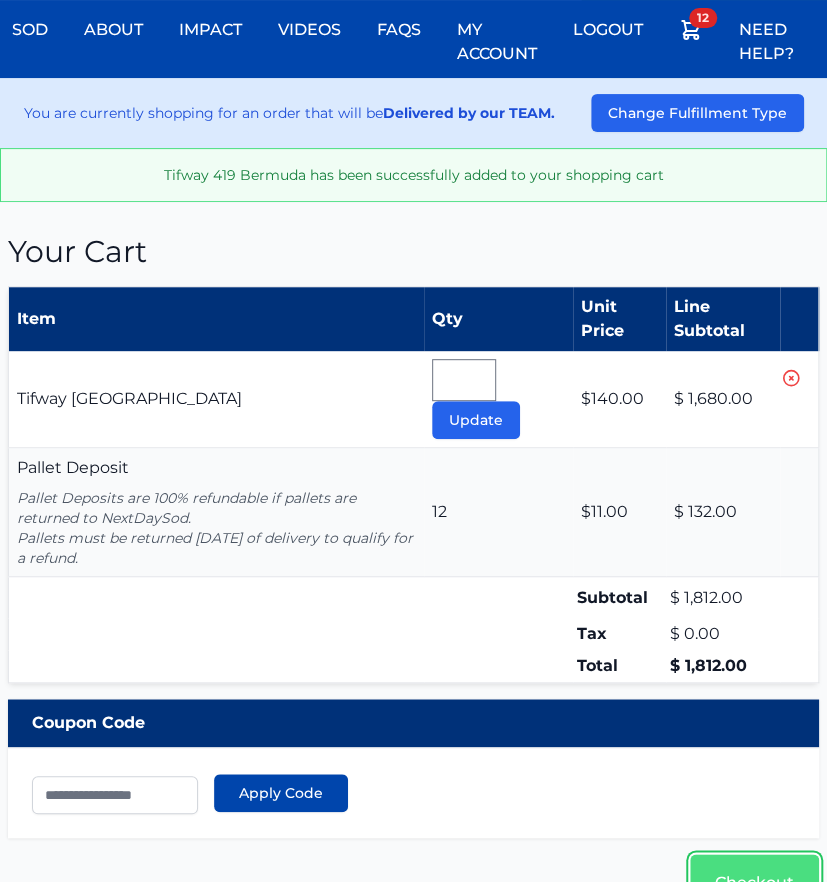 click on "Checkout" at bounding box center (754, 883) 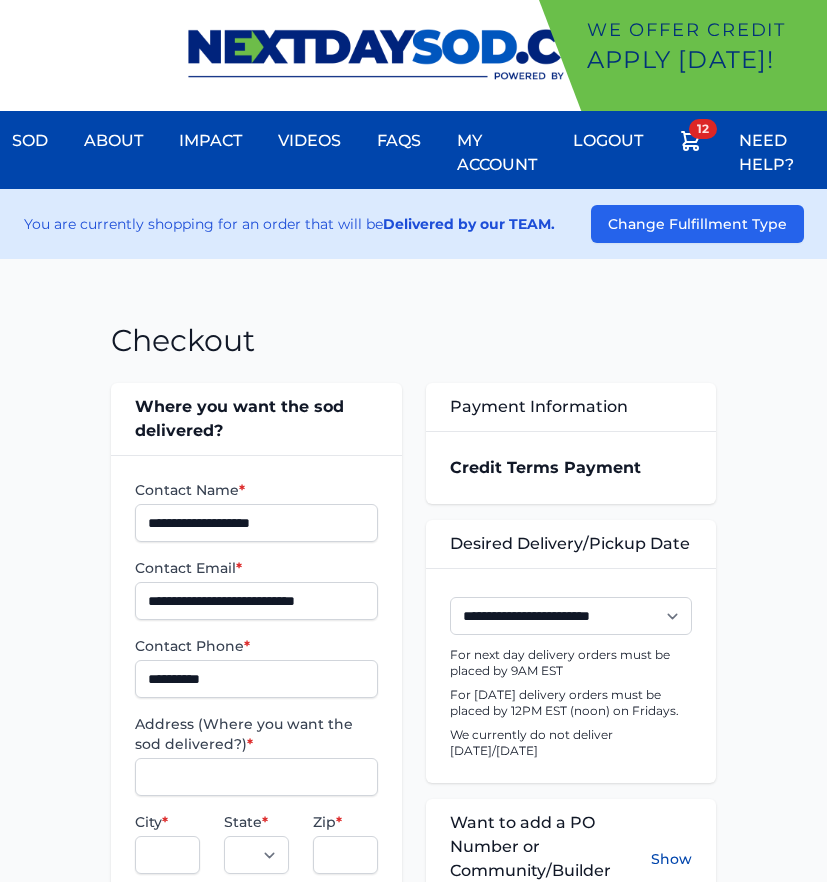 scroll, scrollTop: 72, scrollLeft: 0, axis: vertical 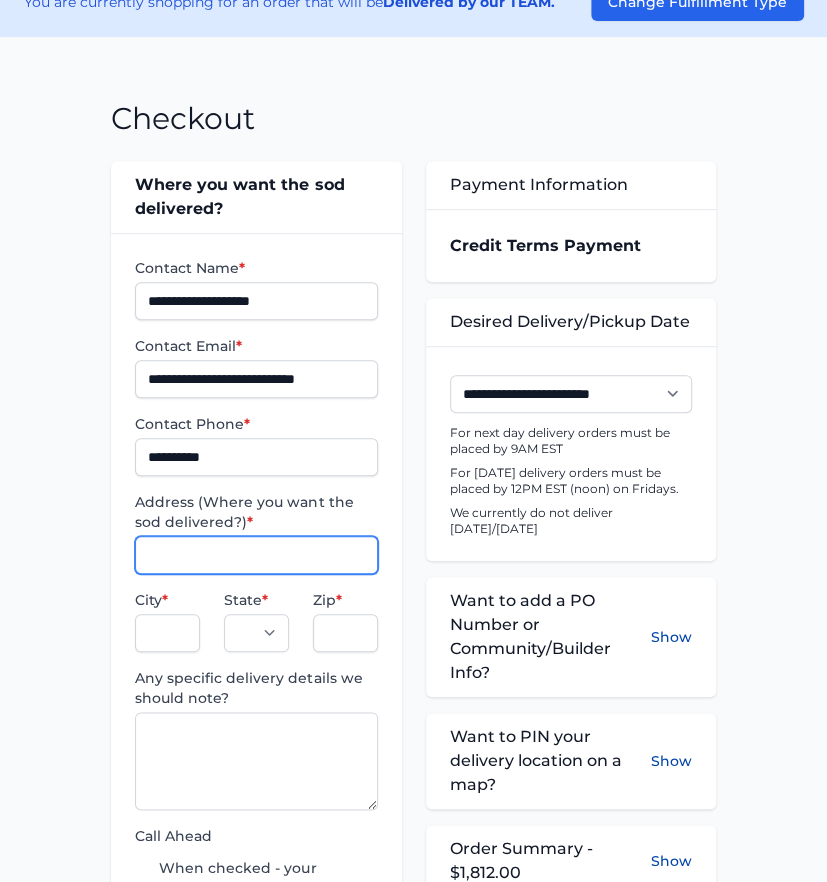click on "Address (Where you want the sod delivered?)
*" at bounding box center [256, 555] 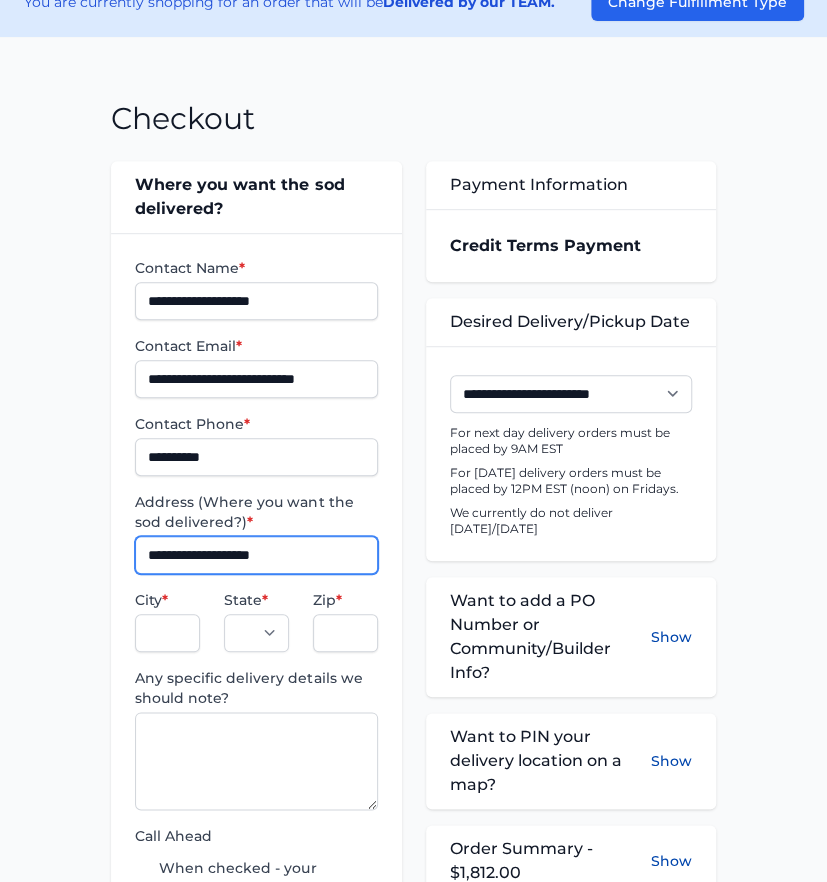 type on "**********" 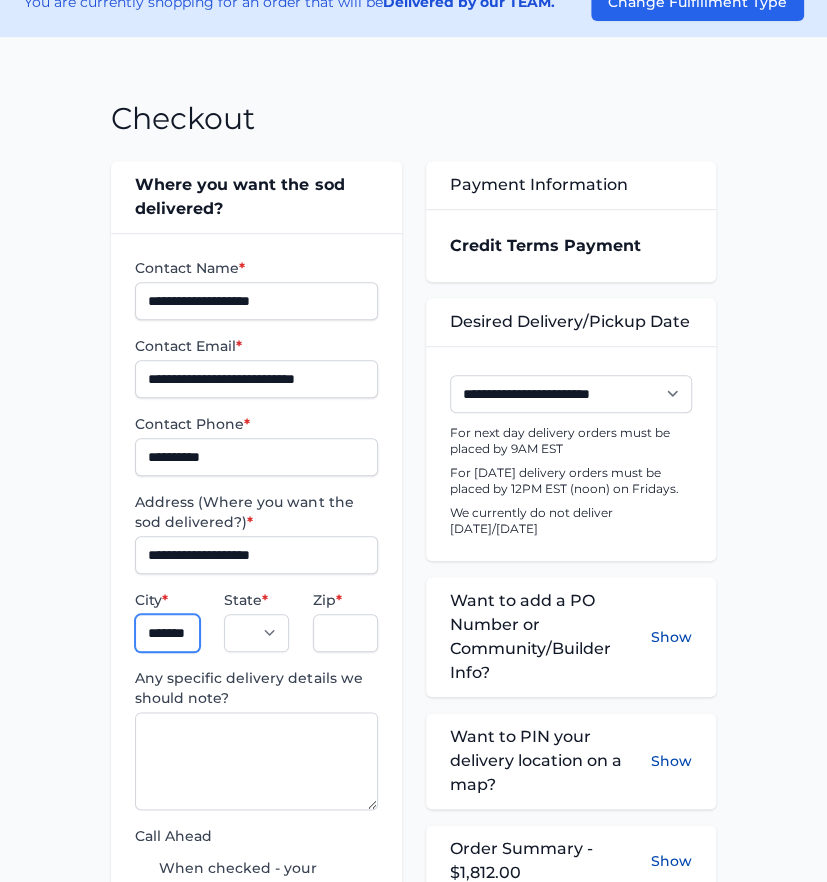 scroll, scrollTop: 0, scrollLeft: 20, axis: horizontal 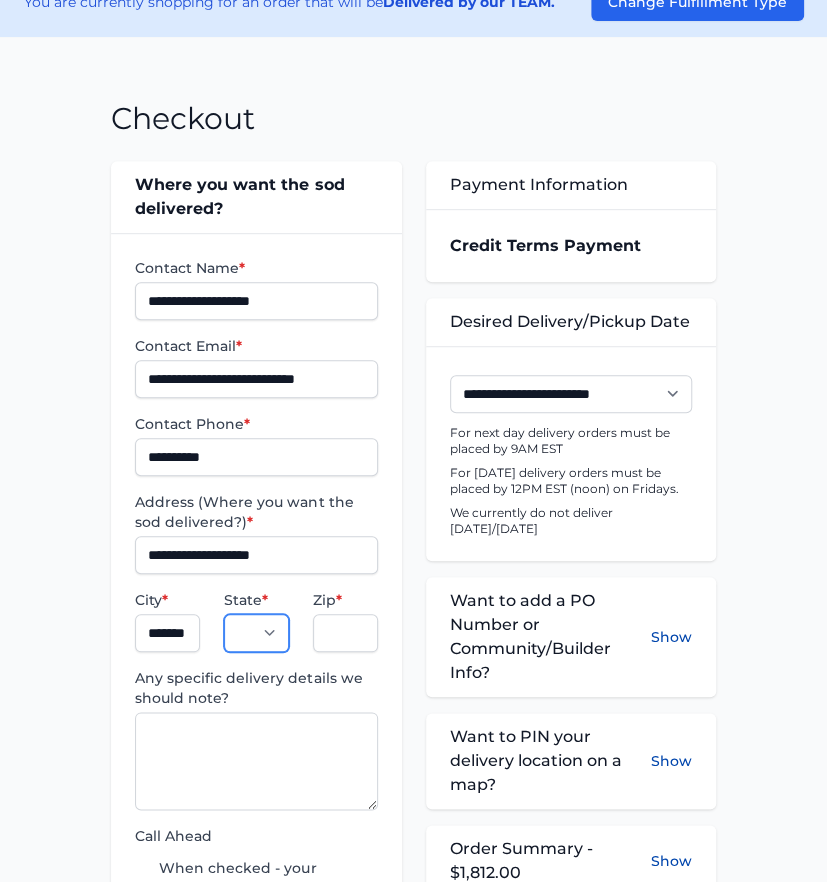 select on "**" 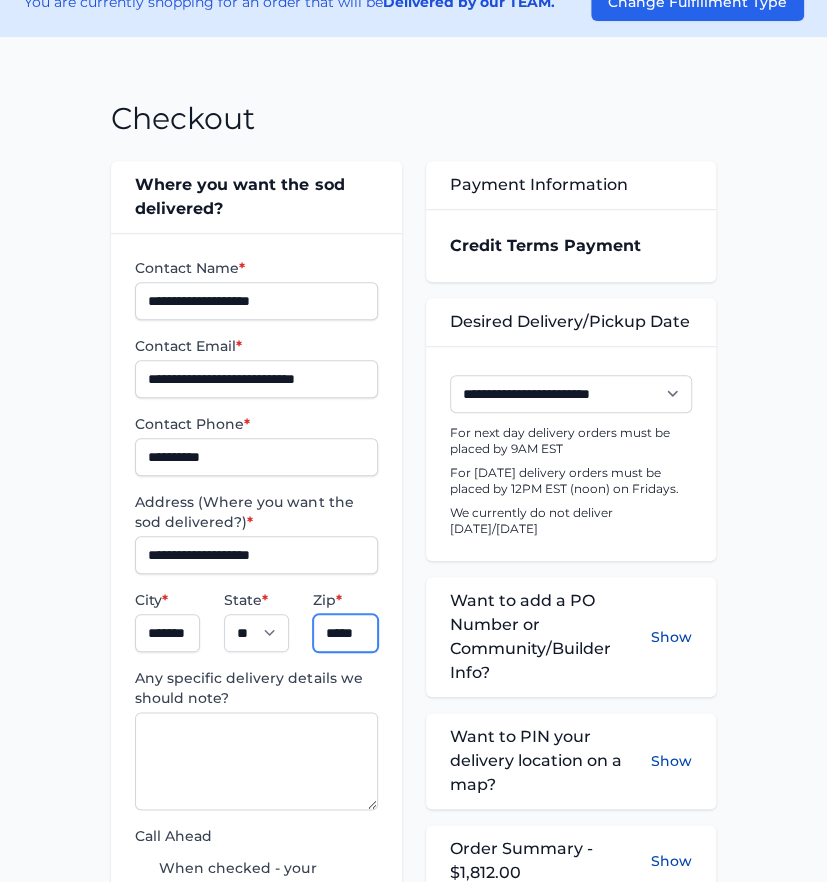 scroll, scrollTop: 0, scrollLeft: 2, axis: horizontal 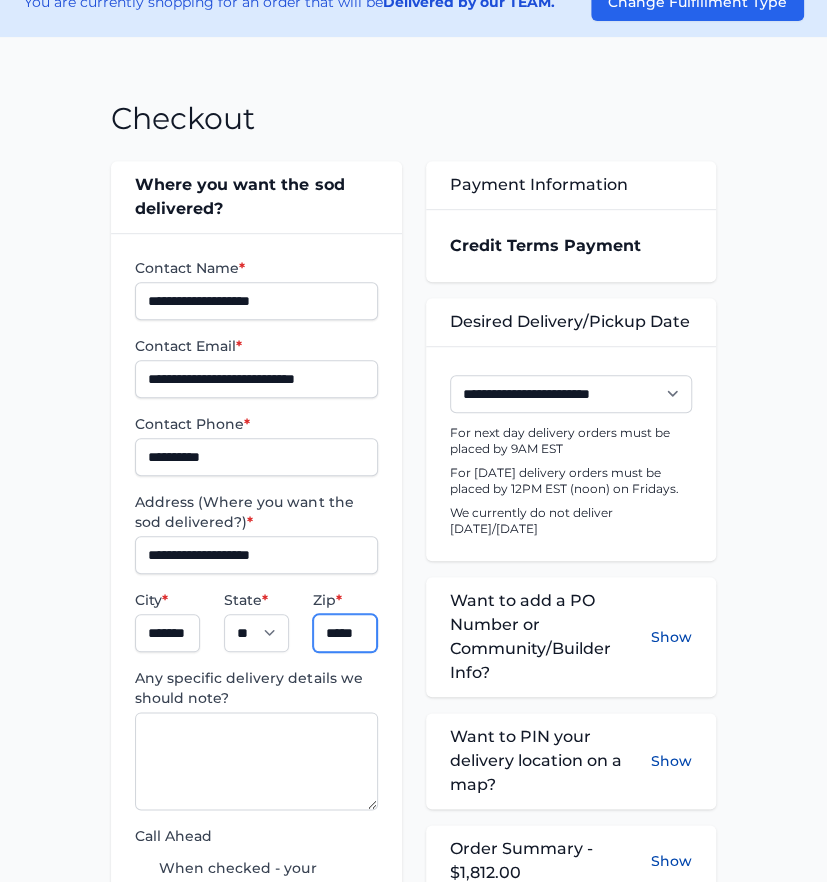 type on "*****" 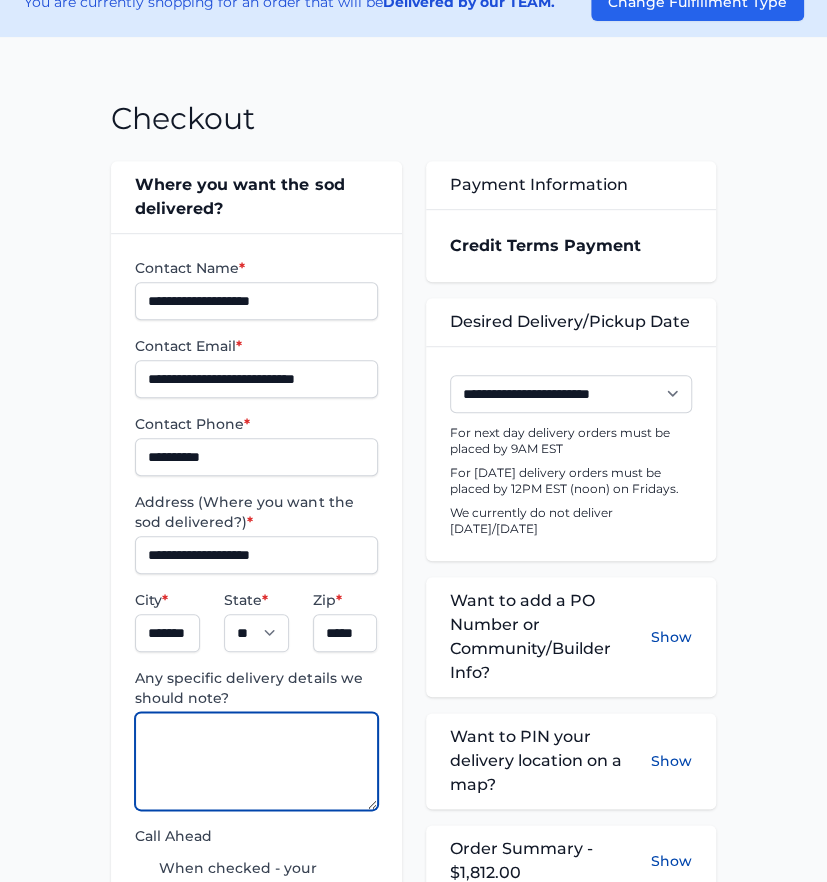 scroll, scrollTop: 0, scrollLeft: 0, axis: both 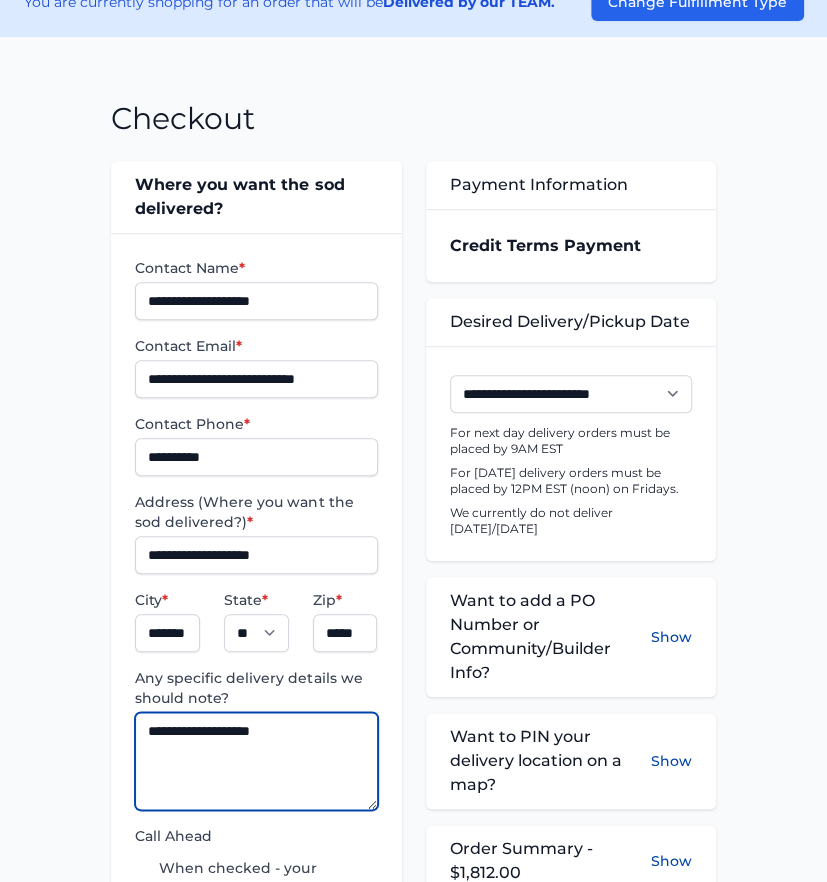 type on "**********" 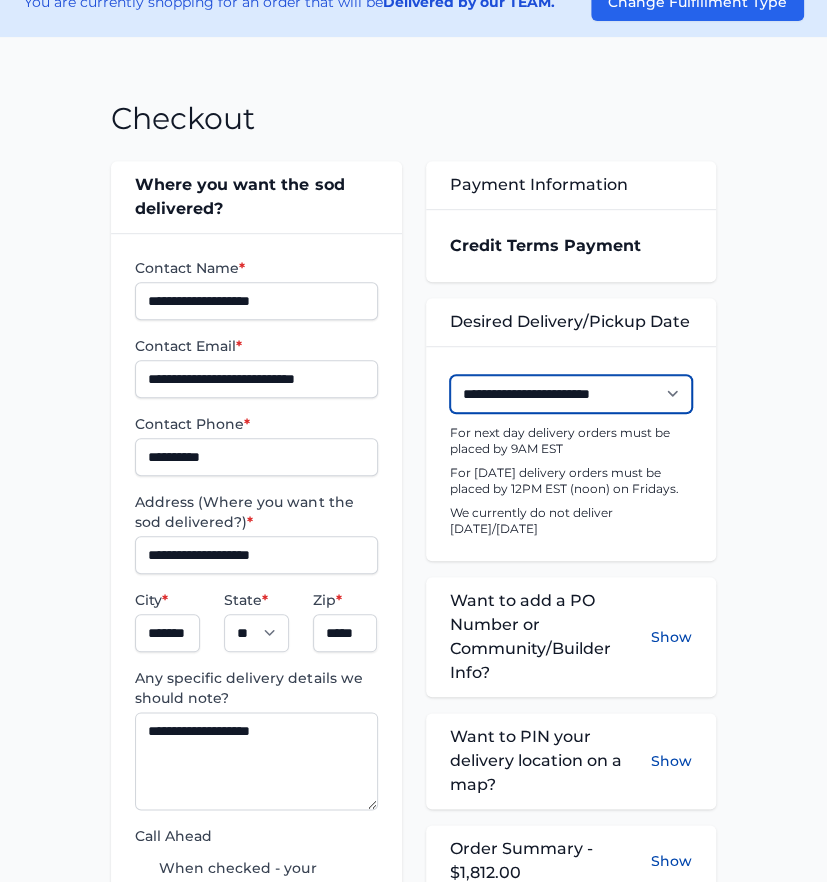 click on "**********" at bounding box center [571, 394] 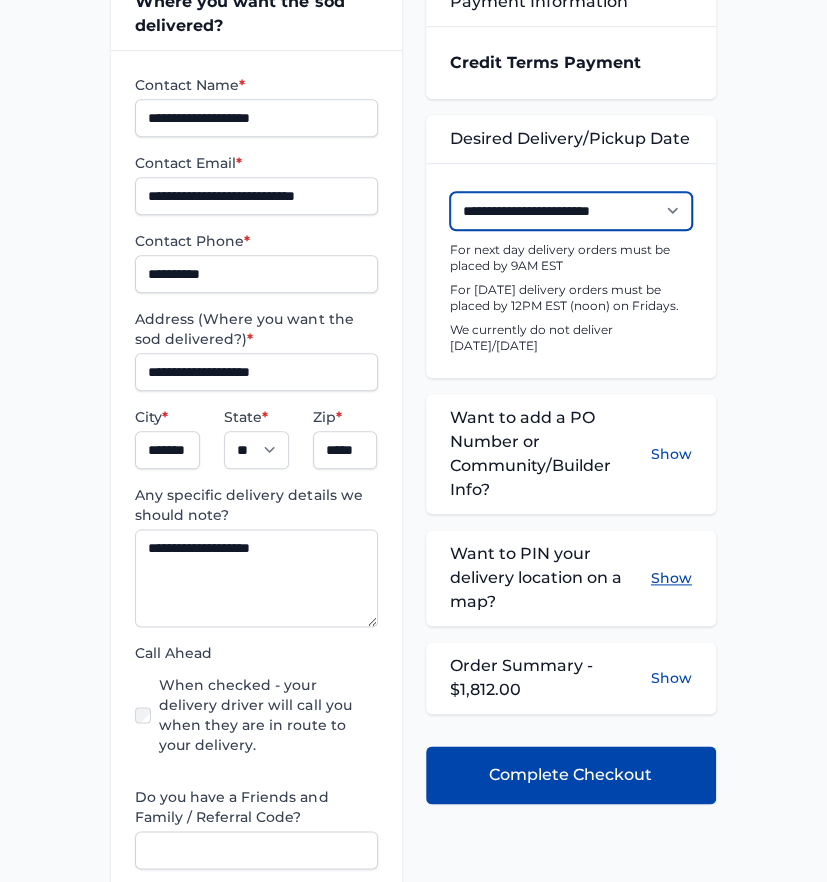 scroll, scrollTop: 444, scrollLeft: 0, axis: vertical 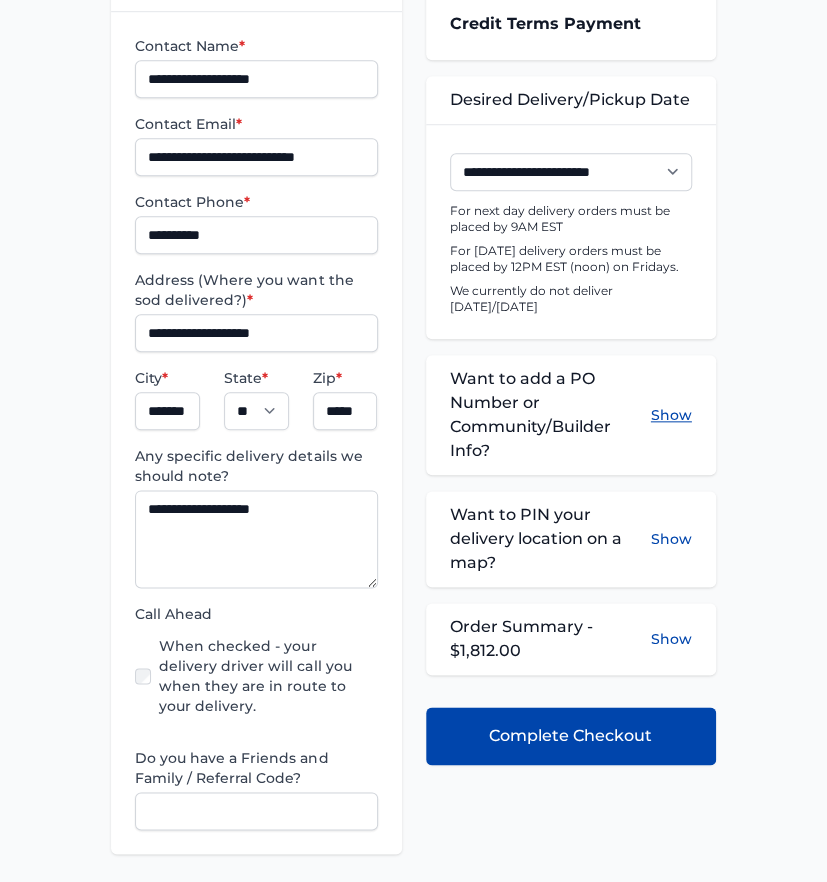 click on "Show" at bounding box center [671, 415] 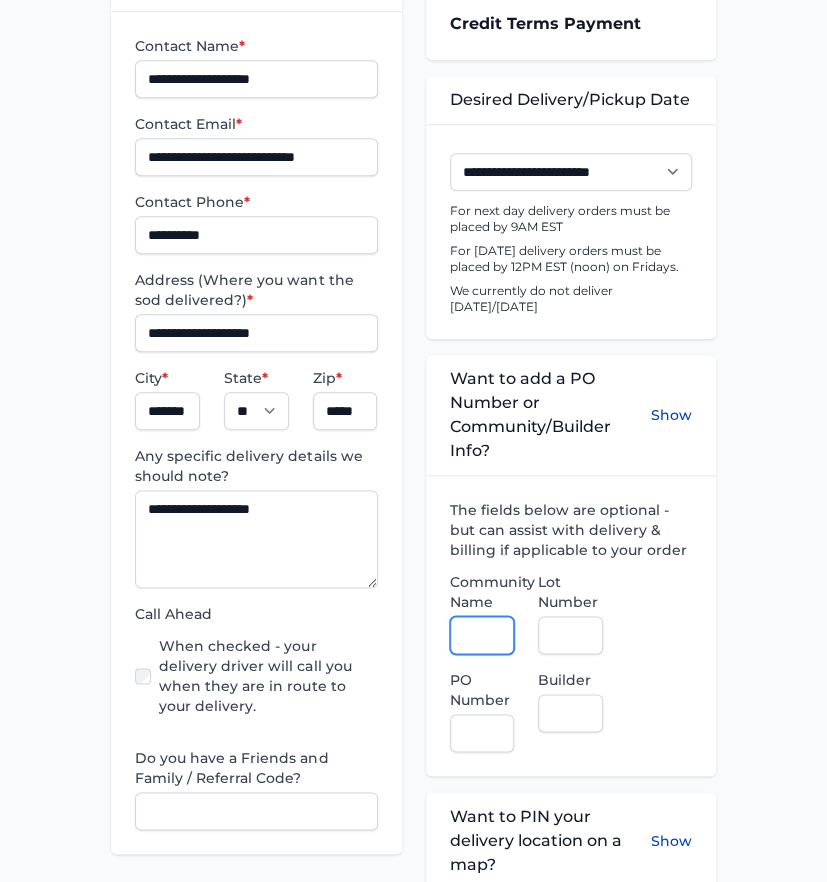 click on "Community Name" at bounding box center (482, 635) 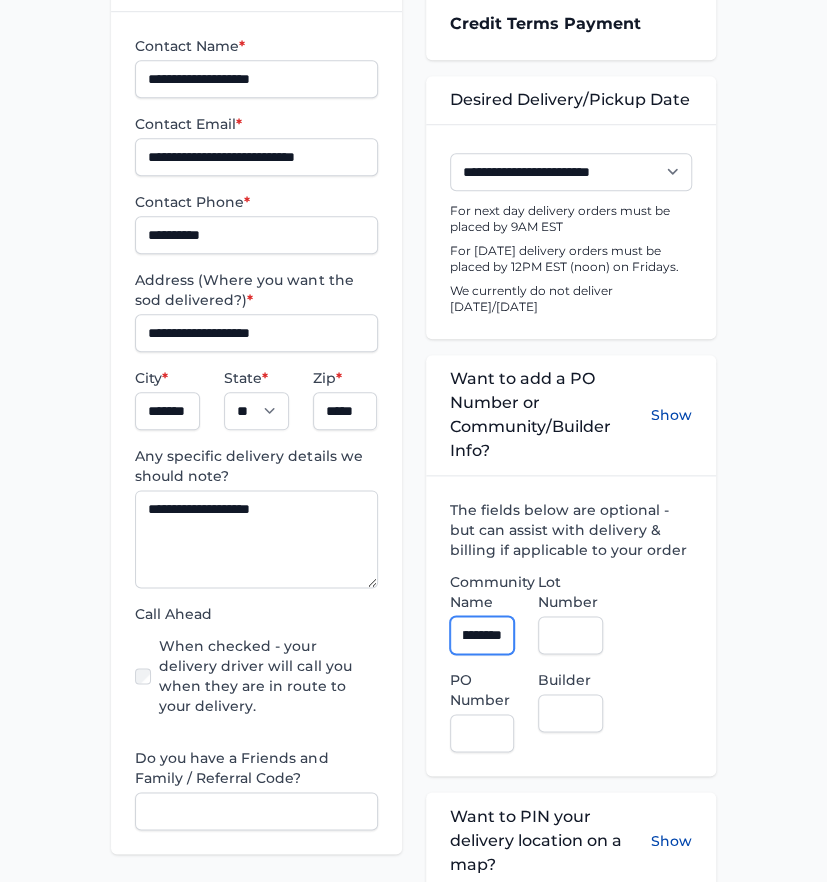 scroll, scrollTop: 0, scrollLeft: 118, axis: horizontal 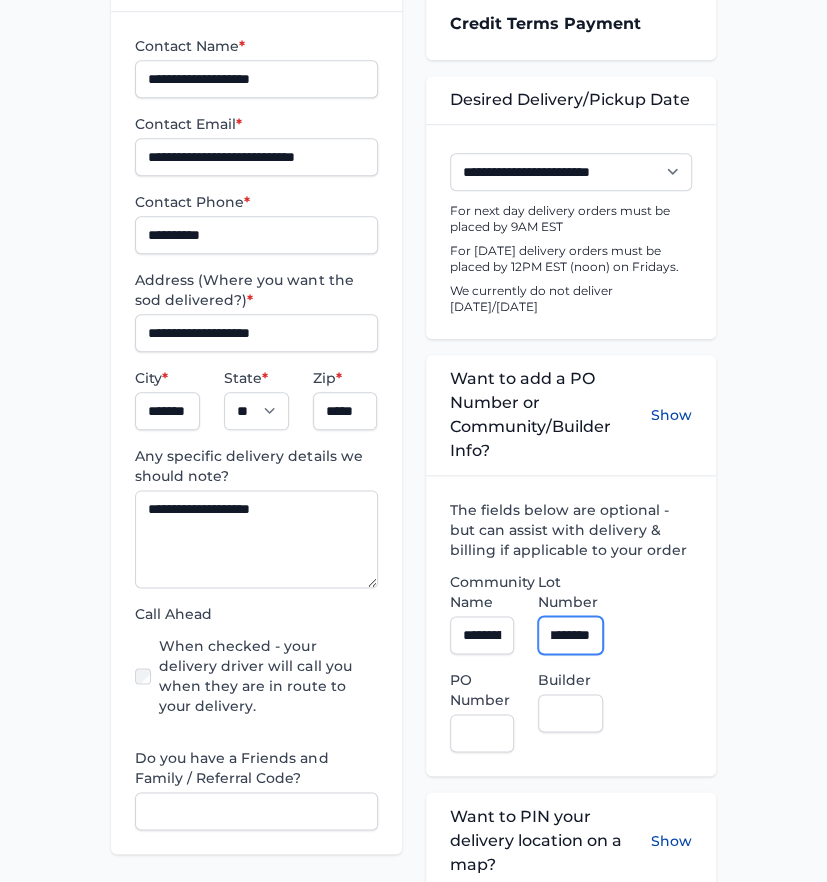 type on "********" 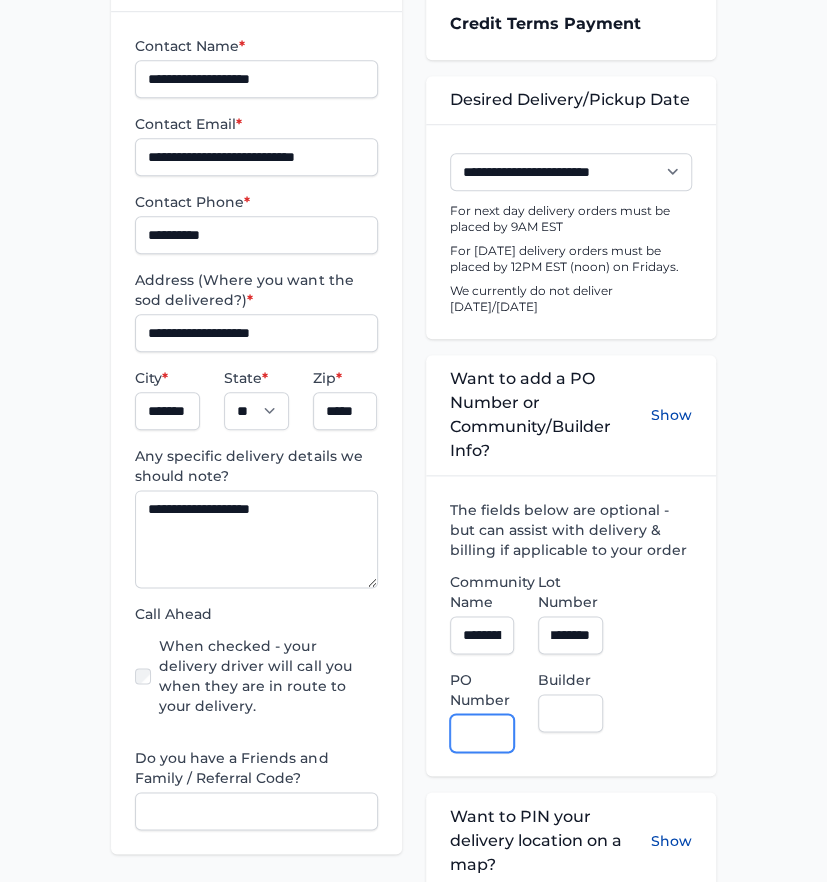 click on "PO Number" at bounding box center [482, 733] 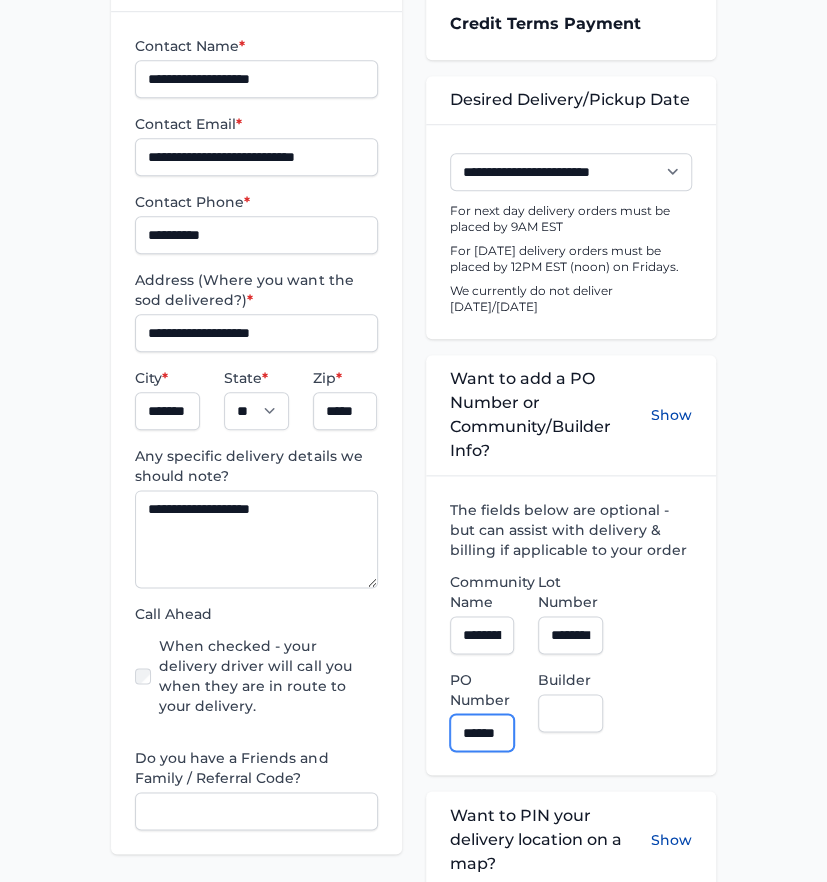 scroll, scrollTop: 0, scrollLeft: 12, axis: horizontal 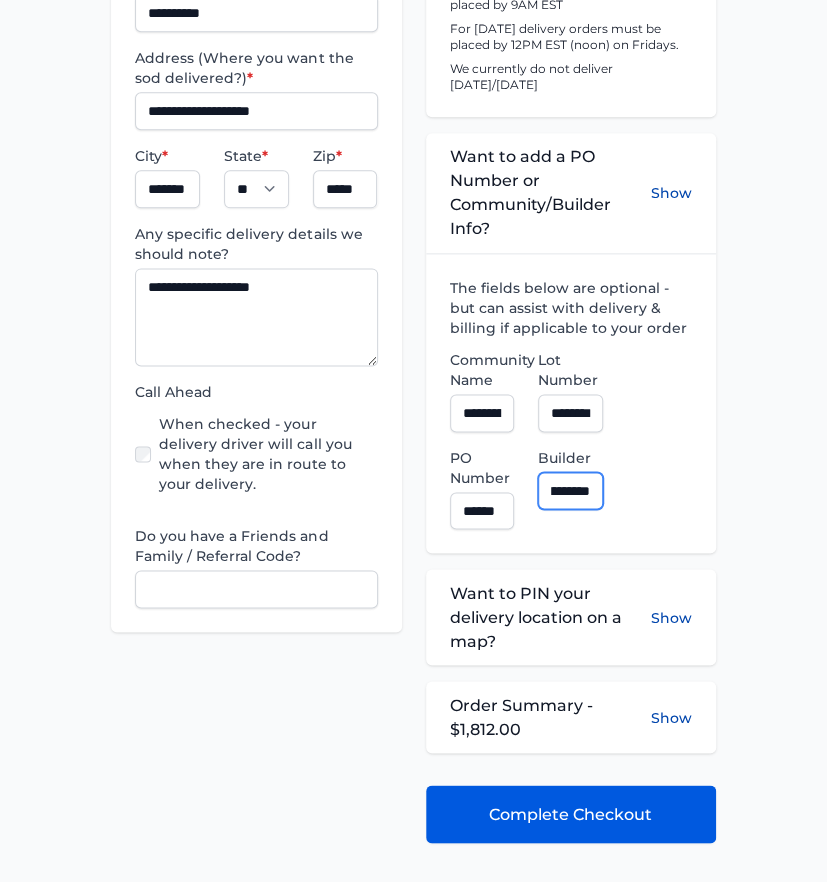 type on "**********" 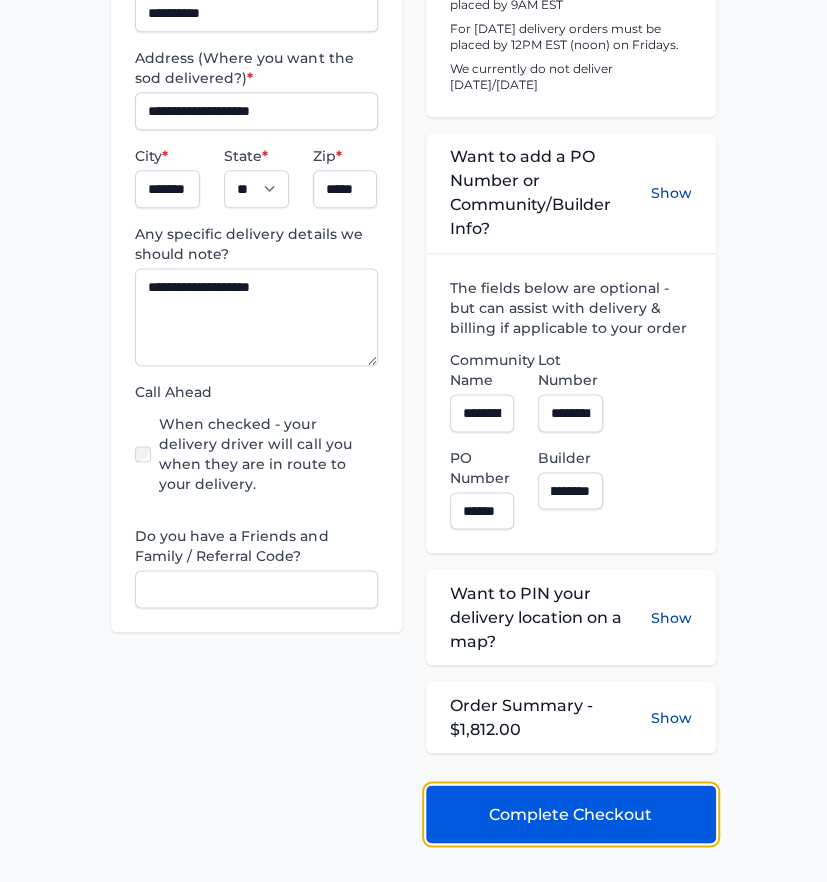click on "Complete Checkout" at bounding box center [570, 814] 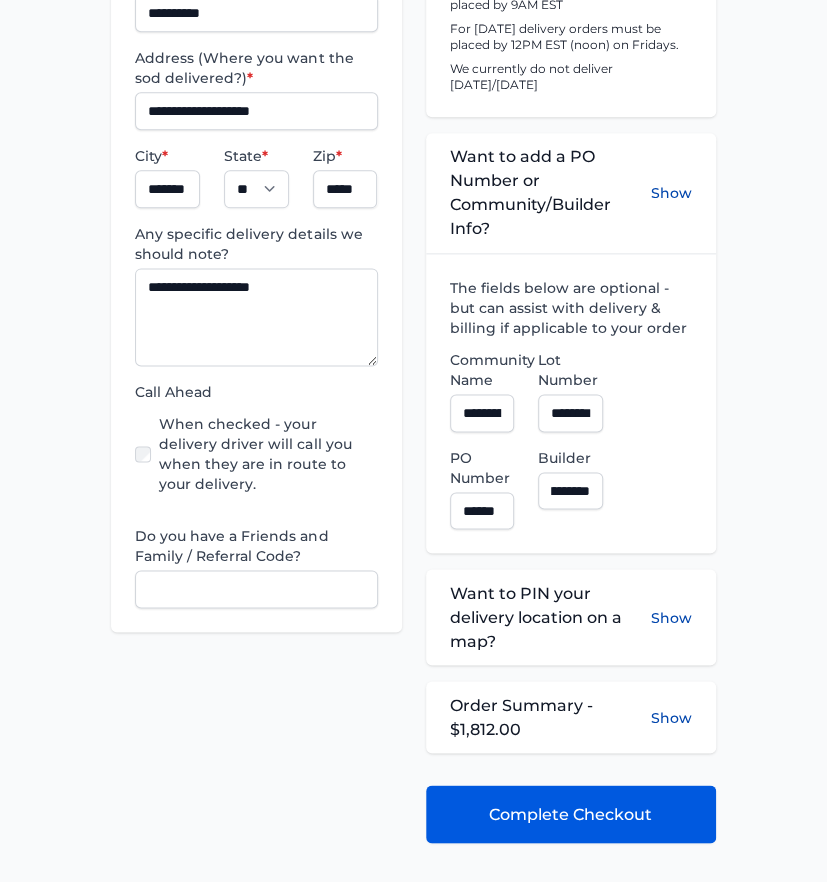 scroll, scrollTop: 0, scrollLeft: 0, axis: both 